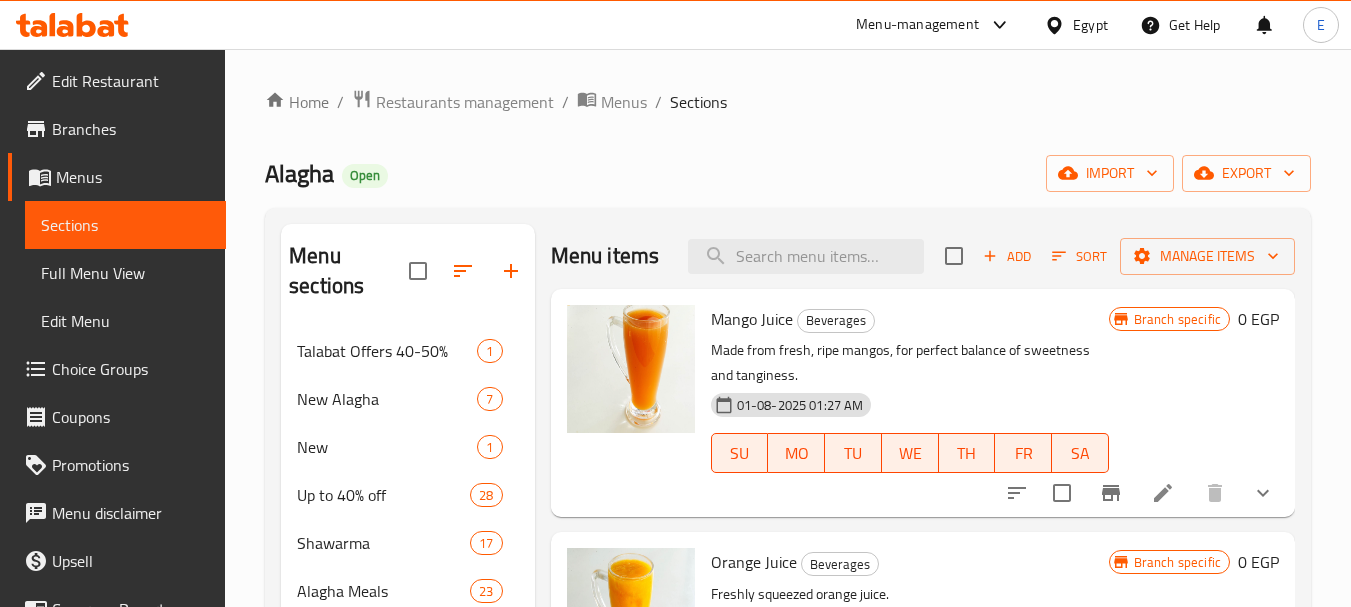 scroll, scrollTop: 200, scrollLeft: 0, axis: vertical 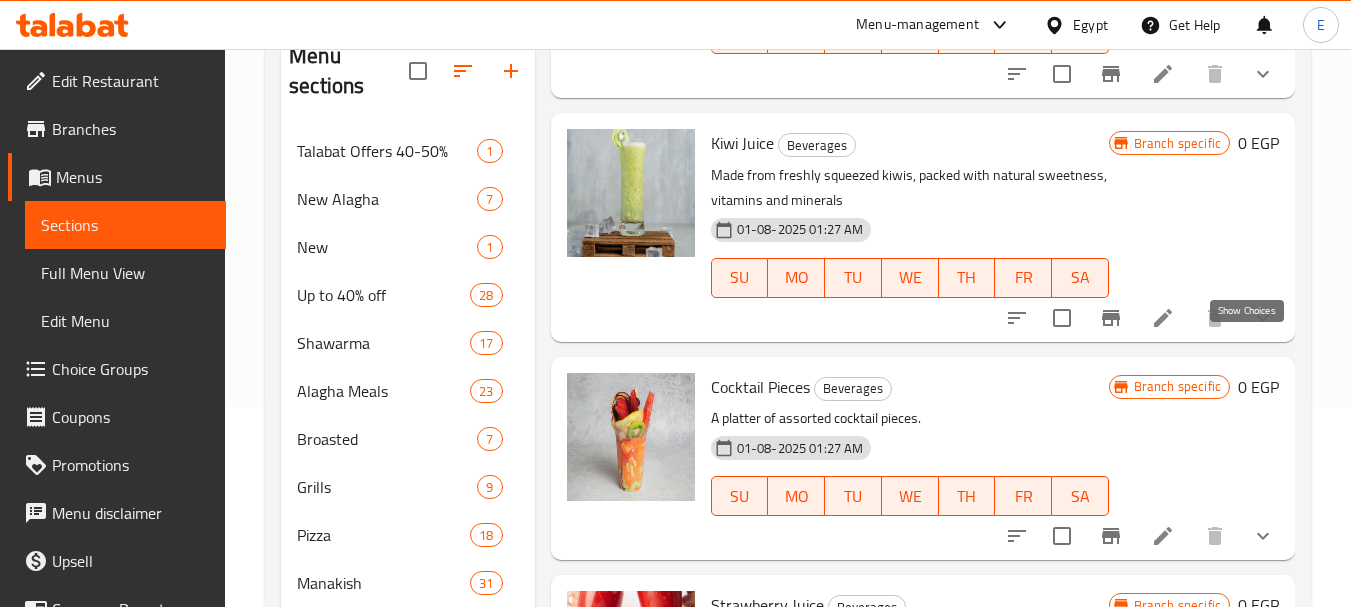 click 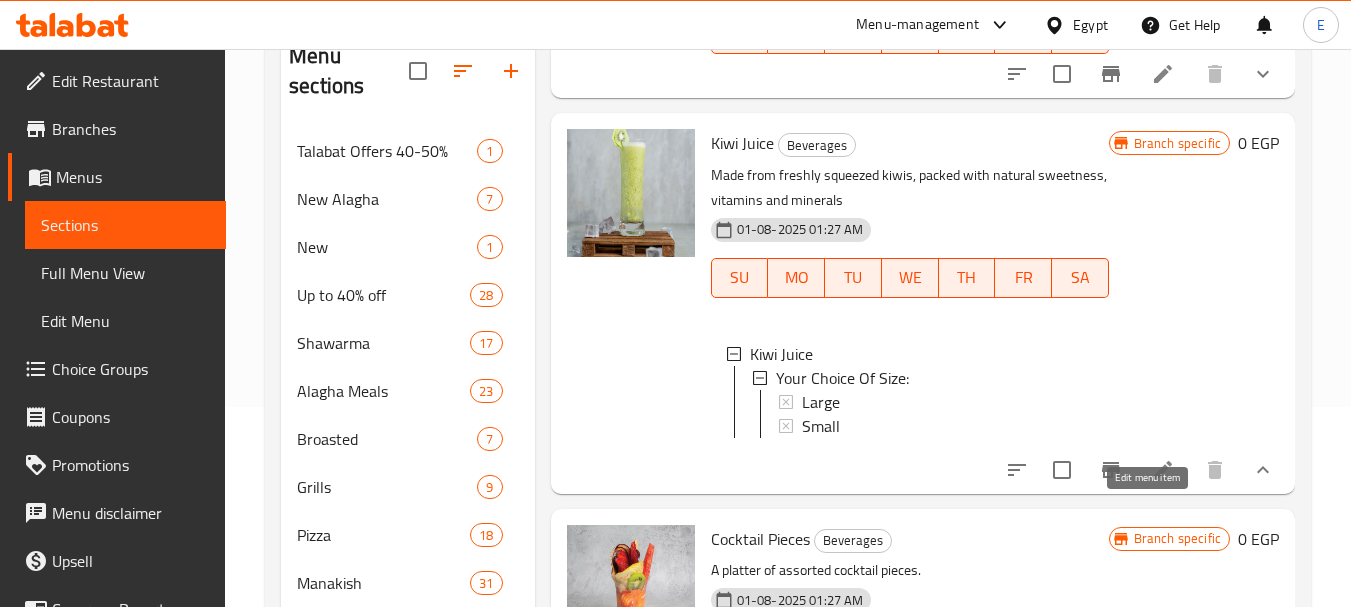 click 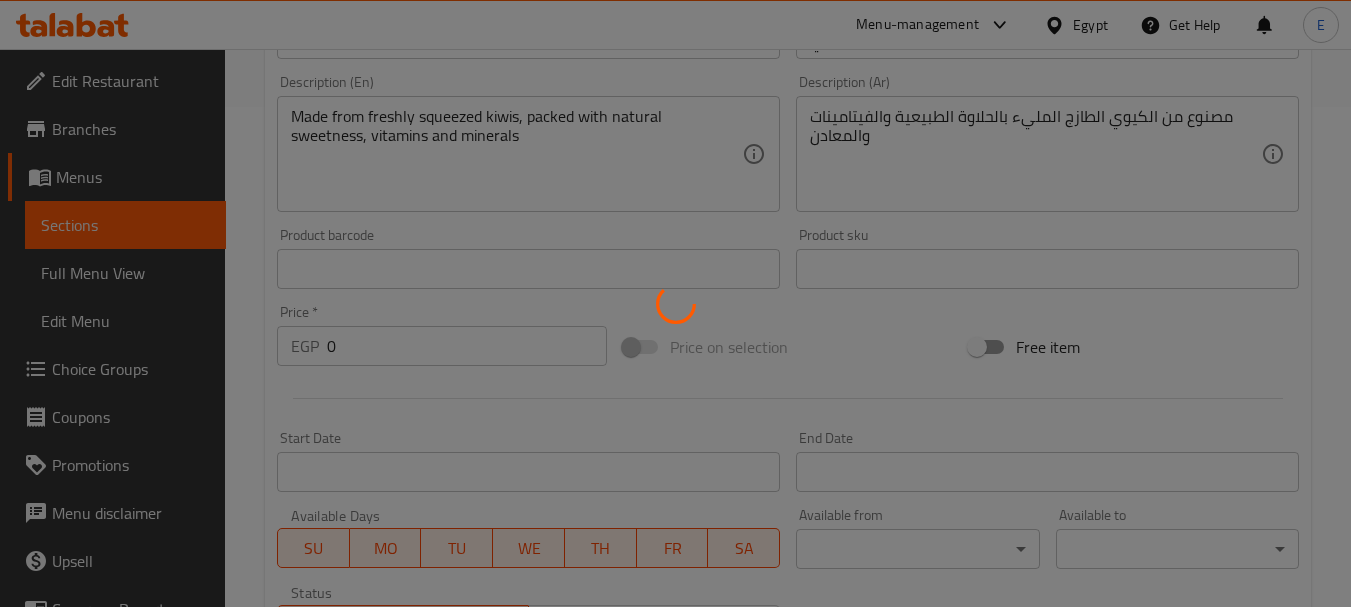 scroll, scrollTop: 868, scrollLeft: 0, axis: vertical 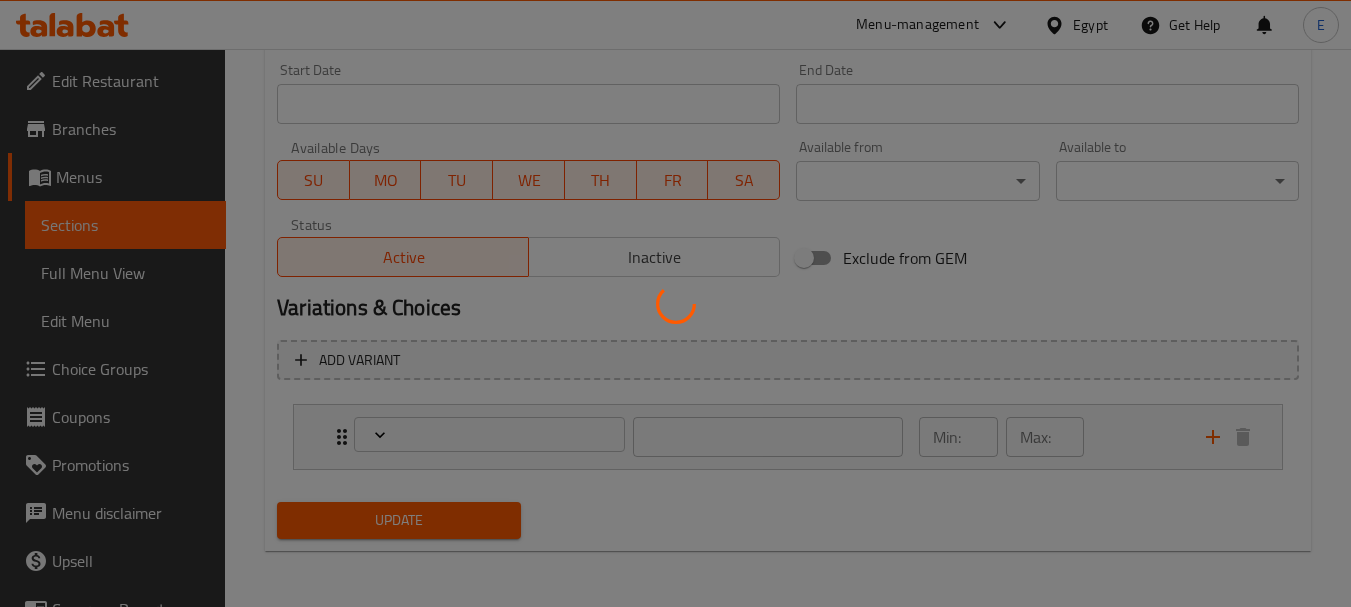 type on "إختيارك من الحجم:" 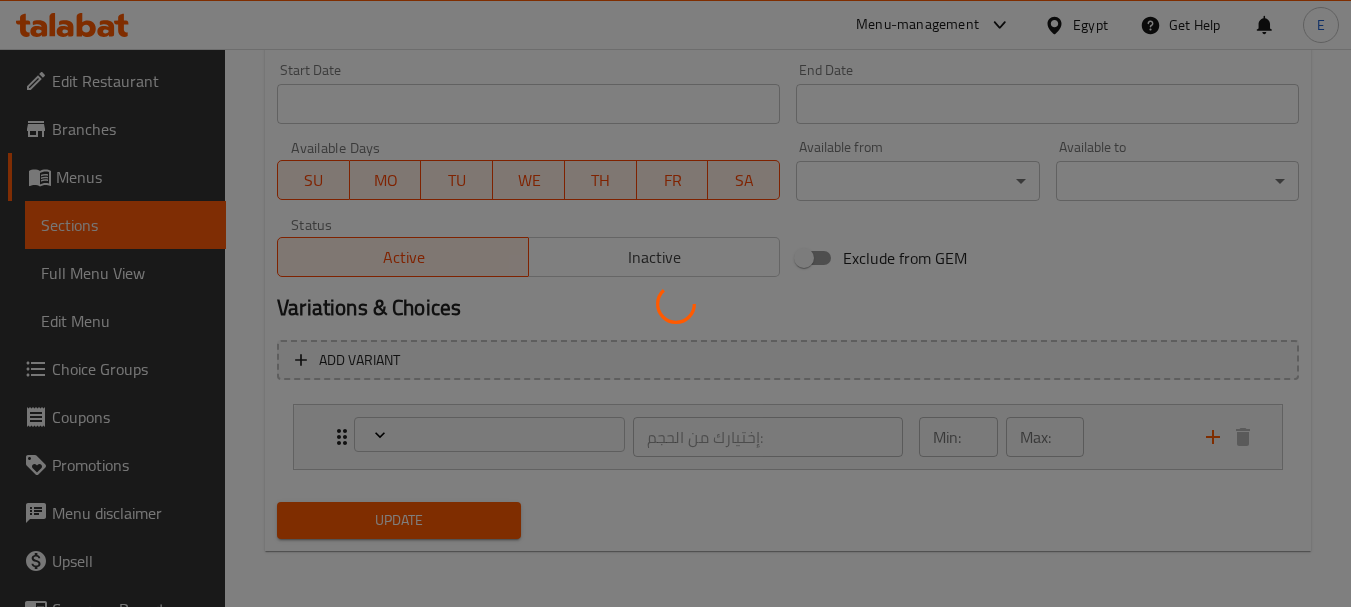 type on "1" 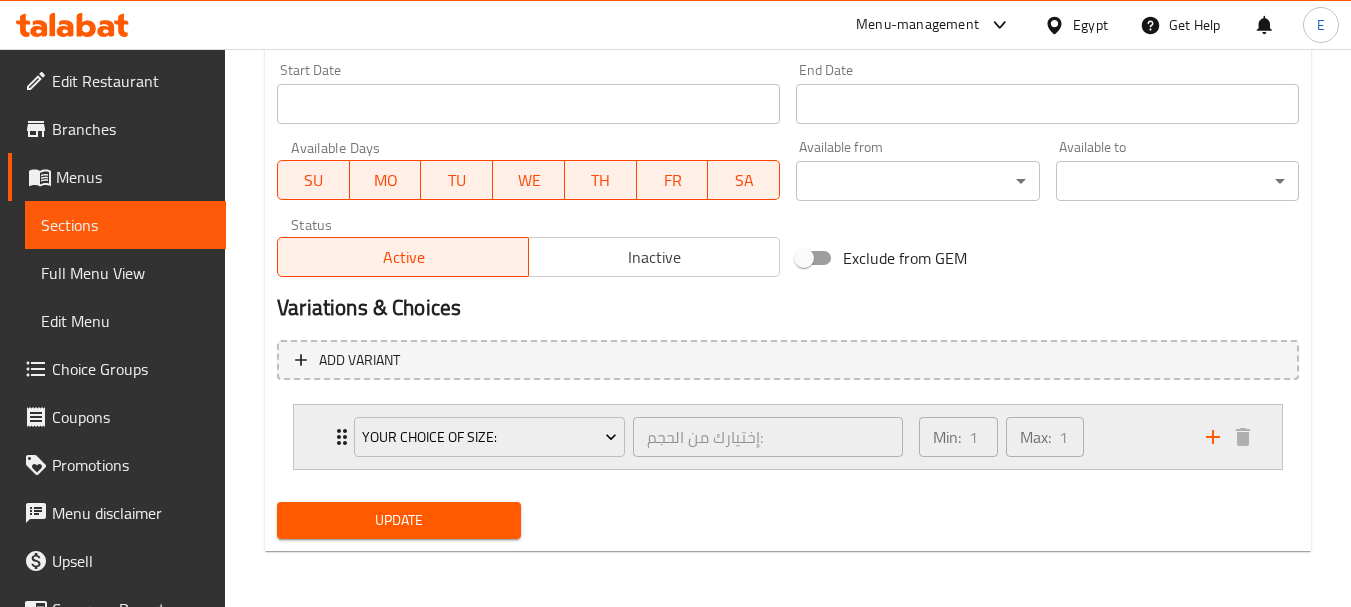 click on "Your Choice Of Size: إختيارك من الحجم: ​ Min: 1 ​ Max: 1 ​" at bounding box center (788, 437) 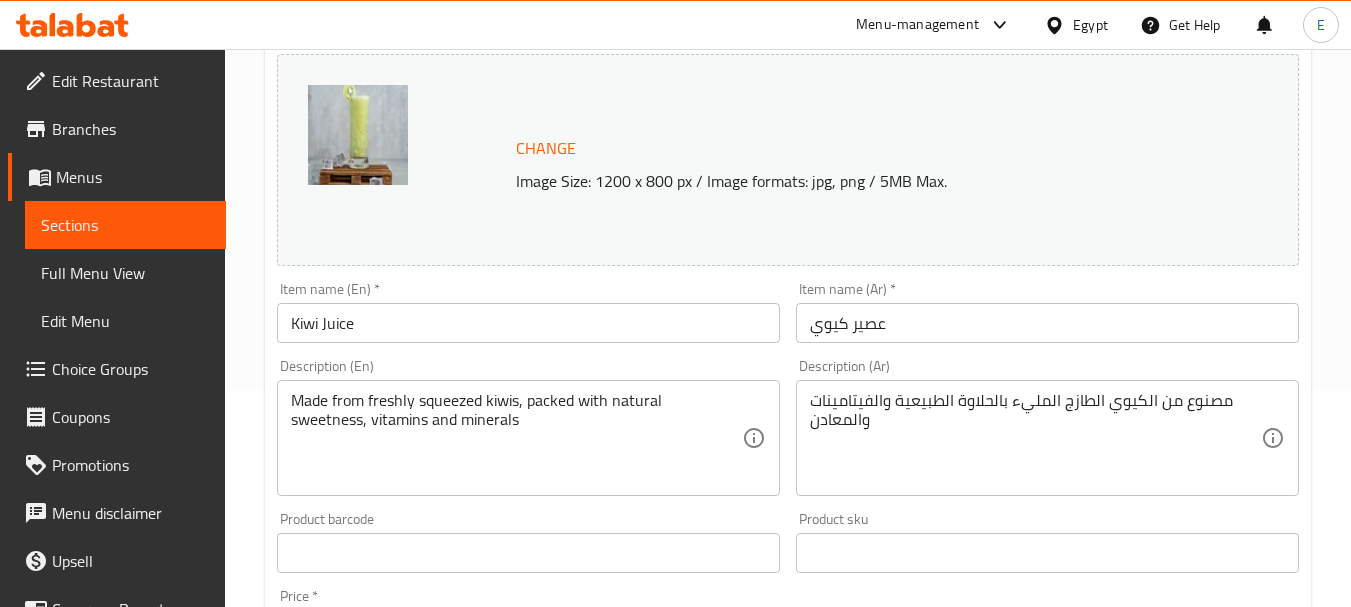 scroll, scrollTop: 0, scrollLeft: 0, axis: both 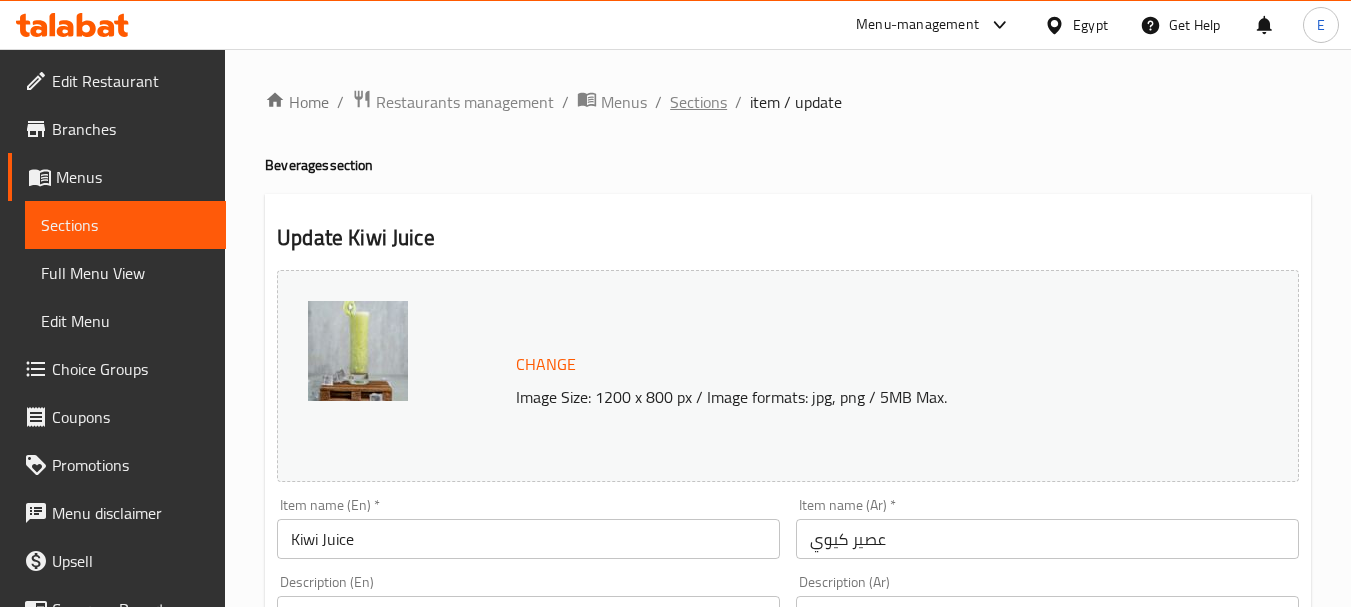 click on "Sections" at bounding box center [698, 102] 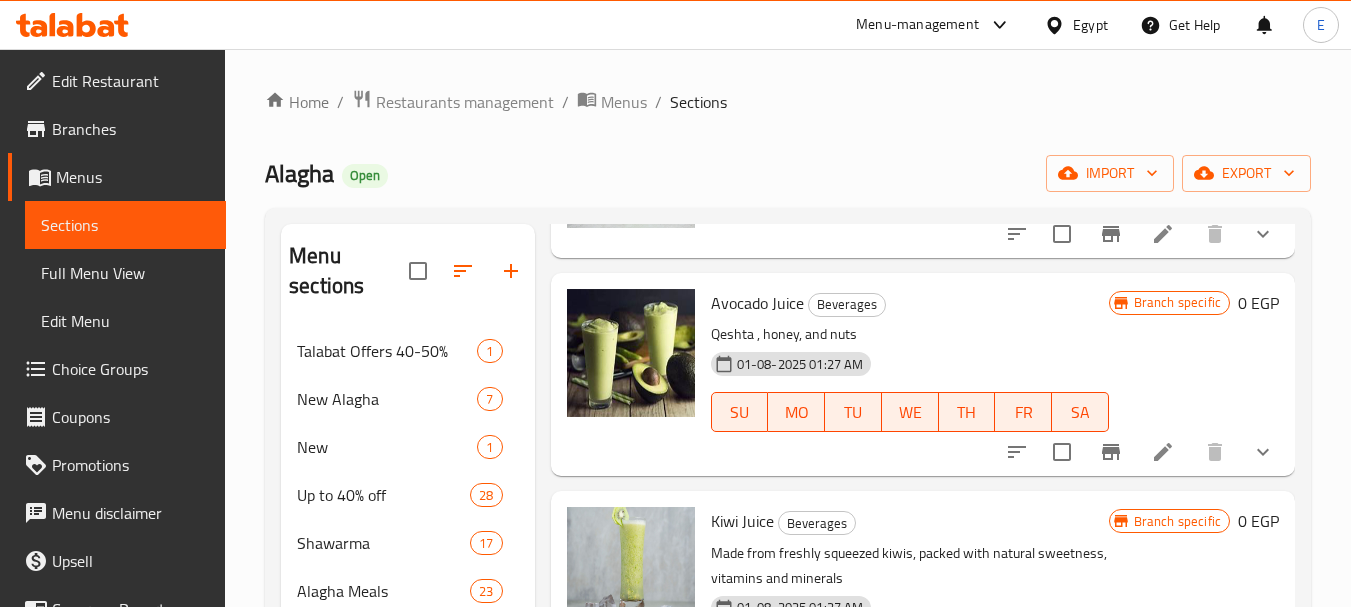 scroll, scrollTop: 1300, scrollLeft: 0, axis: vertical 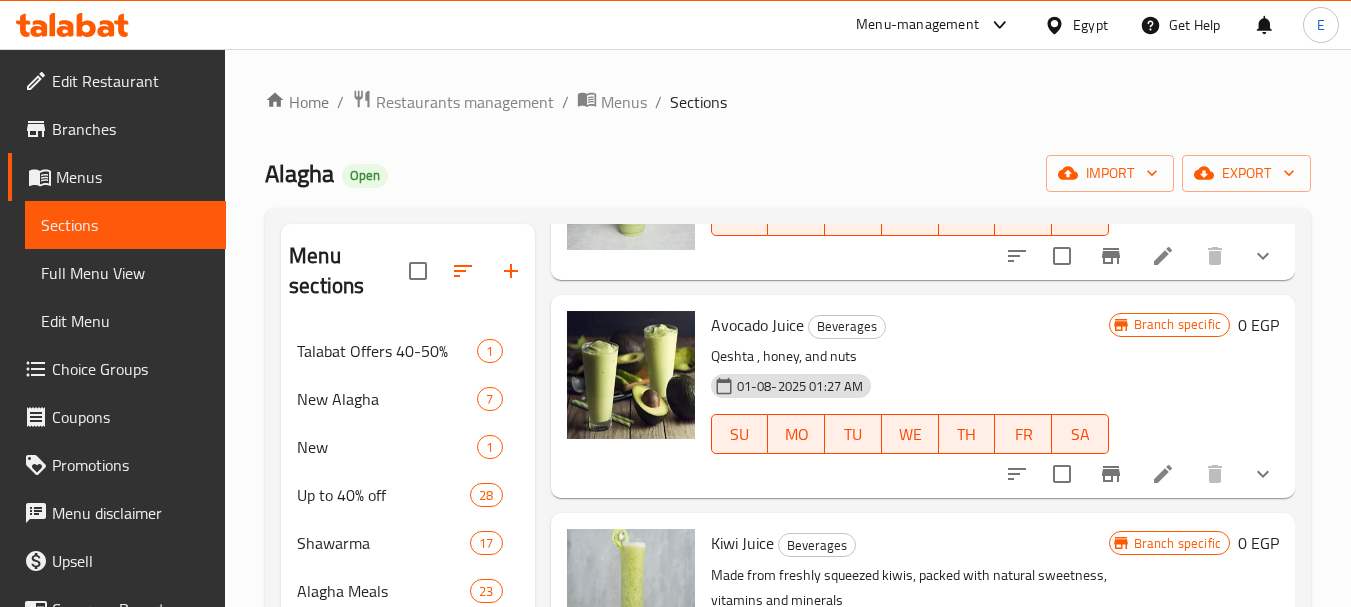 click 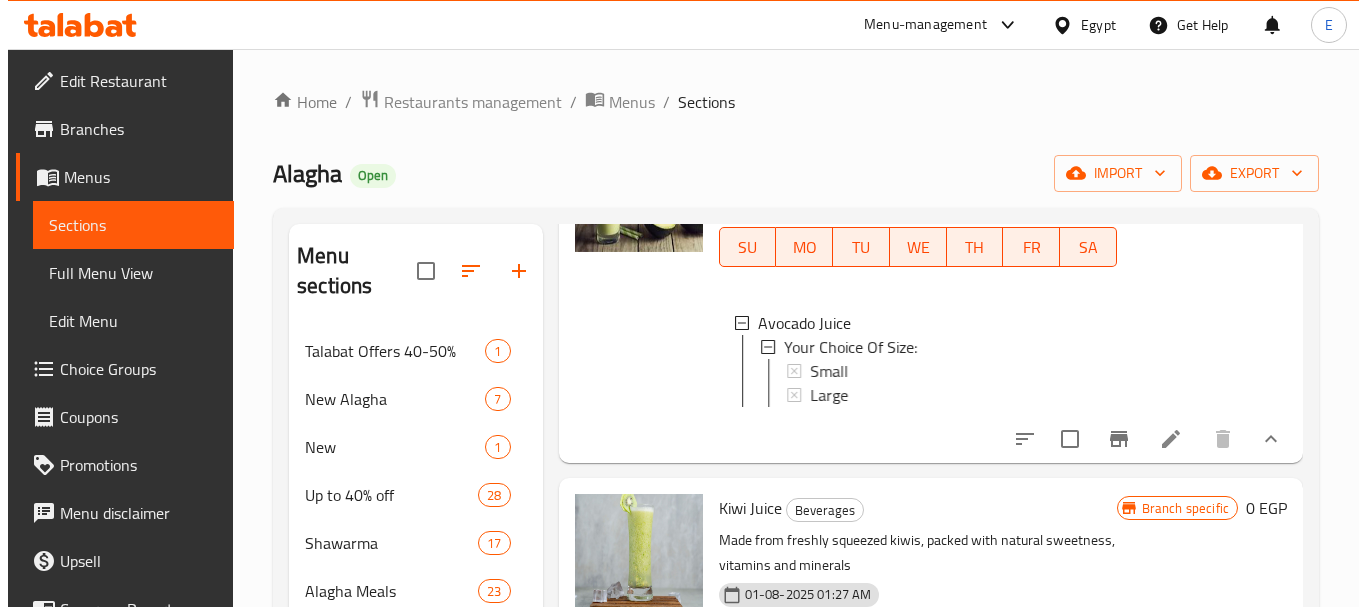 scroll, scrollTop: 1500, scrollLeft: 0, axis: vertical 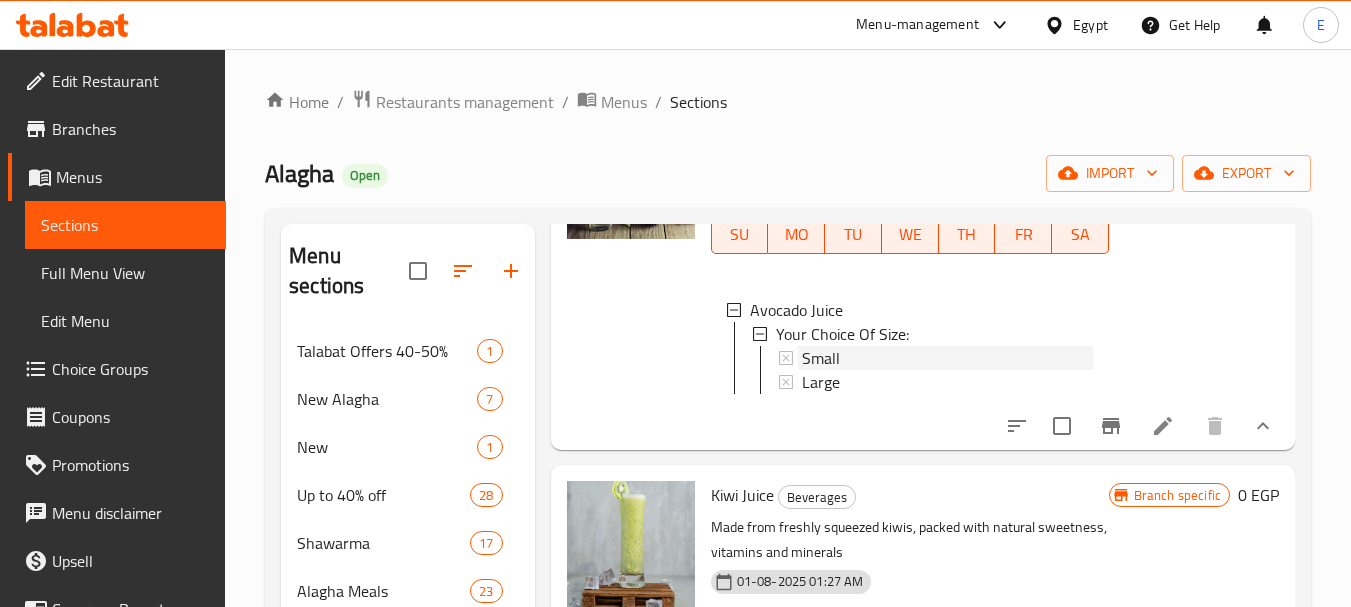 click on "Small" at bounding box center (821, 358) 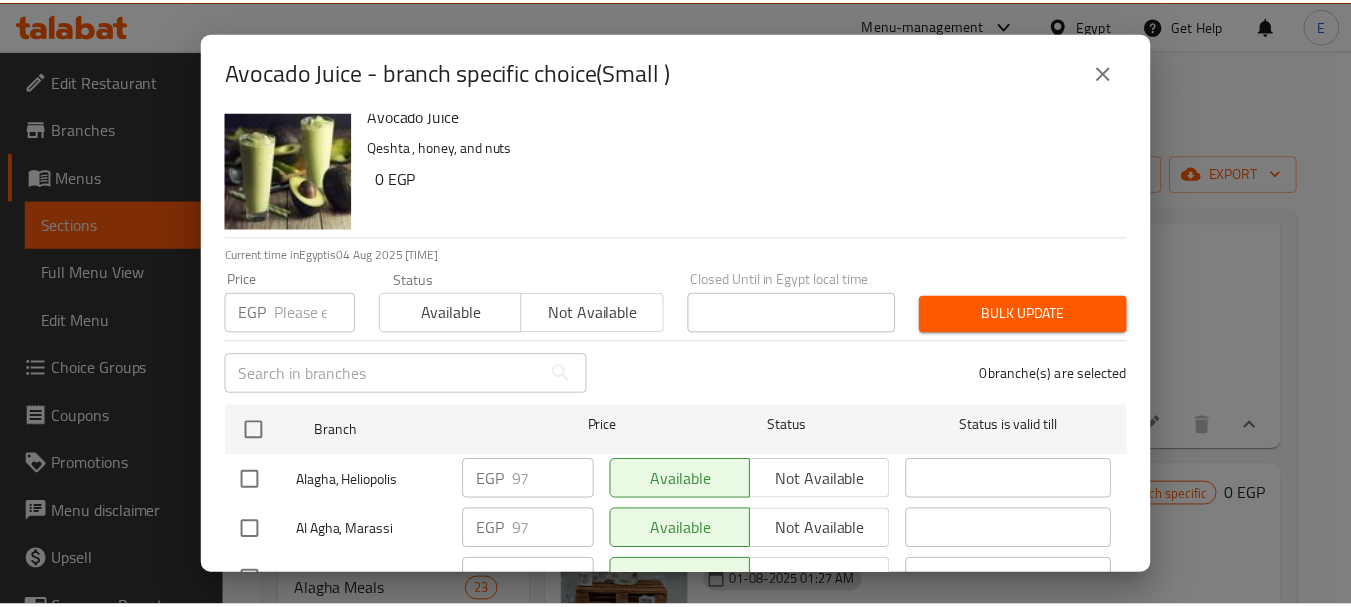 scroll, scrollTop: 0, scrollLeft: 0, axis: both 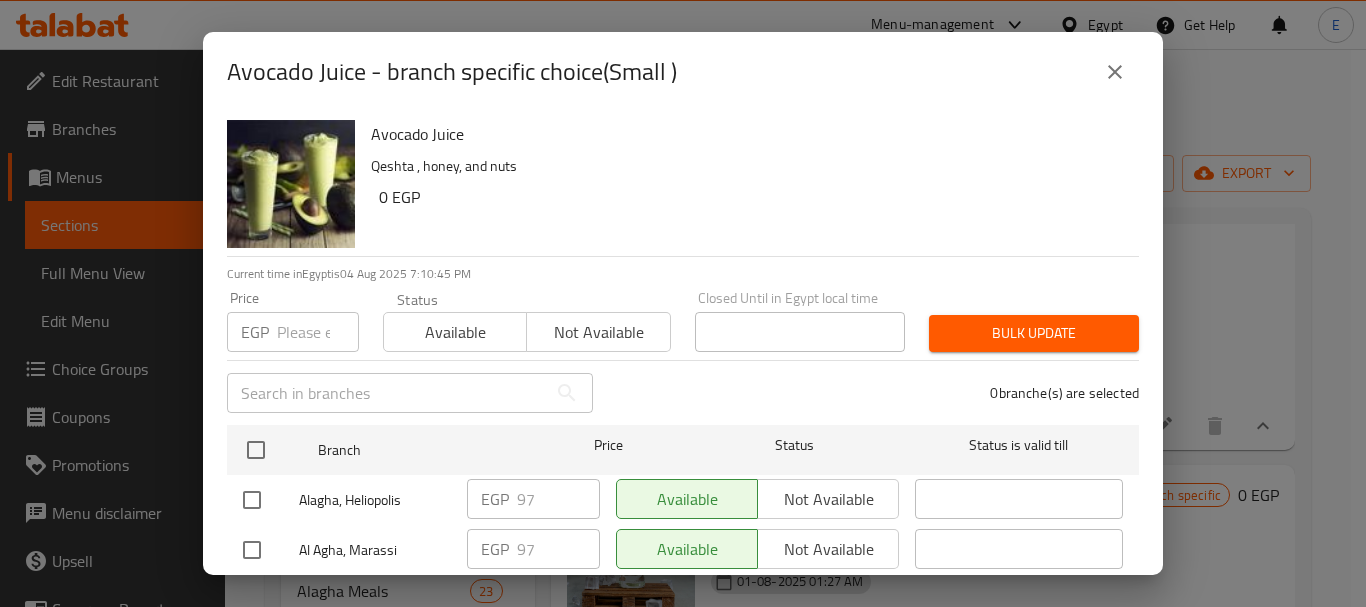 click 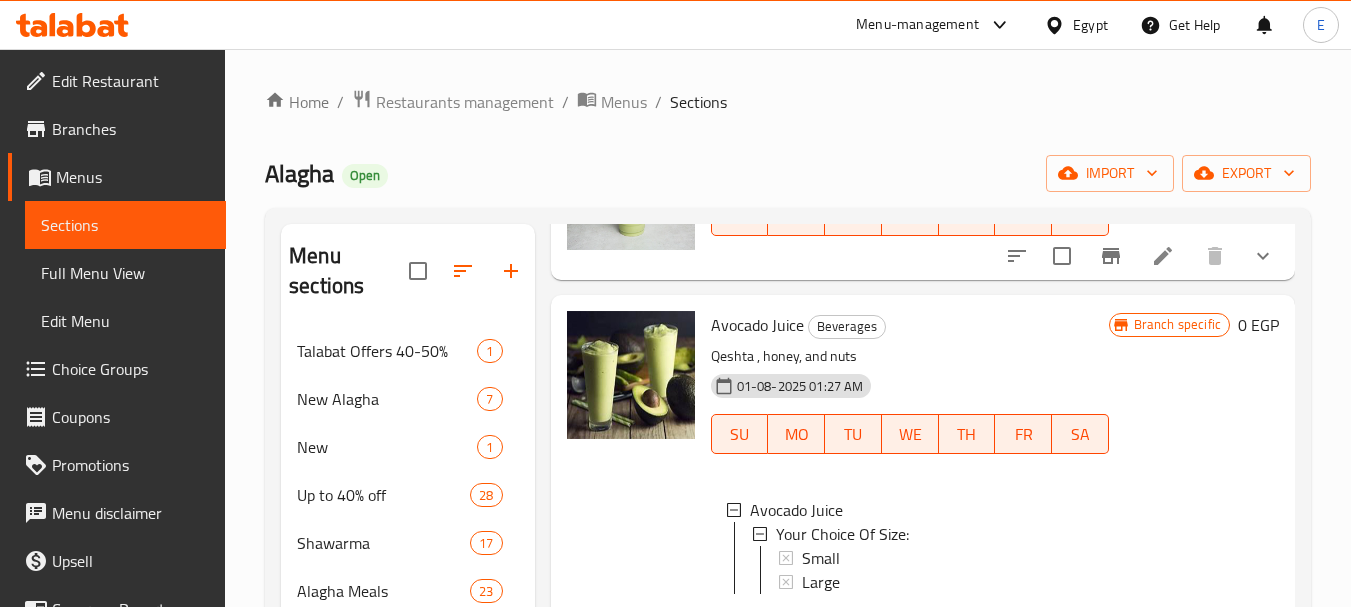 scroll, scrollTop: 1400, scrollLeft: 0, axis: vertical 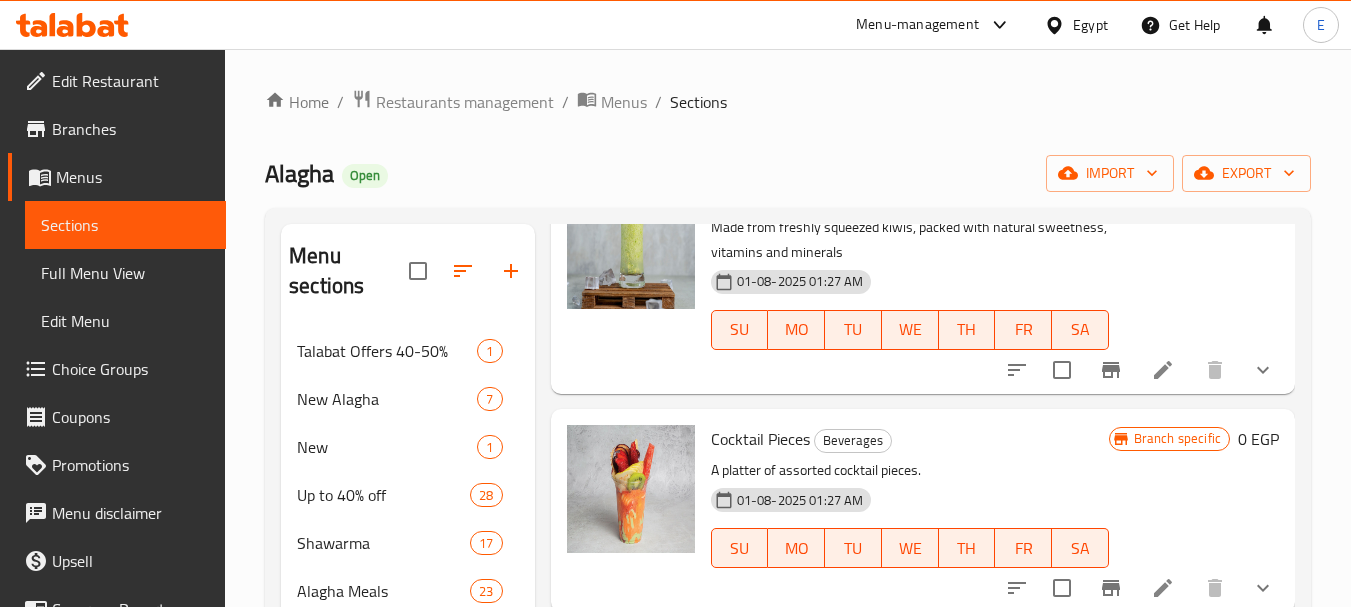 click 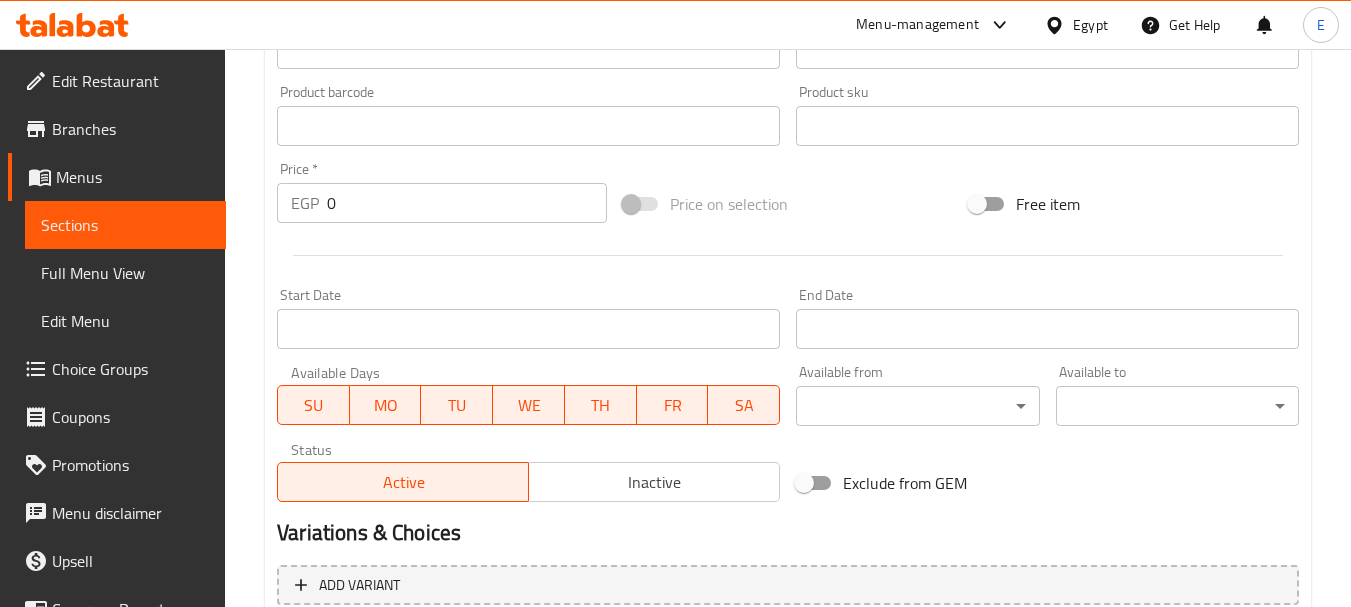 scroll, scrollTop: 868, scrollLeft: 0, axis: vertical 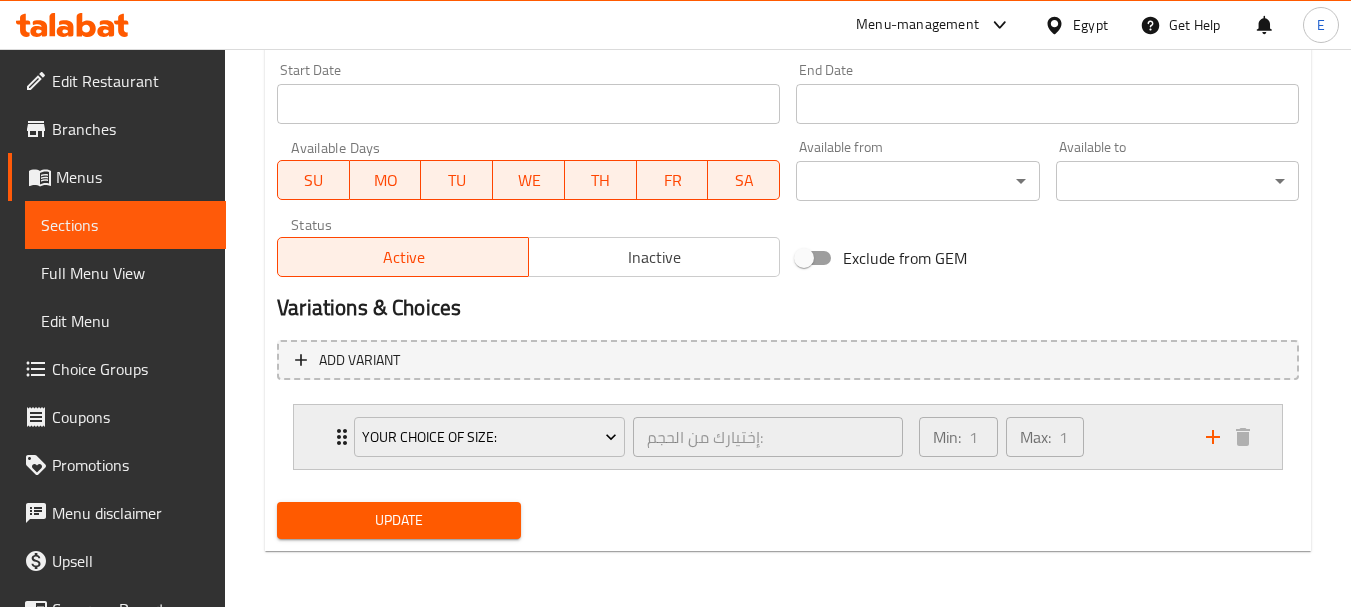 click on "Your Choice Of Size: إختيارك من الحجم: ​ Min: 1 ​ Max: 1 ​" at bounding box center (788, 437) 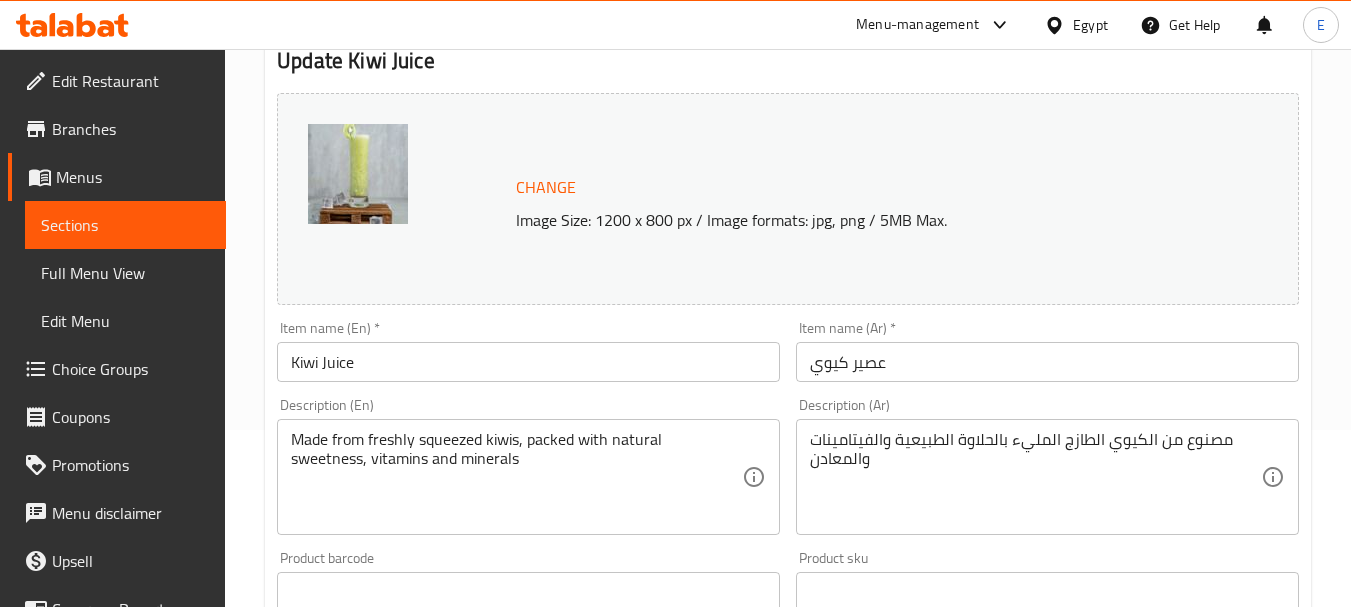 scroll, scrollTop: 0, scrollLeft: 0, axis: both 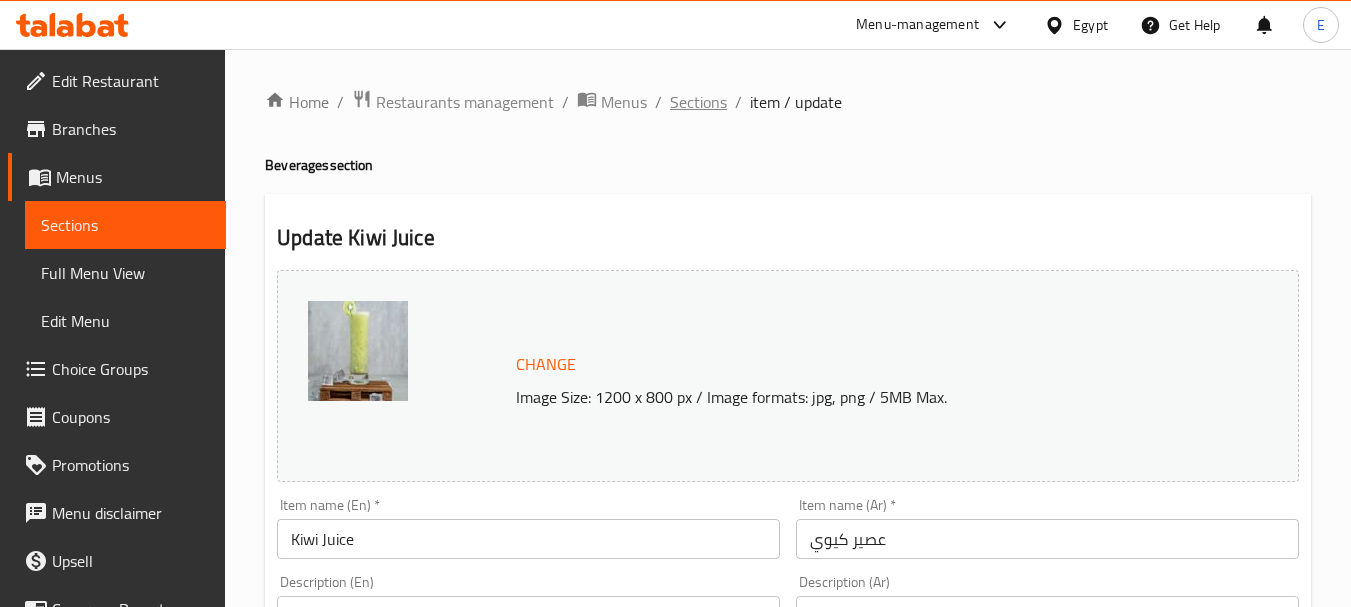 click on "Sections" at bounding box center [698, 102] 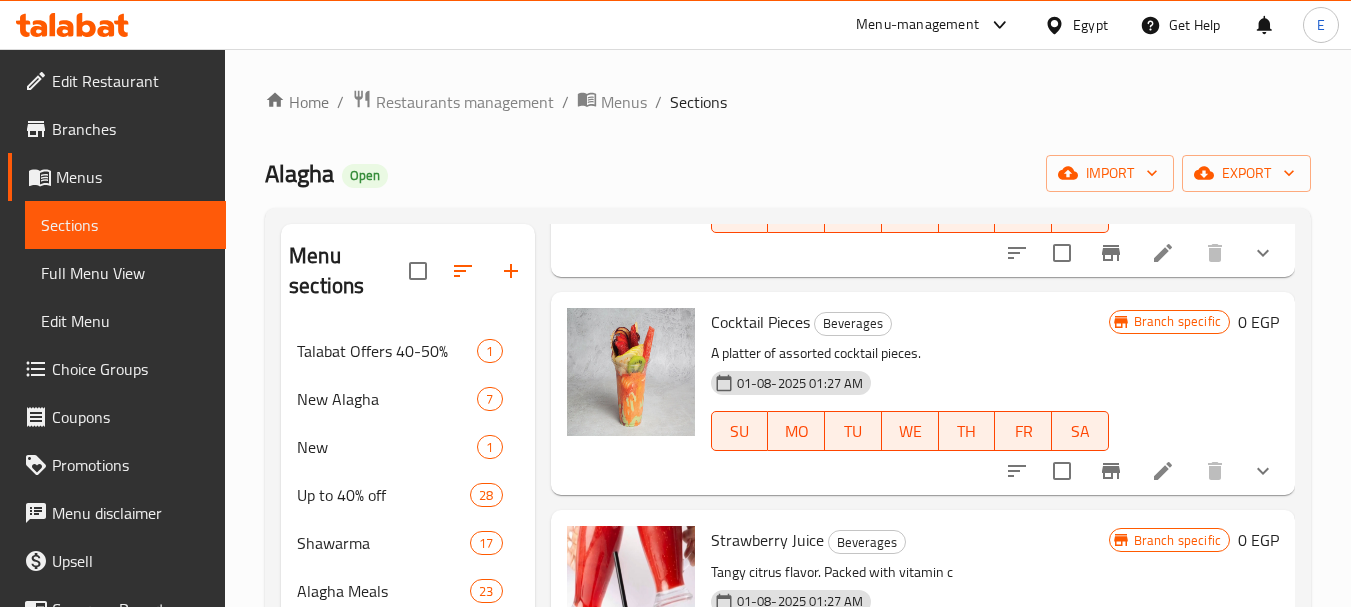 scroll, scrollTop: 1800, scrollLeft: 0, axis: vertical 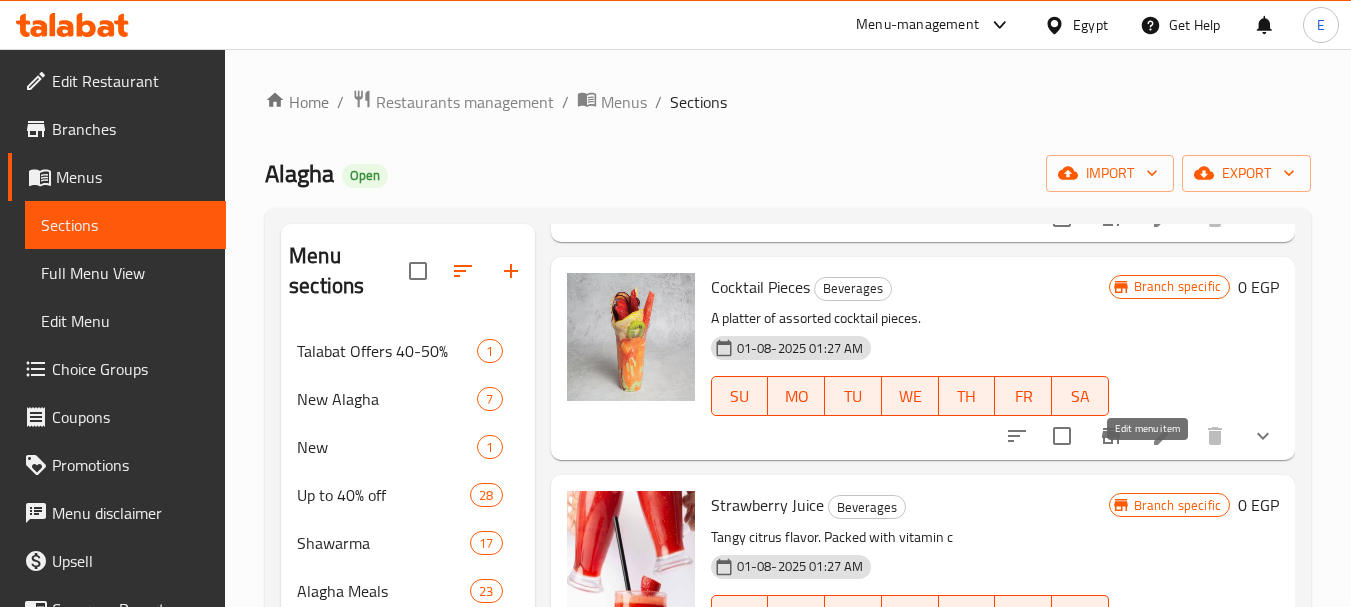 click 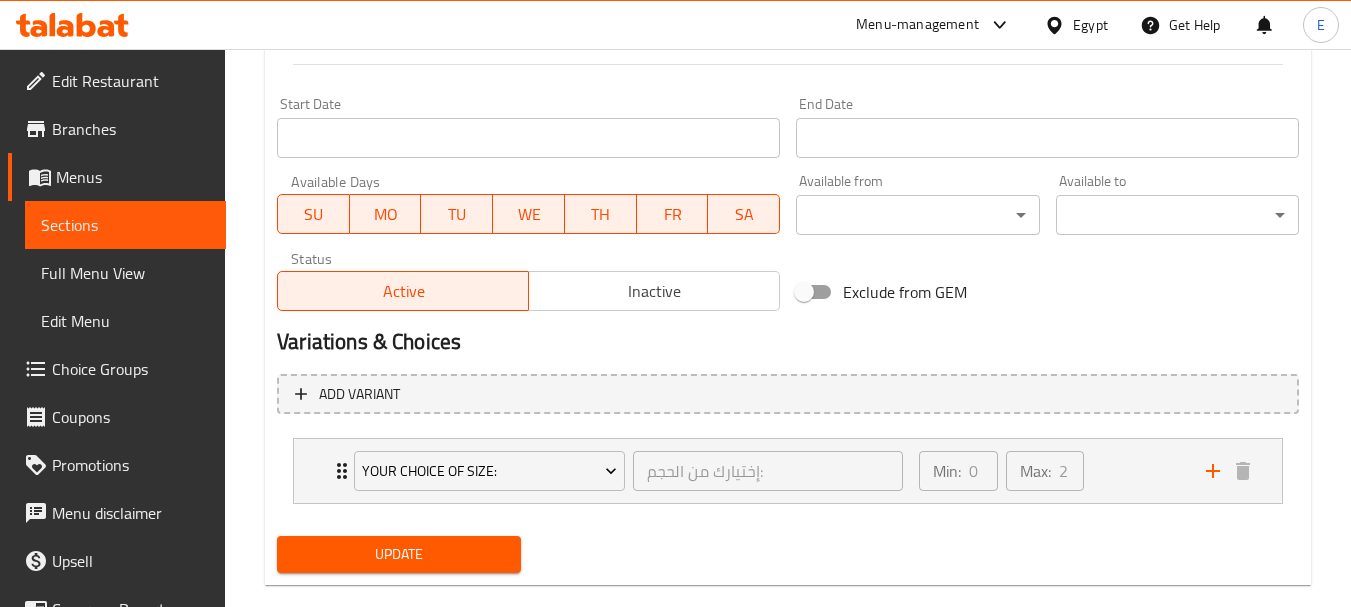 scroll, scrollTop: 868, scrollLeft: 0, axis: vertical 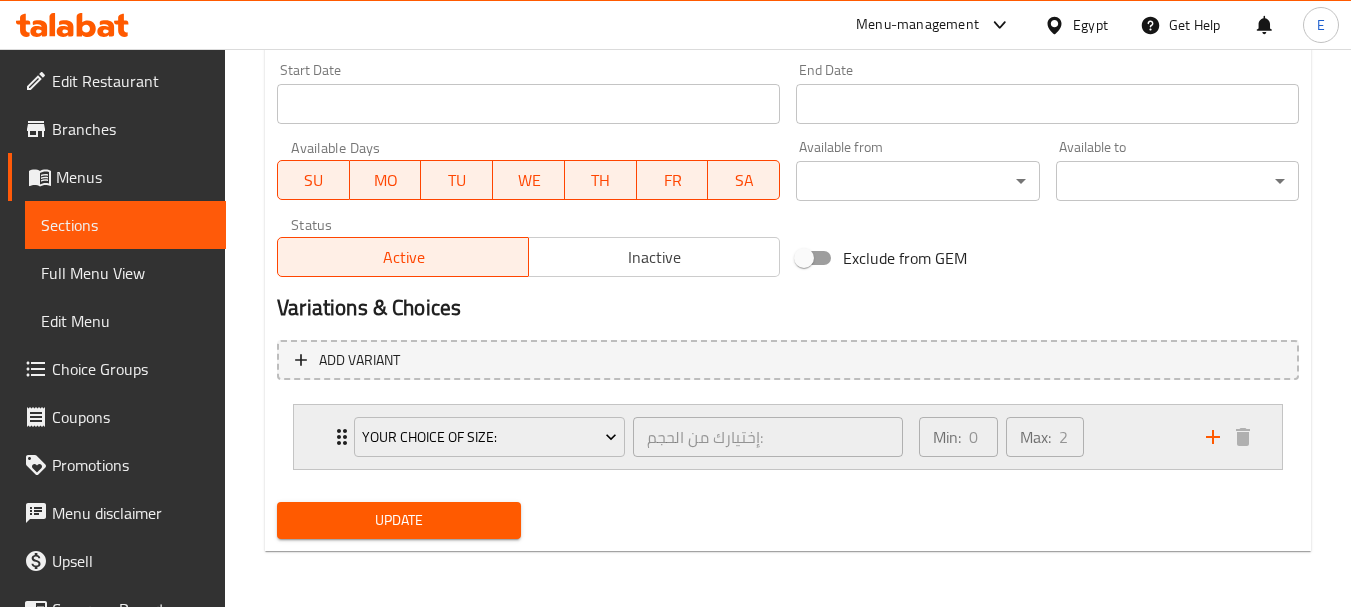 click on "Your Choice Of Size:  إختيارك من الحجم: ​ Min: 0 ​ Max: 2 ​" at bounding box center (788, 437) 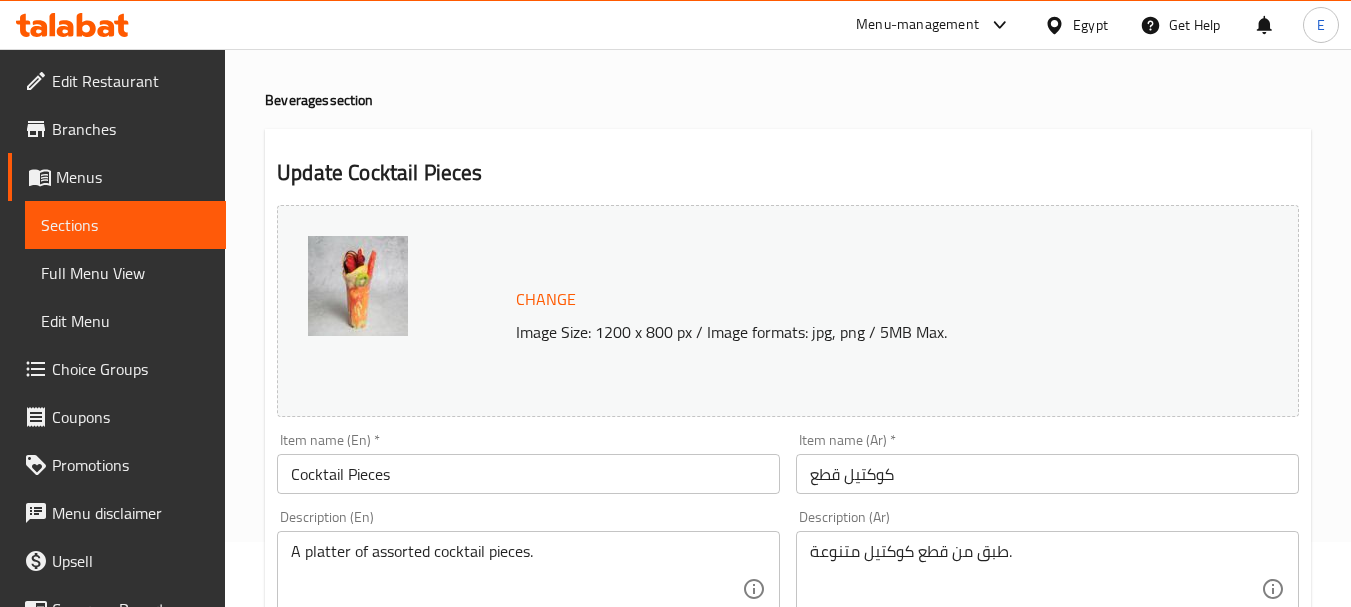 scroll, scrollTop: 0, scrollLeft: 0, axis: both 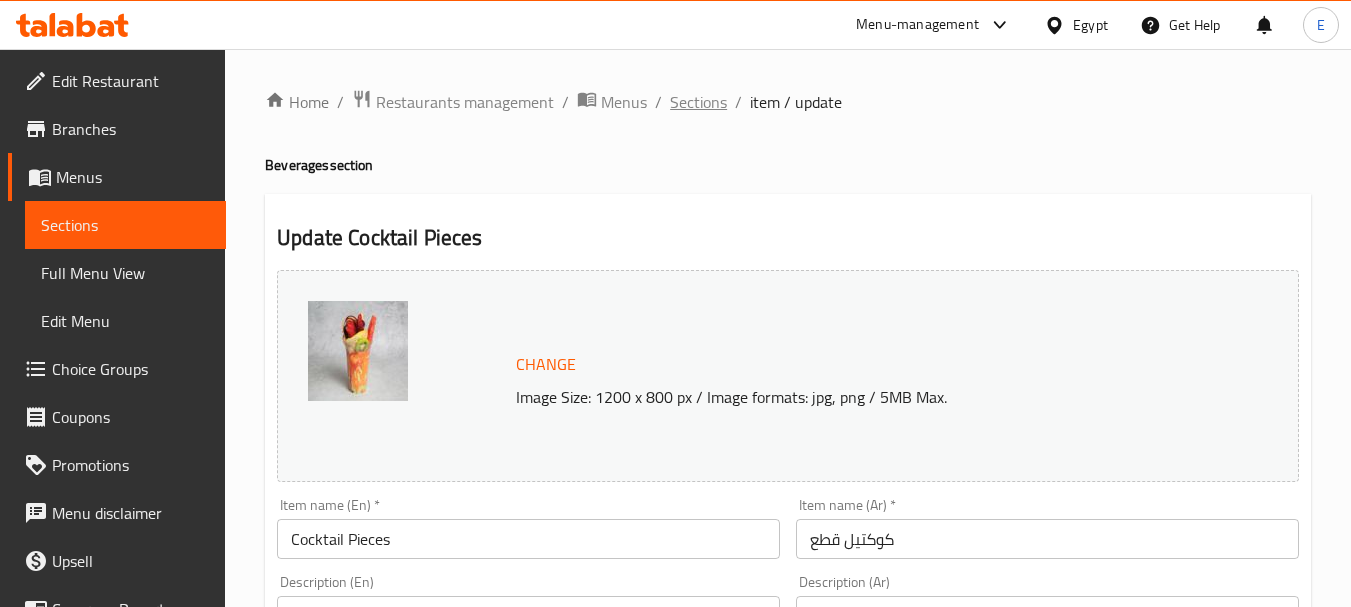 click on "Sections" at bounding box center [698, 102] 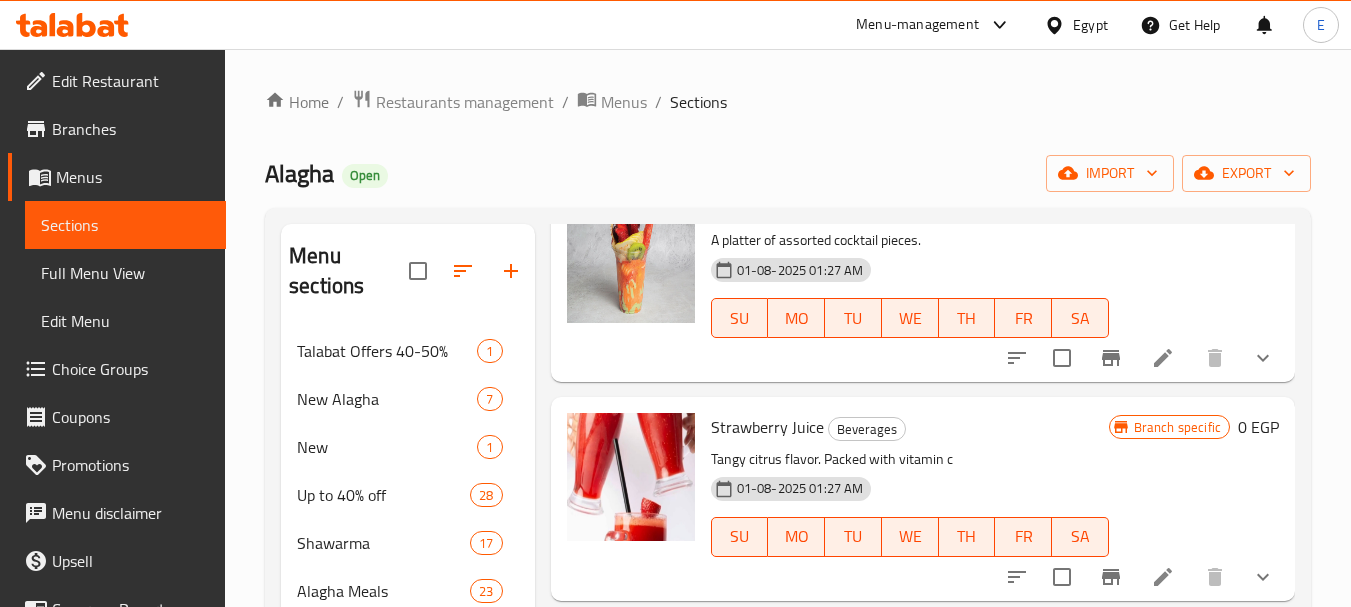 scroll, scrollTop: 2000, scrollLeft: 0, axis: vertical 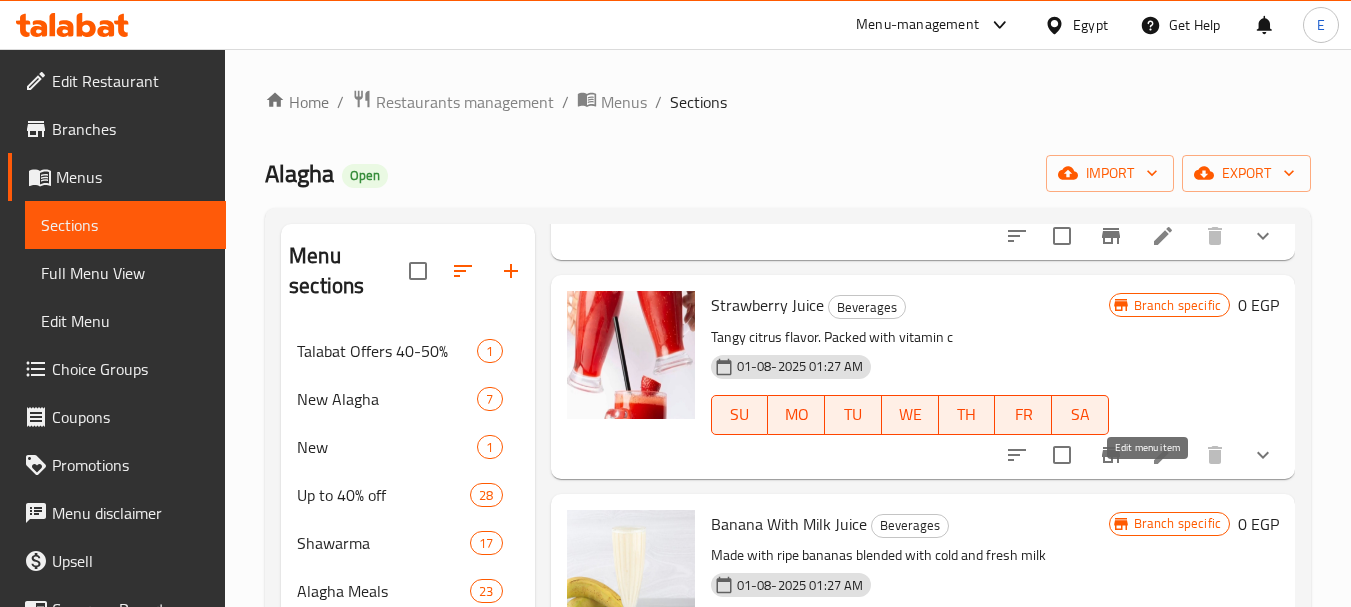 click 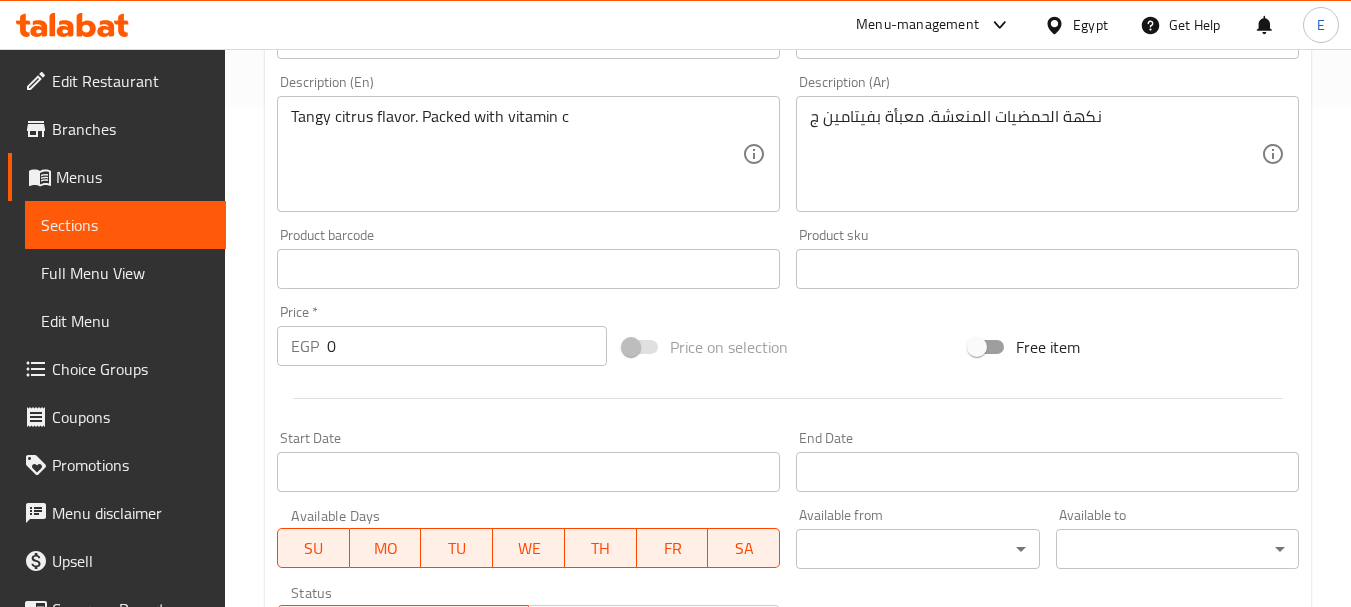 scroll, scrollTop: 868, scrollLeft: 0, axis: vertical 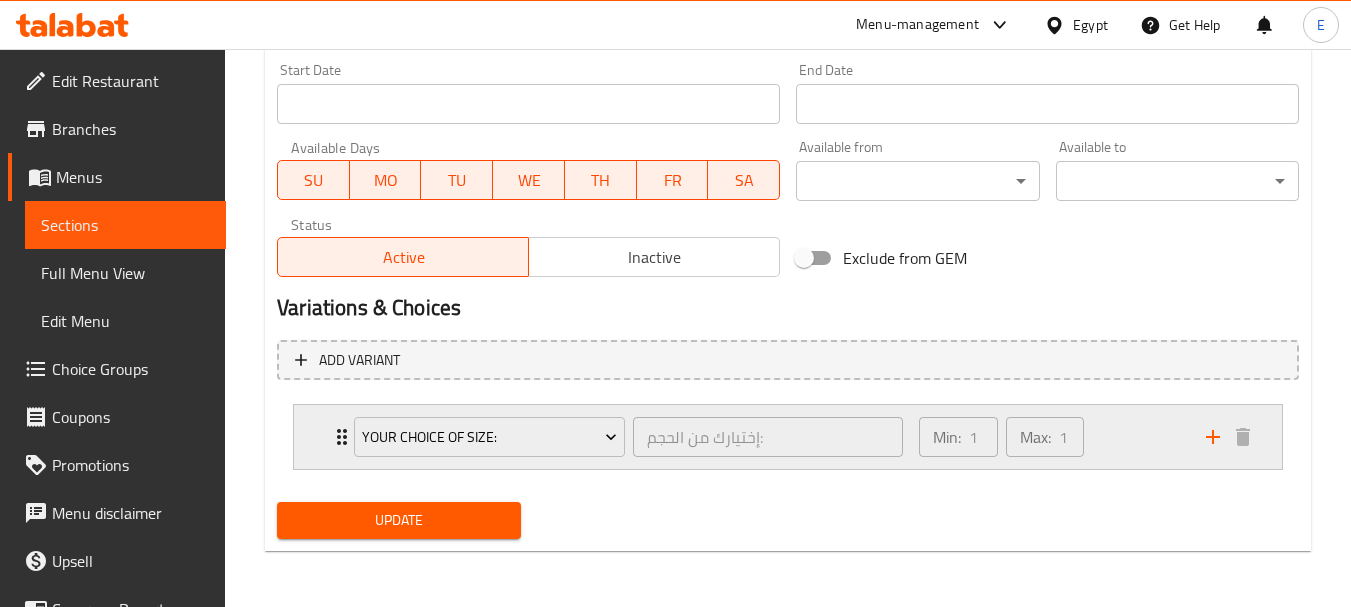 click on "Your Choice Of Size: إختيارك من الحجم: ​ Min: 1 ​ Max: 1 ​" at bounding box center [788, 437] 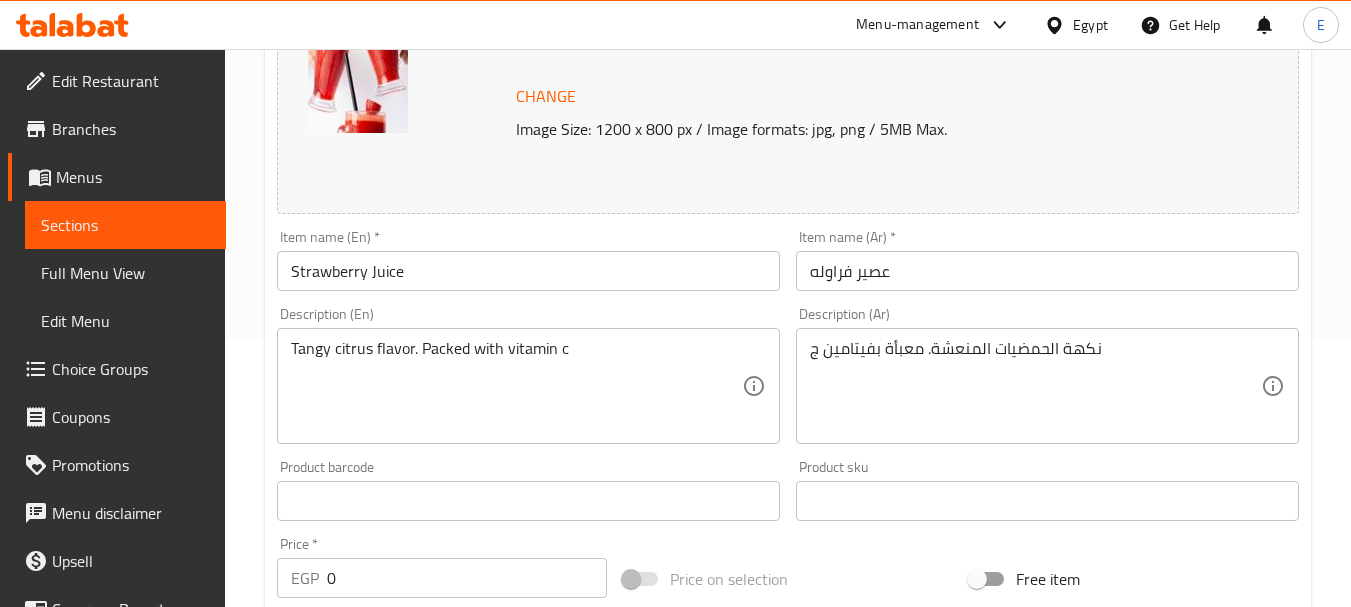 scroll, scrollTop: 0, scrollLeft: 0, axis: both 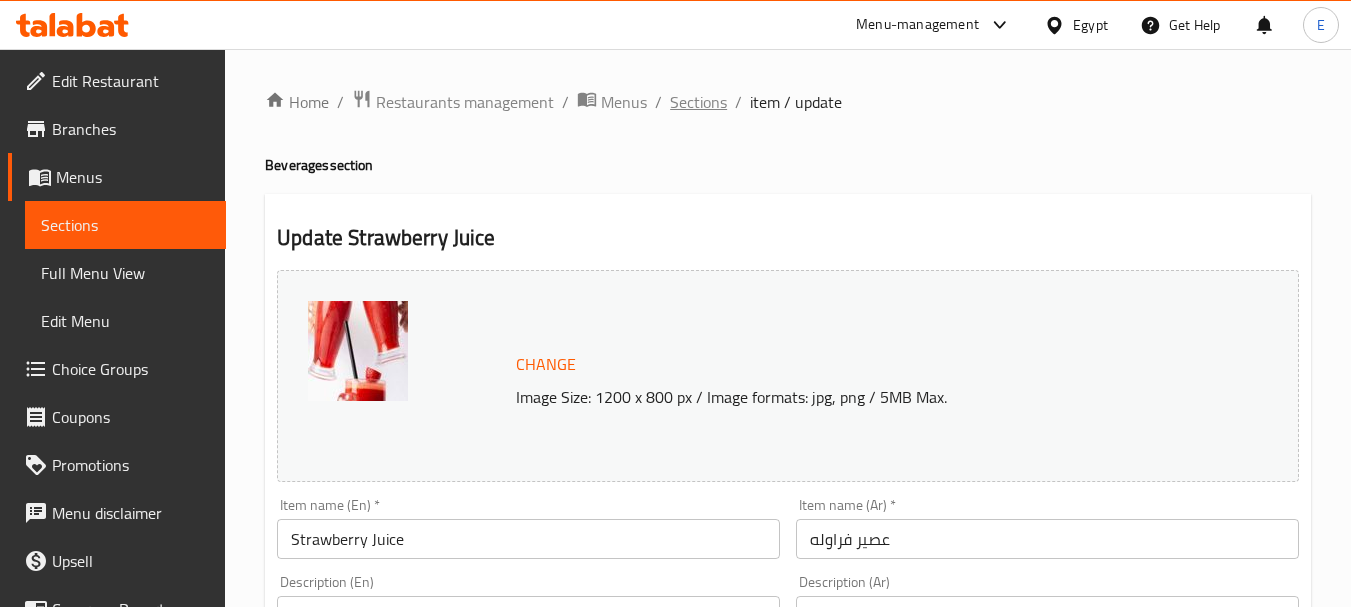 click on "Sections" at bounding box center (698, 102) 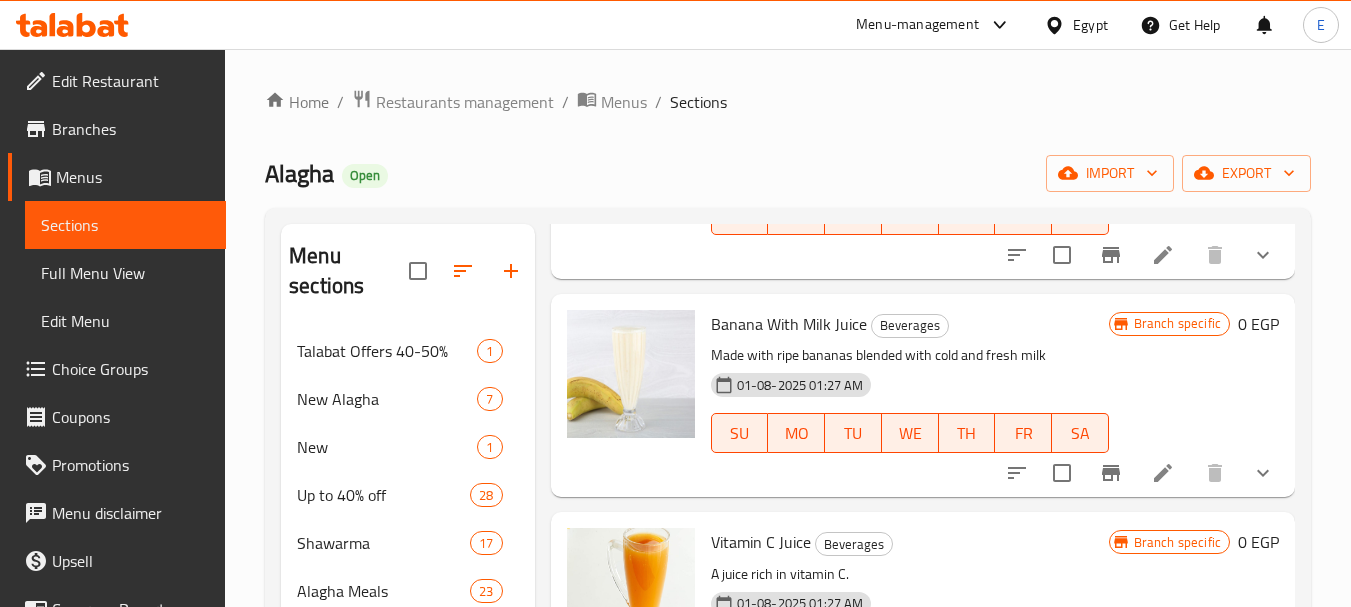 scroll, scrollTop: 2300, scrollLeft: 0, axis: vertical 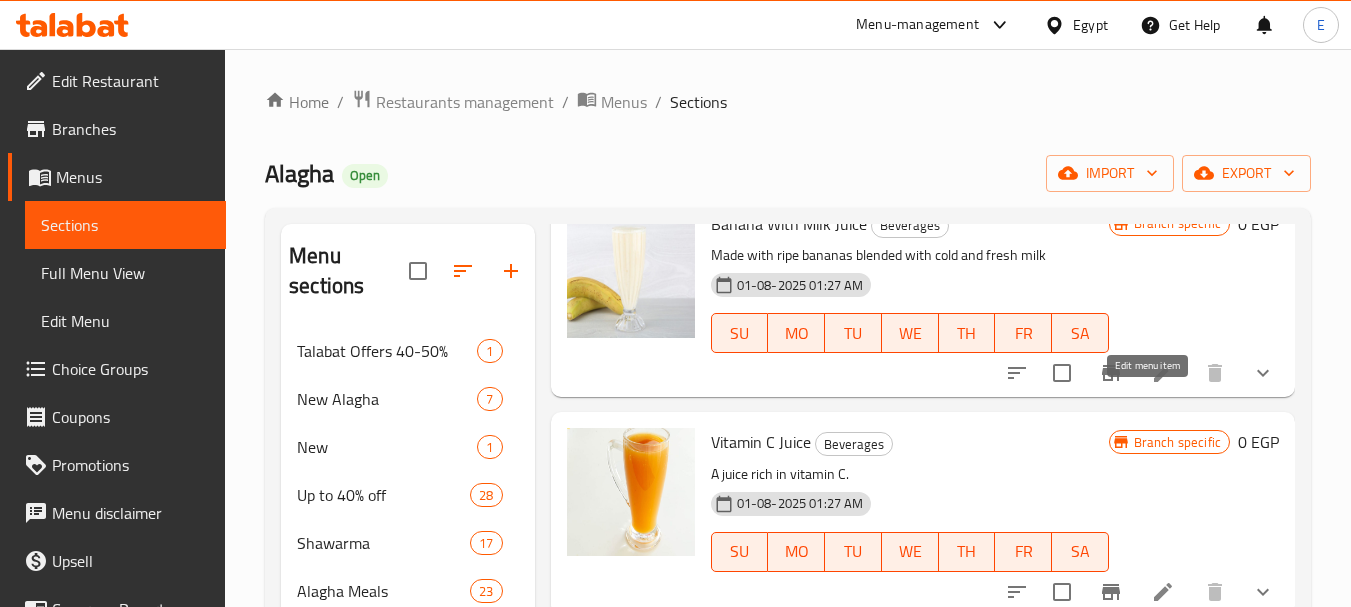 click 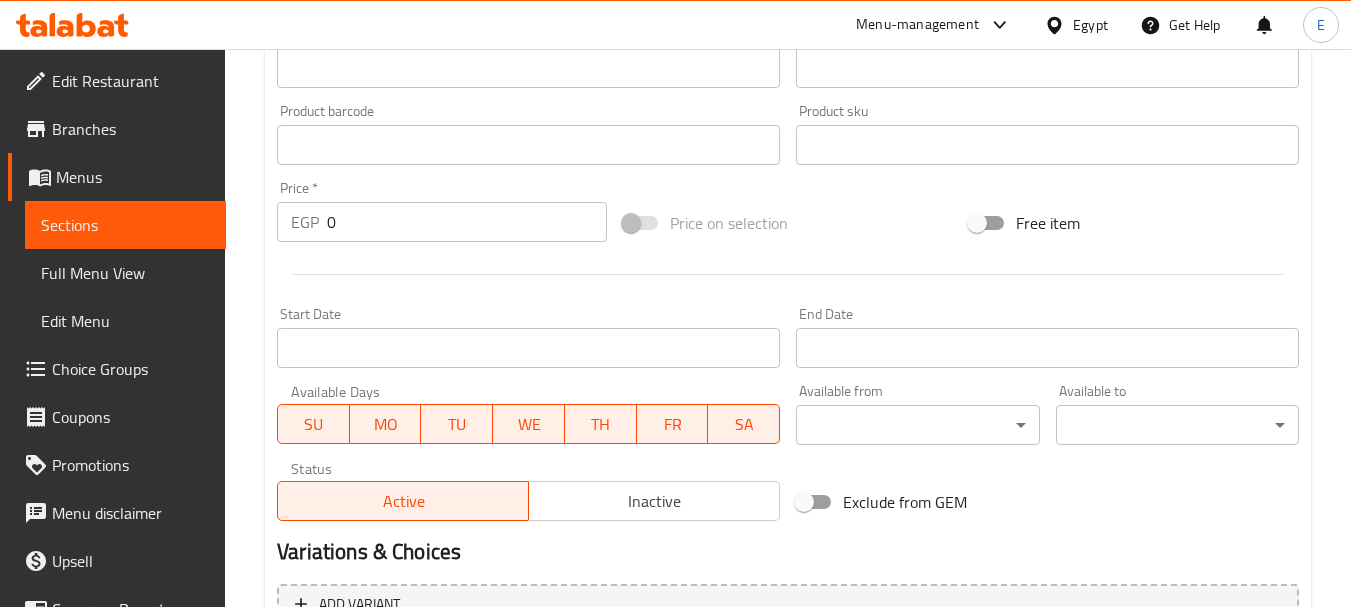 scroll, scrollTop: 868, scrollLeft: 0, axis: vertical 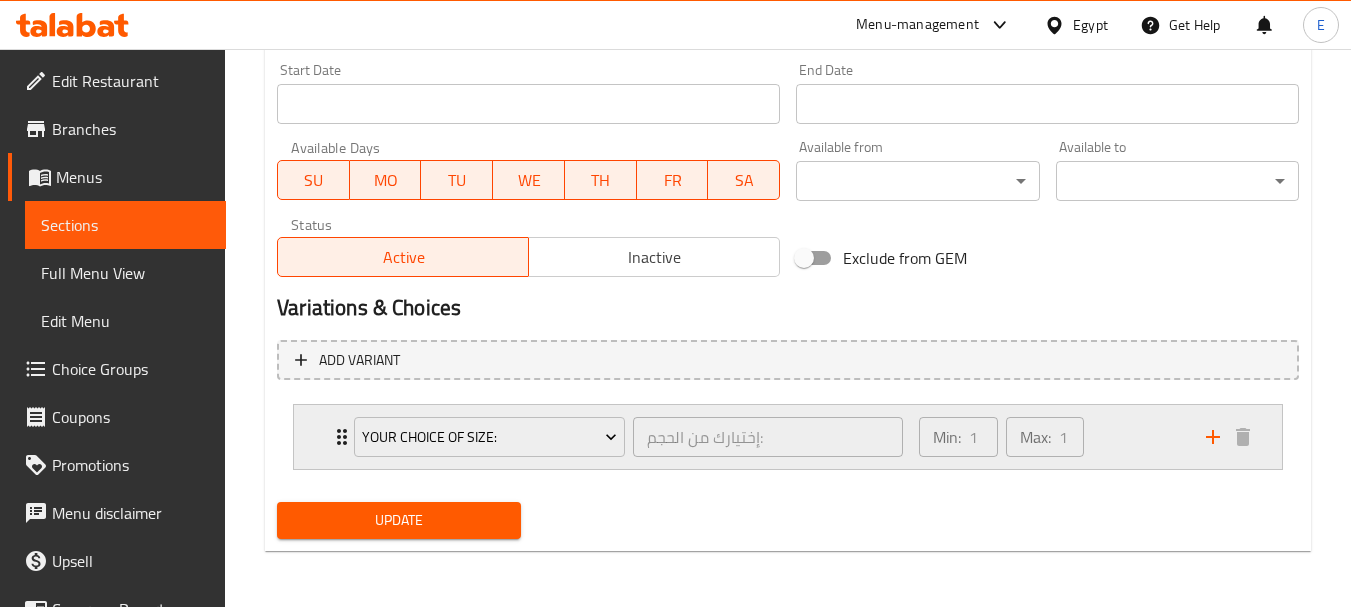 click on "Your Choice Of Size: إختيارك من الحجم: ​ Min: 1 ​ Max: 1 ​" at bounding box center [788, 437] 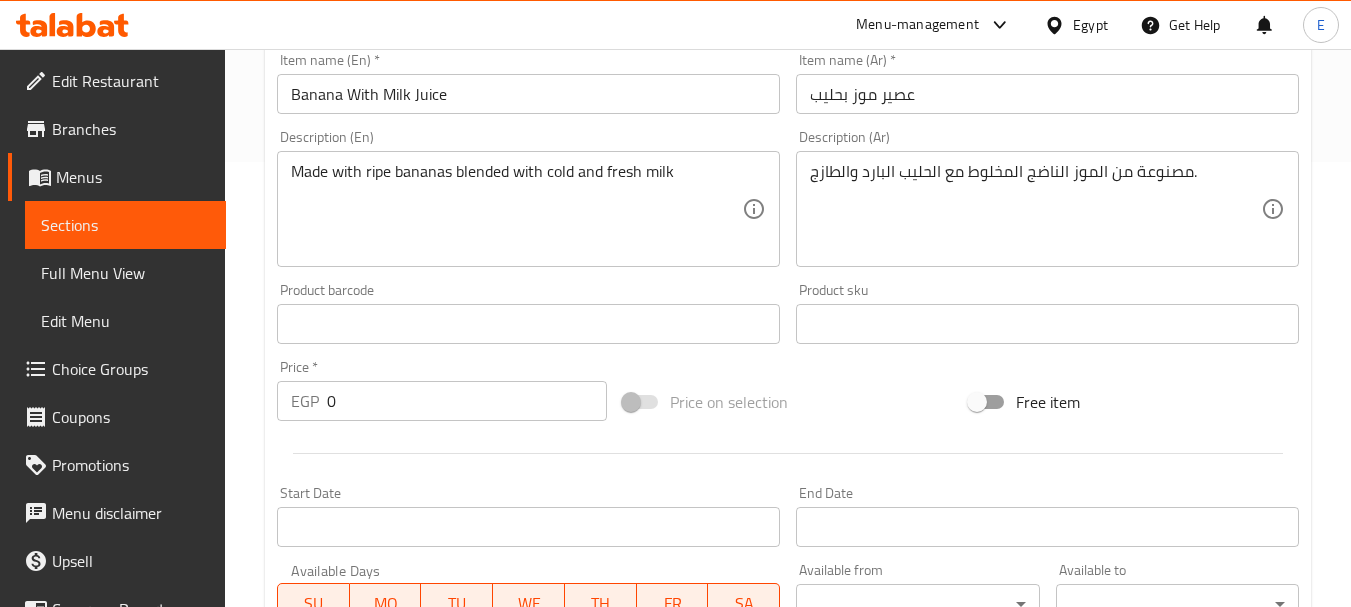scroll, scrollTop: 0, scrollLeft: 0, axis: both 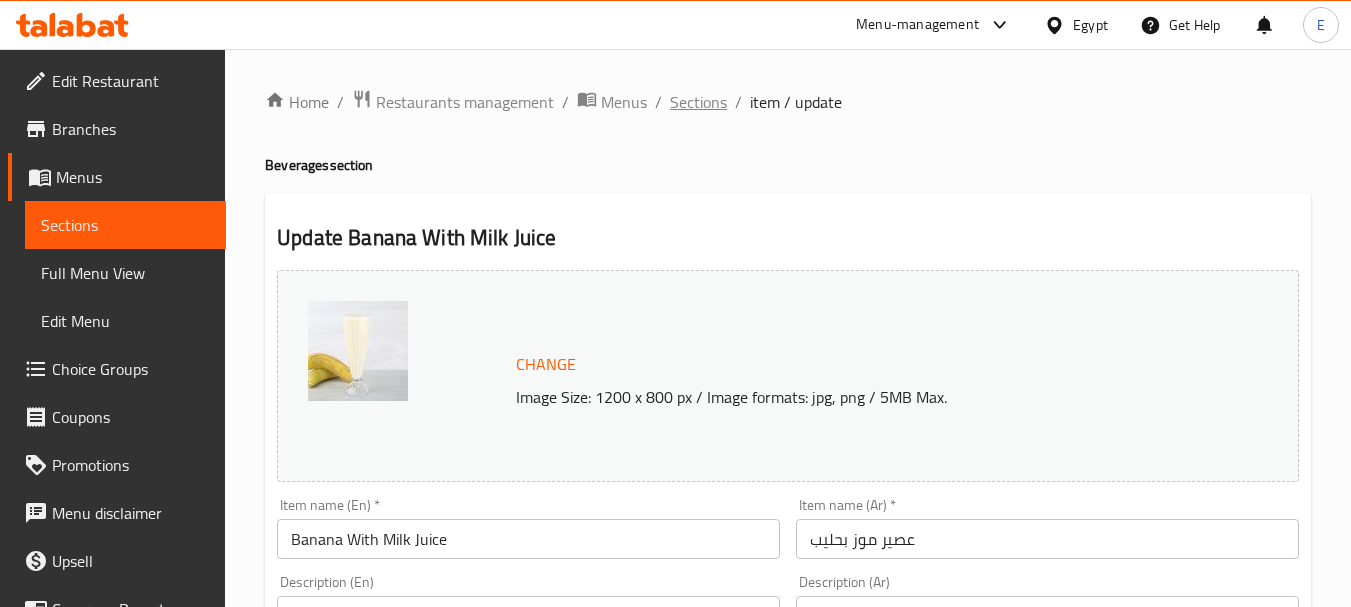 click on "Sections" at bounding box center (698, 102) 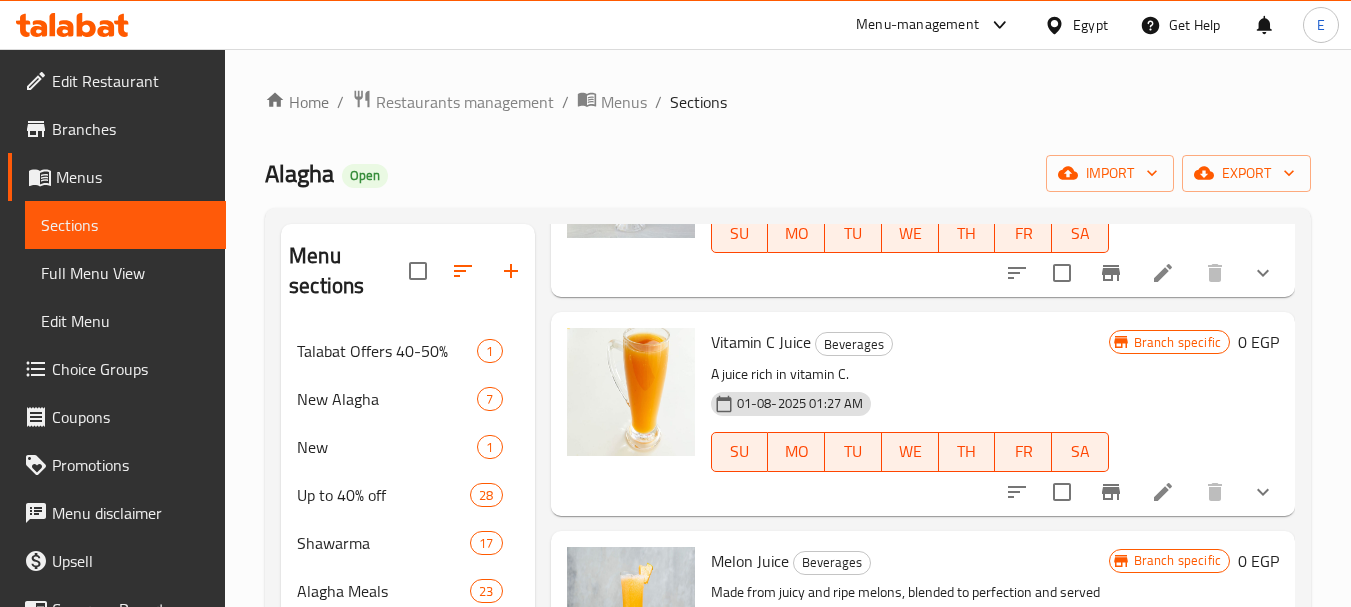 scroll, scrollTop: 2500, scrollLeft: 0, axis: vertical 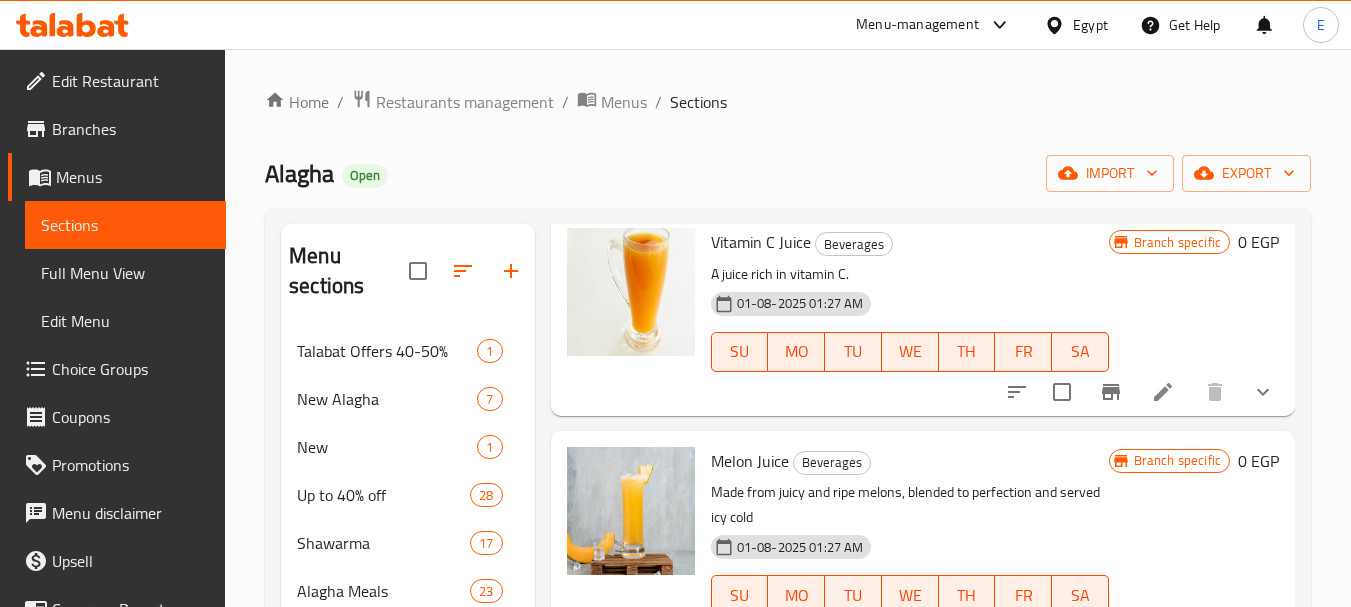 click 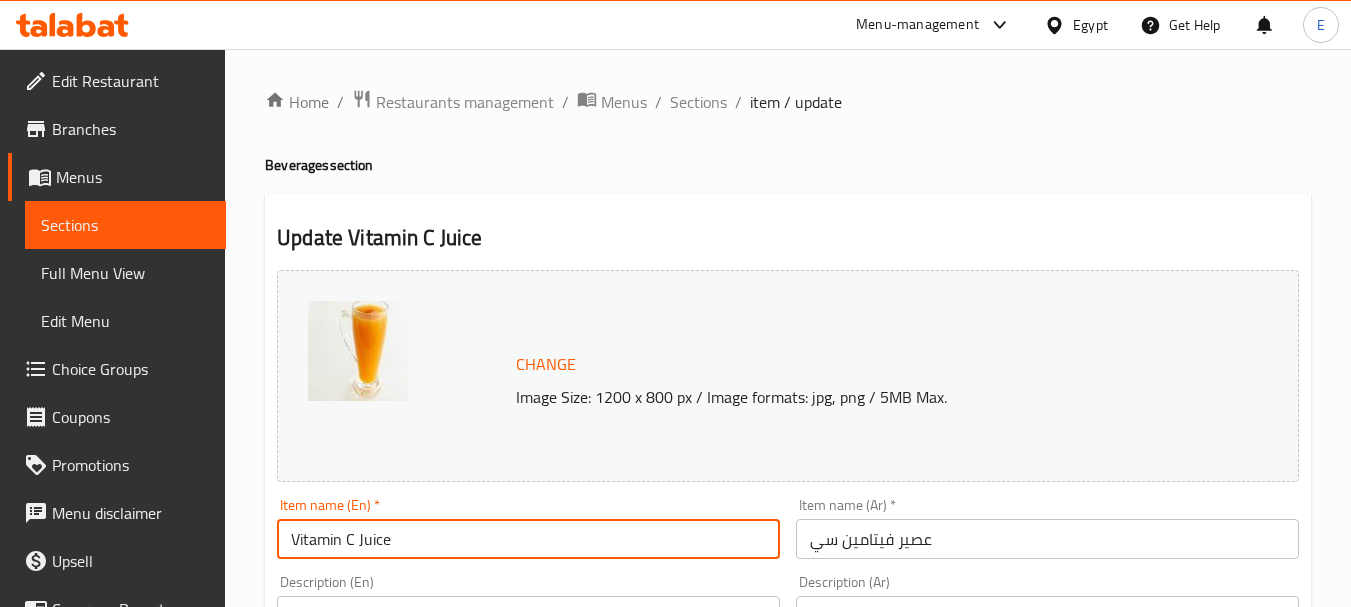 drag, startPoint x: 422, startPoint y: 537, endPoint x: 259, endPoint y: 535, distance: 163.01227 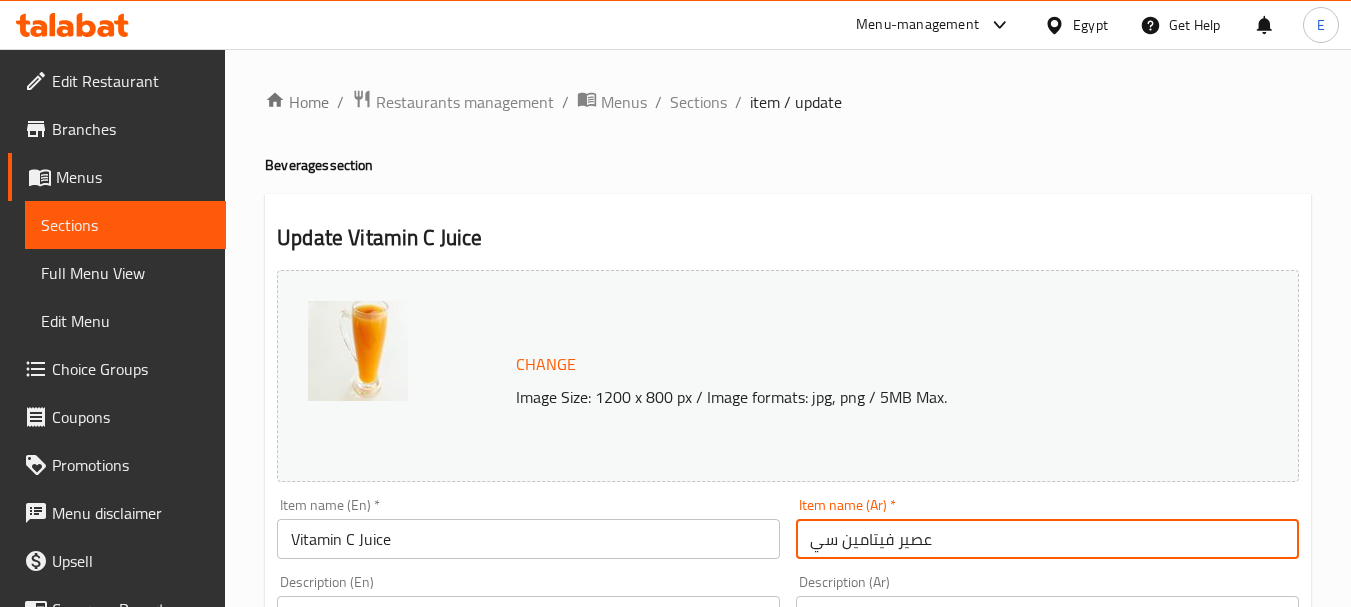 drag, startPoint x: 977, startPoint y: 546, endPoint x: 797, endPoint y: 551, distance: 180.06943 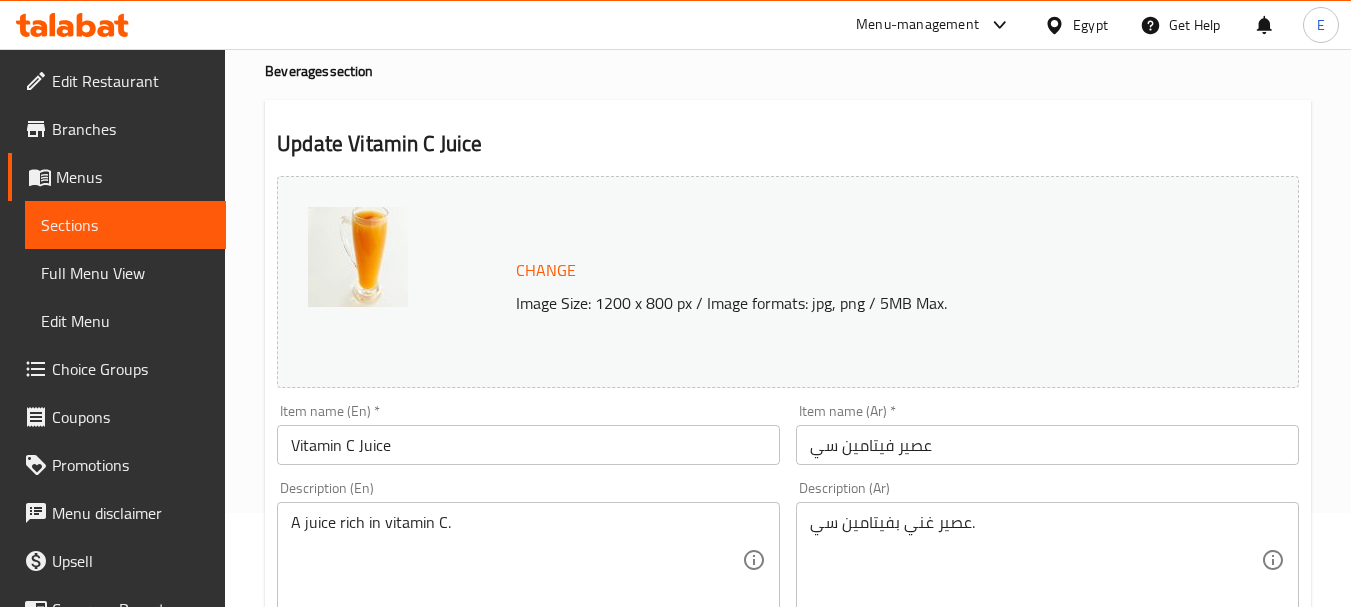 scroll, scrollTop: 0, scrollLeft: 0, axis: both 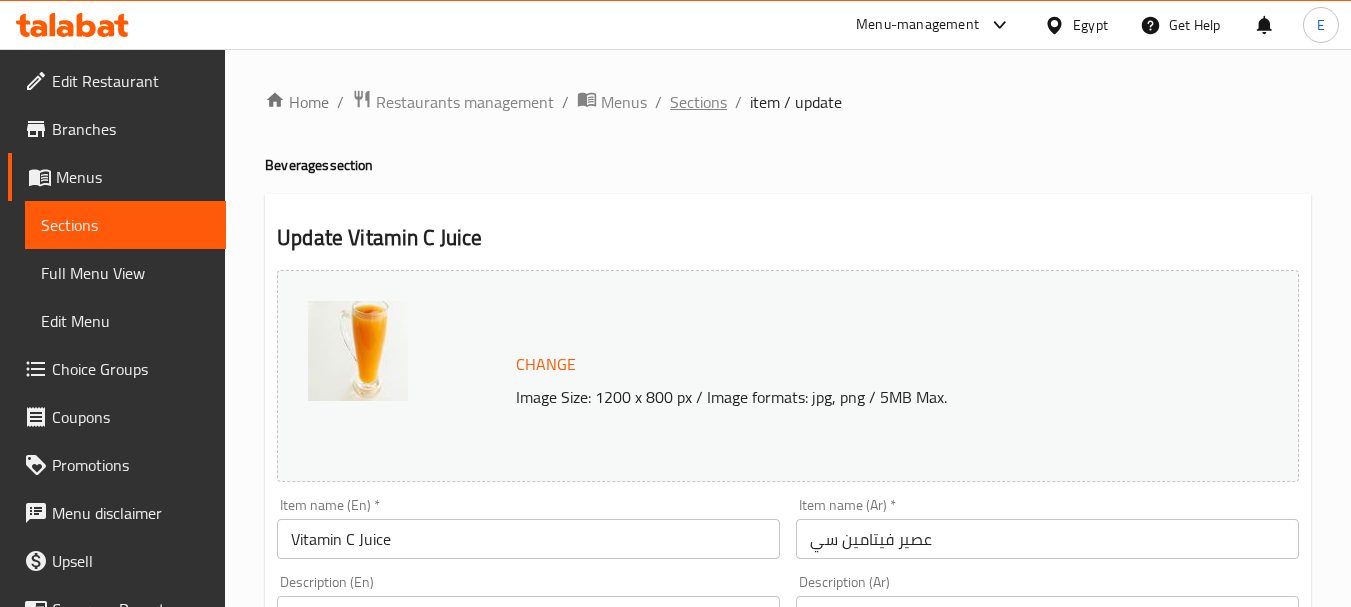 click on "Sections" at bounding box center [698, 102] 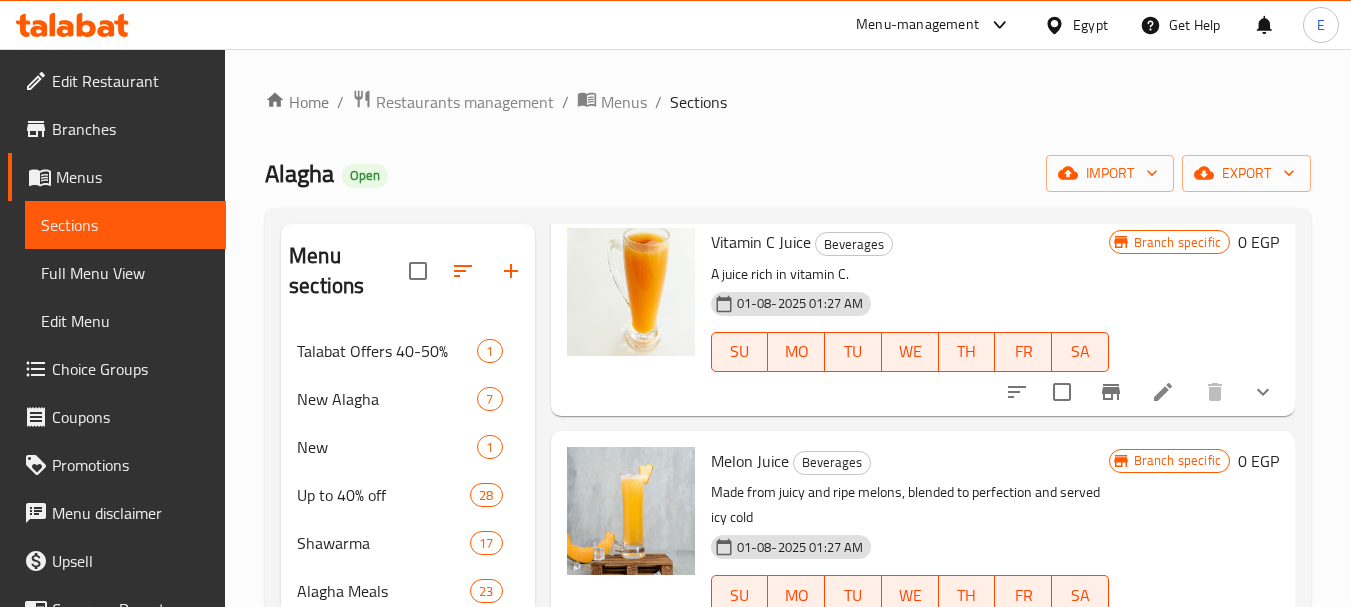 scroll, scrollTop: 2700, scrollLeft: 0, axis: vertical 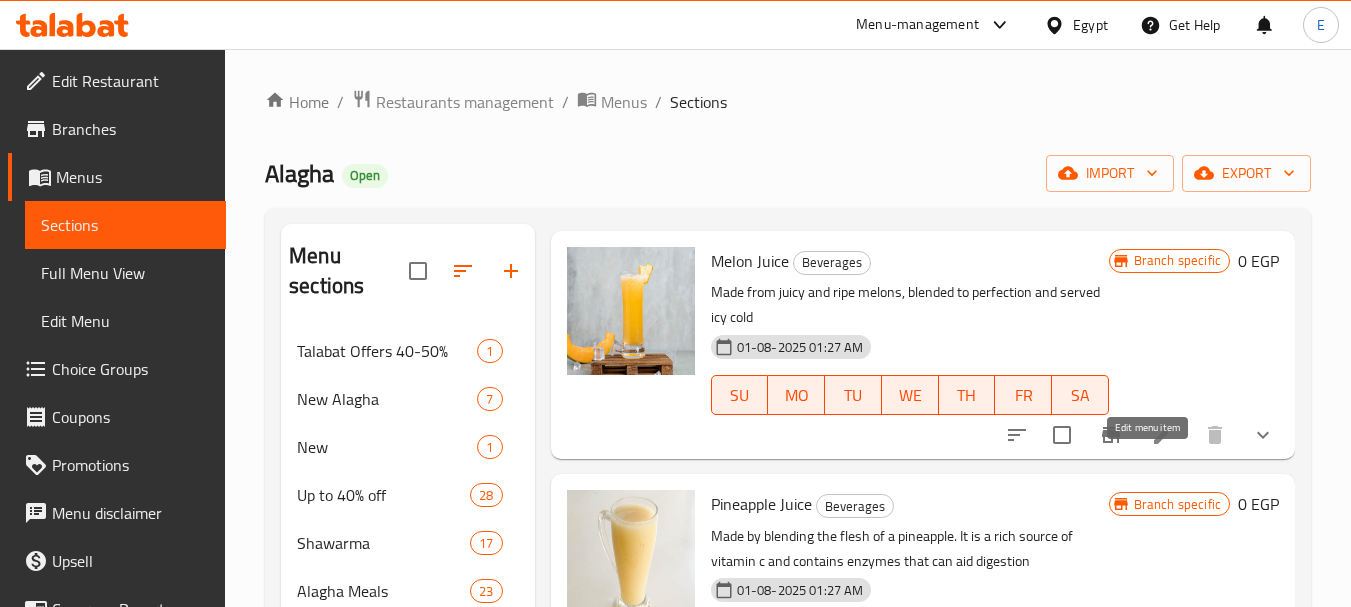 click 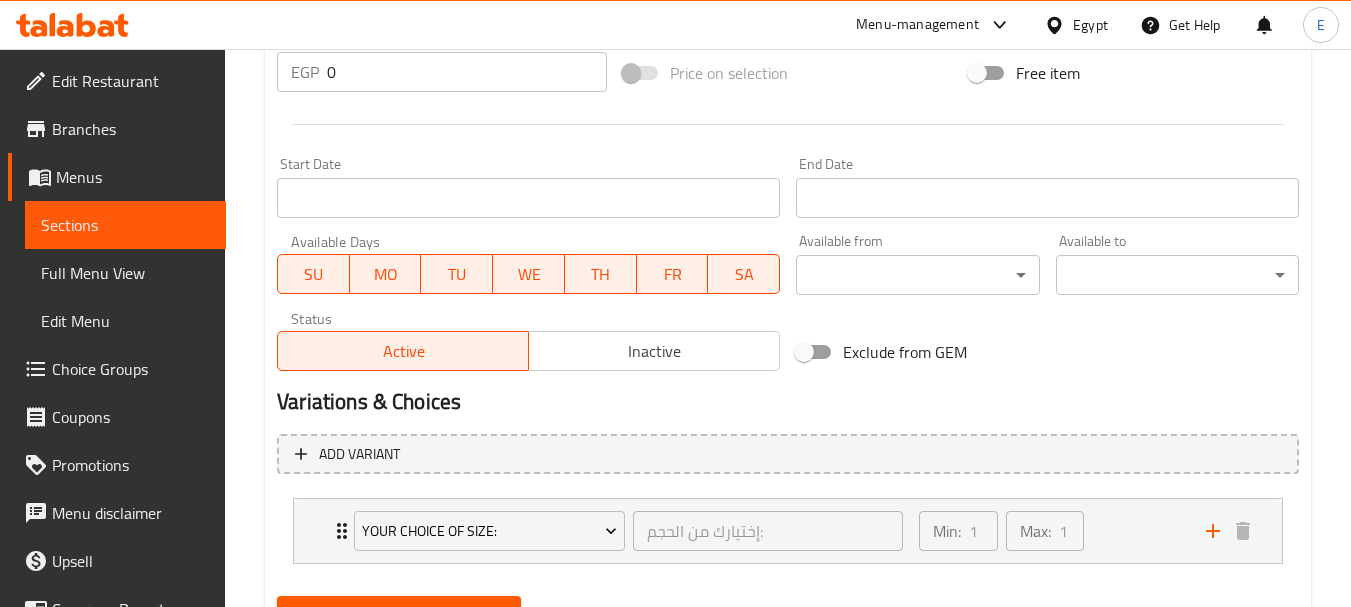 scroll, scrollTop: 868, scrollLeft: 0, axis: vertical 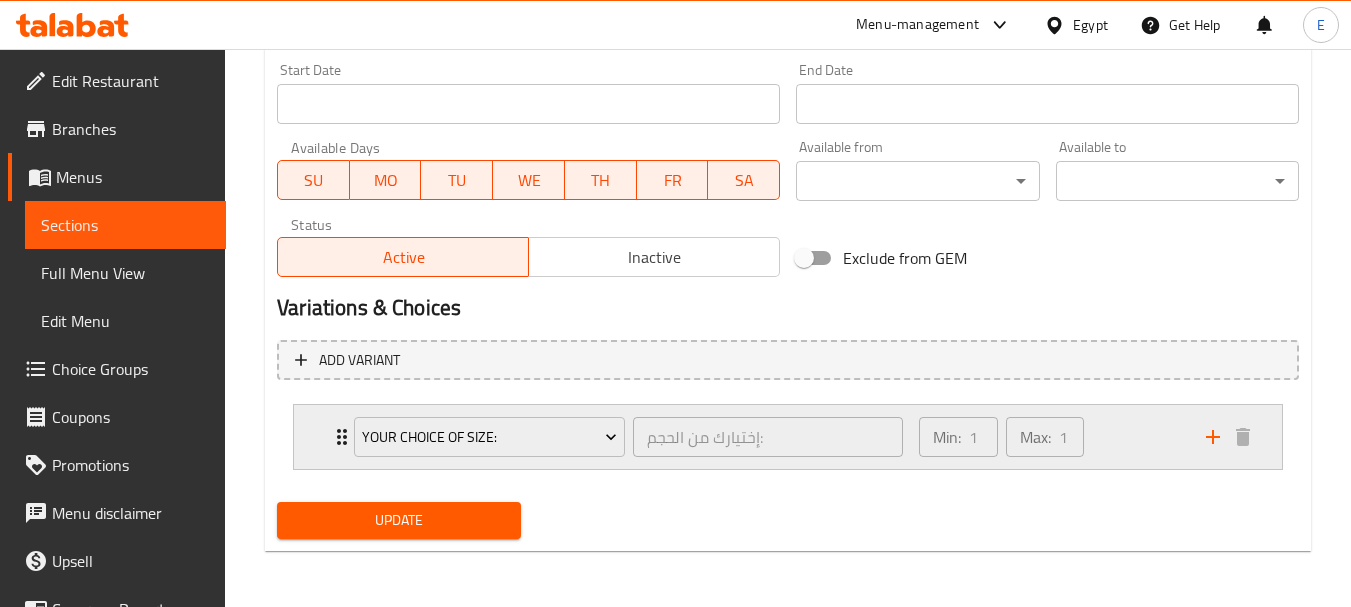 click on "Your Choice Of Size:  إختيارك من الحجم: ​ Min: 1 ​ Max: 1 ​" at bounding box center (788, 437) 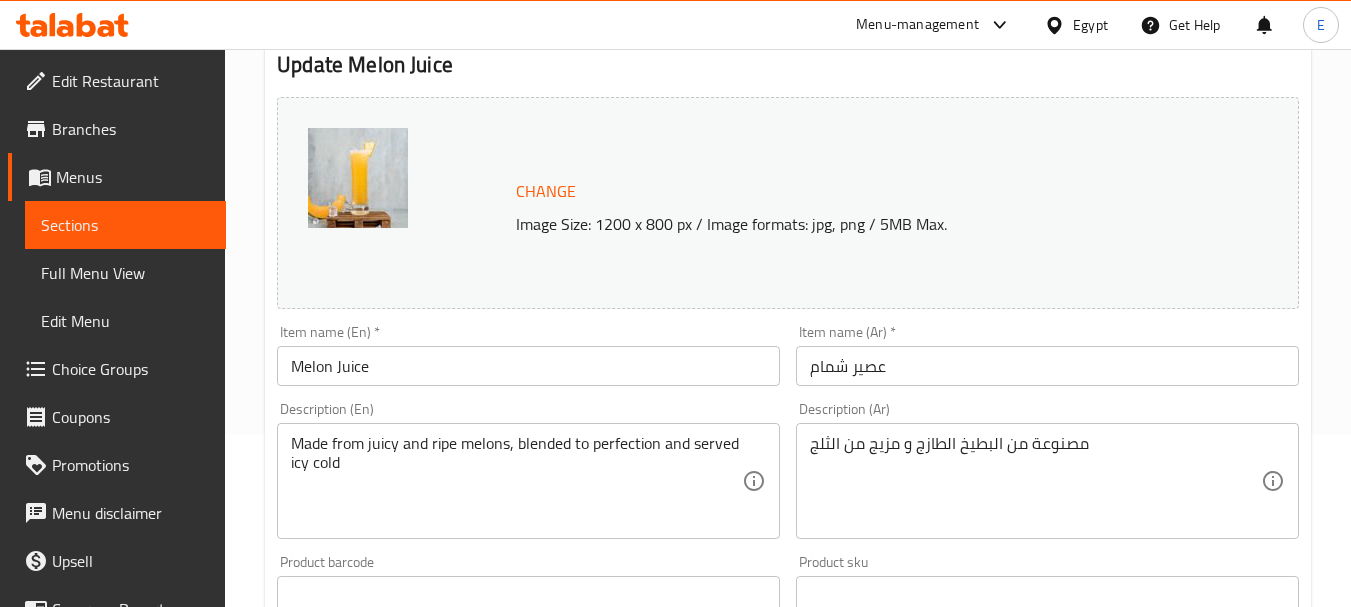 scroll, scrollTop: 0, scrollLeft: 0, axis: both 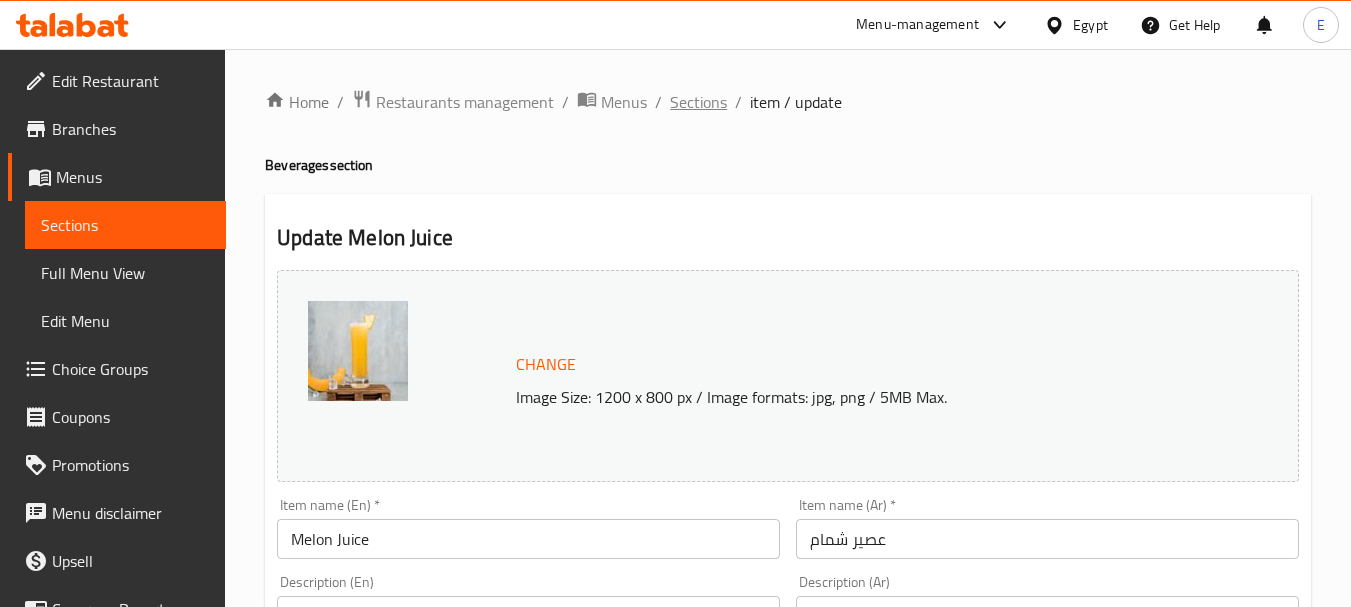 click on "Sections" at bounding box center [698, 102] 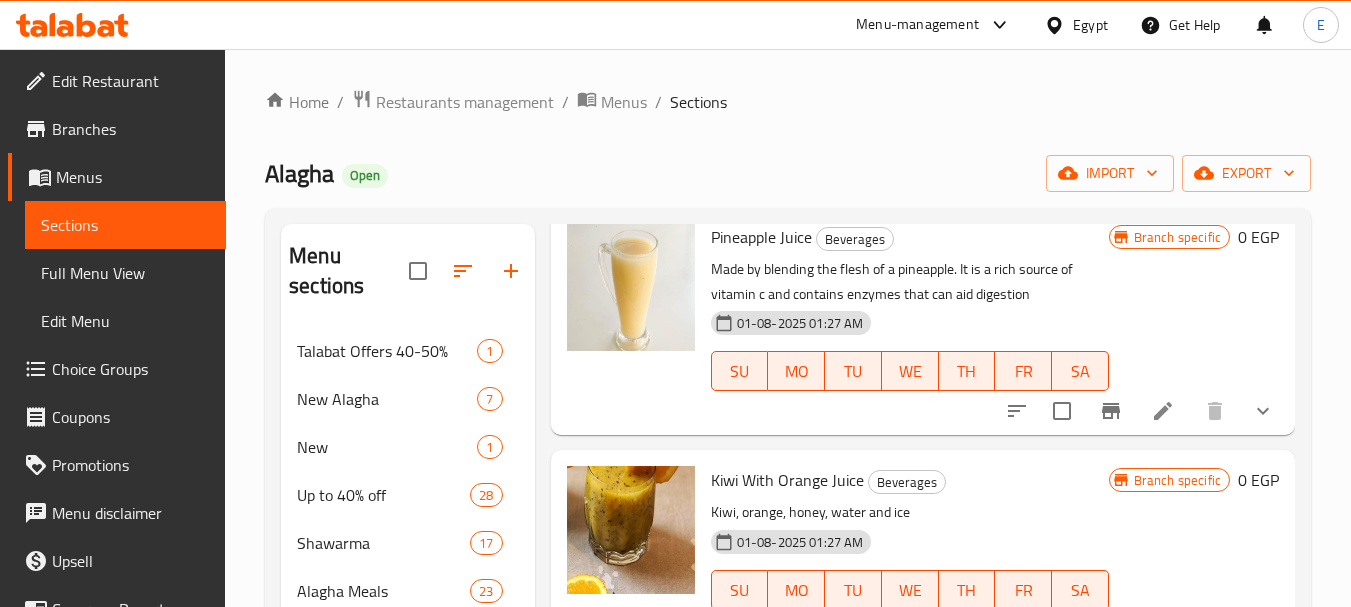 scroll, scrollTop: 3000, scrollLeft: 0, axis: vertical 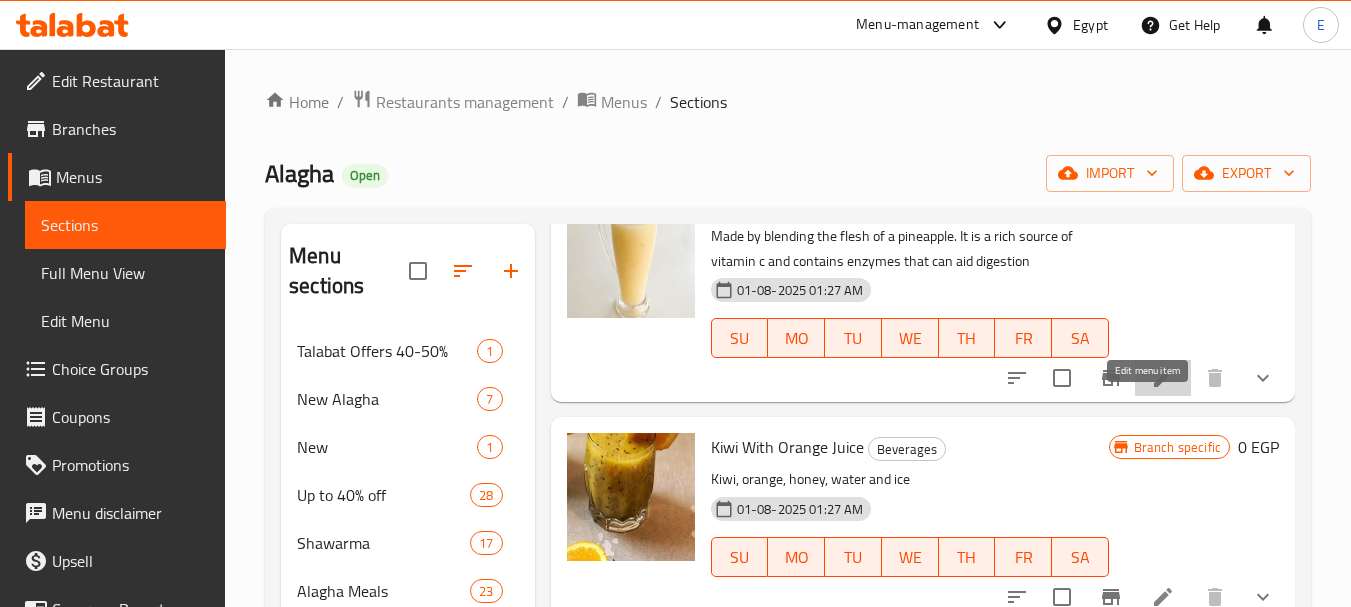 click 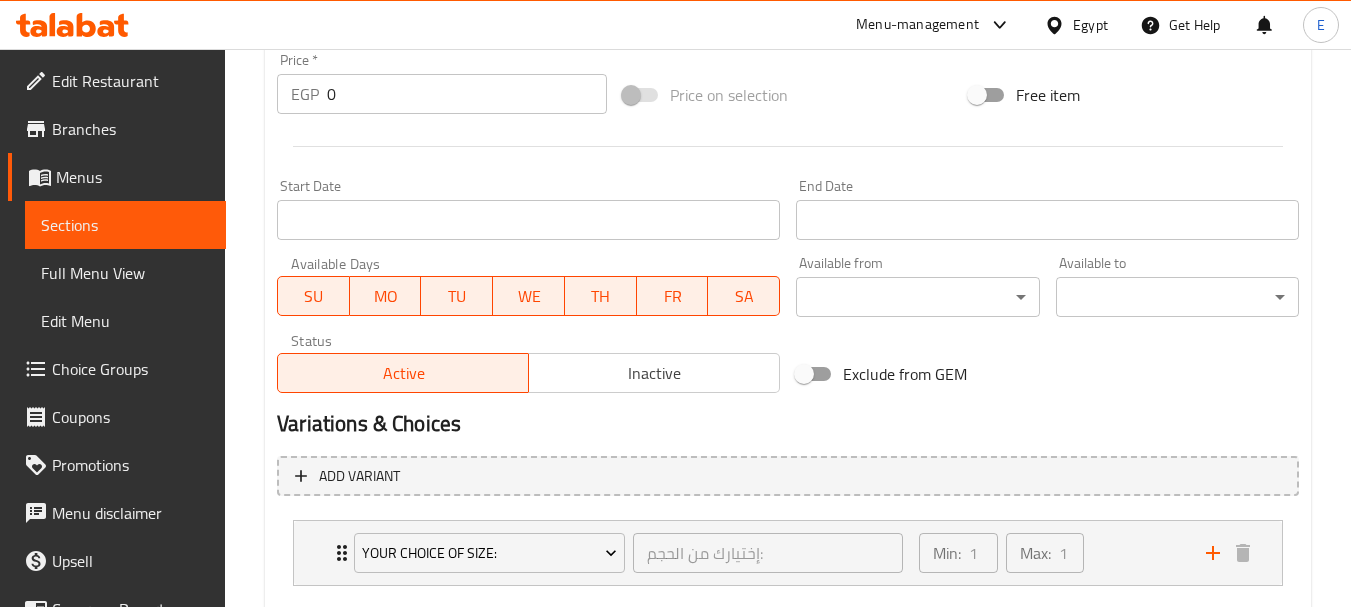 scroll, scrollTop: 868, scrollLeft: 0, axis: vertical 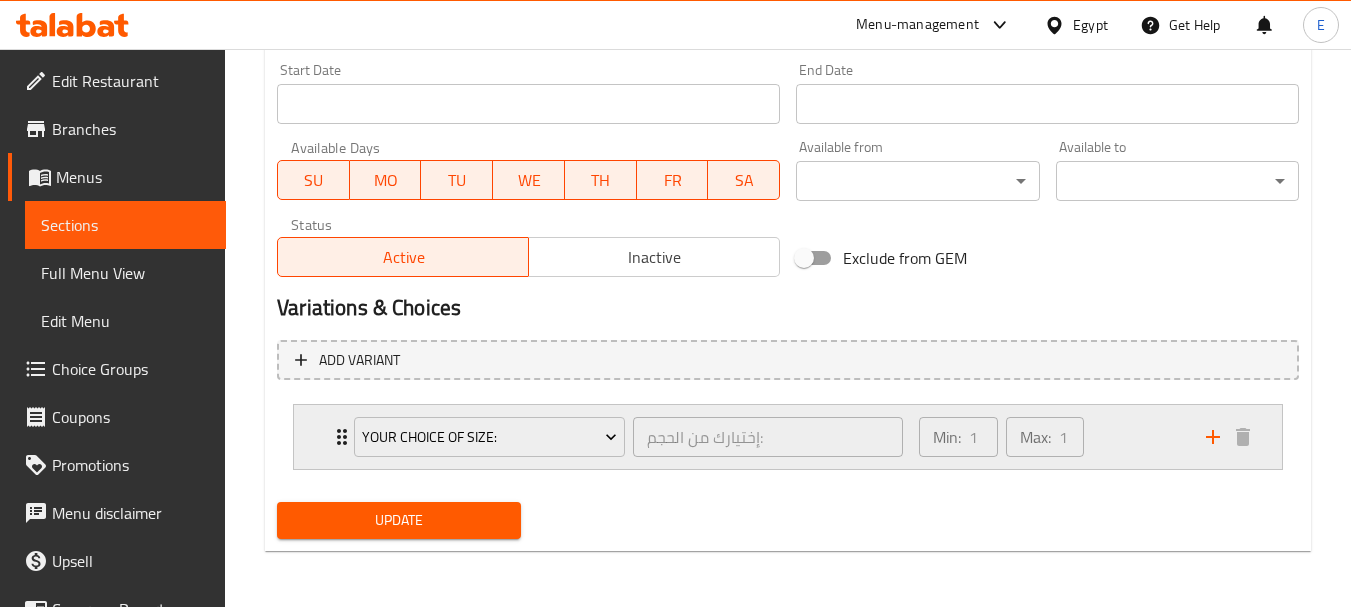 click on "Your Choice Of Size:  إختيارك من الحجم: ​ Min: 1 ​ Max: 1 ​" at bounding box center [788, 437] 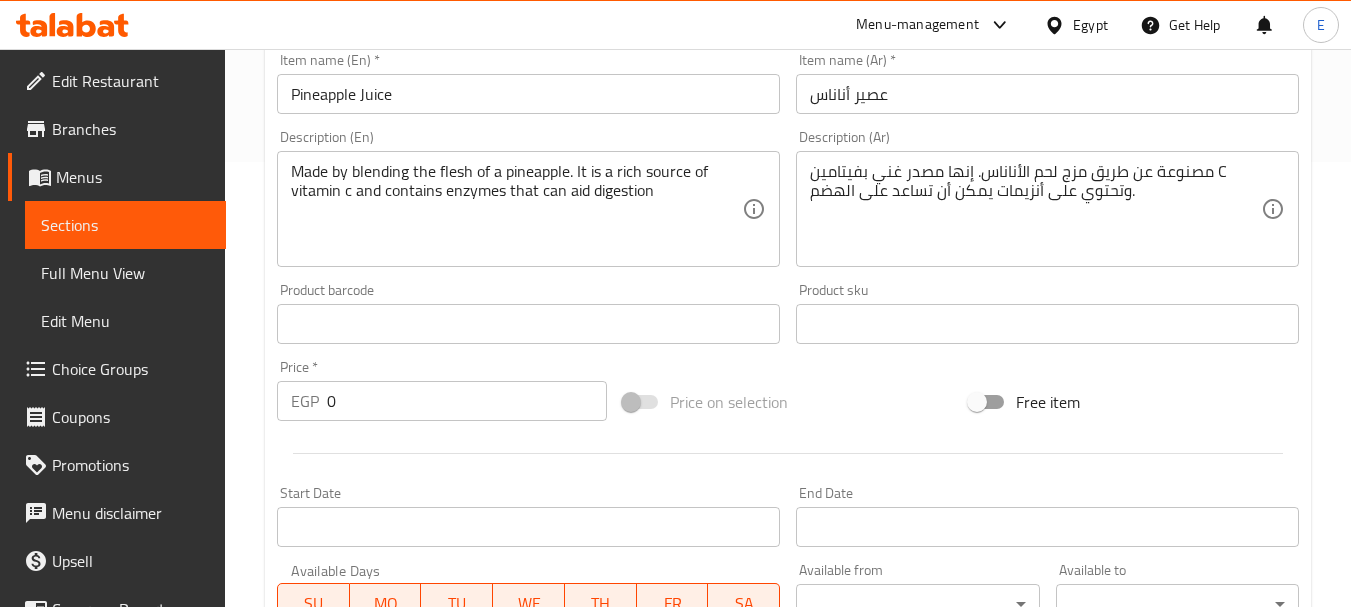 scroll, scrollTop: 0, scrollLeft: 0, axis: both 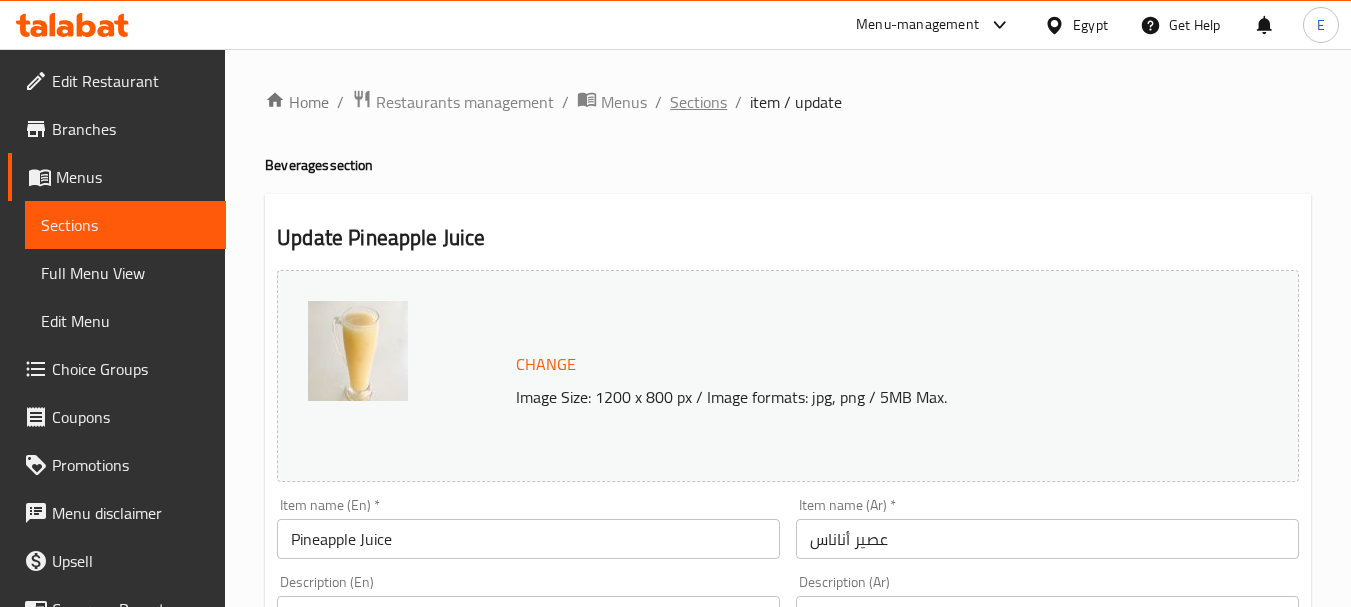click on "Sections" at bounding box center [698, 102] 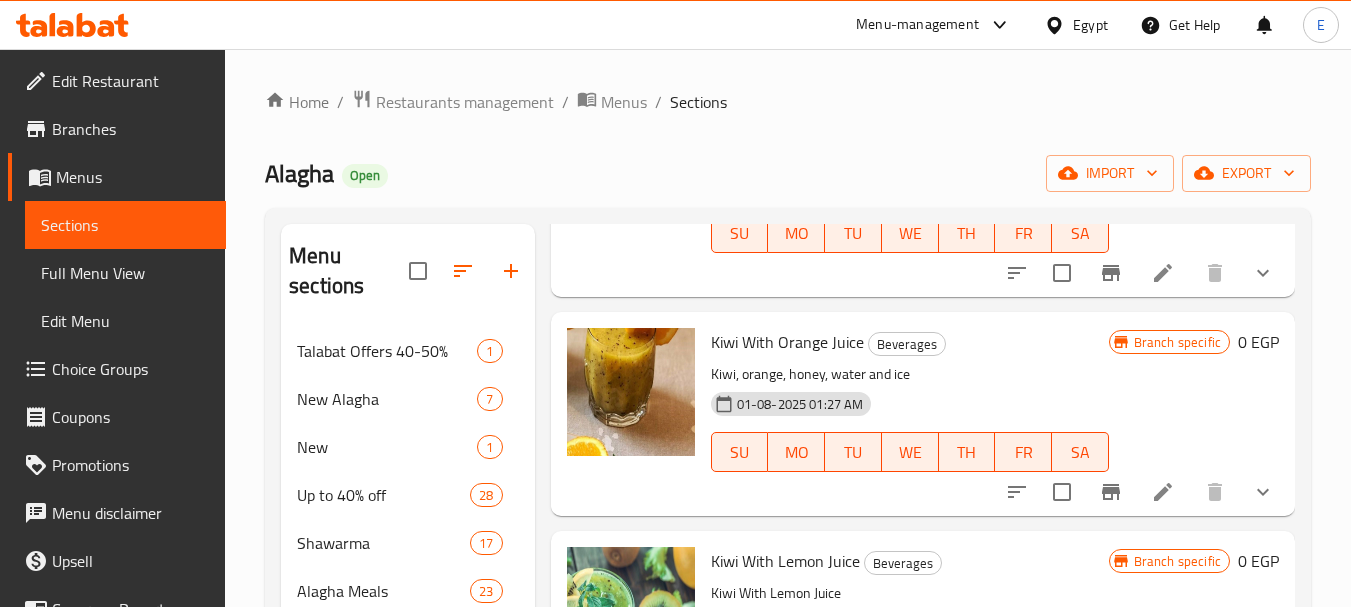 scroll, scrollTop: 3200, scrollLeft: 0, axis: vertical 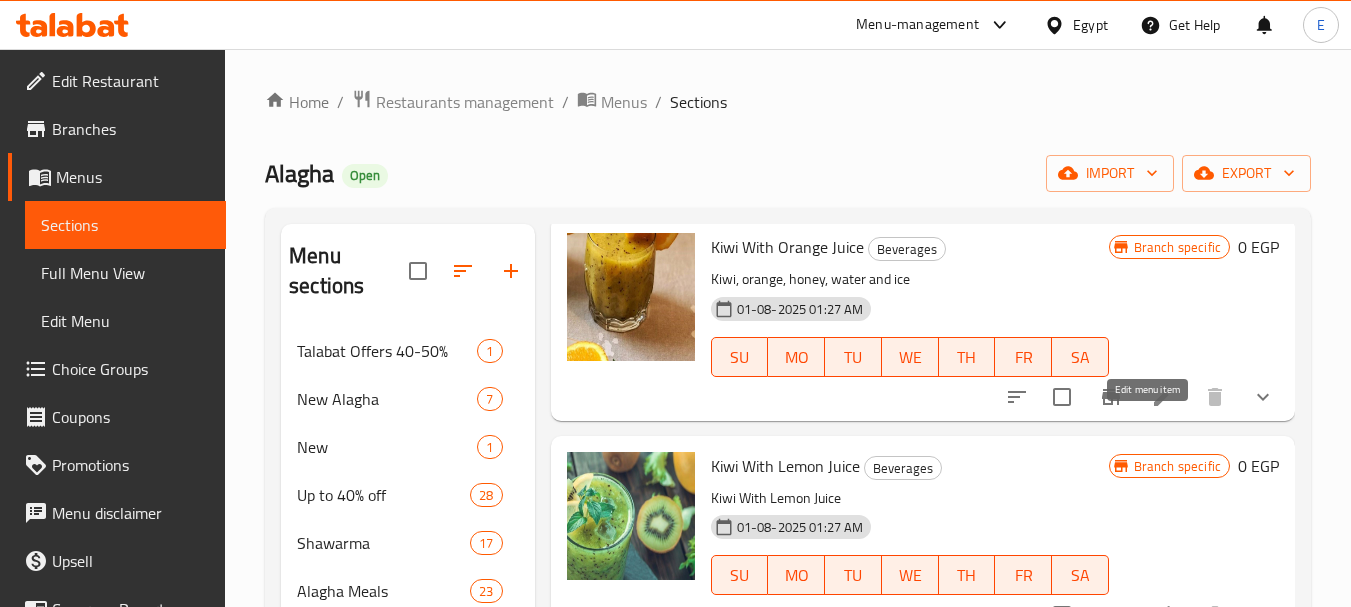 click 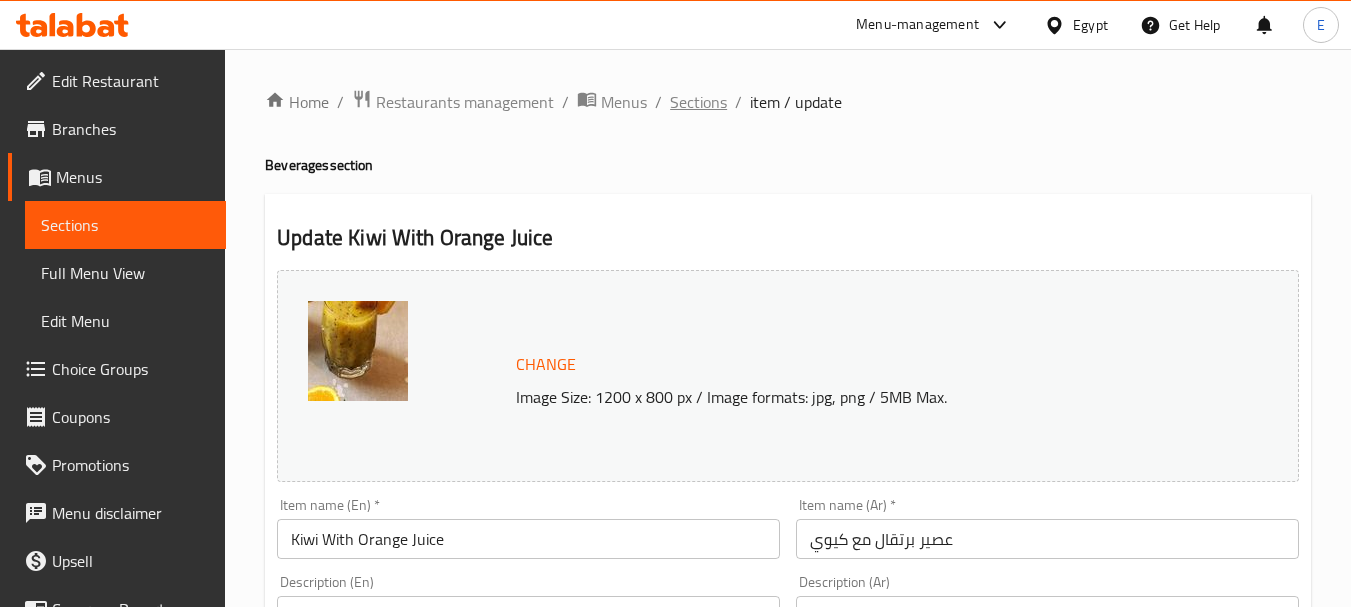 click on "Sections" at bounding box center (698, 102) 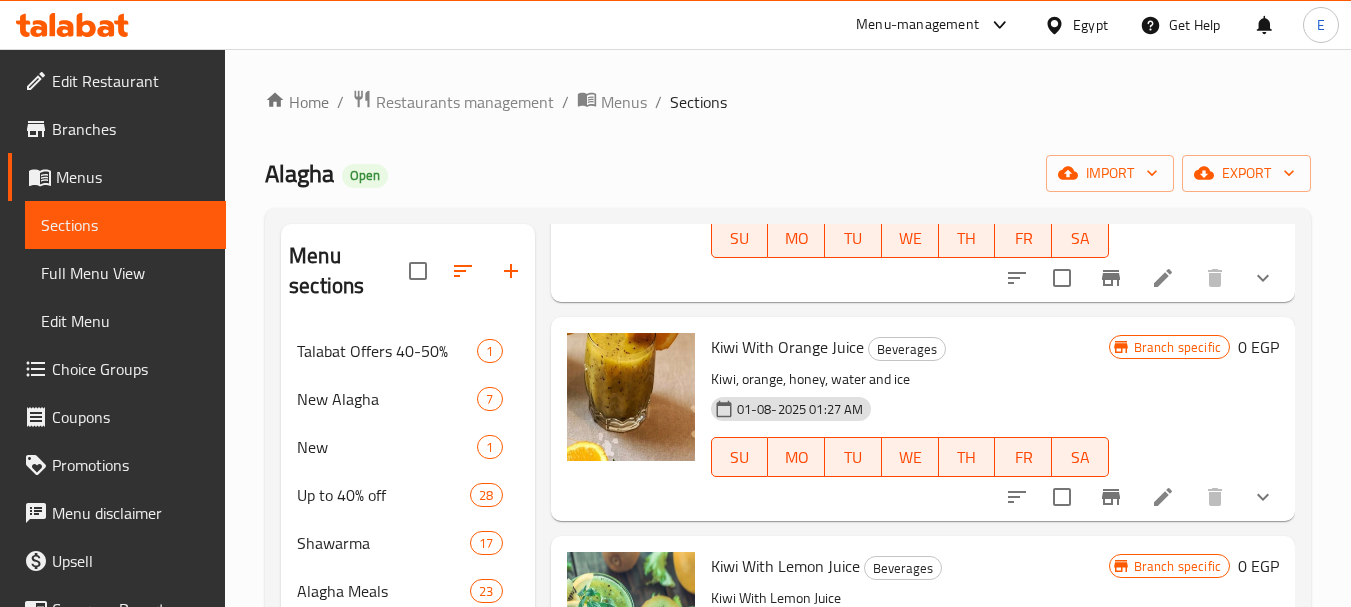 scroll, scrollTop: 3200, scrollLeft: 0, axis: vertical 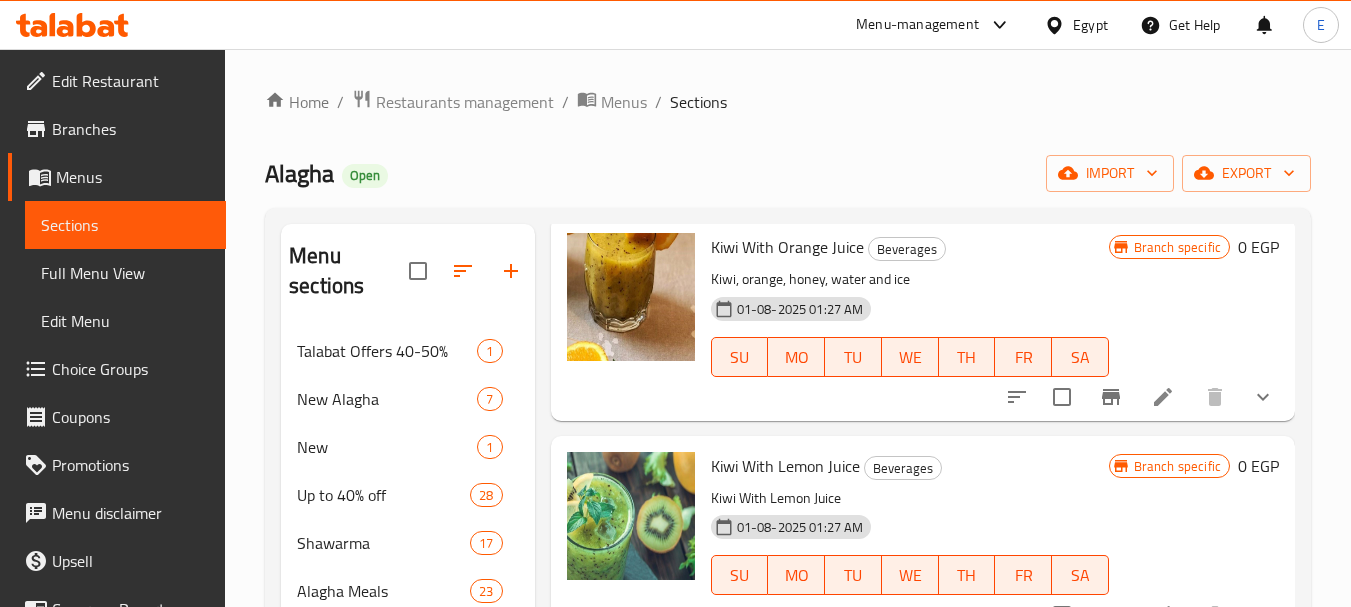 click 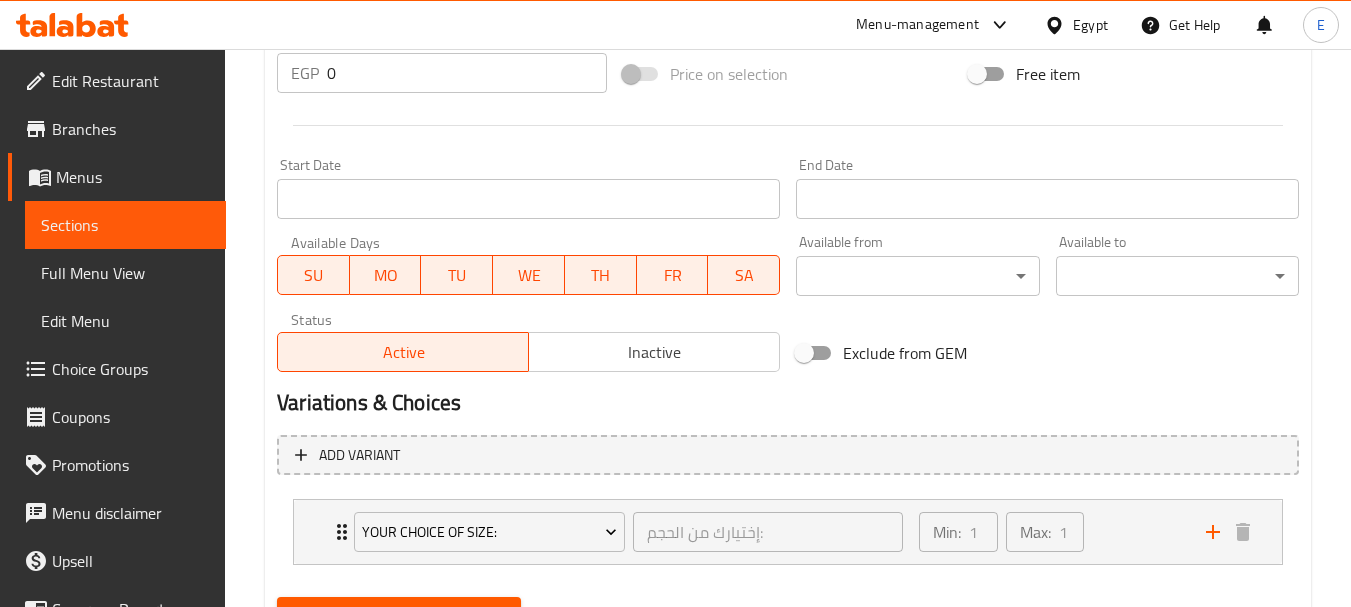 scroll, scrollTop: 868, scrollLeft: 0, axis: vertical 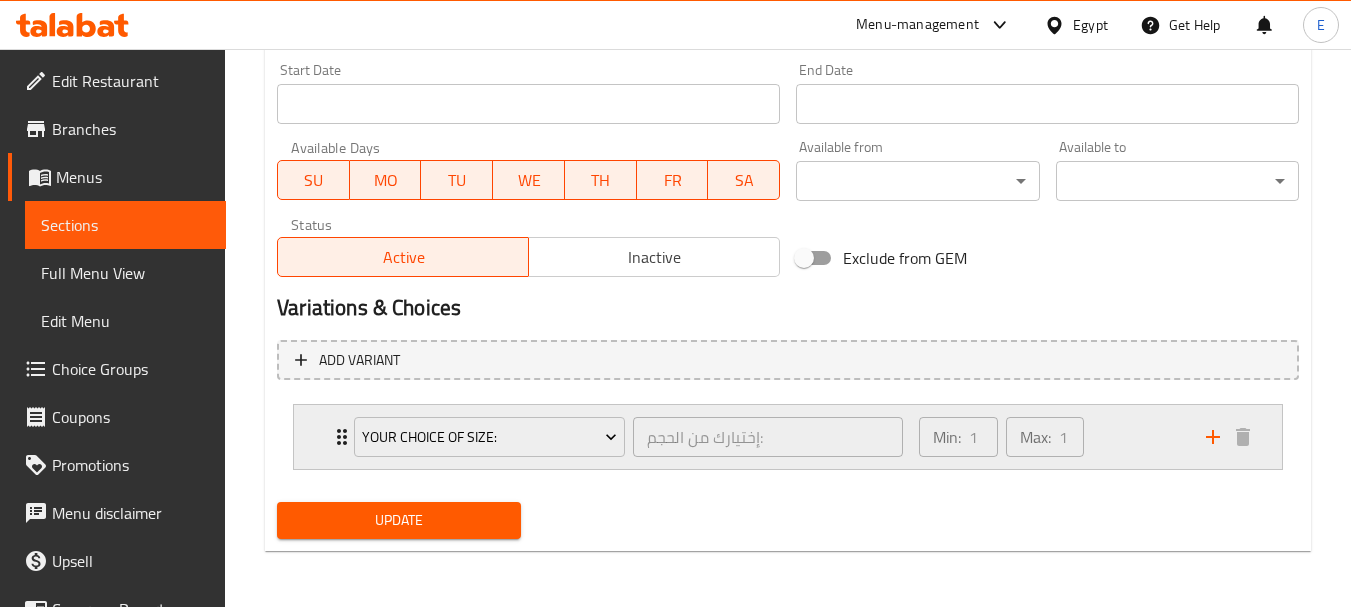 click on "Your Choice Of Size:  إختيارك من الحجم: ​ Min: 1 ​ Max: 1 ​" at bounding box center (788, 437) 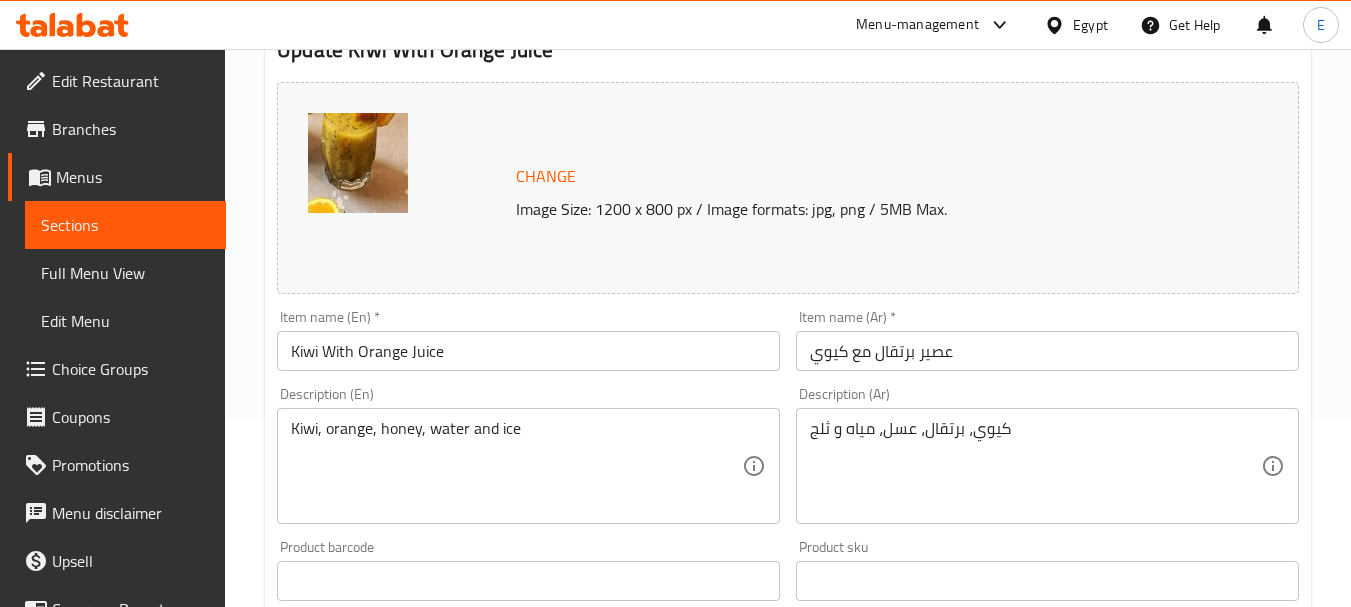 scroll, scrollTop: 200, scrollLeft: 0, axis: vertical 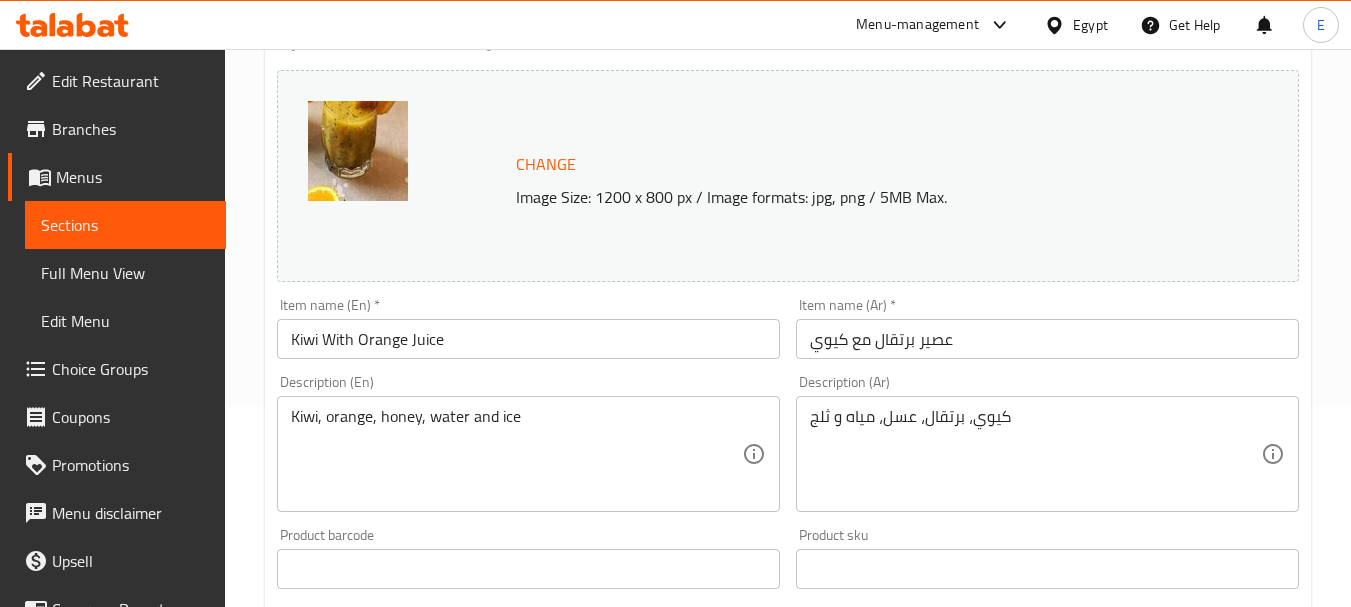click on "عصير برتقال مع كيوي" at bounding box center [1047, 339] 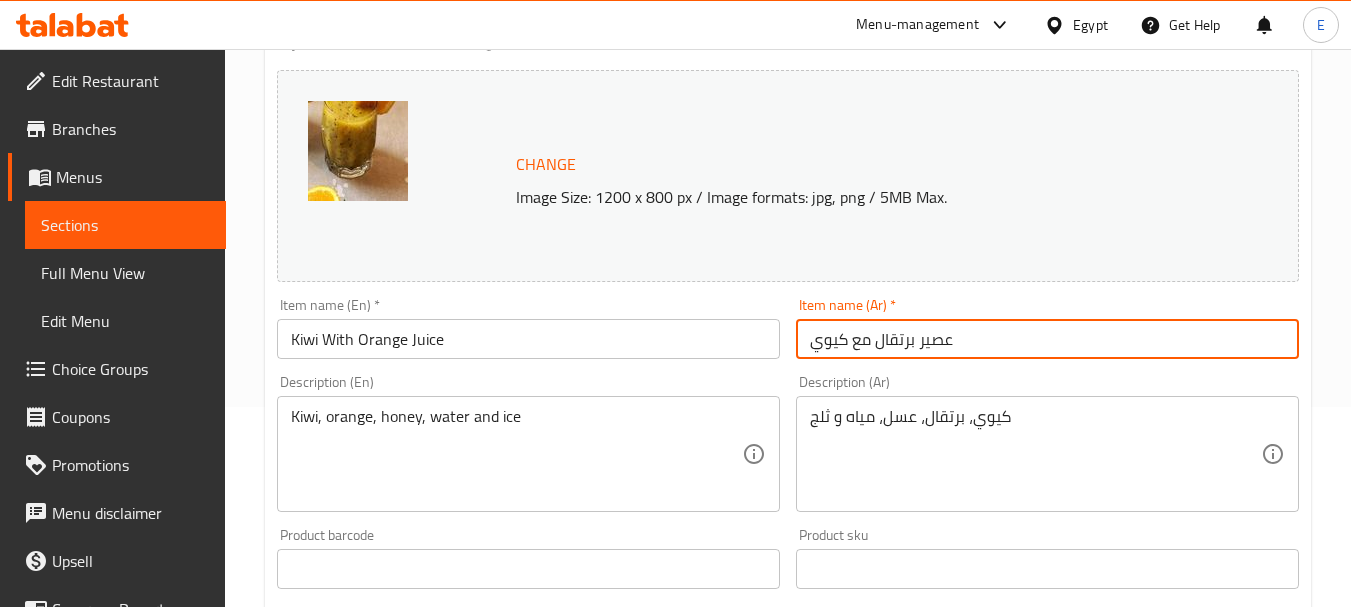 click on "عصير برتقال مع كيوي" at bounding box center (1047, 339) 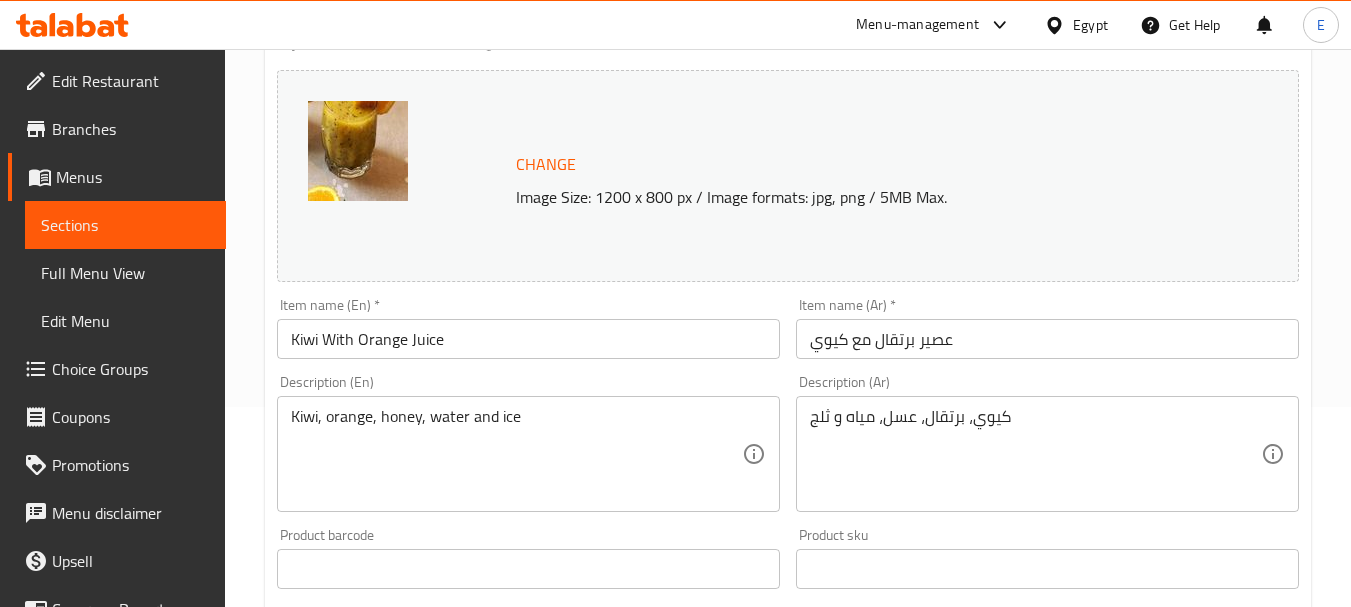scroll, scrollTop: 0, scrollLeft: 0, axis: both 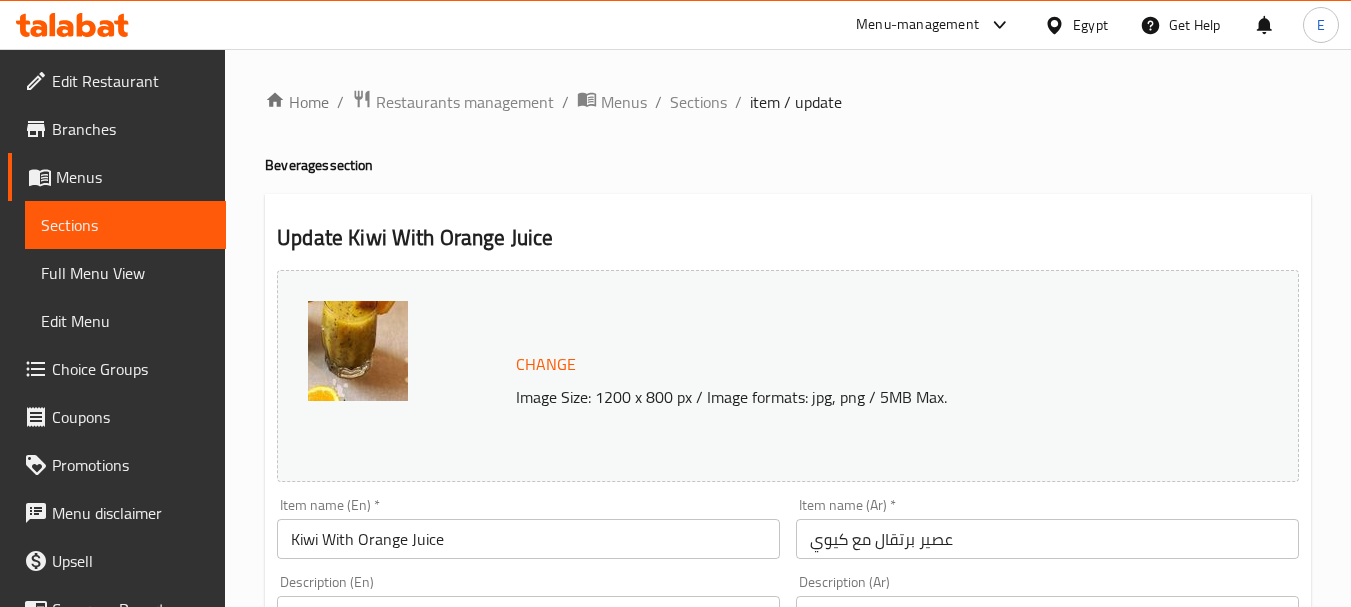 drag, startPoint x: 930, startPoint y: 531, endPoint x: 945, endPoint y: 548, distance: 22.671568 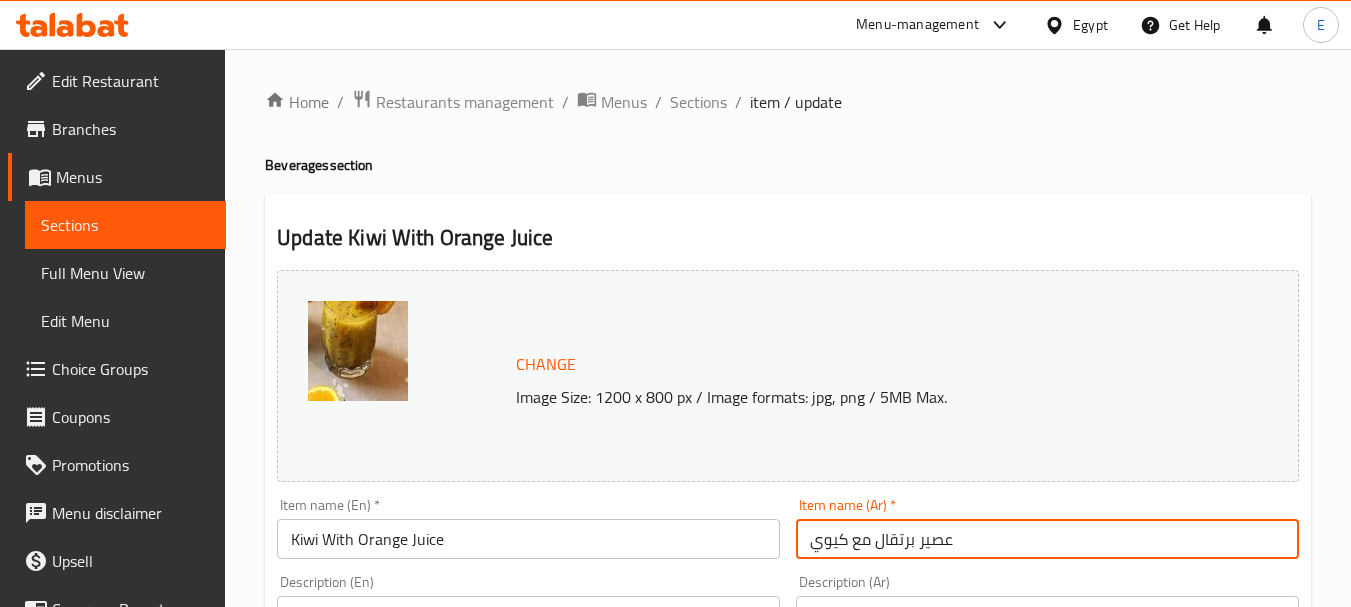 drag, startPoint x: 997, startPoint y: 539, endPoint x: 789, endPoint y: 541, distance: 208.00961 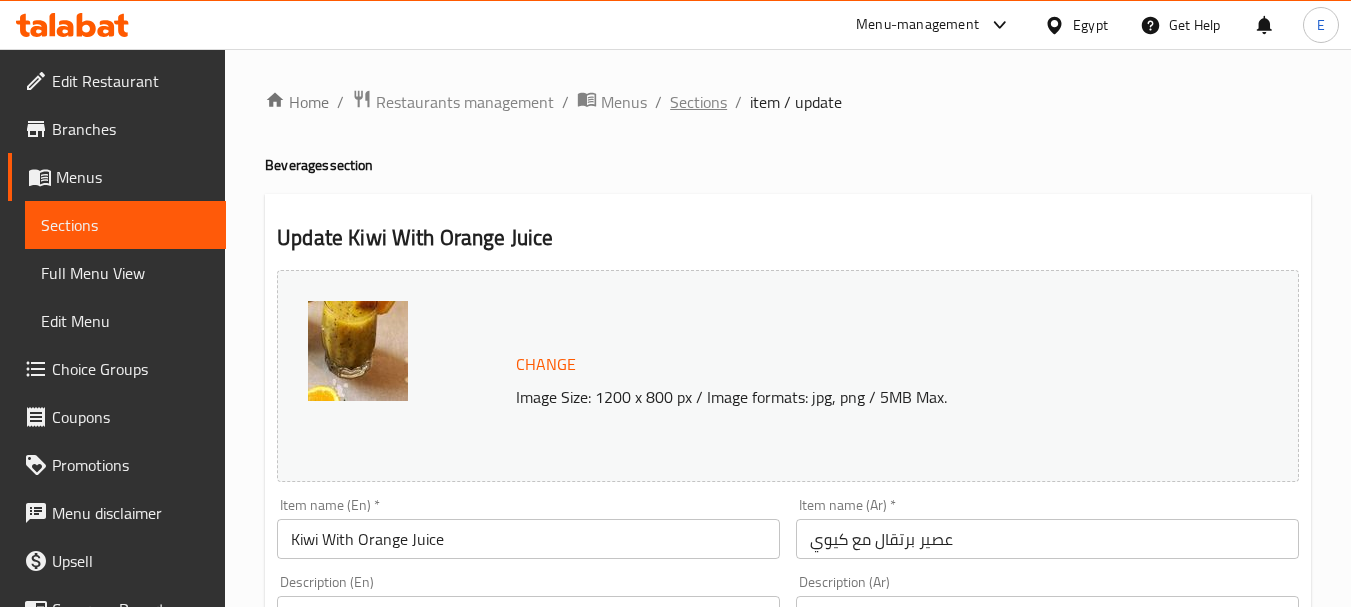 click on "Sections" at bounding box center [698, 102] 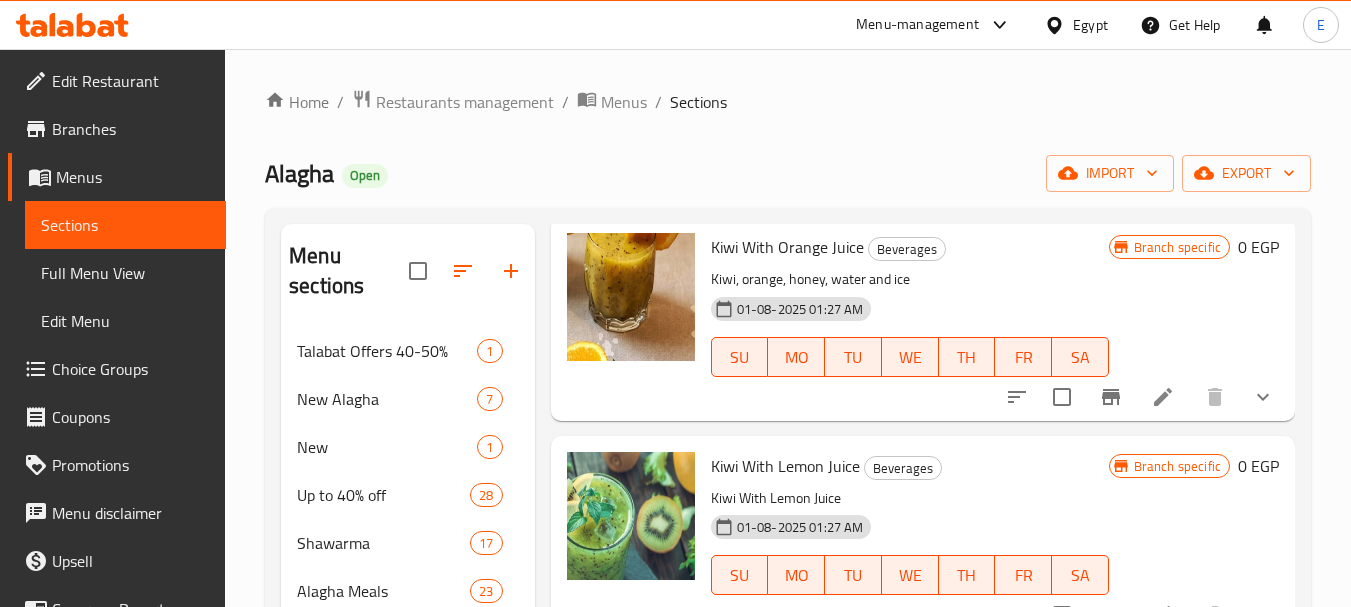 scroll, scrollTop: 3300, scrollLeft: 0, axis: vertical 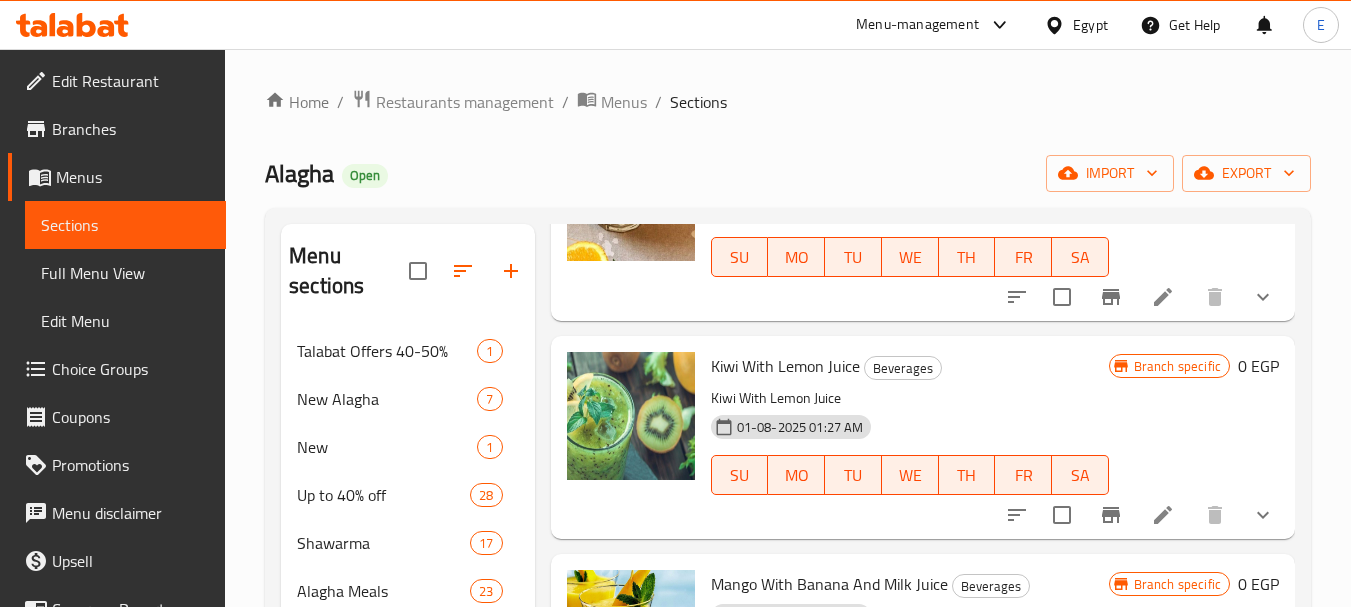 click 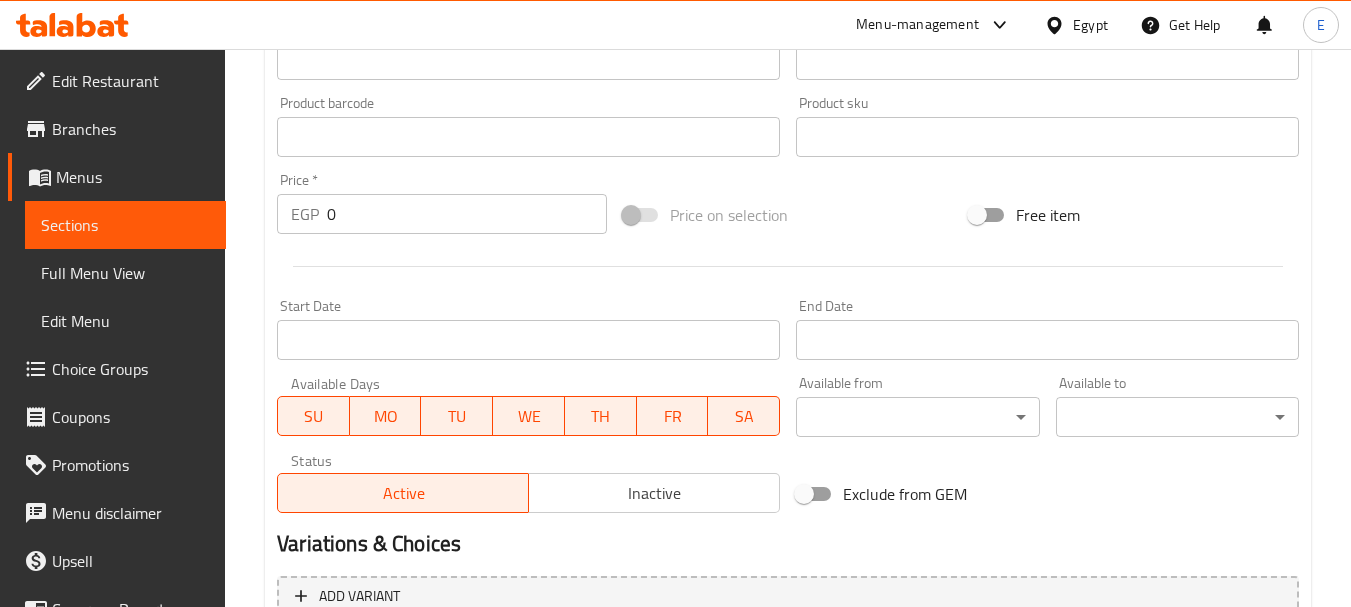 scroll, scrollTop: 868, scrollLeft: 0, axis: vertical 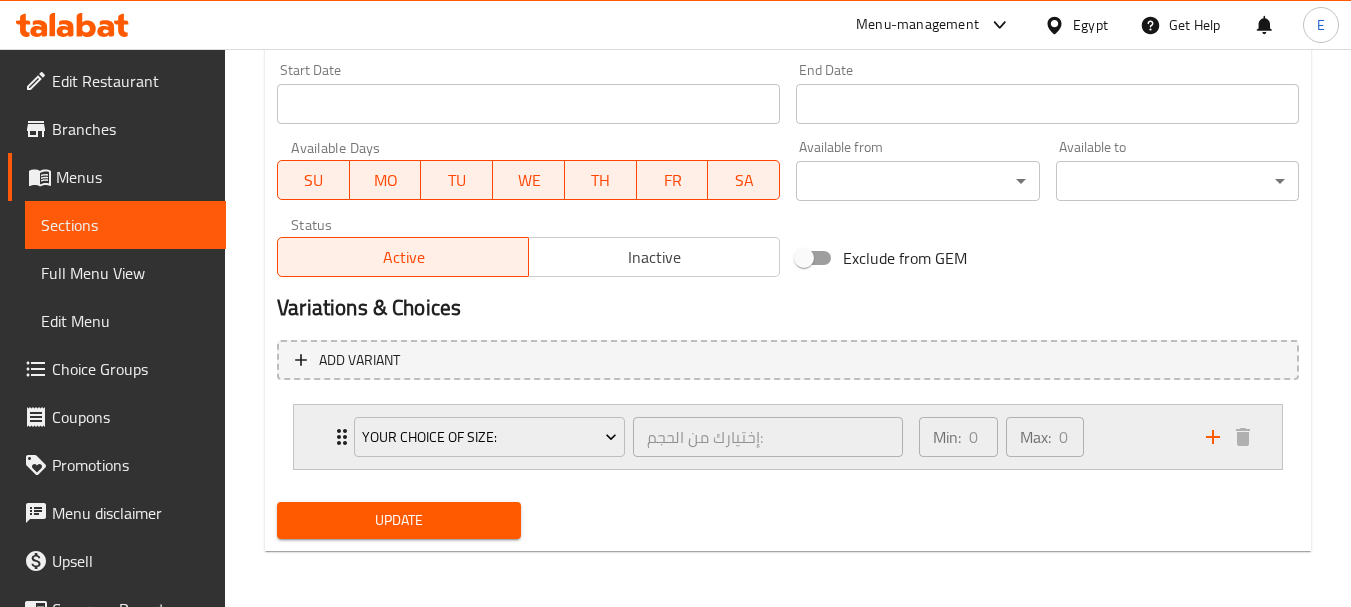 click on "Your Choice Of Size:  إختيارك من الحجم: ​ Min: 0 ​ Max: 0 ​" at bounding box center [788, 437] 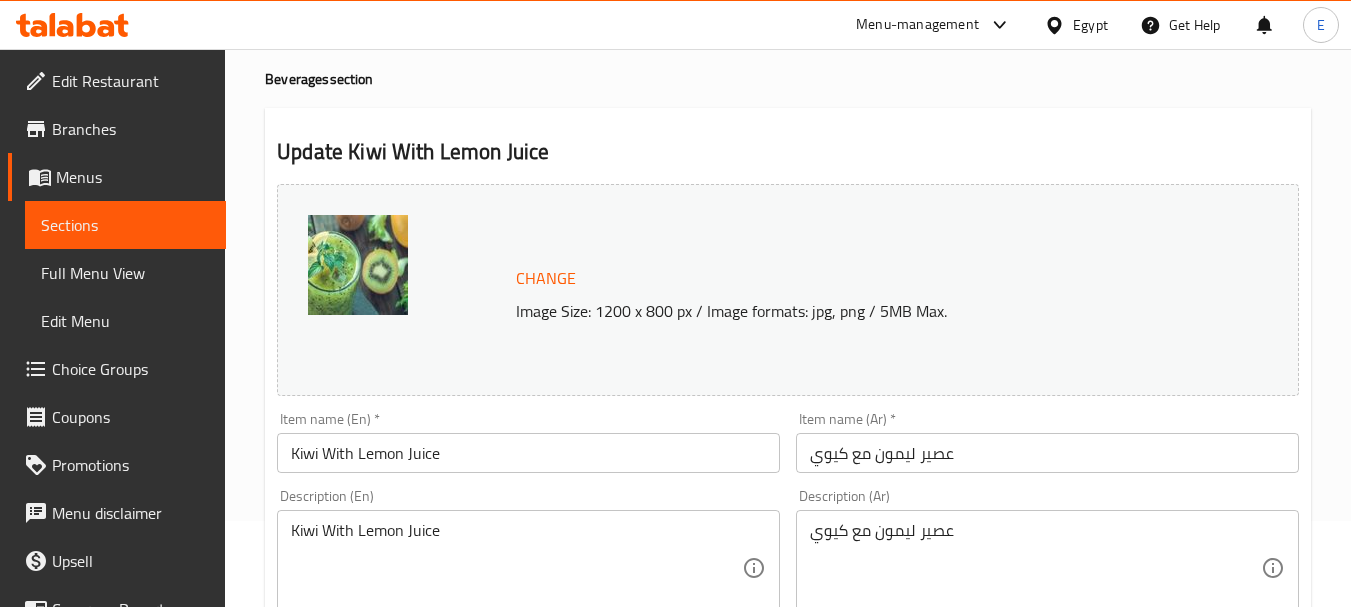 scroll, scrollTop: 0, scrollLeft: 0, axis: both 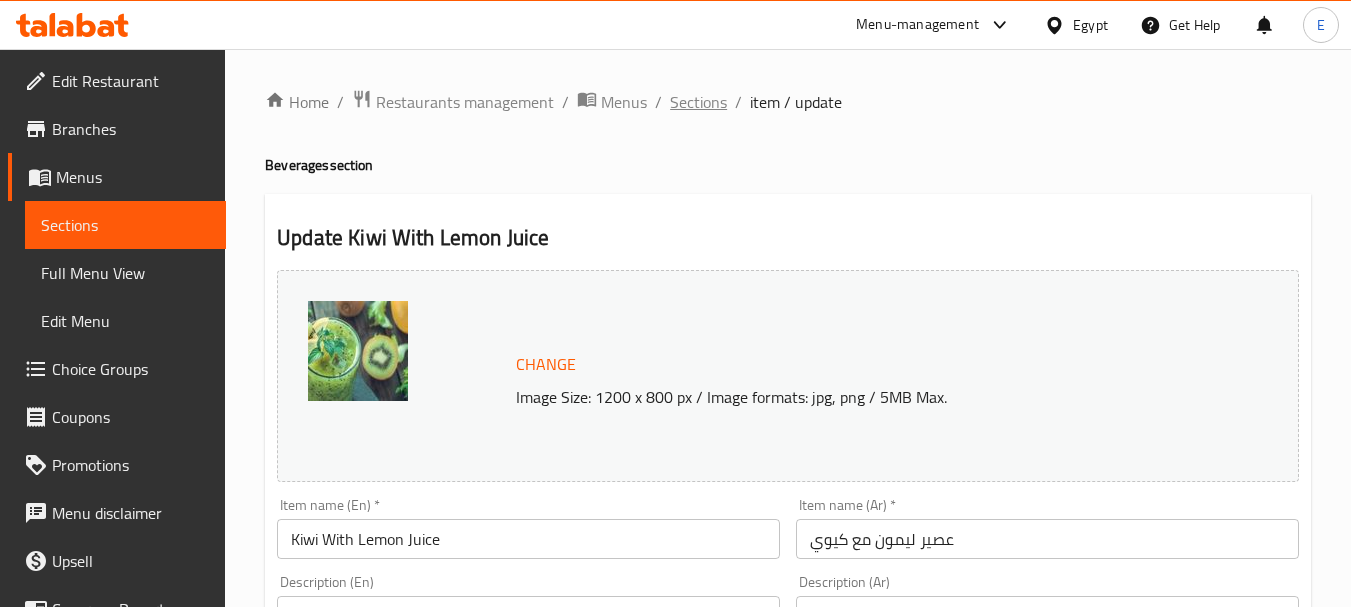 click on "Sections" at bounding box center [698, 102] 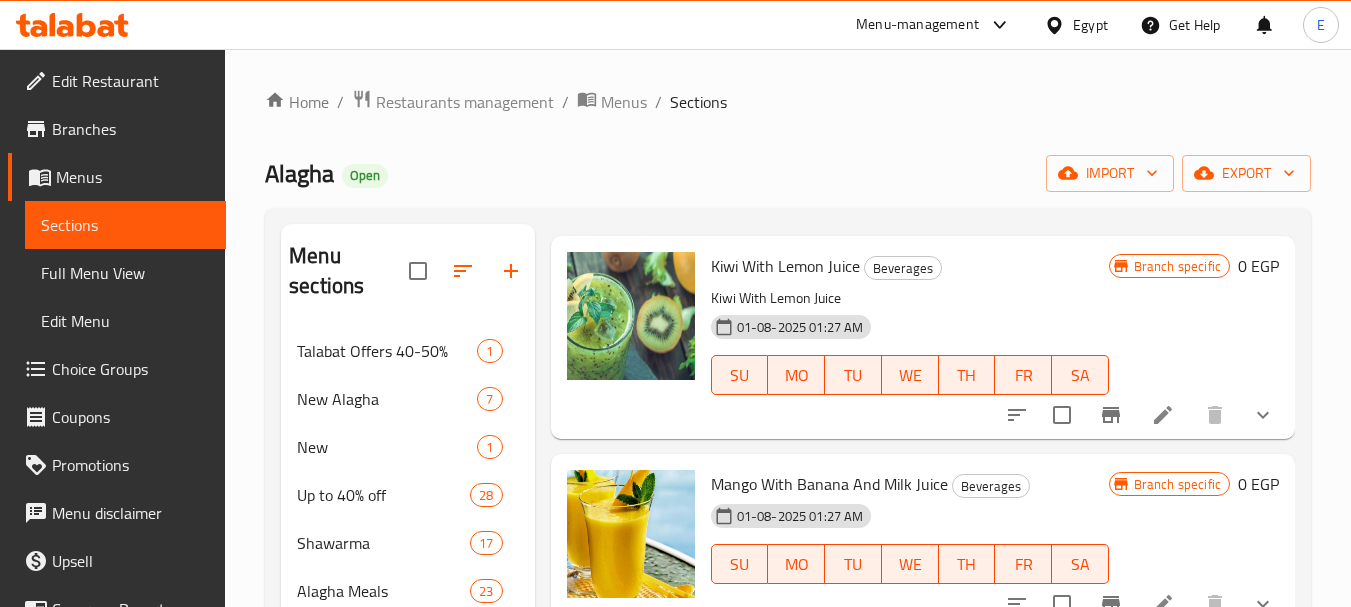 scroll, scrollTop: 3500, scrollLeft: 0, axis: vertical 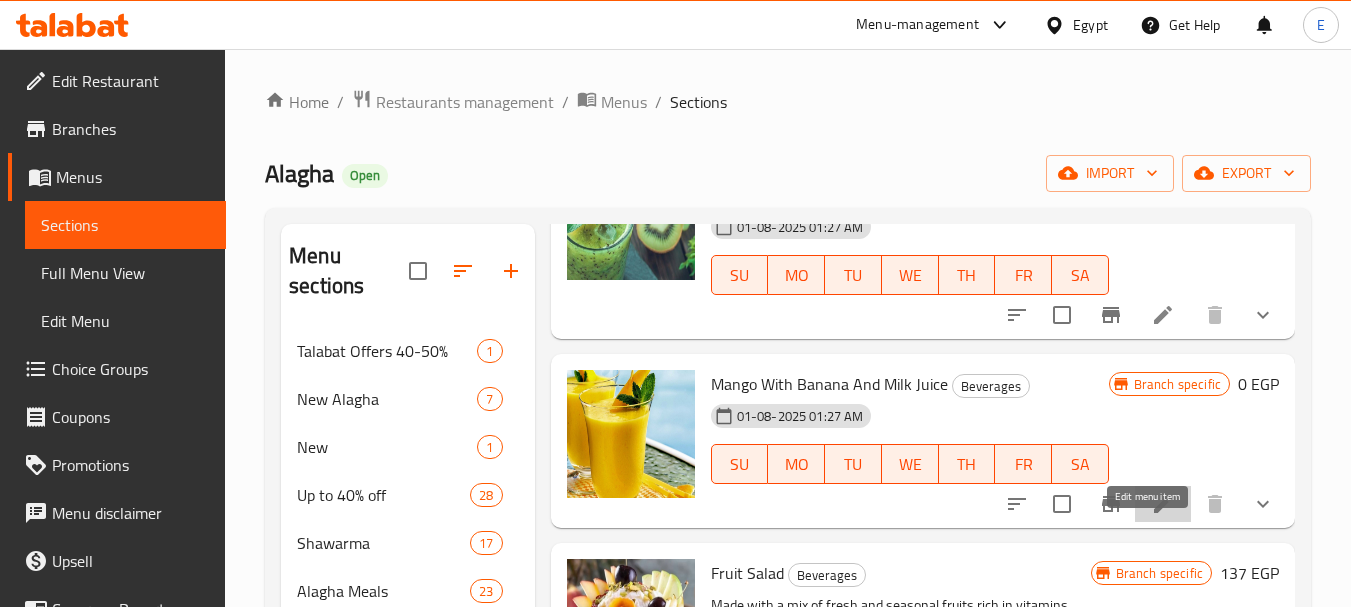 click 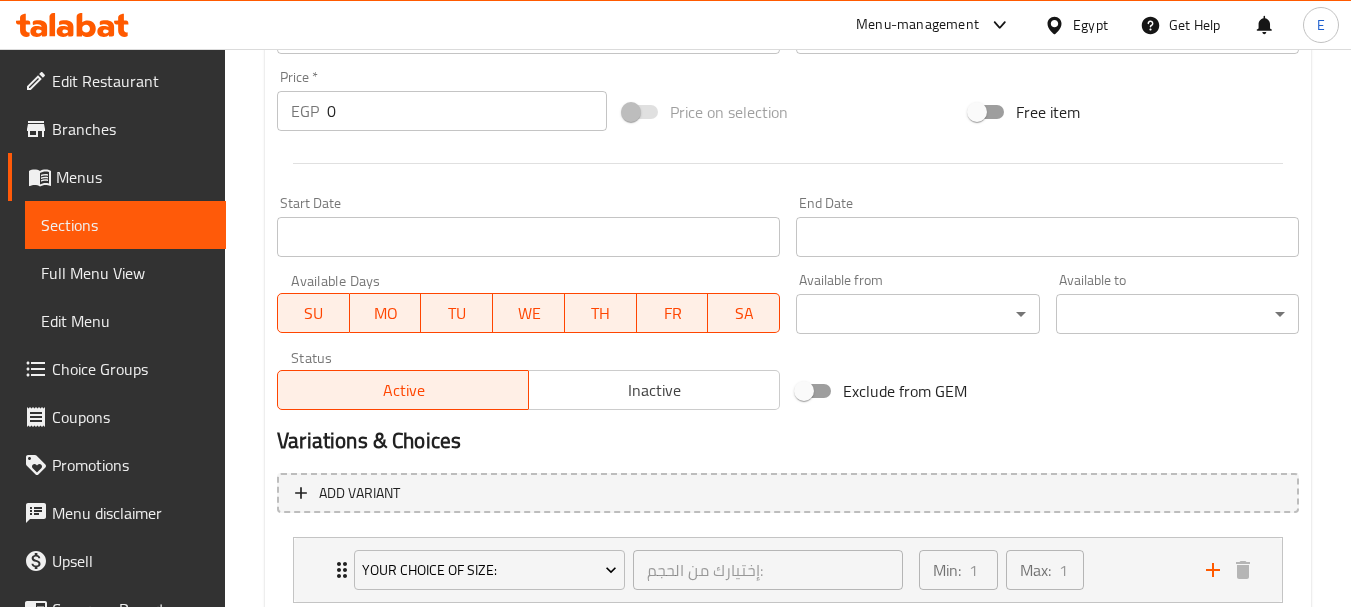 scroll, scrollTop: 868, scrollLeft: 0, axis: vertical 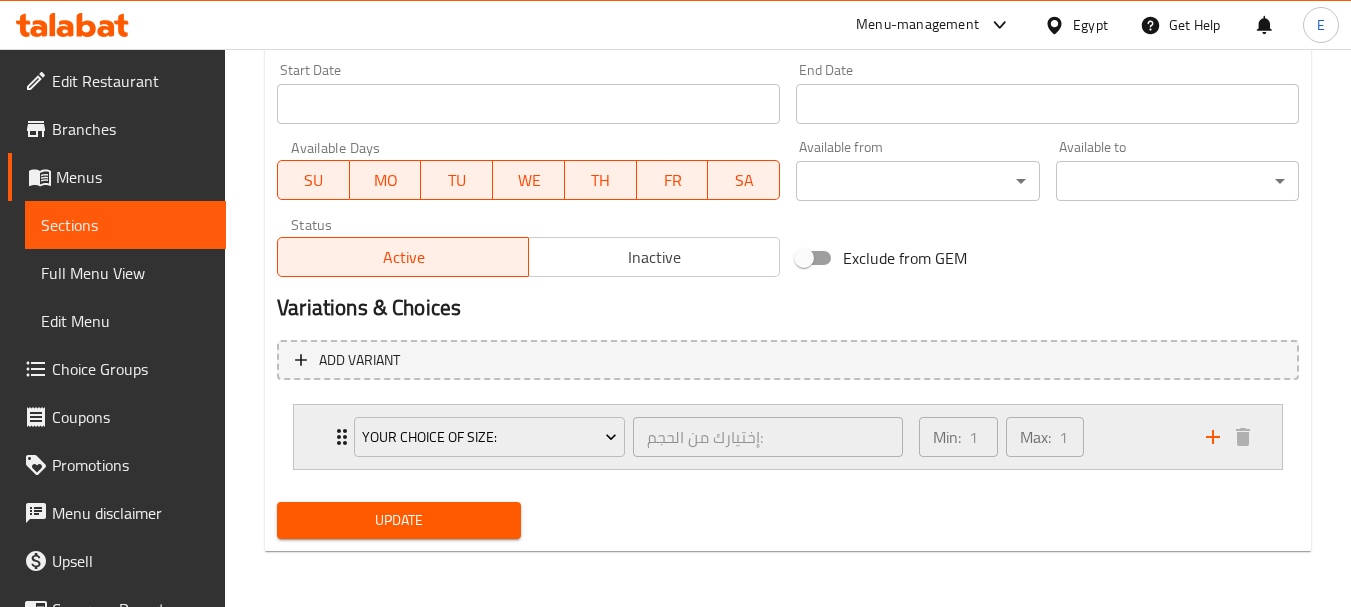 click on "Your Choice Of Size: إختيارك من الحجم: ​ Min: 1 ​ Max: 1 ​" at bounding box center (788, 437) 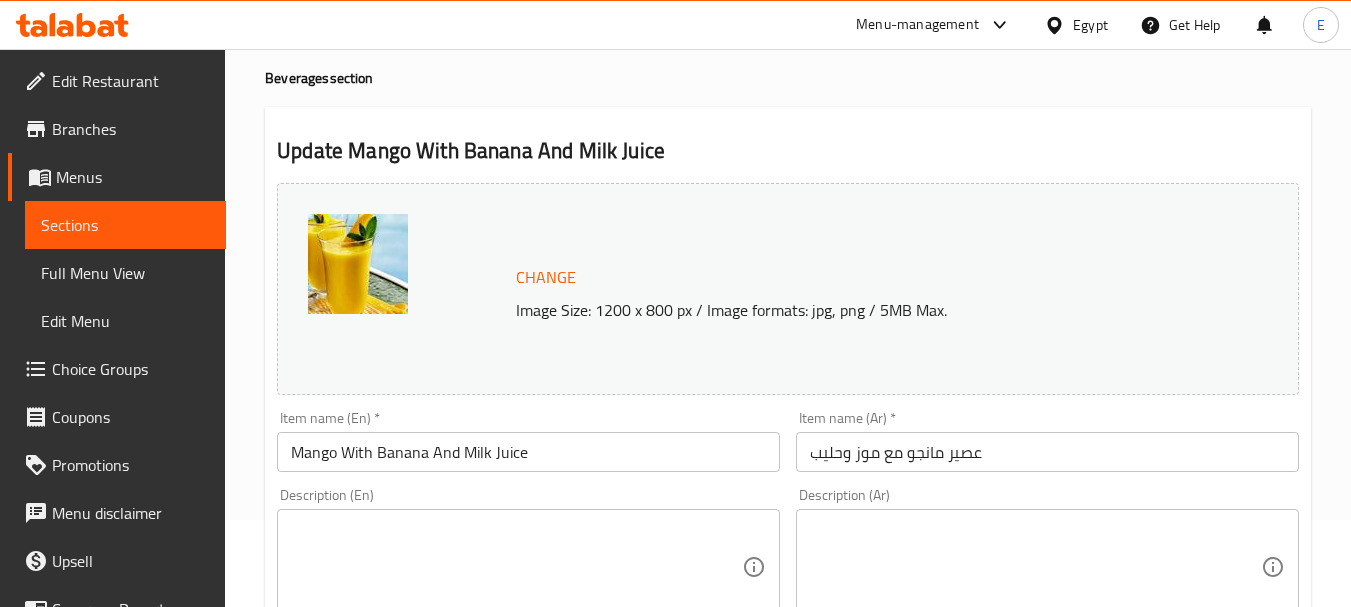 scroll, scrollTop: 0, scrollLeft: 0, axis: both 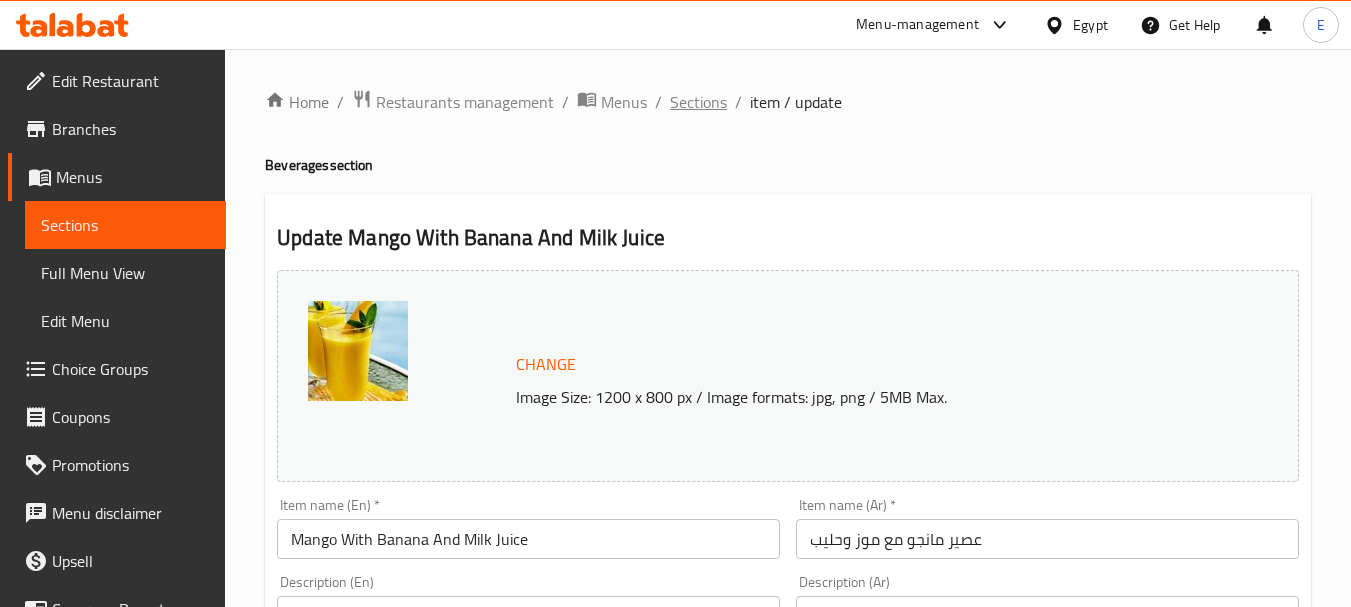 click on "Sections" at bounding box center [698, 102] 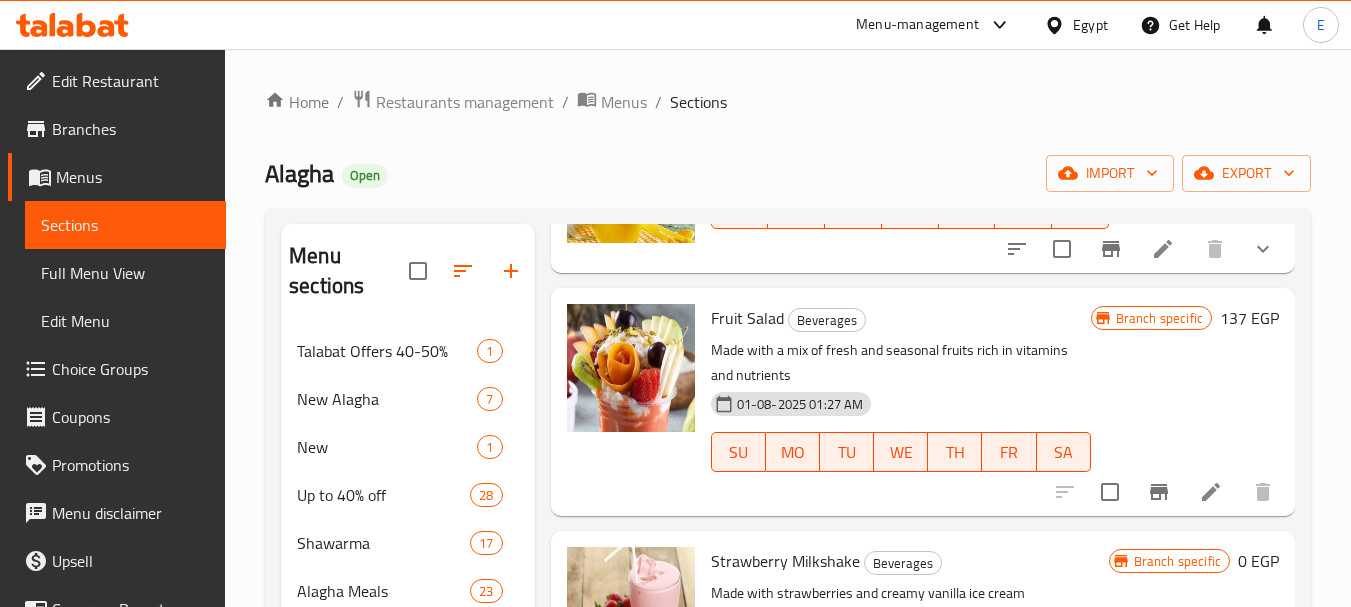 scroll, scrollTop: 3800, scrollLeft: 0, axis: vertical 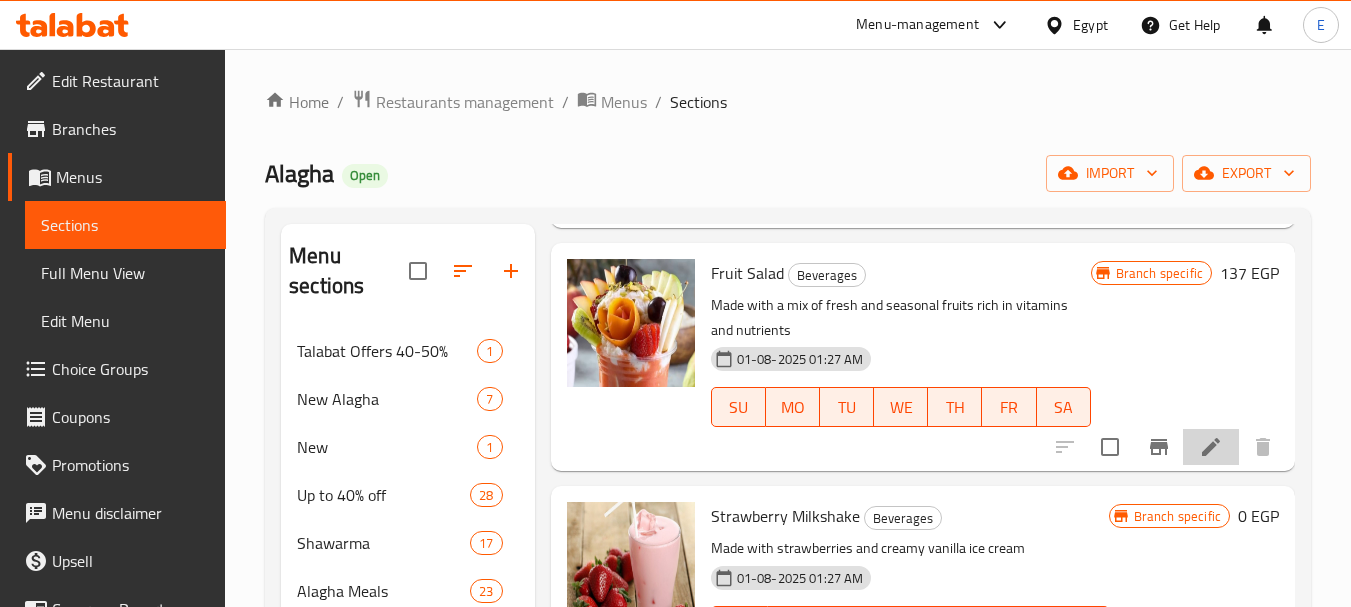 click at bounding box center (1211, 447) 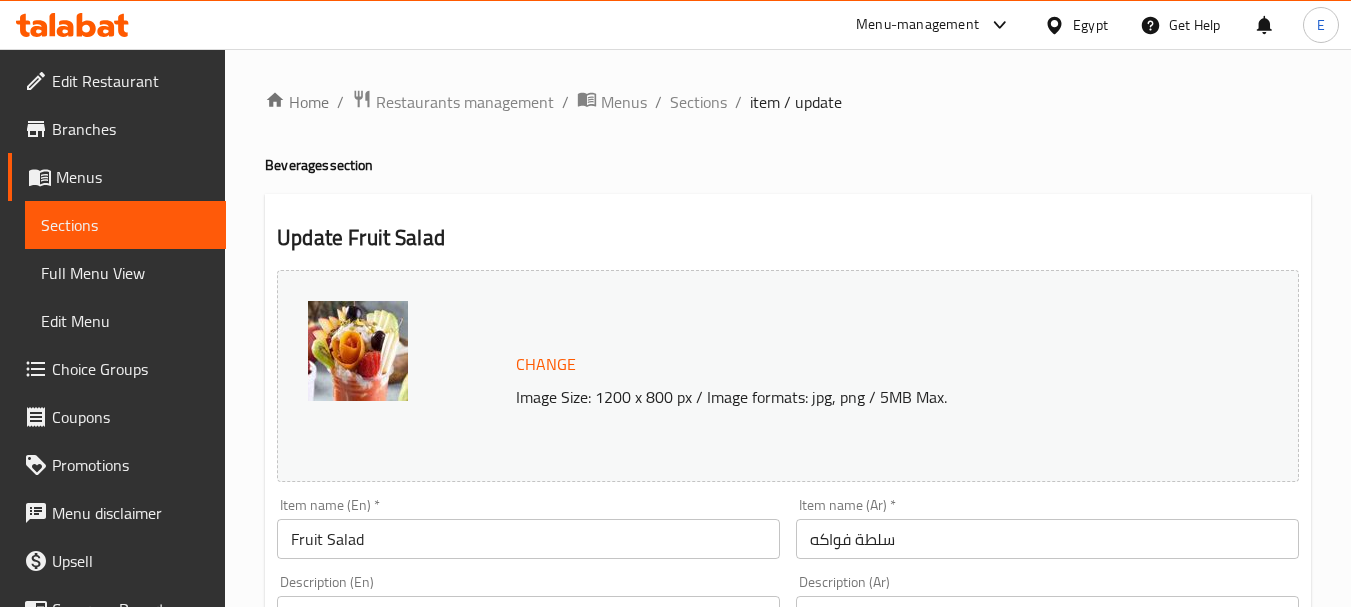 click on "سلطة فواكه" at bounding box center [1047, 539] 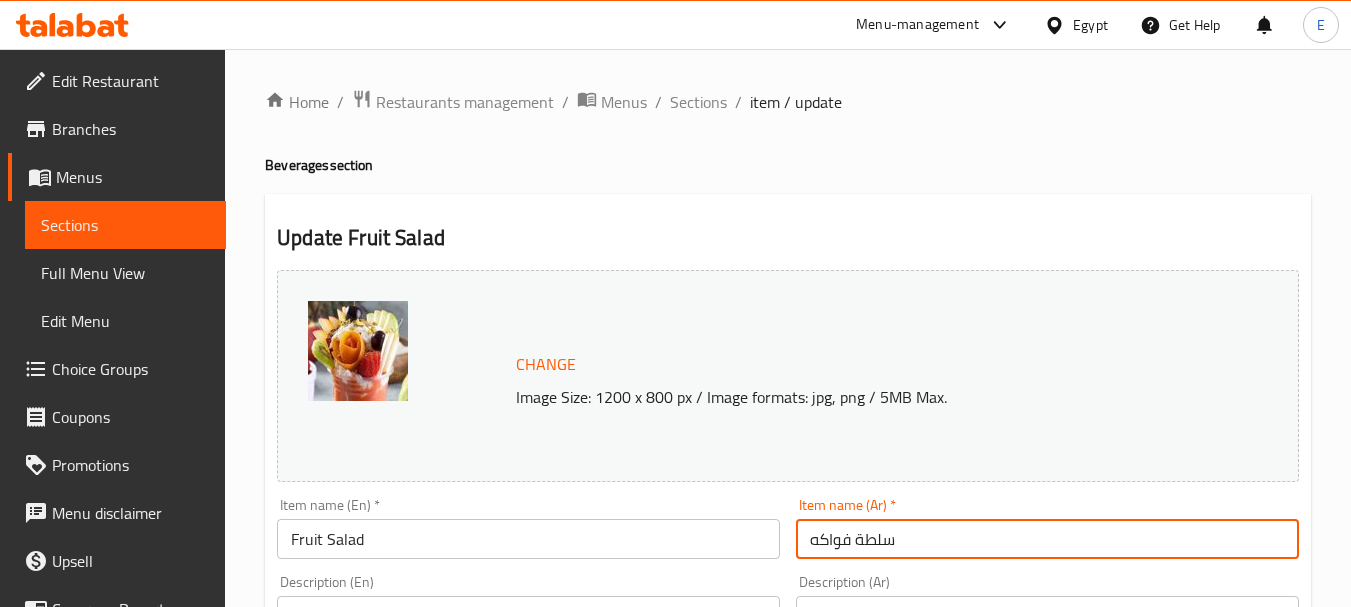 click on "سلطة فواكه" at bounding box center (1047, 539) 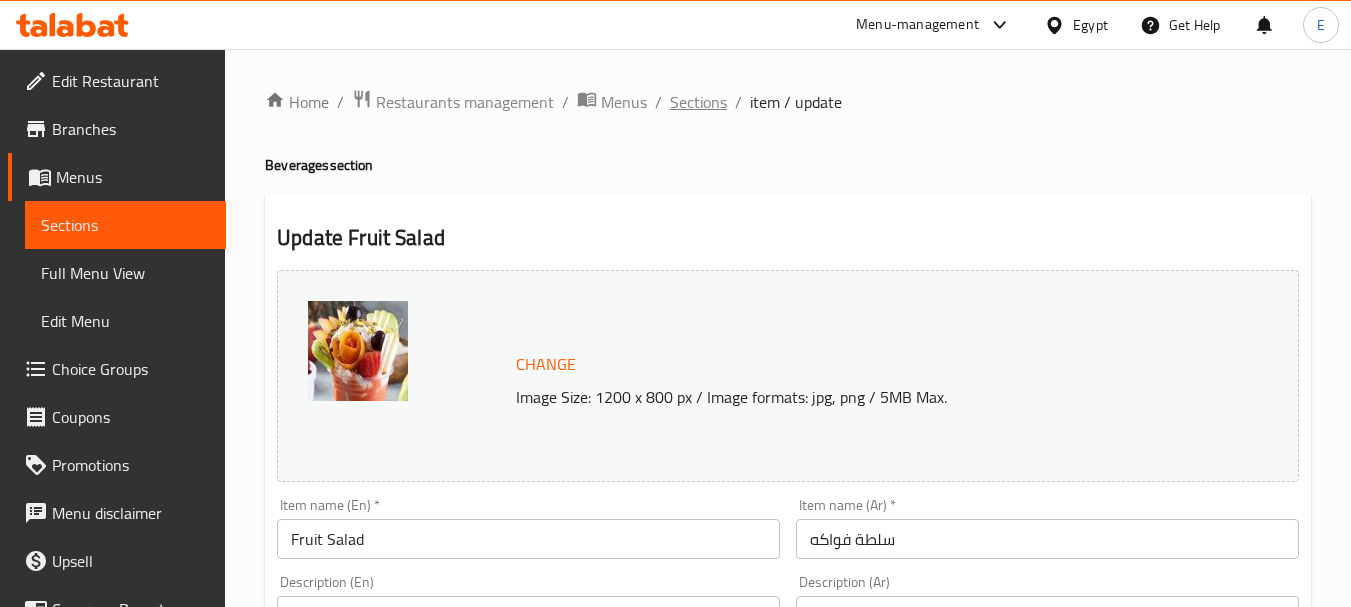 click on "Sections" at bounding box center (698, 102) 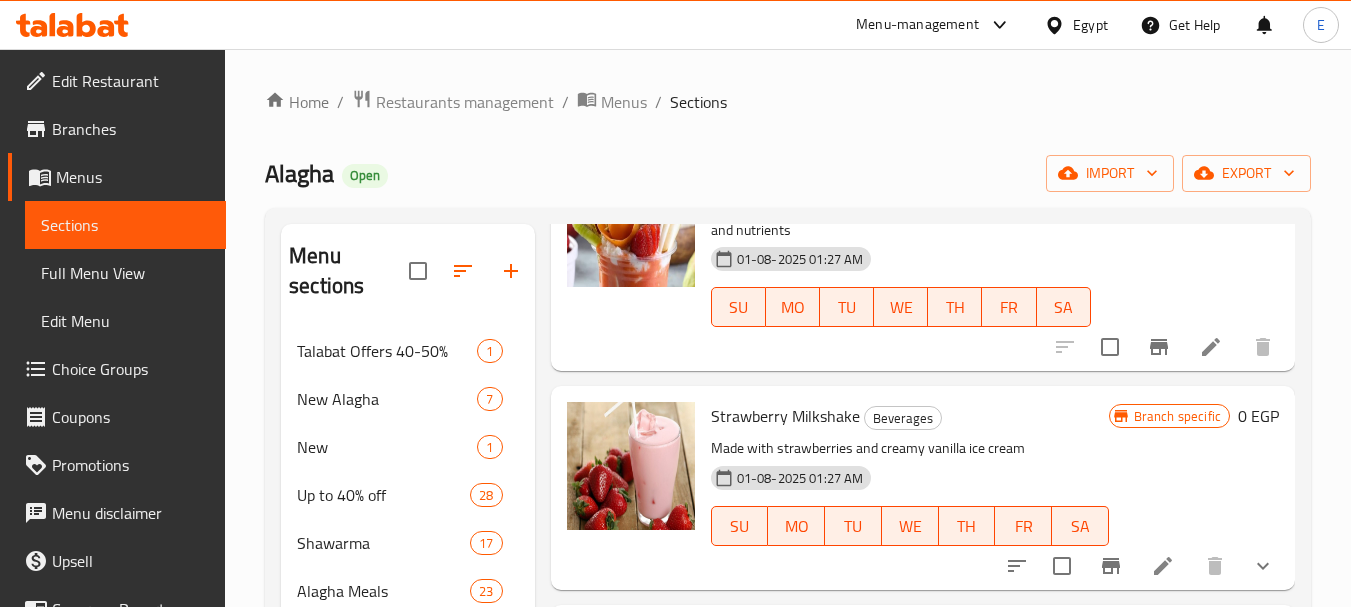 scroll, scrollTop: 4000, scrollLeft: 0, axis: vertical 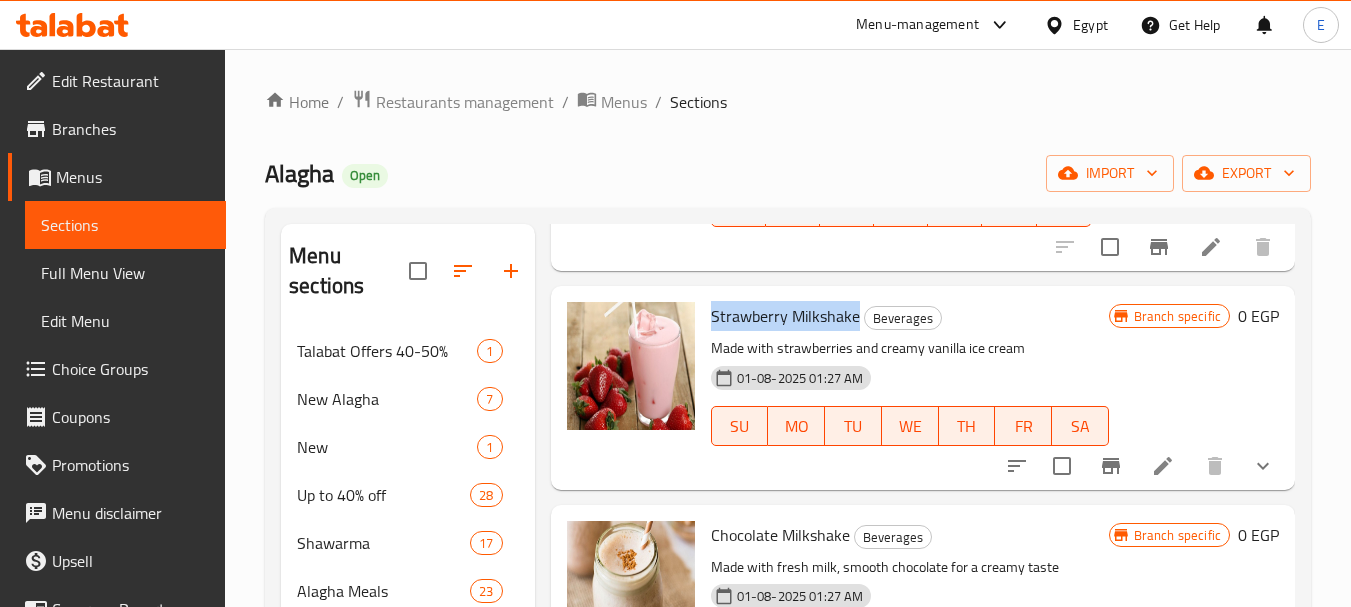 drag, startPoint x: 858, startPoint y: 343, endPoint x: 709, endPoint y: 352, distance: 149.27156 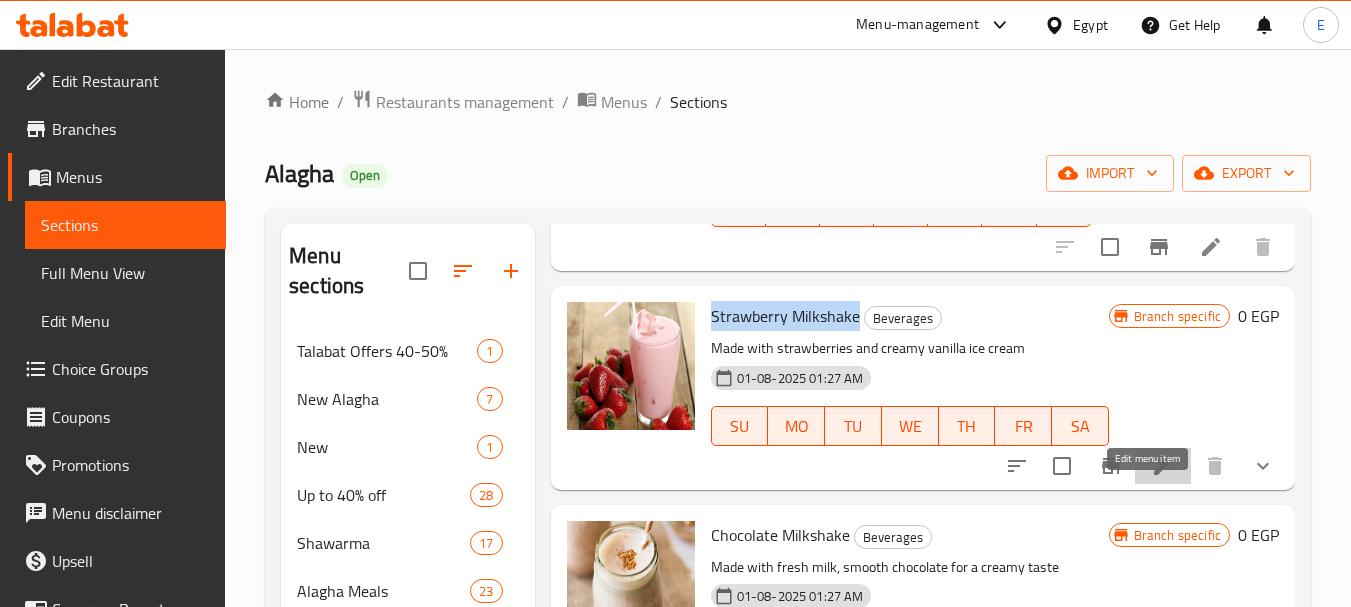 click 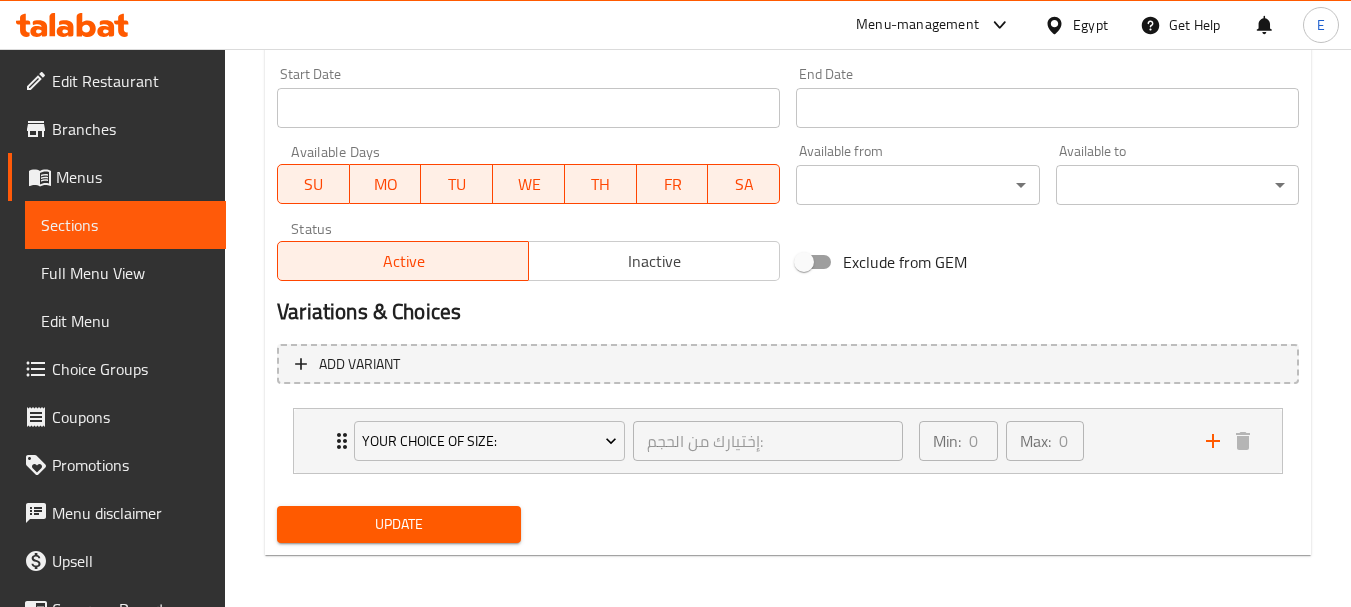 scroll, scrollTop: 868, scrollLeft: 0, axis: vertical 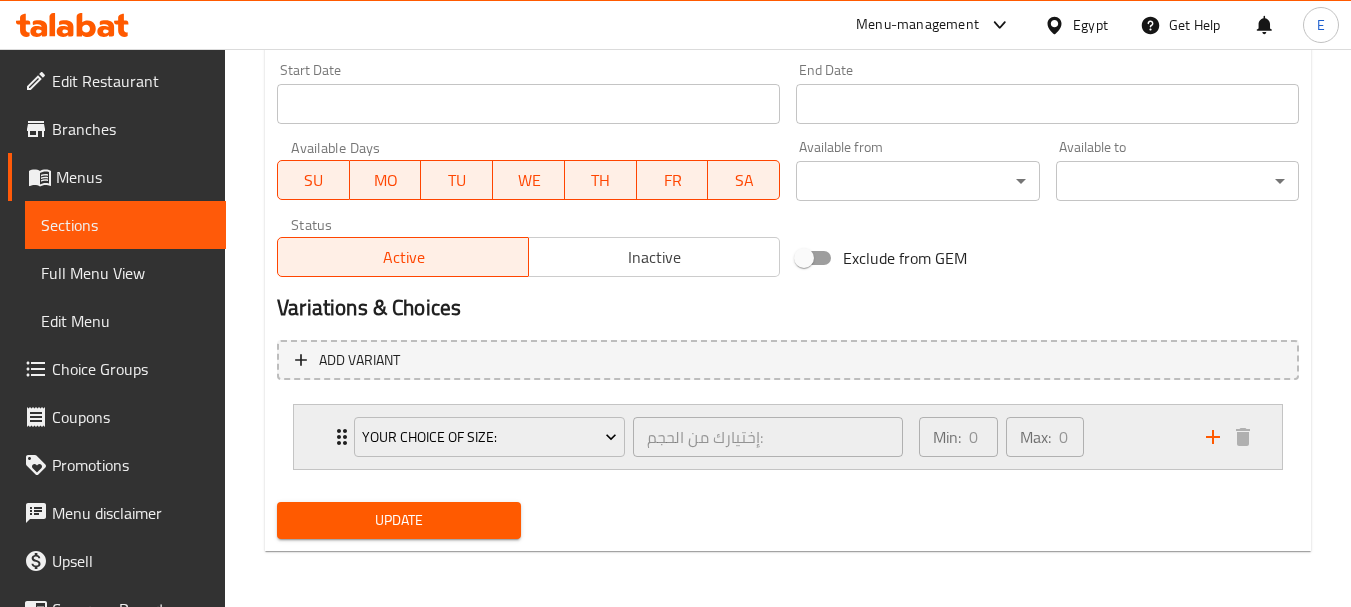 click on "Your Choice Of Size:  إختيارك من الحجم: ​ Min: 0 ​ Max: 0 ​" at bounding box center (788, 437) 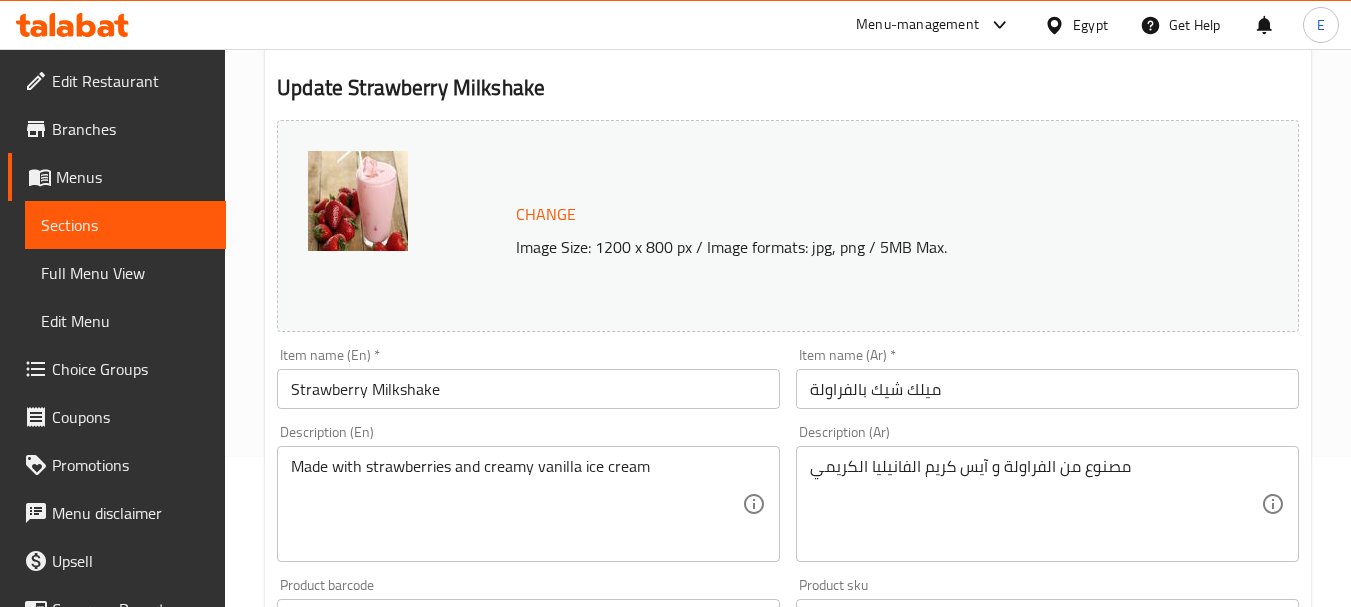 scroll, scrollTop: 0, scrollLeft: 0, axis: both 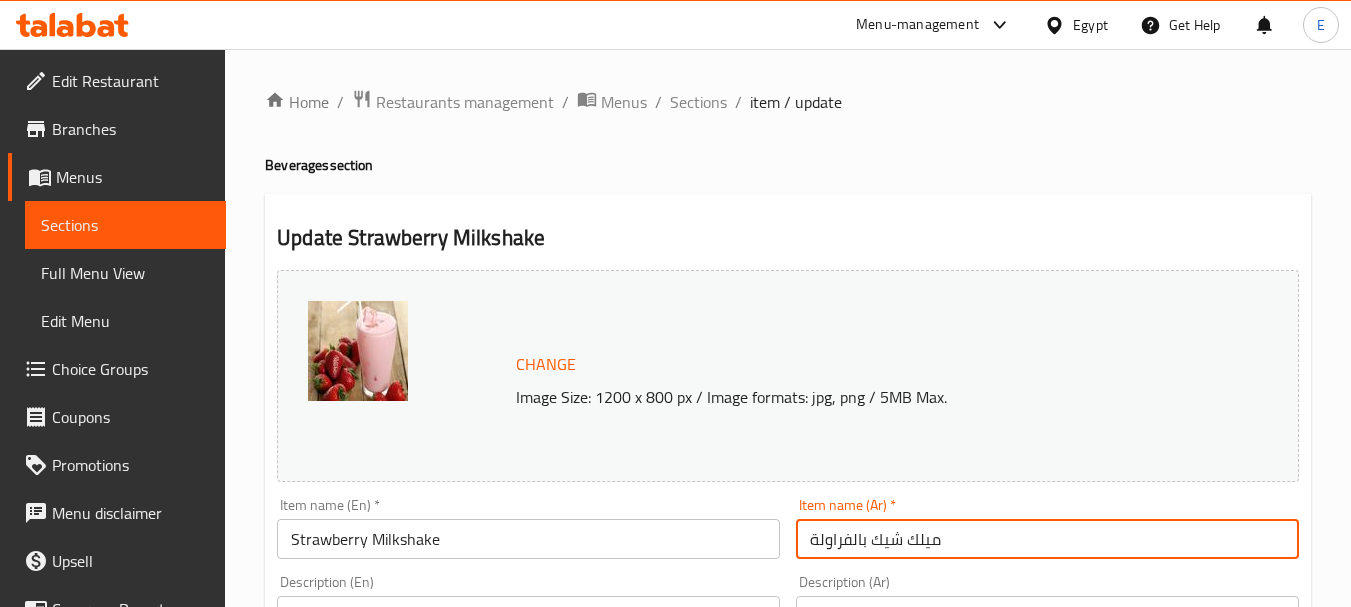 drag, startPoint x: 974, startPoint y: 529, endPoint x: 736, endPoint y: 489, distance: 241.33794 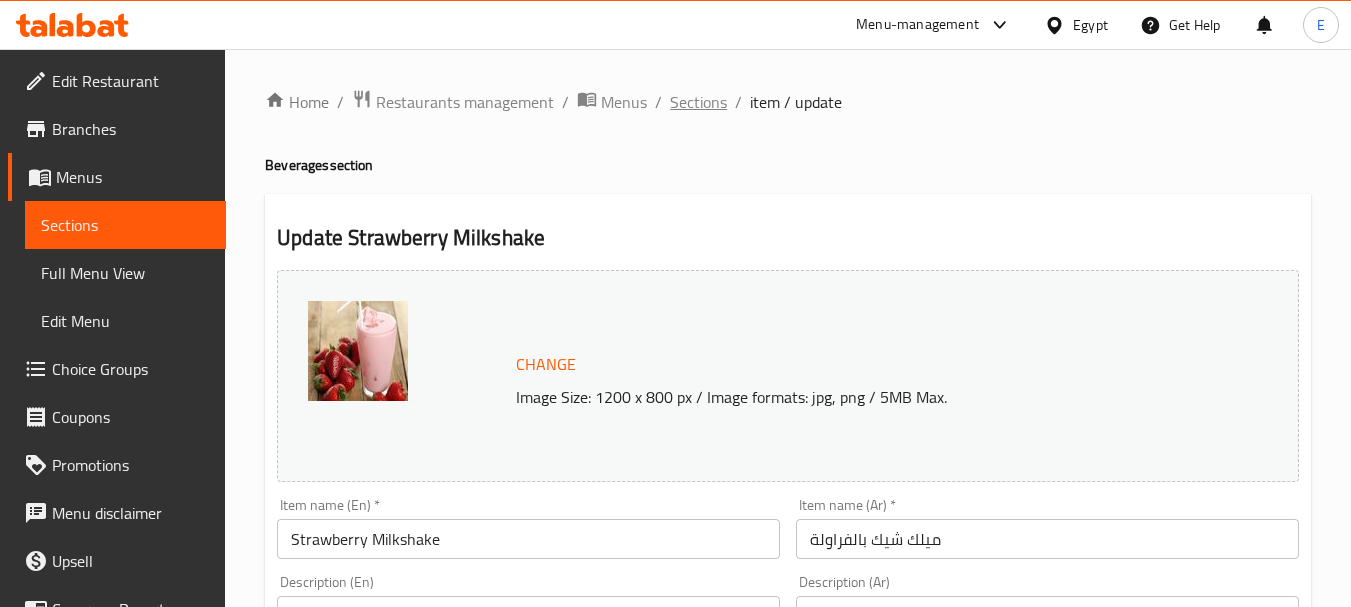 click on "Sections" at bounding box center (698, 102) 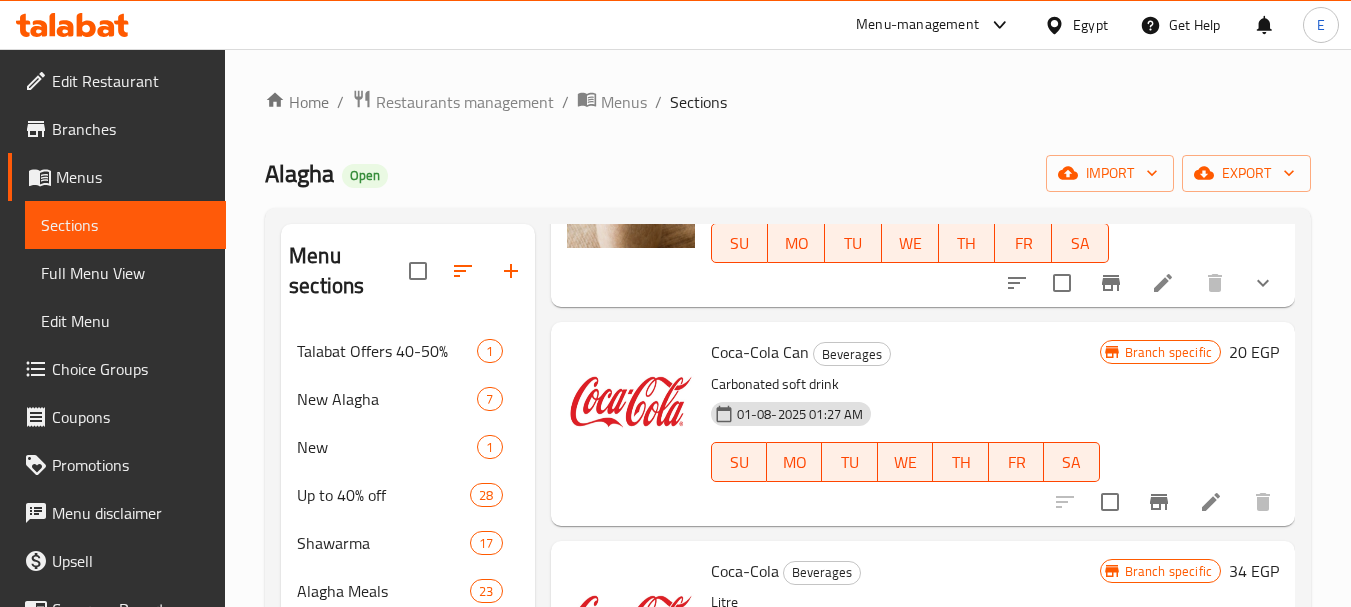 scroll, scrollTop: 4431, scrollLeft: 0, axis: vertical 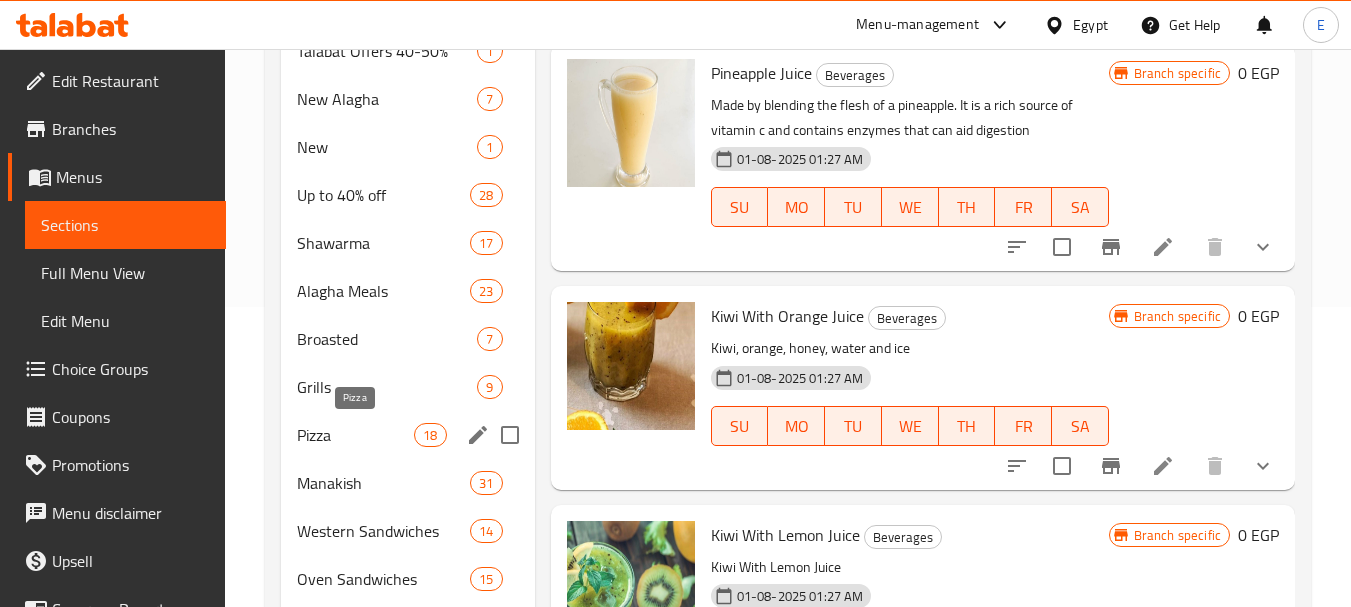click on "Pizza" at bounding box center (355, 435) 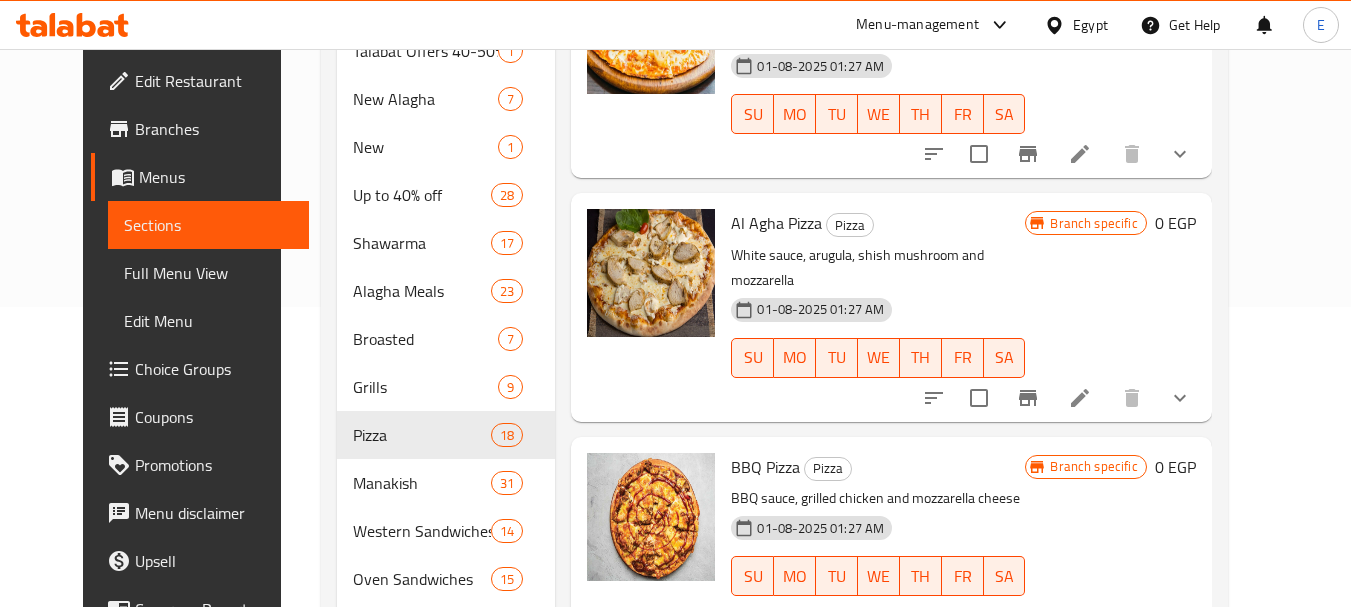 scroll, scrollTop: 0, scrollLeft: 0, axis: both 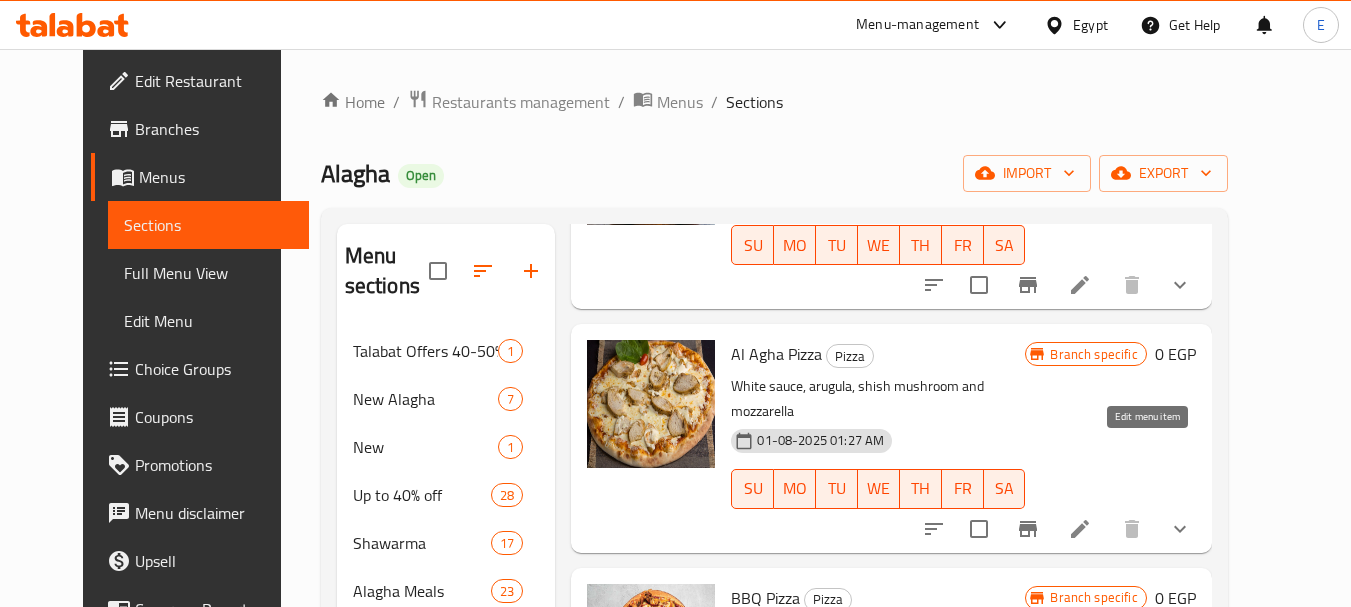click 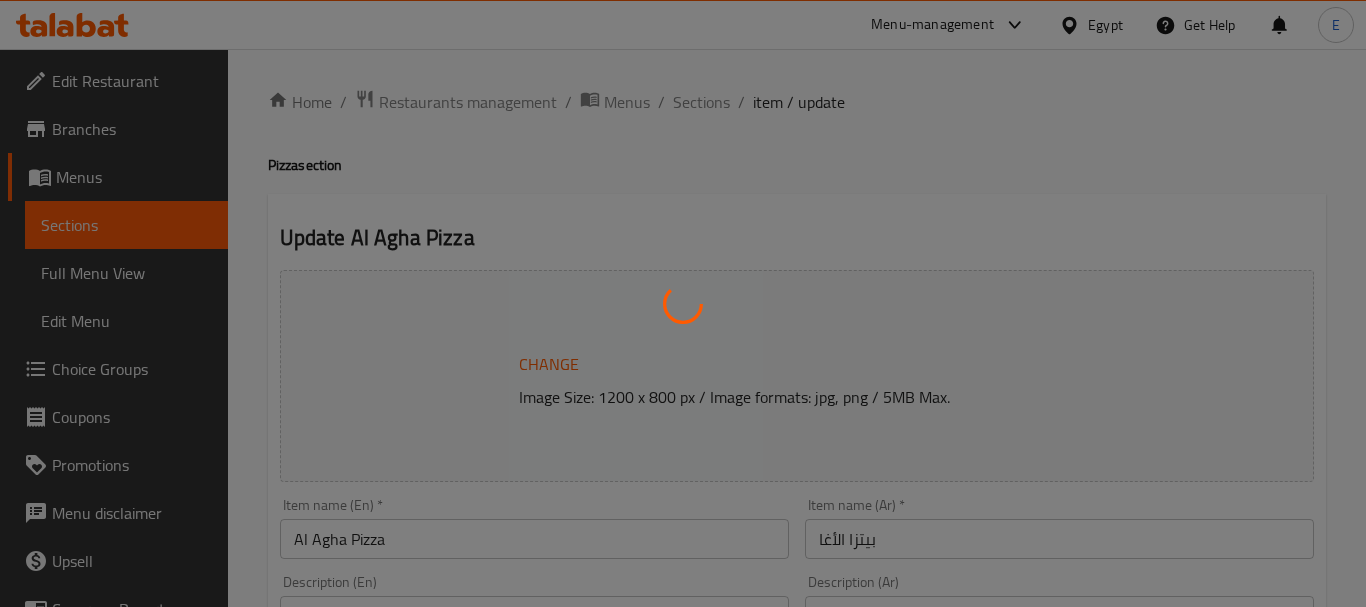 type on "إختيارك من الحجم :" 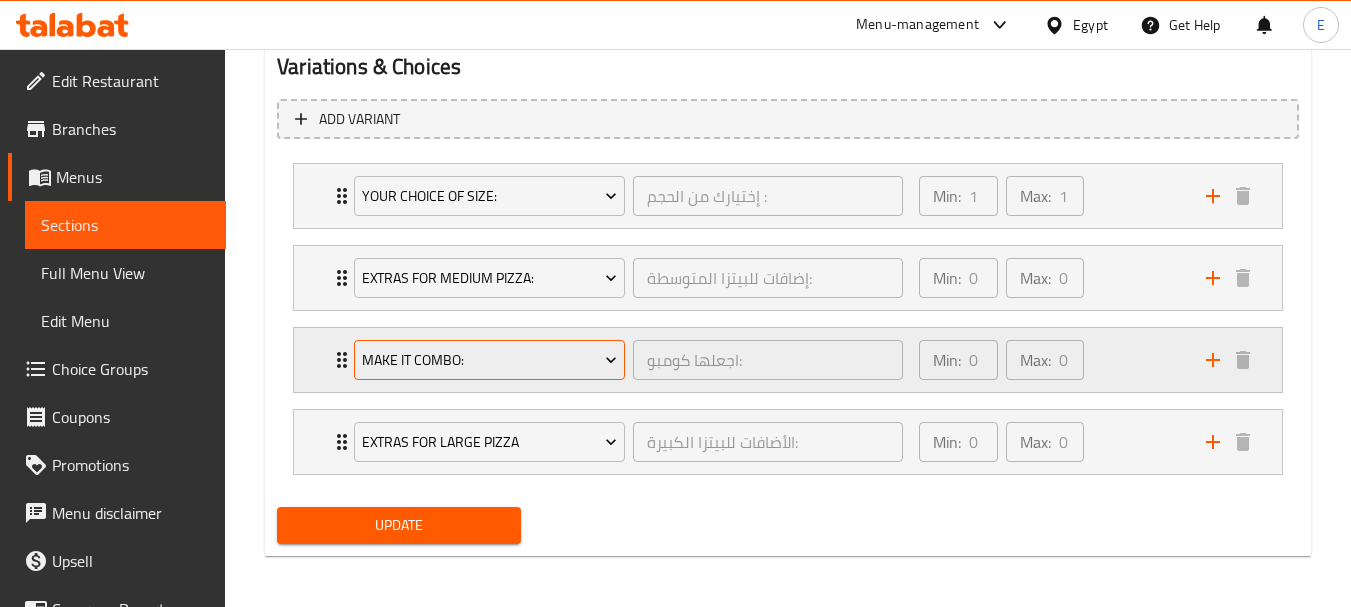 scroll, scrollTop: 1114, scrollLeft: 0, axis: vertical 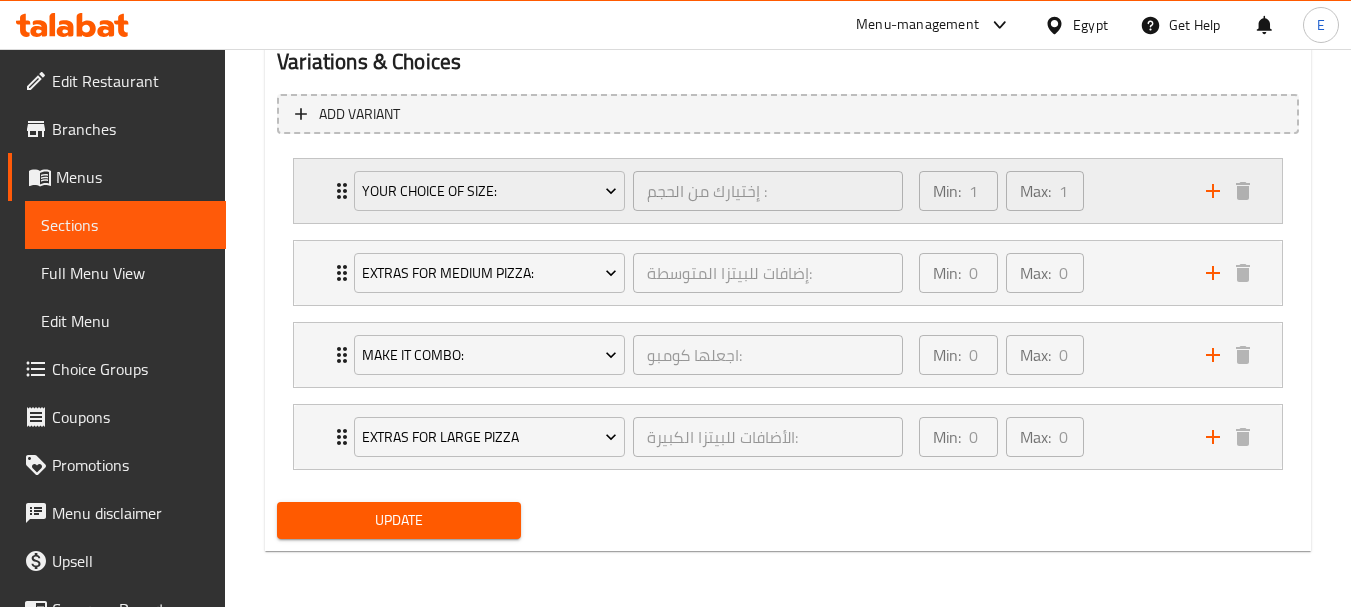 click on "Your Choice Of Size: إختيارك من الحجم : ​ Min: 1 ​ Max: 1 ​" at bounding box center (788, 191) 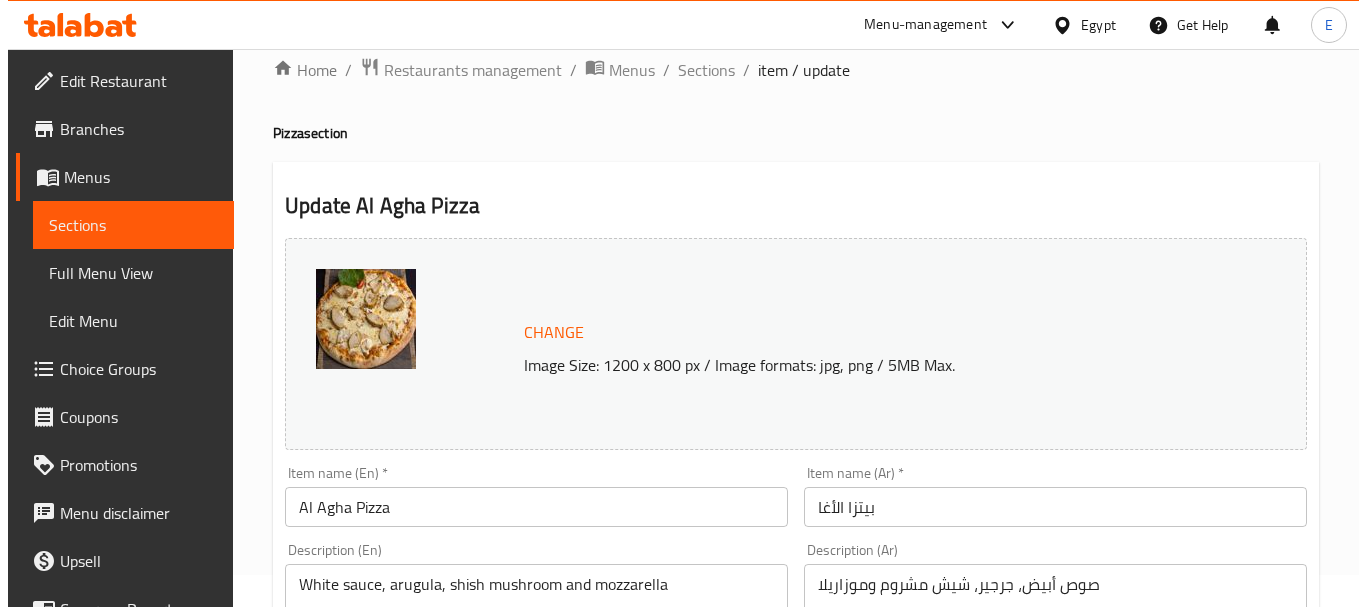 scroll, scrollTop: 0, scrollLeft: 0, axis: both 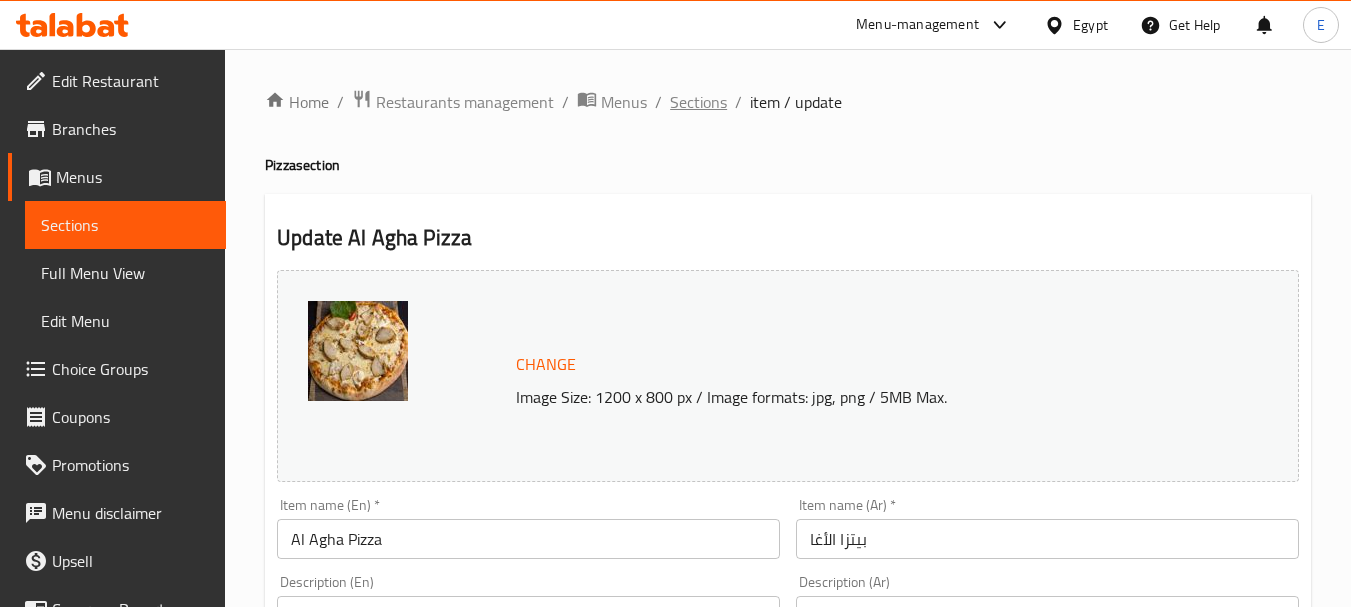click on "Sections" at bounding box center [698, 102] 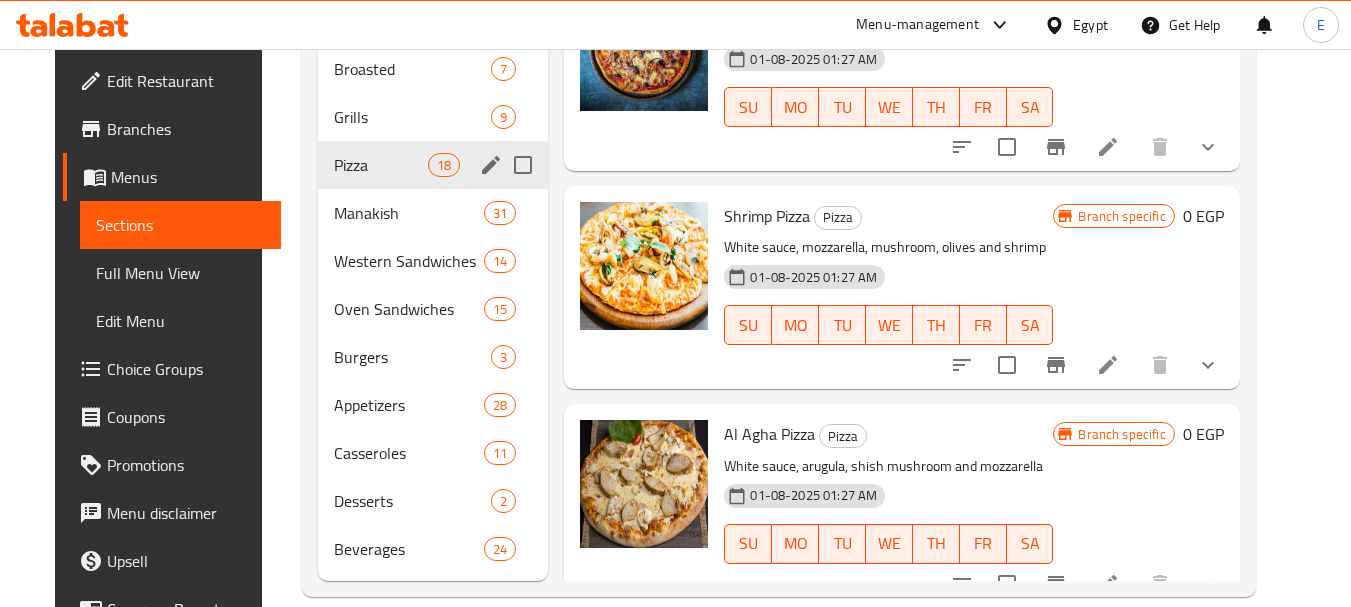scroll, scrollTop: 600, scrollLeft: 0, axis: vertical 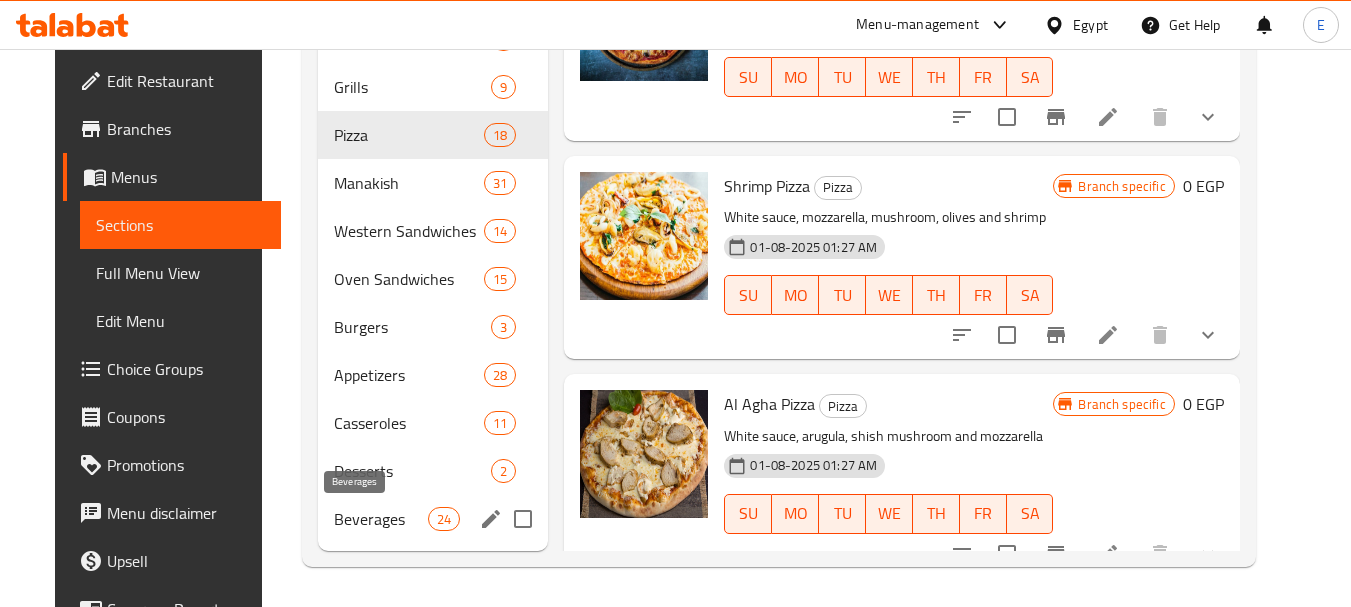 click on "Beverages" at bounding box center (381, 519) 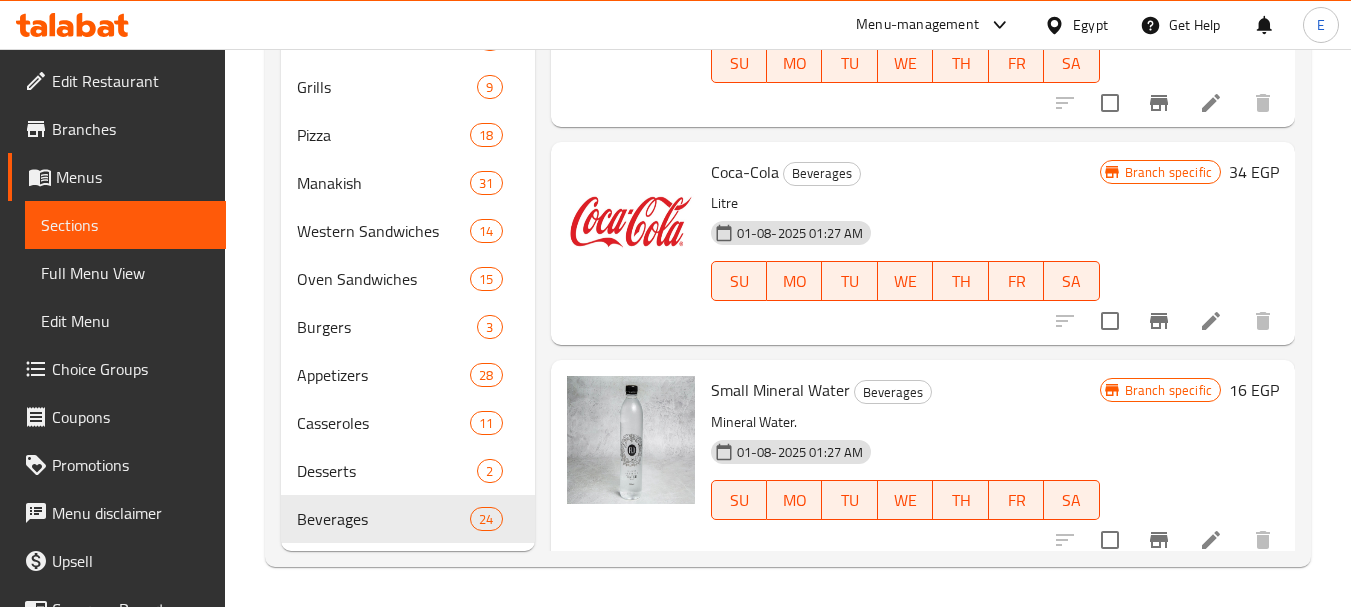 scroll, scrollTop: 3900, scrollLeft: 0, axis: vertical 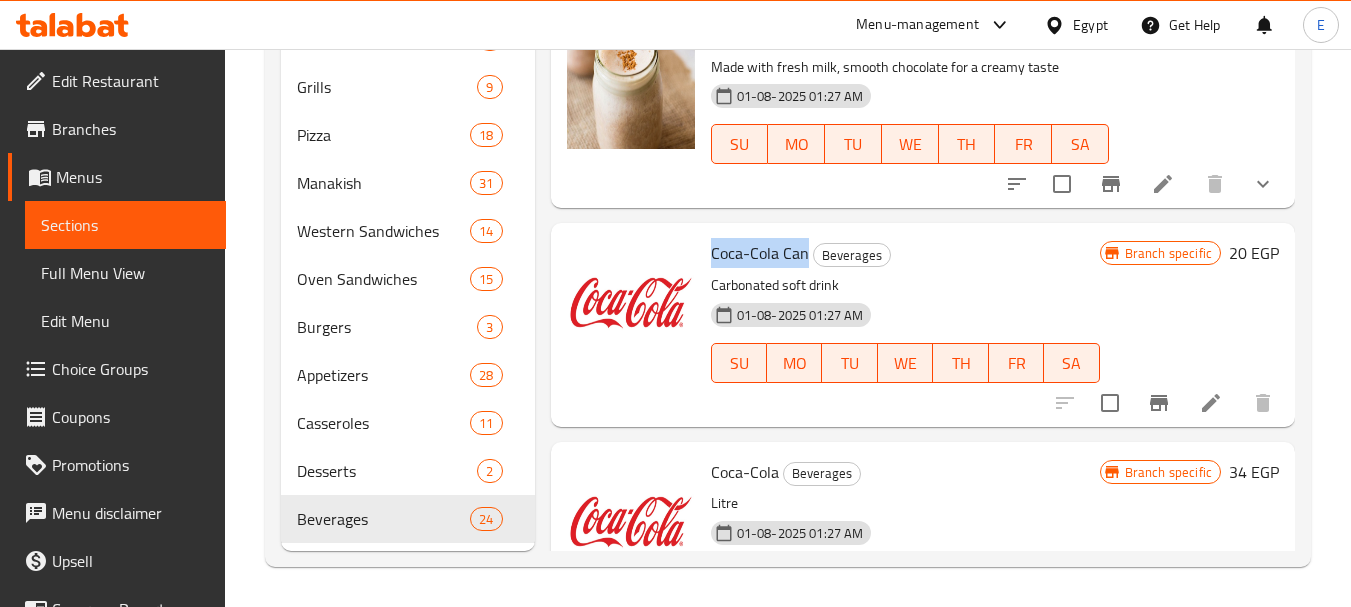 drag, startPoint x: 807, startPoint y: 284, endPoint x: 713, endPoint y: 273, distance: 94.641426 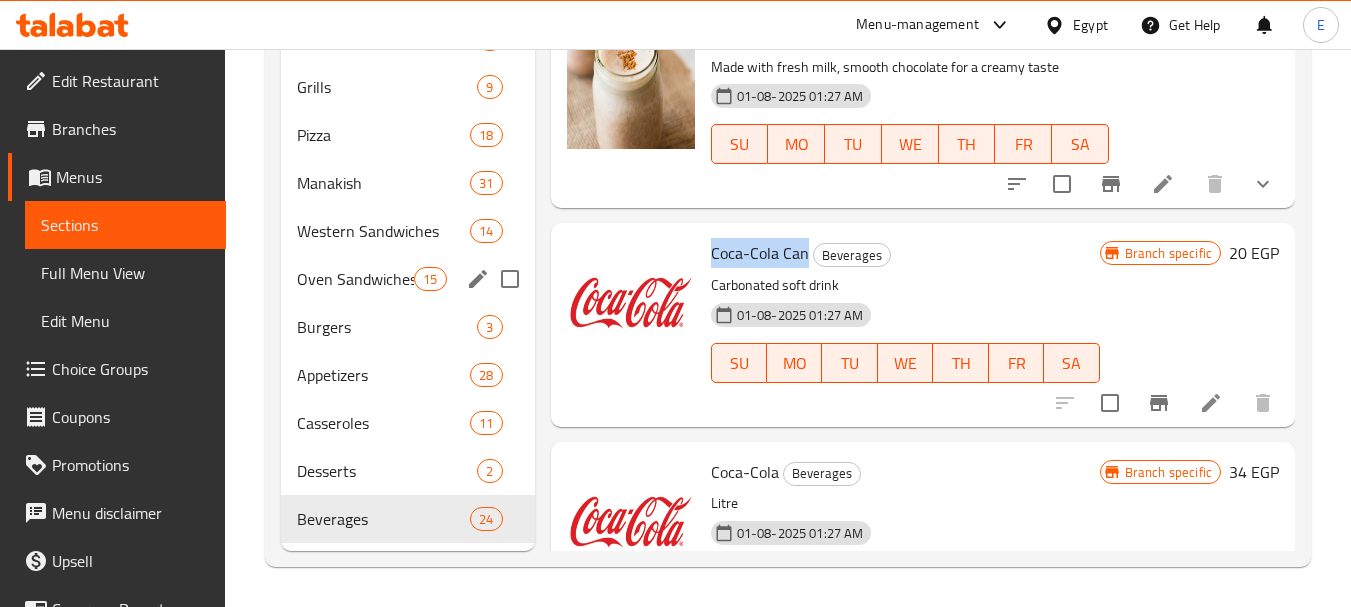 copy on "Coca-Cola Can" 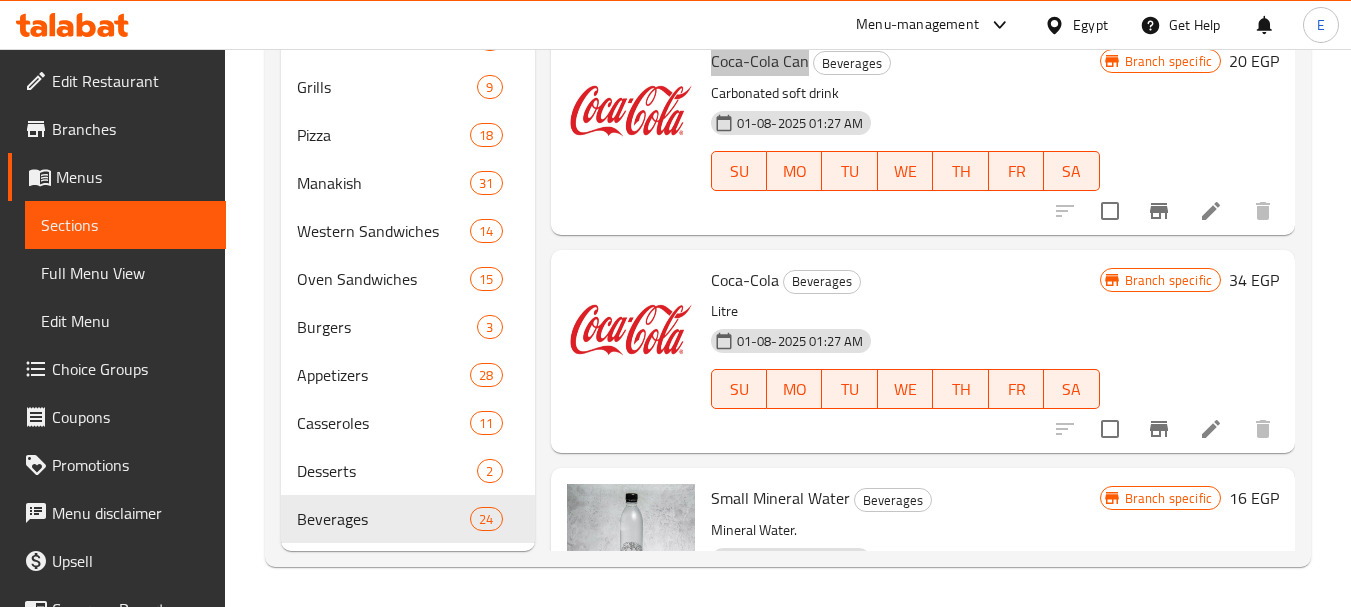 scroll, scrollTop: 4100, scrollLeft: 0, axis: vertical 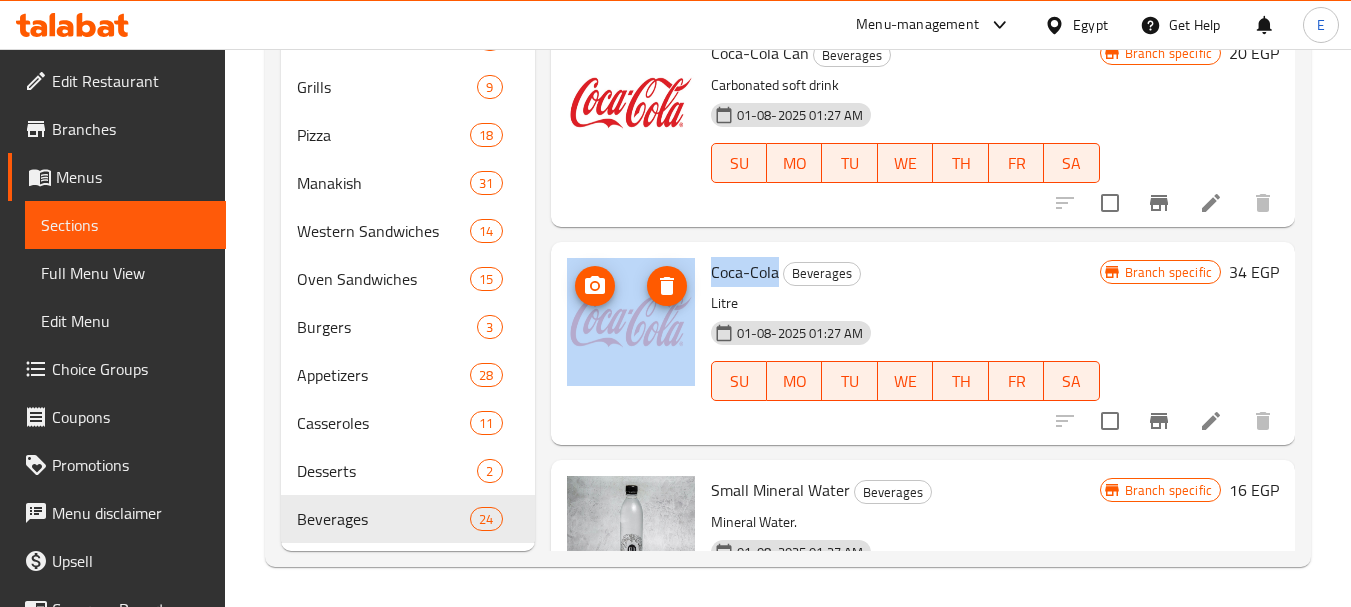 drag, startPoint x: 779, startPoint y: 303, endPoint x: 692, endPoint y: 304, distance: 87.005745 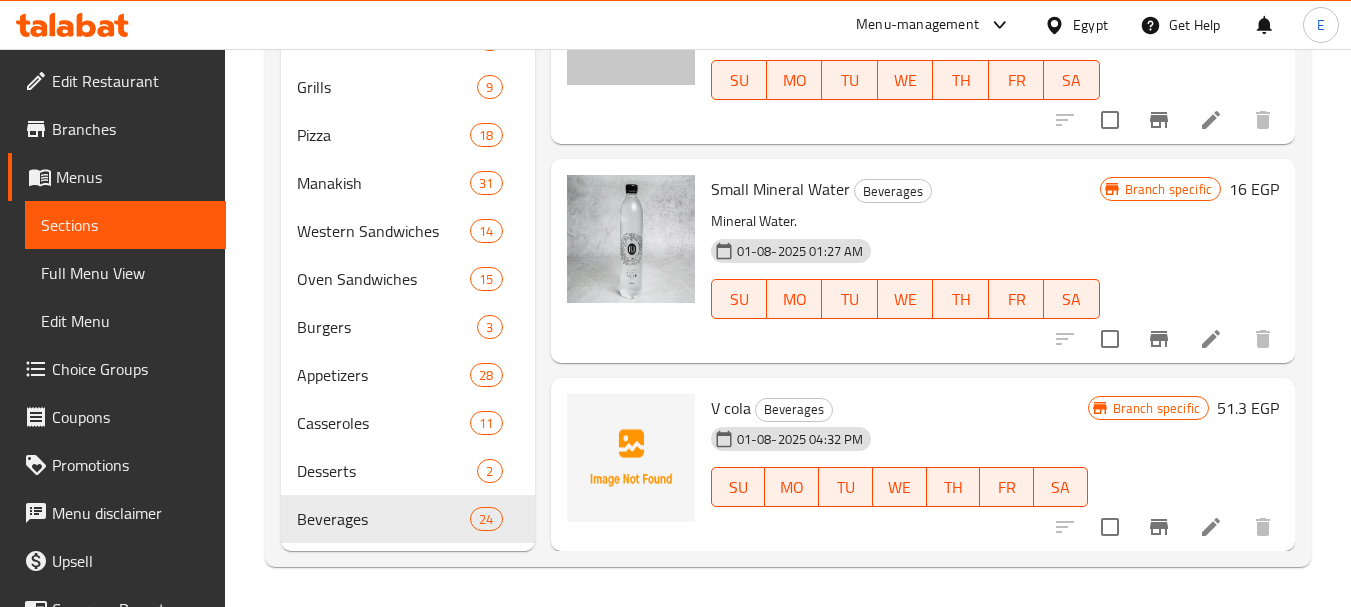 scroll, scrollTop: 4431, scrollLeft: 0, axis: vertical 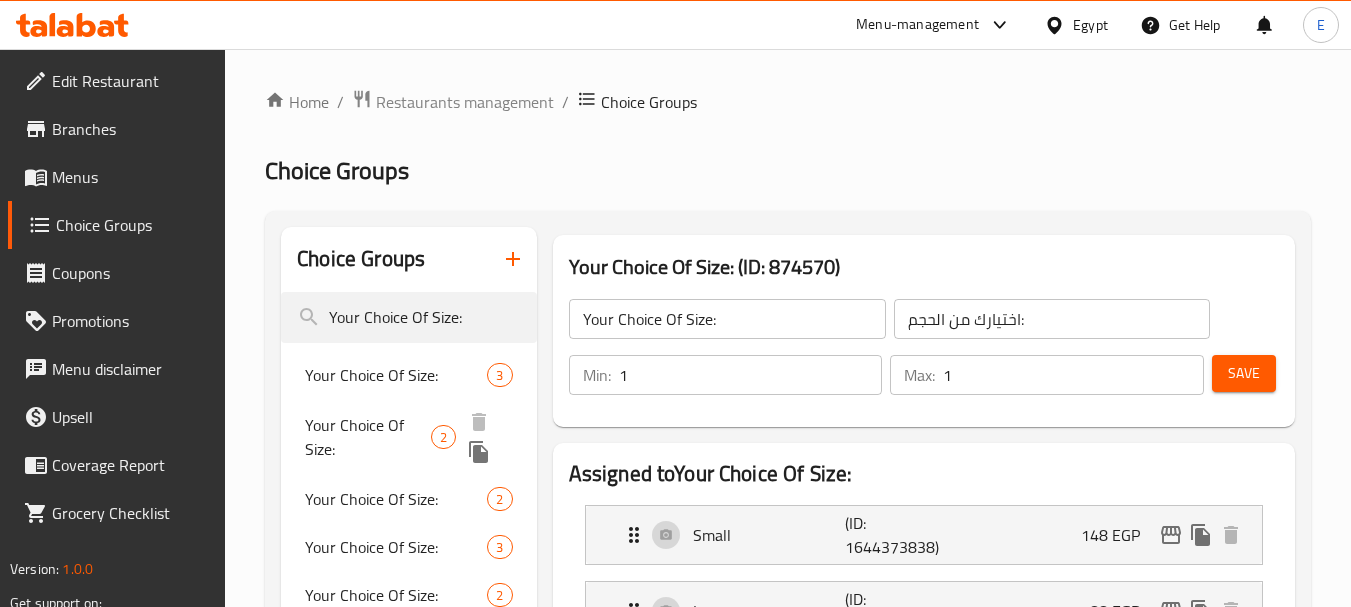 click on "Your Choice Of Size:" at bounding box center (368, 437) 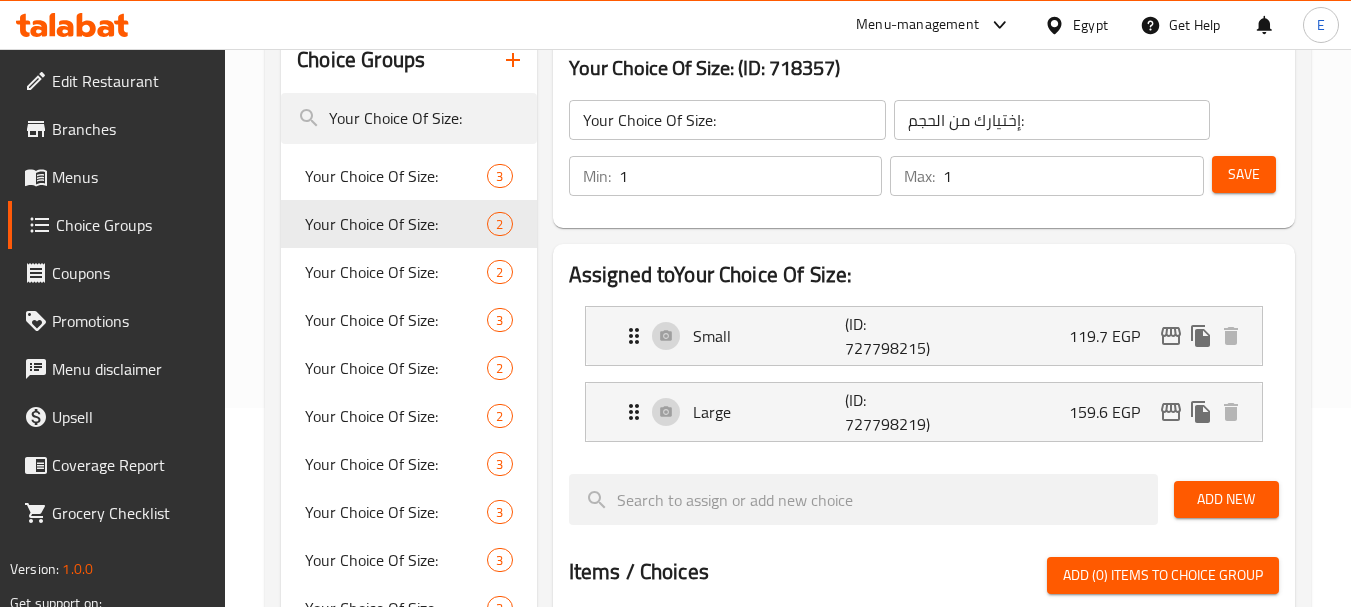 scroll, scrollTop: 200, scrollLeft: 0, axis: vertical 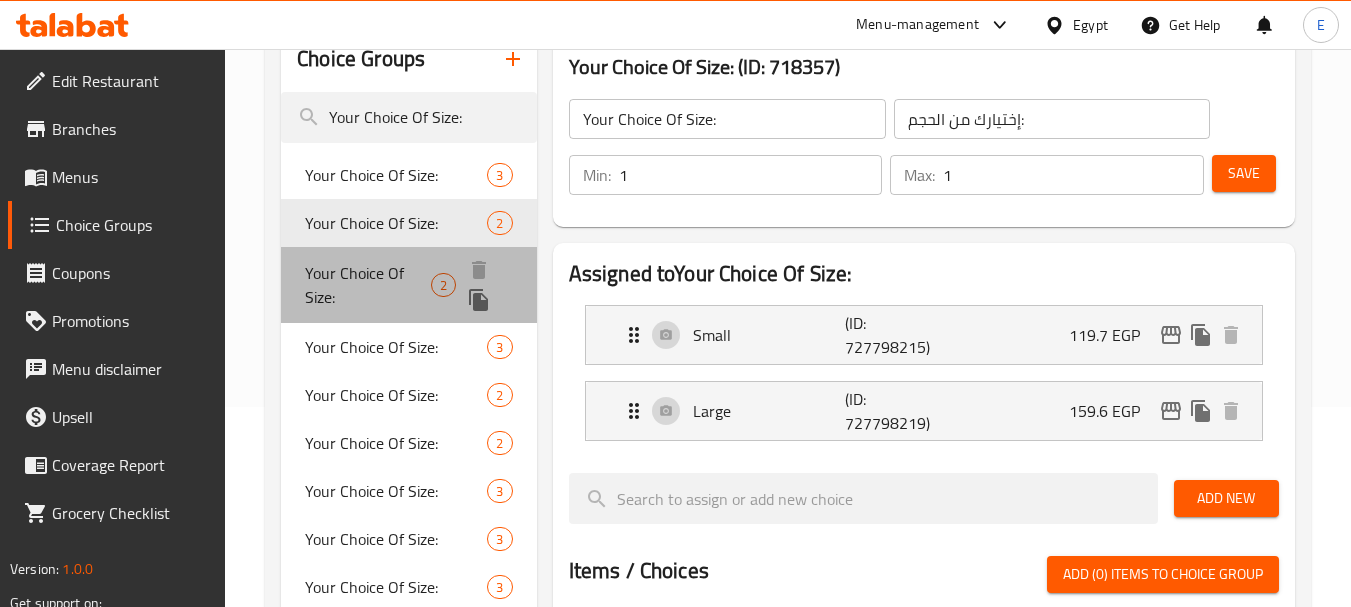 click on "Your Choice Of Size:" at bounding box center (368, 285) 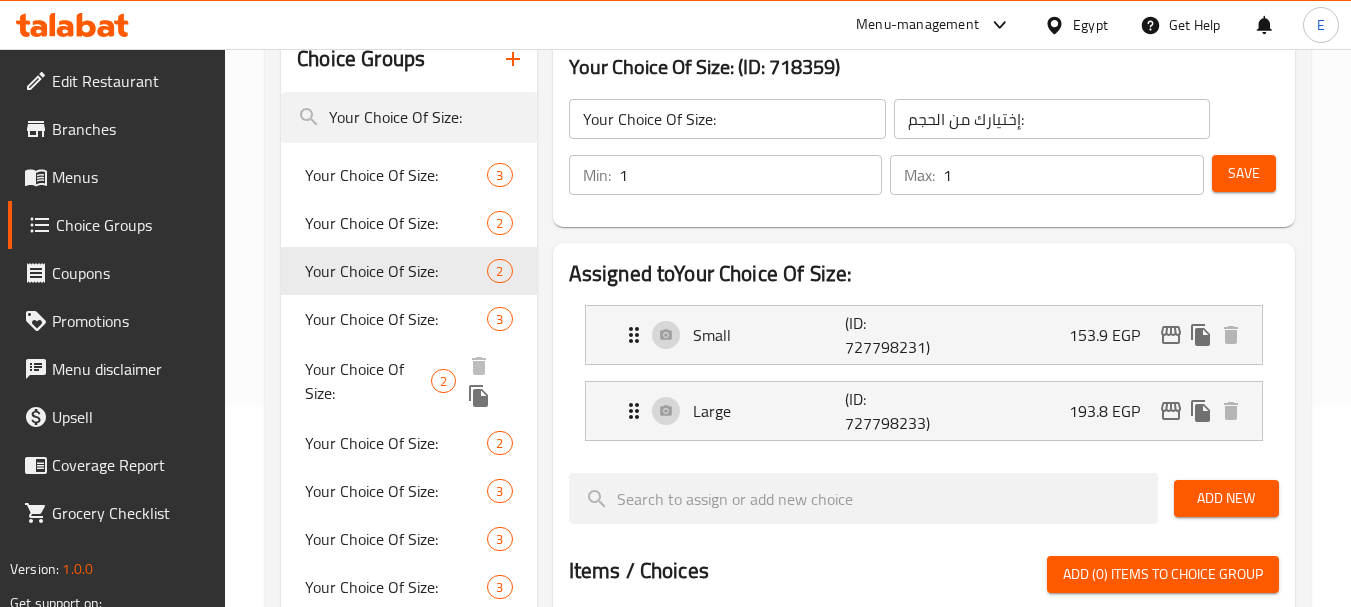 click on "Your Choice Of Size:" at bounding box center [368, 381] 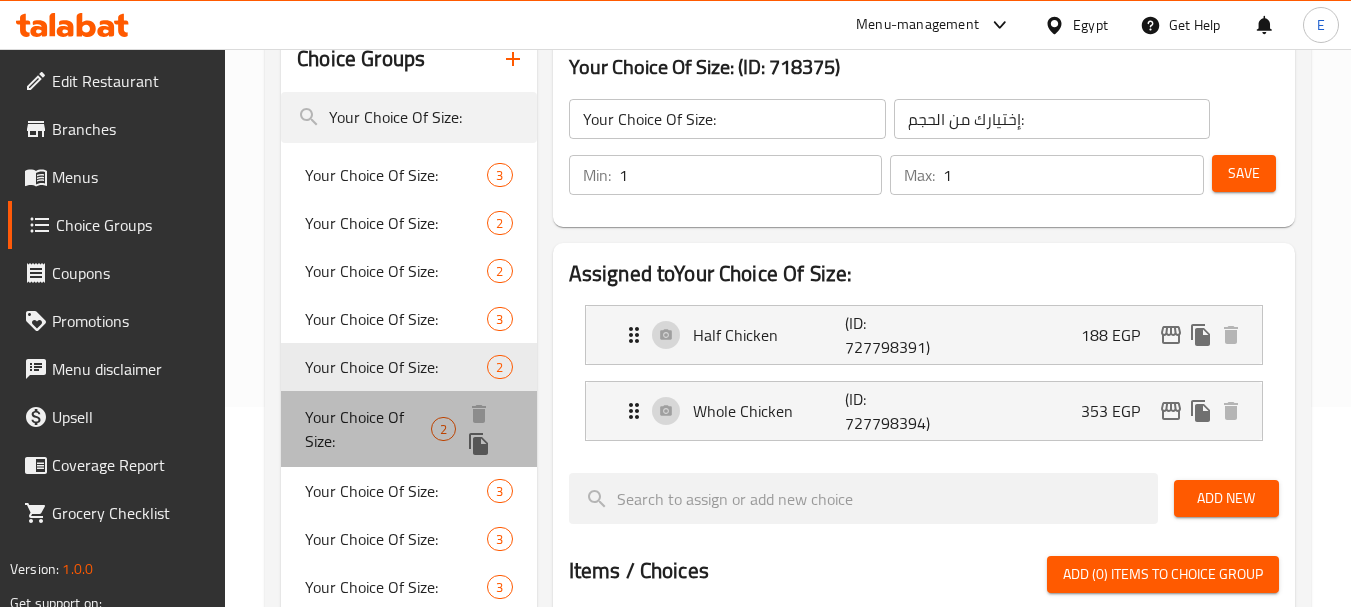 click on "Your Choice Of Size:" at bounding box center (368, 429) 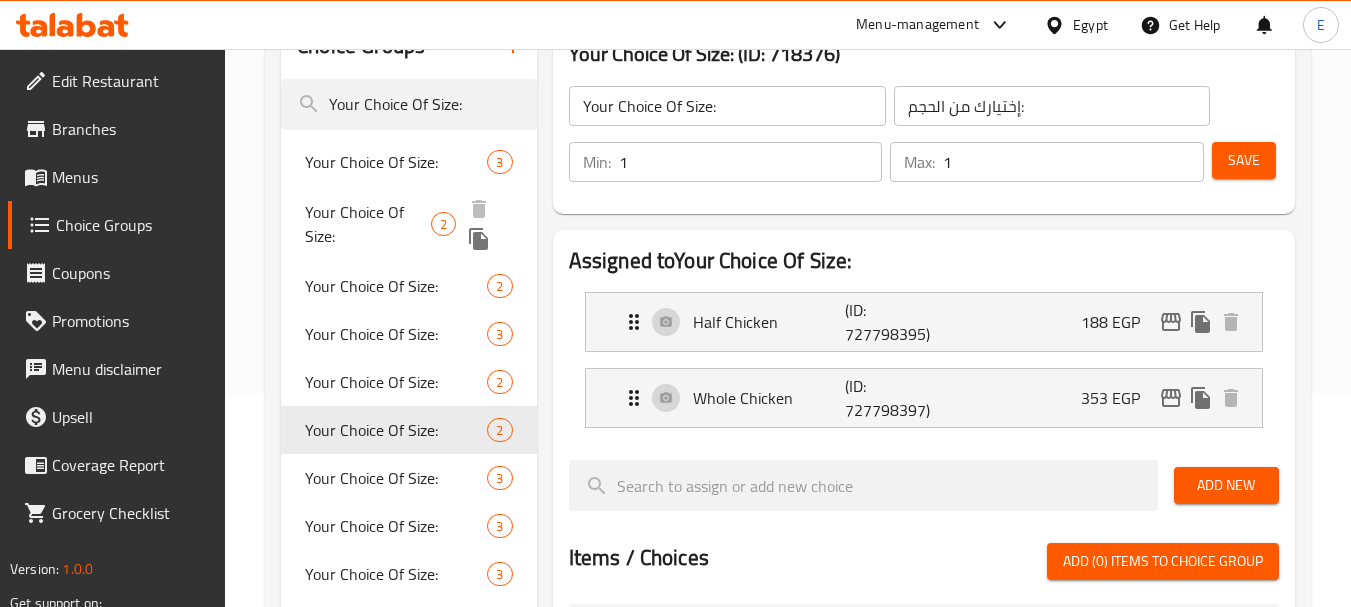 scroll, scrollTop: 400, scrollLeft: 0, axis: vertical 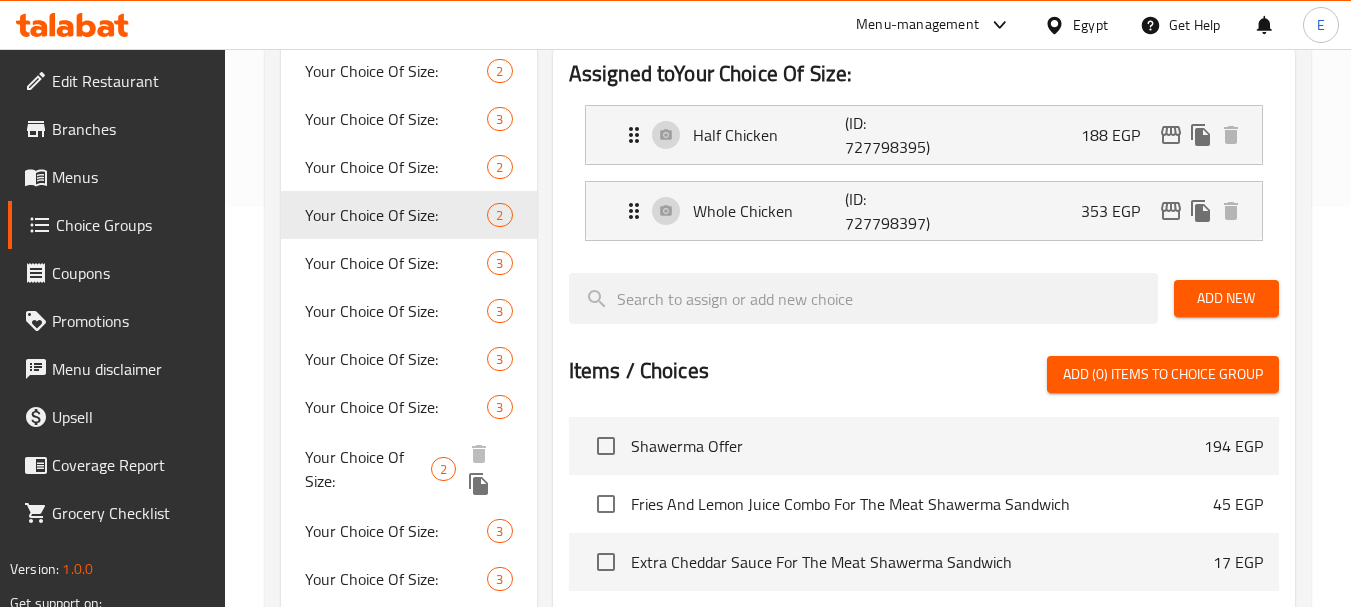 click on "Your Choice Of Size:" at bounding box center [368, 469] 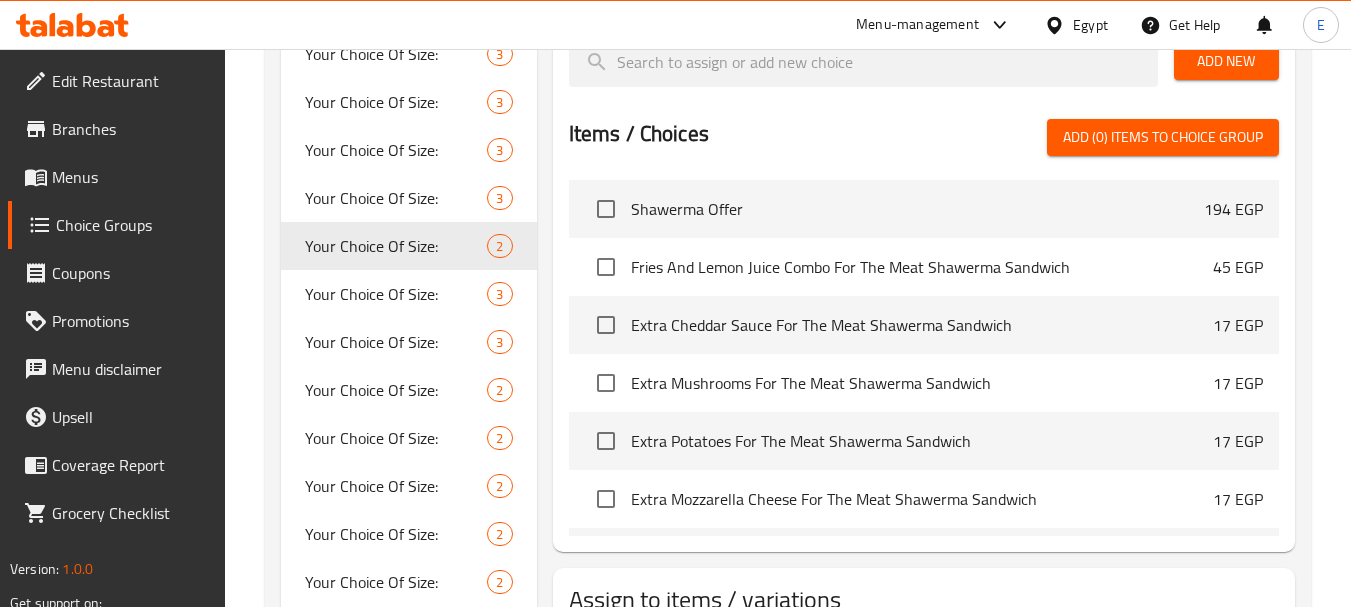 scroll, scrollTop: 700, scrollLeft: 0, axis: vertical 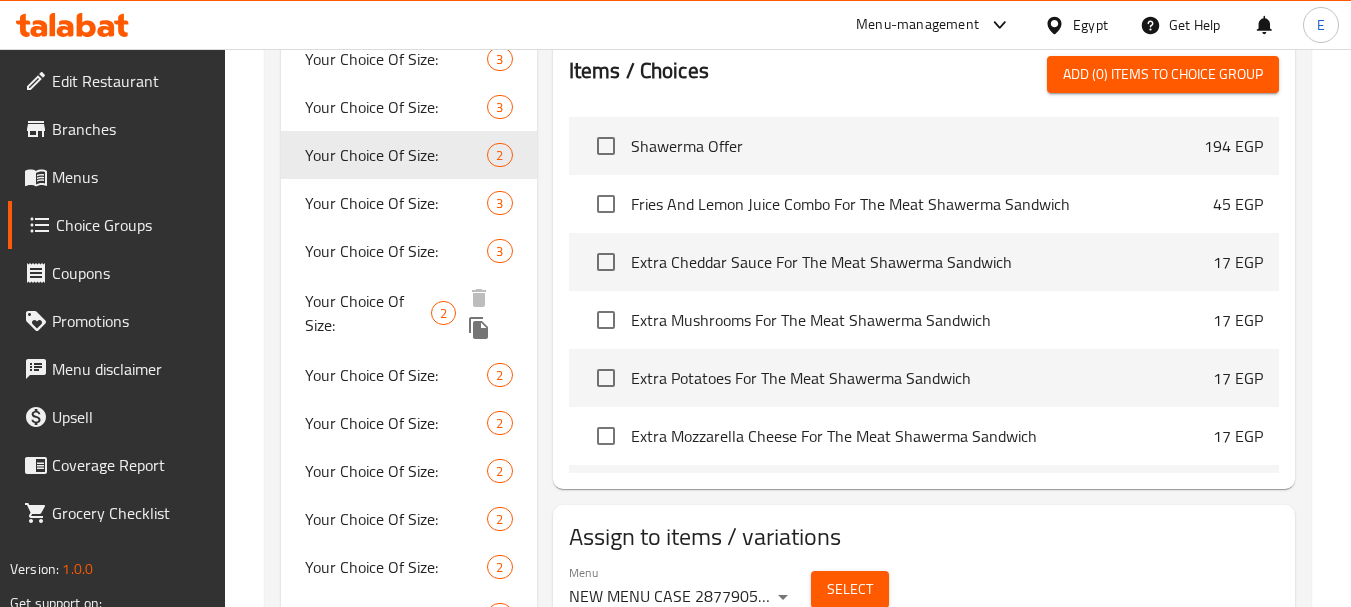 click on "Your Choice Of Size:" at bounding box center (368, 313) 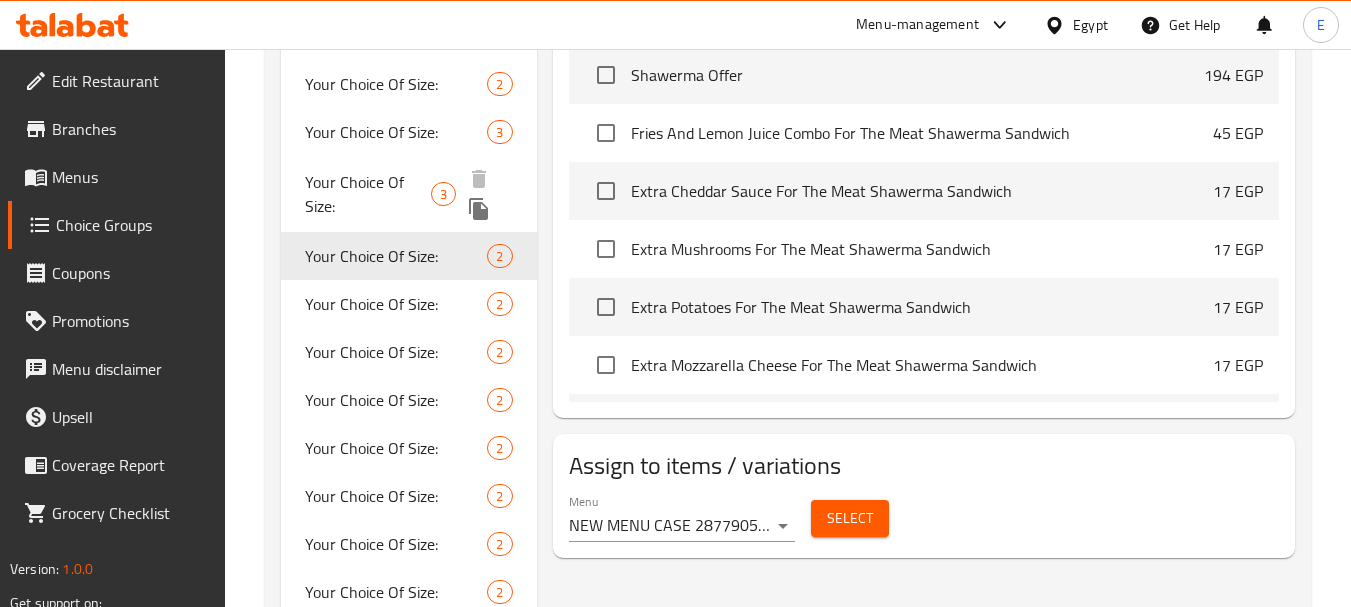 scroll, scrollTop: 800, scrollLeft: 0, axis: vertical 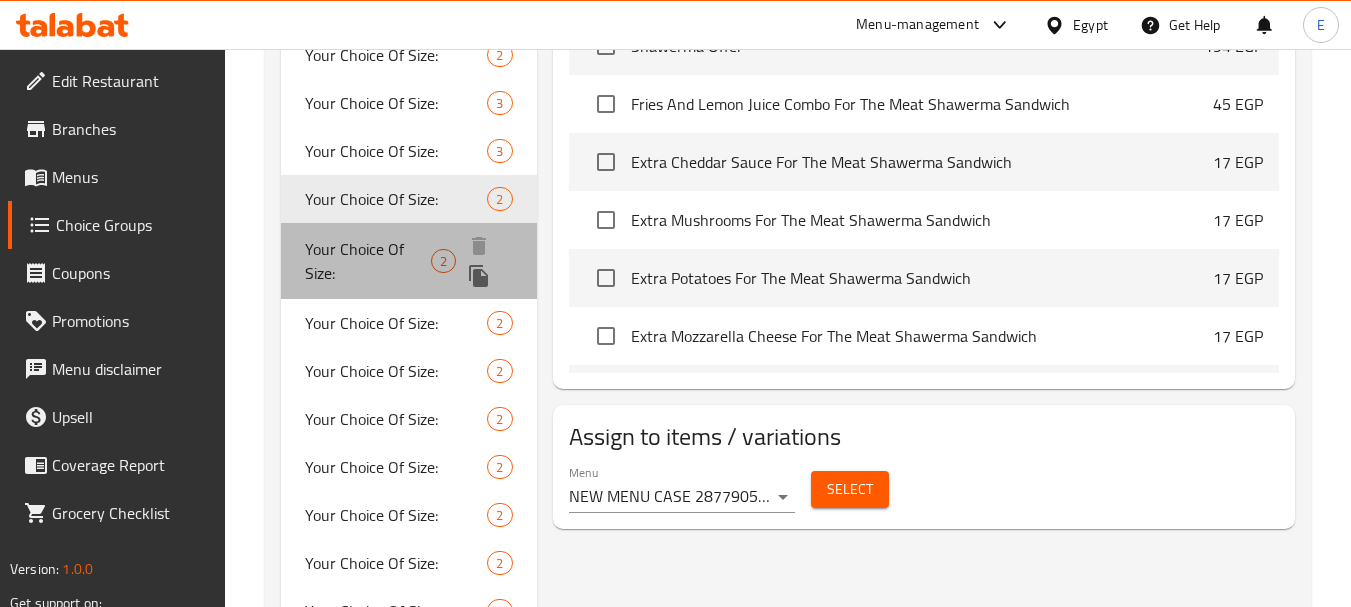 click on "Your Choice Of Size:" at bounding box center [368, 261] 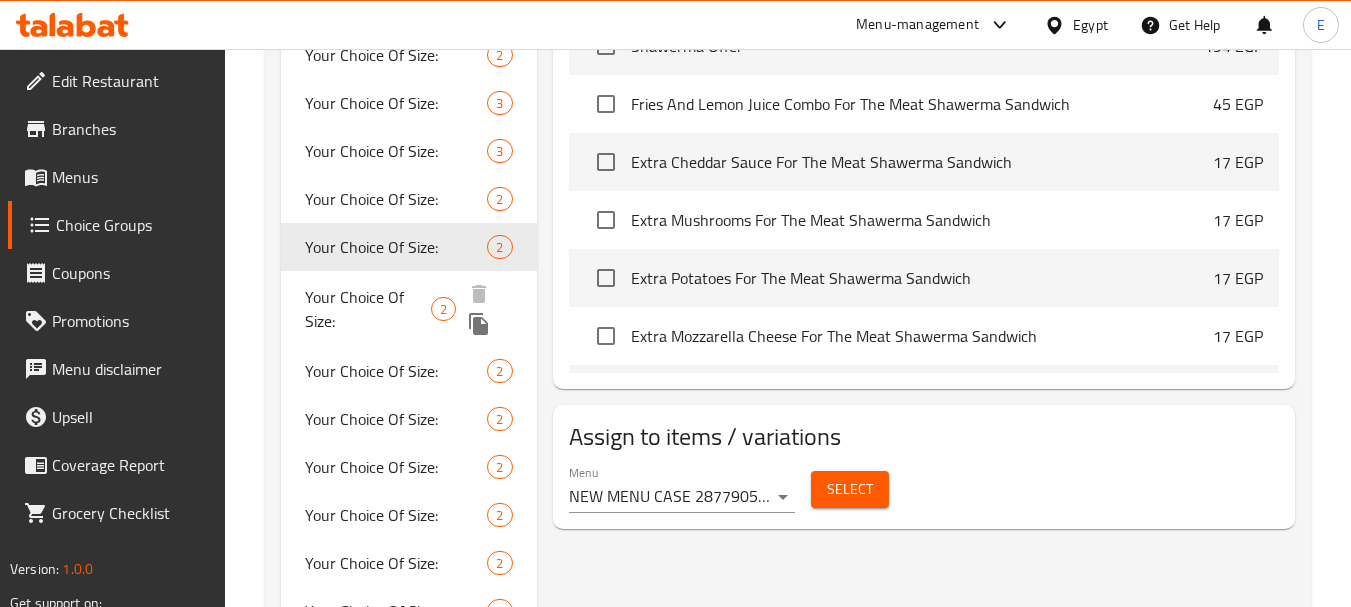 click on "Your Choice Of Size:" at bounding box center (368, 309) 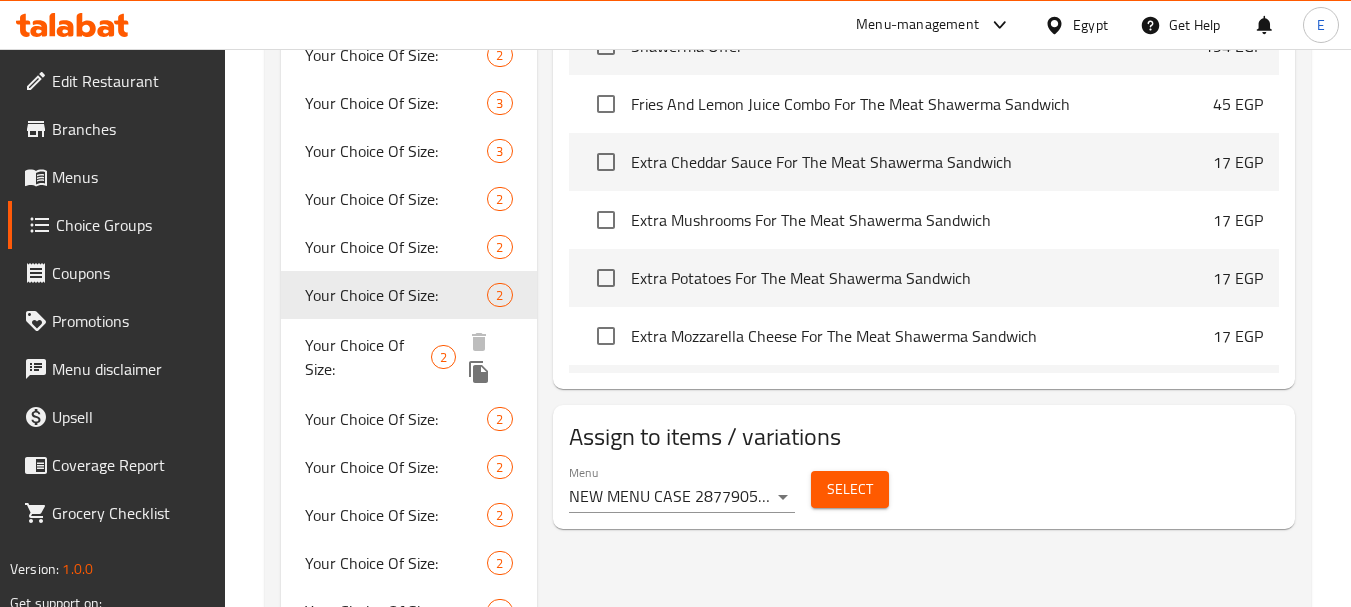click on "Your Choice Of Size:" at bounding box center (368, 357) 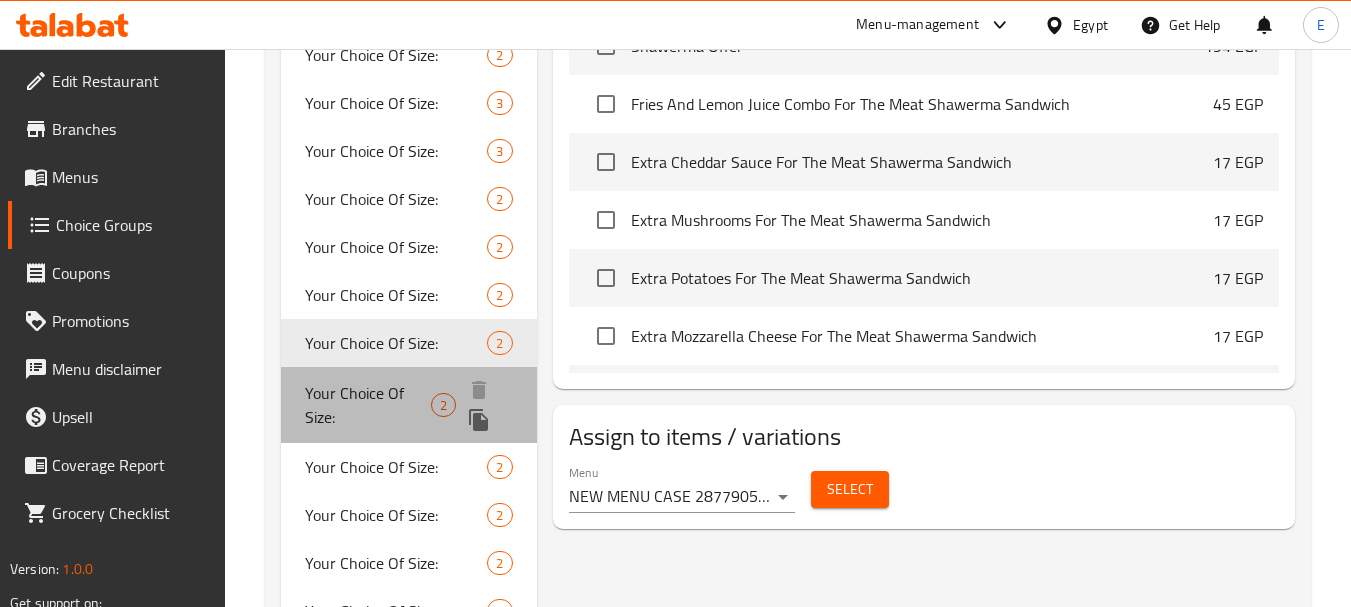 click on "Your Choice Of Size:" at bounding box center (368, 405) 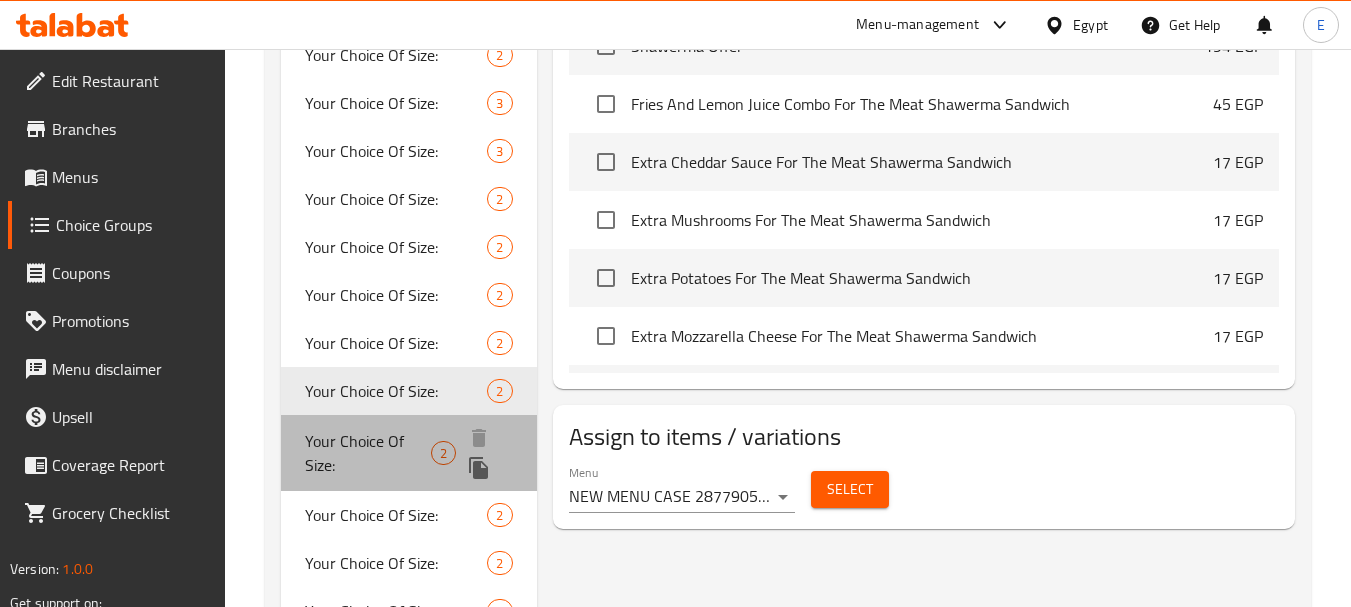 click on "Your Choice Of Size:" at bounding box center (368, 453) 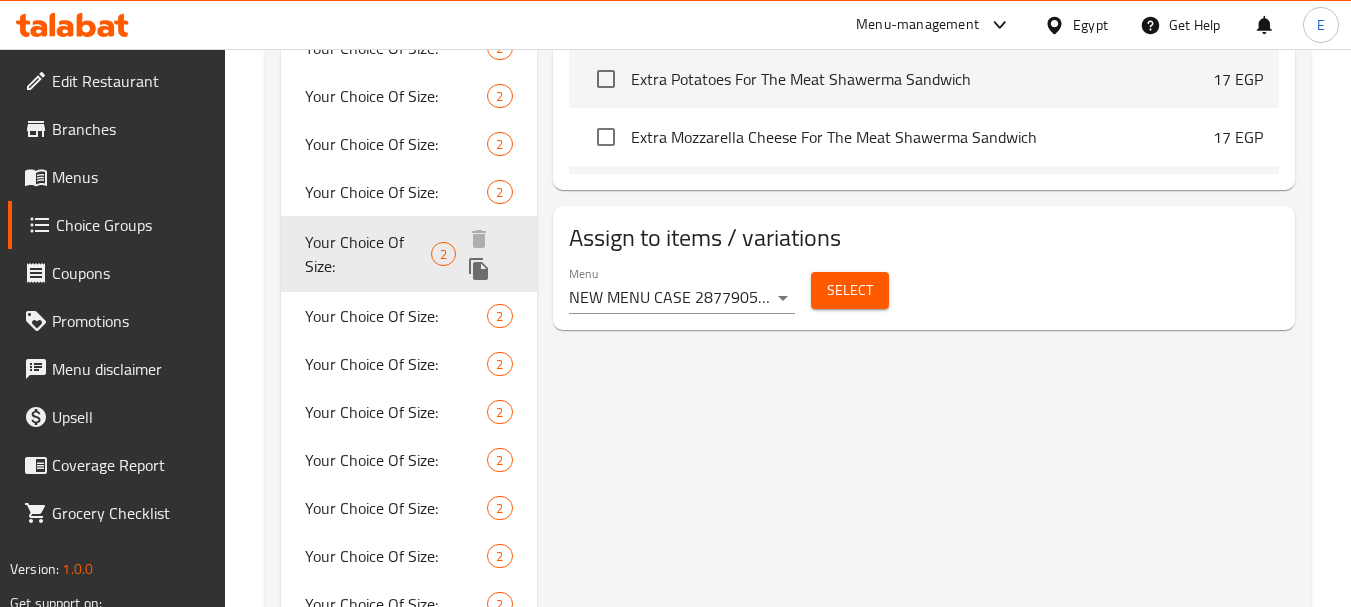 scroll, scrollTop: 1100, scrollLeft: 0, axis: vertical 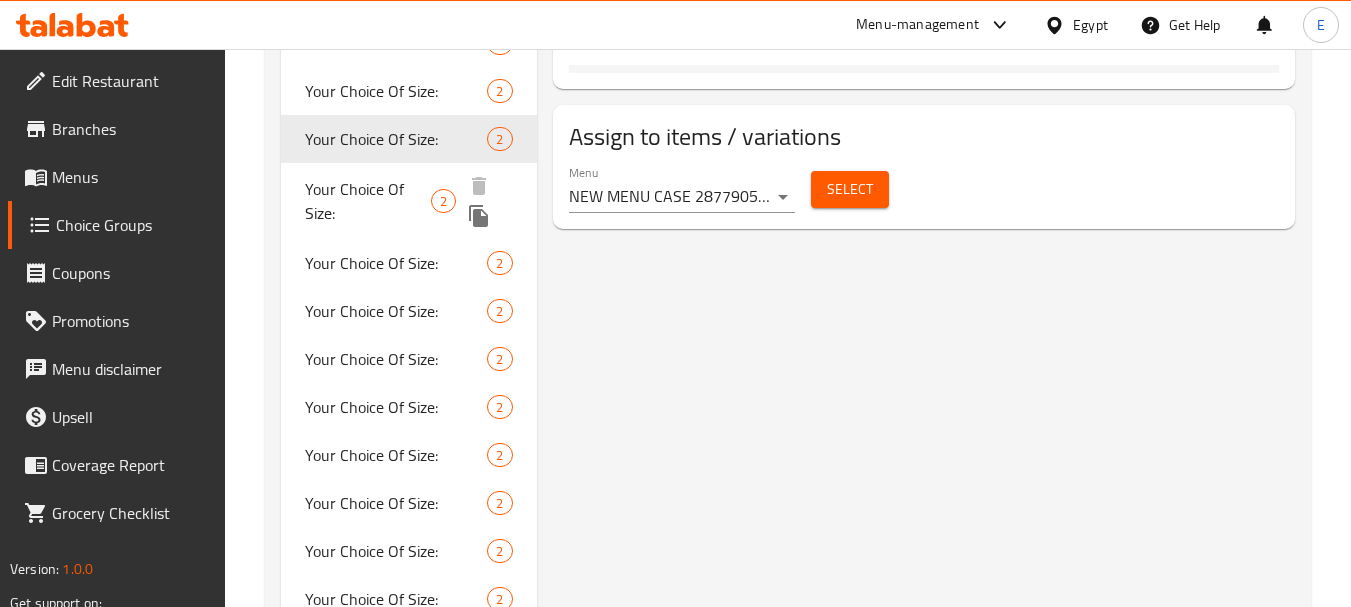 click on "Your Choice Of Size:" at bounding box center (368, 201) 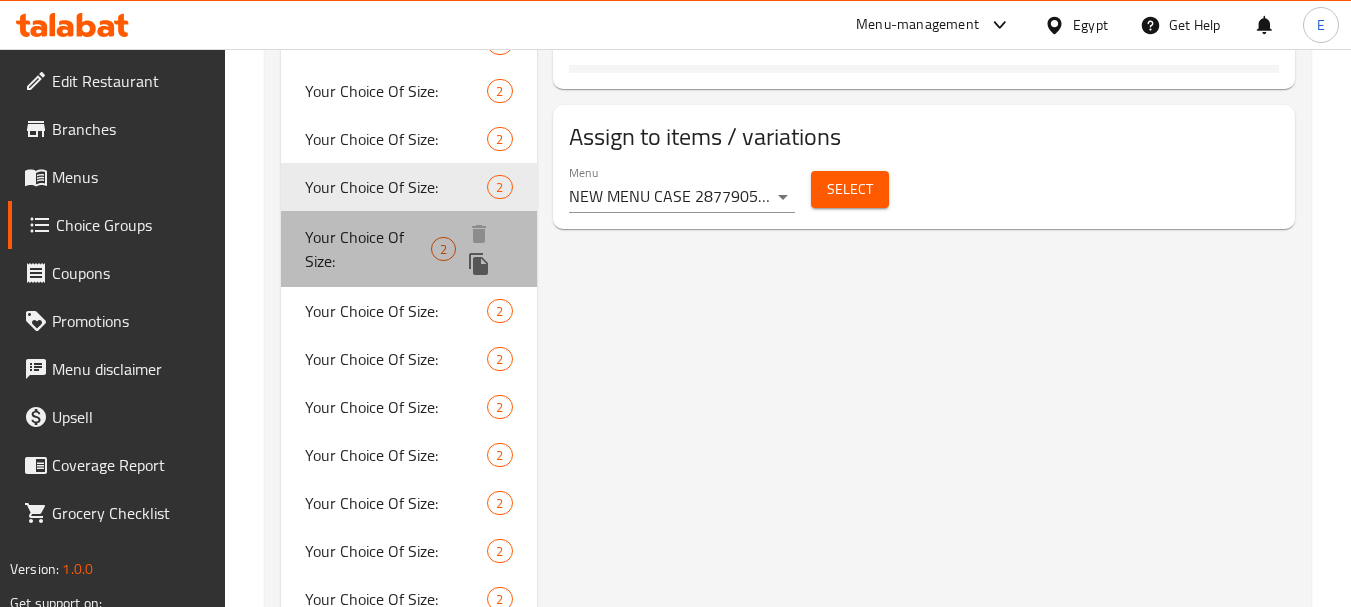 click on "Your Choice Of Size:" at bounding box center (368, 249) 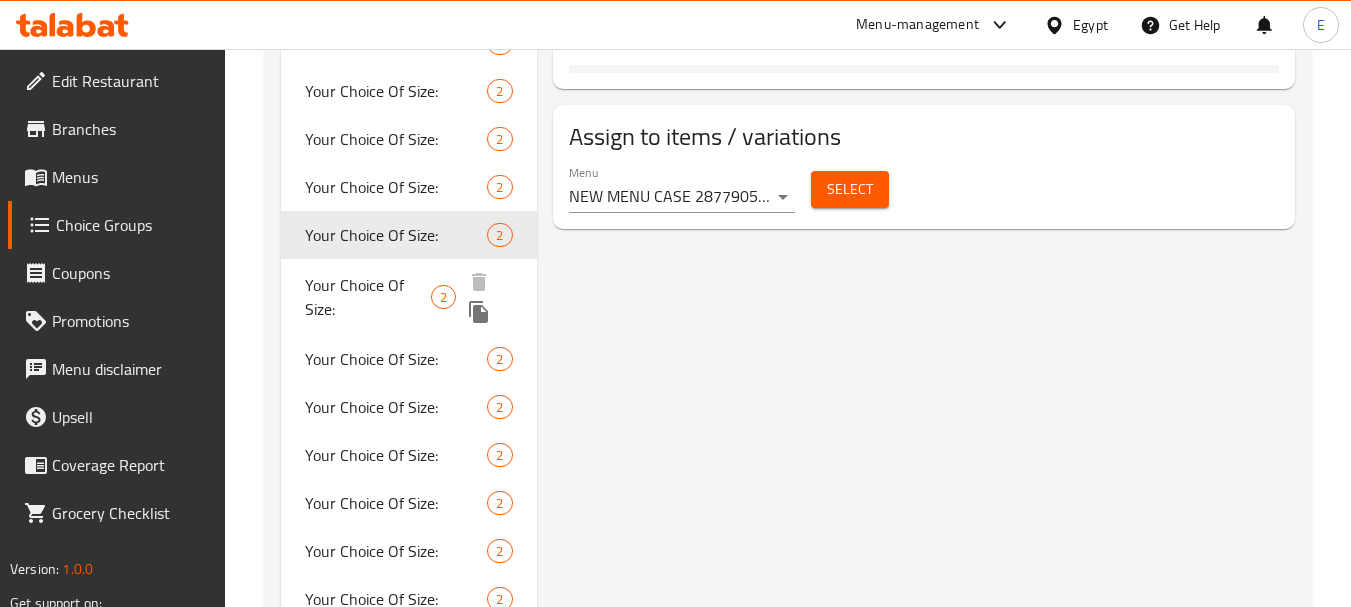 click on "Your Choice Of Size:" at bounding box center (368, 297) 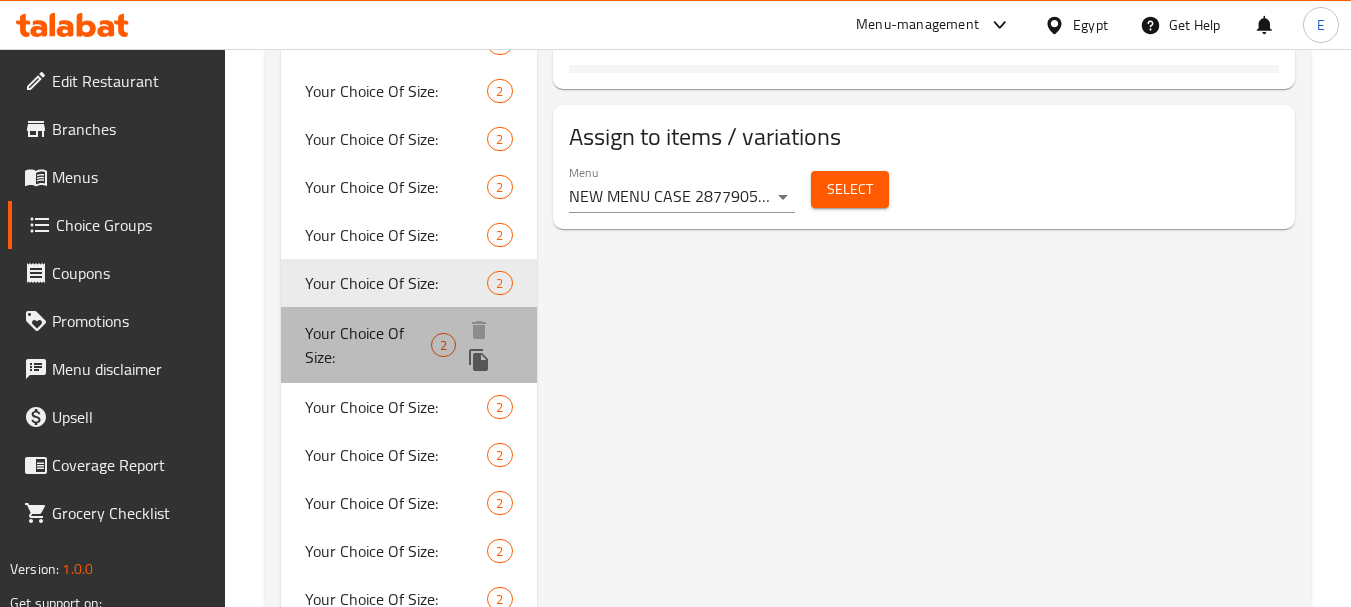 click on "Your Choice Of Size:" at bounding box center (368, 345) 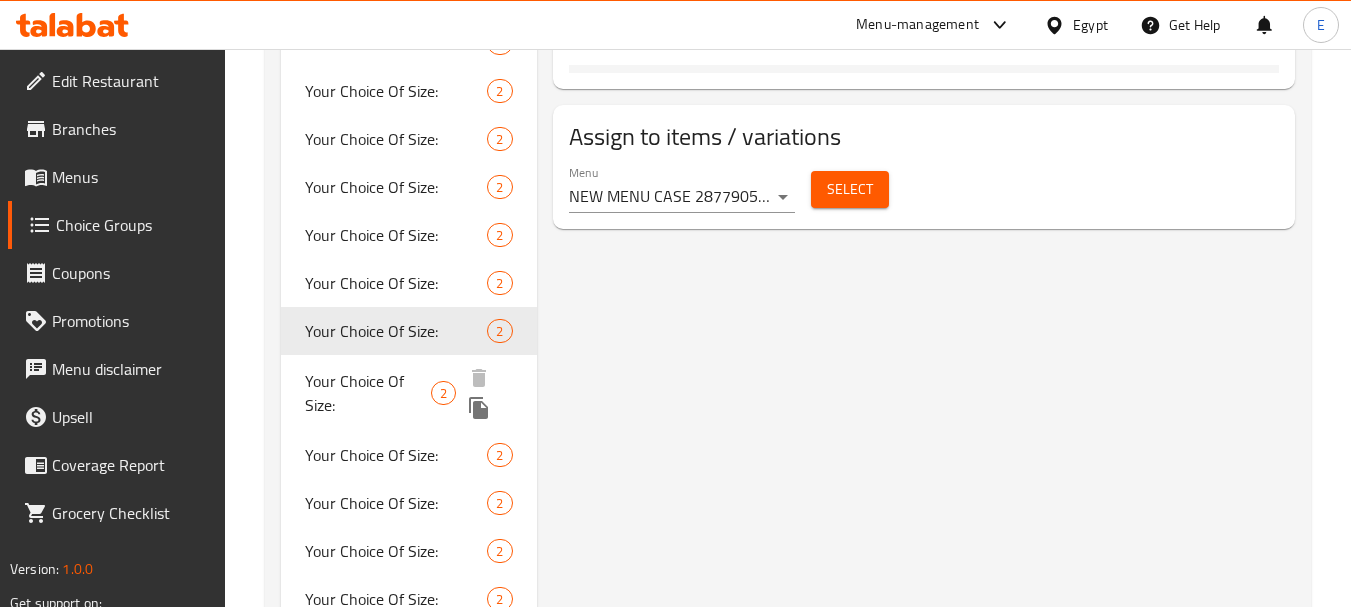 click on "Your Choice Of Size:" at bounding box center (368, 393) 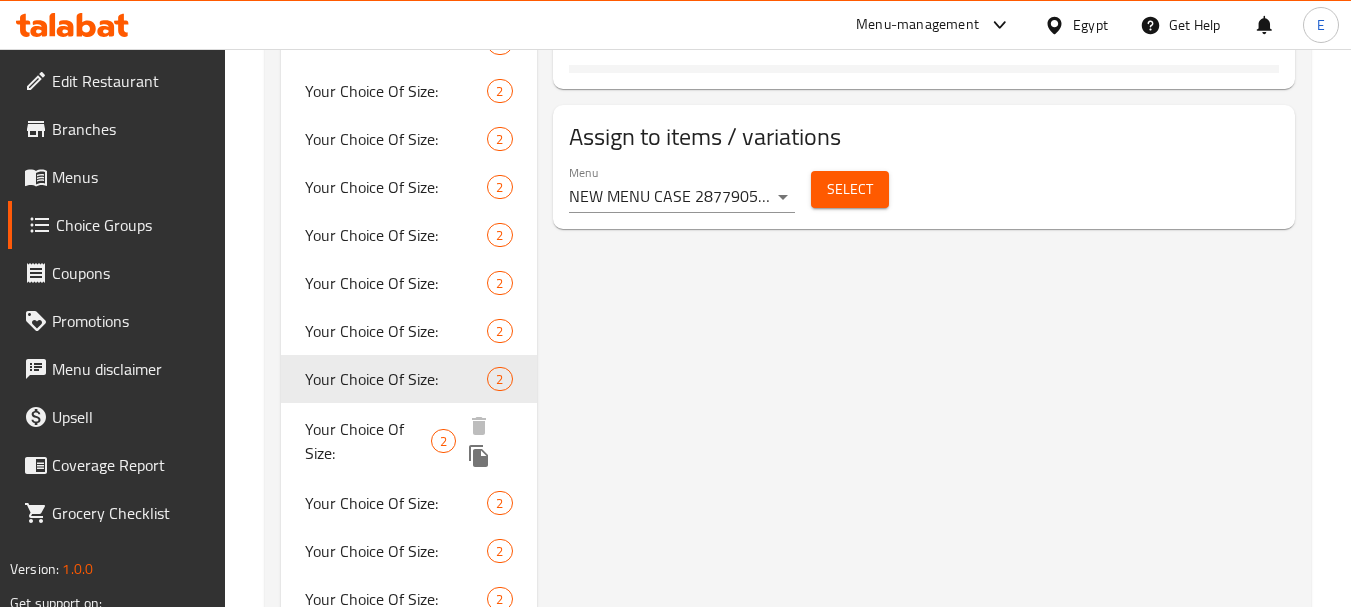 click on "Your Choice Of Size:" at bounding box center (368, 441) 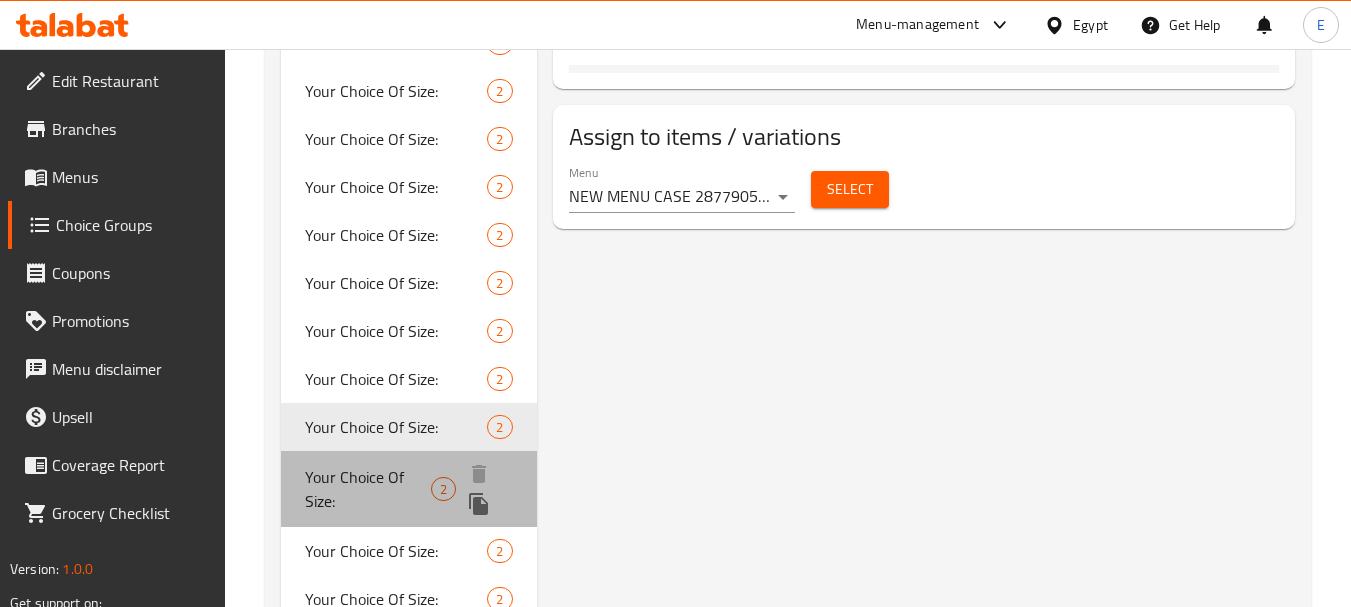 click on "Your Choice Of Size:" at bounding box center [368, 489] 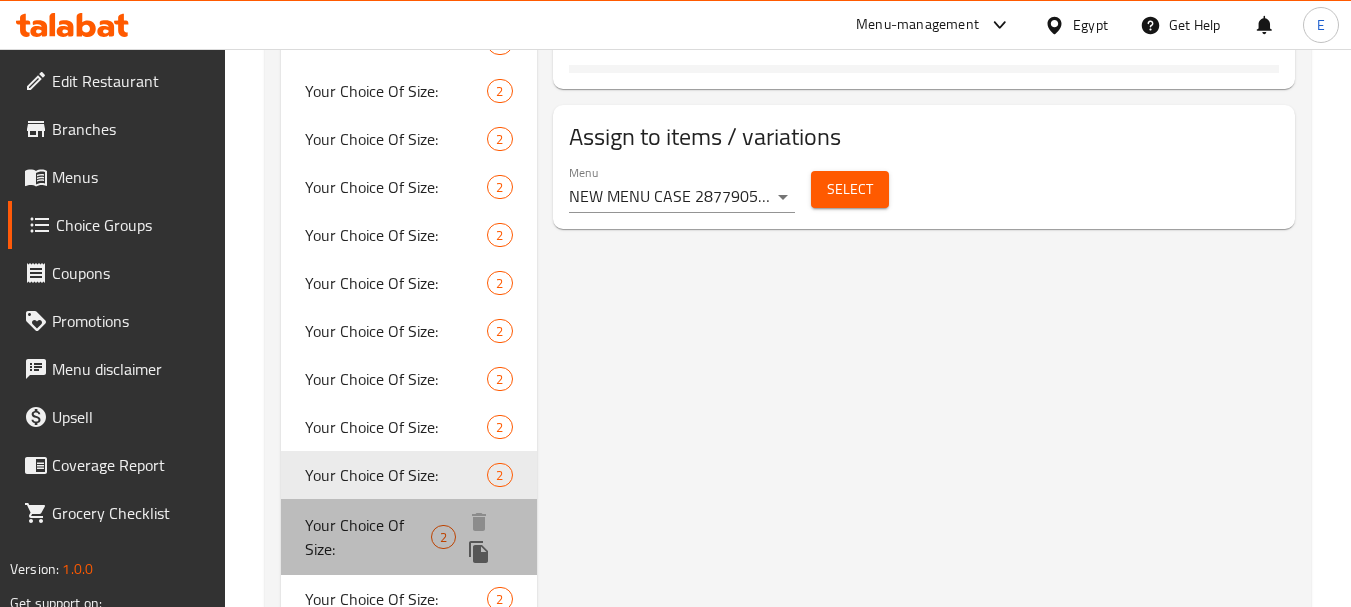 click on "Your Choice Of Size:" at bounding box center (368, 537) 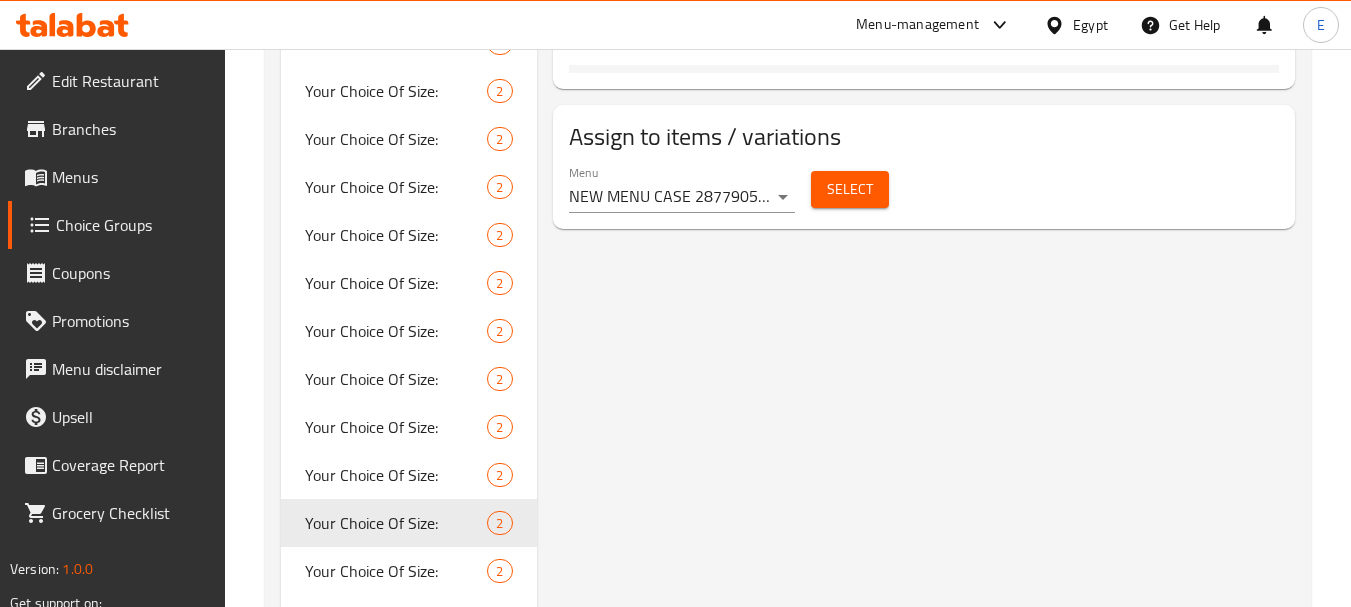 type on "1" 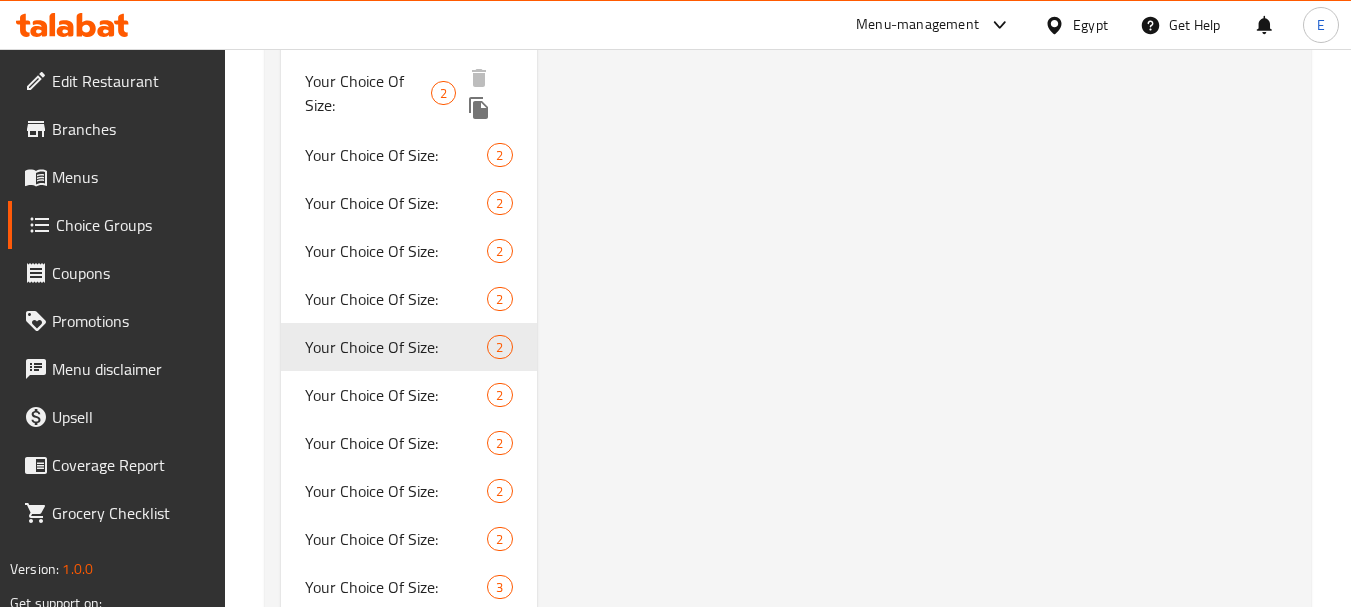 scroll, scrollTop: 1400, scrollLeft: 0, axis: vertical 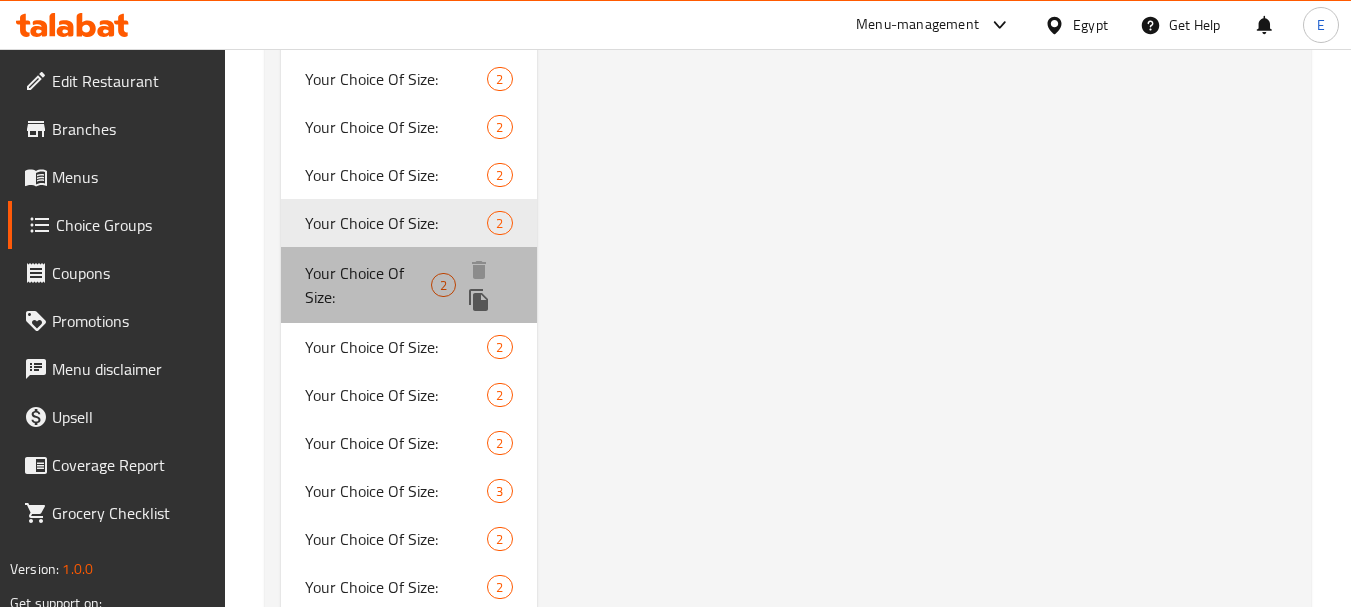 click on "Your Choice Of Size:" at bounding box center [368, 285] 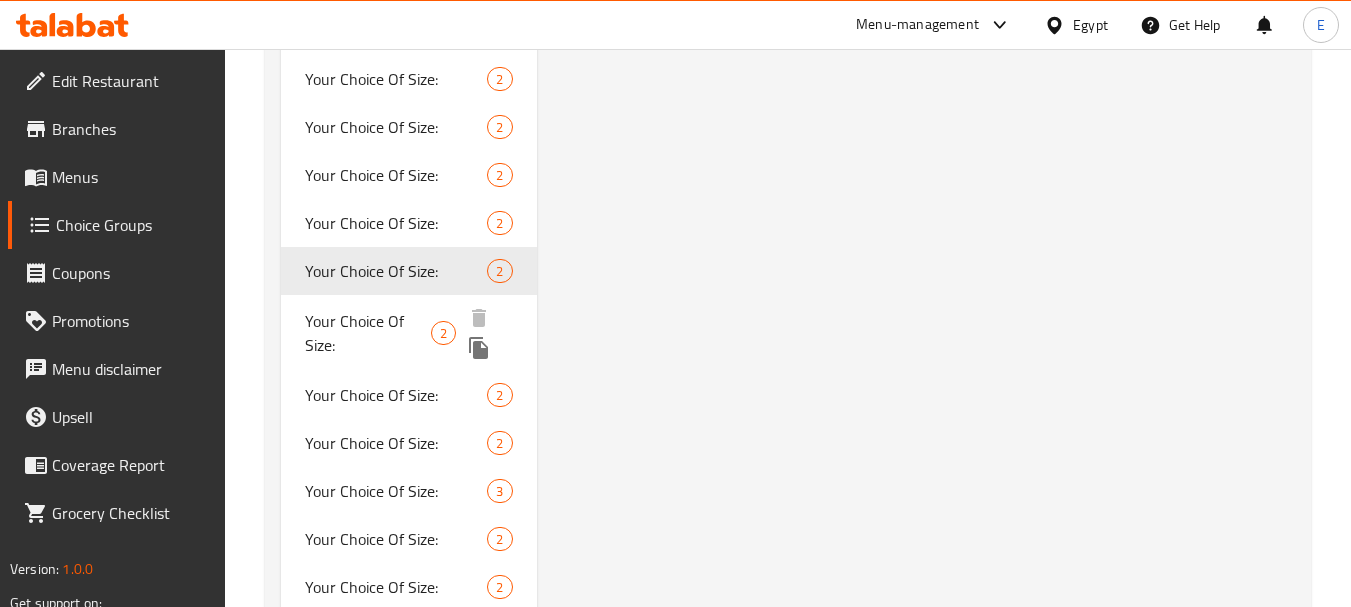 click on "Your Choice Of Size:" at bounding box center (368, 333) 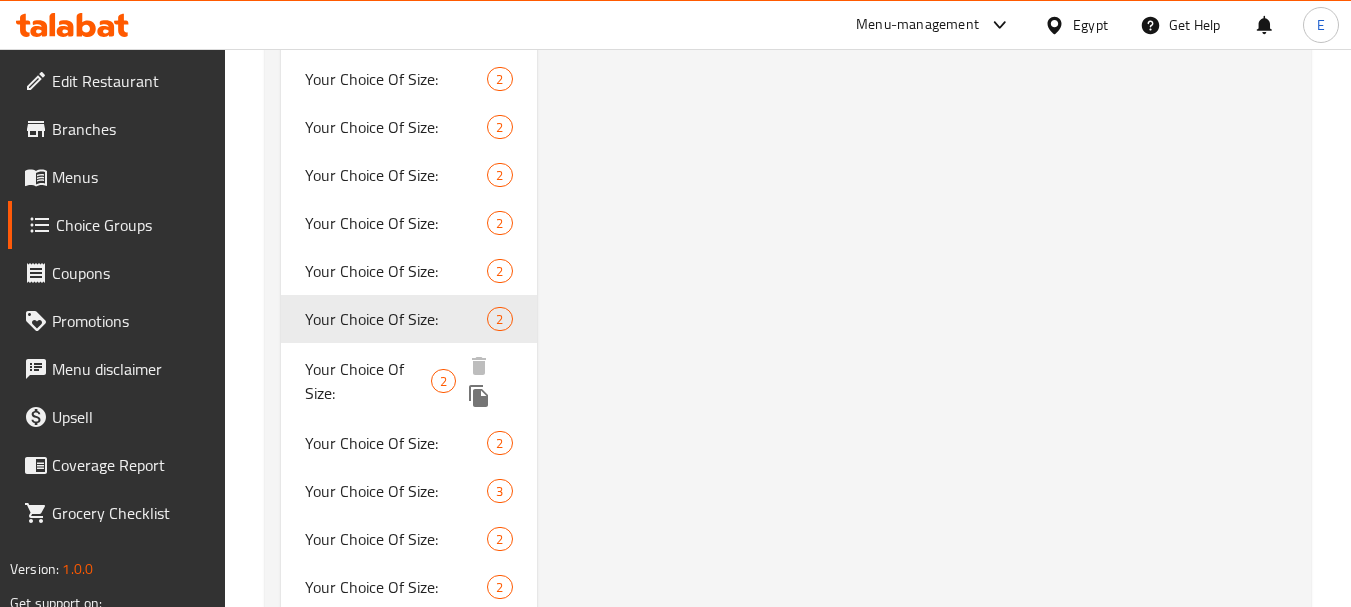 click on "Your Choice Of Size:" at bounding box center (368, 381) 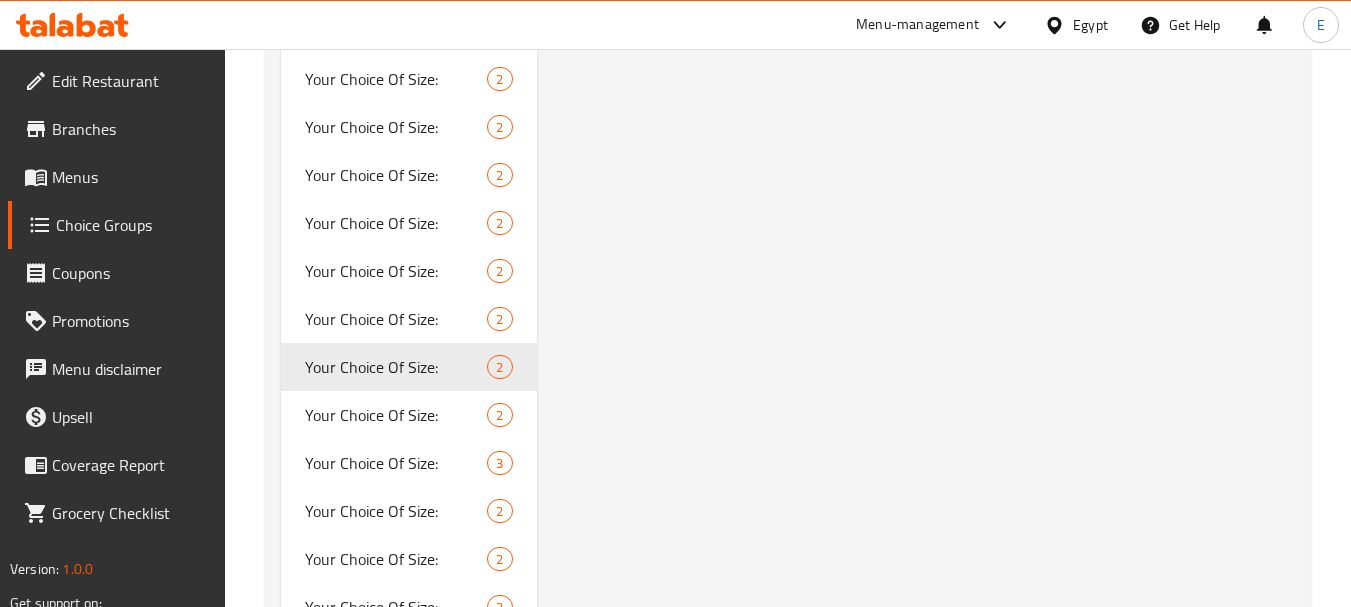 type on "0" 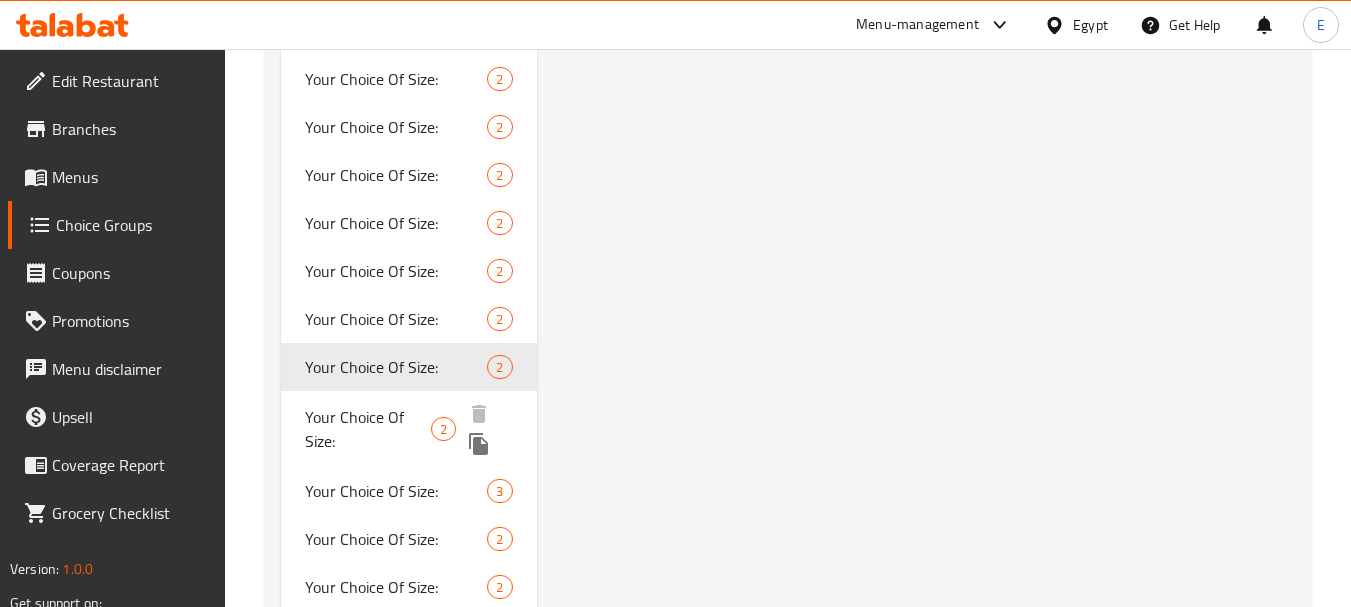 click on "Your Choice Of Size:" at bounding box center (368, 429) 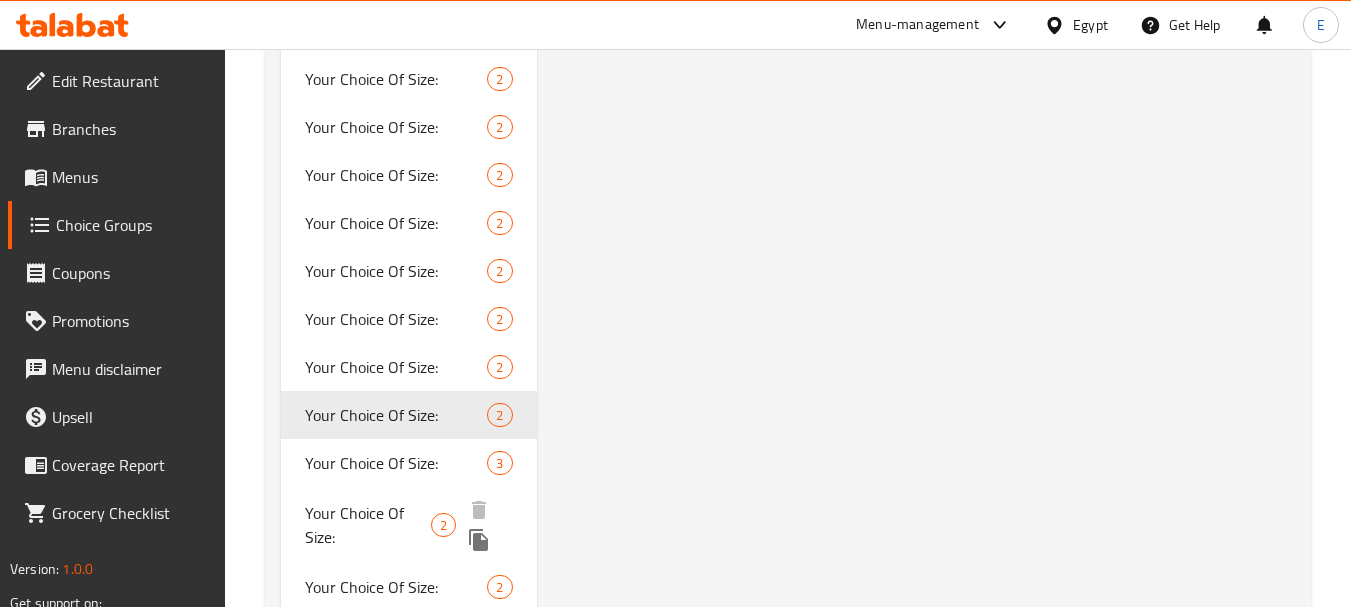 click on "Your Choice Of Size:" at bounding box center [368, 525] 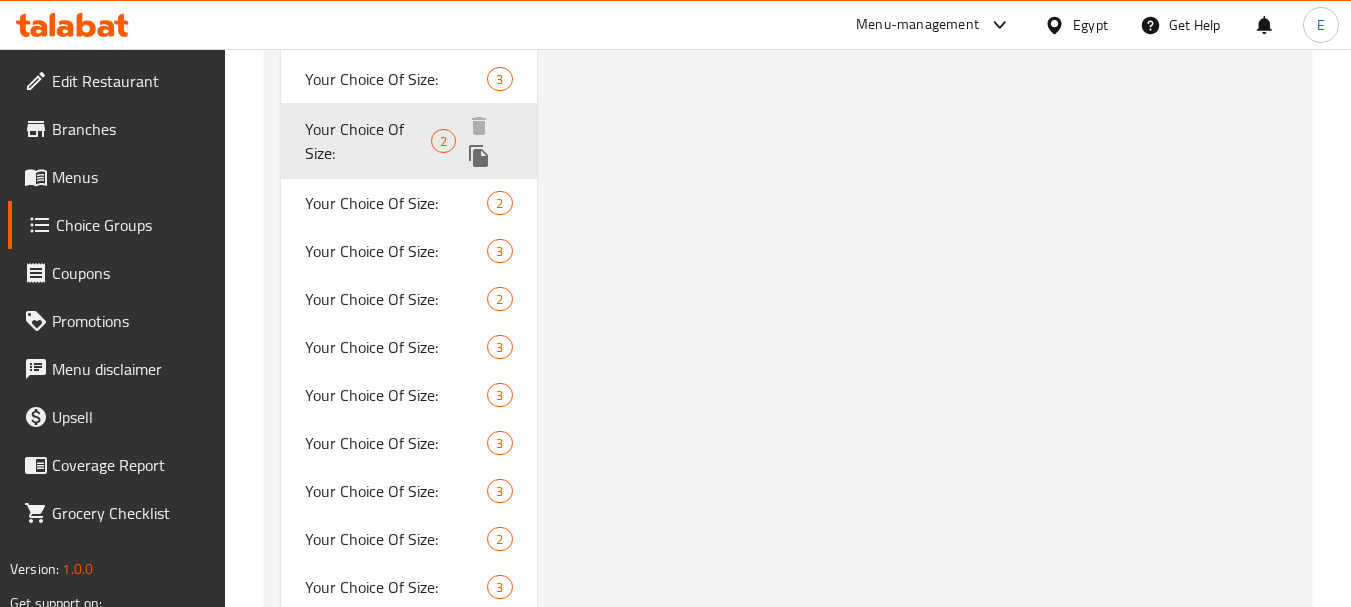 scroll, scrollTop: 1800, scrollLeft: 0, axis: vertical 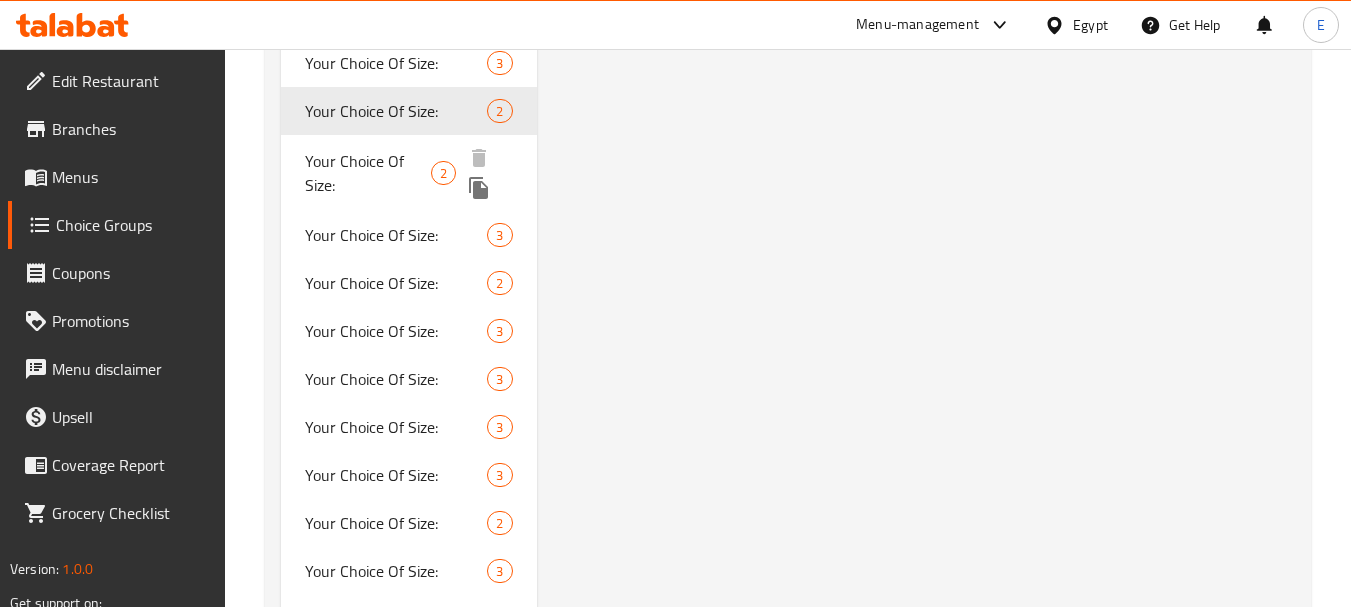 click on "Your Choice Of Size:" at bounding box center [368, 173] 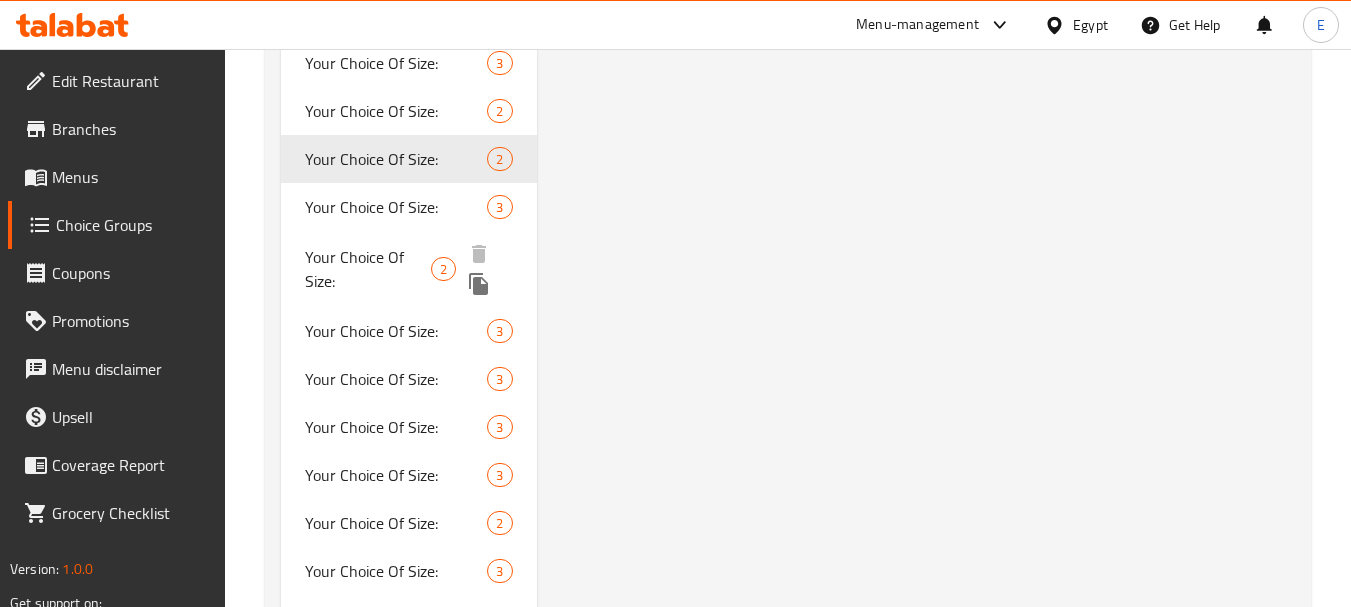 click on "Your Choice Of Size:" at bounding box center (368, 269) 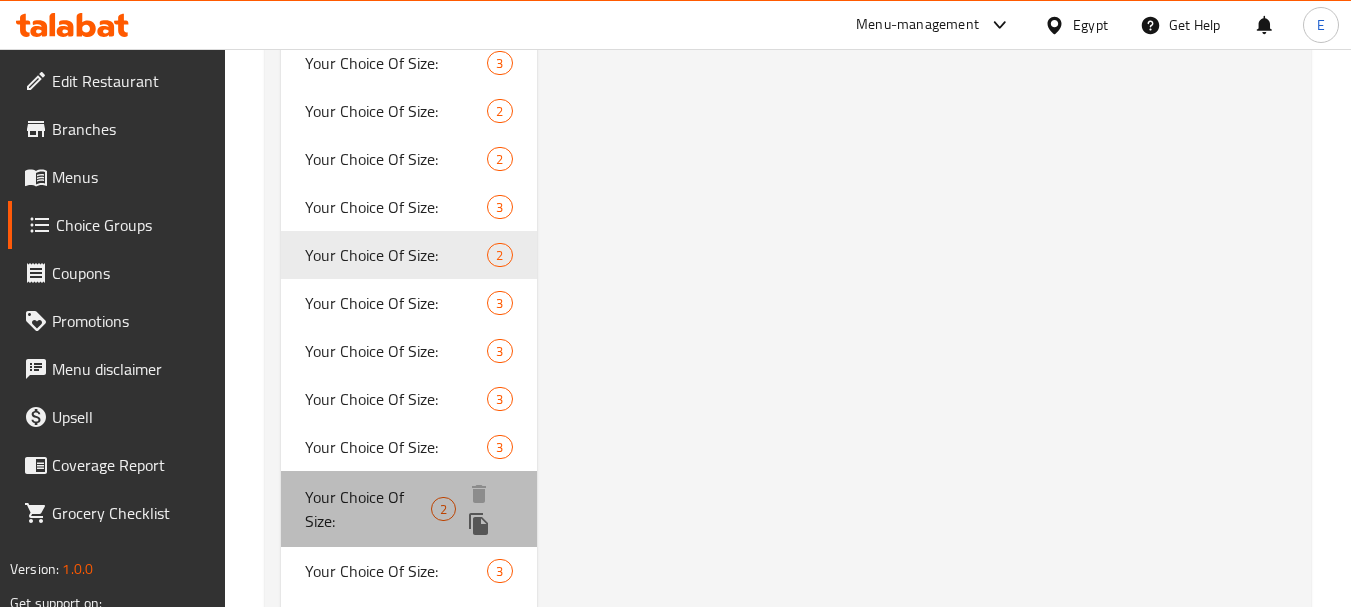 click on "Your Choice Of Size:" at bounding box center [368, 509] 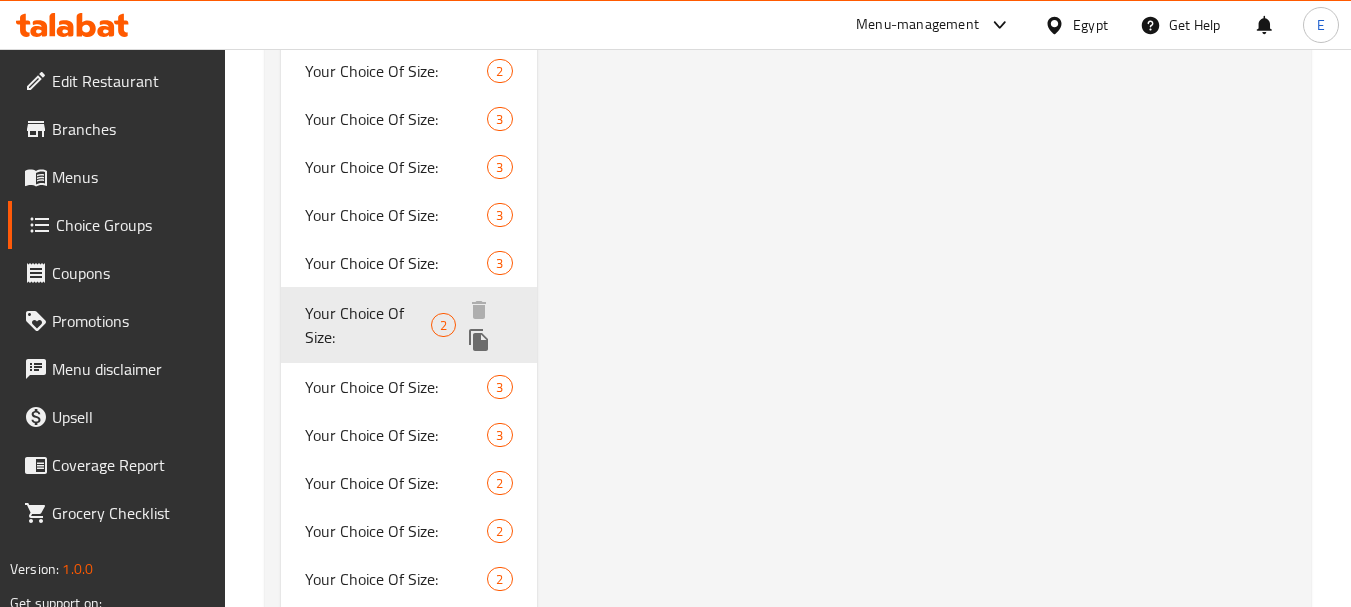 scroll, scrollTop: 2000, scrollLeft: 0, axis: vertical 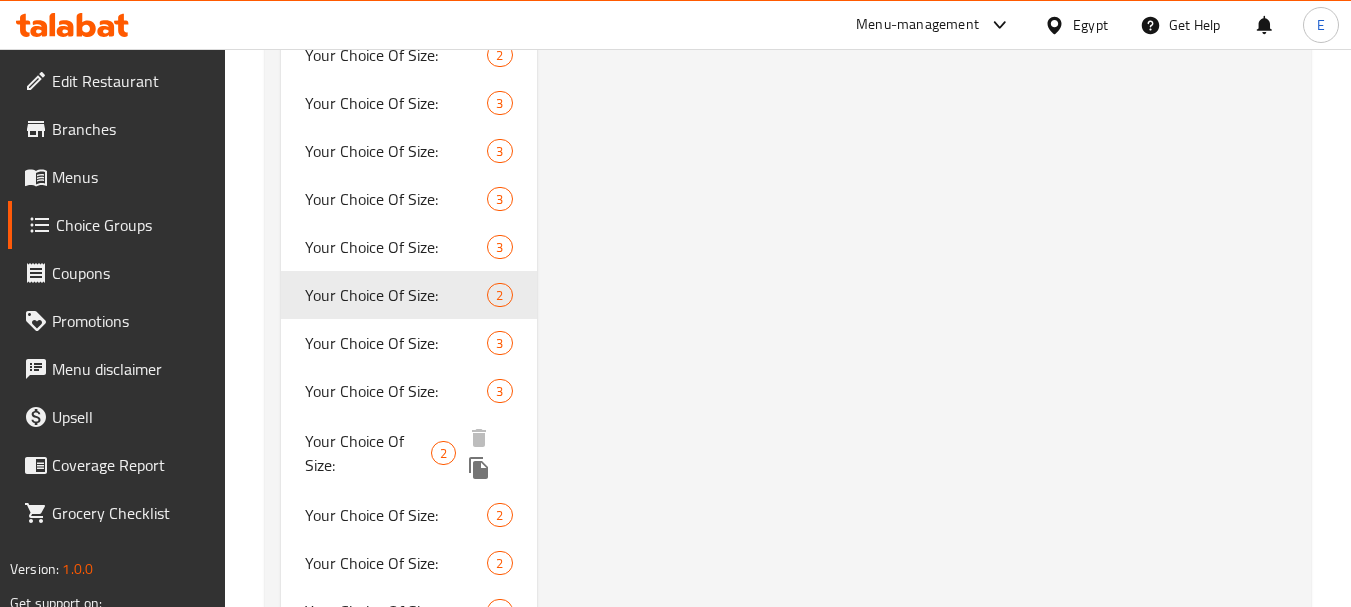 click on "Your Choice Of Size:" at bounding box center (368, 453) 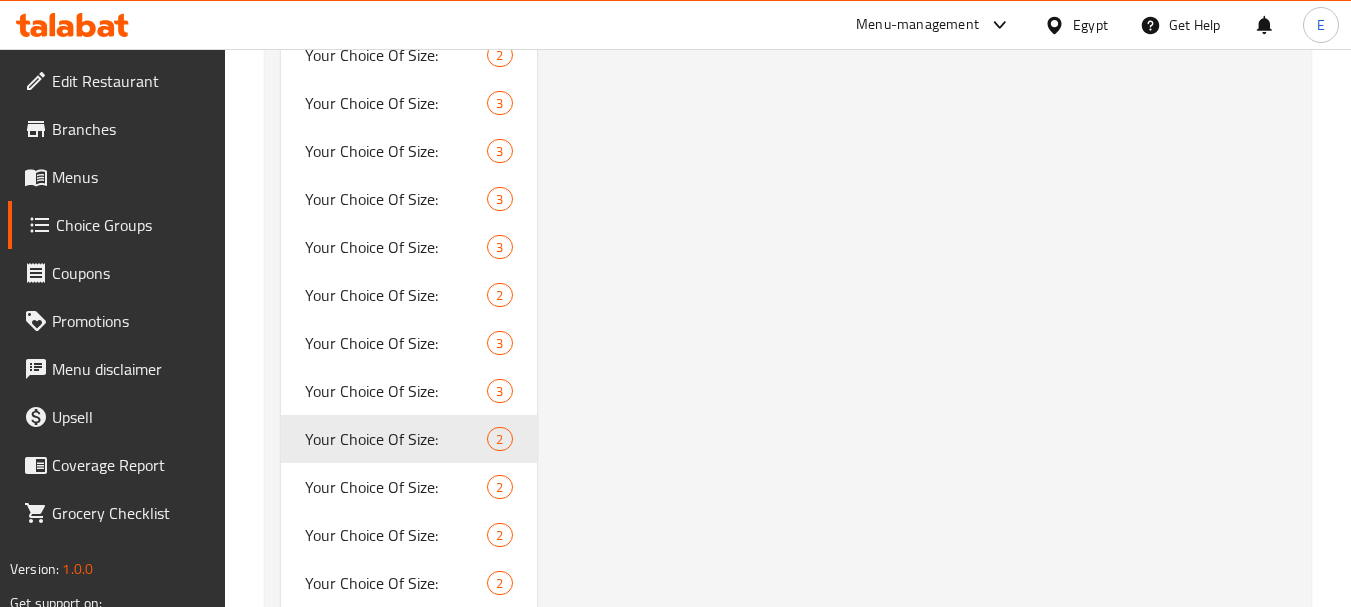 type on "Your Choice Of Size:" 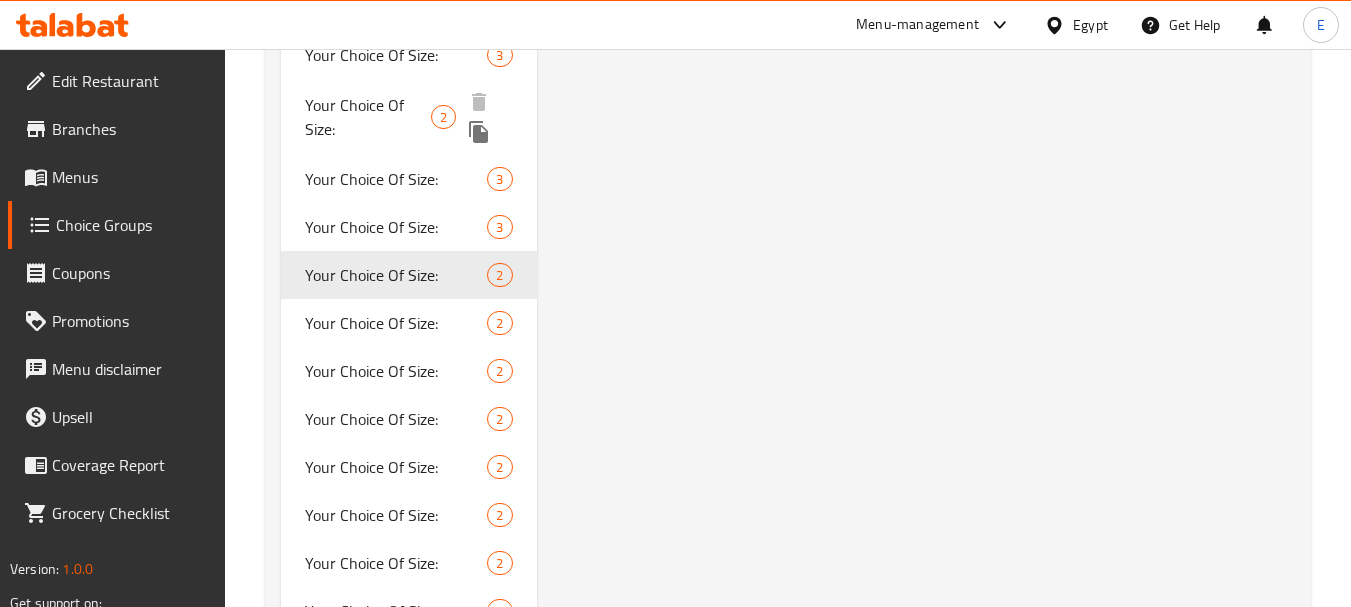 scroll, scrollTop: 2200, scrollLeft: 0, axis: vertical 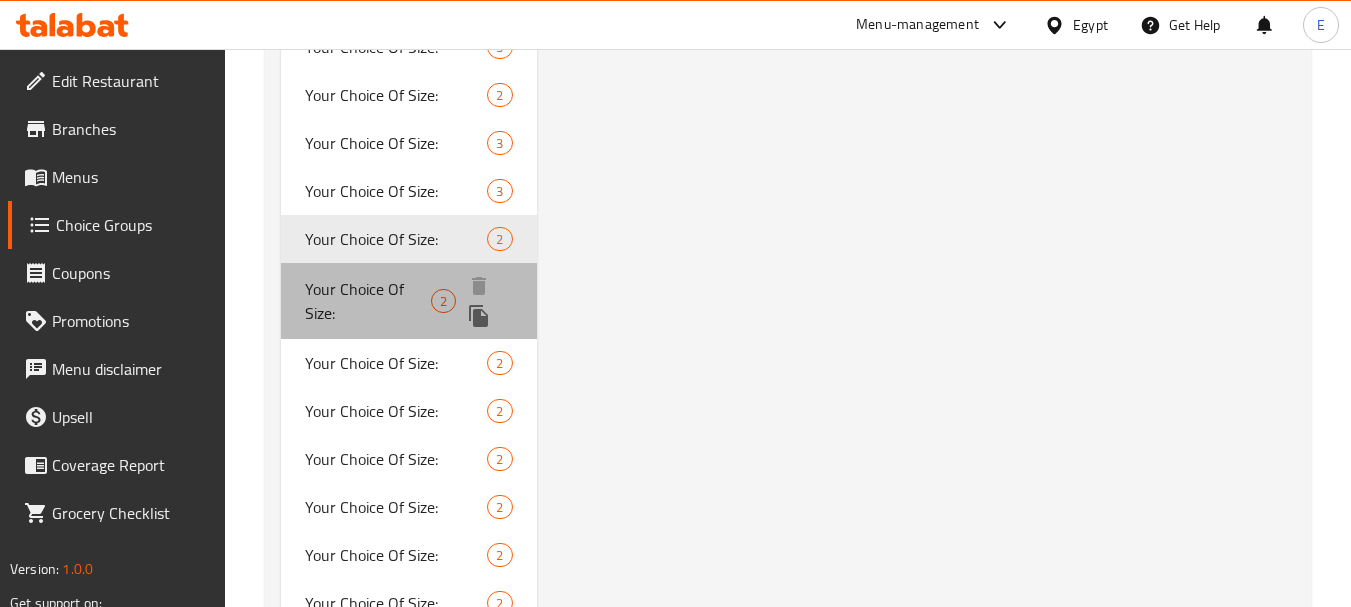 click on "Your Choice Of Size:" at bounding box center [368, 301] 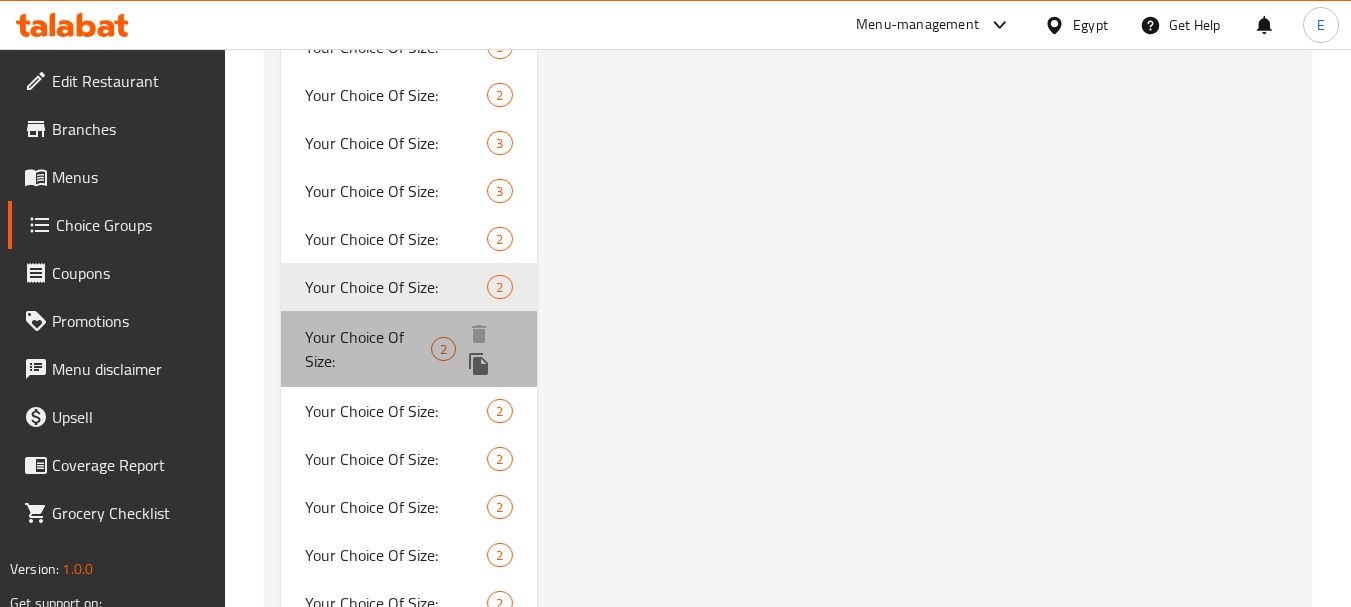 click on "Your Choice Of Size:" at bounding box center [368, 349] 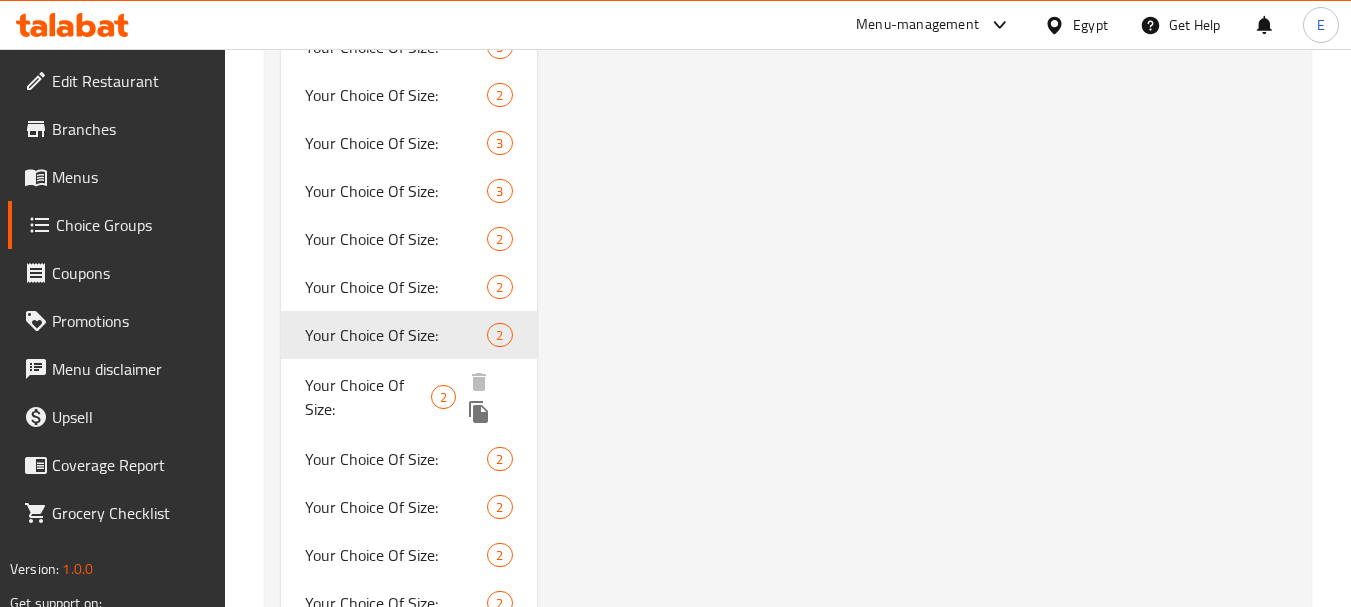 click on "Your Choice Of Size:" at bounding box center (368, 397) 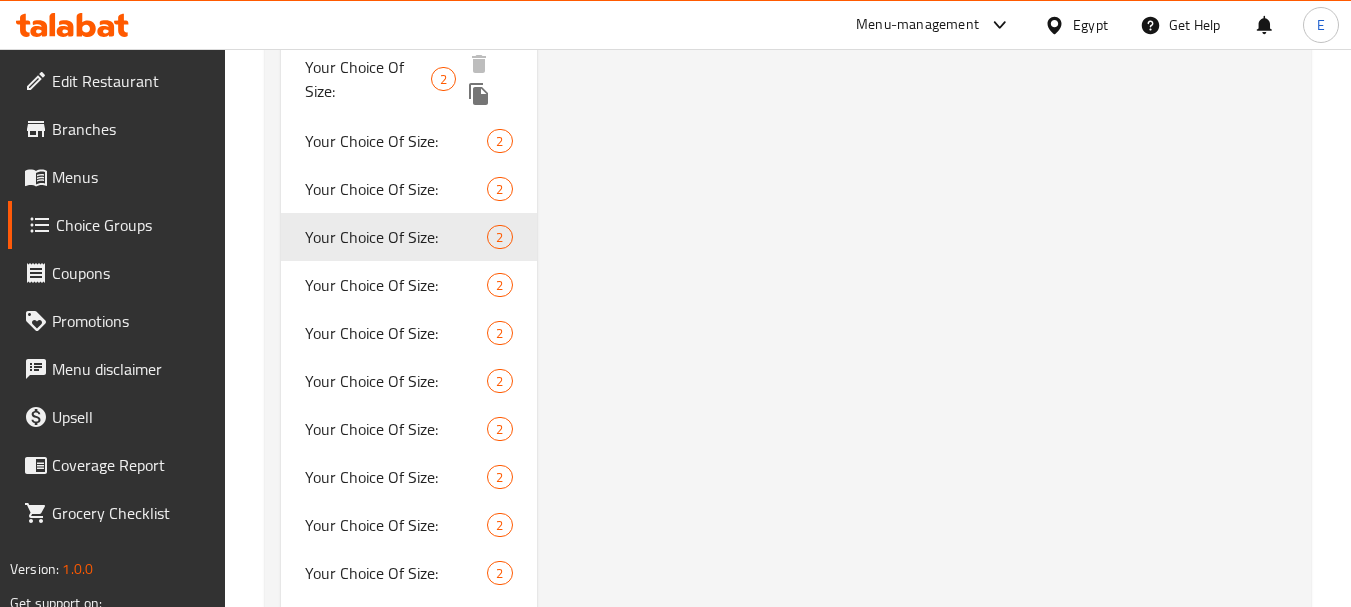 scroll, scrollTop: 2400, scrollLeft: 0, axis: vertical 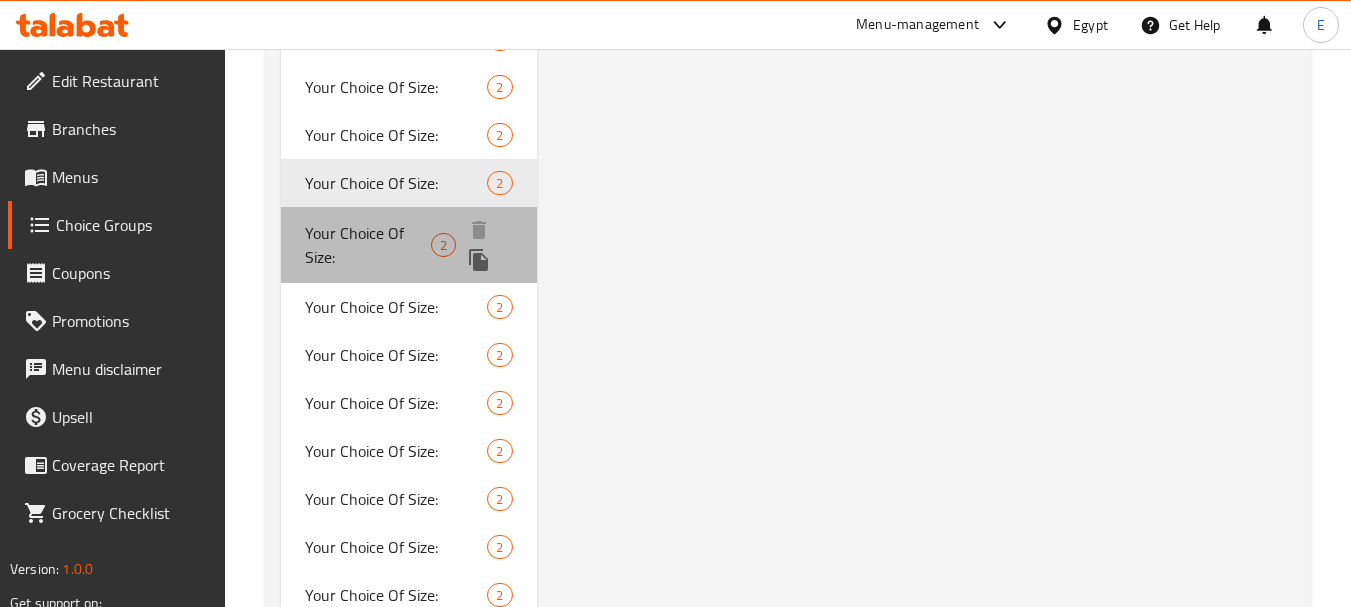 click on "Your Choice Of Size: 2" at bounding box center (408, 245) 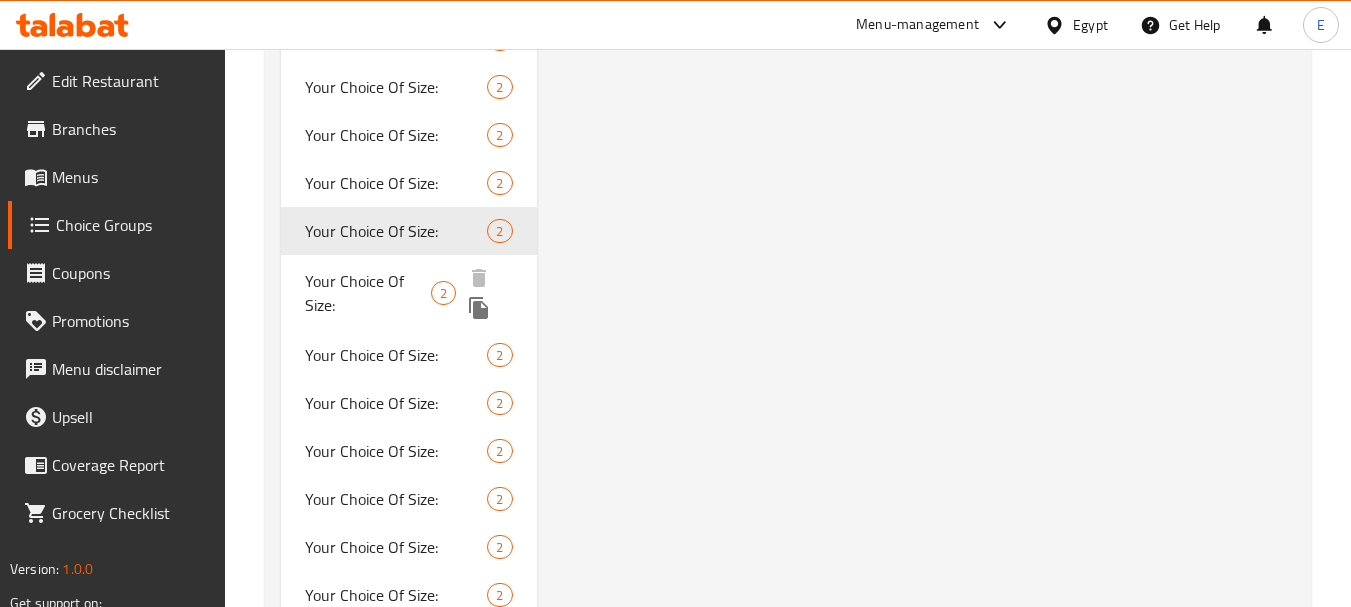 click on "Your Choice Of Size:" at bounding box center (368, 293) 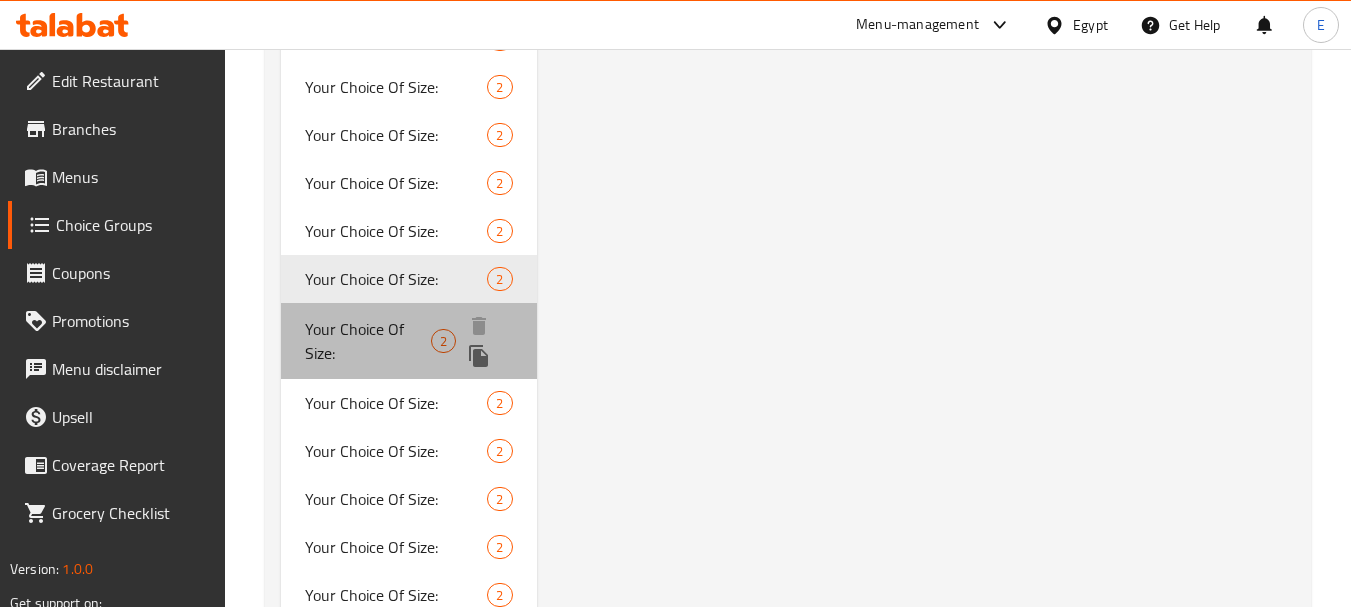 click on "Your Choice Of Size:" at bounding box center (368, 341) 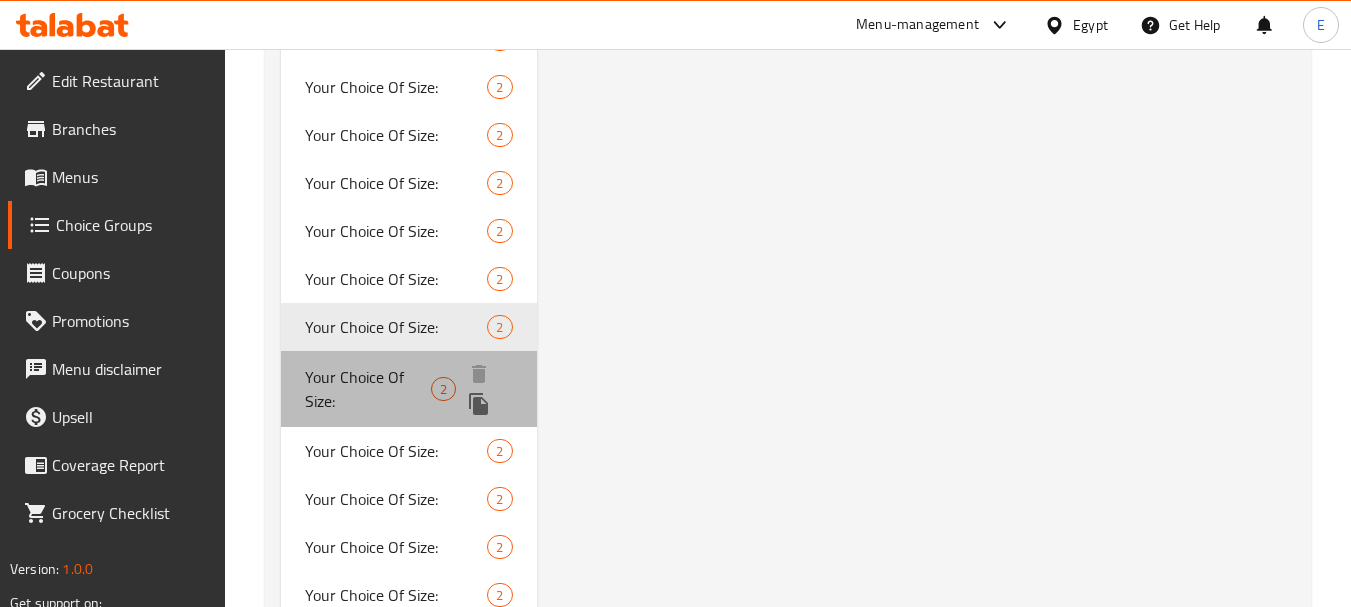 click on "Your Choice Of Size:" at bounding box center (368, 389) 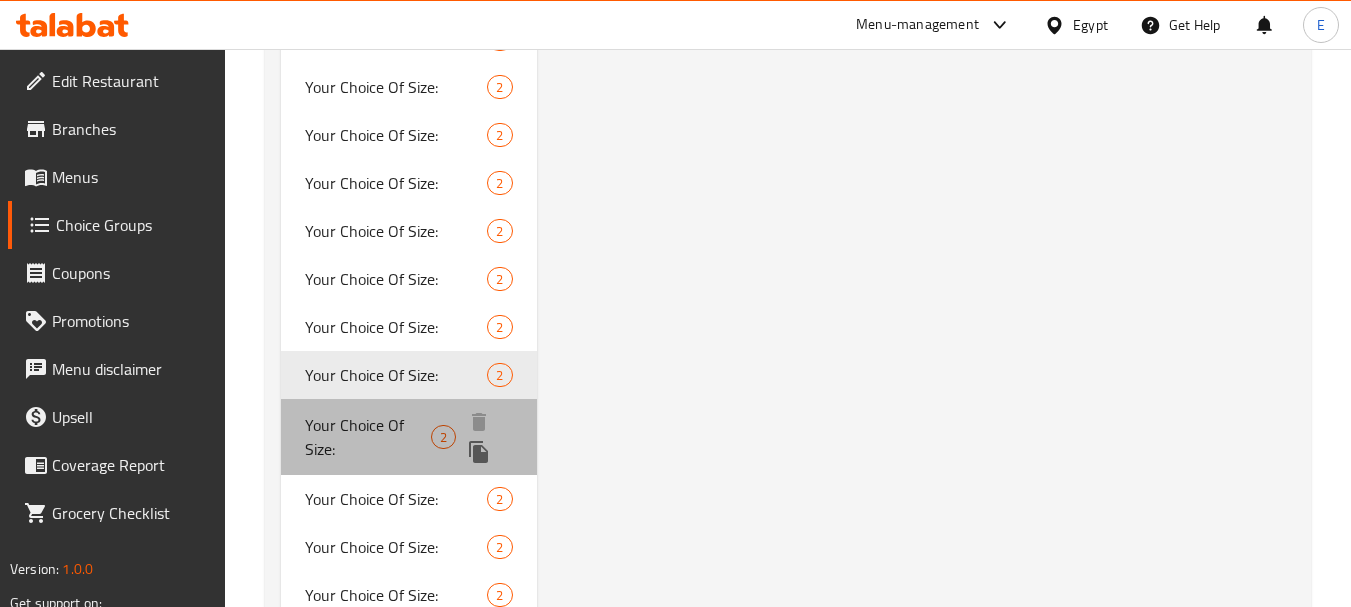 click on "Your Choice Of Size:" at bounding box center (368, 437) 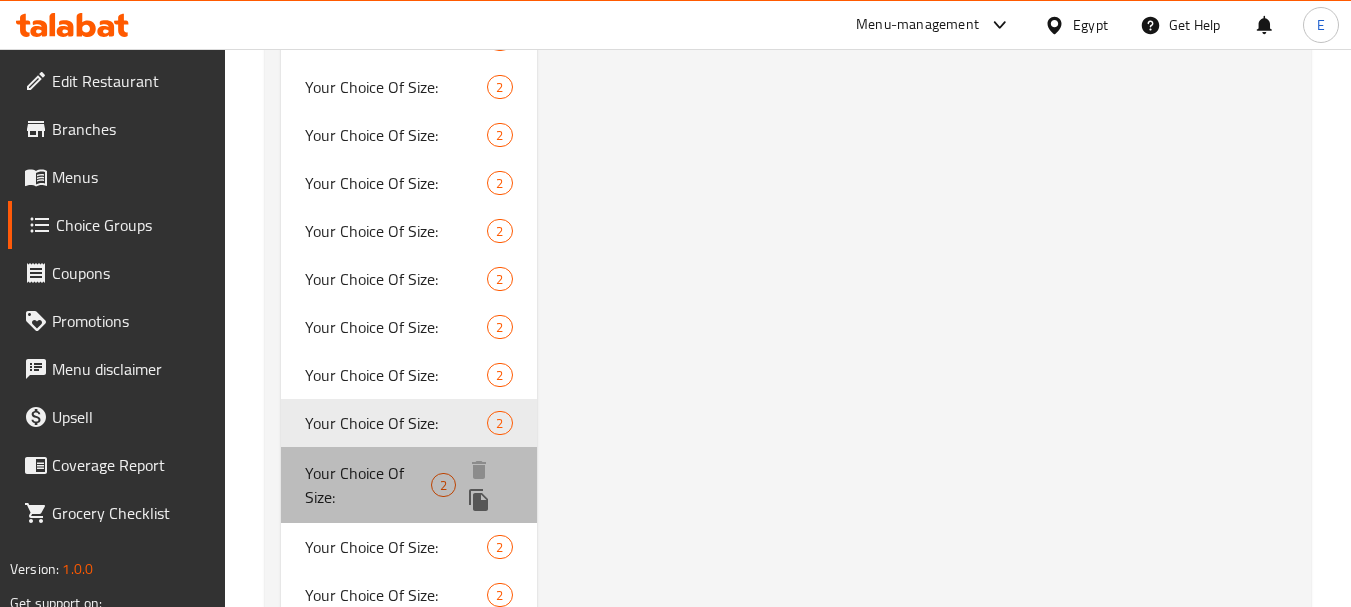 click on "Your Choice Of Size:" at bounding box center (368, 485) 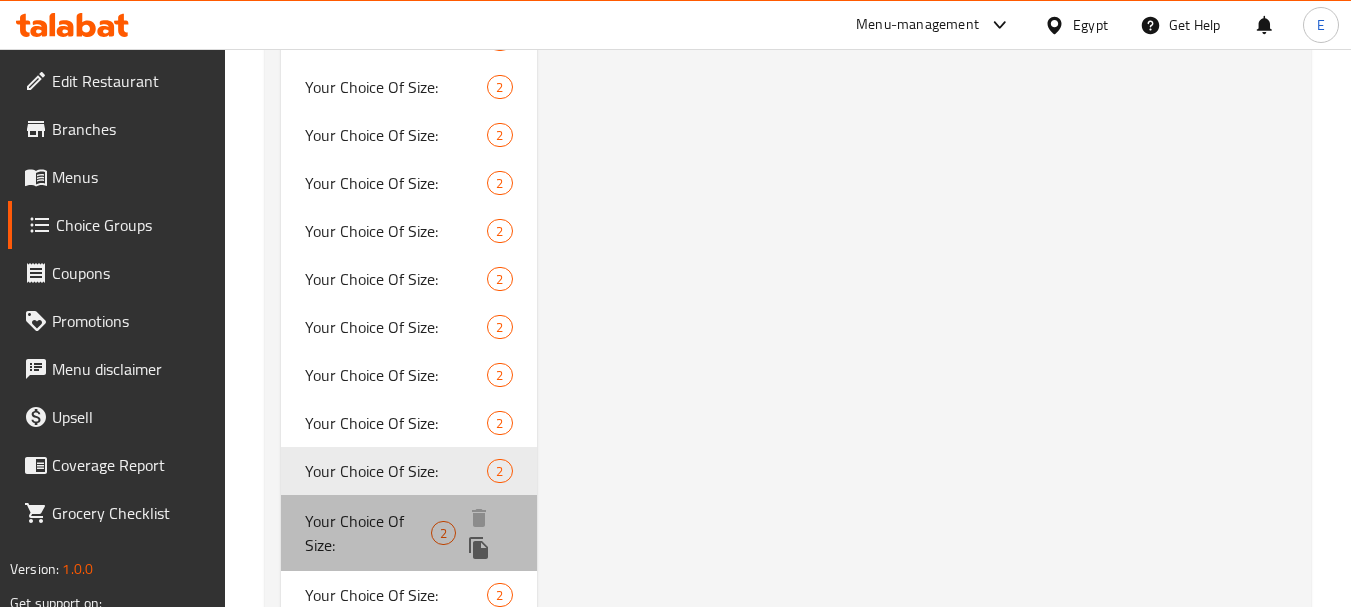 click on "Your Choice Of Size:" at bounding box center [368, 533] 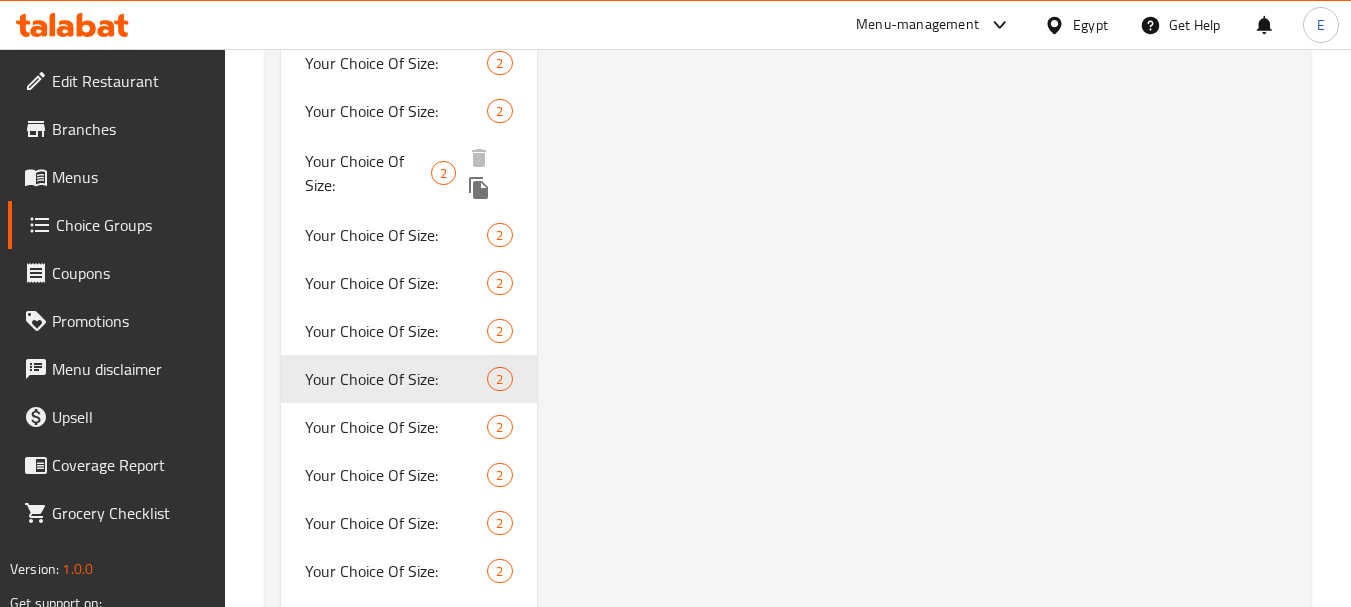 scroll, scrollTop: 2600, scrollLeft: 0, axis: vertical 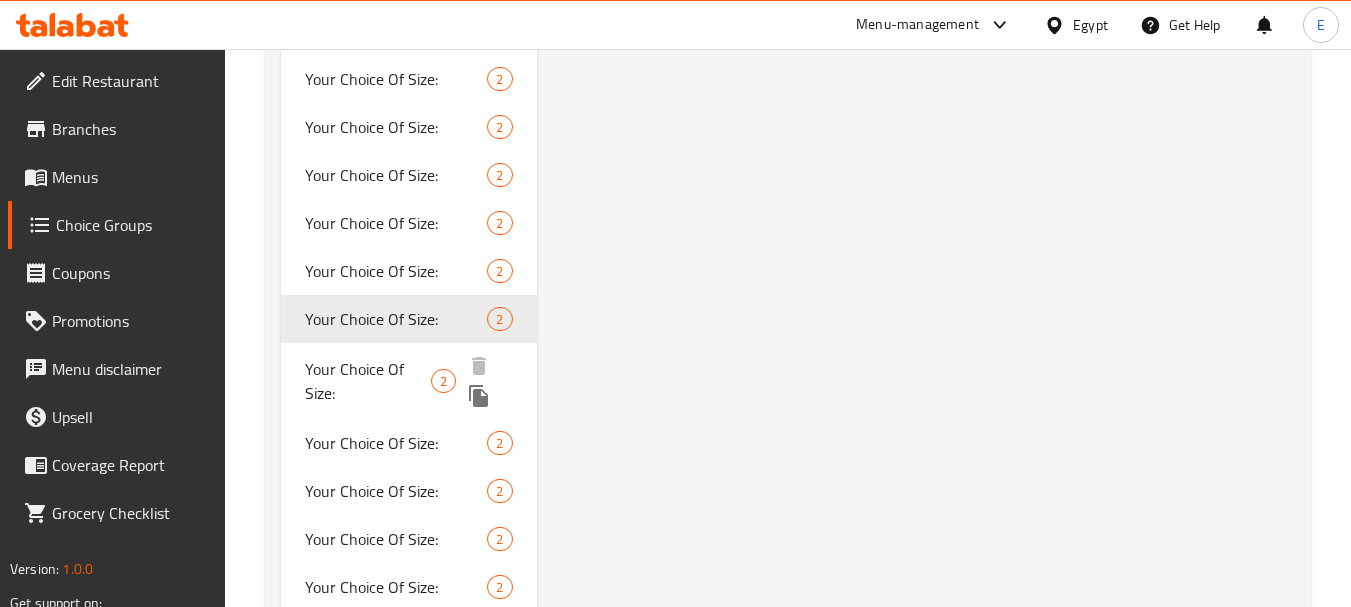 click on "Your Choice Of Size:" at bounding box center [368, 381] 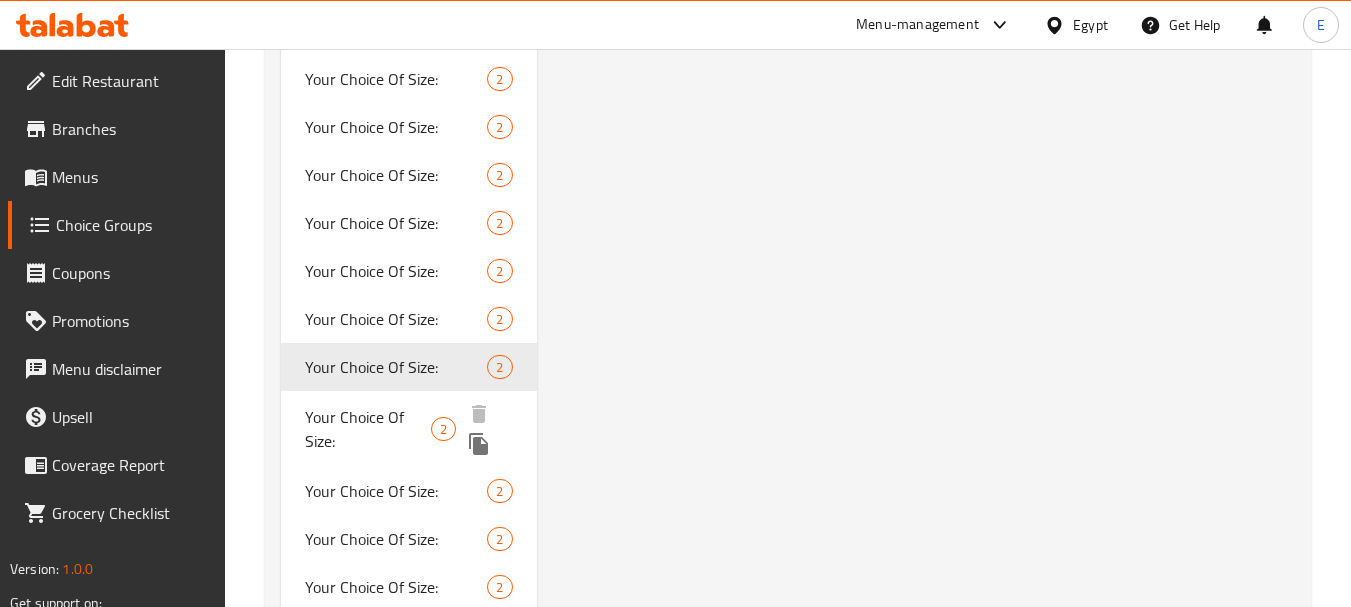 click on "Your Choice Of Size:" at bounding box center [368, 429] 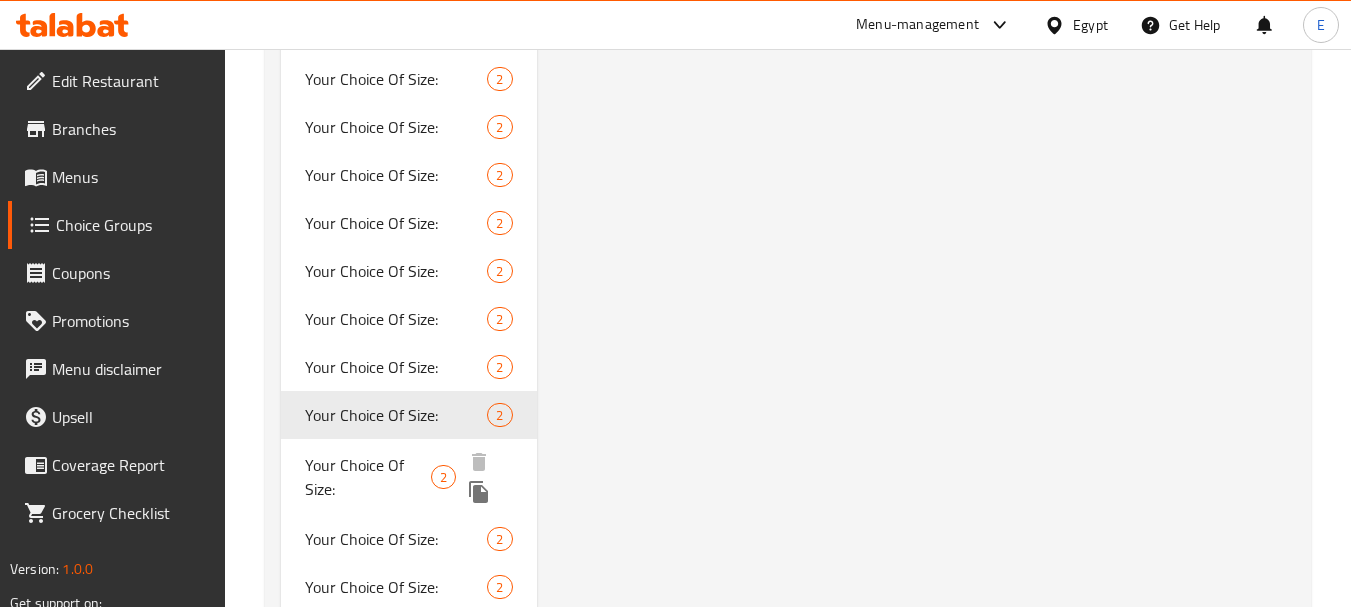 click on "Your Choice Of Size:" at bounding box center [368, 477] 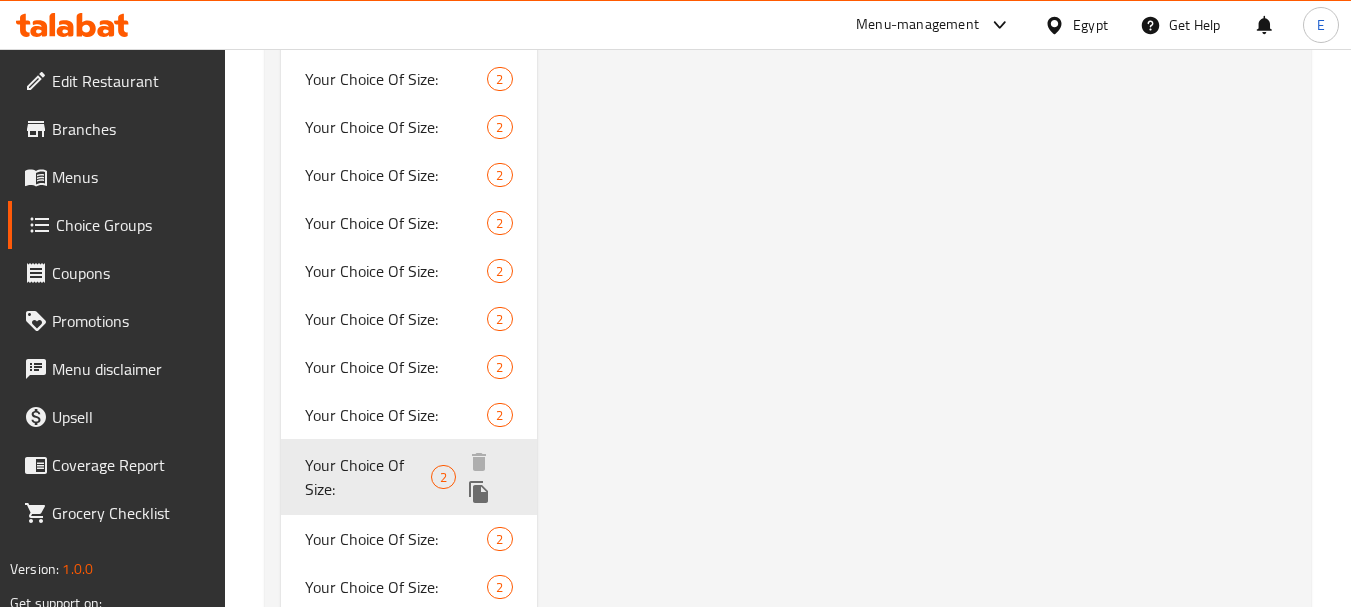 type on "0" 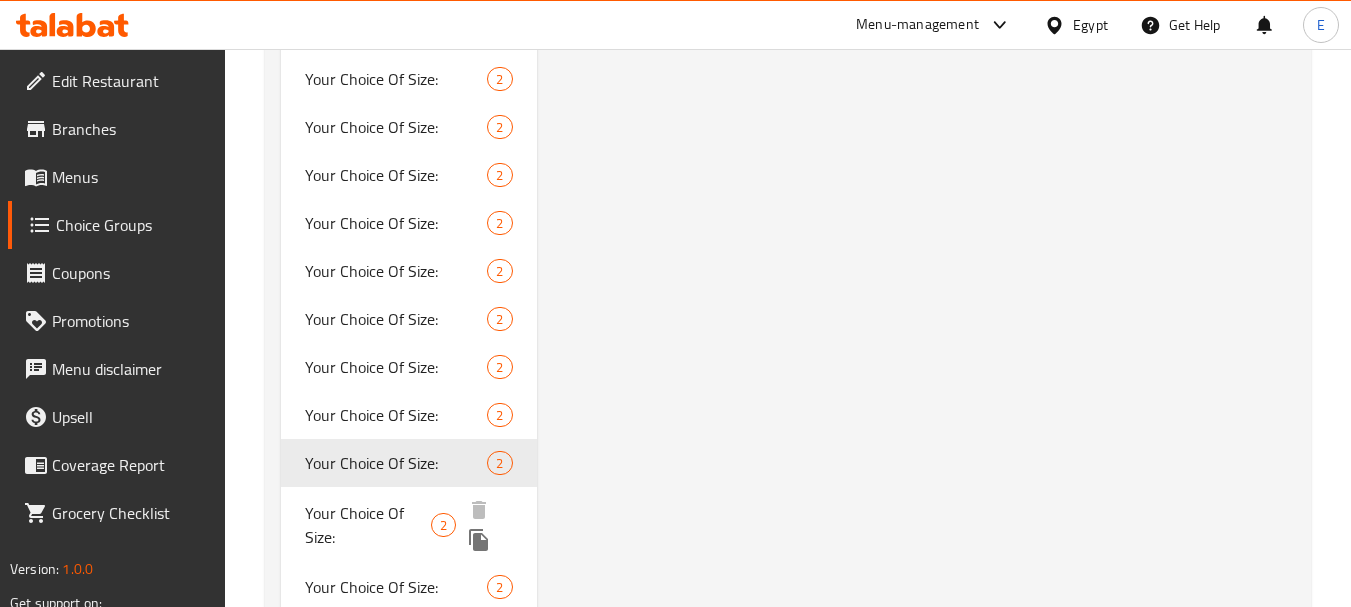 click on "Your Choice Of Size:" at bounding box center [368, 525] 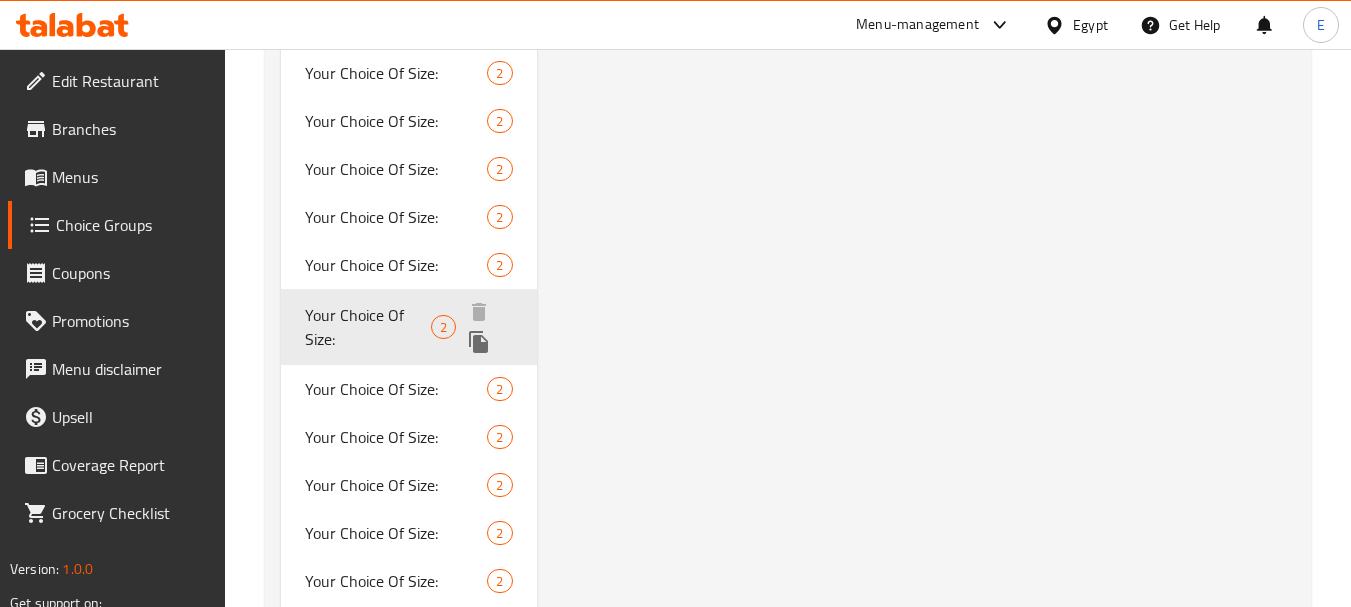 scroll, scrollTop: 2800, scrollLeft: 0, axis: vertical 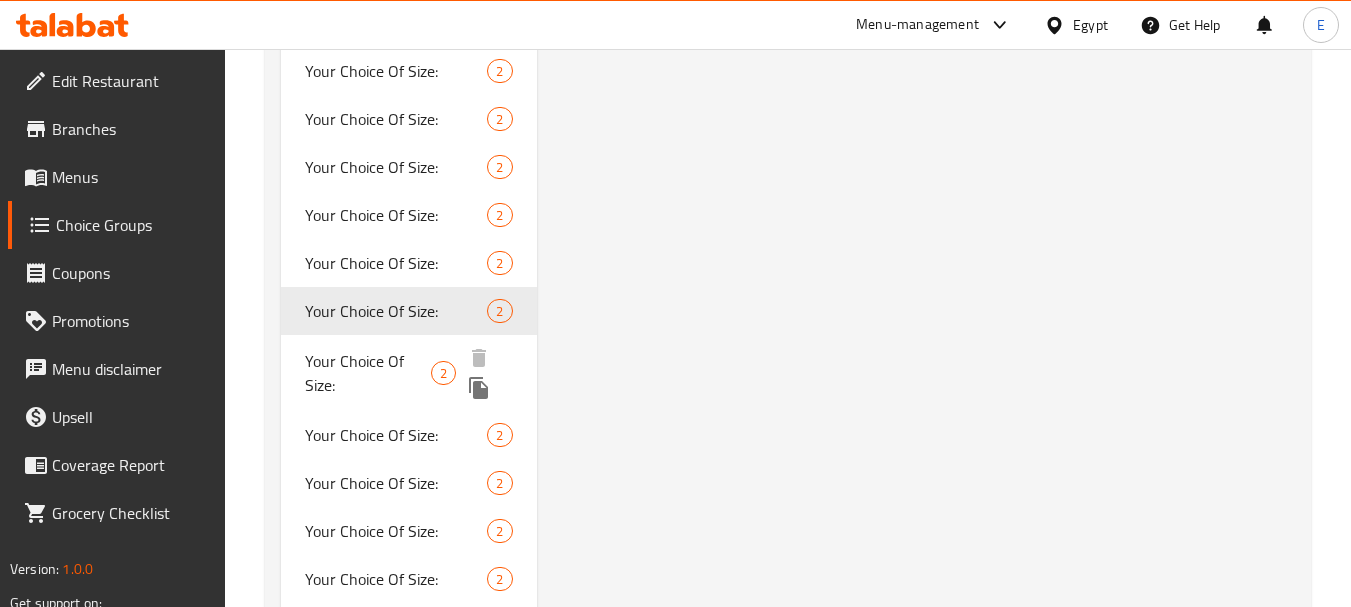 click on "Your Choice Of Size:" at bounding box center (368, 373) 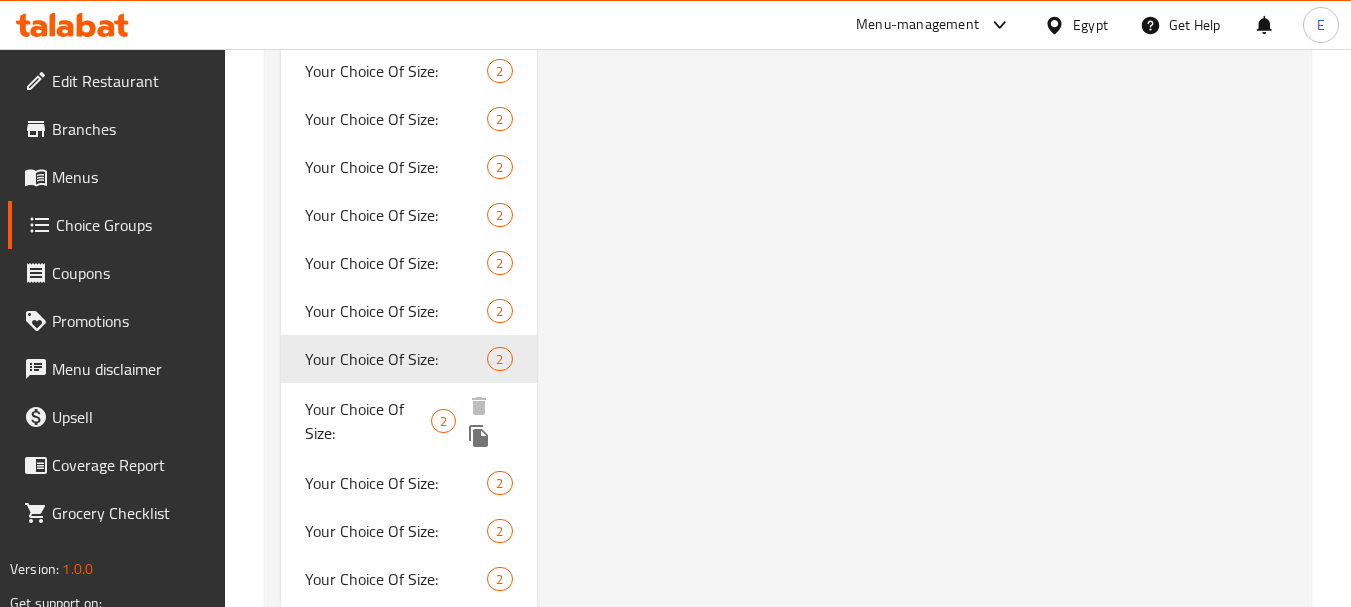 click on "Your Choice Of Size:" at bounding box center (368, 421) 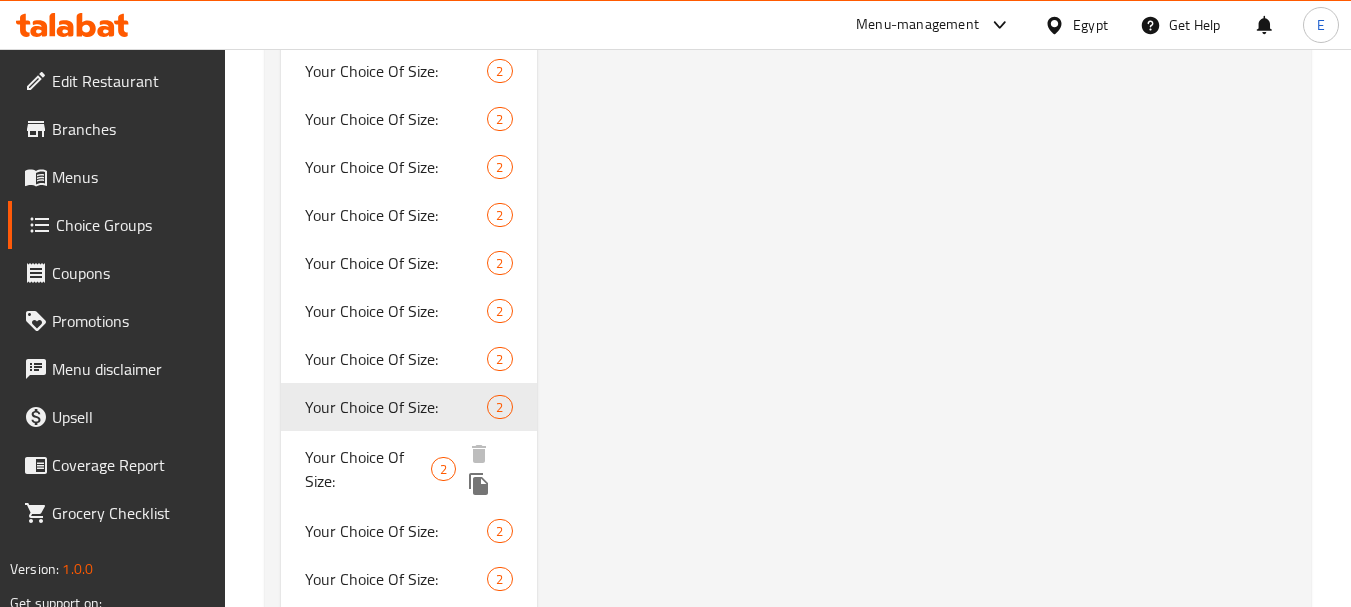 click on "Your Choice Of Size:" at bounding box center (368, 469) 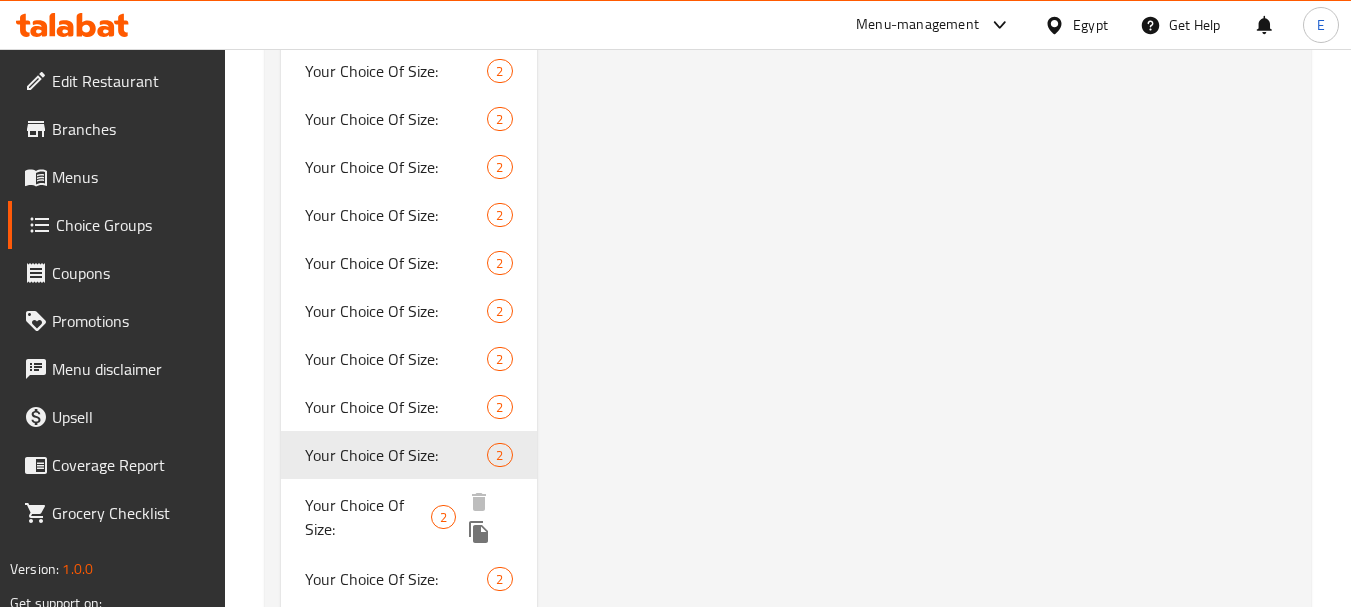 click on "Your Choice Of Size:" at bounding box center (368, 517) 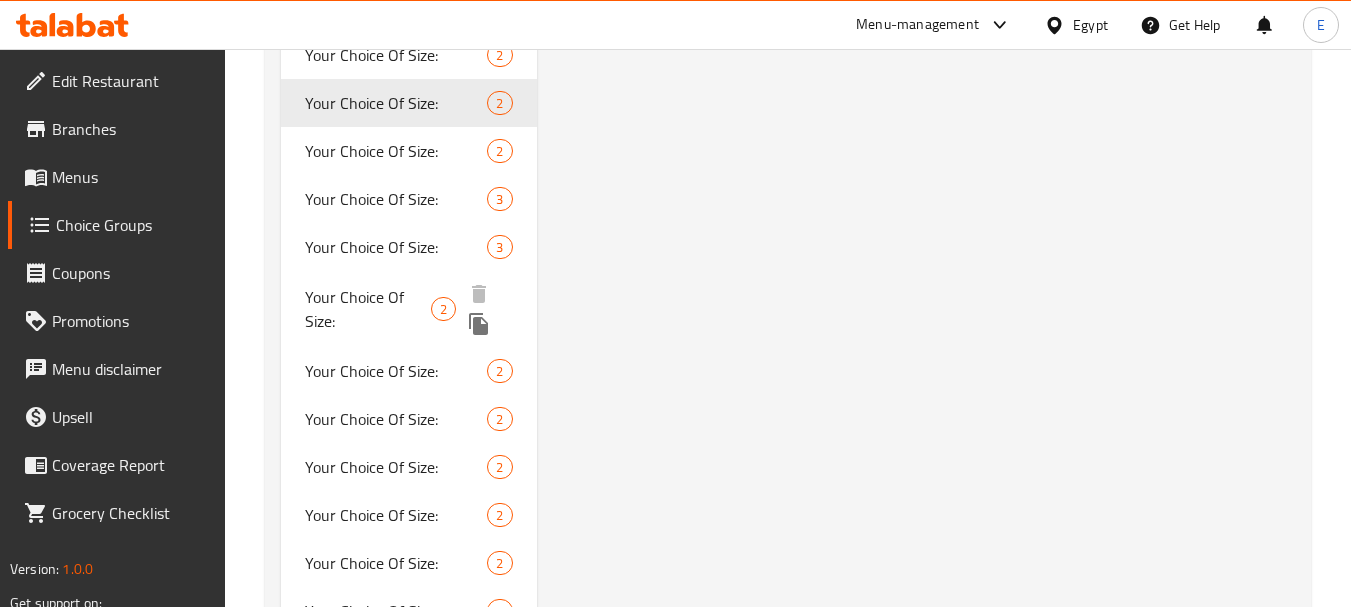 scroll, scrollTop: 3300, scrollLeft: 0, axis: vertical 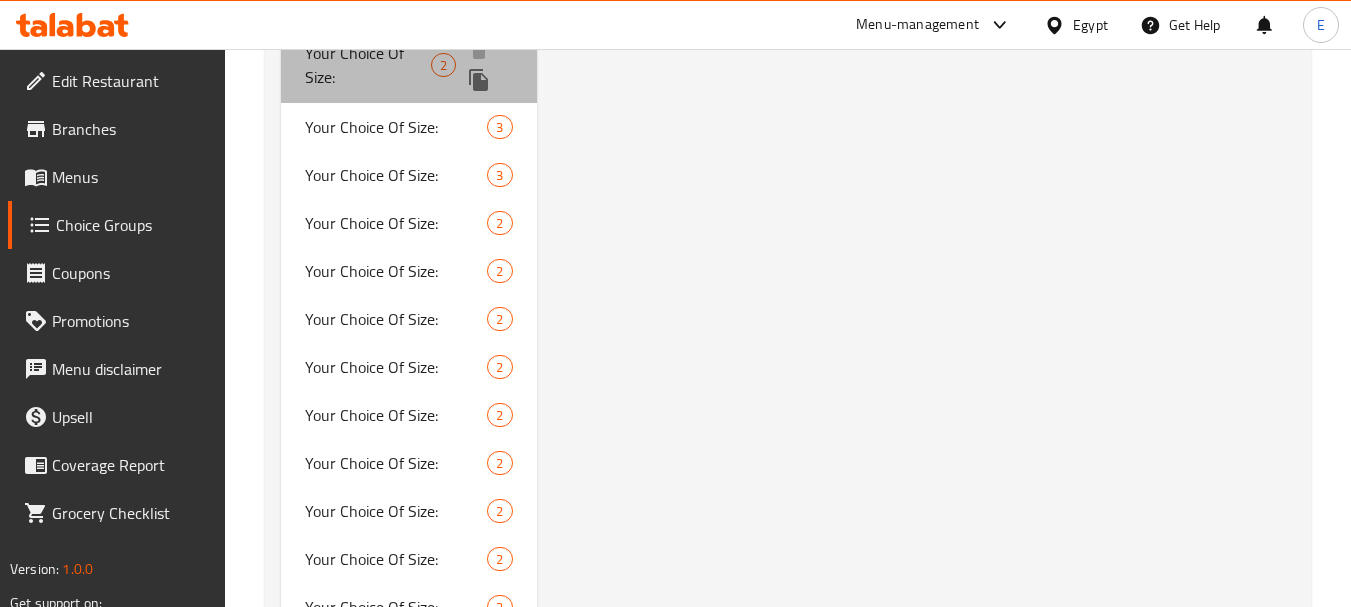 click on "Your Choice Of Size:" at bounding box center [368, 65] 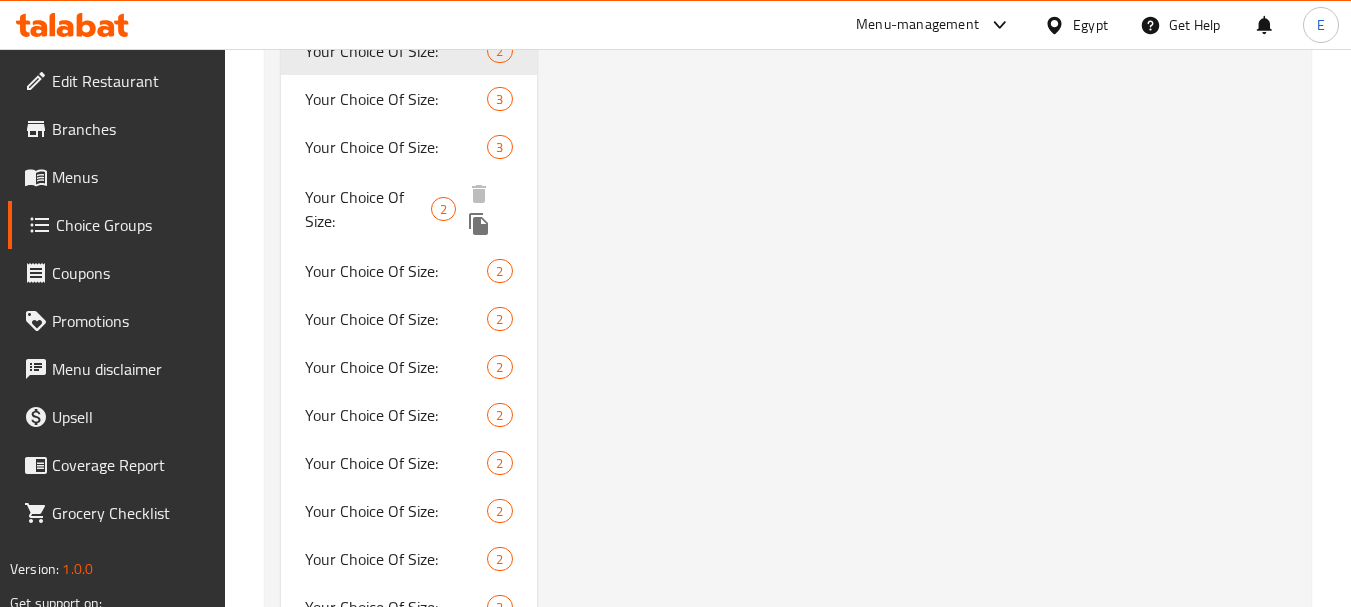 click on "Your Choice Of Size: 2" at bounding box center (408, 209) 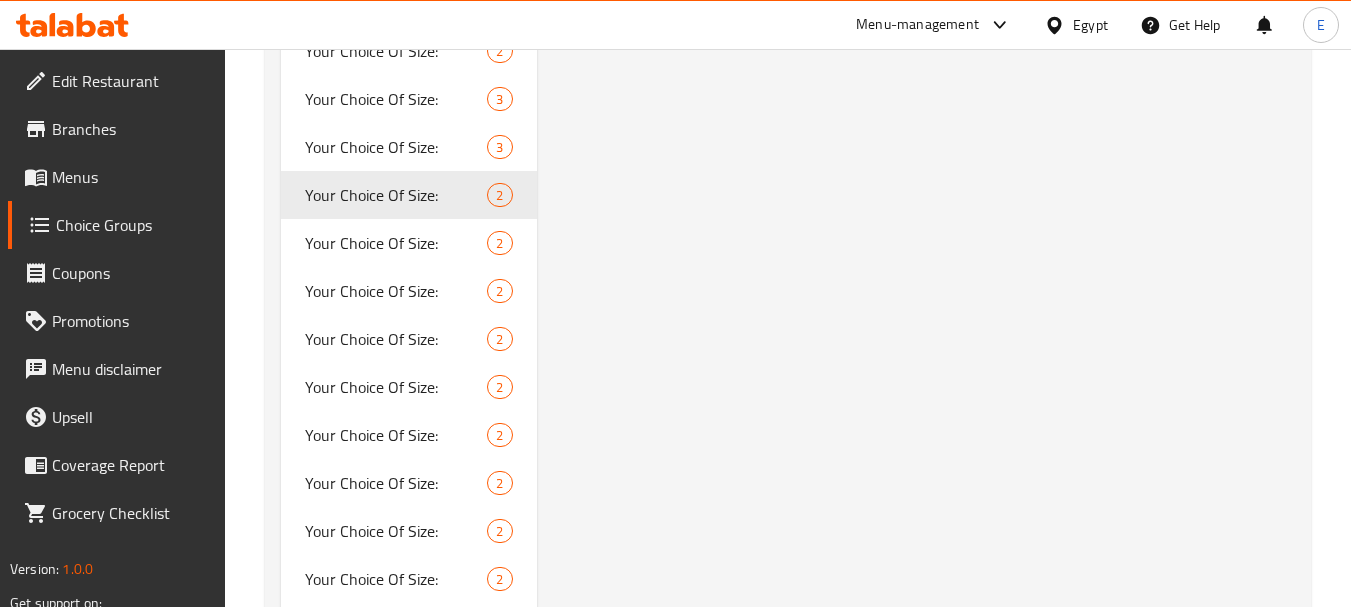 type on "إختيارك من الحجم:" 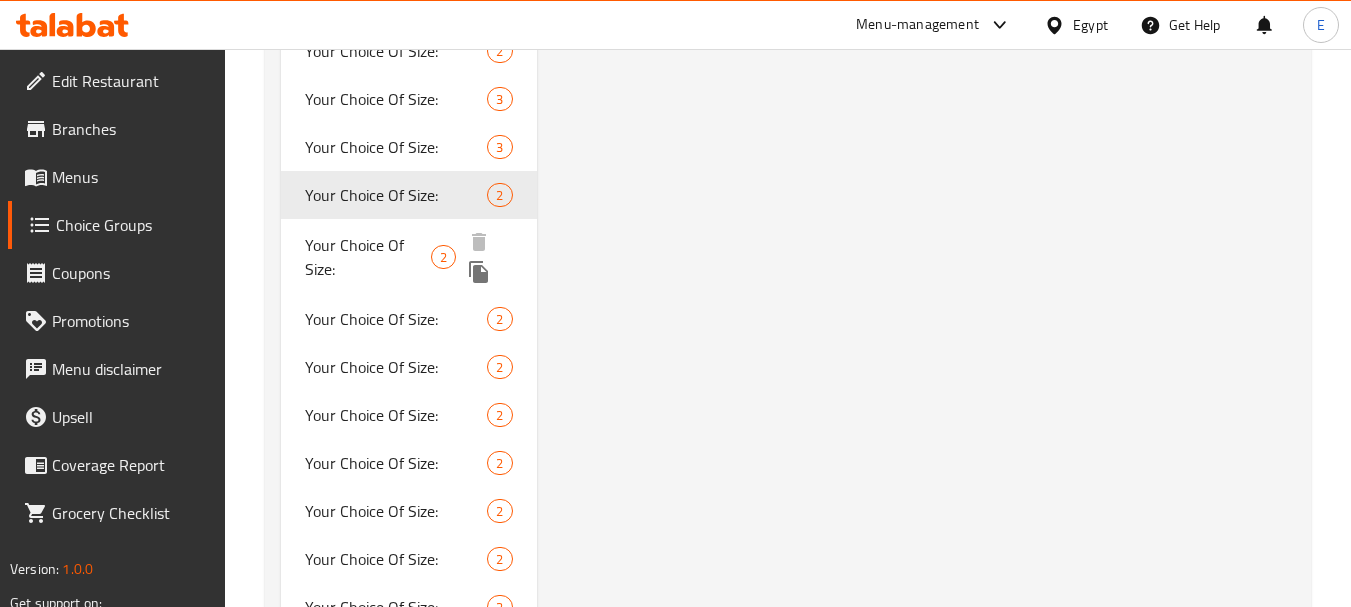 click on "Your Choice Of Size:" at bounding box center (368, 257) 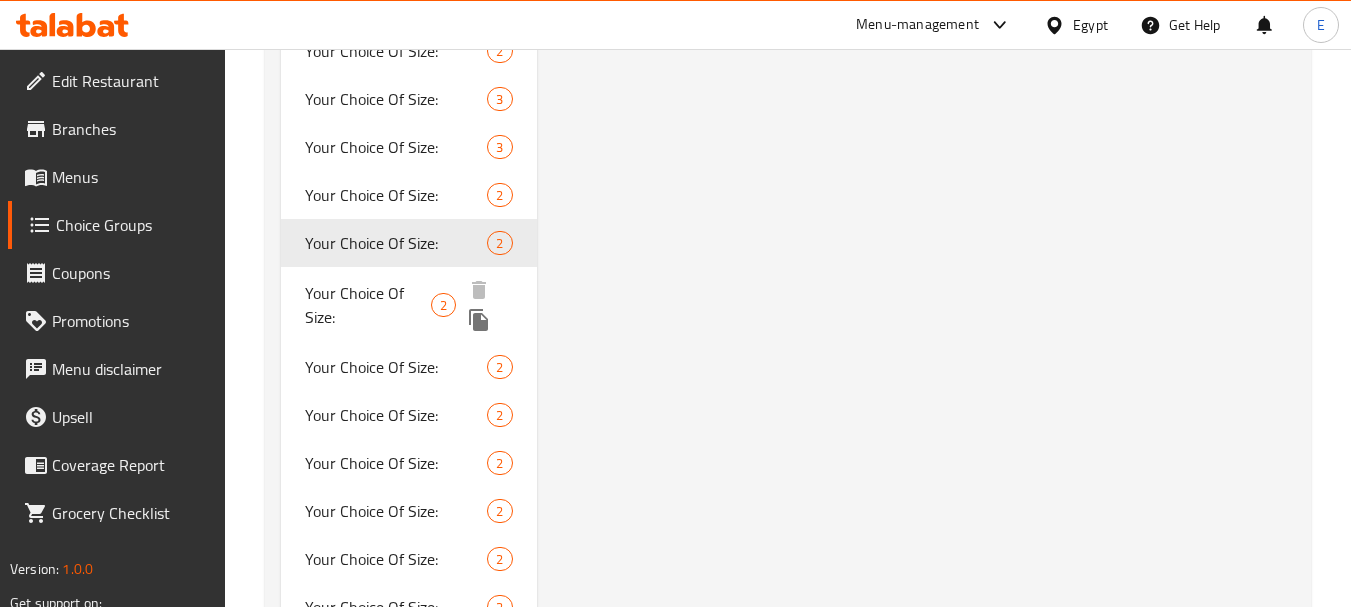click on "Your Choice Of Size:" at bounding box center (368, 305) 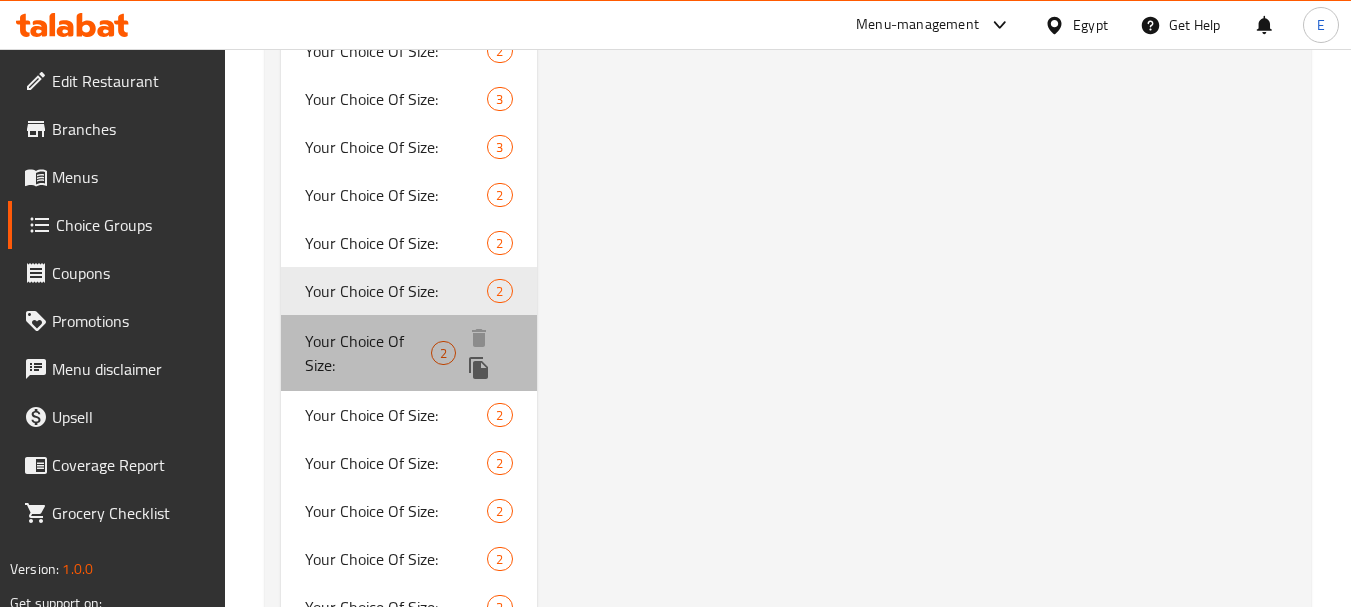 click on "Your Choice Of Size:" at bounding box center [368, 353] 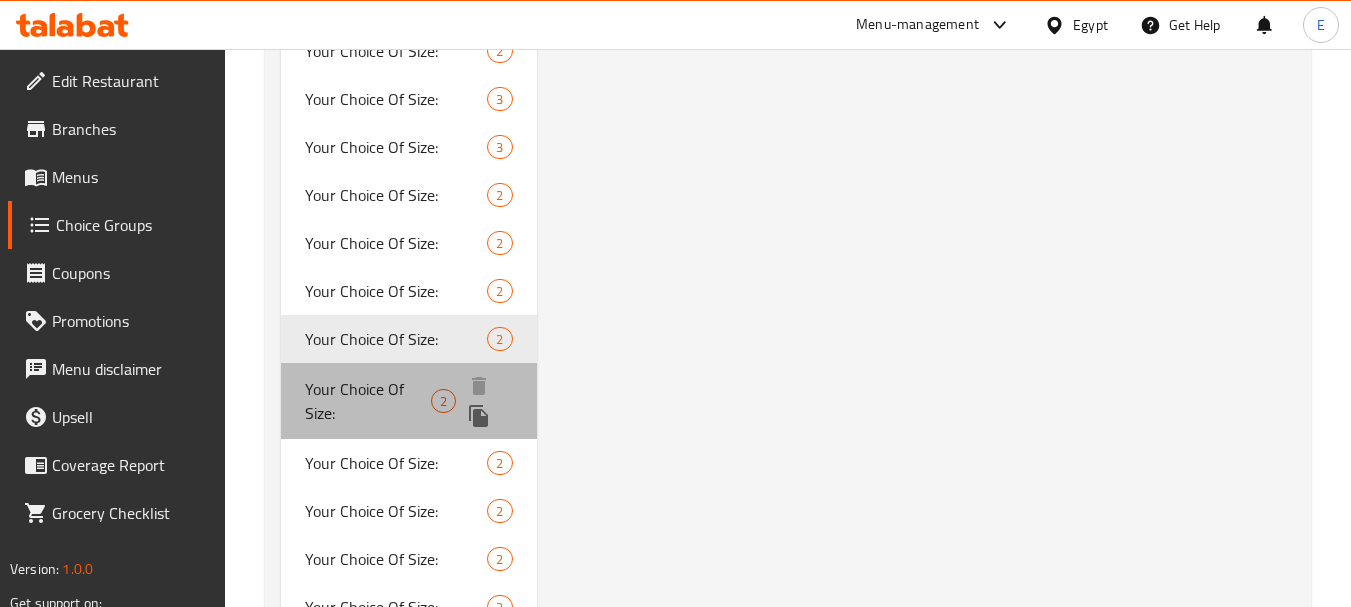 click on "Your Choice Of Size:" at bounding box center (368, 401) 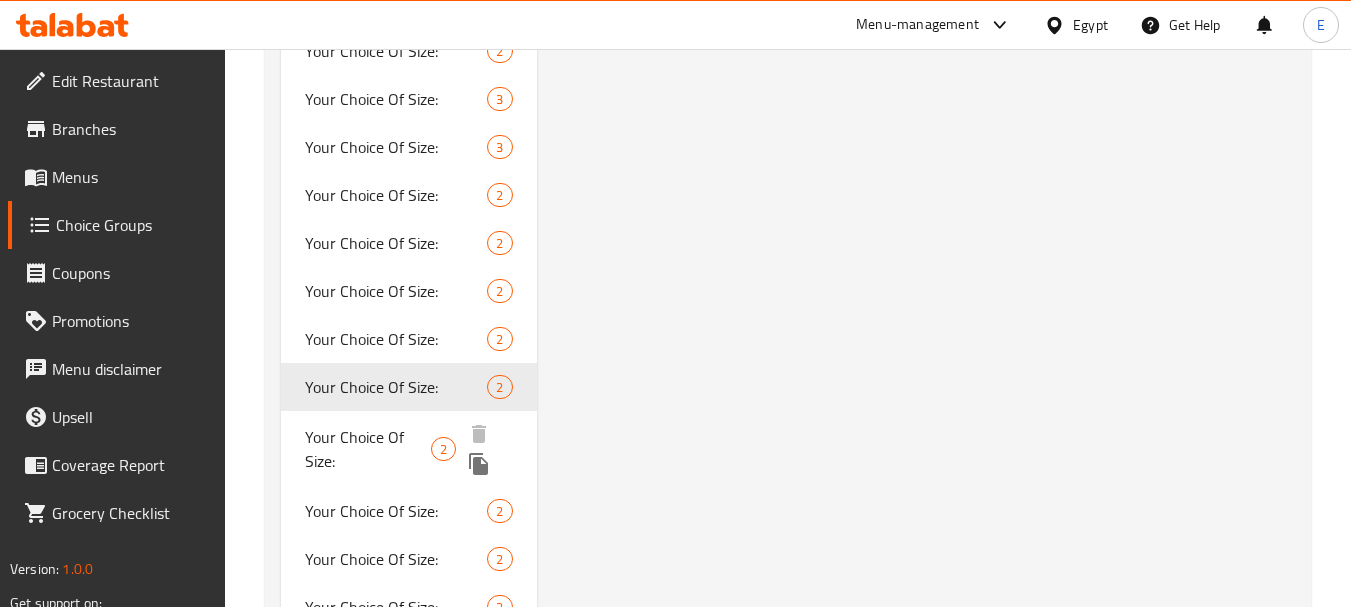 click on "Your Choice Of Size:" at bounding box center [368, 449] 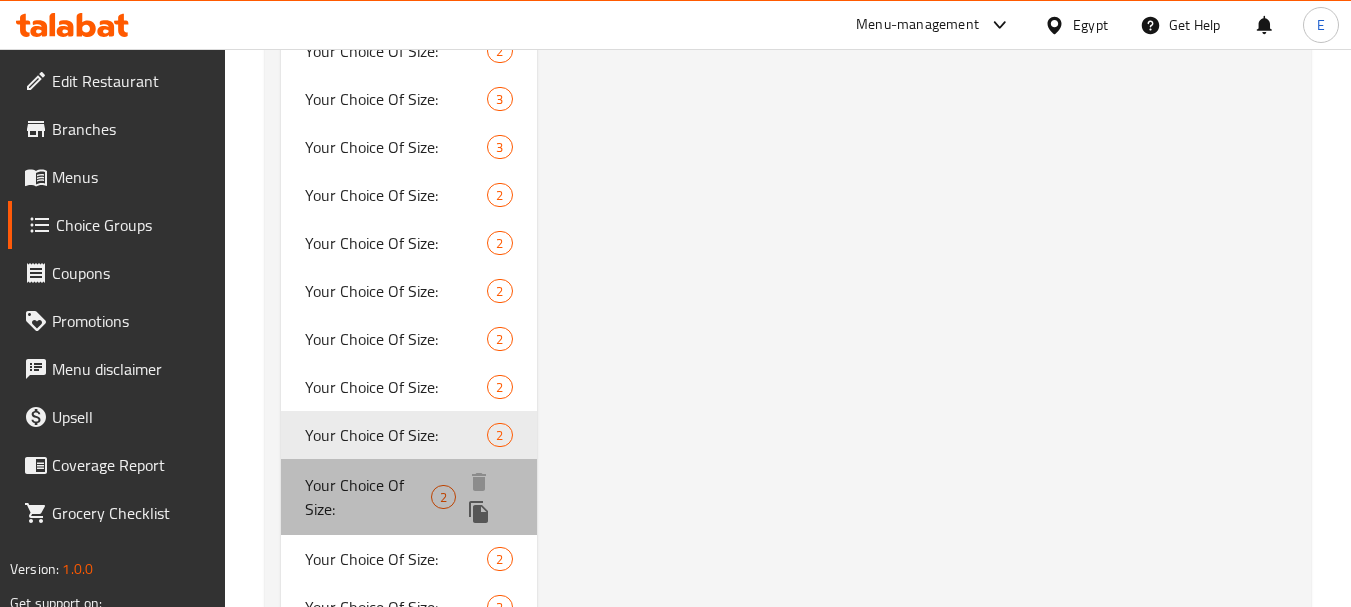 click on "Your Choice Of Size:" at bounding box center (368, 497) 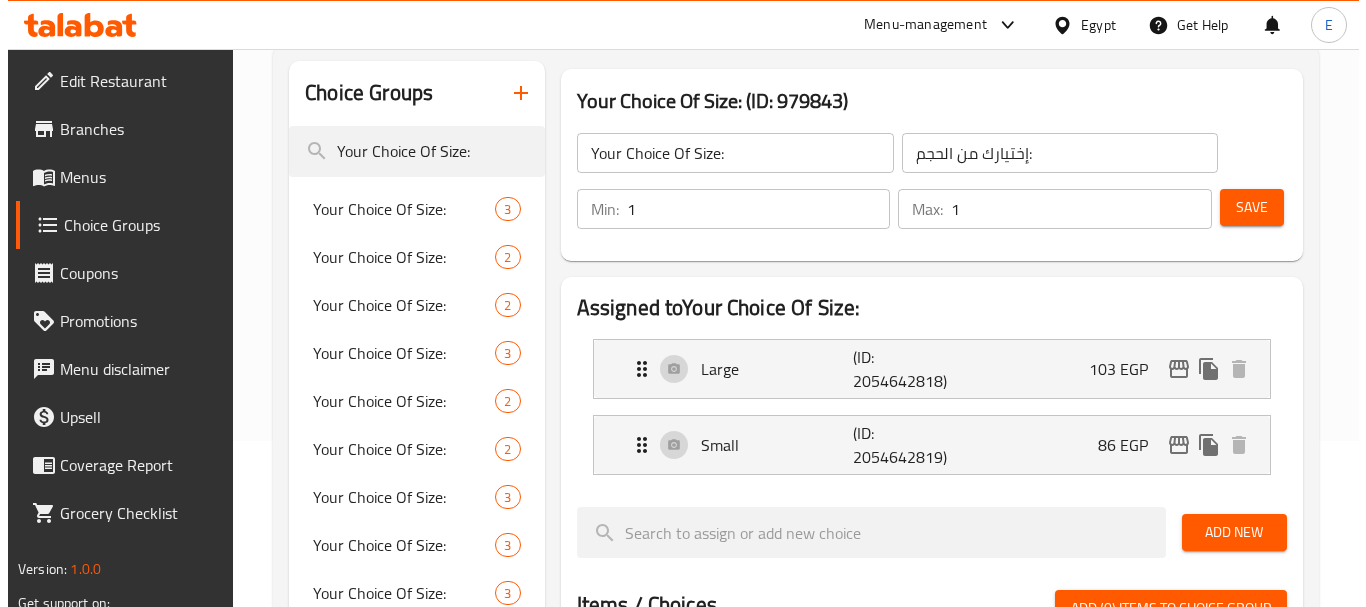scroll, scrollTop: 144, scrollLeft: 0, axis: vertical 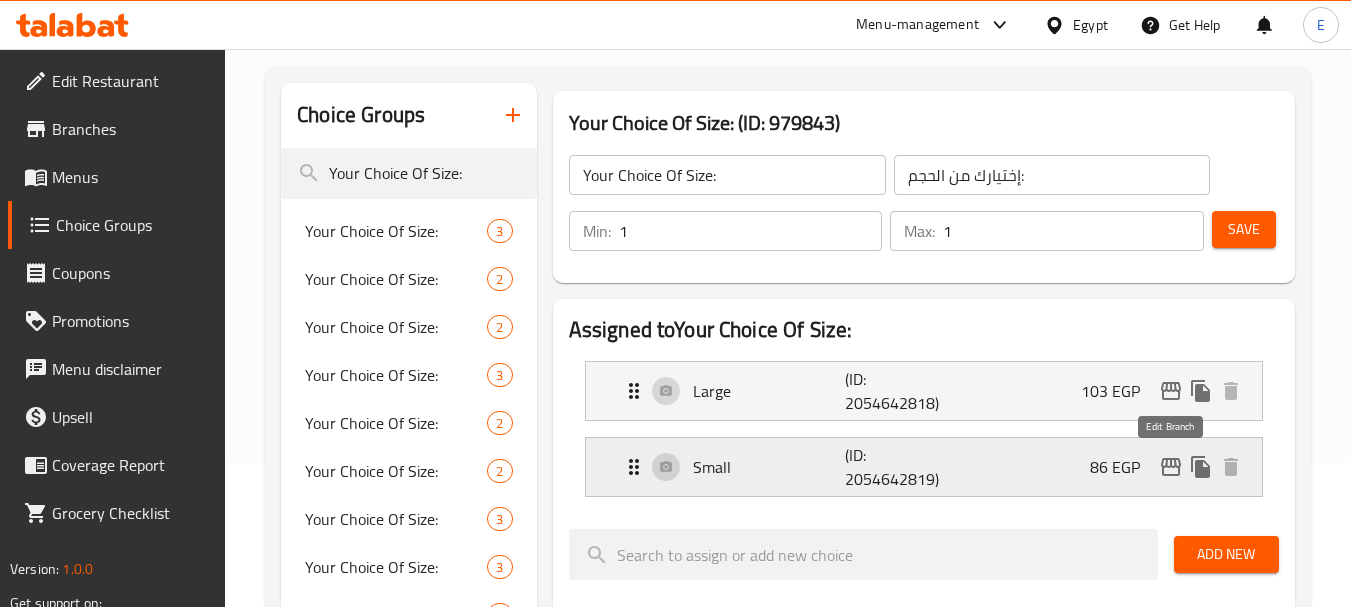 click 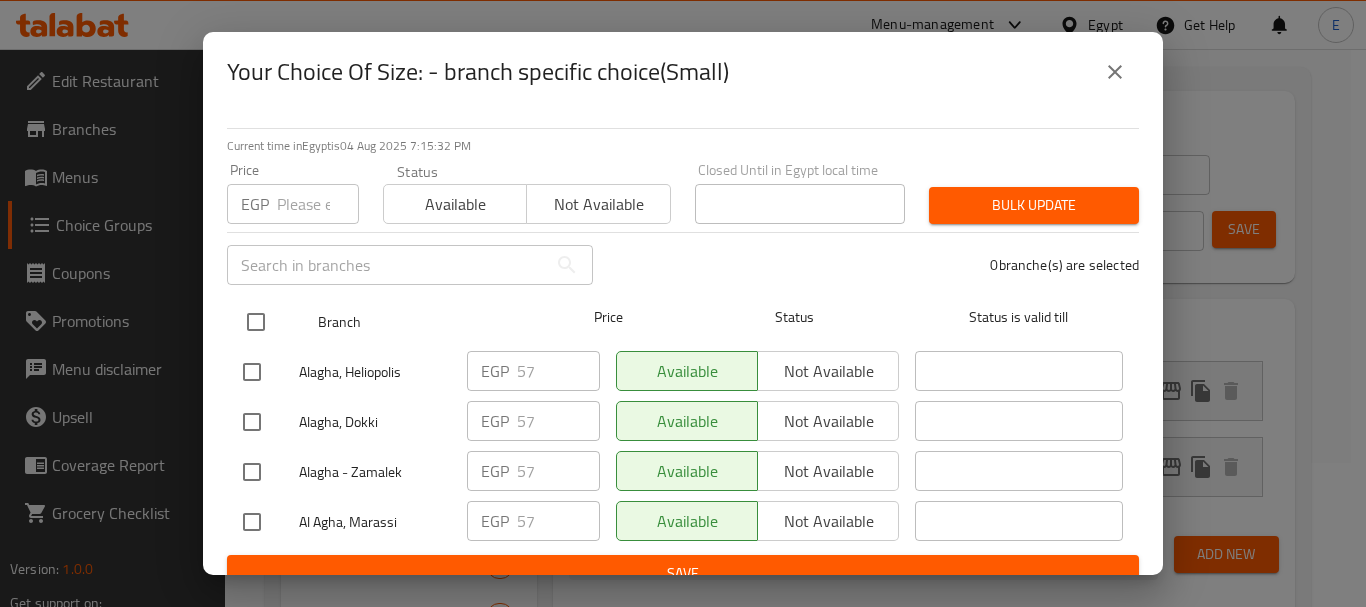 click at bounding box center [256, 322] 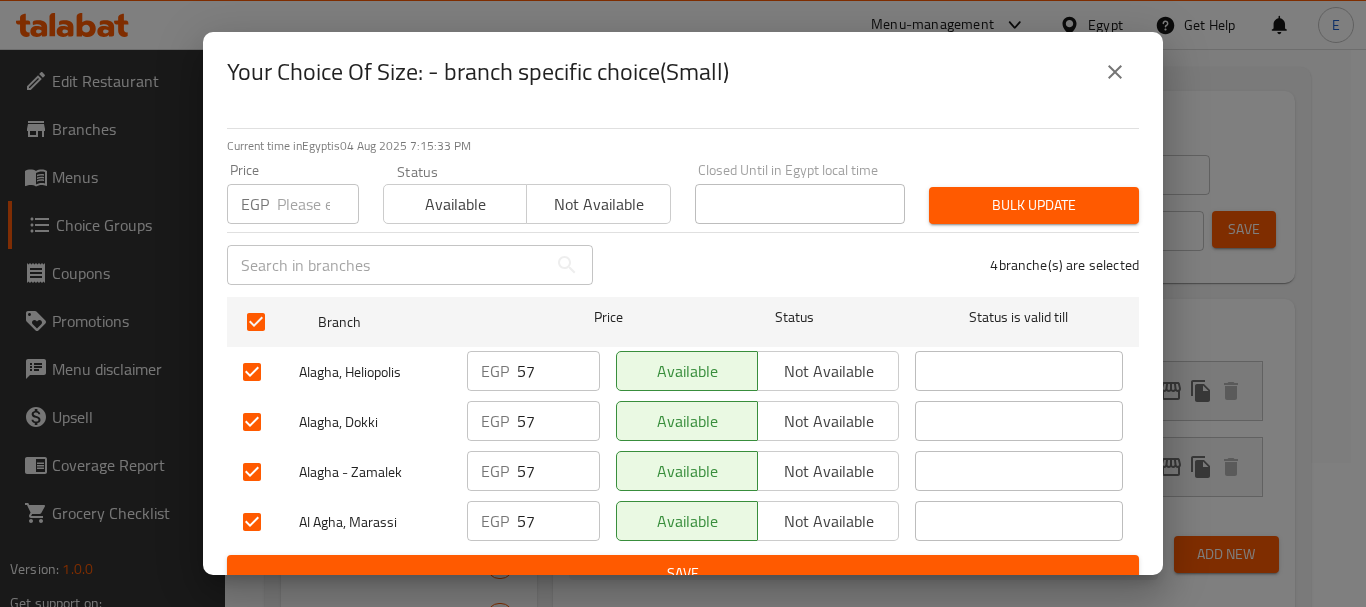click at bounding box center (318, 204) 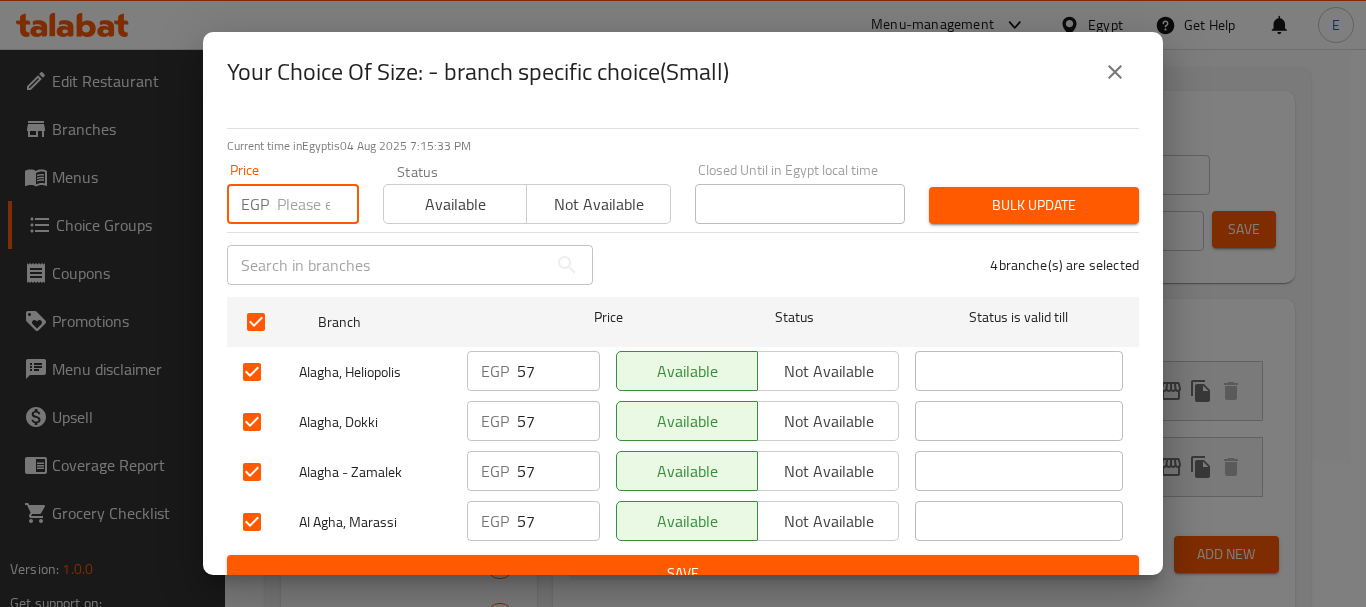 paste on "96.9" 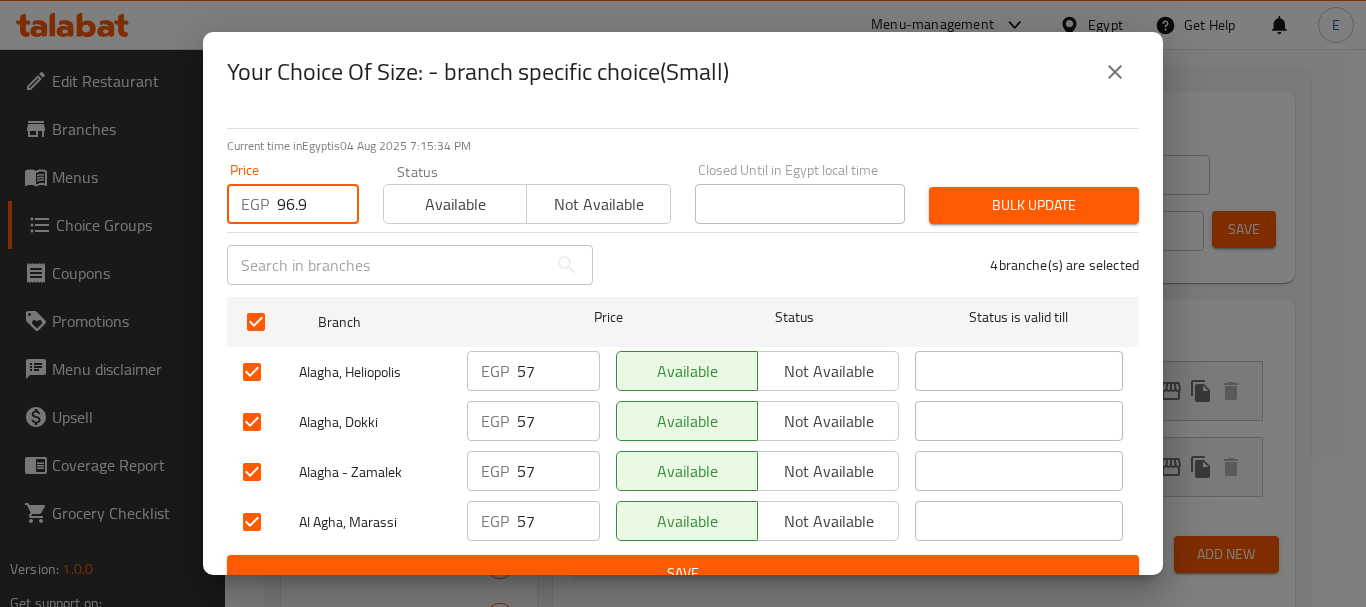 type on "96.9" 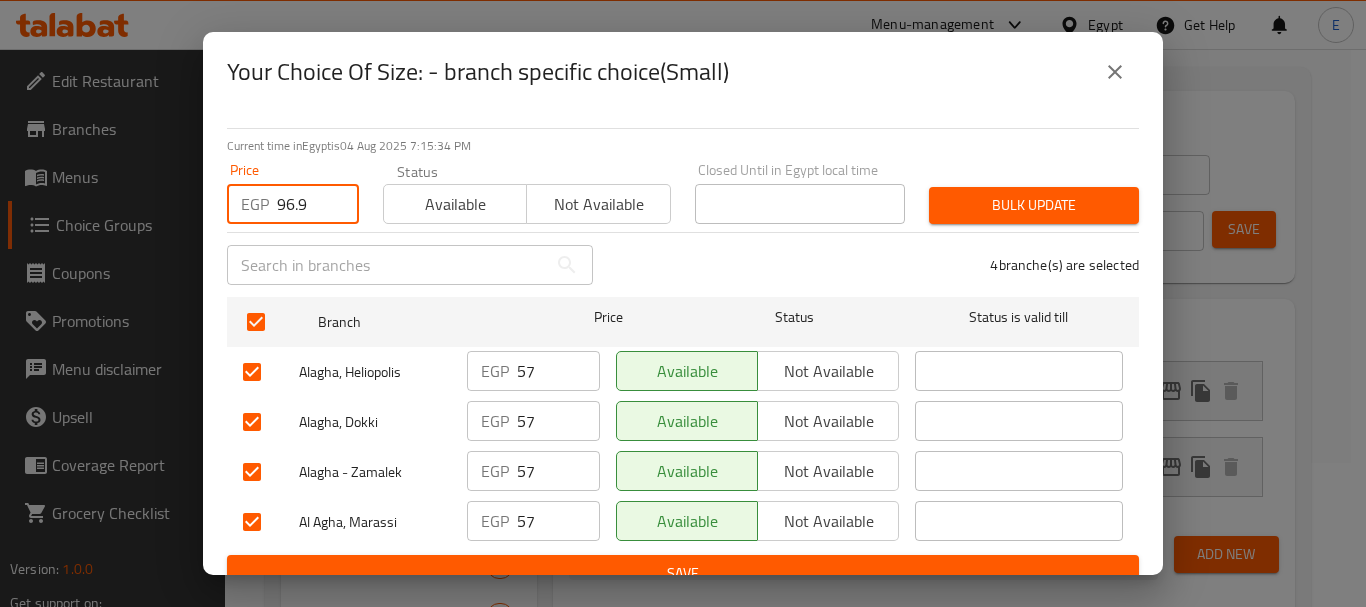 click at bounding box center (252, 522) 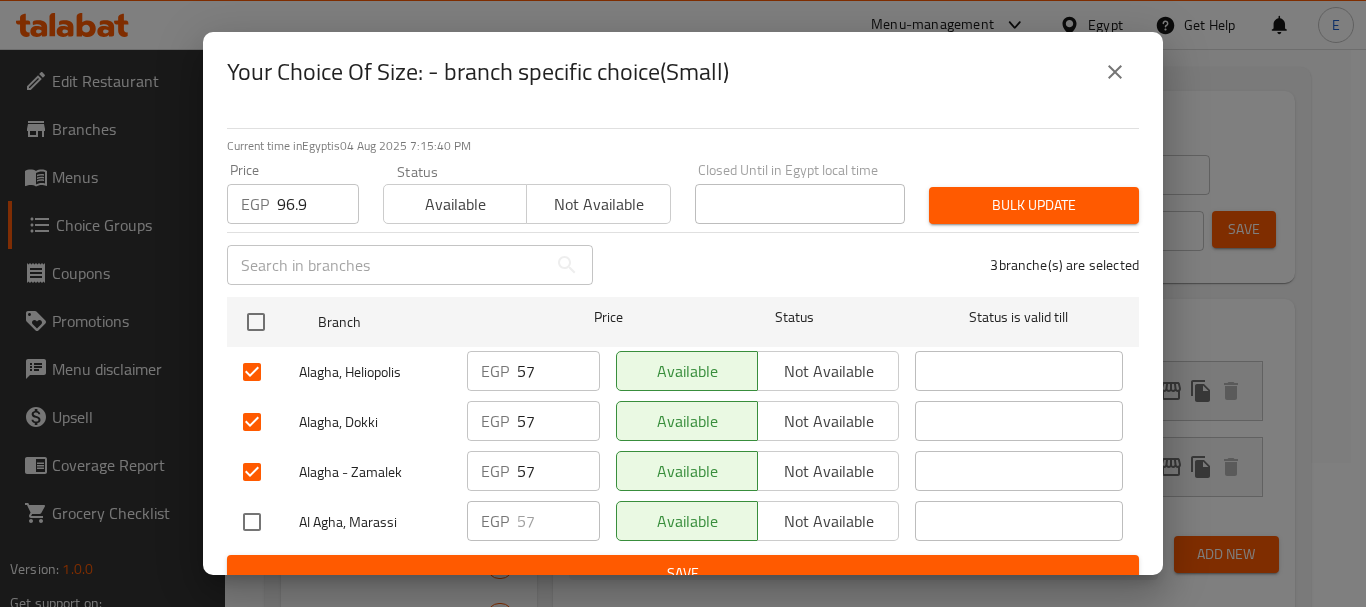 click on "Bulk update" at bounding box center [1034, 205] 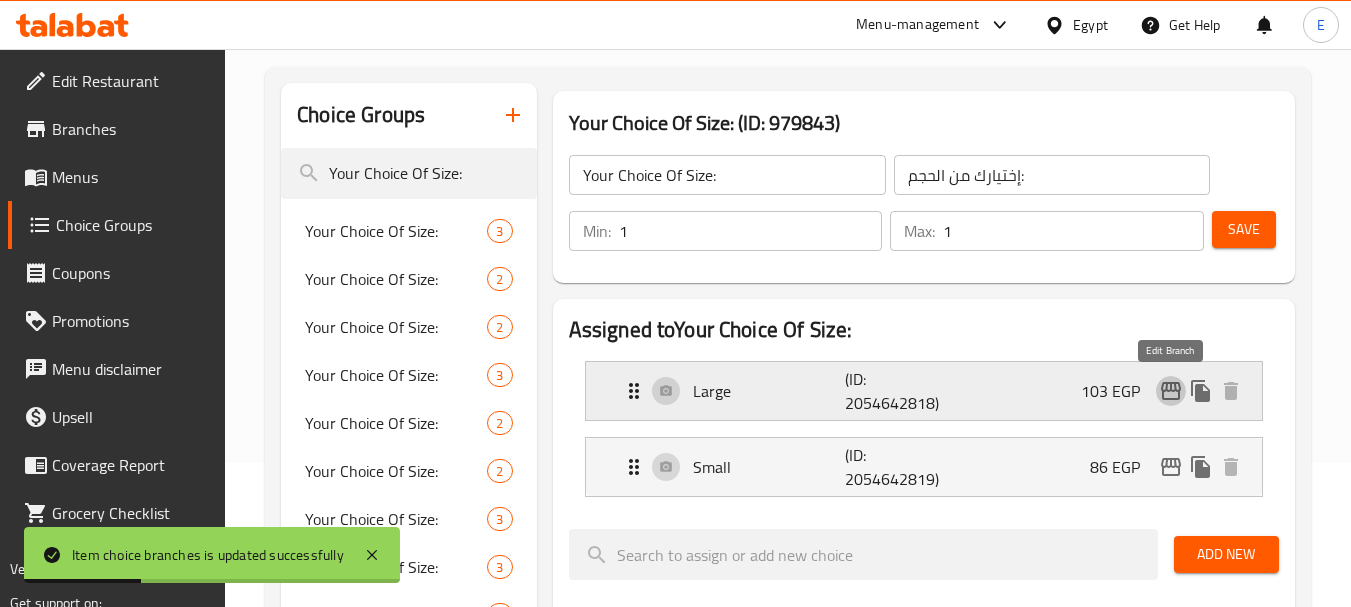 click 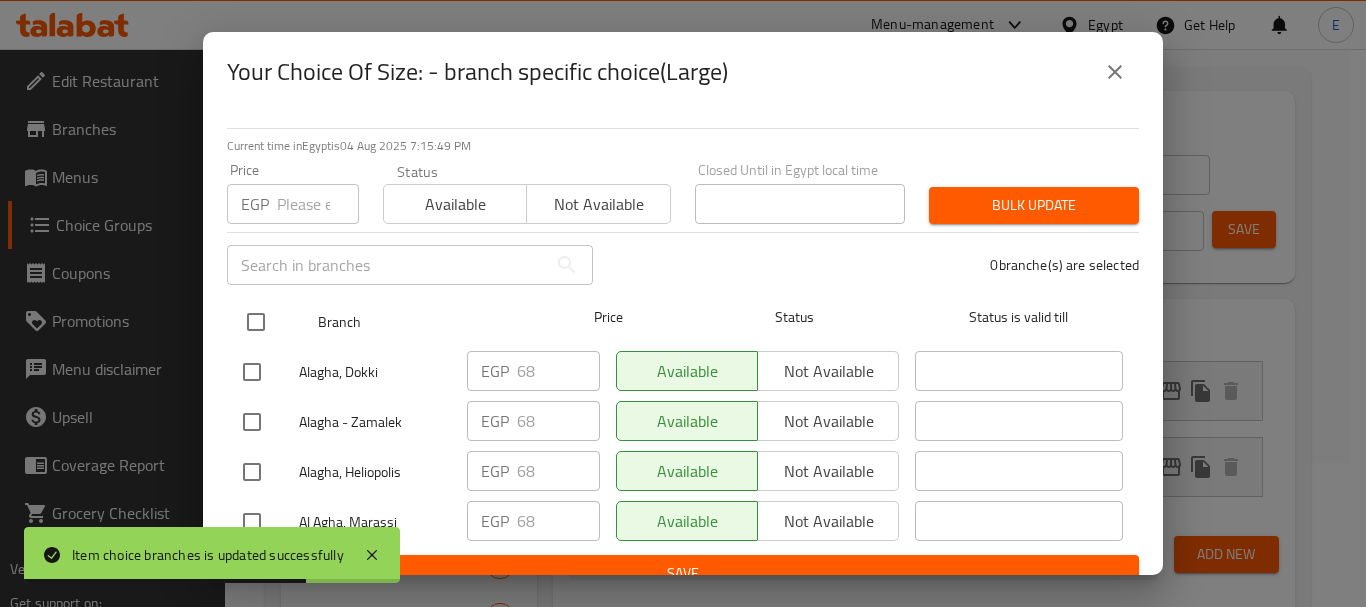 click at bounding box center (256, 322) 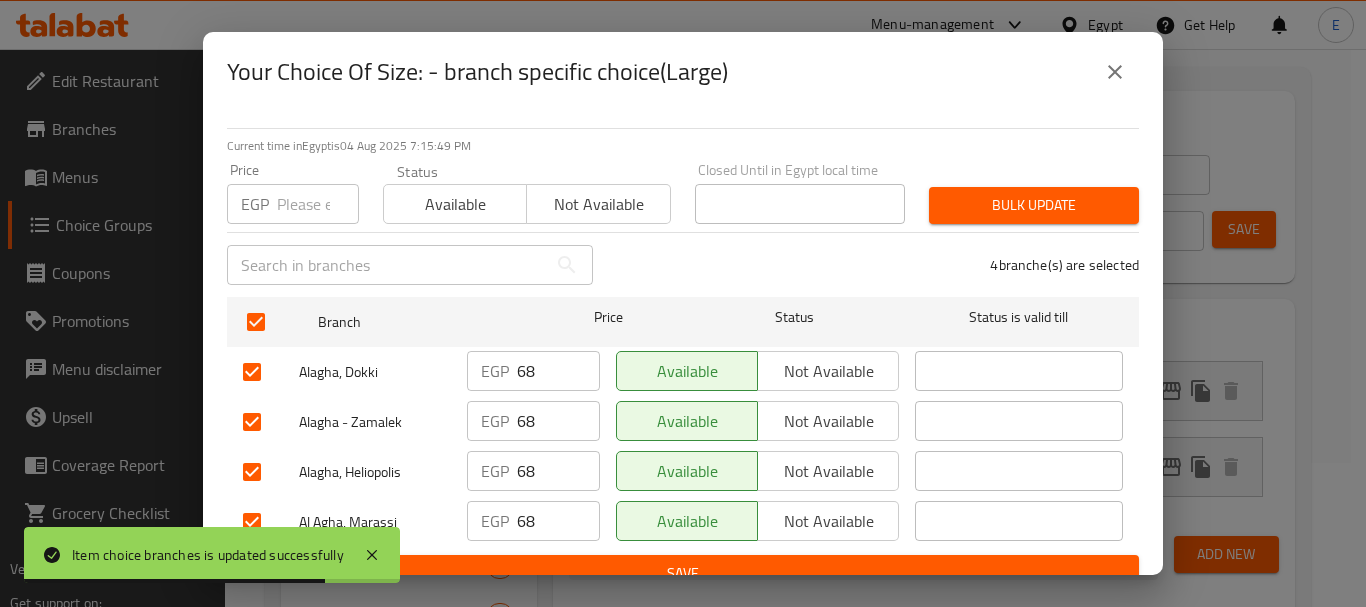 click at bounding box center [318, 204] 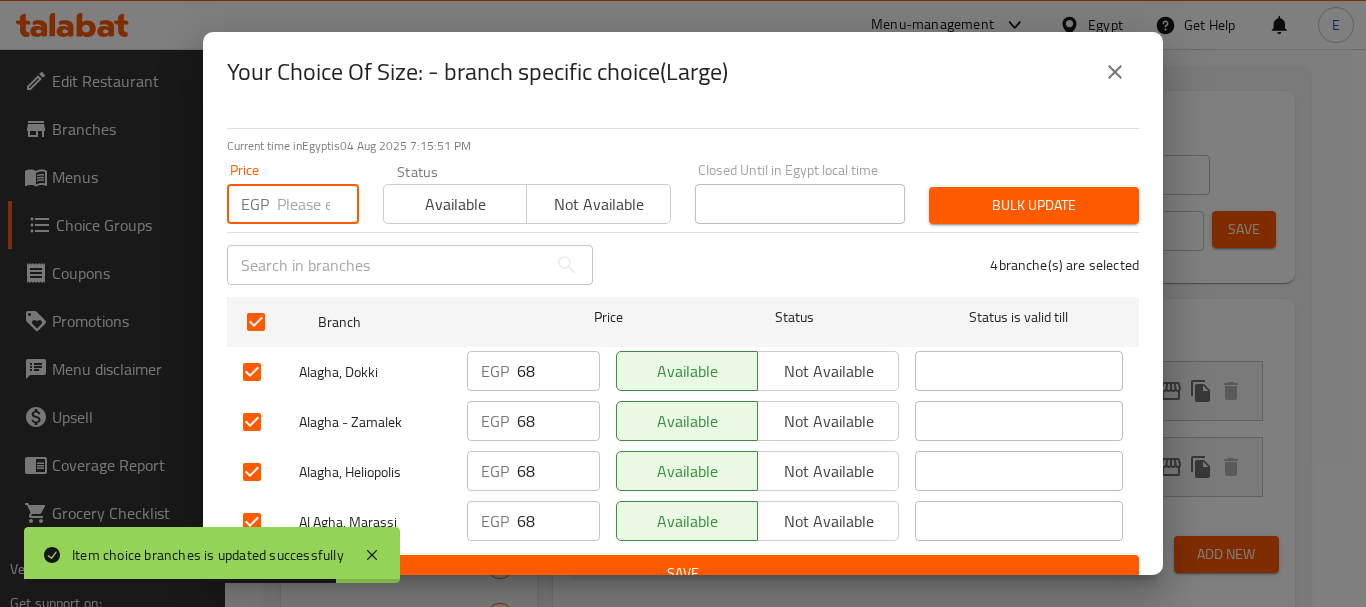 paste on "108.3" 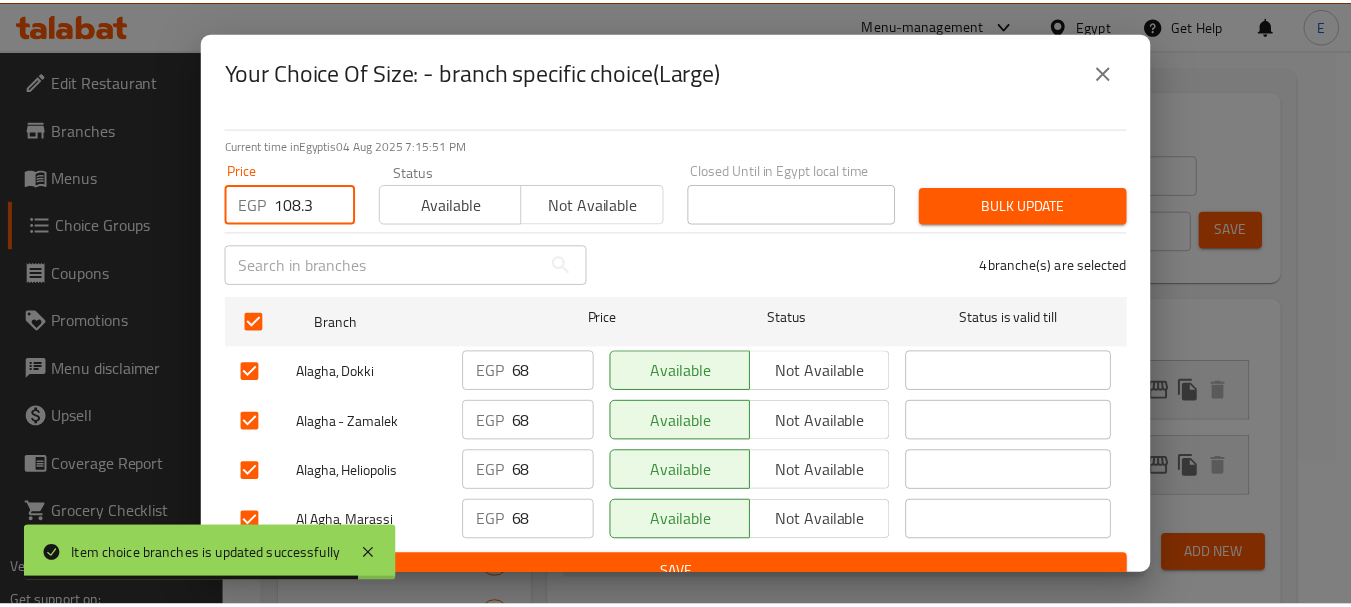 scroll, scrollTop: 25, scrollLeft: 0, axis: vertical 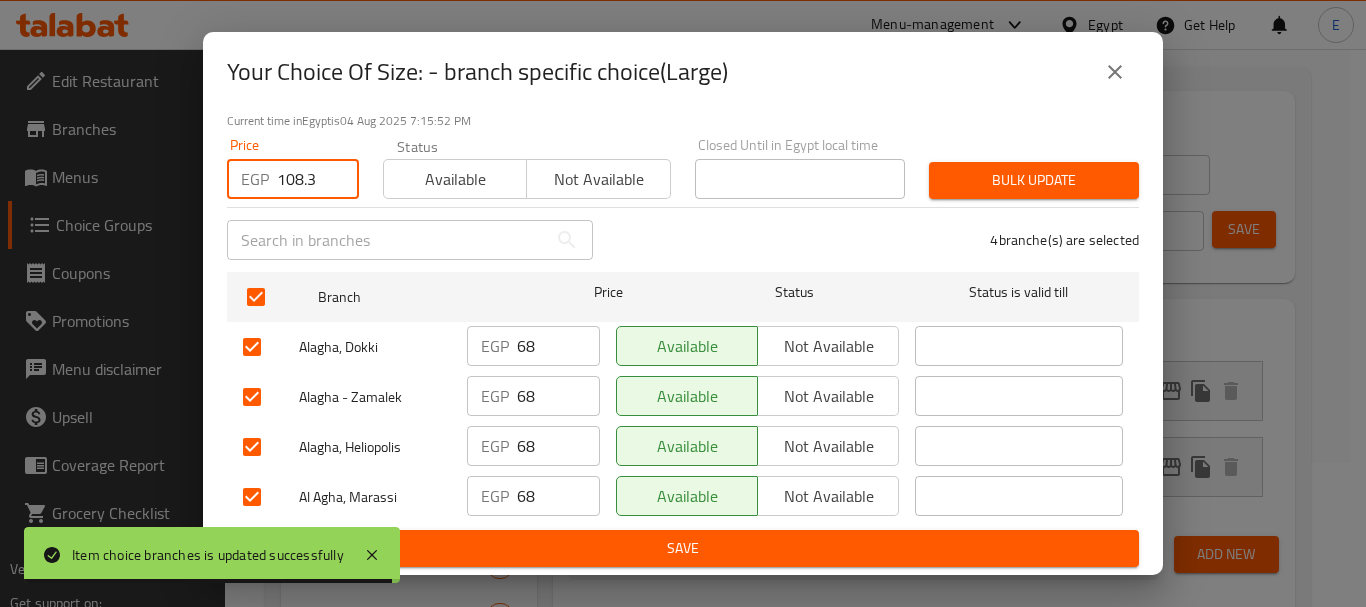 type on "108.3" 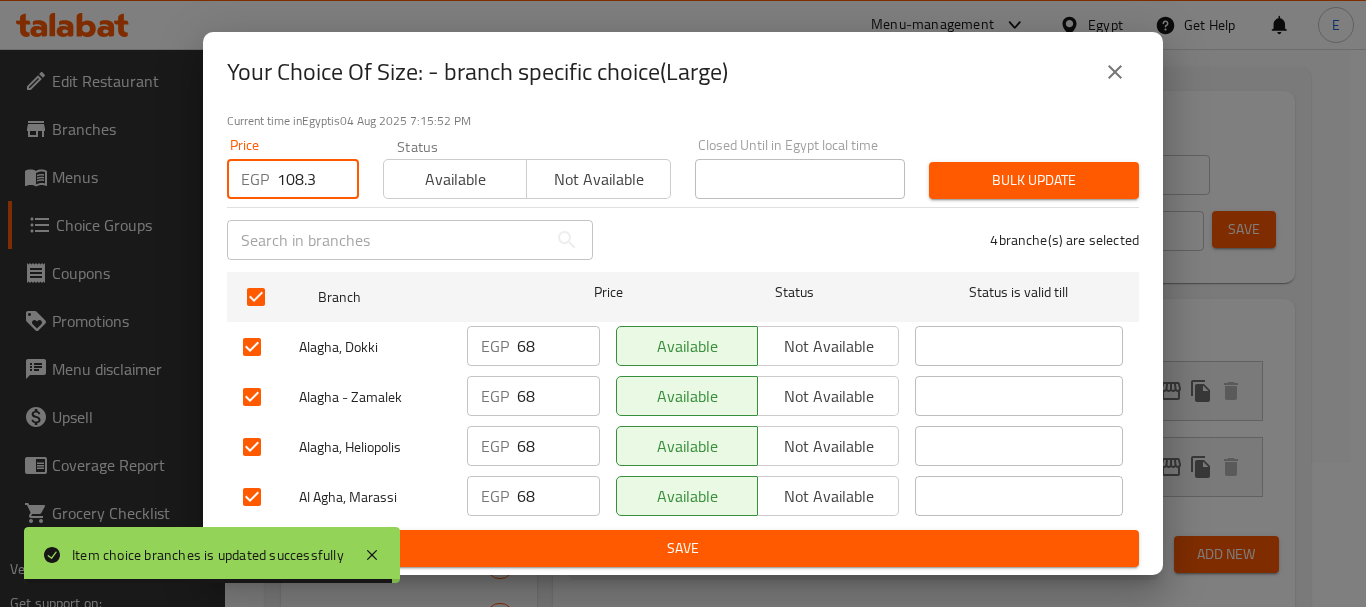 click at bounding box center (252, 497) 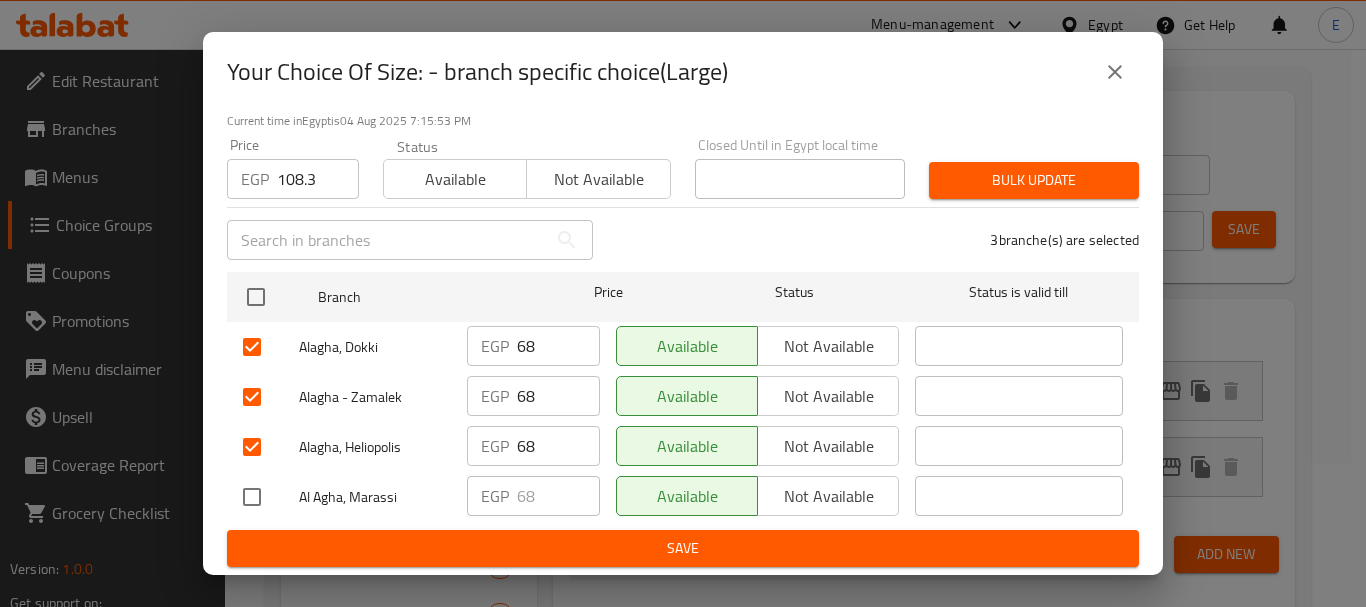 click on "Bulk update" at bounding box center [1034, 180] 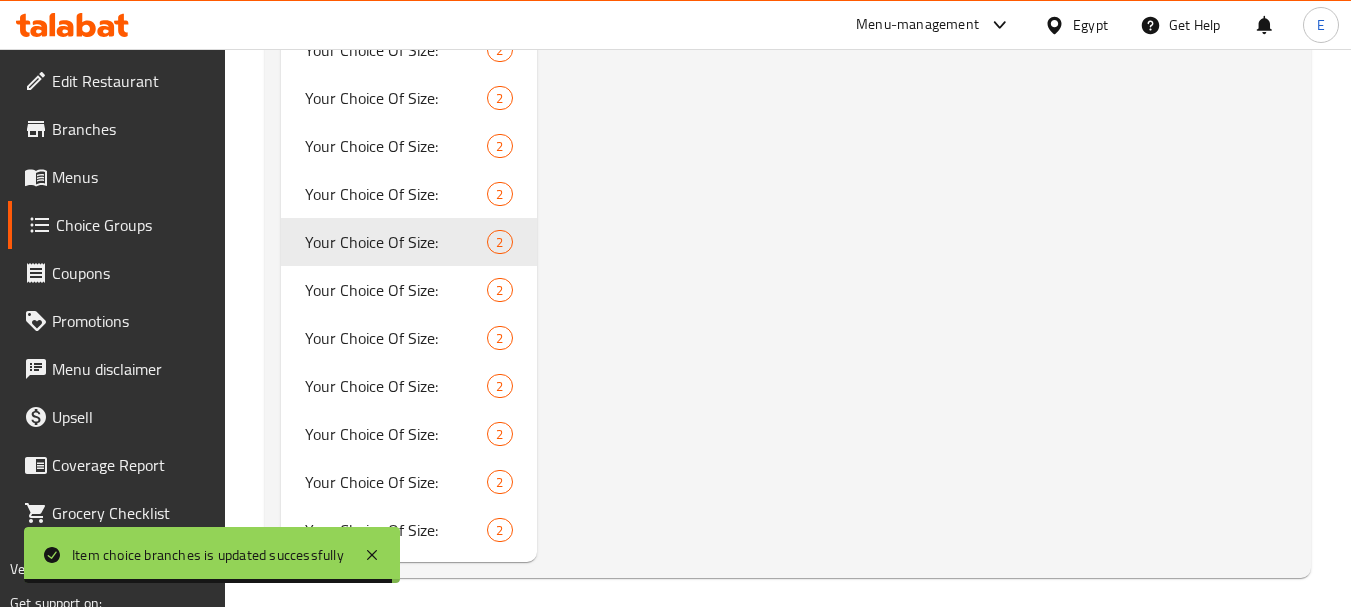 scroll, scrollTop: 3580, scrollLeft: 0, axis: vertical 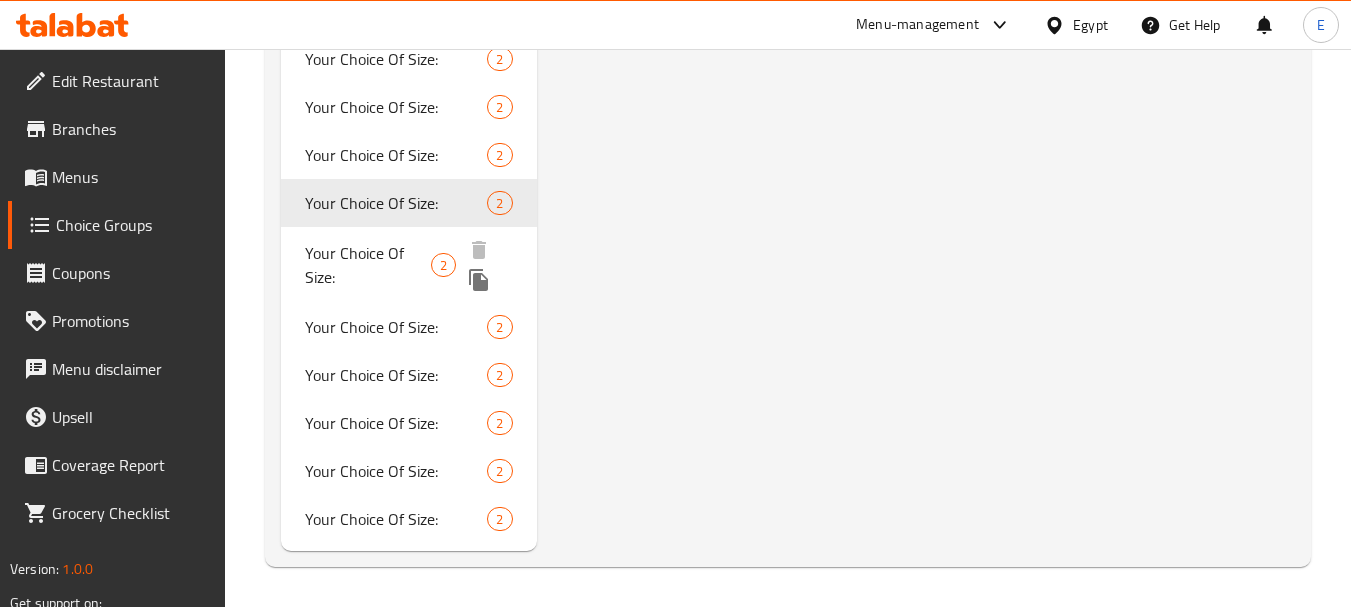 click on "Your Choice Of Size:" at bounding box center (368, 265) 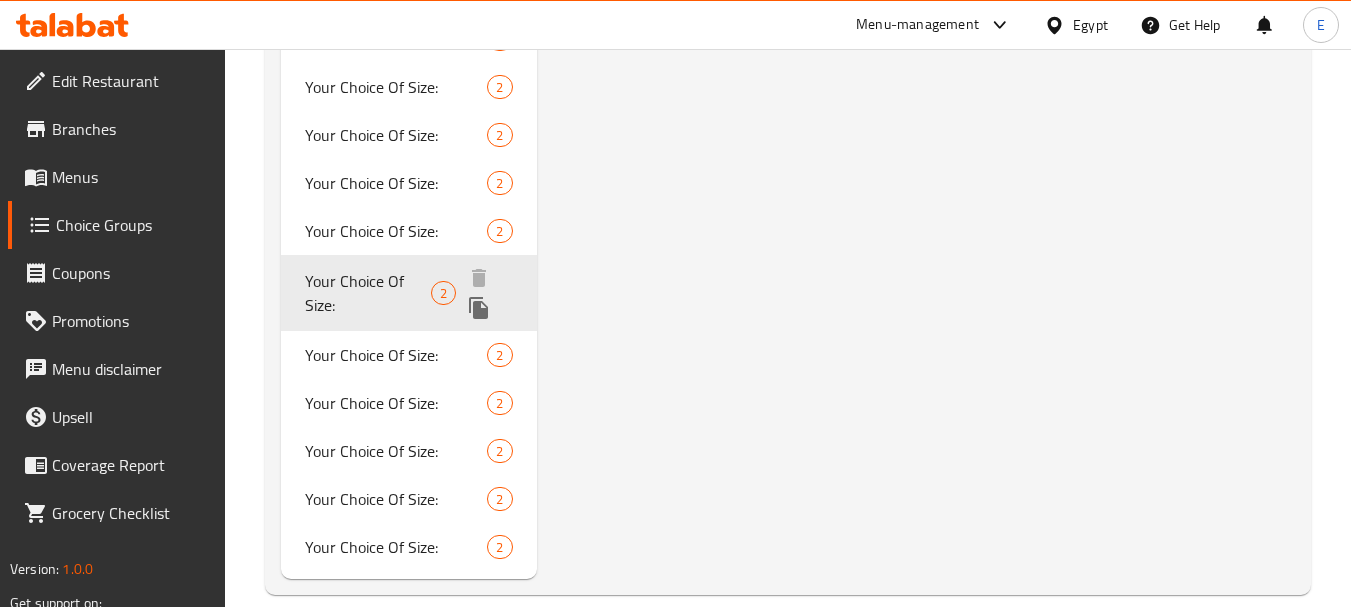scroll, scrollTop: 3580, scrollLeft: 0, axis: vertical 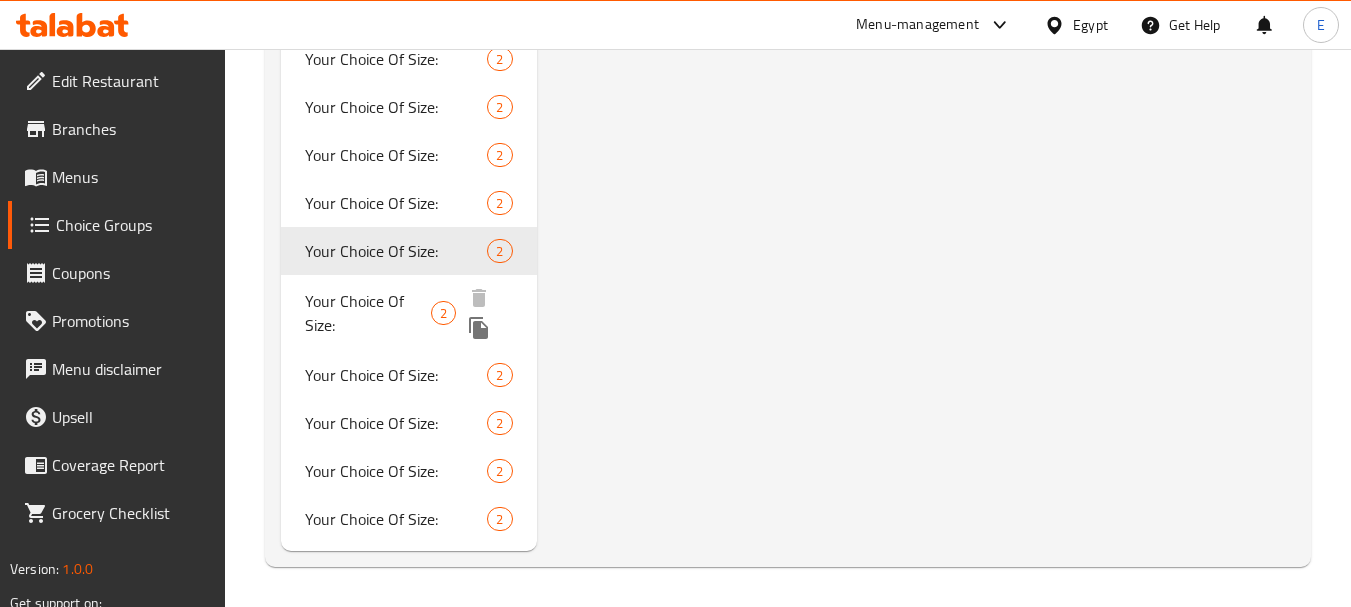 click on "Your Choice Of Size:" at bounding box center (368, 313) 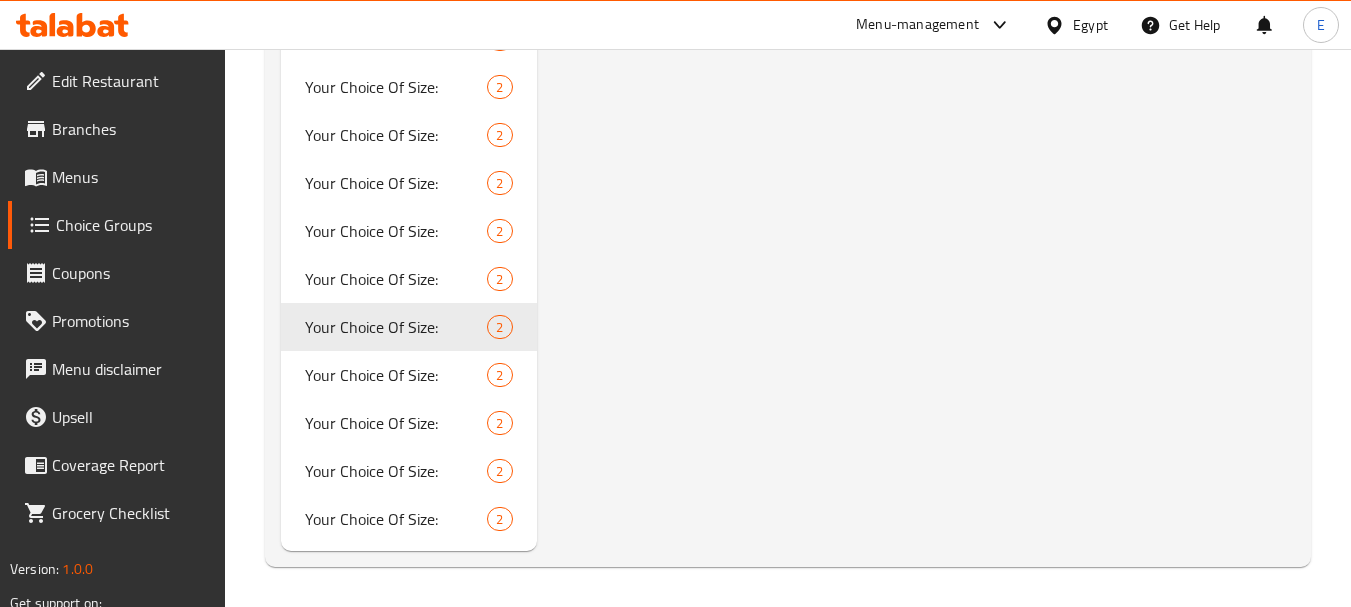 scroll, scrollTop: 3580, scrollLeft: 0, axis: vertical 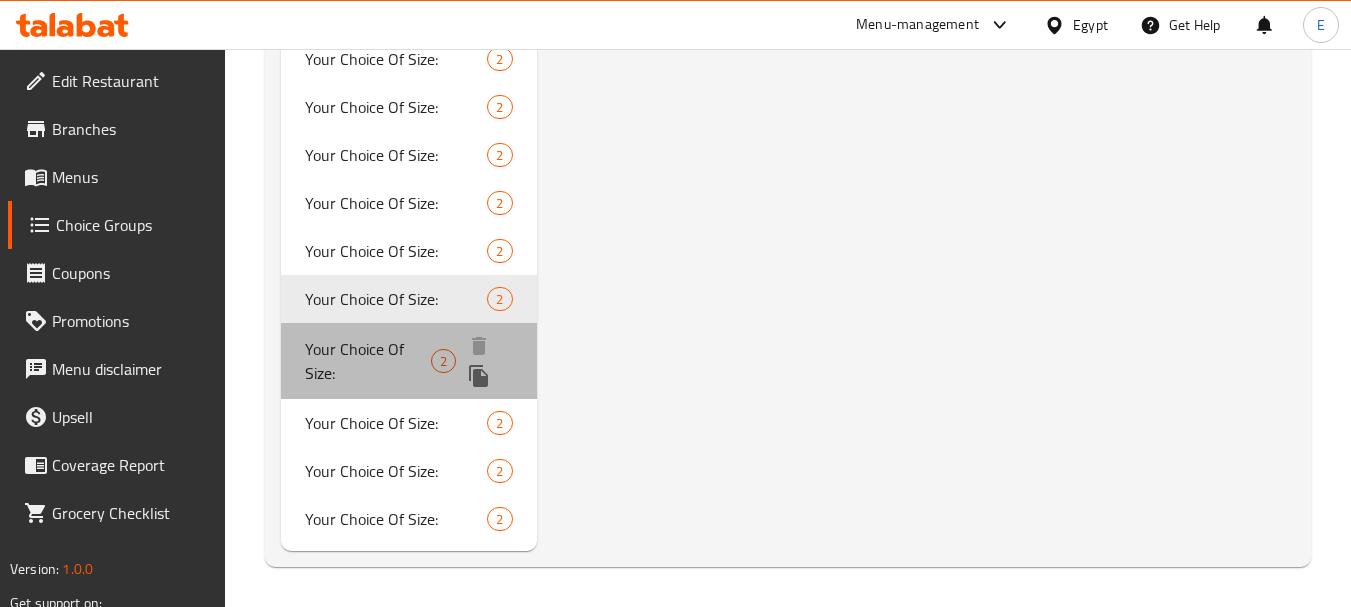 click on "Your Choice Of Size:" at bounding box center (368, 361) 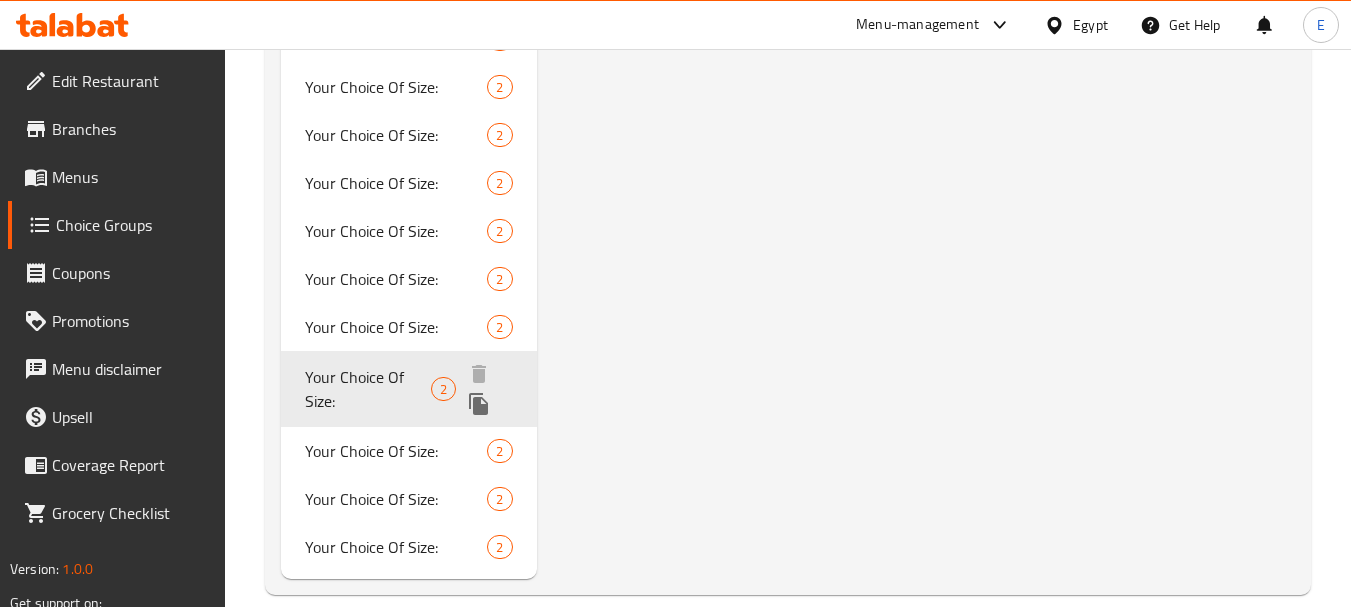 scroll, scrollTop: 3580, scrollLeft: 0, axis: vertical 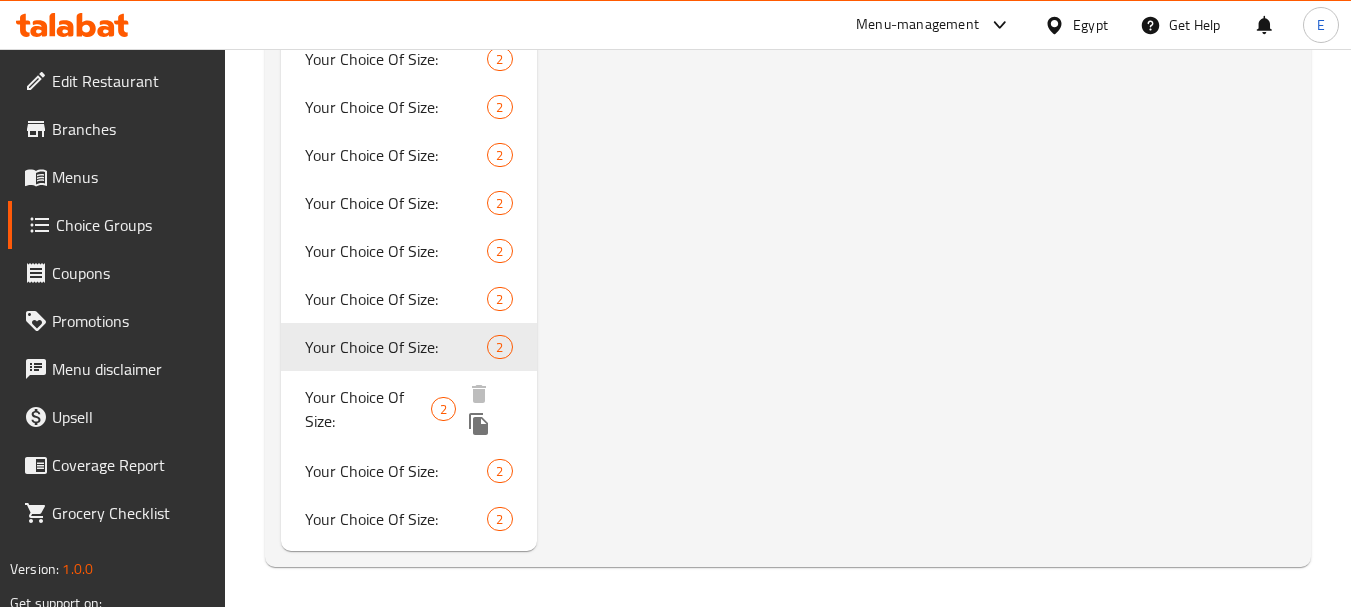 click on "Your Choice Of Size:" at bounding box center (368, 409) 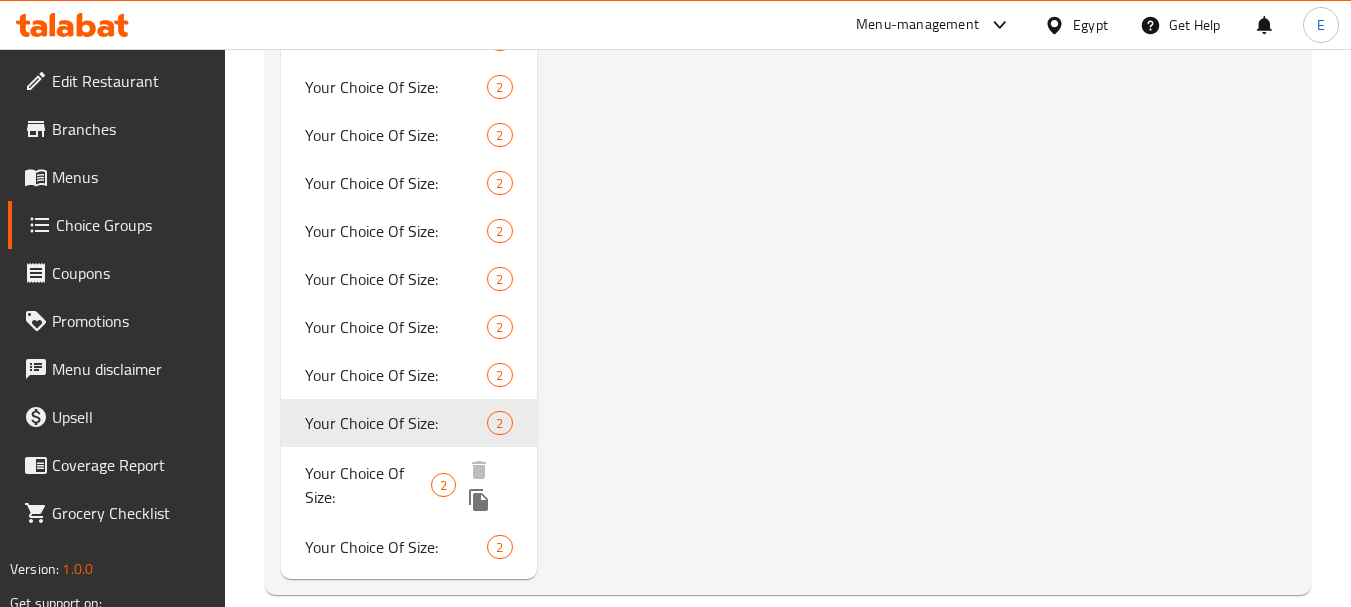 scroll, scrollTop: 3580, scrollLeft: 0, axis: vertical 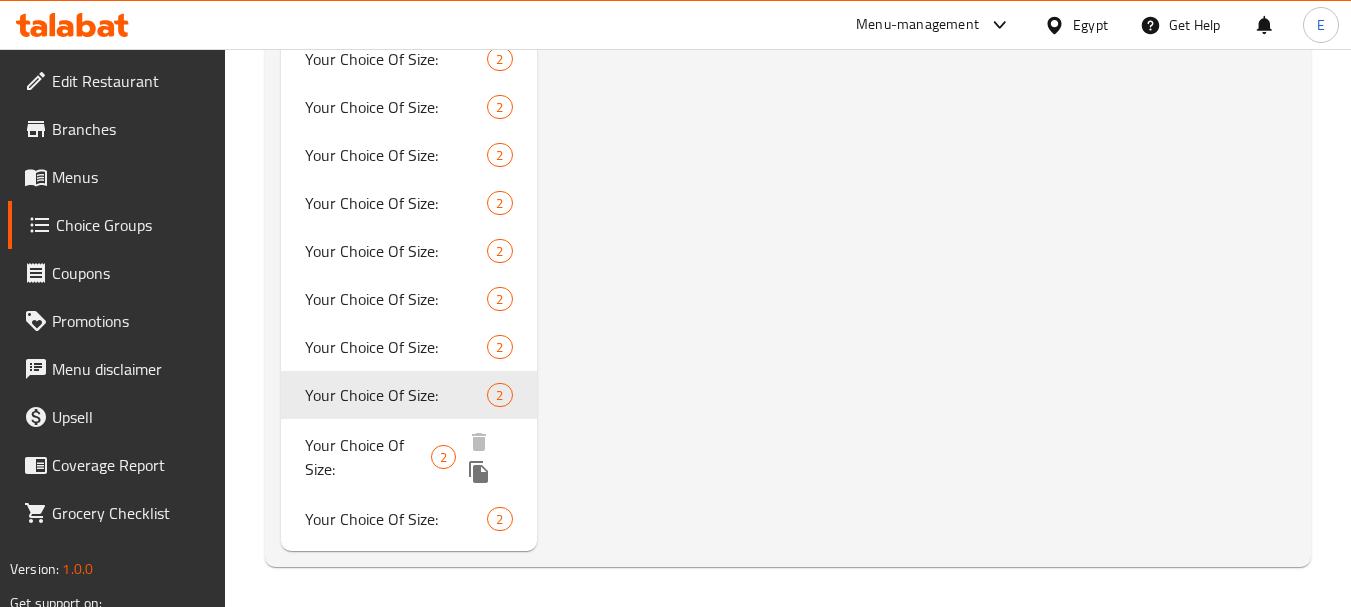 click on "Your Choice Of Size:" at bounding box center [368, 457] 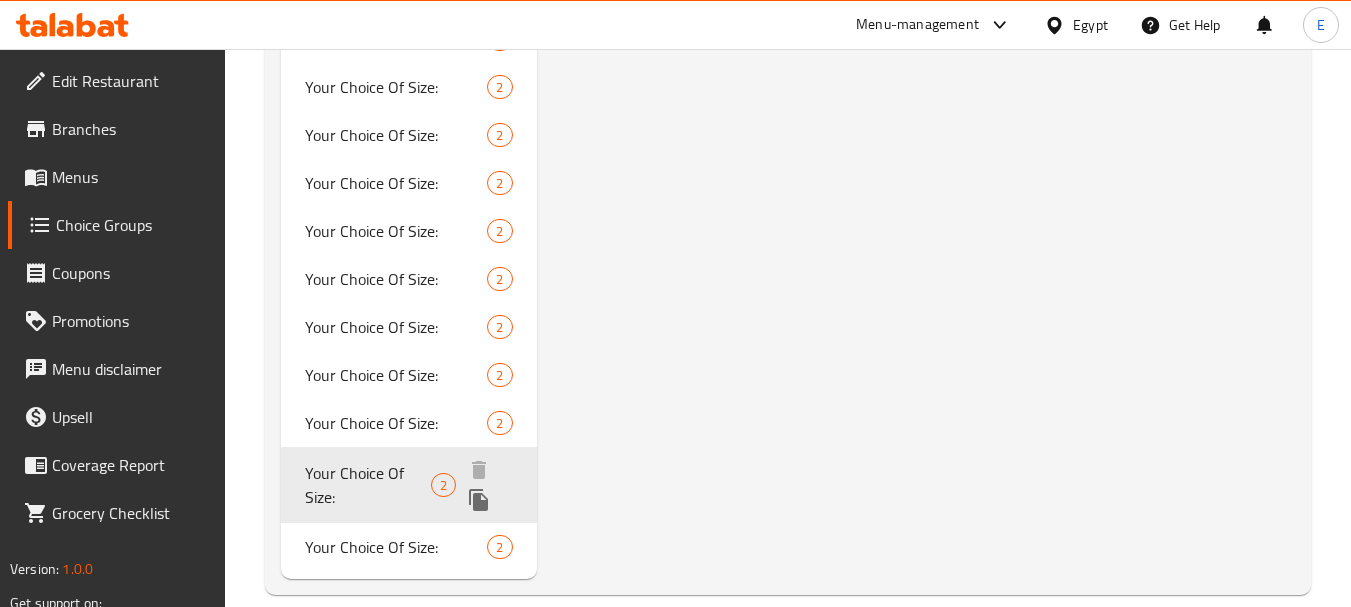 scroll, scrollTop: 3580, scrollLeft: 0, axis: vertical 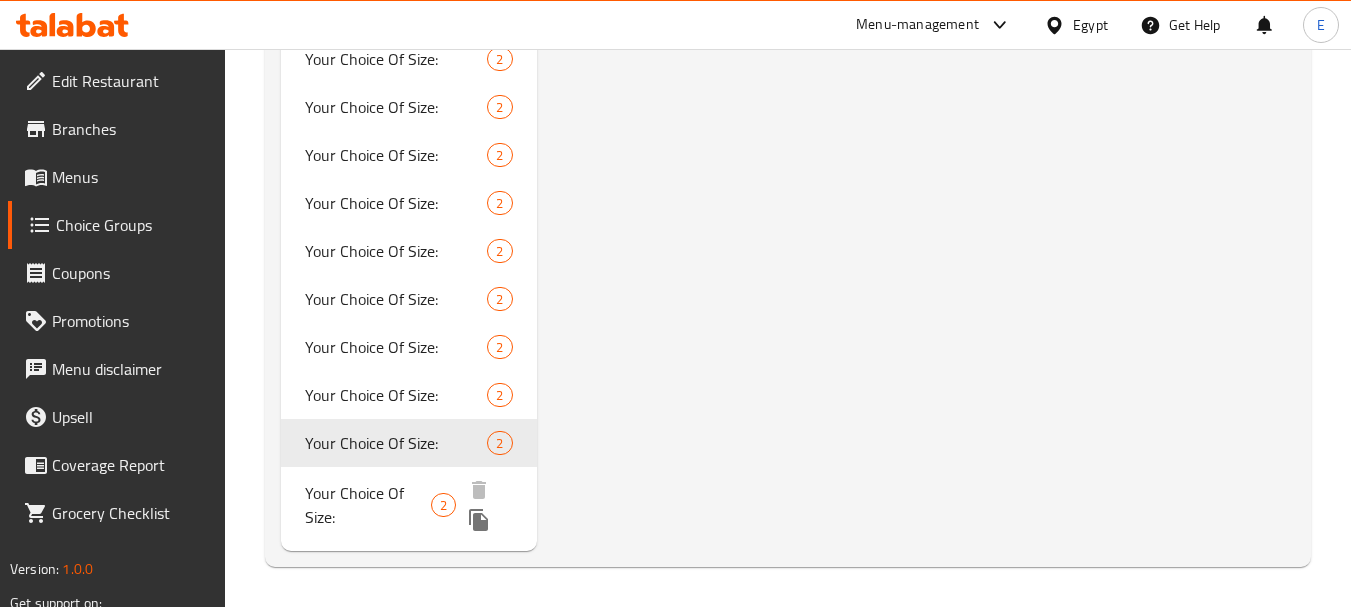 click on "Your Choice Of Size:" at bounding box center [368, 505] 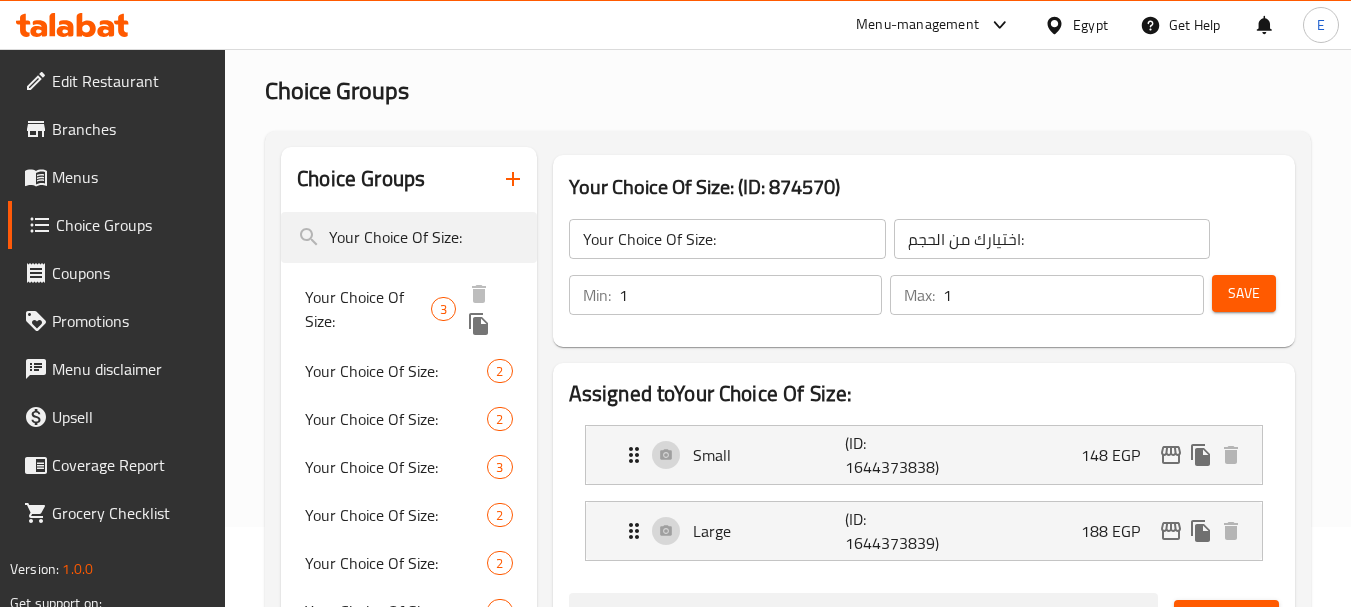 scroll, scrollTop: 0, scrollLeft: 0, axis: both 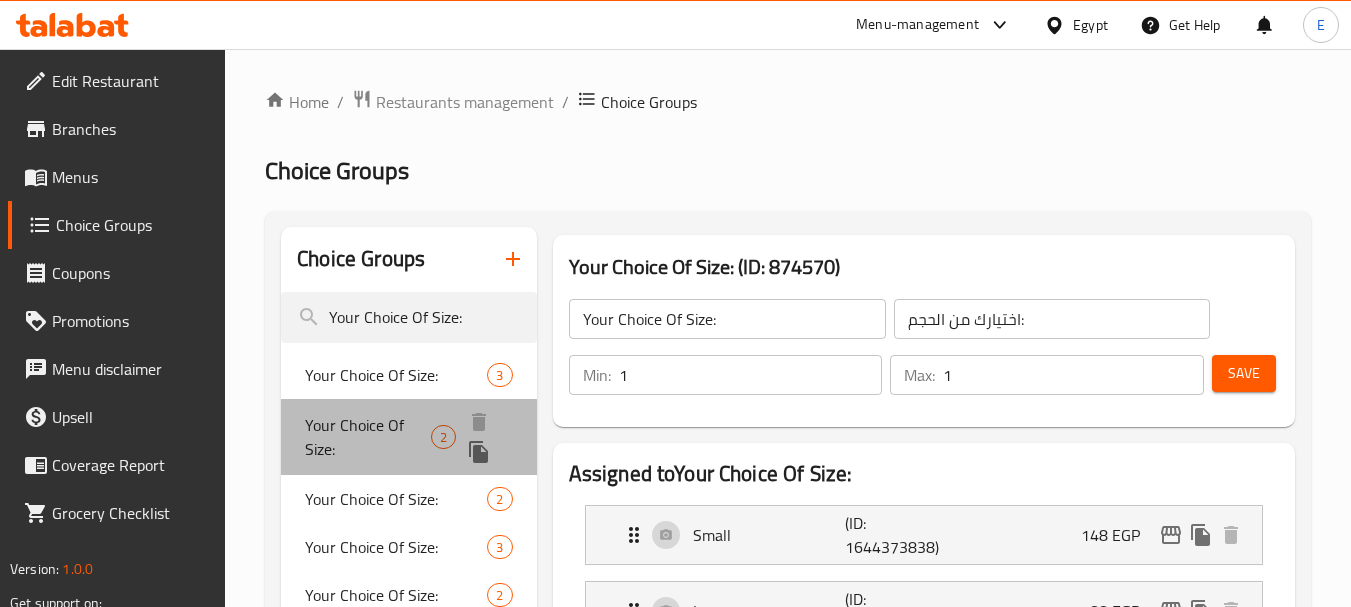 click on "Your Choice Of Size:" at bounding box center (368, 437) 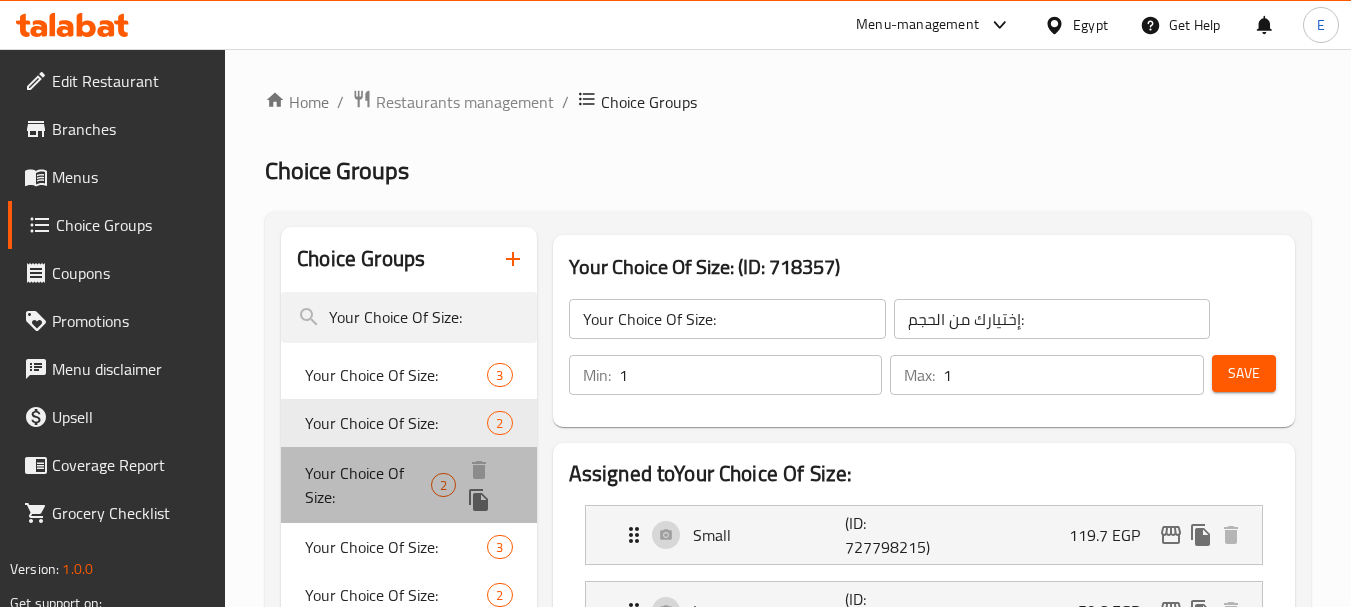 click on "Your Choice Of Size:" at bounding box center (368, 485) 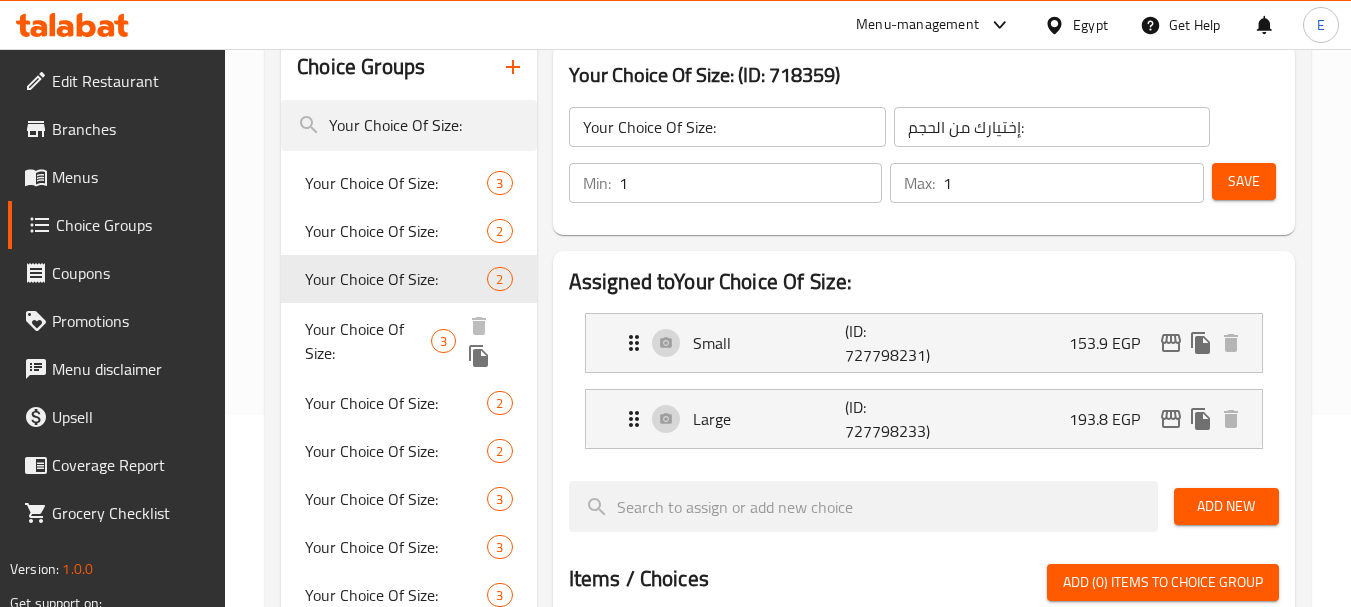 scroll, scrollTop: 200, scrollLeft: 0, axis: vertical 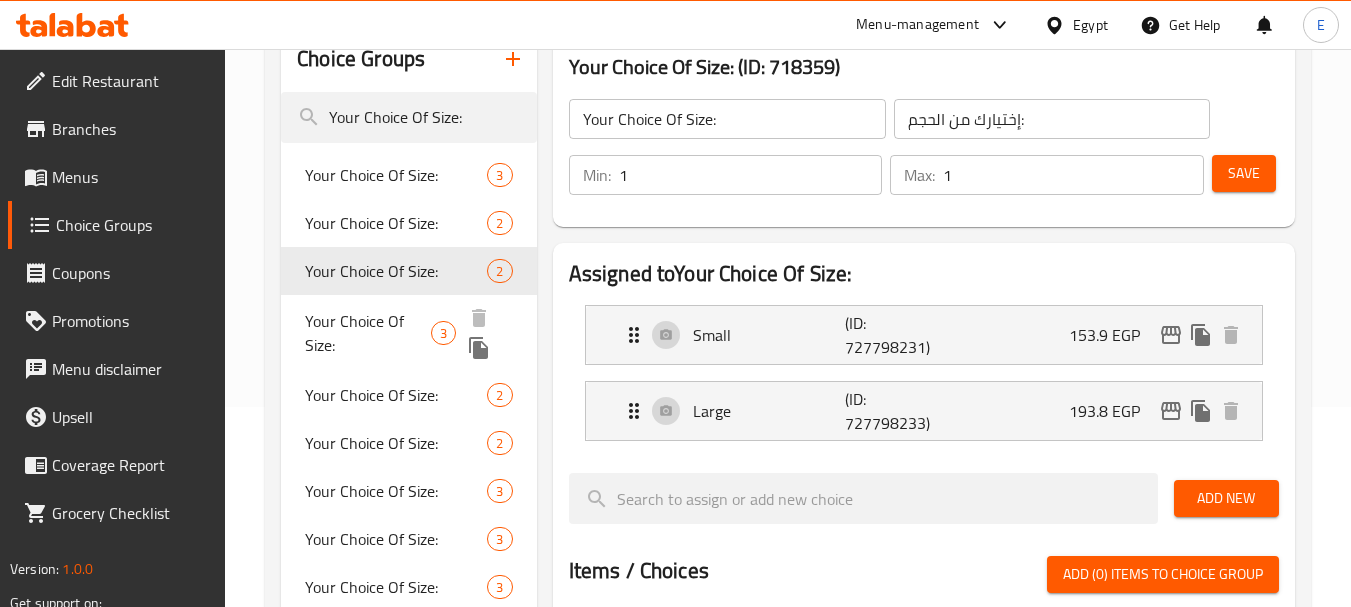 click on "Your Choice Of Size:" at bounding box center (368, 333) 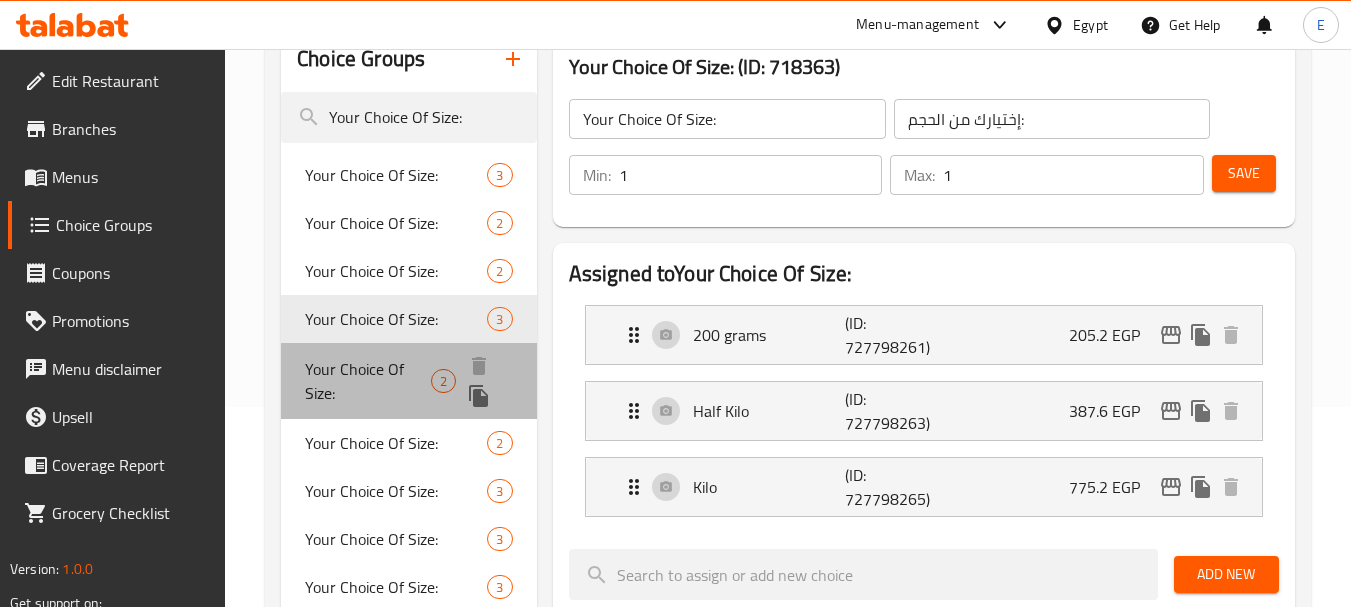 click on "Your Choice Of Size:" at bounding box center (368, 381) 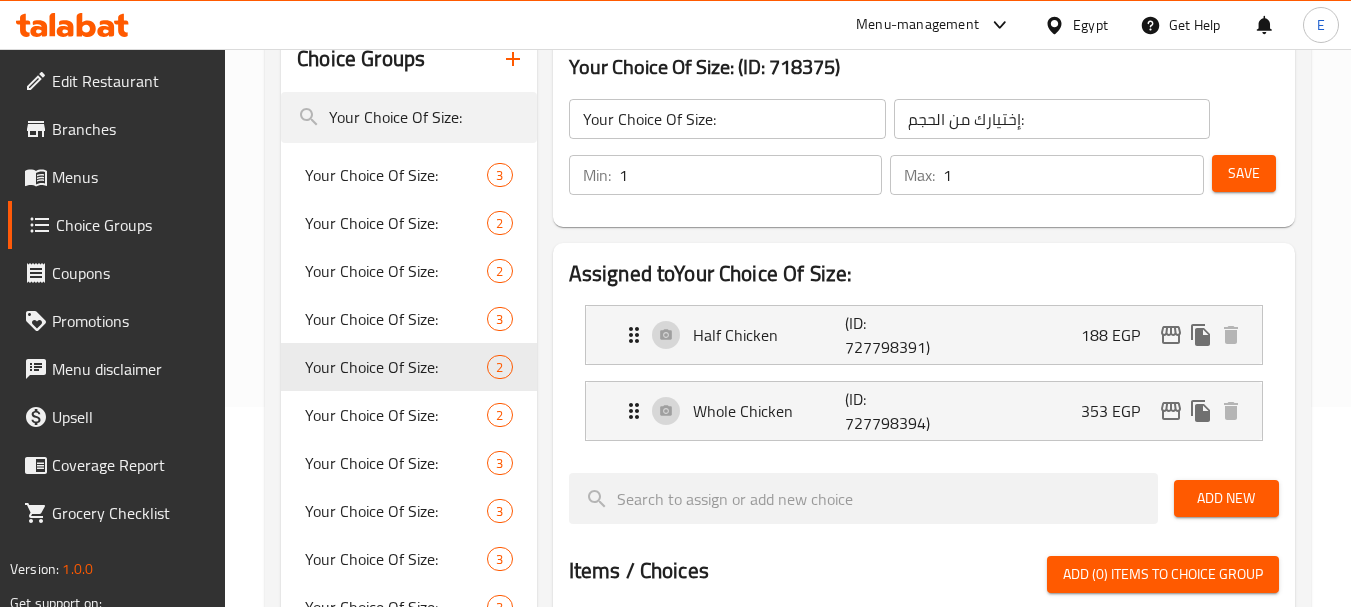type on "Your Choice Of Size:" 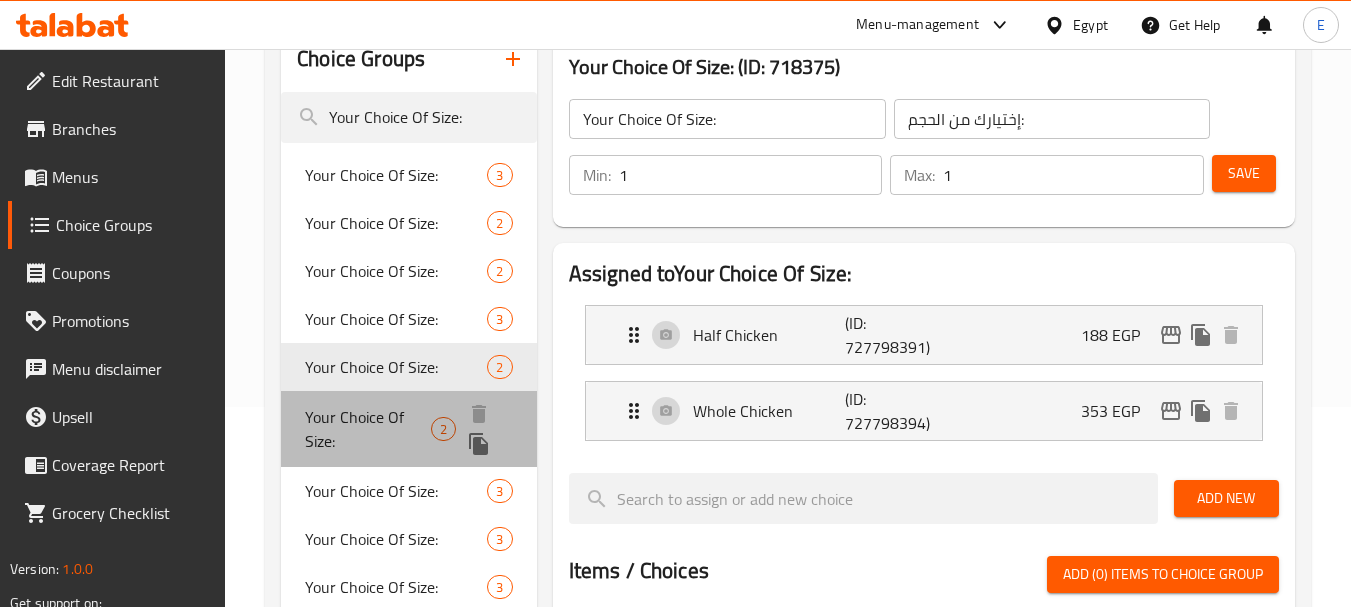 click on "Your Choice Of Size:" at bounding box center [368, 429] 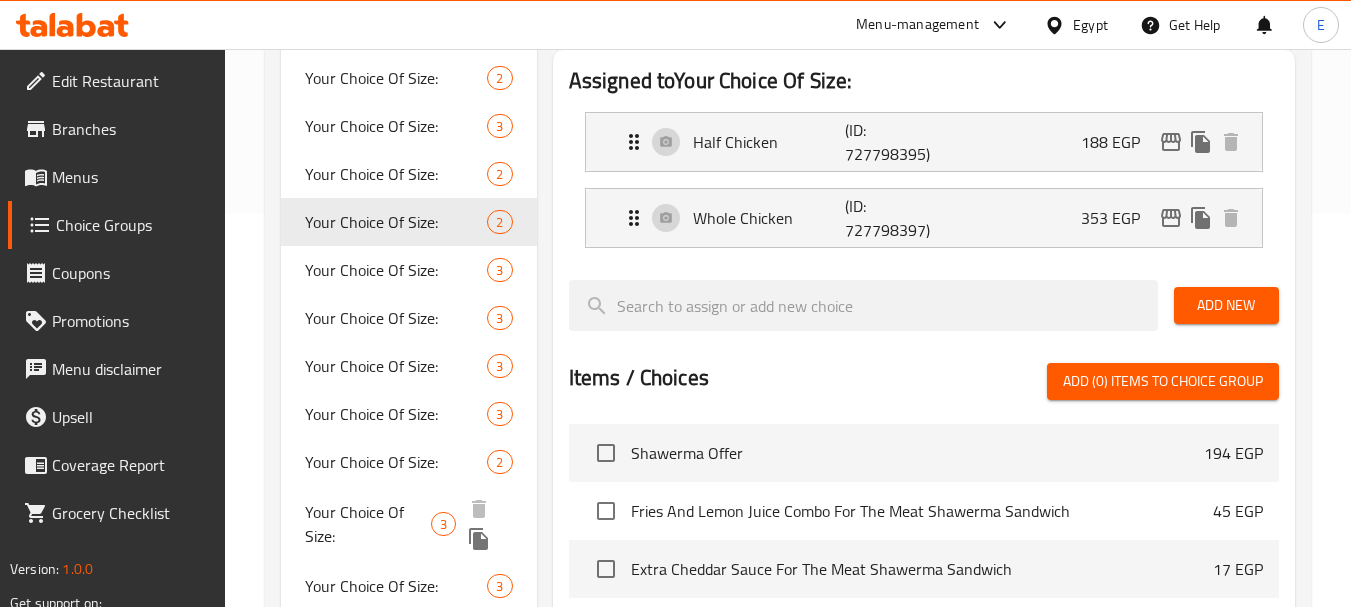scroll, scrollTop: 400, scrollLeft: 0, axis: vertical 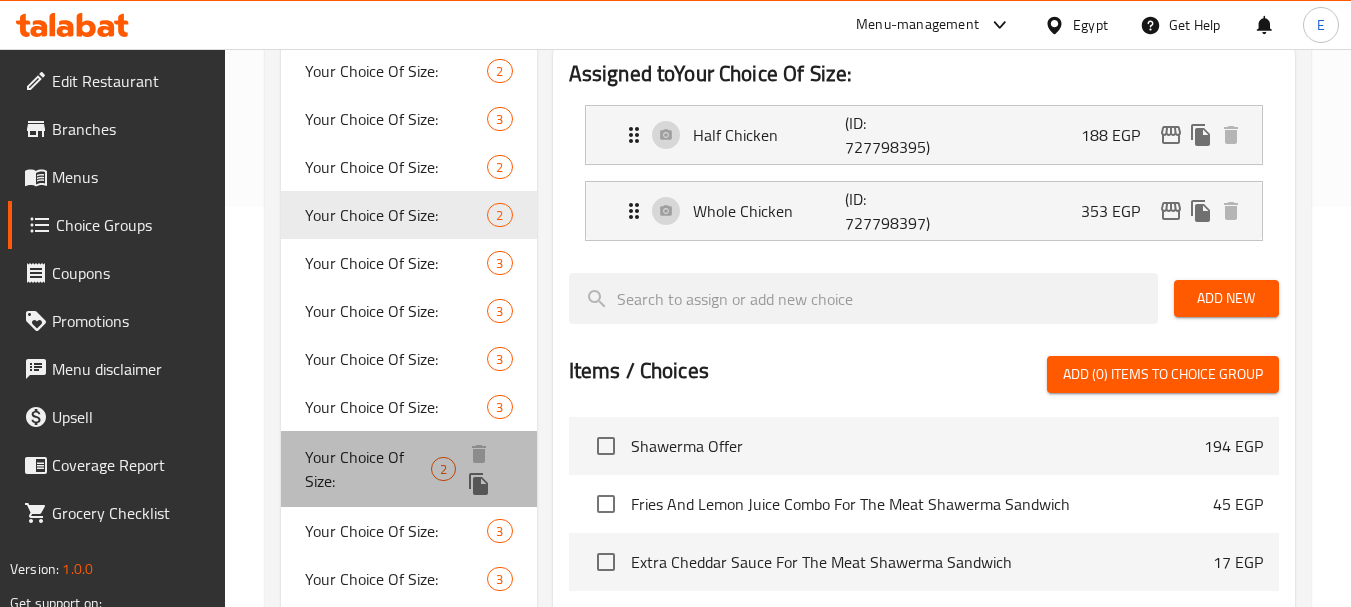 click on "Your Choice Of Size:" at bounding box center [368, 469] 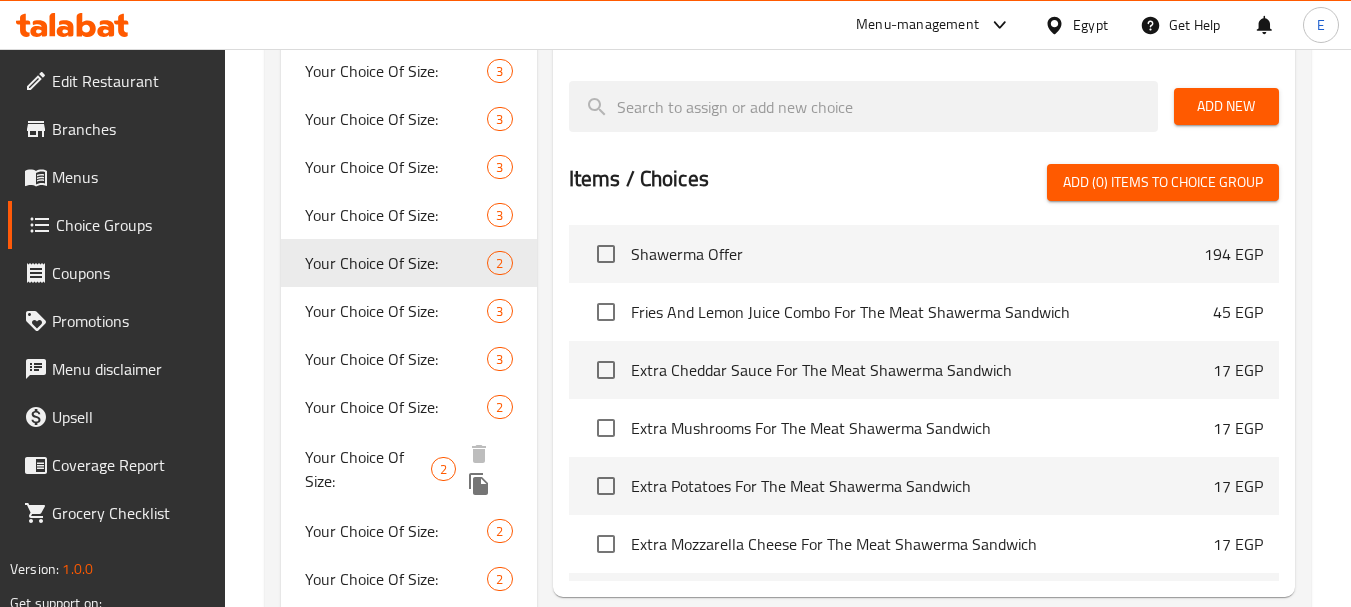 scroll, scrollTop: 600, scrollLeft: 0, axis: vertical 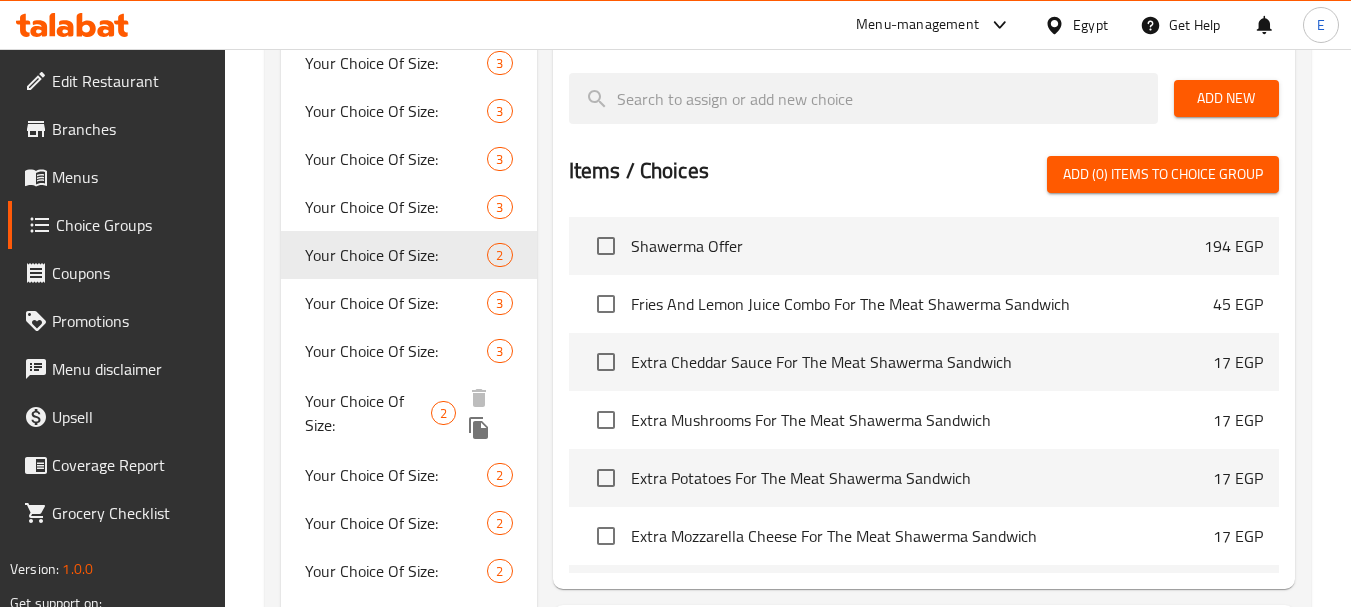 click on "Your Choice Of Size:" at bounding box center (368, 413) 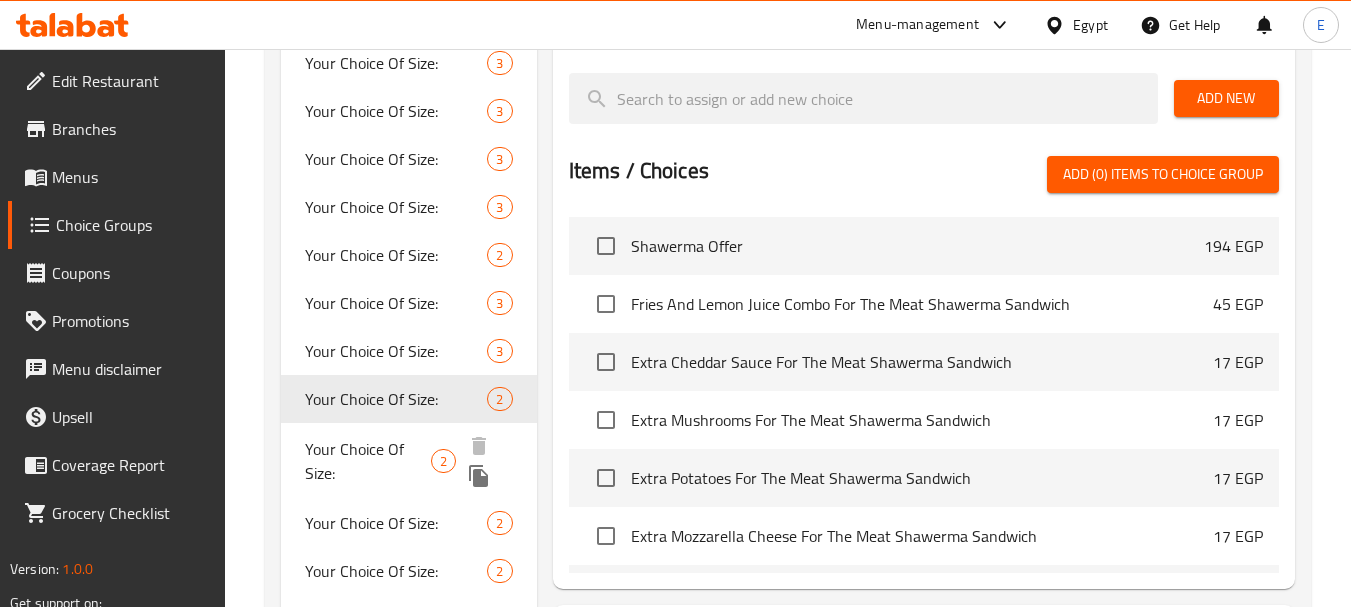 click on "Your Choice Of Size:" at bounding box center (368, 461) 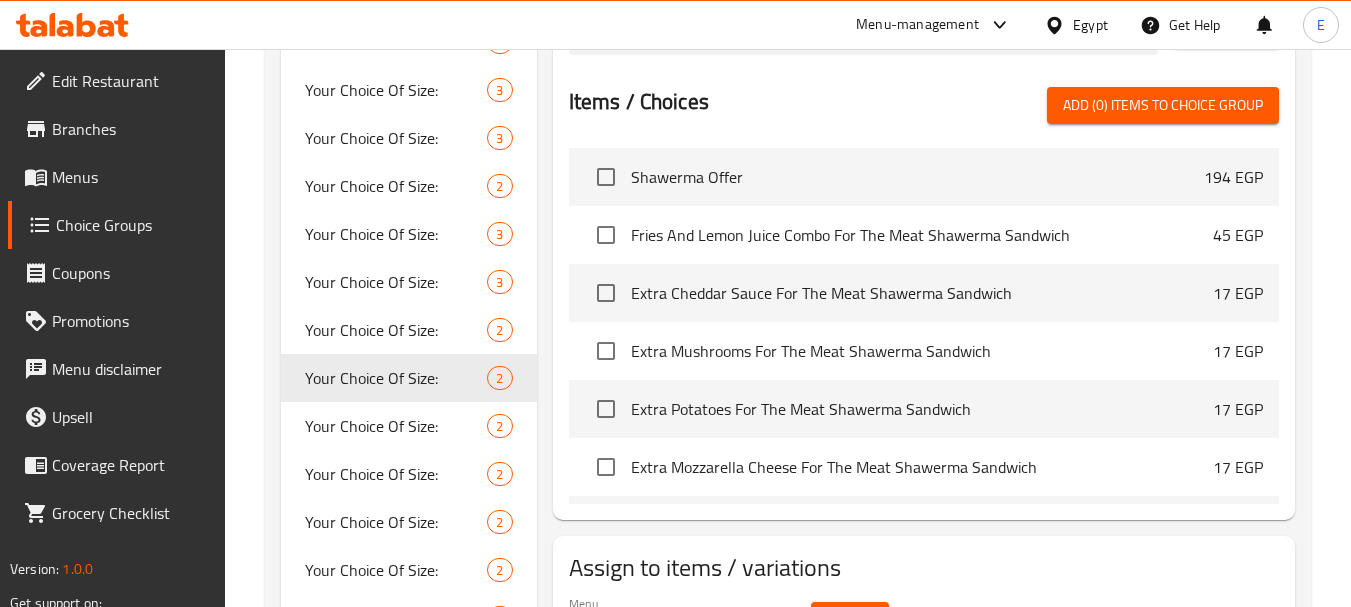 scroll, scrollTop: 800, scrollLeft: 0, axis: vertical 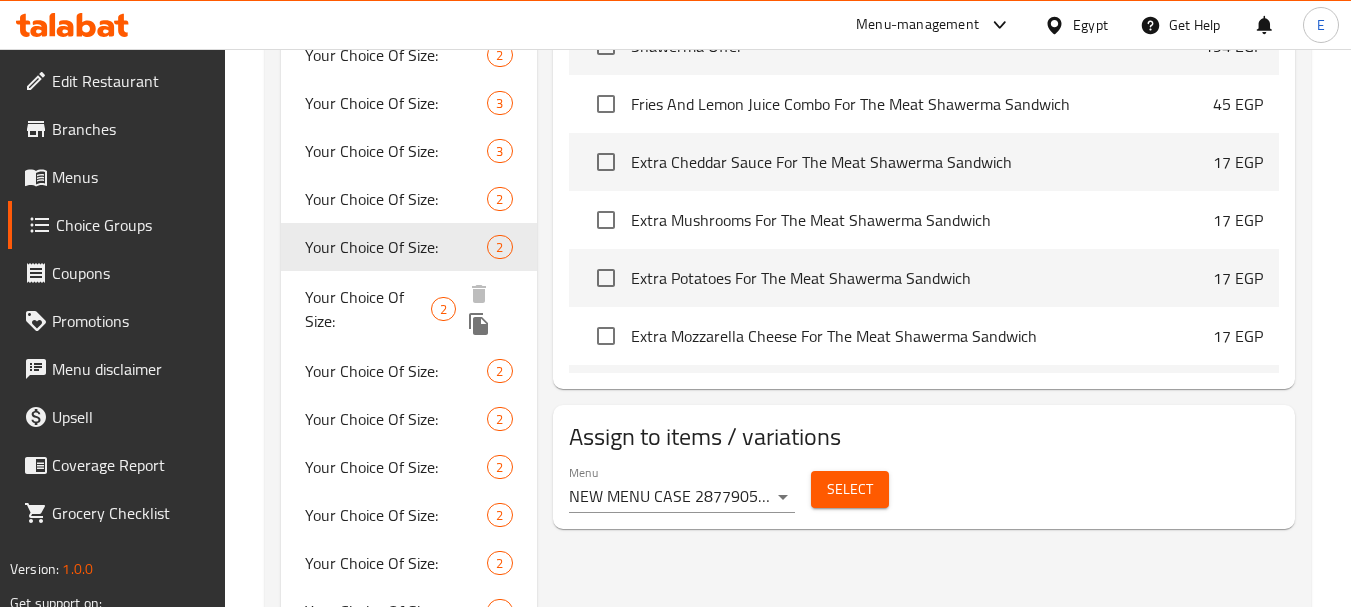 click on "Your Choice Of Size:" at bounding box center (368, 309) 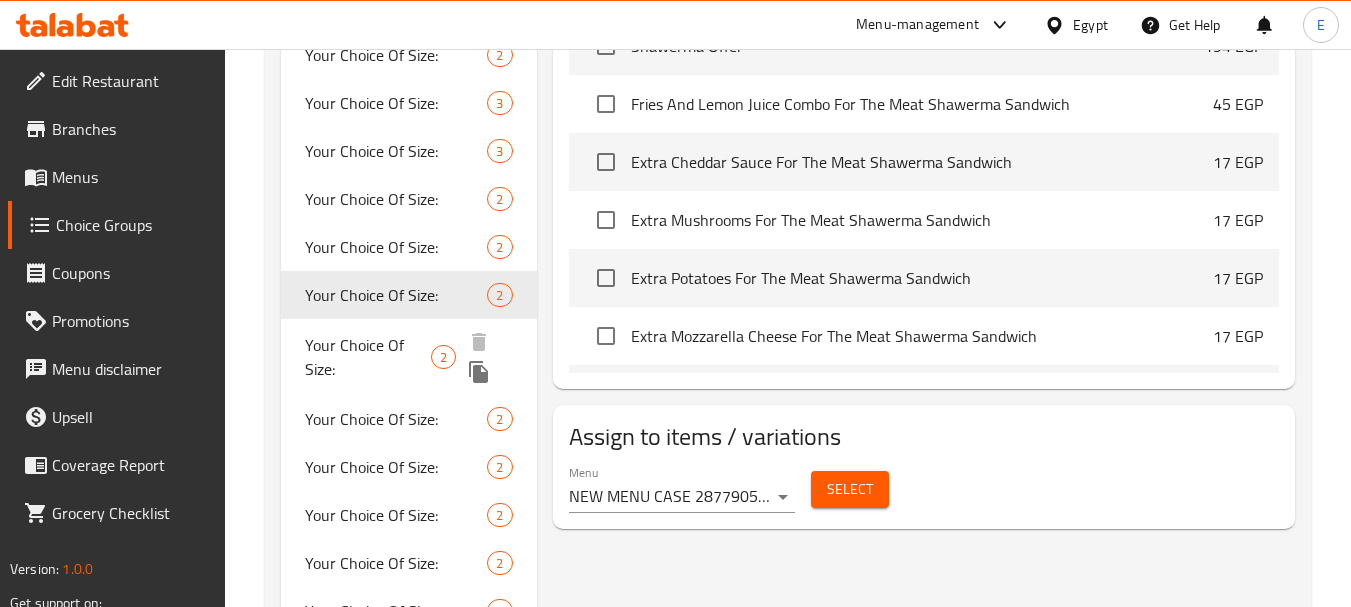 click on "Your Choice Of Size:" at bounding box center (368, 357) 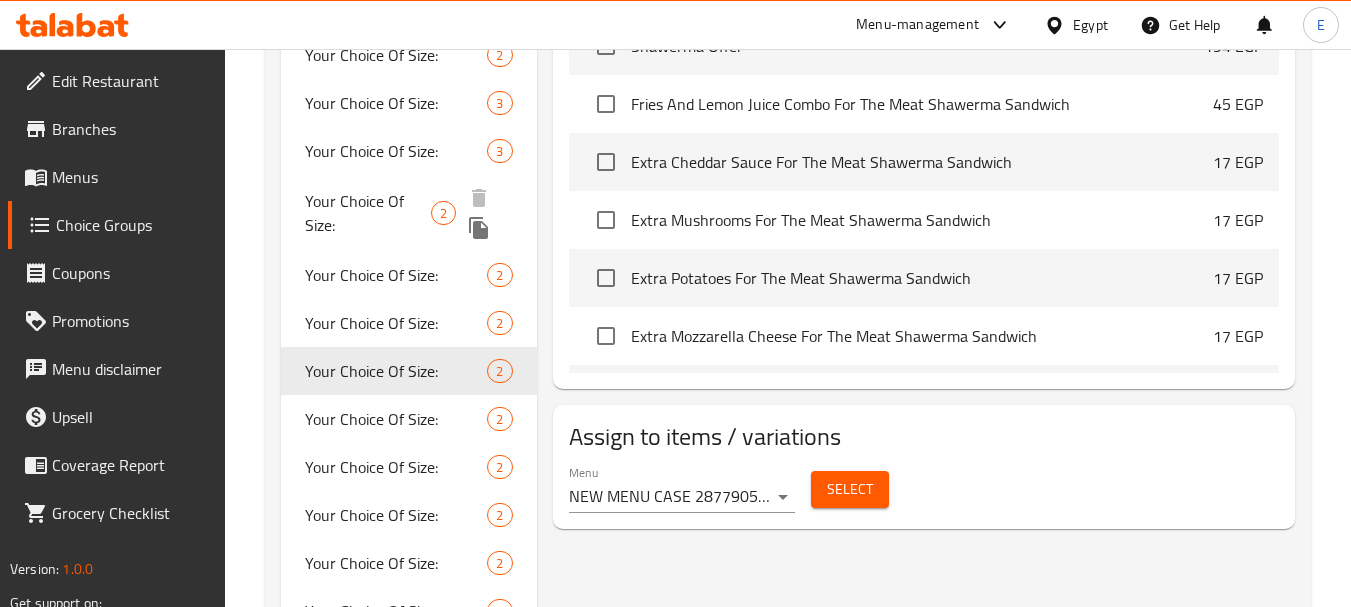 scroll, scrollTop: 900, scrollLeft: 0, axis: vertical 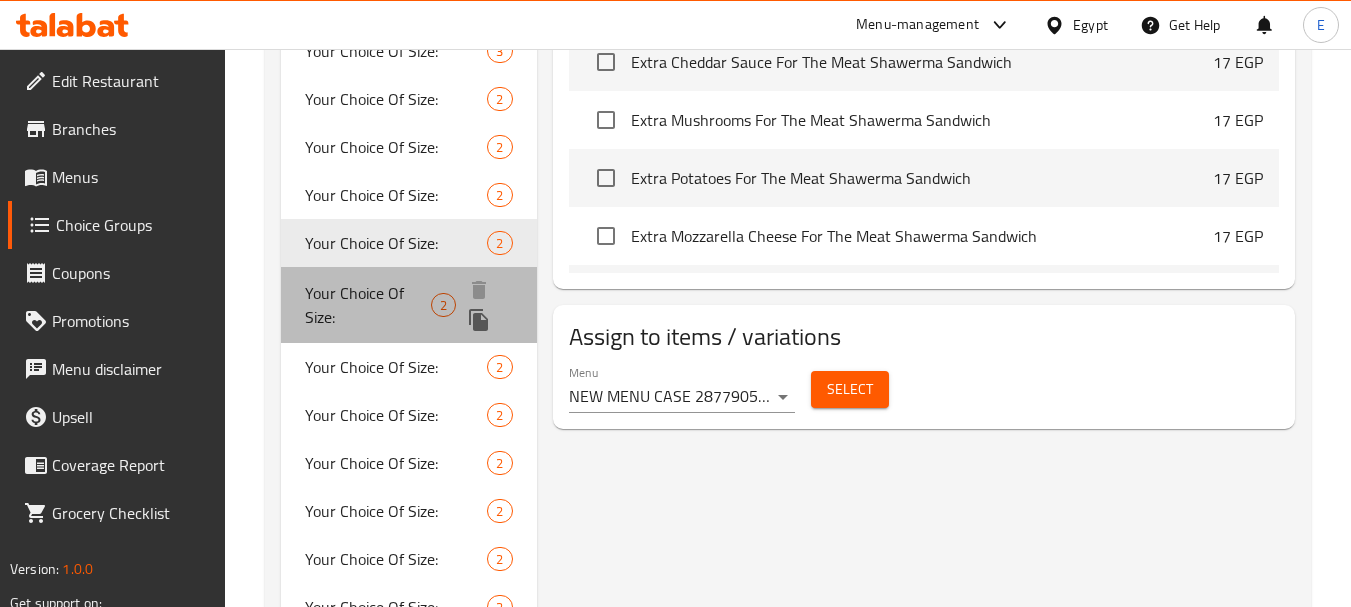 click on "Your Choice Of Size:" at bounding box center (368, 305) 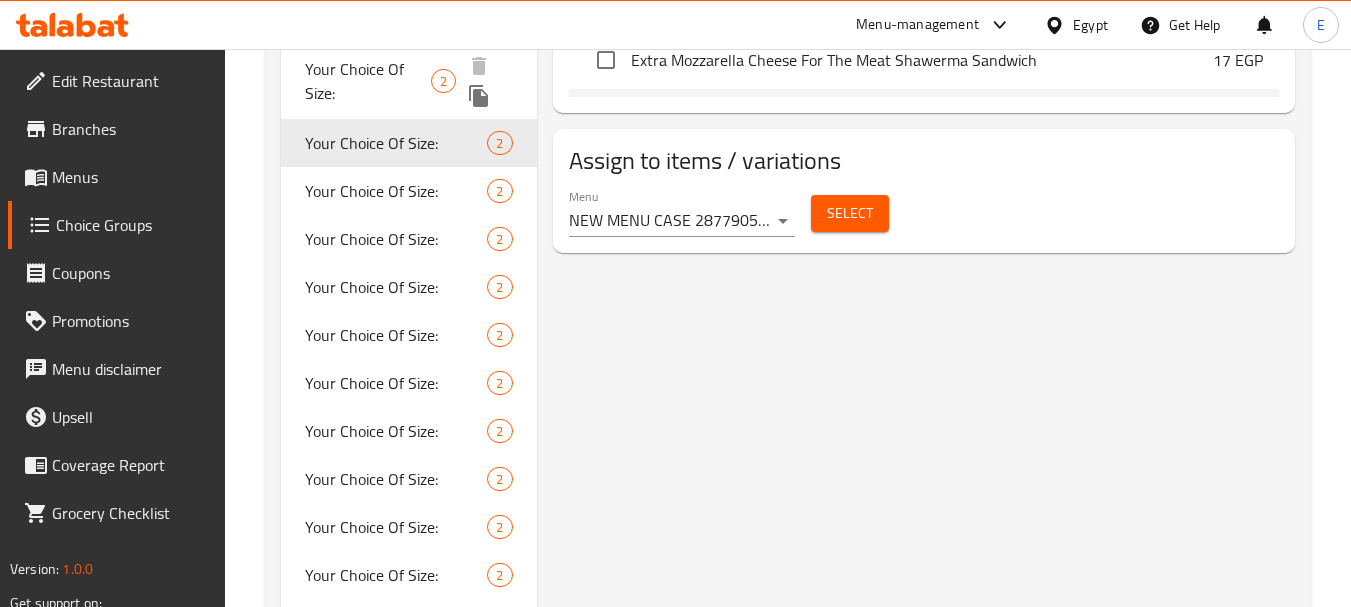 scroll, scrollTop: 1100, scrollLeft: 0, axis: vertical 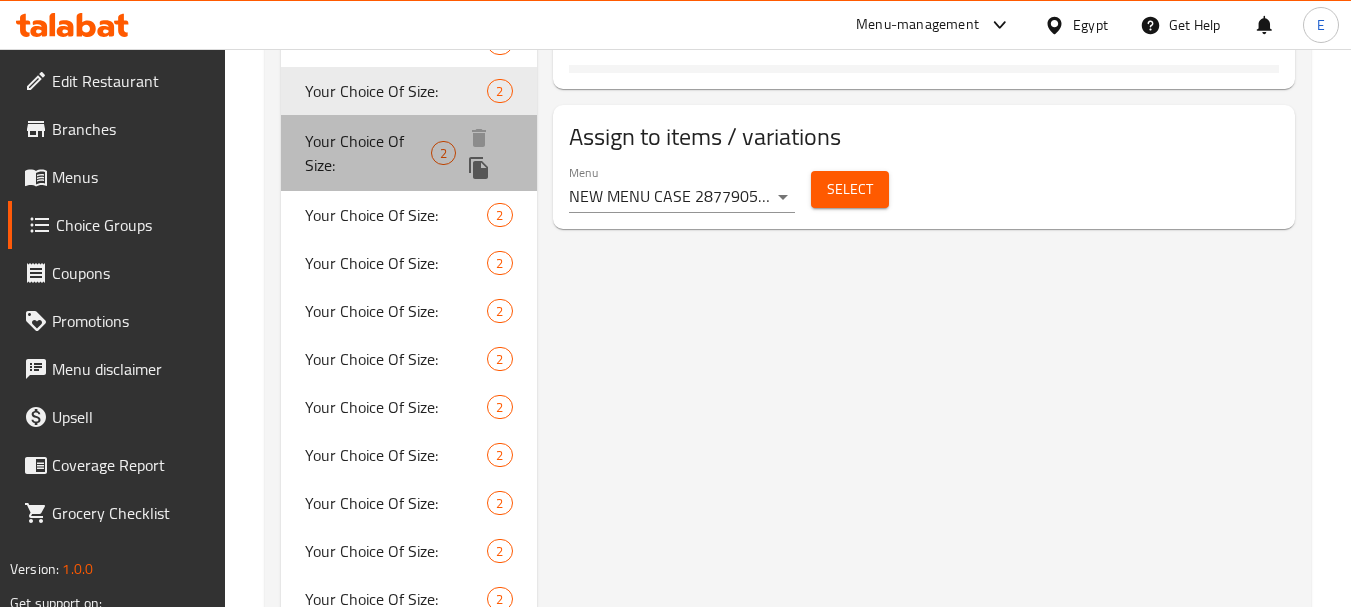 click on "Your Choice Of Size:" at bounding box center (368, 153) 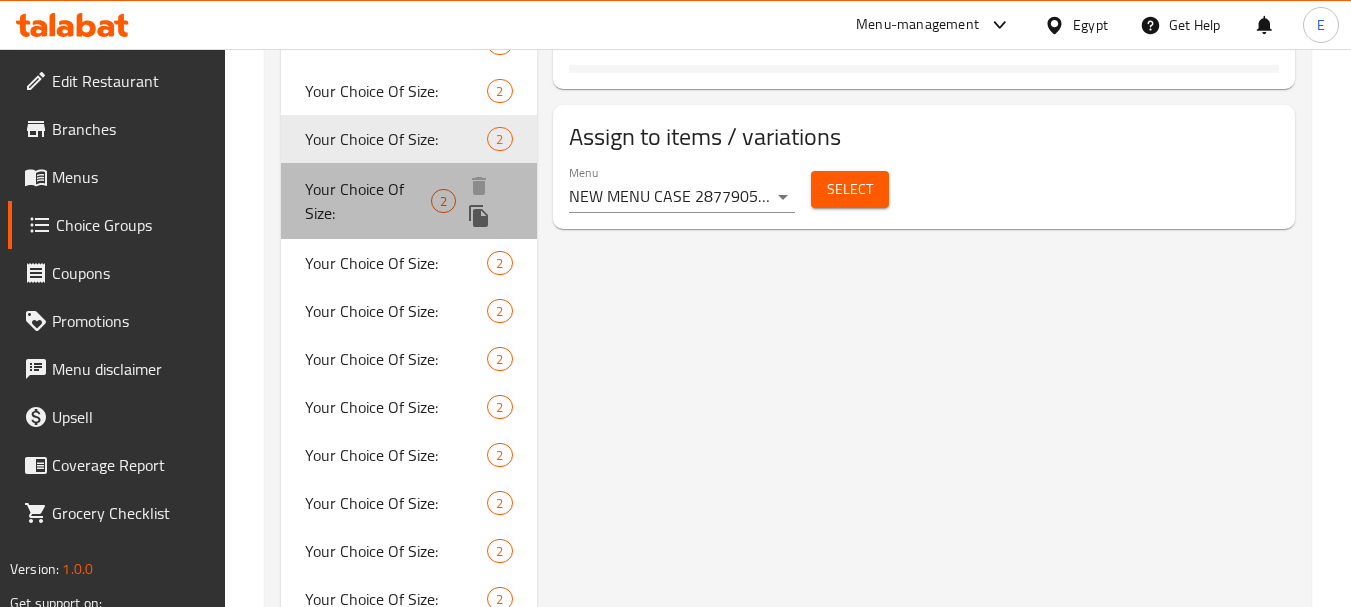 click on "Your Choice Of Size:" at bounding box center (368, 201) 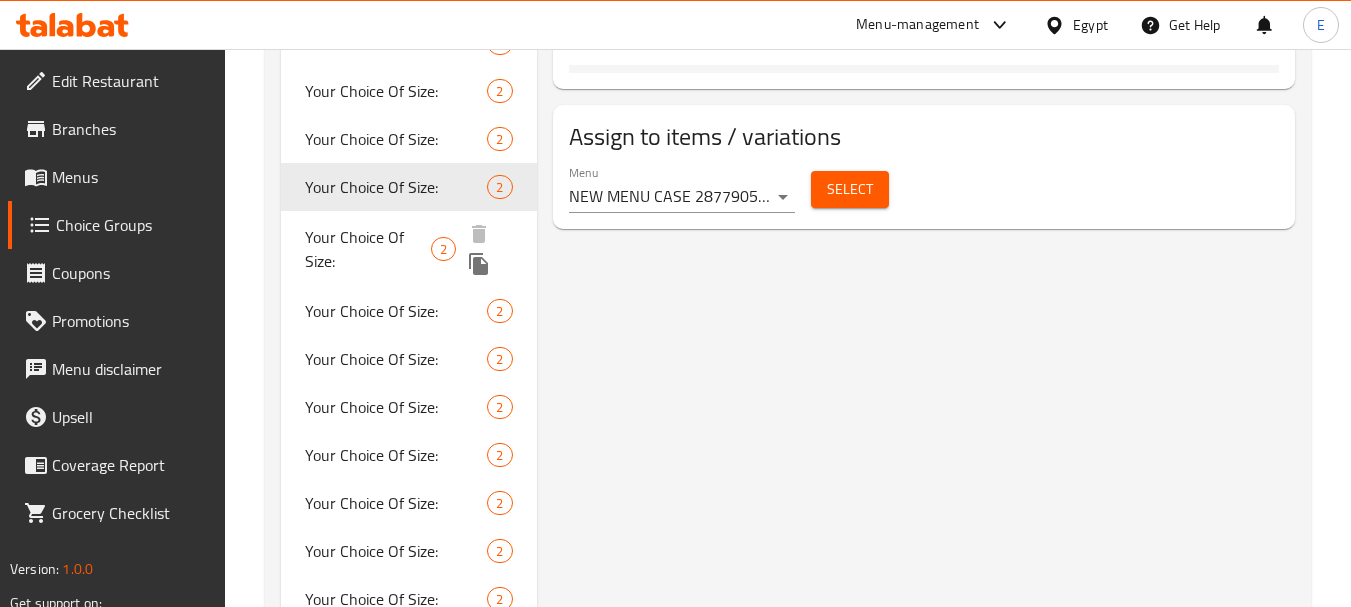 click on "Your Choice Of Size:" at bounding box center [368, 249] 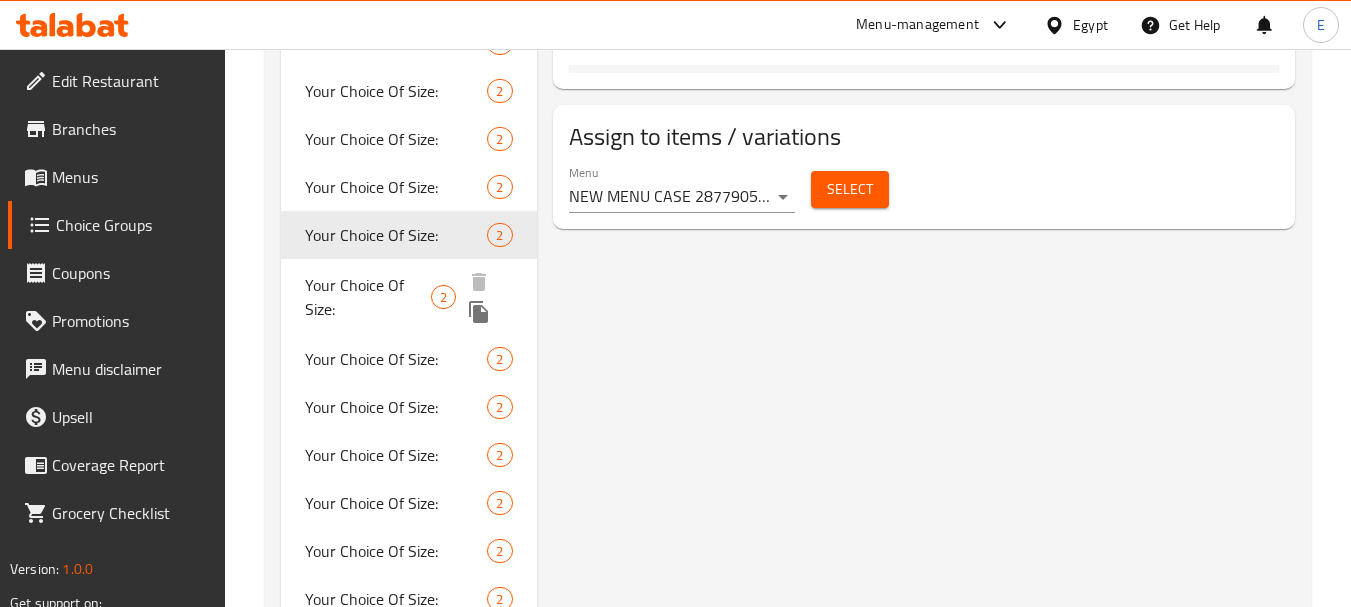 click on "Your Choice Of Size:" at bounding box center [368, 297] 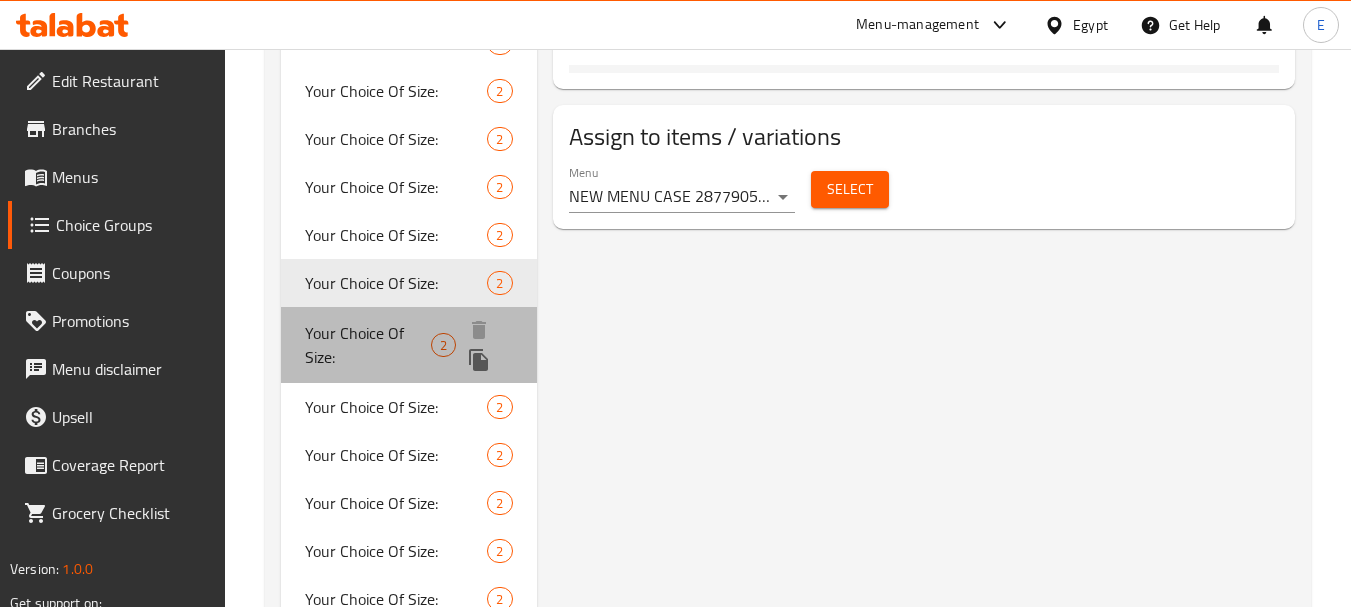 click on "Your Choice Of Size:" at bounding box center [368, 345] 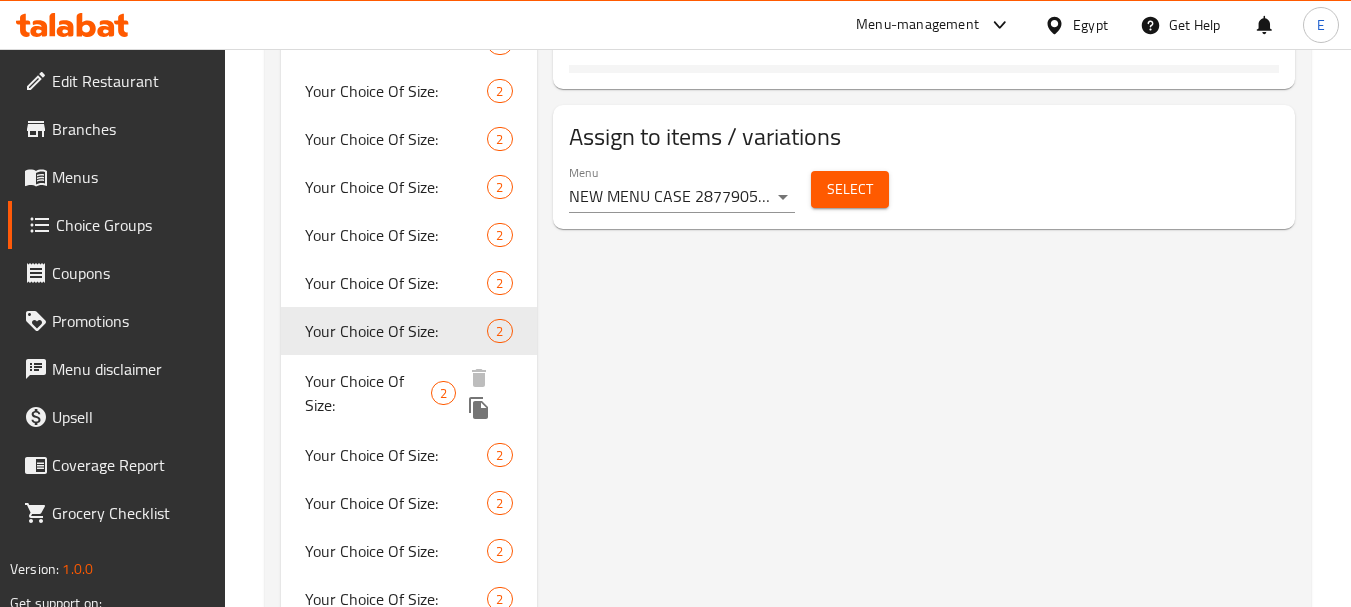 click on "Your Choice Of Size:" at bounding box center [368, 393] 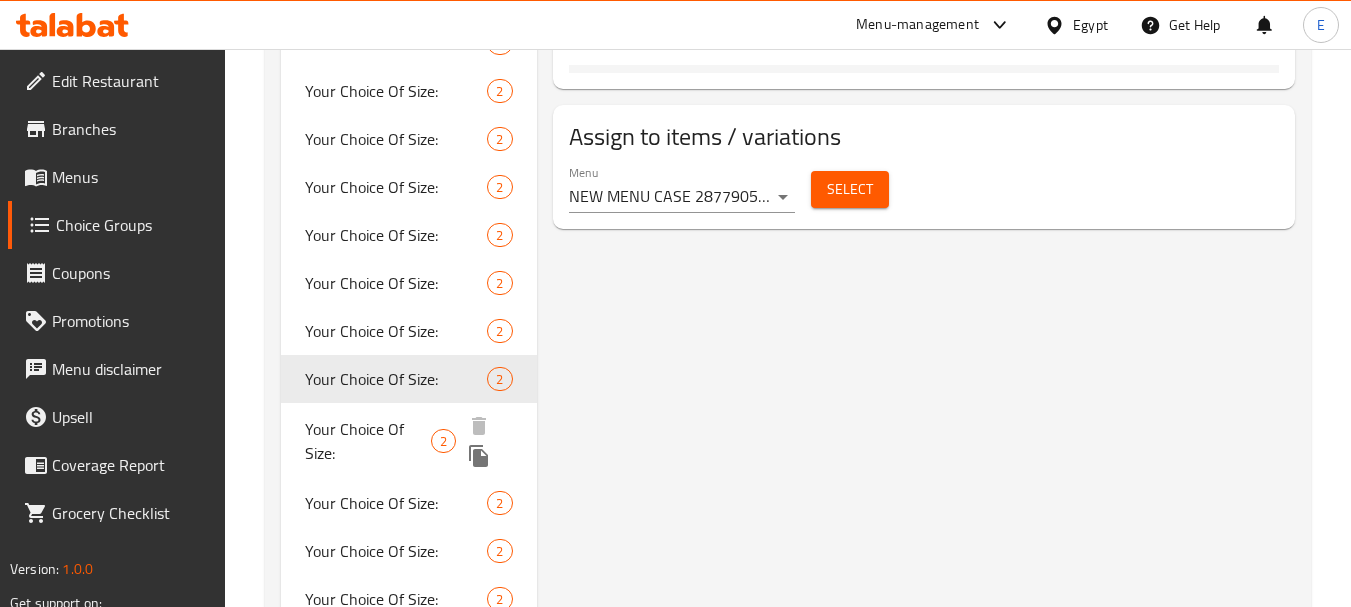 click on "Your Choice Of Size:" at bounding box center [368, 441] 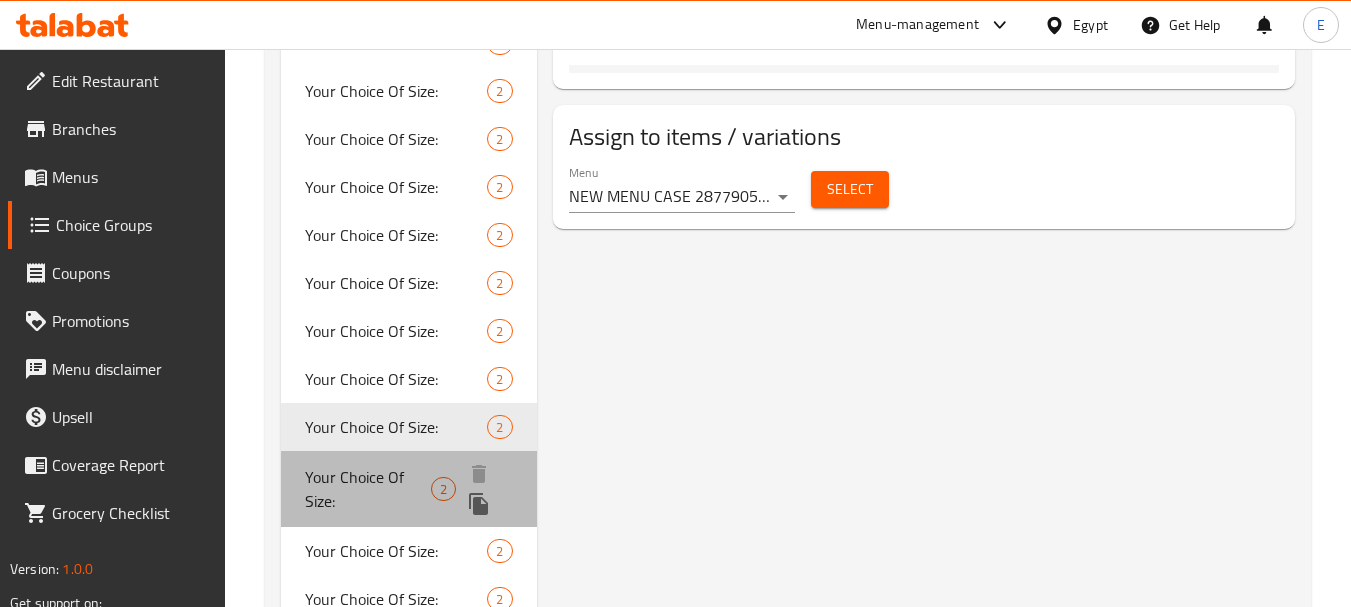click on "Your Choice Of Size:" at bounding box center [368, 489] 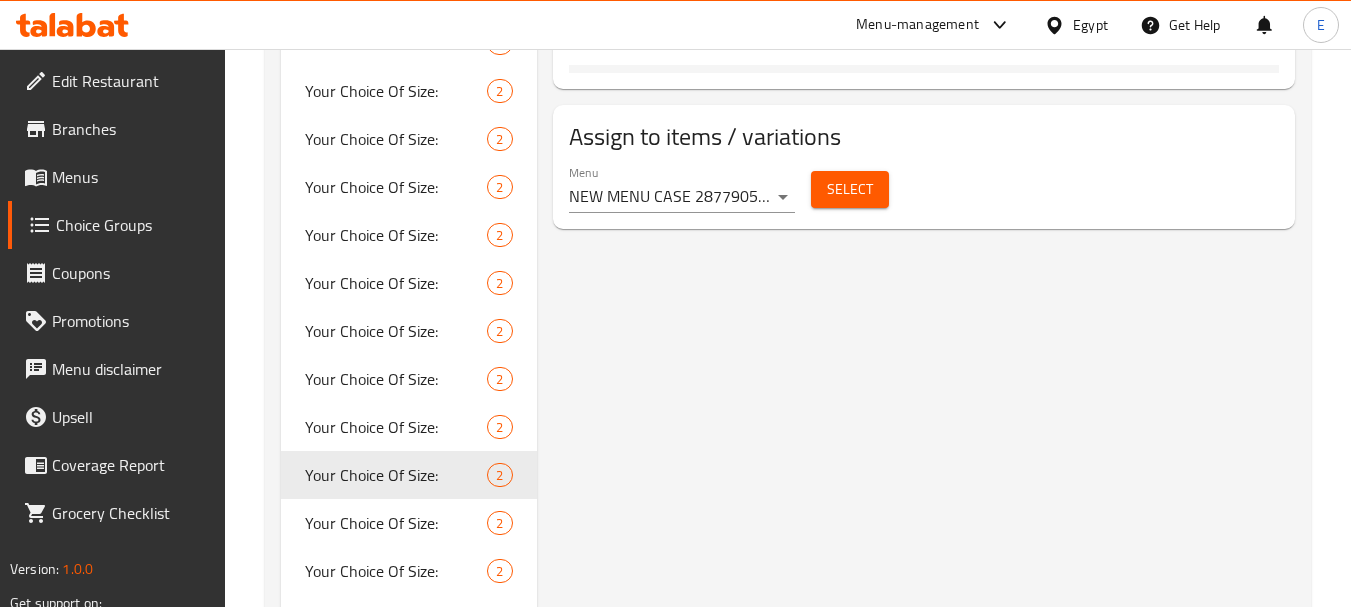 type on "Your Choice Of Size:" 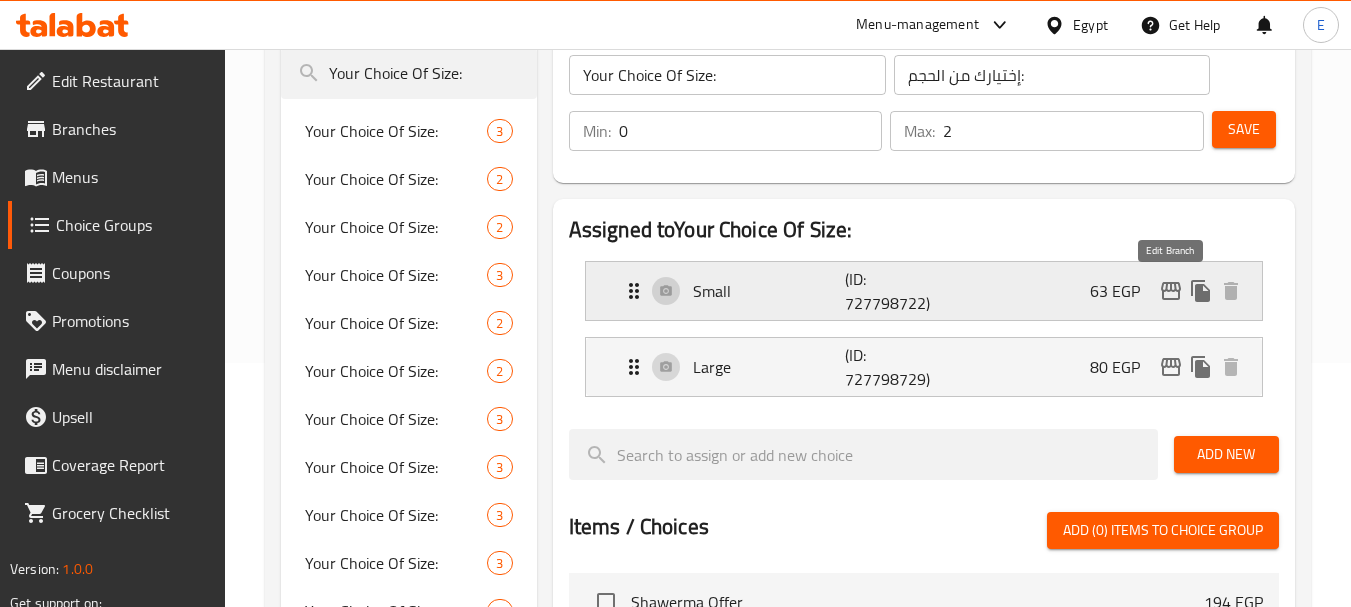click 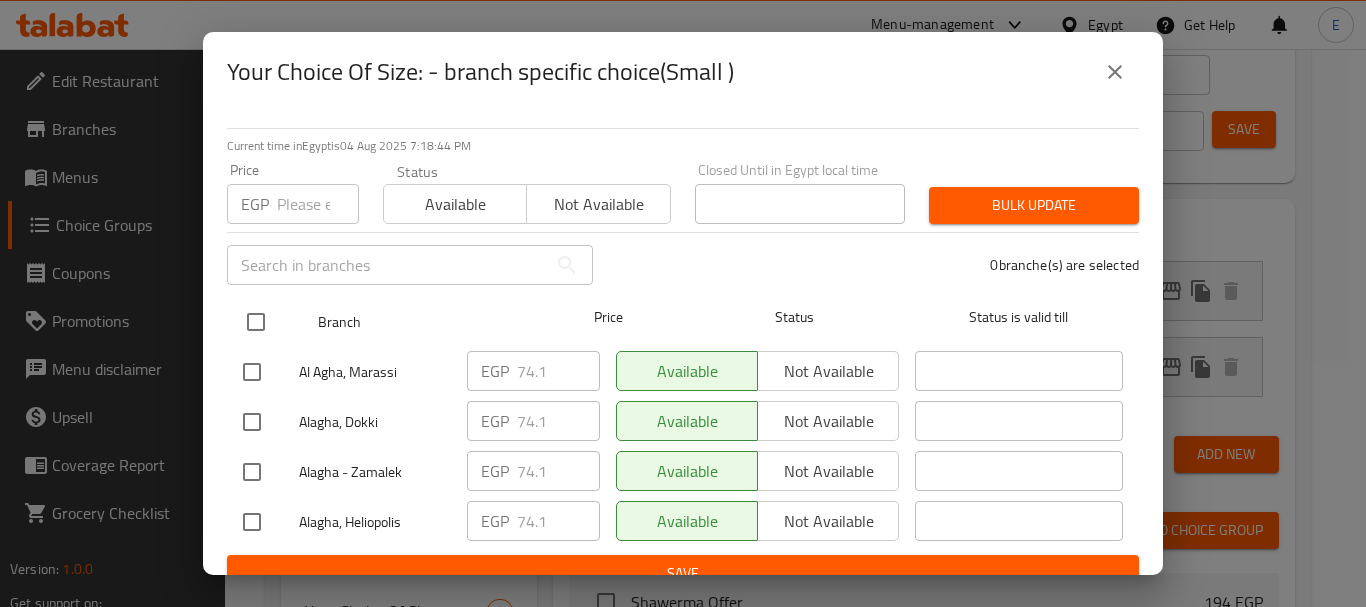 click at bounding box center [256, 322] 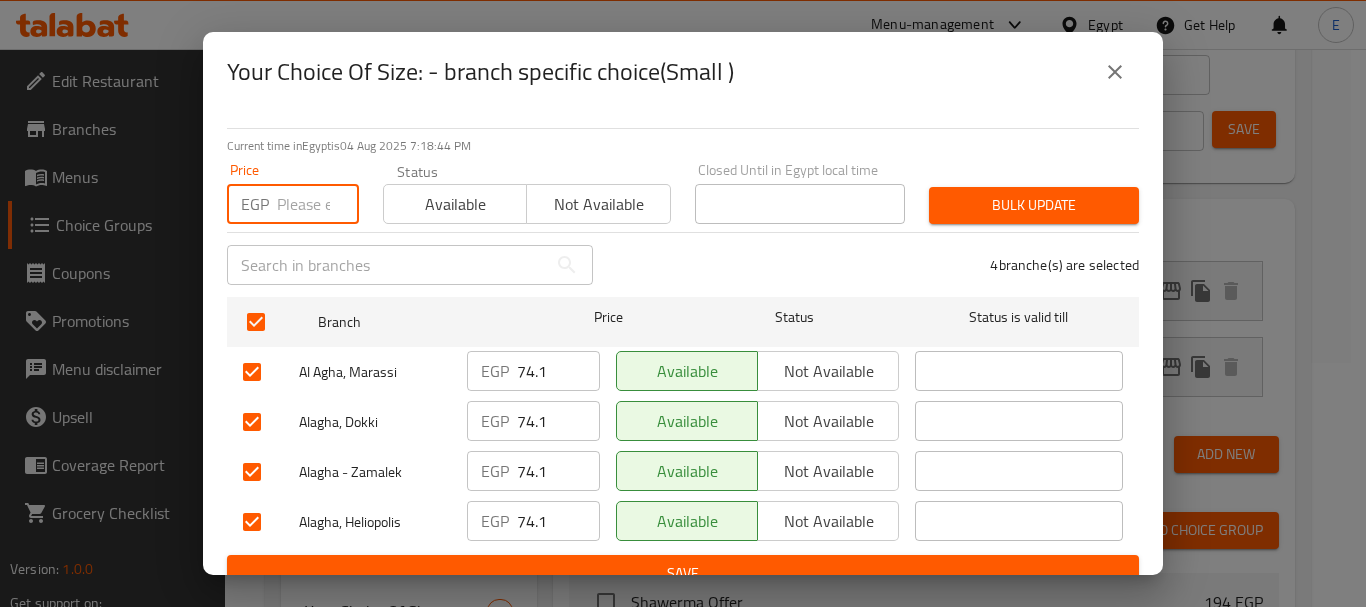 click at bounding box center (318, 204) 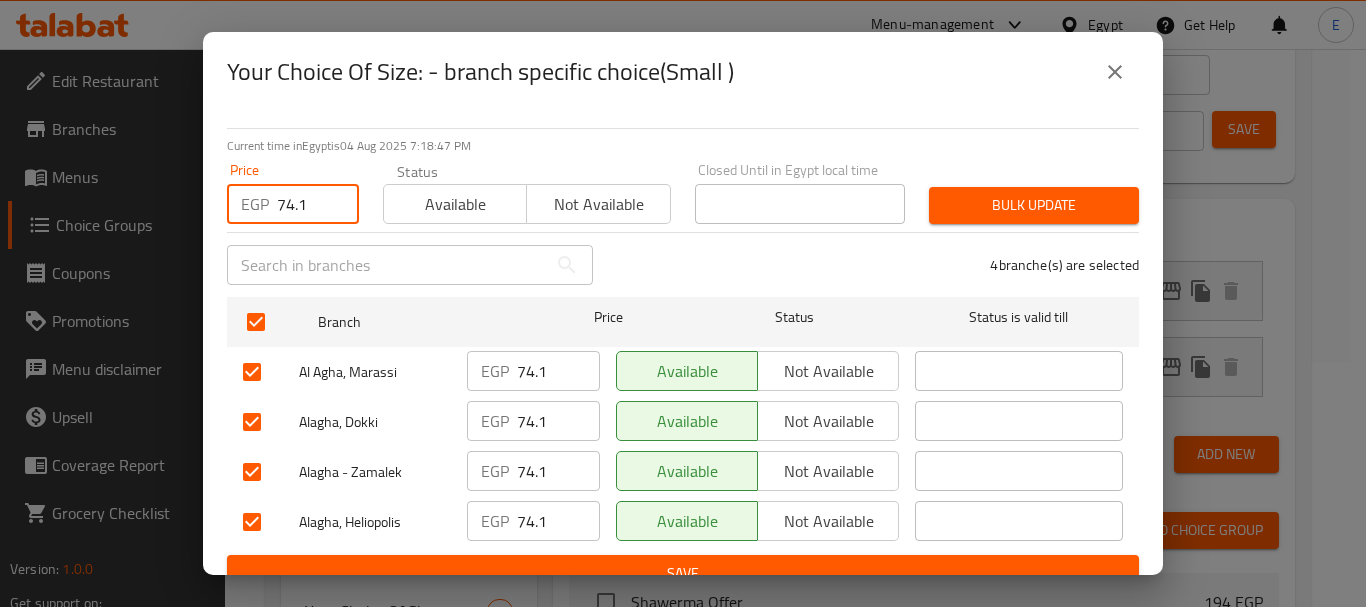 type on "74.1" 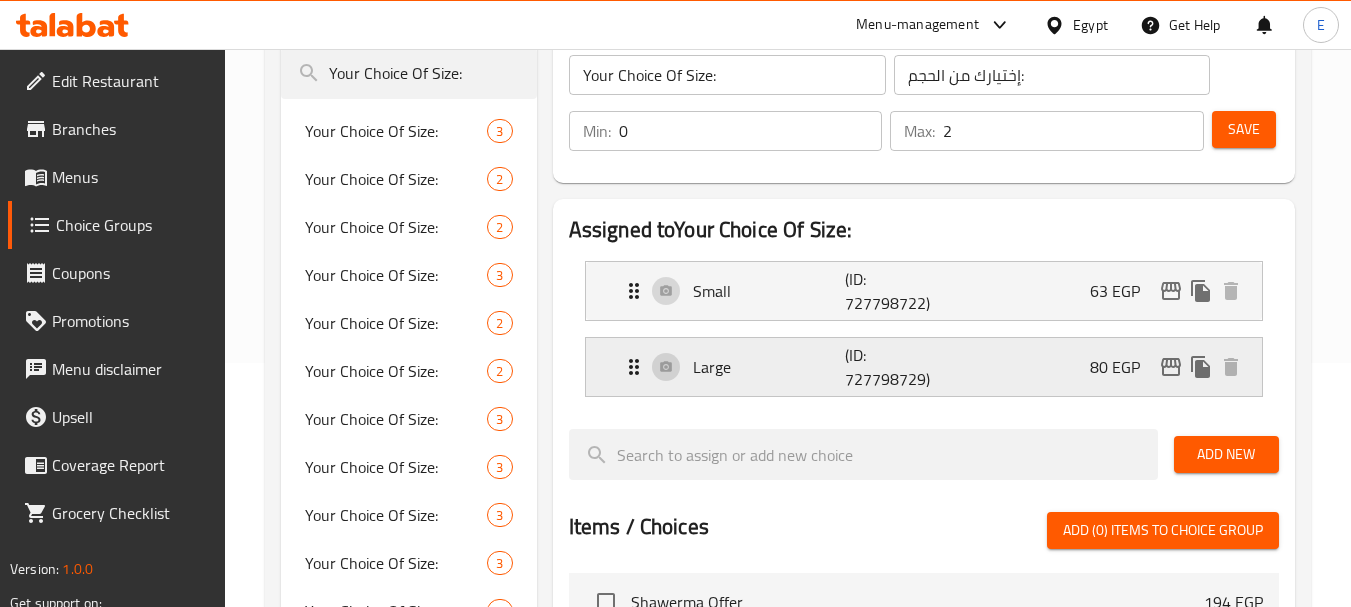 click 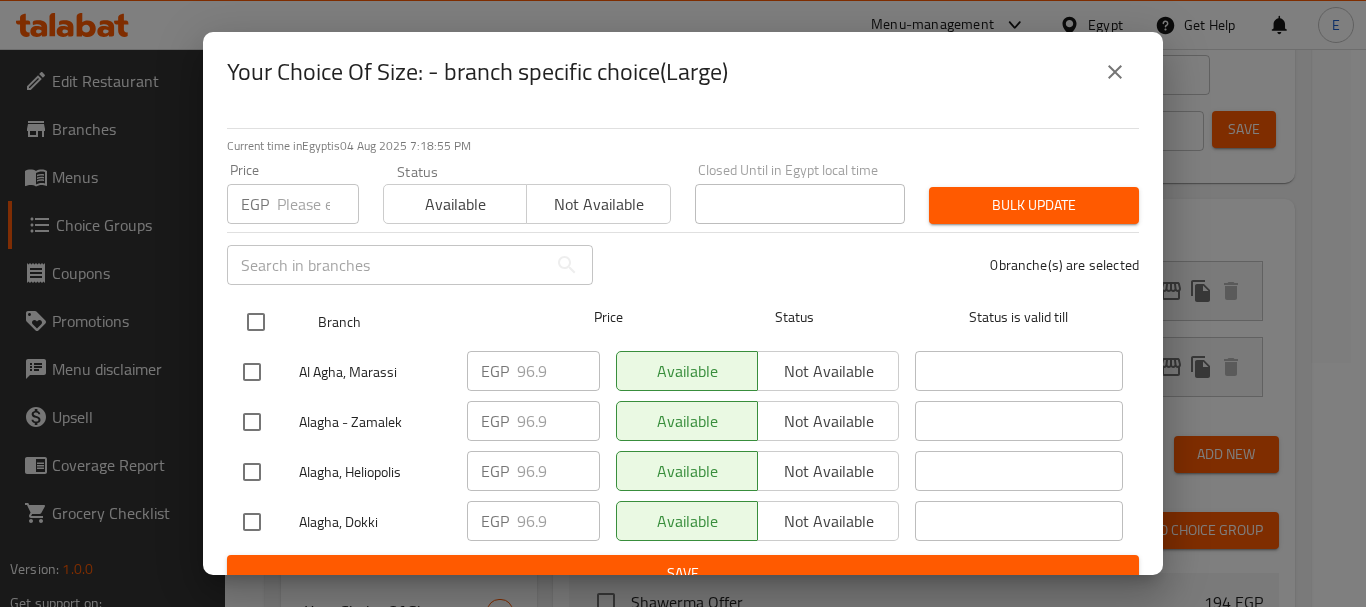 click at bounding box center (256, 322) 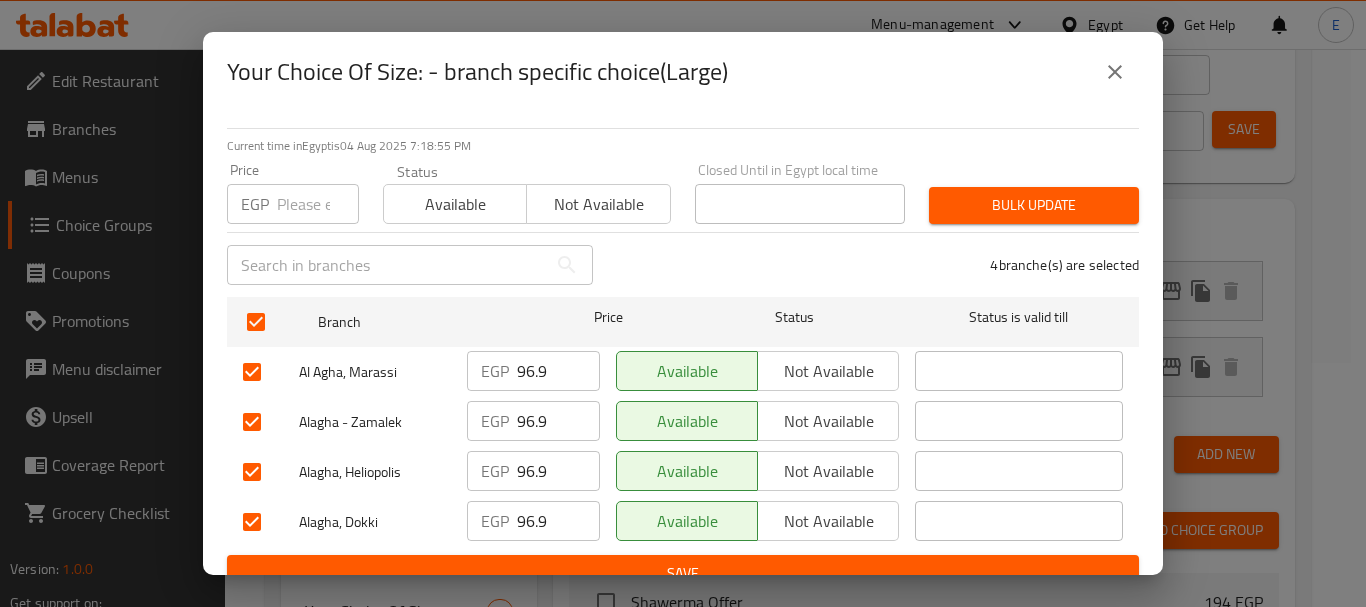 click at bounding box center [318, 204] 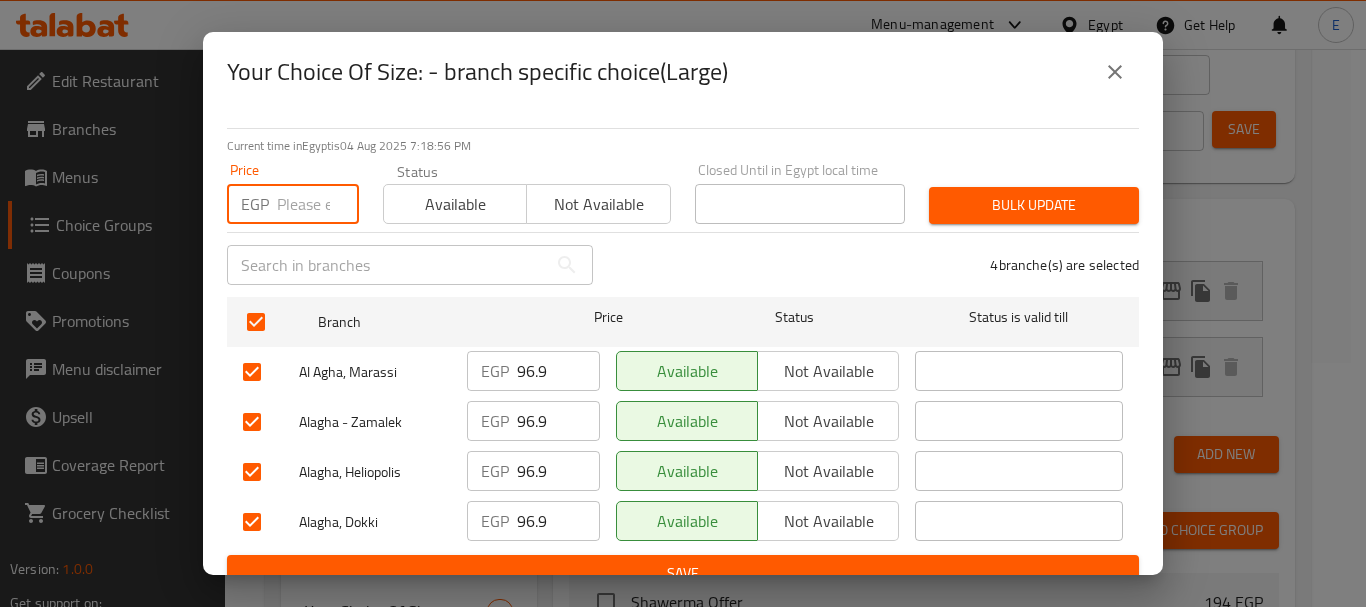 paste on "85.5" 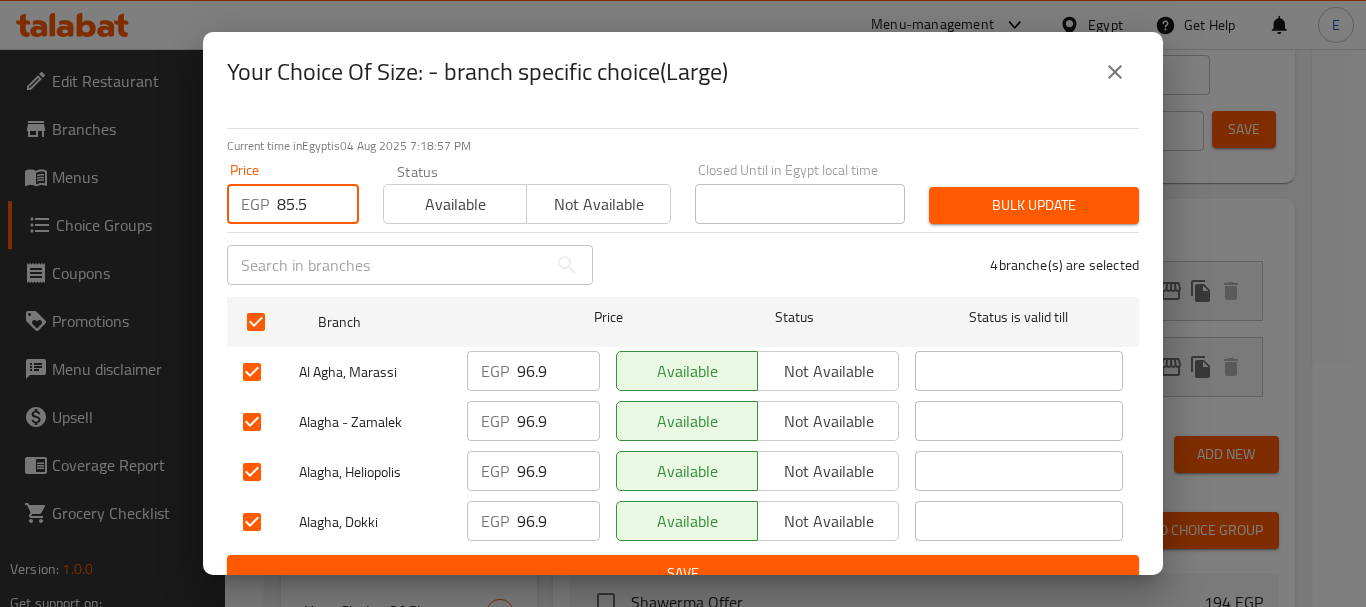 type on "85.5" 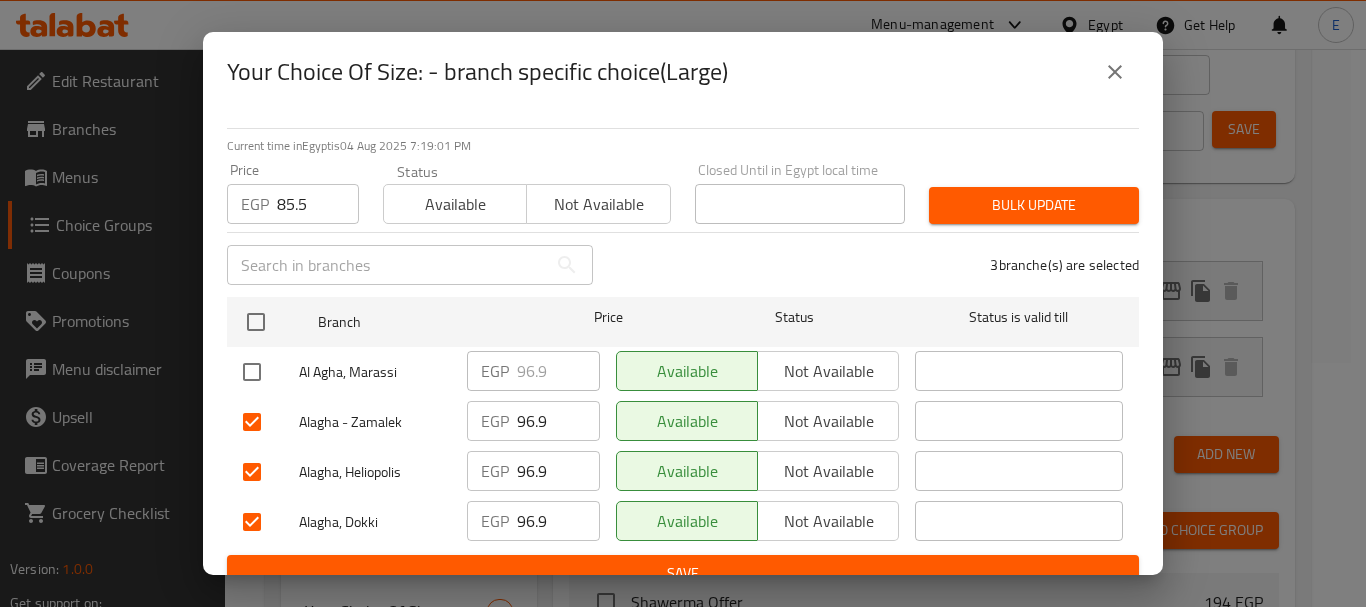 click on "Bulk update" at bounding box center [1034, 205] 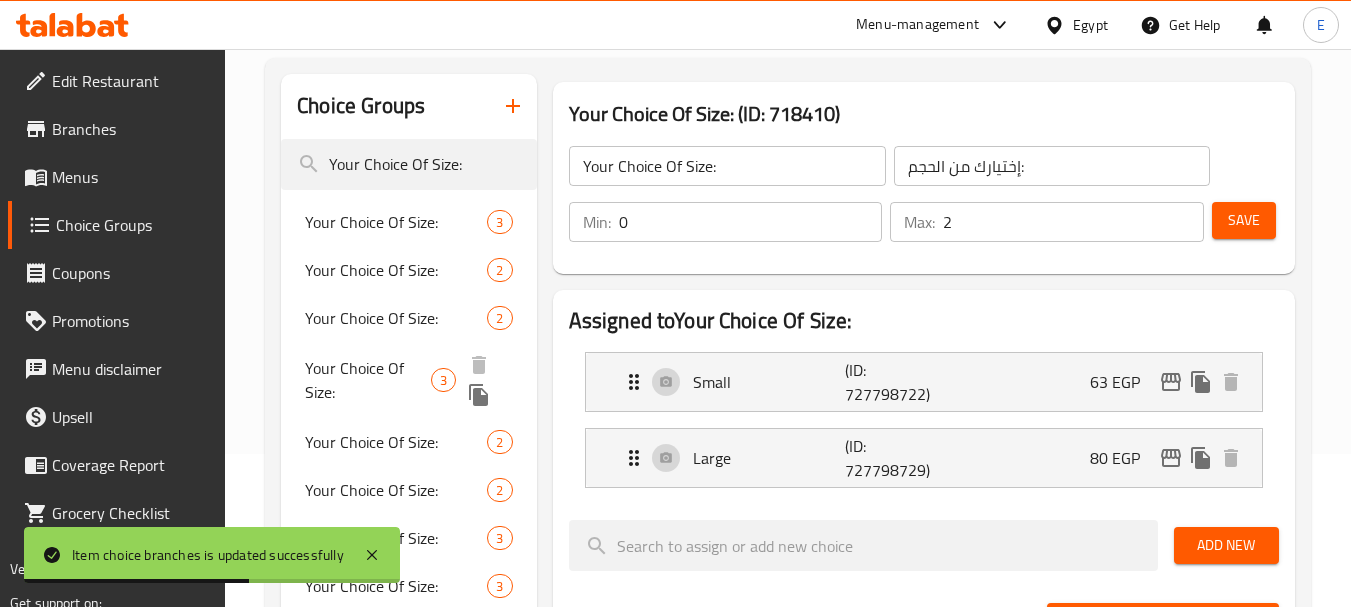 scroll, scrollTop: 0, scrollLeft: 0, axis: both 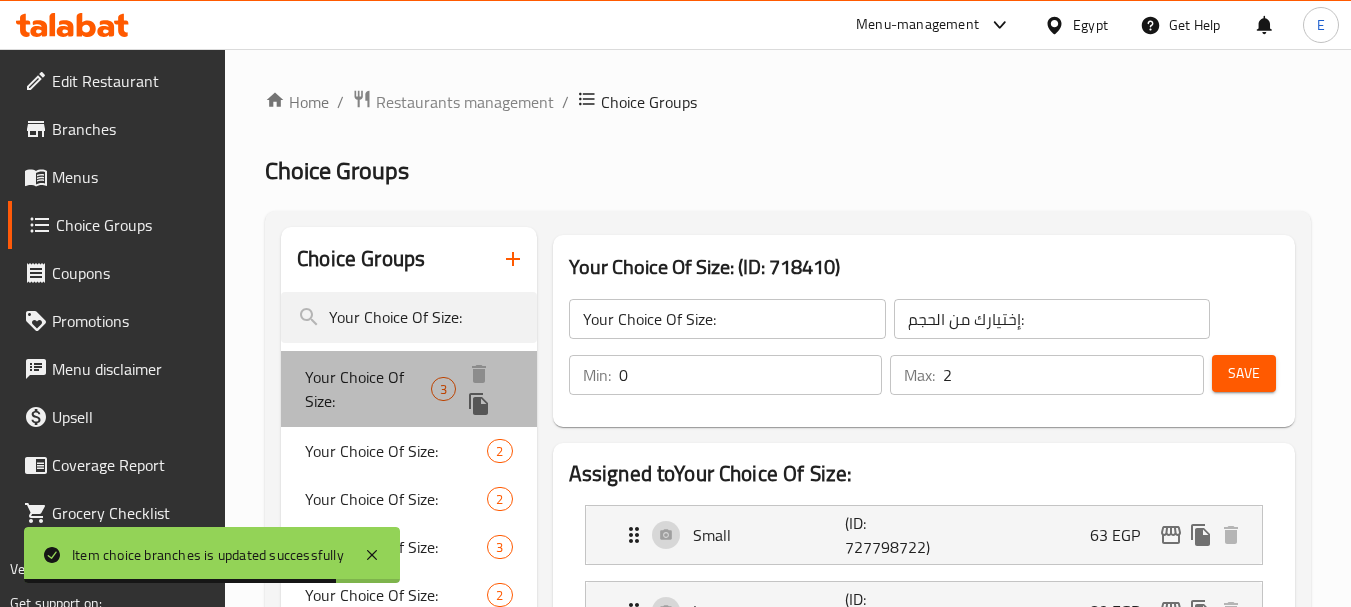 click on "Your Choice Of Size:" at bounding box center (368, 389) 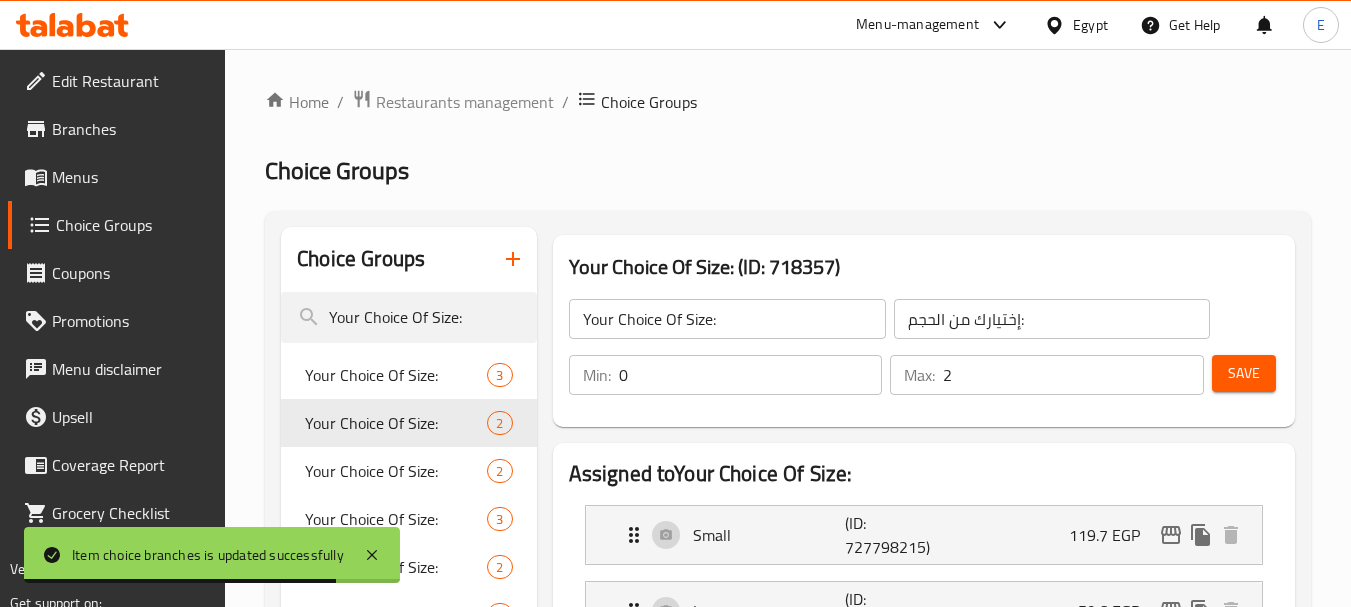 type on "Your Choice Of Size:" 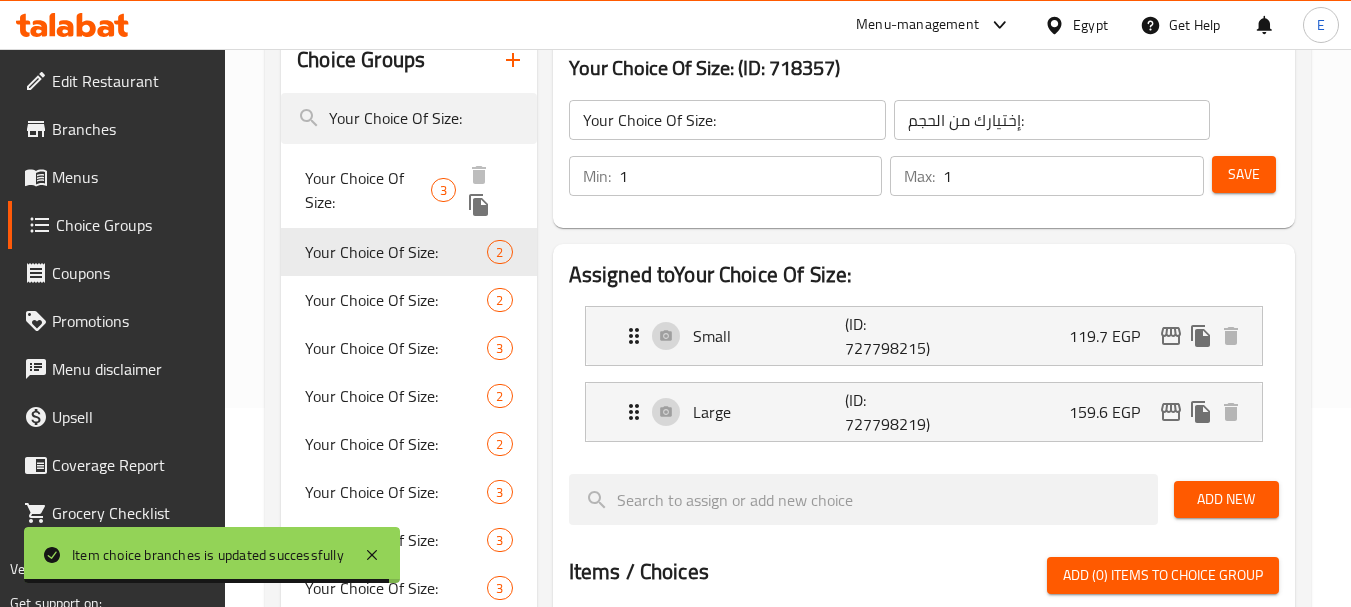 scroll, scrollTop: 200, scrollLeft: 0, axis: vertical 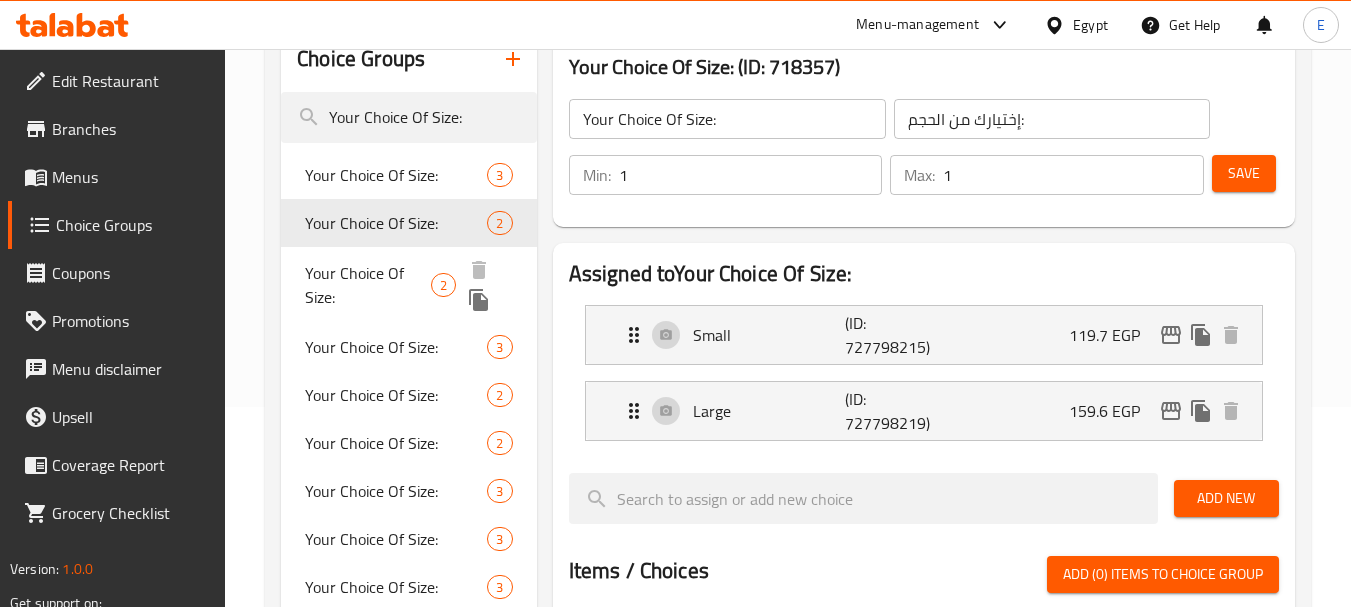 click on "Your Choice Of Size:" at bounding box center (368, 285) 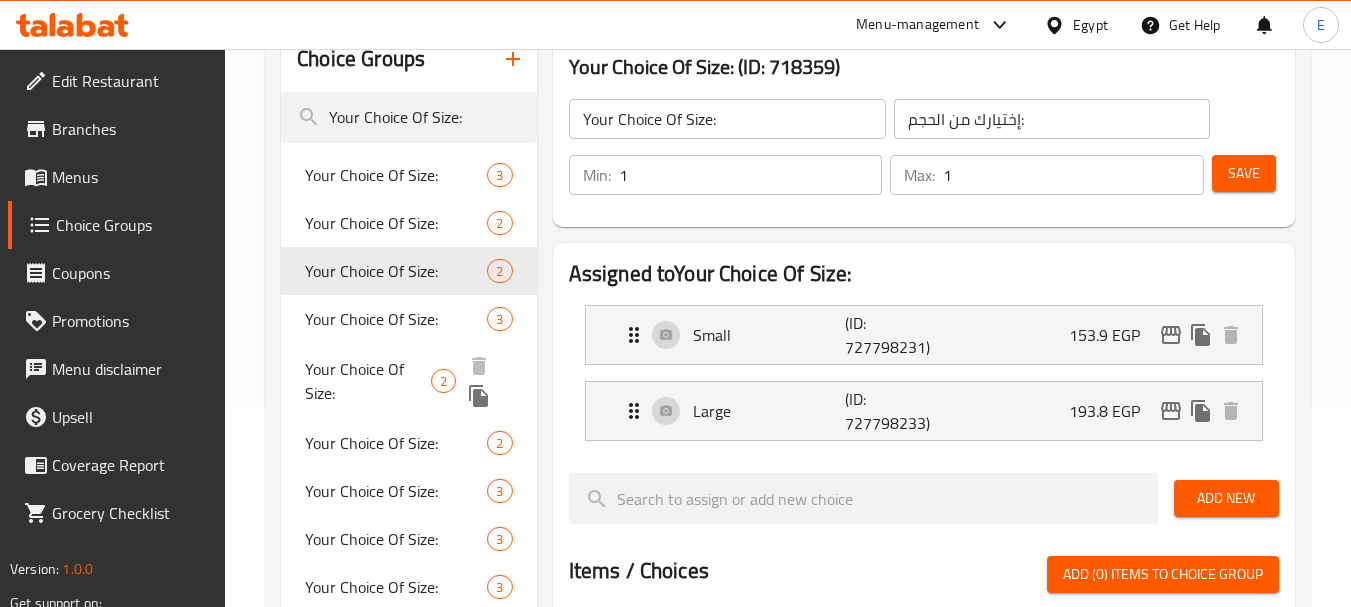 click on "Your Choice Of Size:" at bounding box center (368, 381) 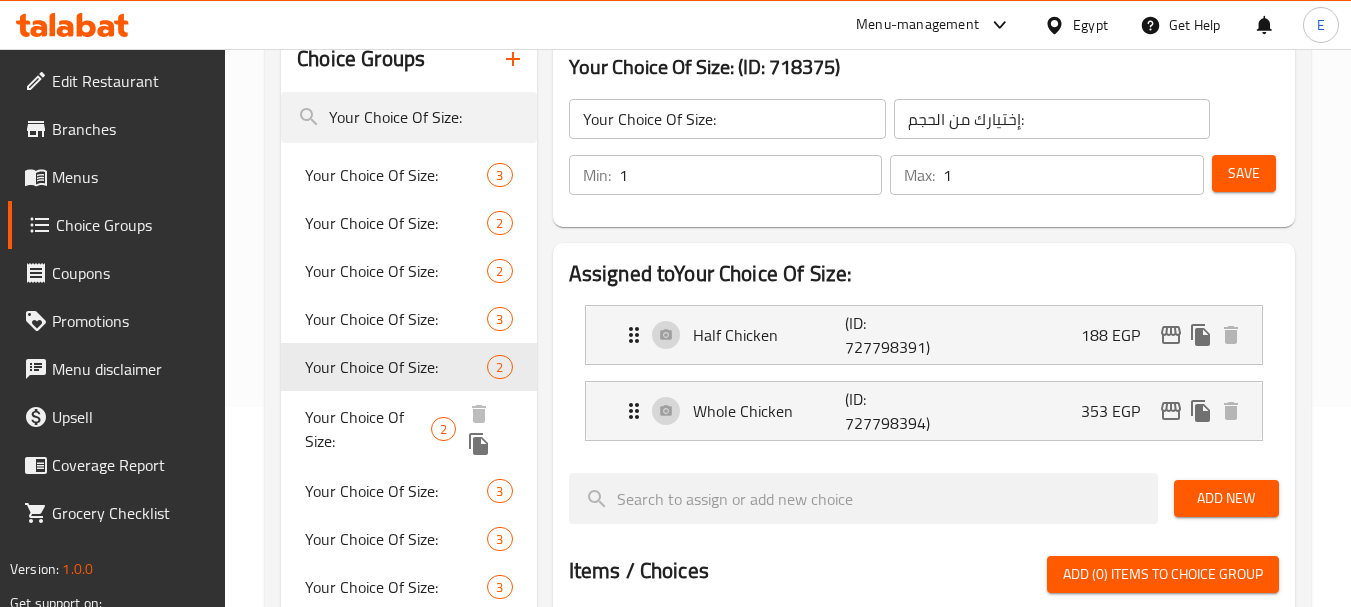 click on "Your Choice Of Size:" at bounding box center [368, 429] 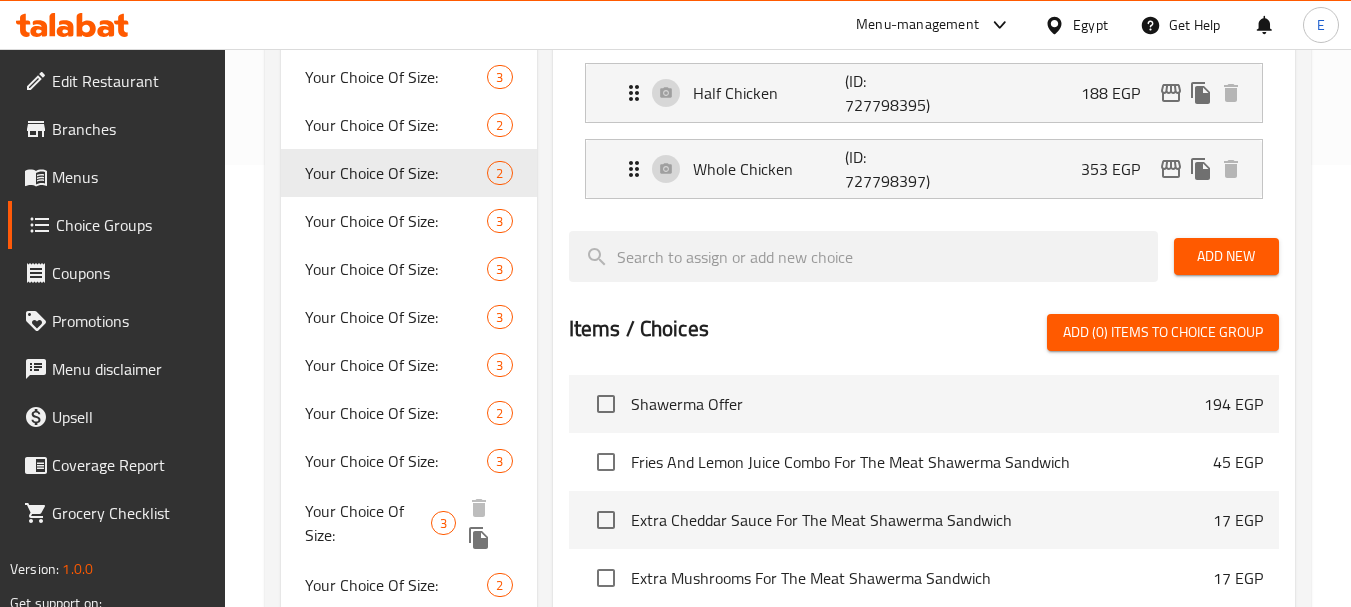 scroll, scrollTop: 500, scrollLeft: 0, axis: vertical 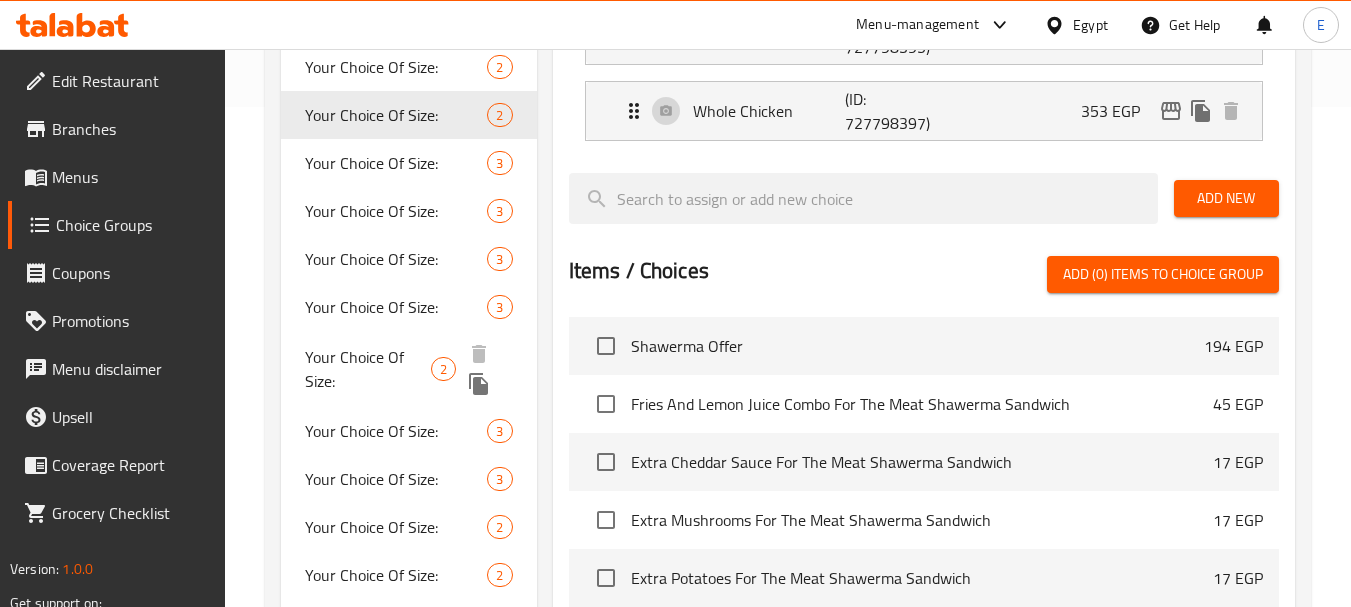 click on "Your Choice Of Size:" at bounding box center [368, 369] 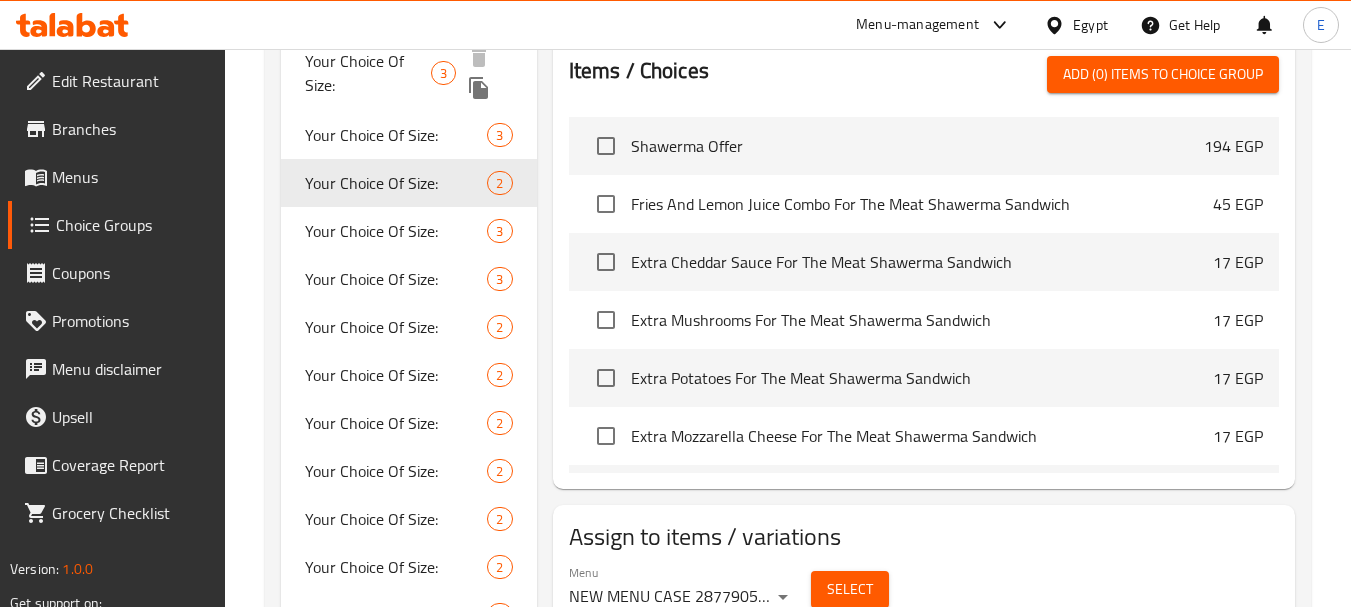 scroll, scrollTop: 800, scrollLeft: 0, axis: vertical 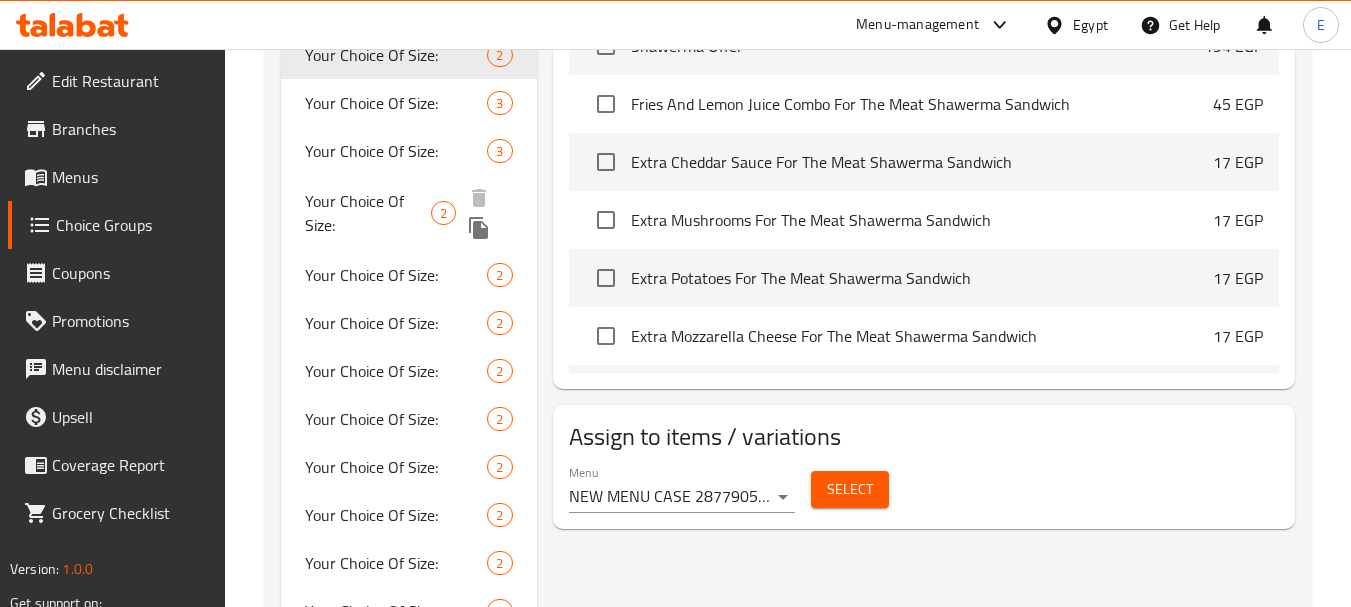 click on "Your Choice Of Size:" at bounding box center (368, 213) 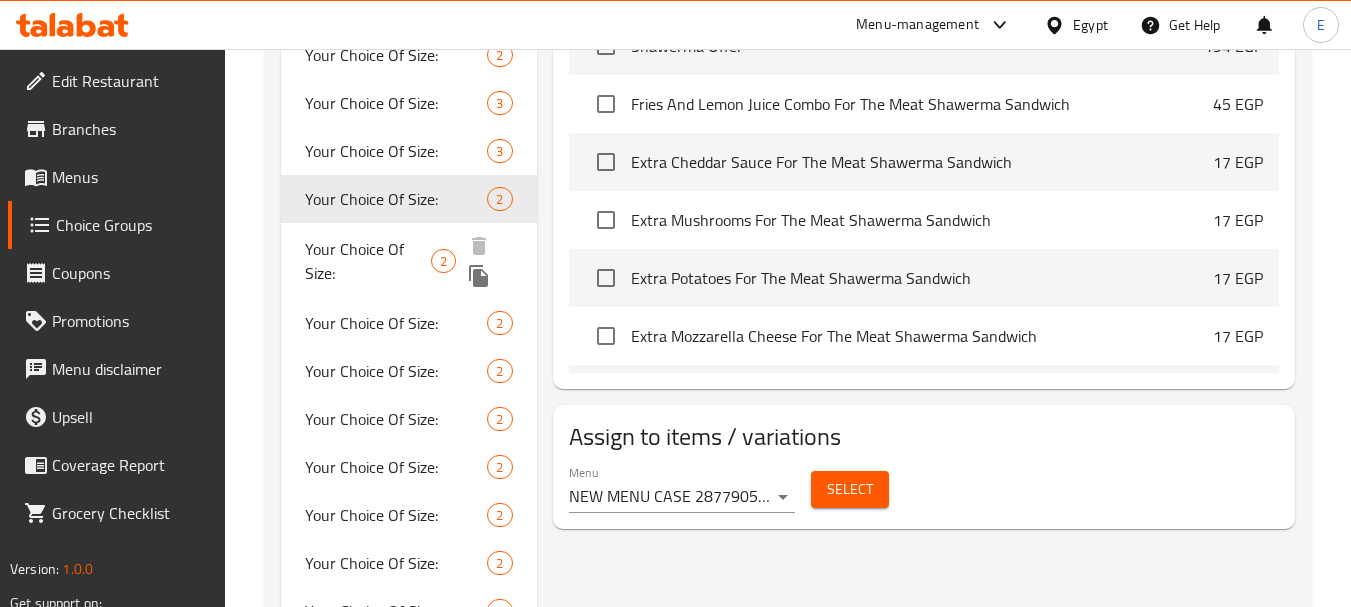 click on "Your Choice Of Size:" at bounding box center (368, 261) 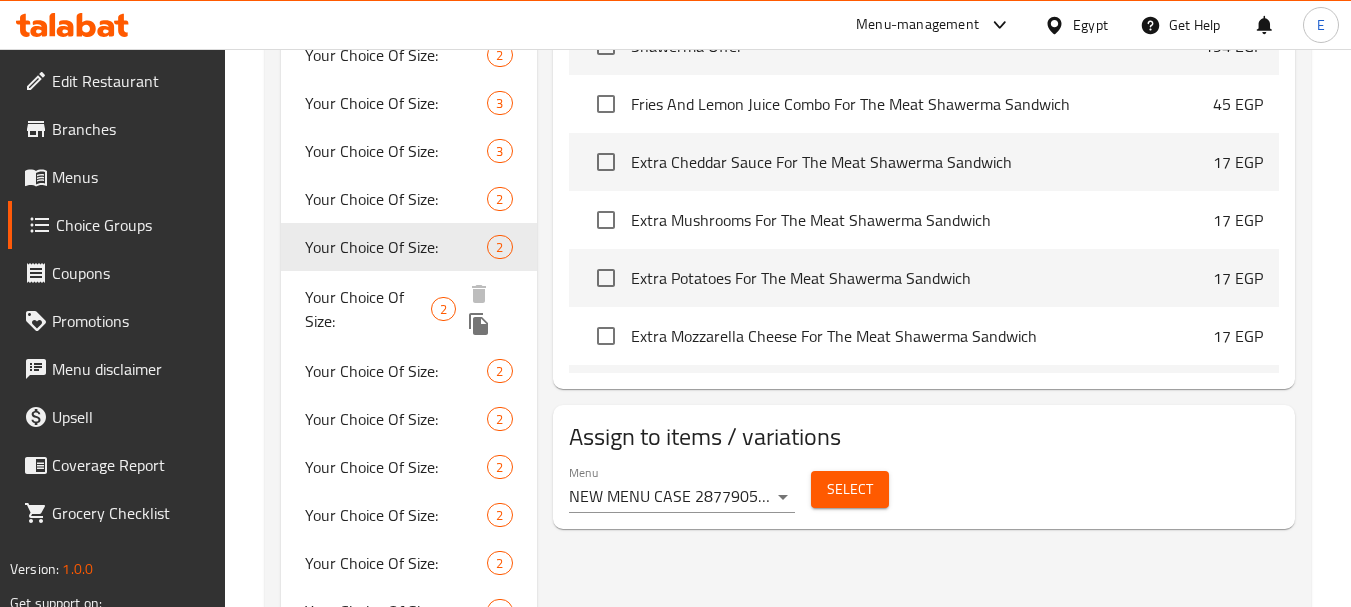 click on "Your Choice Of Size:" at bounding box center [368, 309] 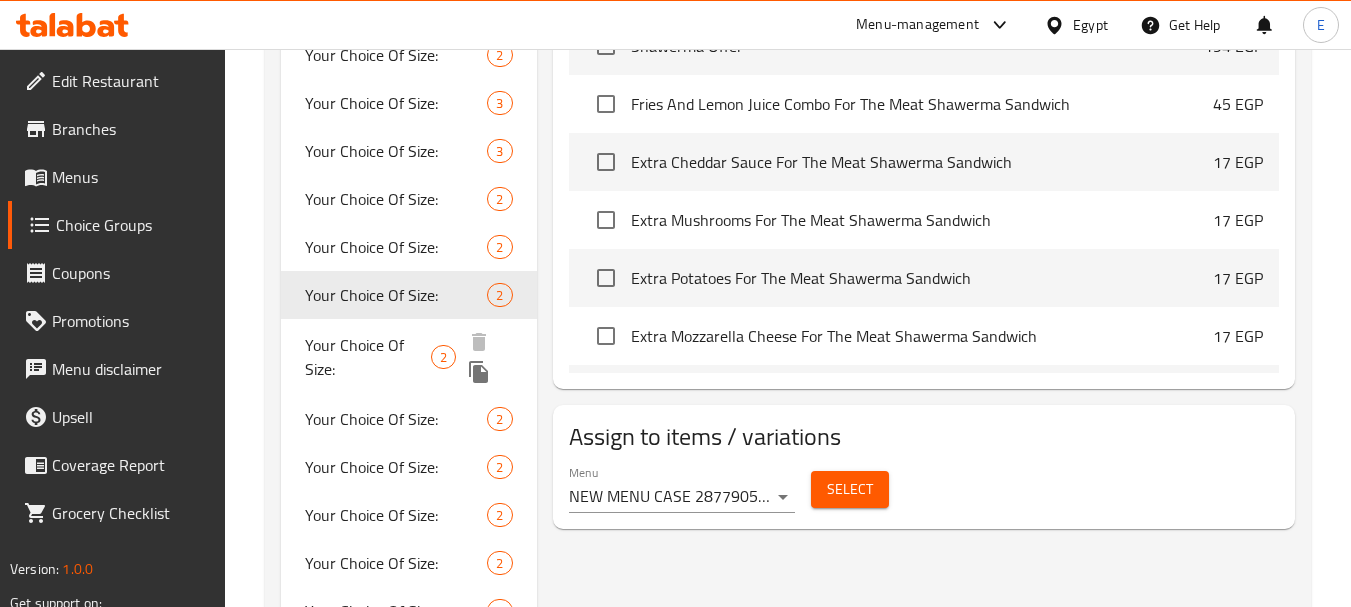 click on "Your Choice Of Size:" at bounding box center (368, 357) 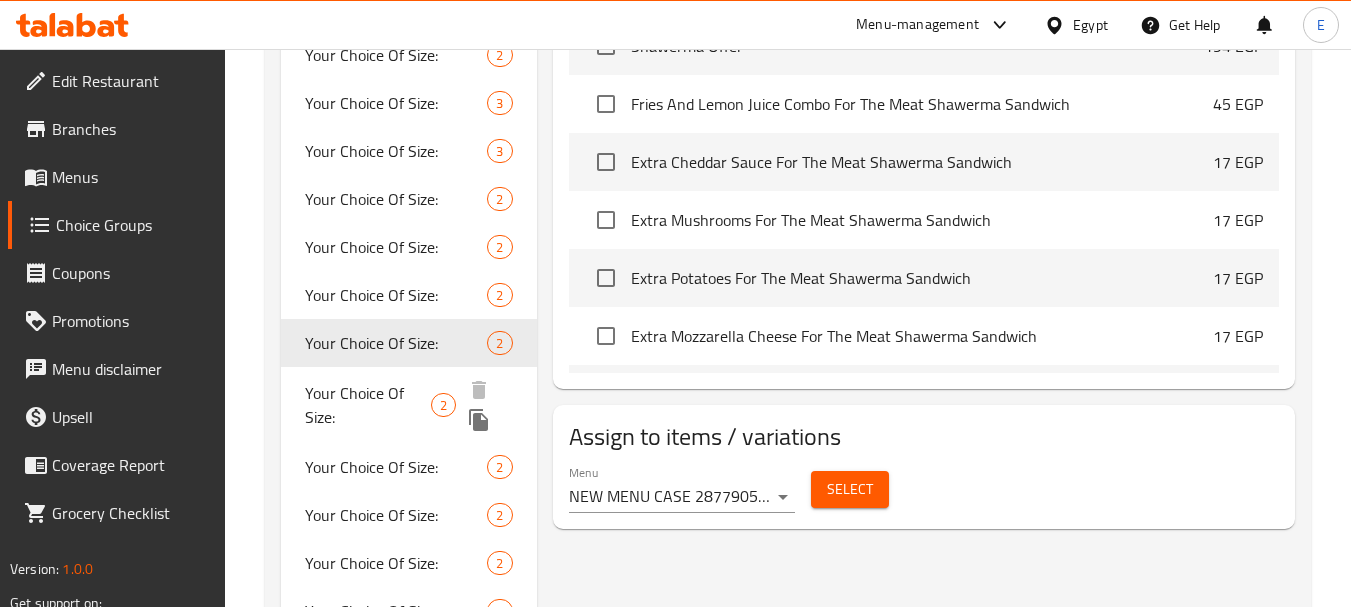click on "Your Choice Of Size:" at bounding box center (368, 405) 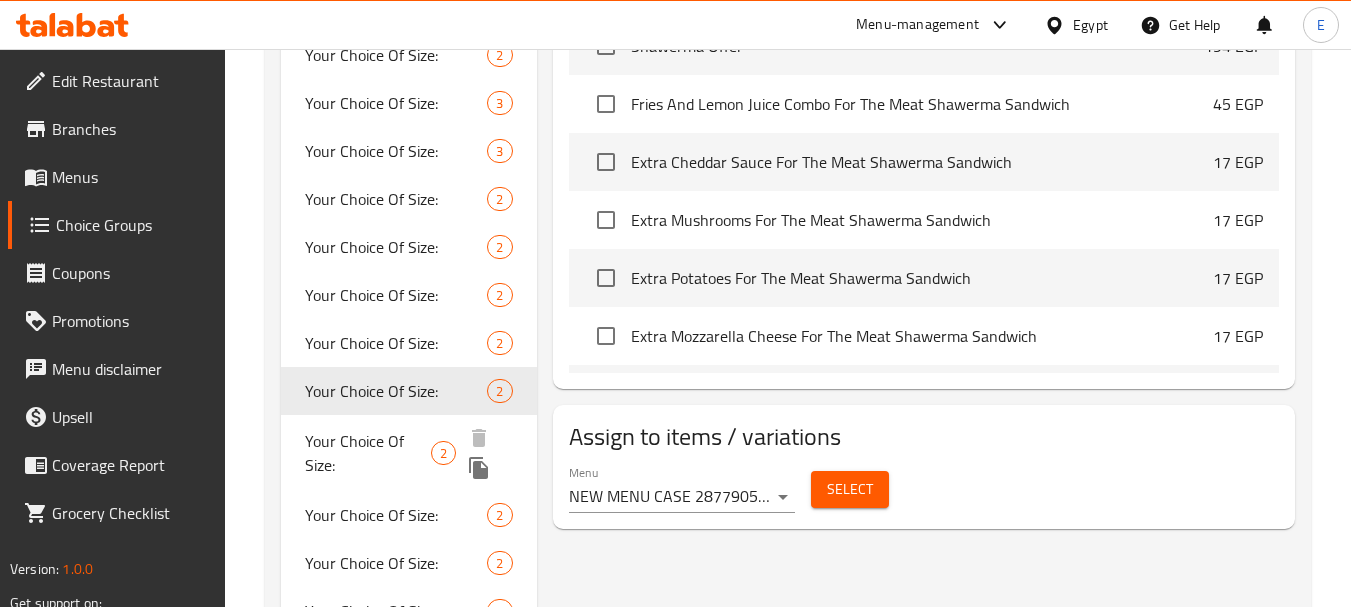 click on "Your Choice Of Size:" at bounding box center (368, 453) 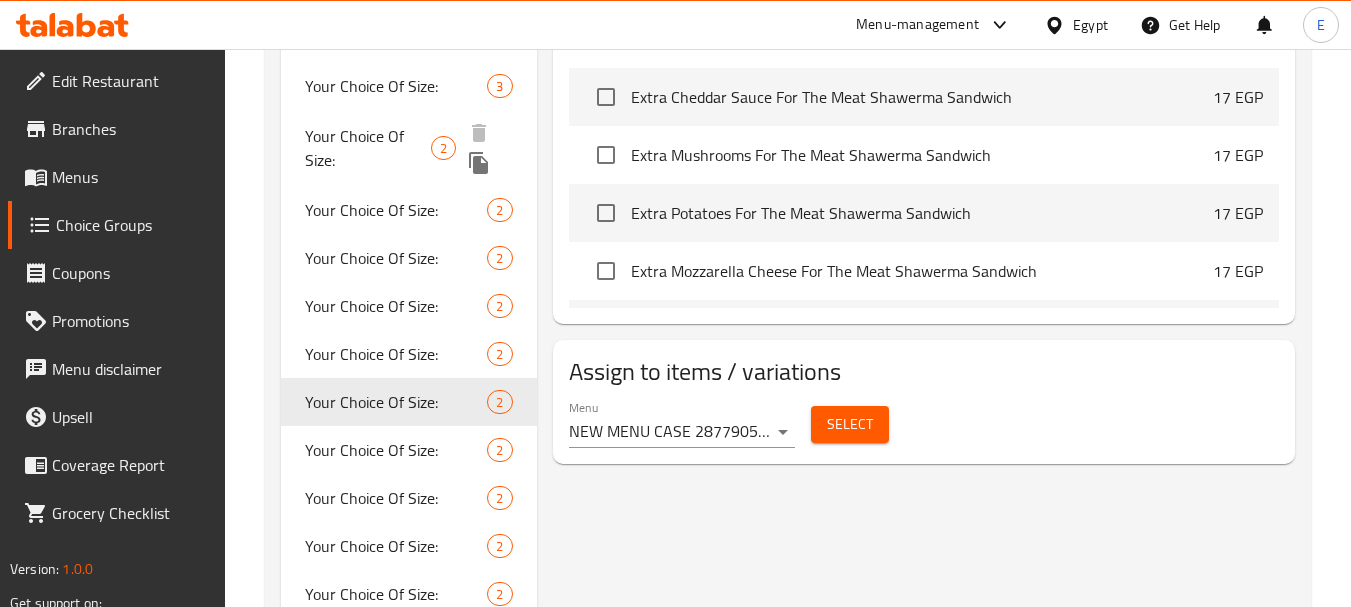 scroll, scrollTop: 900, scrollLeft: 0, axis: vertical 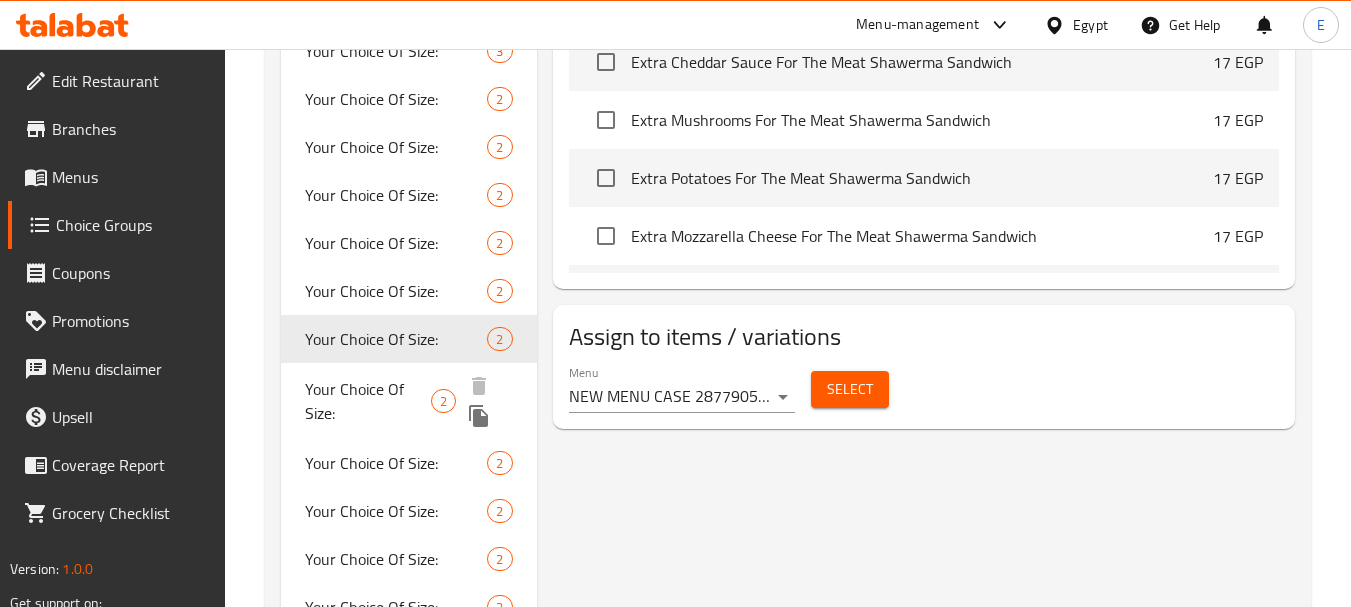 click on "Your Choice Of Size:" at bounding box center (368, 401) 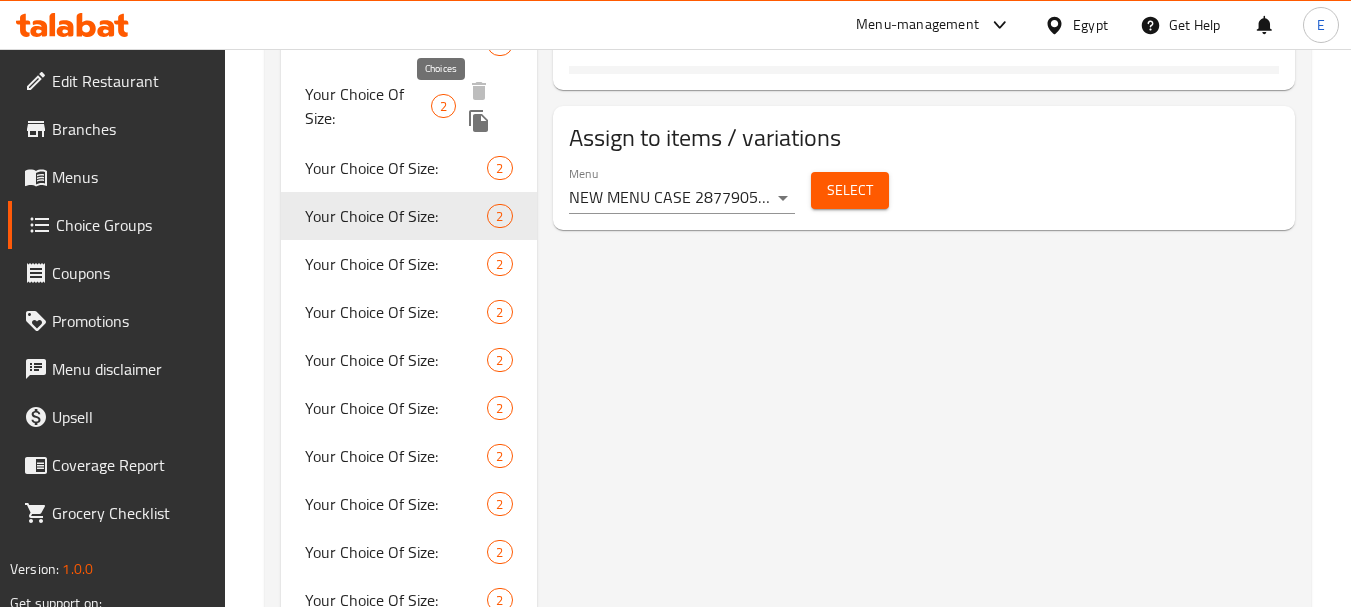 scroll, scrollTop: 1100, scrollLeft: 0, axis: vertical 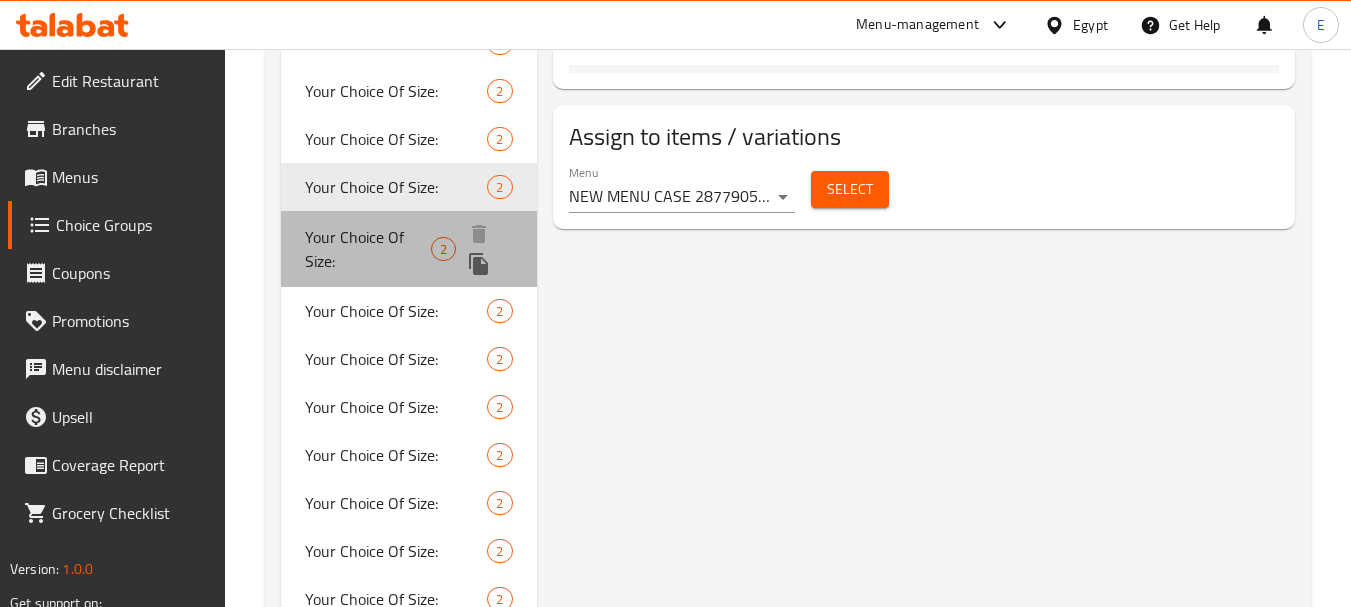 click on "Your Choice Of Size:" at bounding box center [368, 249] 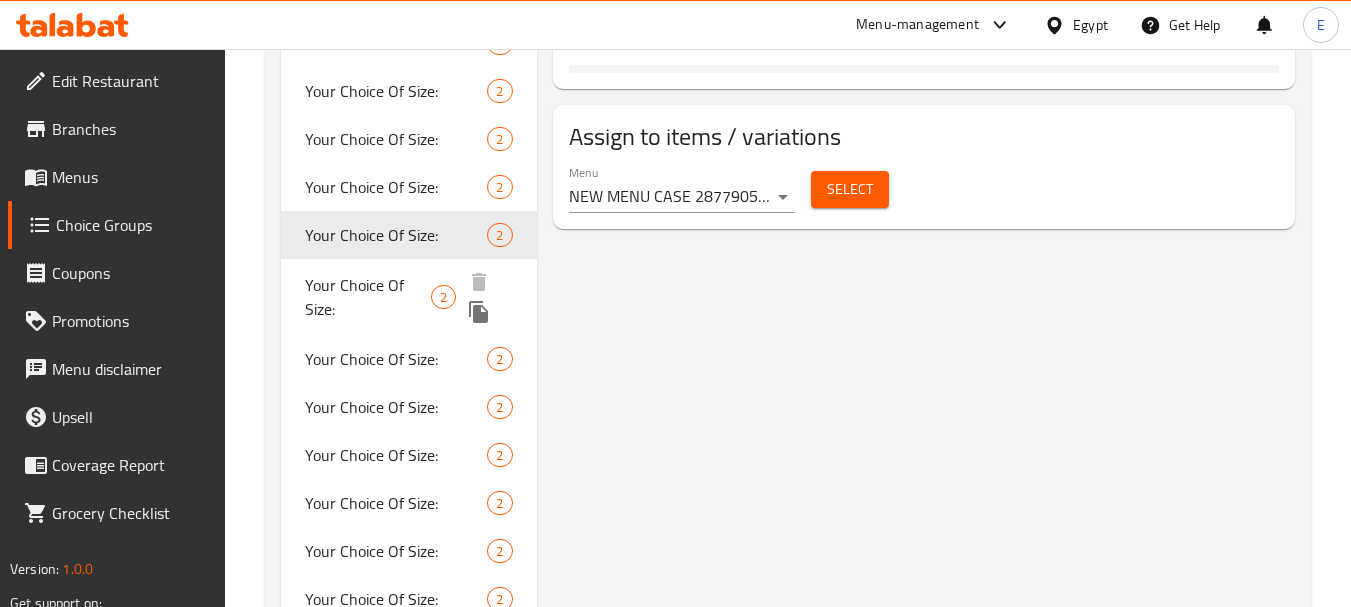 click on "Your Choice Of Size:" at bounding box center (368, 297) 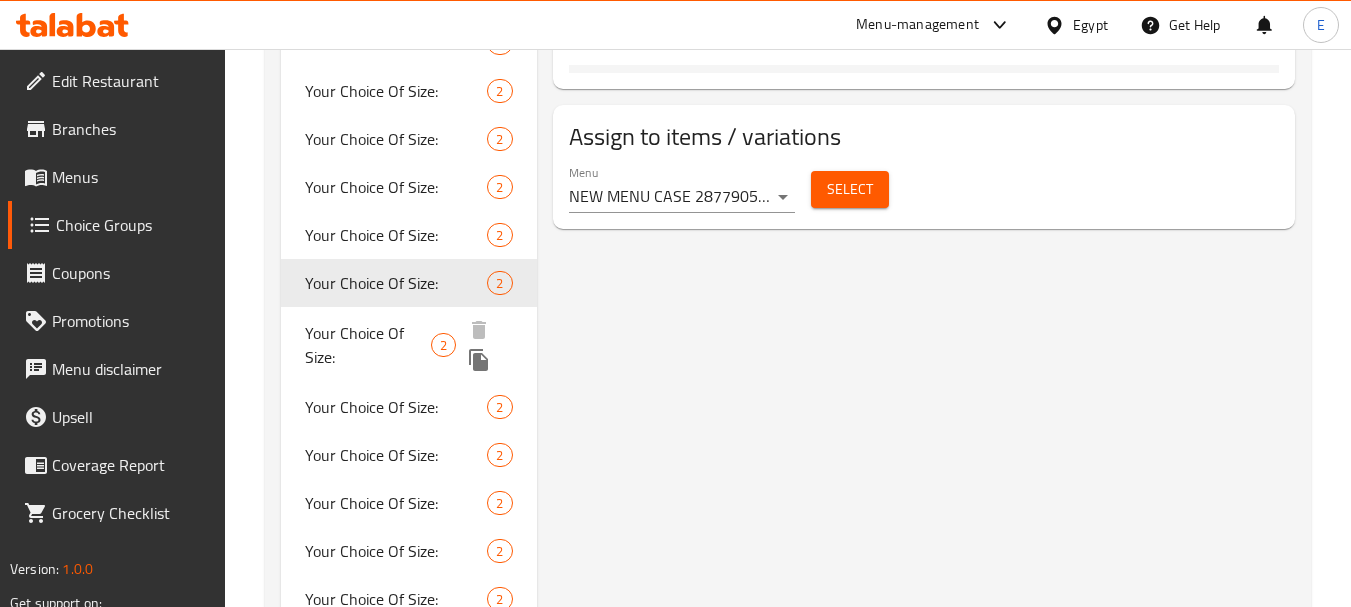 click on "Your Choice Of Size:" at bounding box center (368, 345) 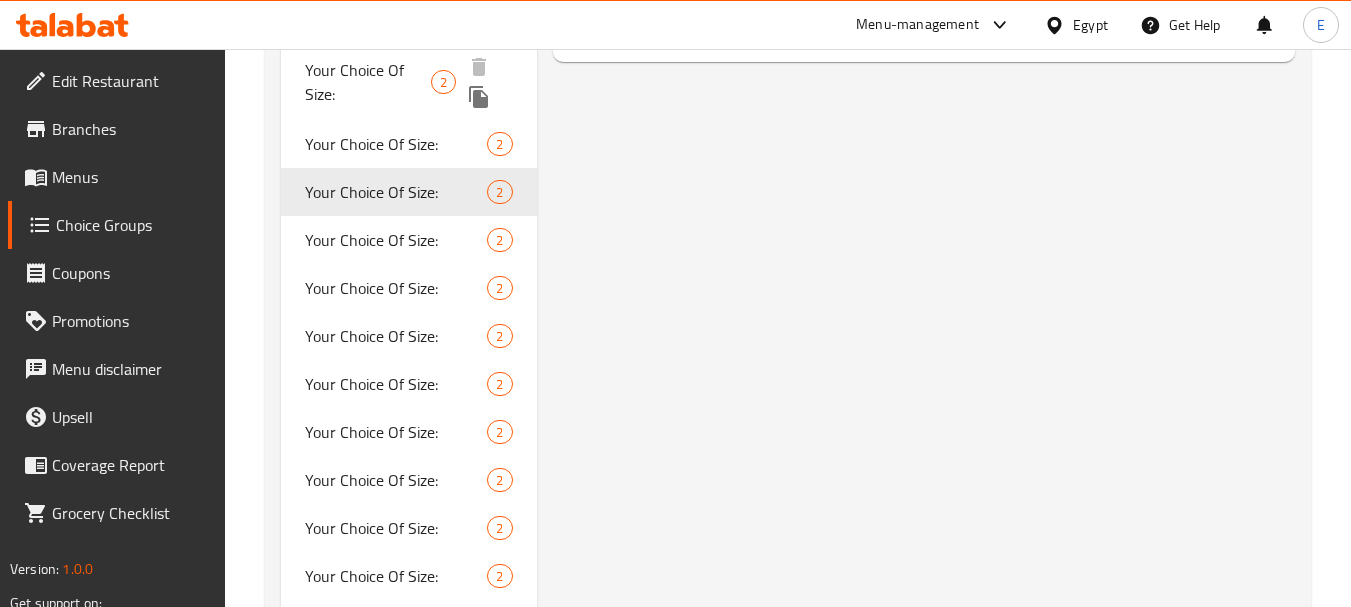 scroll, scrollTop: 1300, scrollLeft: 0, axis: vertical 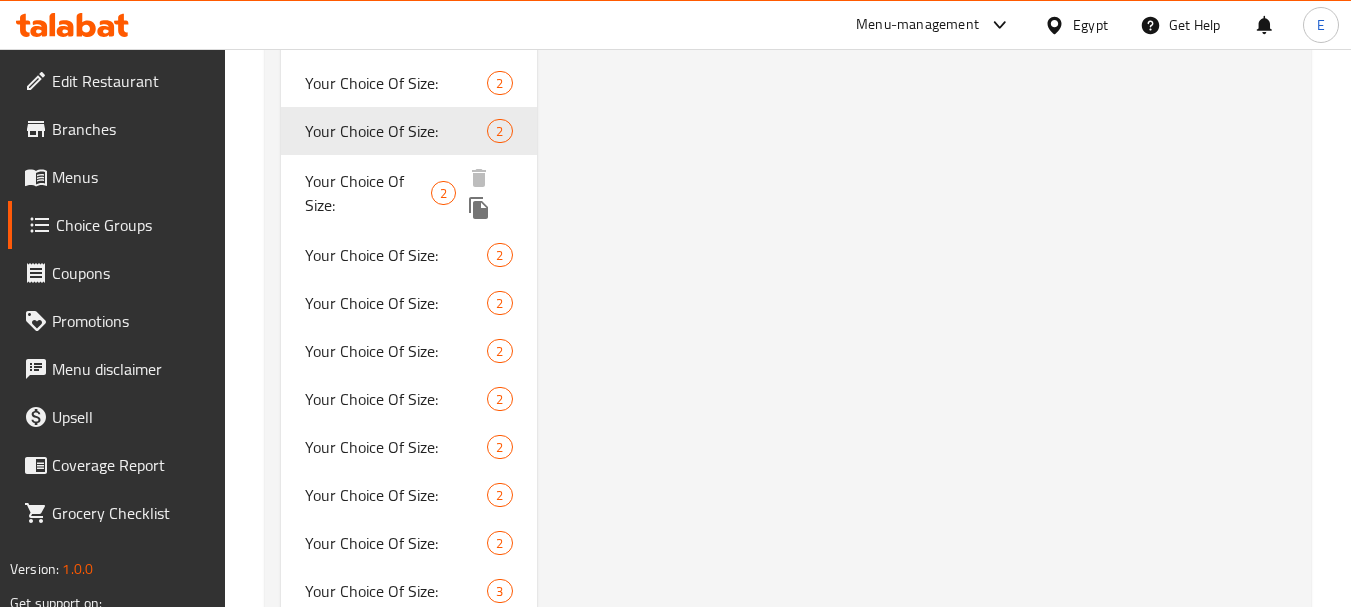 click on "Your Choice Of Size:" at bounding box center (368, 193) 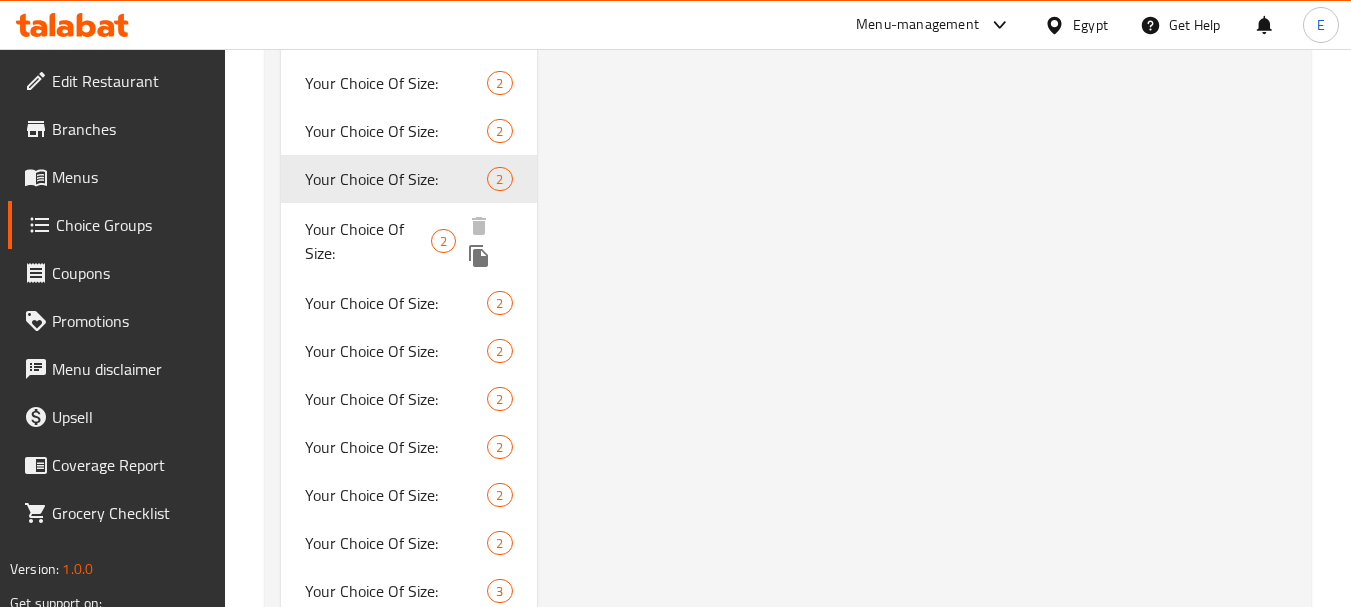 click on "Your Choice Of Size:" at bounding box center [368, 241] 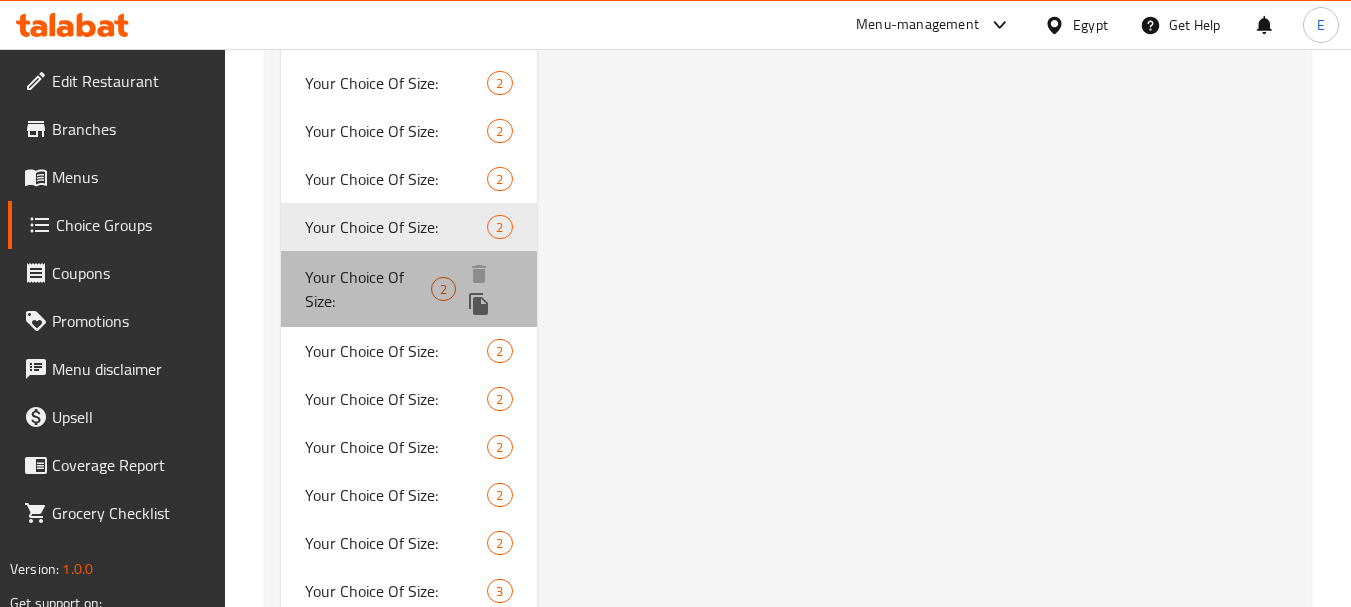 click on "Your Choice Of Size:" at bounding box center [368, 289] 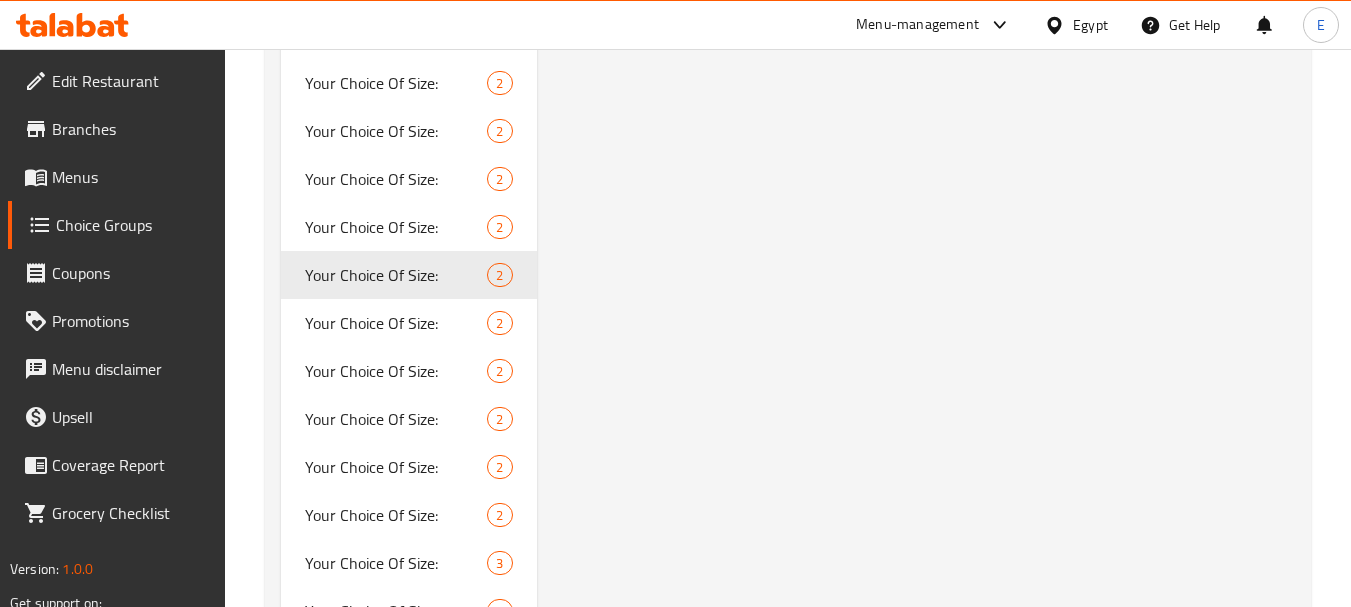 type on "Your Choice Of Size:" 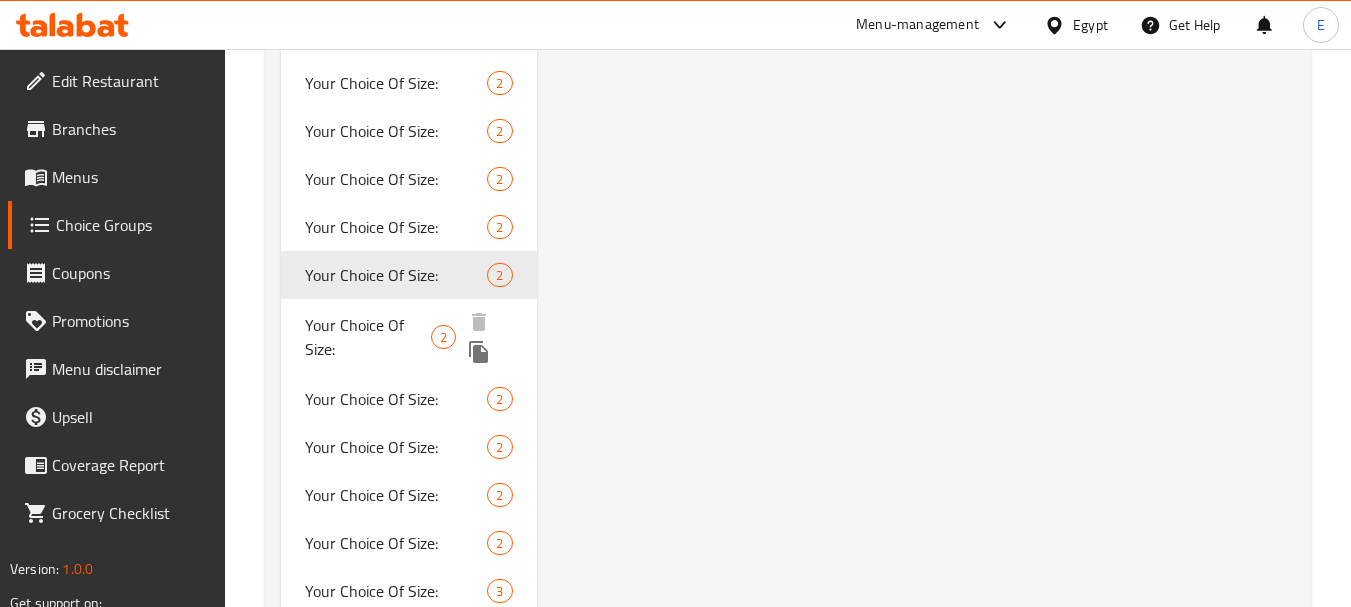 click on "Your Choice Of Size:" at bounding box center (368, 337) 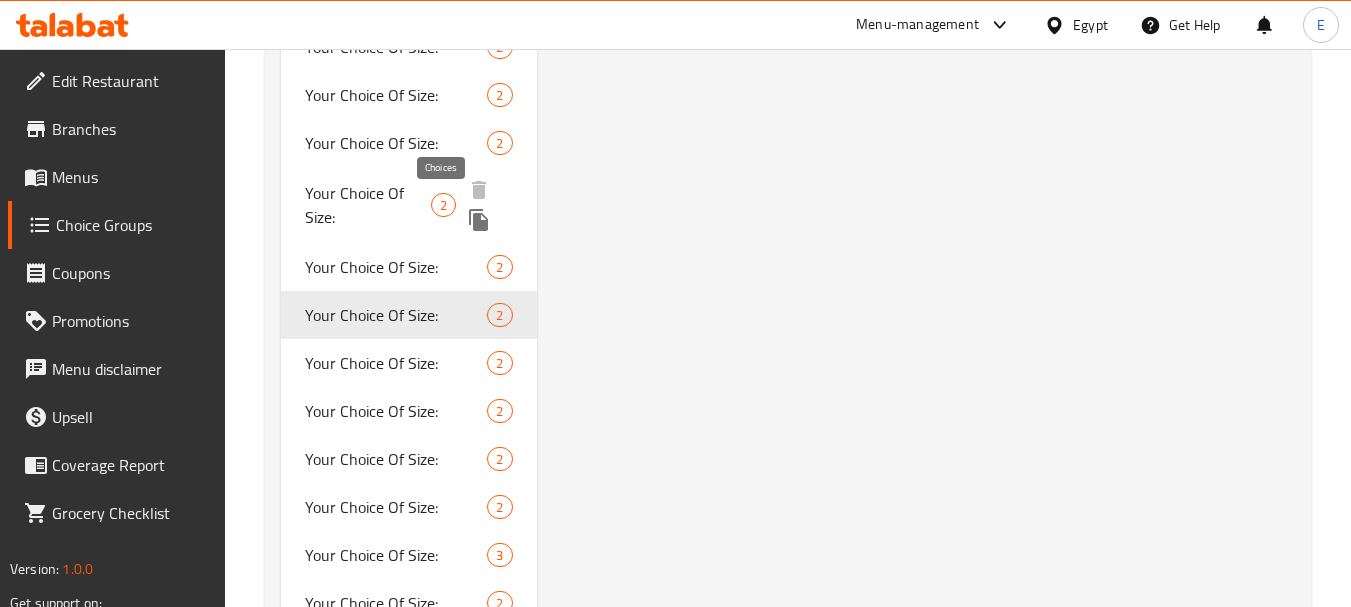 scroll, scrollTop: 1400, scrollLeft: 0, axis: vertical 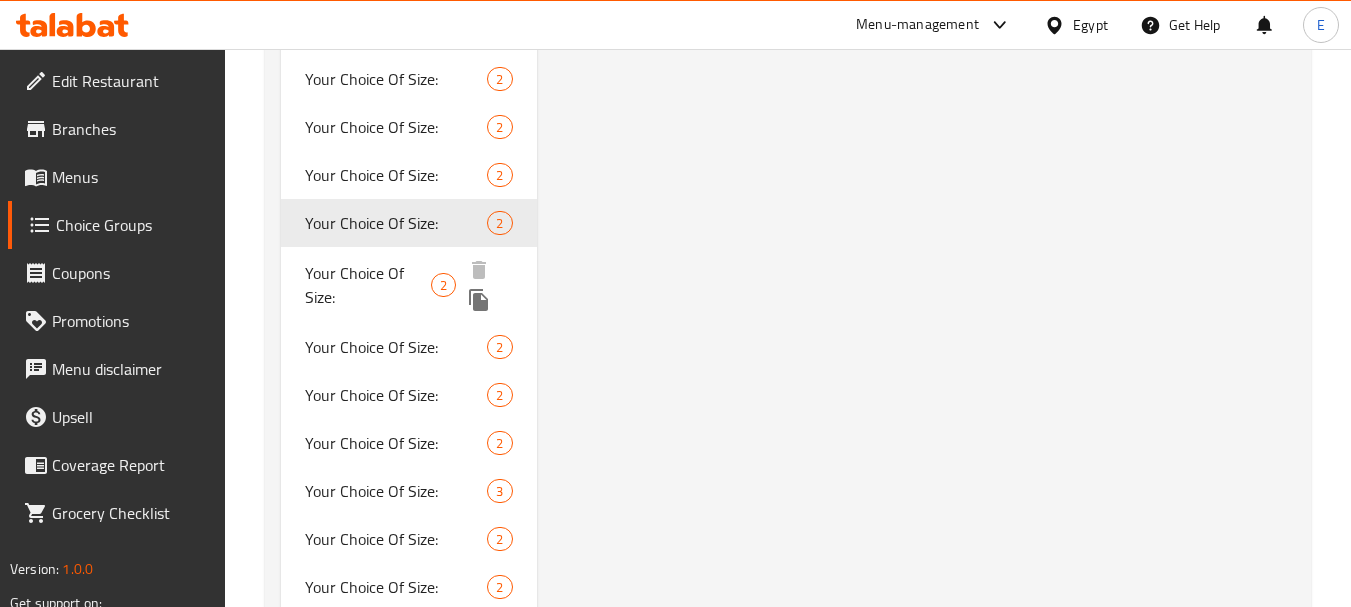 click on "Your Choice Of Size:" at bounding box center [368, 285] 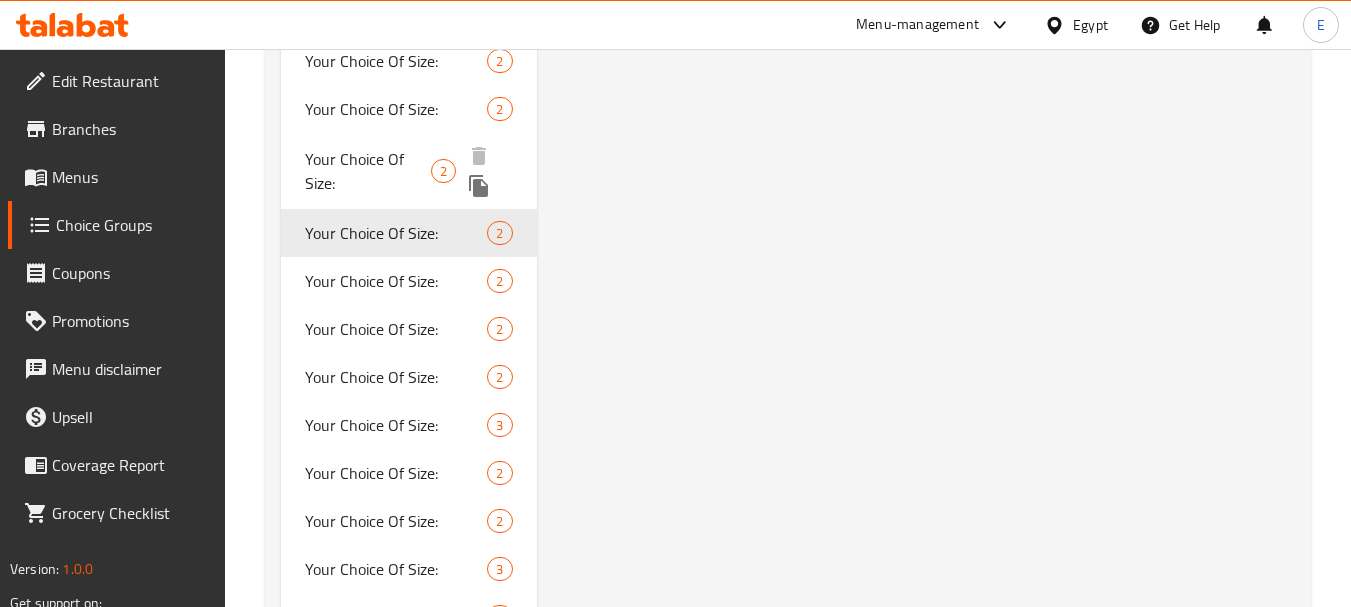 scroll, scrollTop: 1500, scrollLeft: 0, axis: vertical 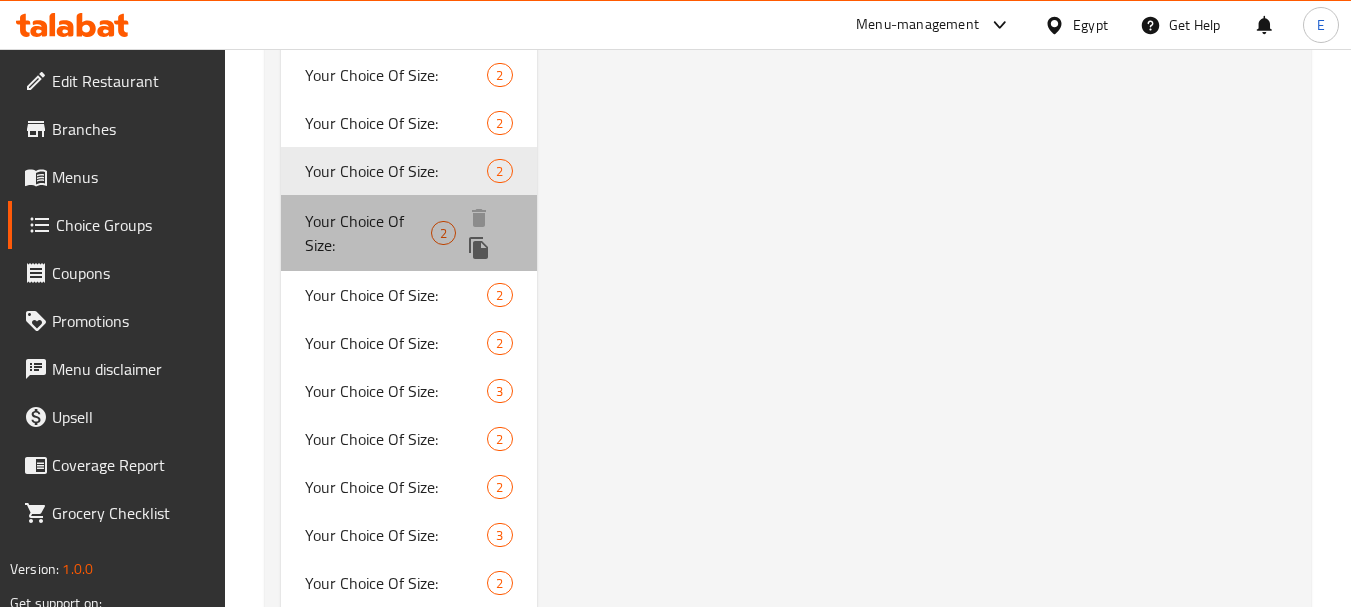click on "Your Choice Of Size:" at bounding box center [368, 233] 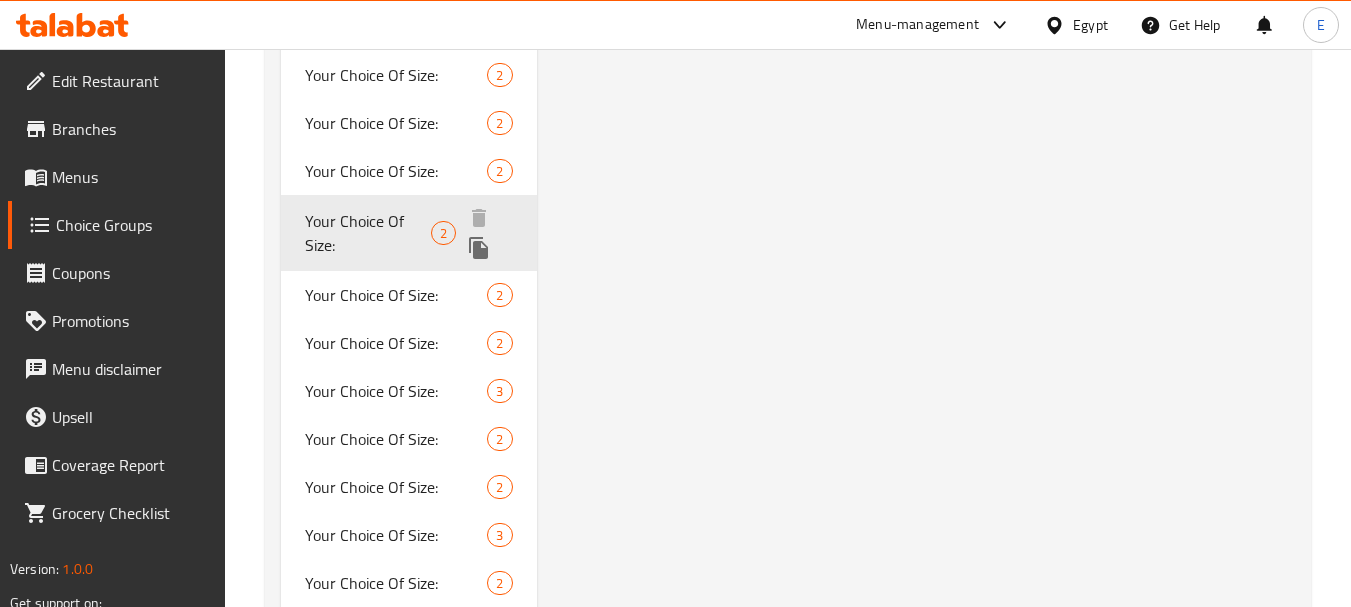 scroll, scrollTop: 1600, scrollLeft: 0, axis: vertical 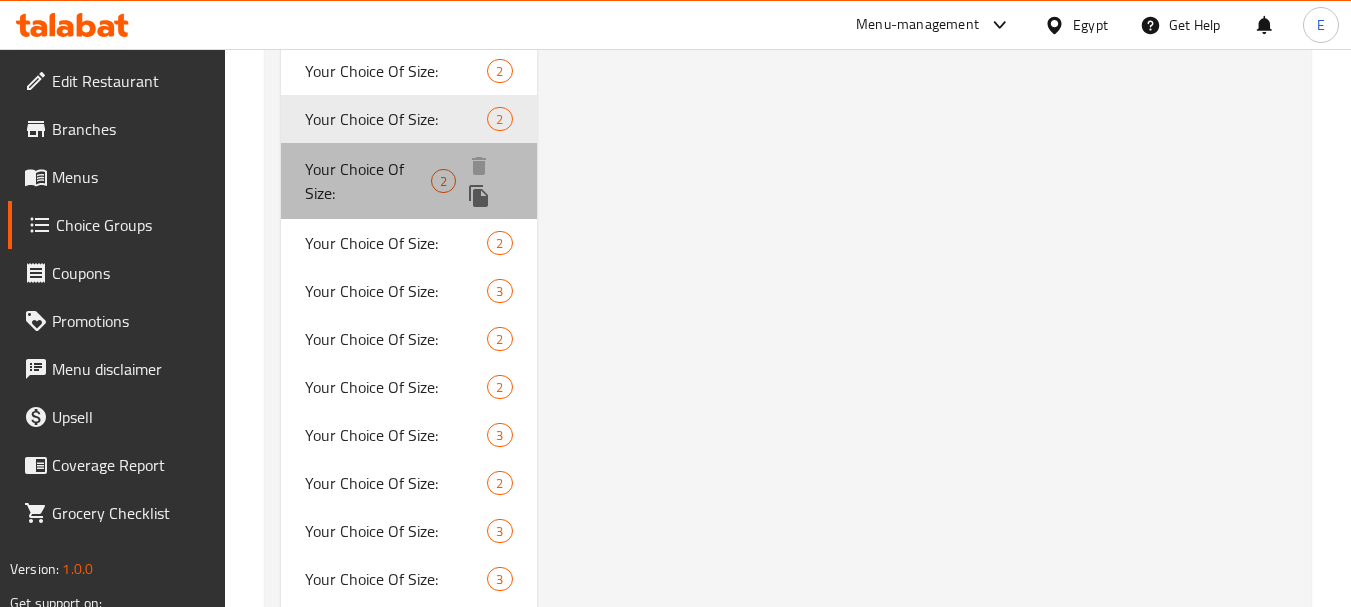 click on "Your Choice Of Size:" at bounding box center (368, 181) 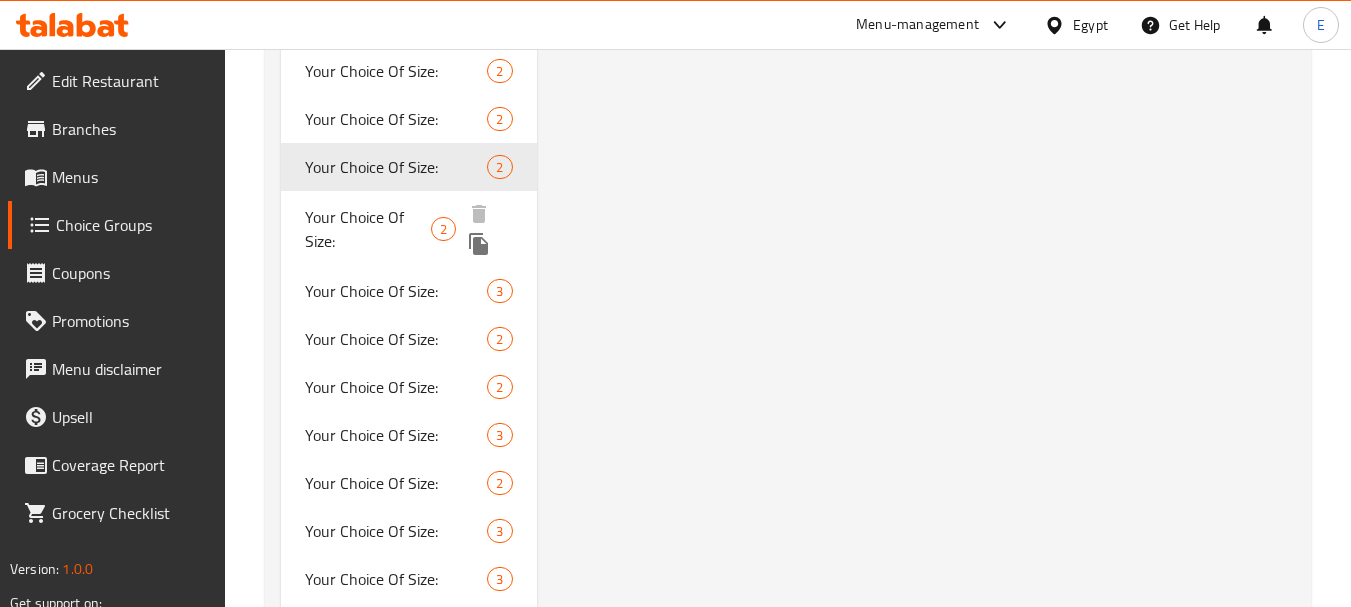 click on "Your Choice Of Size:" at bounding box center (368, 229) 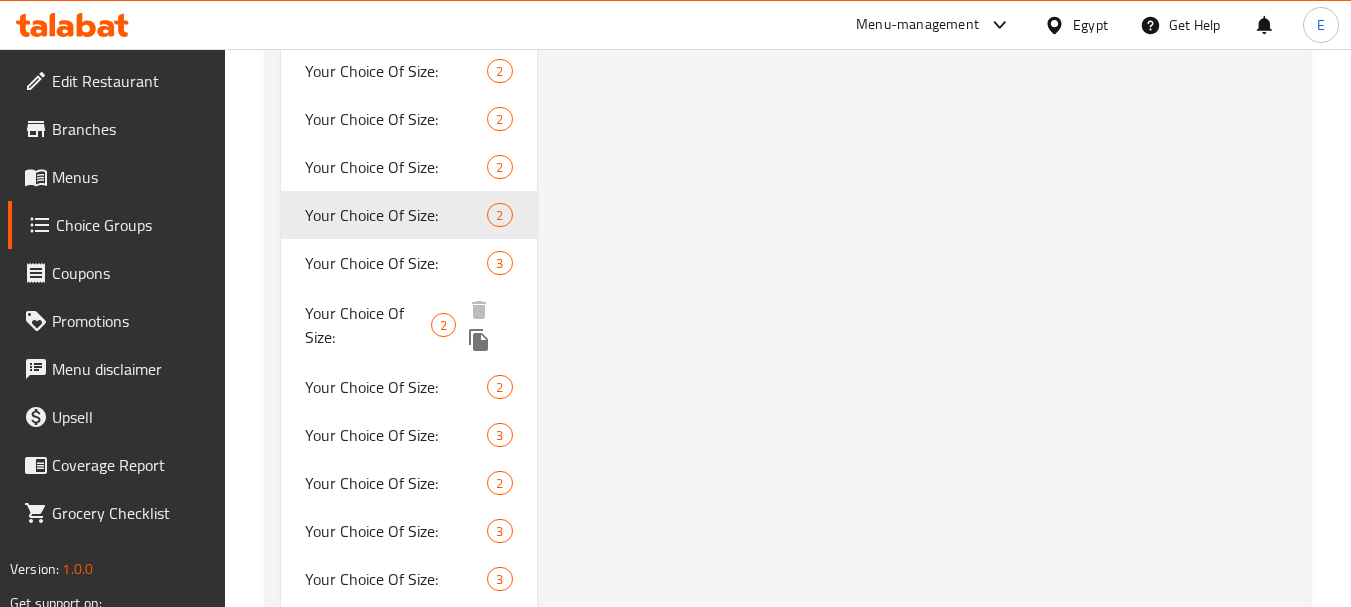 click on "Your Choice Of Size:" at bounding box center [368, 325] 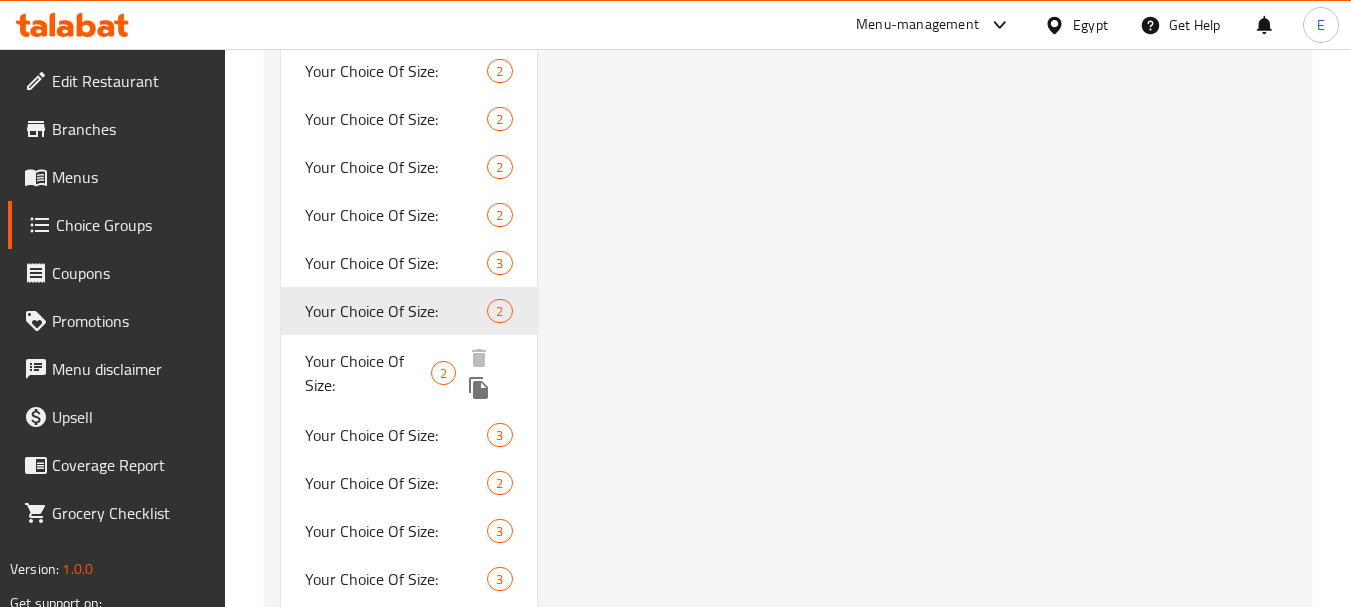 click on "Your Choice Of Size:" at bounding box center [368, 373] 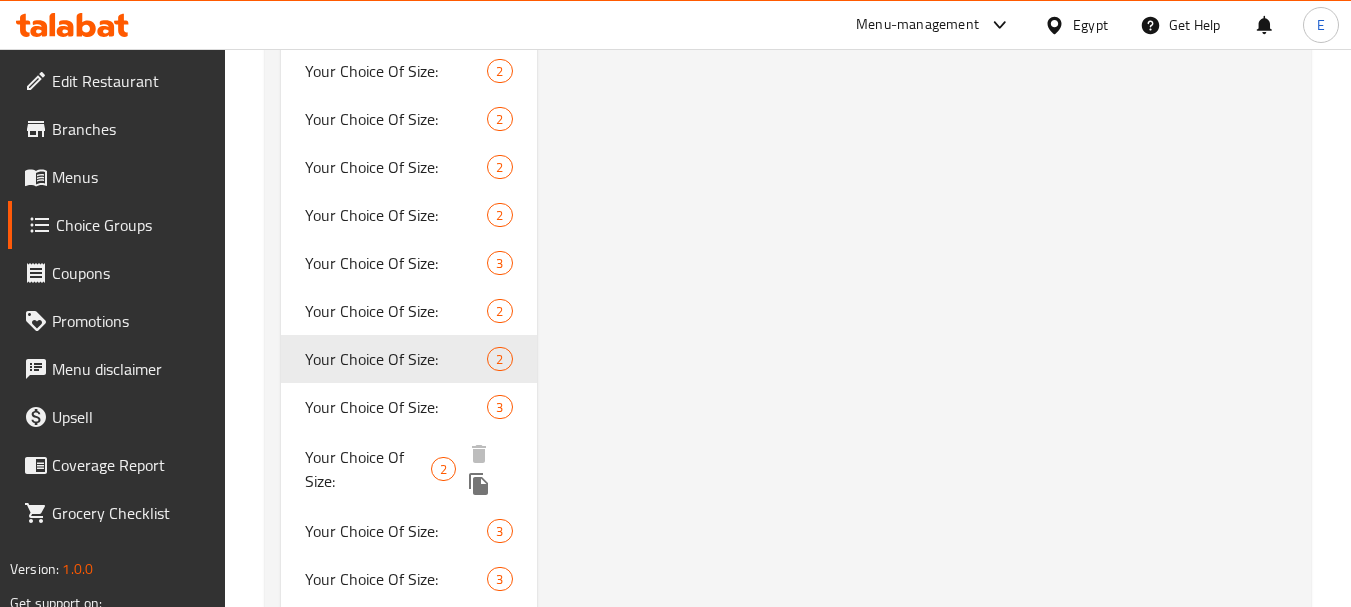 click on "Your Choice Of Size:" at bounding box center (368, 469) 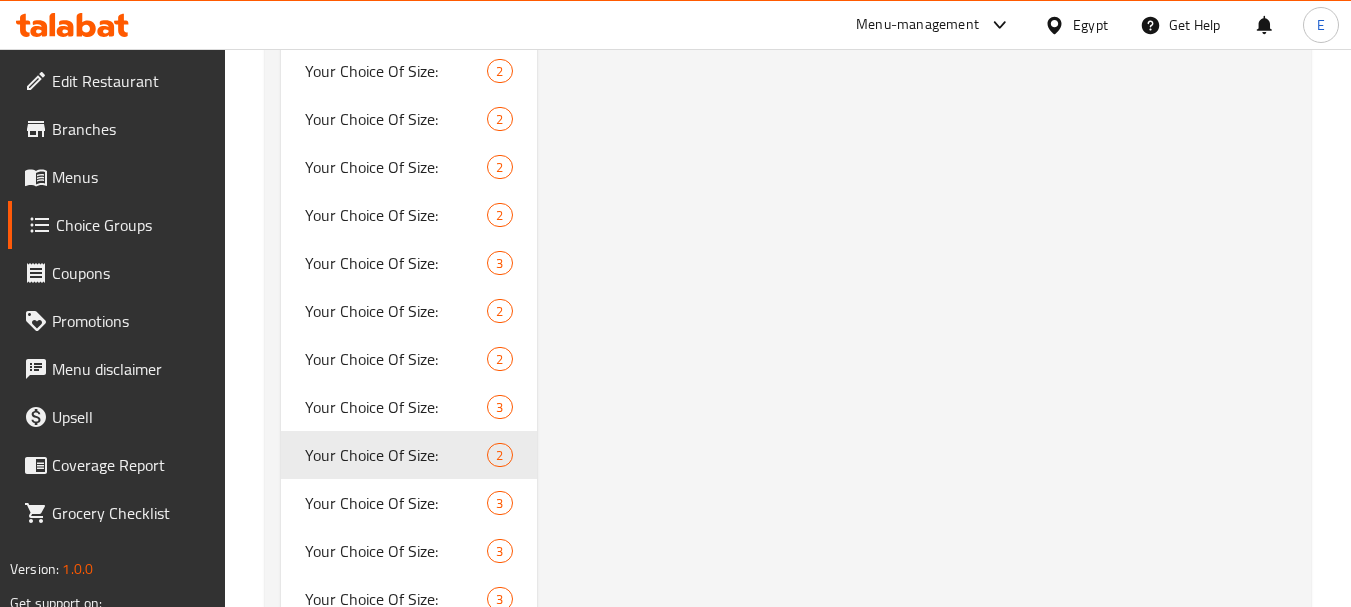 type on "Your Choice Of Size:" 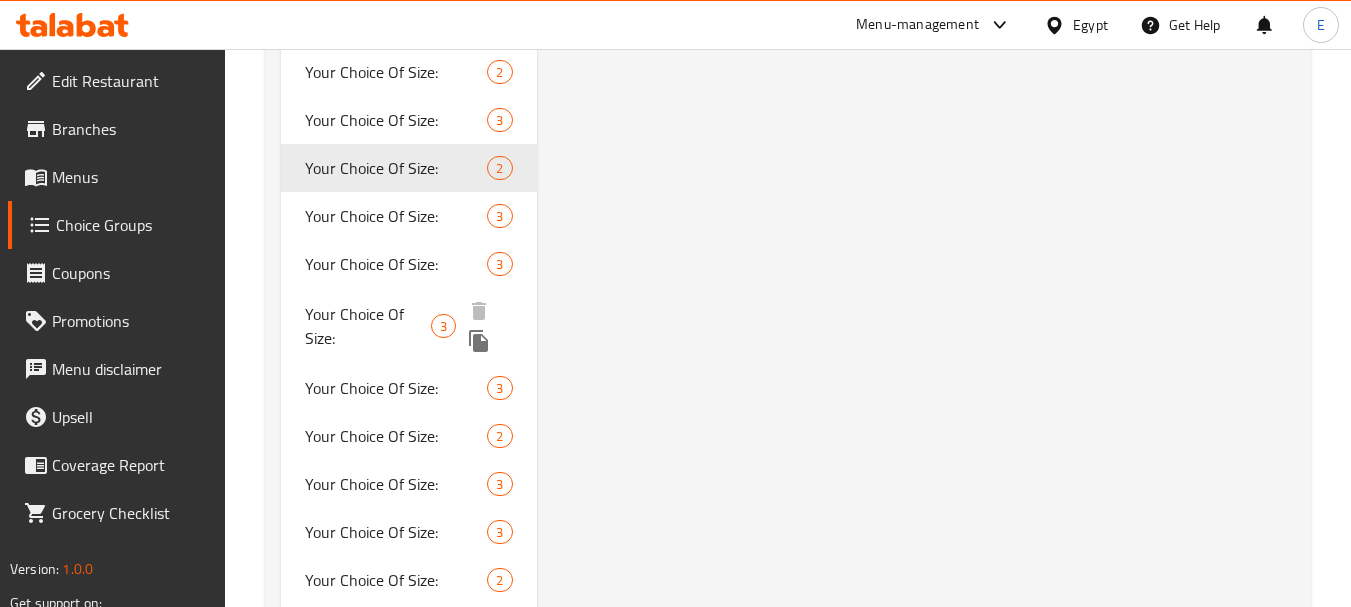 scroll, scrollTop: 2000, scrollLeft: 0, axis: vertical 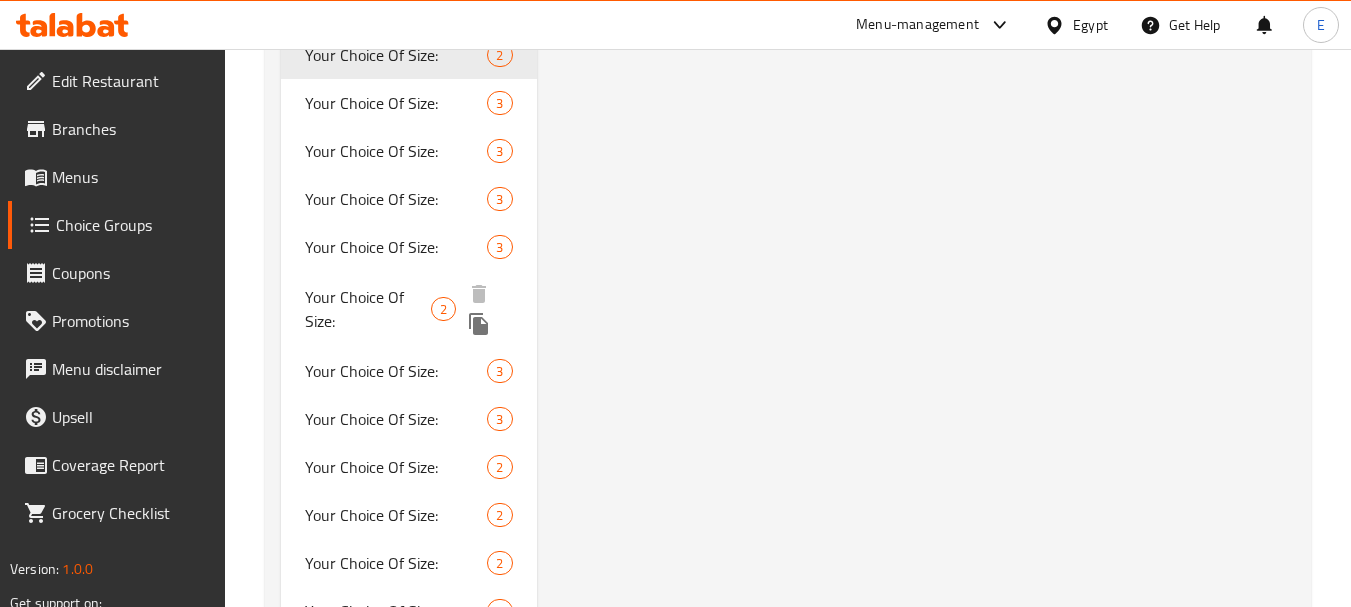 click on "Your Choice Of Size:" at bounding box center (368, 309) 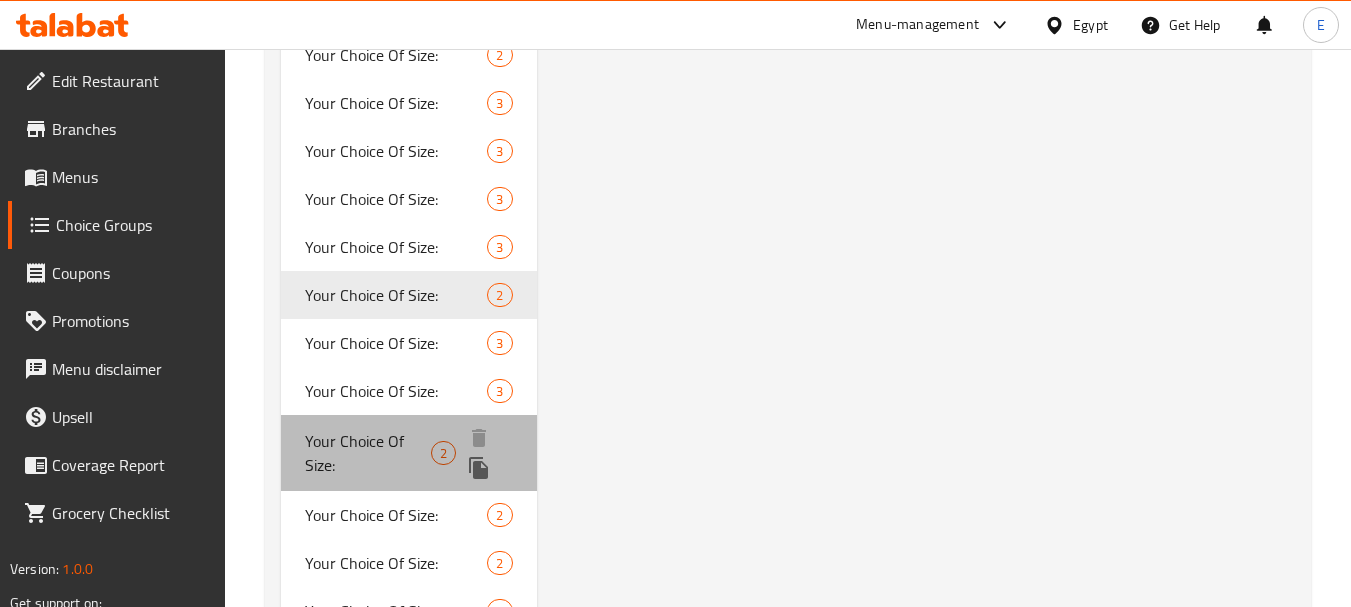 click on "Your Choice Of Size:" at bounding box center (368, 453) 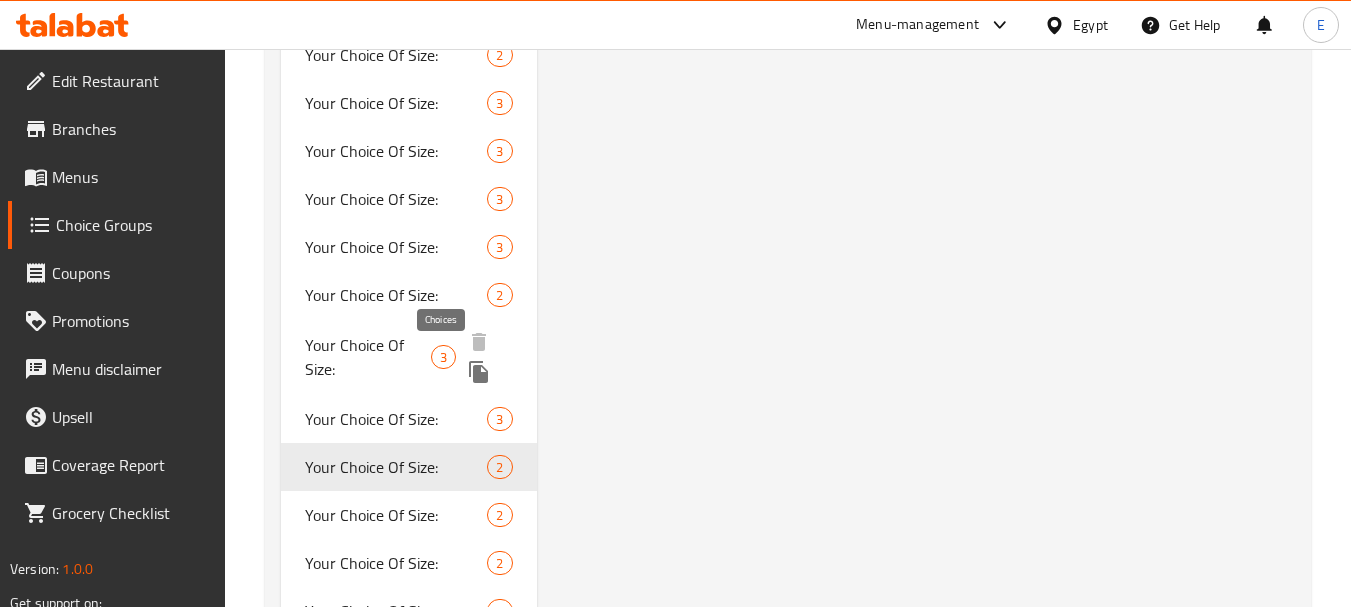 scroll, scrollTop: 2100, scrollLeft: 0, axis: vertical 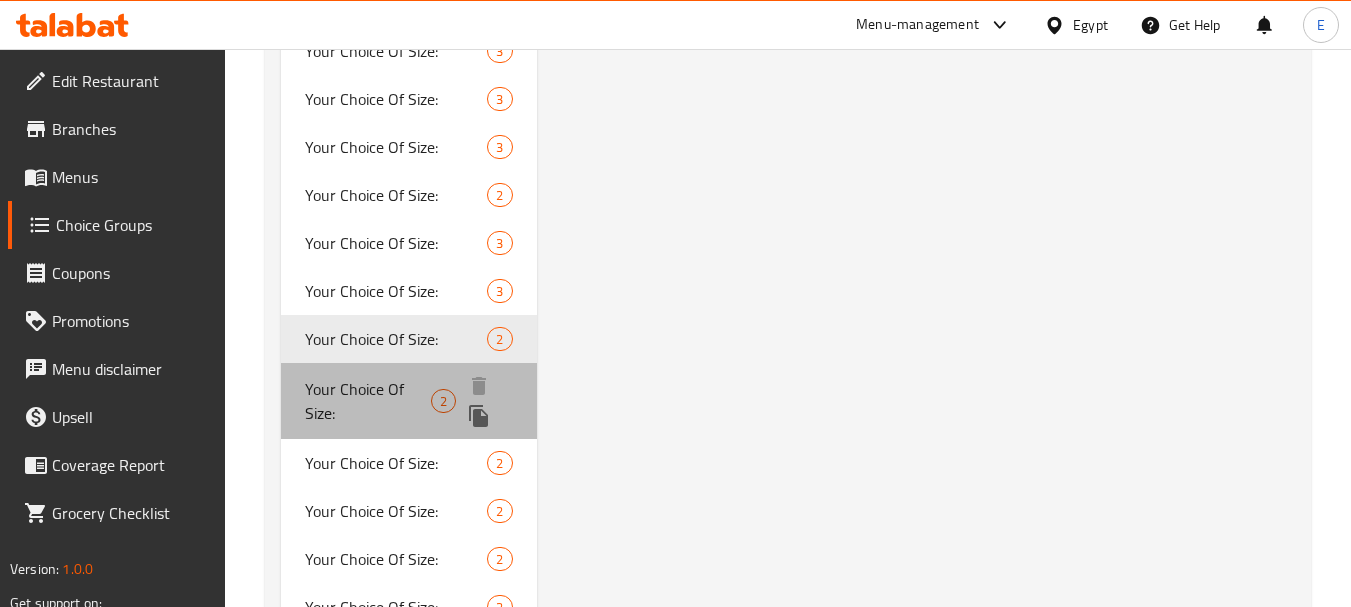 click on "Your Choice Of Size:" at bounding box center (368, 401) 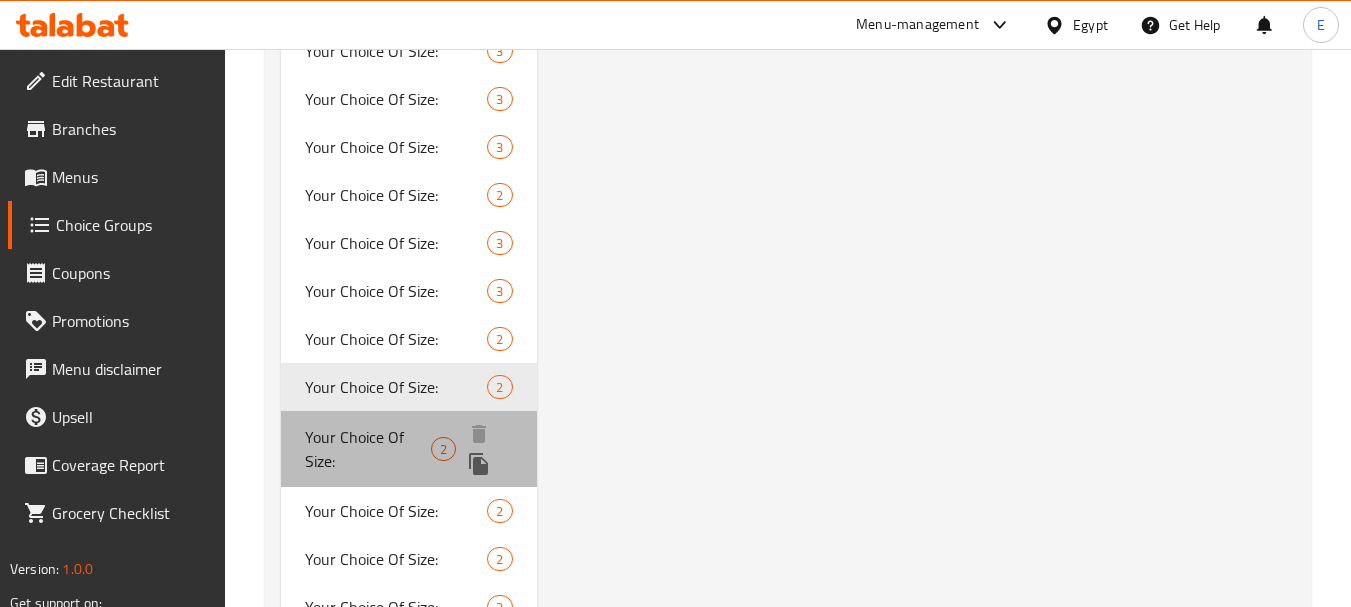 click on "Your Choice Of Size:" at bounding box center (368, 449) 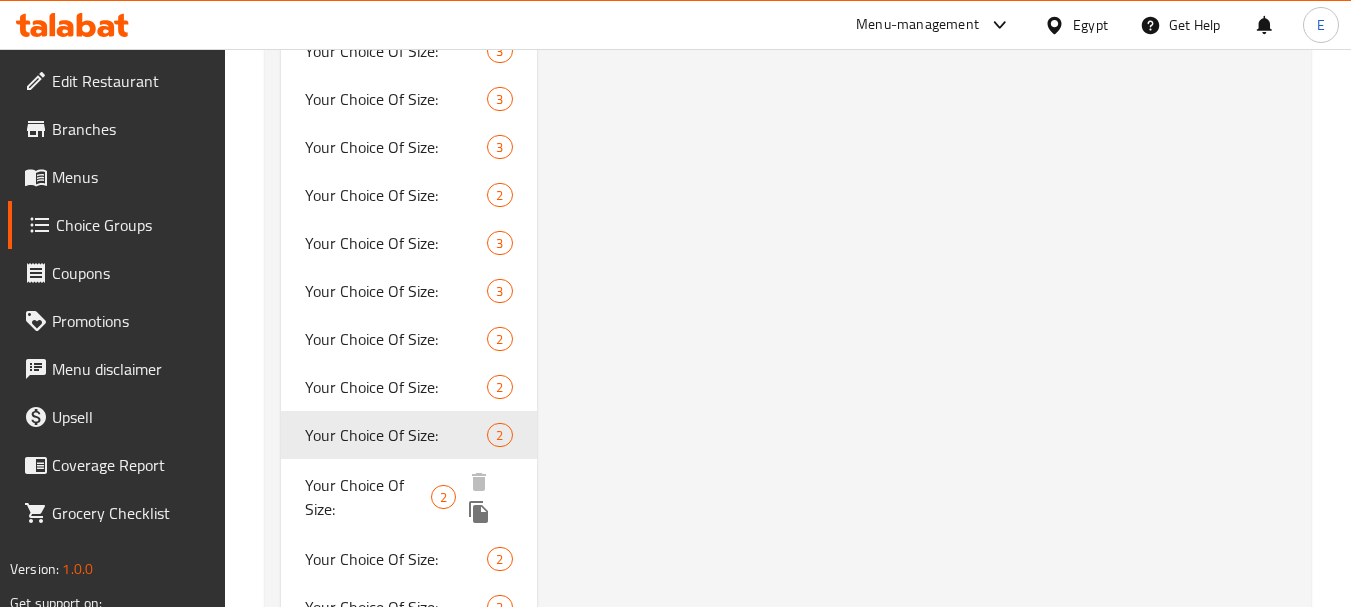 click on "Your Choice Of Size:" at bounding box center (368, 497) 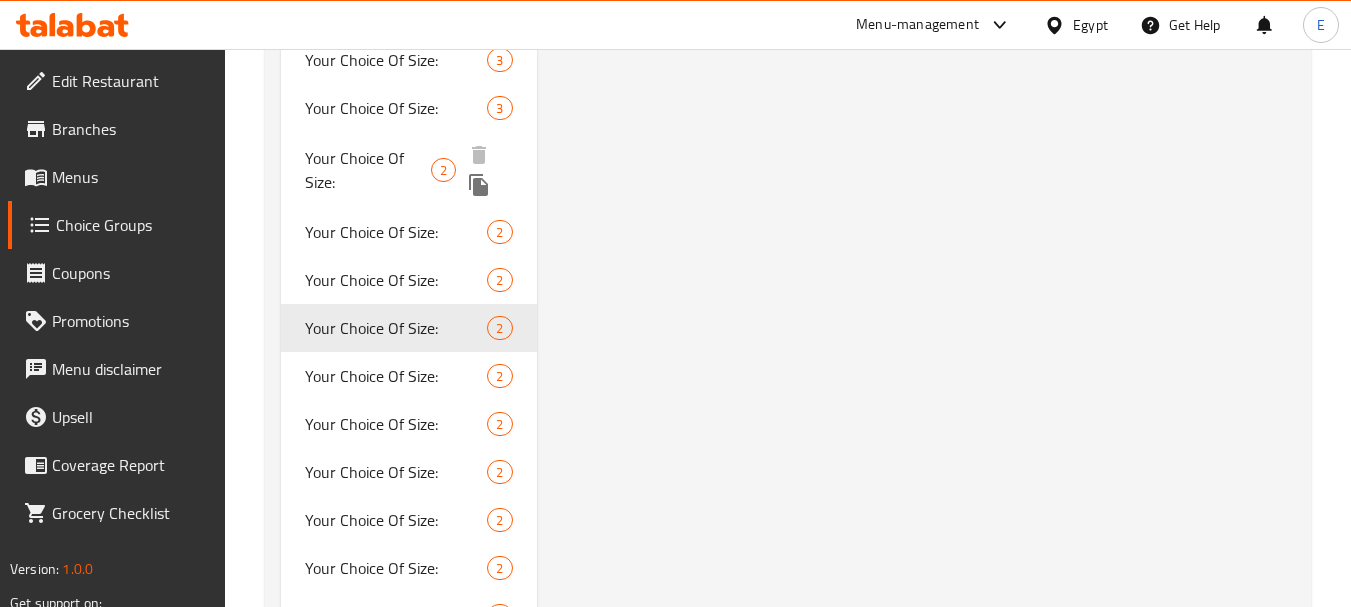 scroll, scrollTop: 2300, scrollLeft: 0, axis: vertical 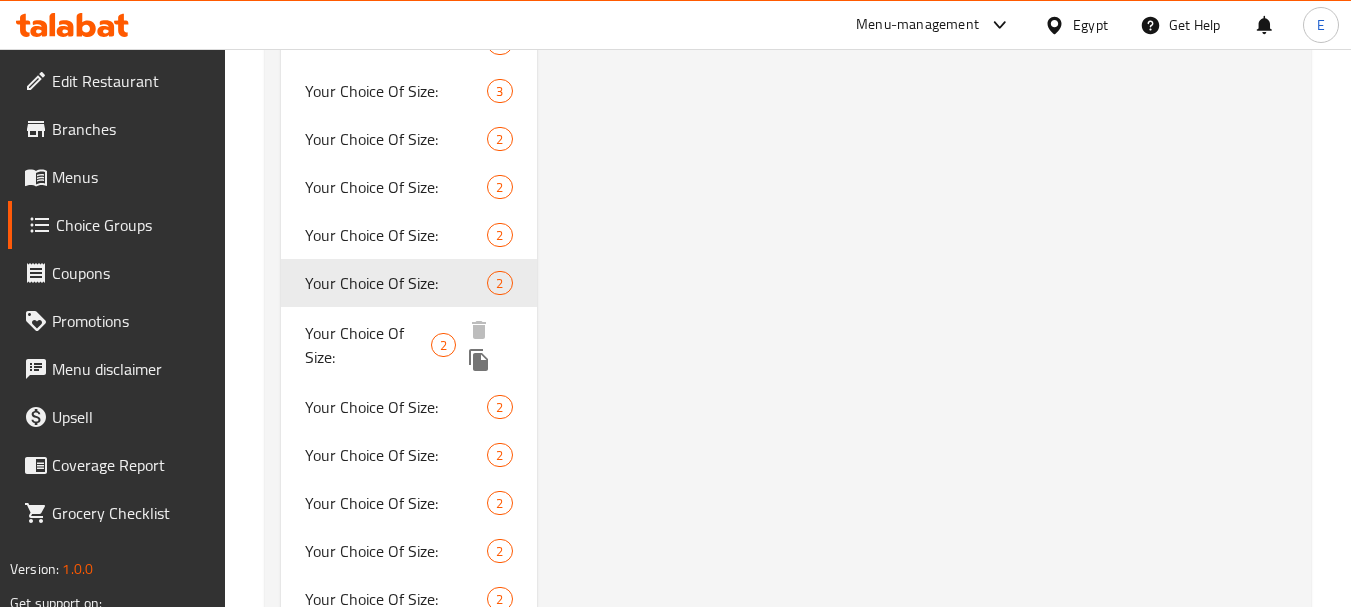click on "Your Choice Of Size:" at bounding box center [368, 345] 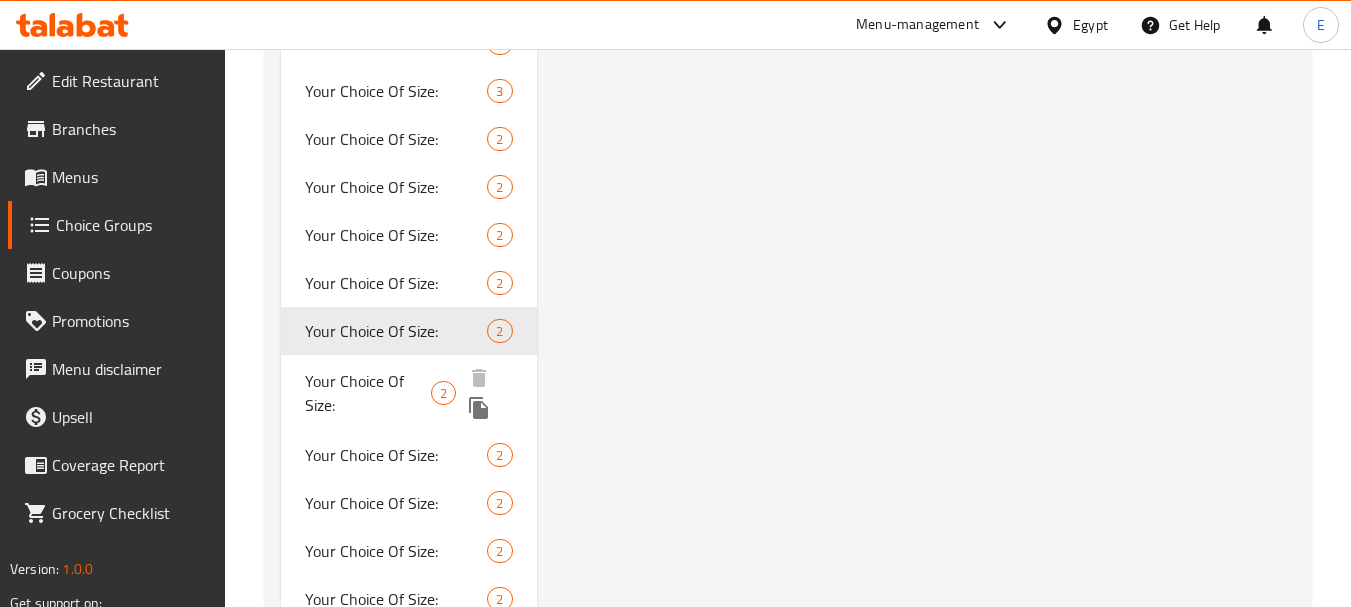 click on "Your Choice Of Size:" at bounding box center [368, 393] 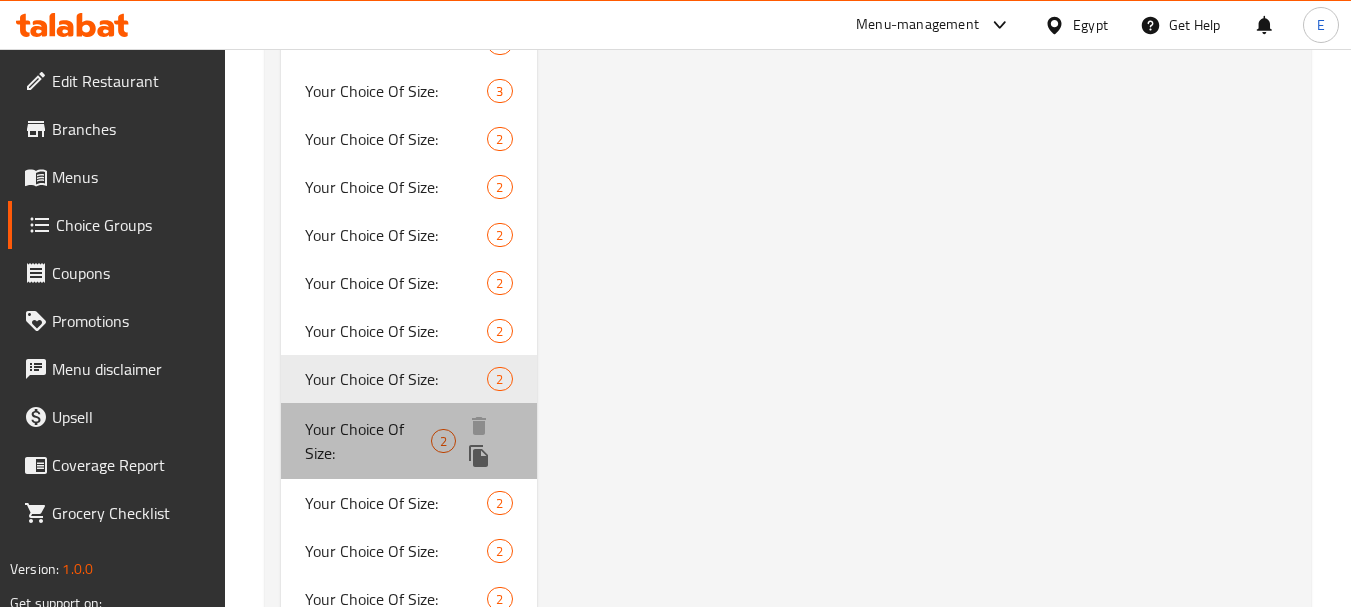 click on "Your Choice Of Size:" at bounding box center [368, 441] 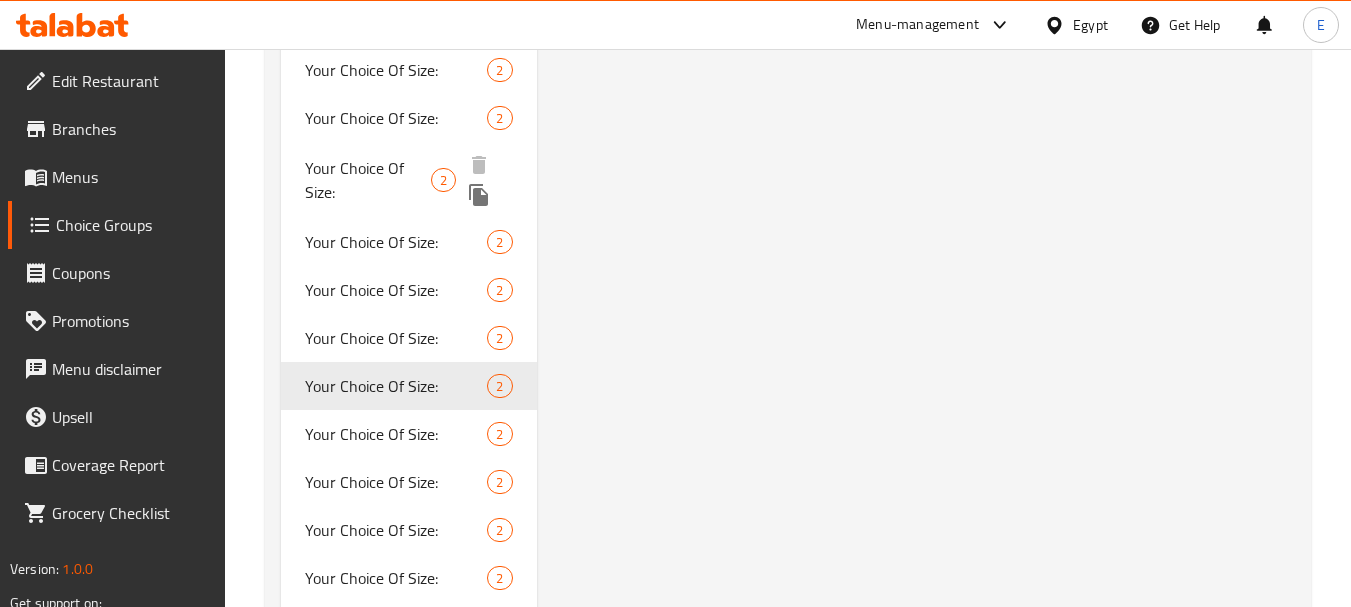 scroll, scrollTop: 2400, scrollLeft: 0, axis: vertical 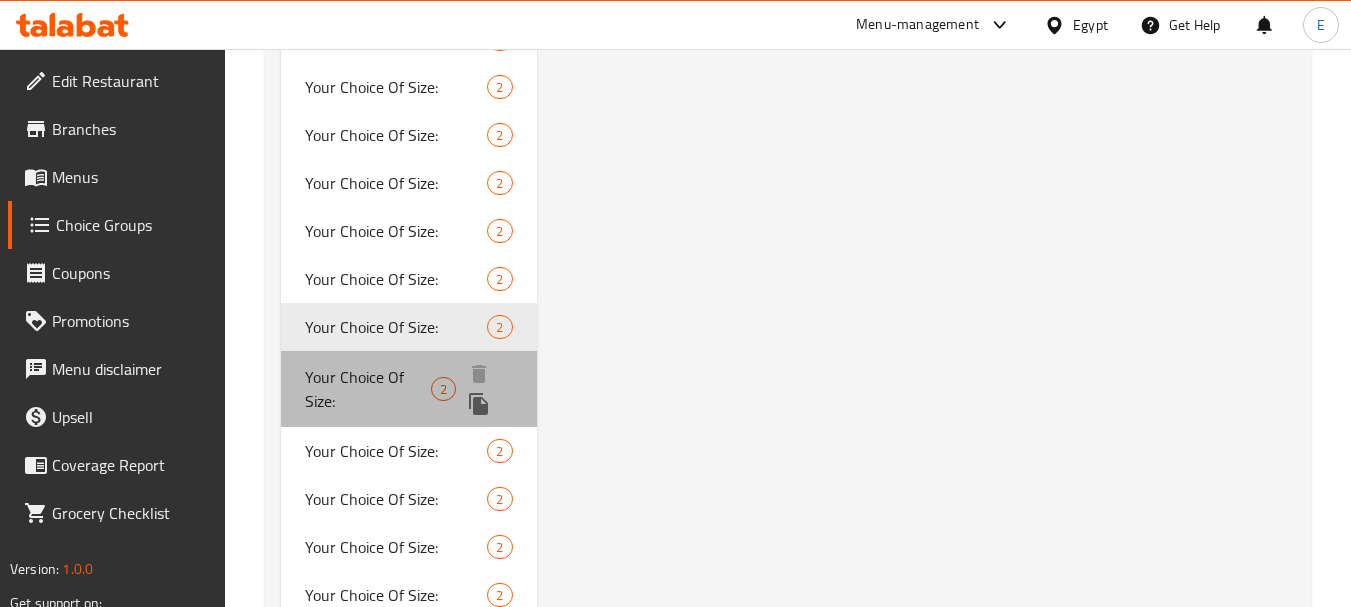 click on "Your Choice Of Size:" at bounding box center [368, 389] 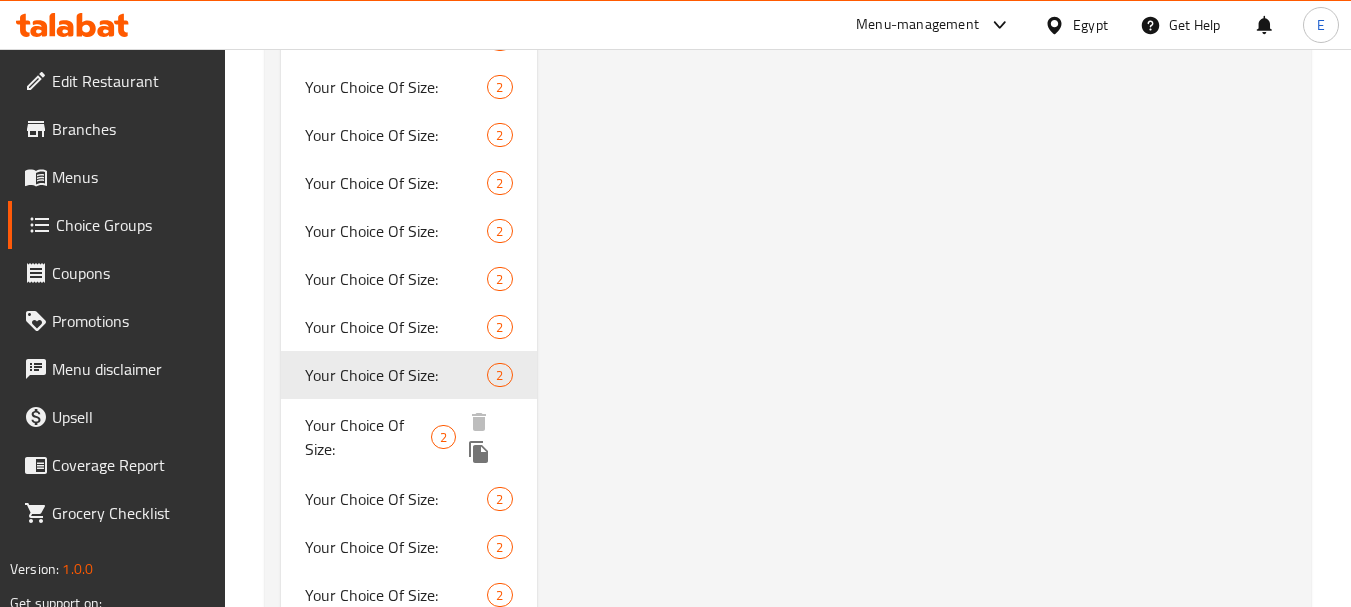 click on "Your Choice Of Size:" at bounding box center (368, 437) 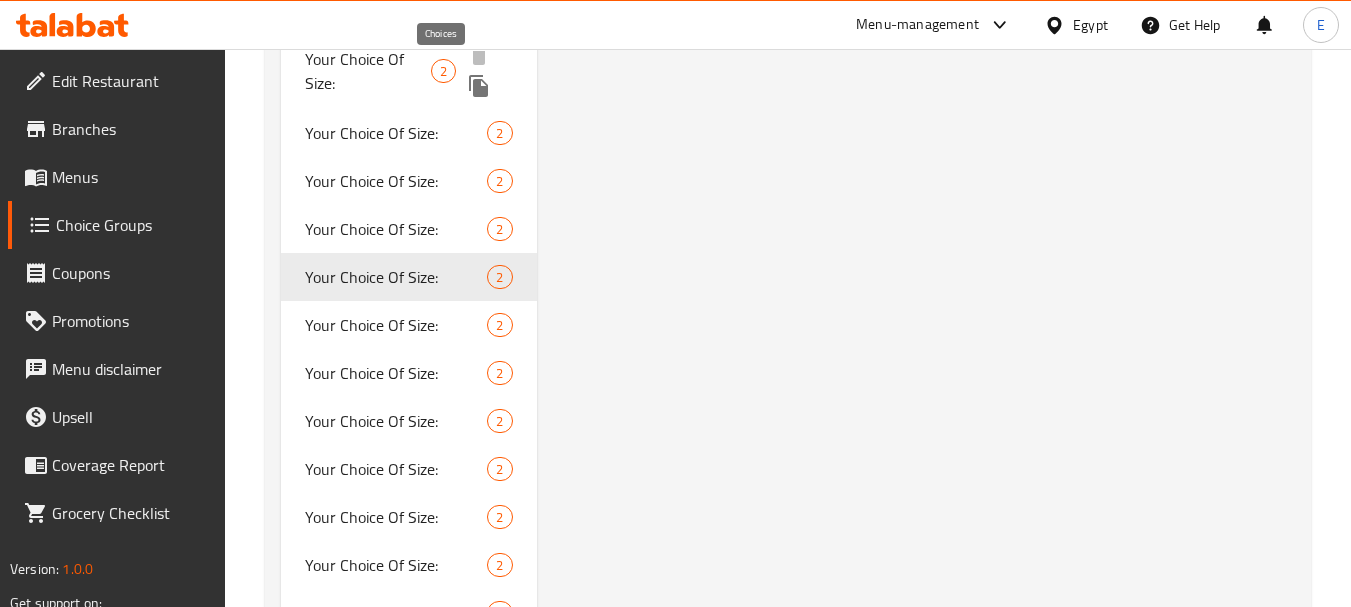 scroll, scrollTop: 2600, scrollLeft: 0, axis: vertical 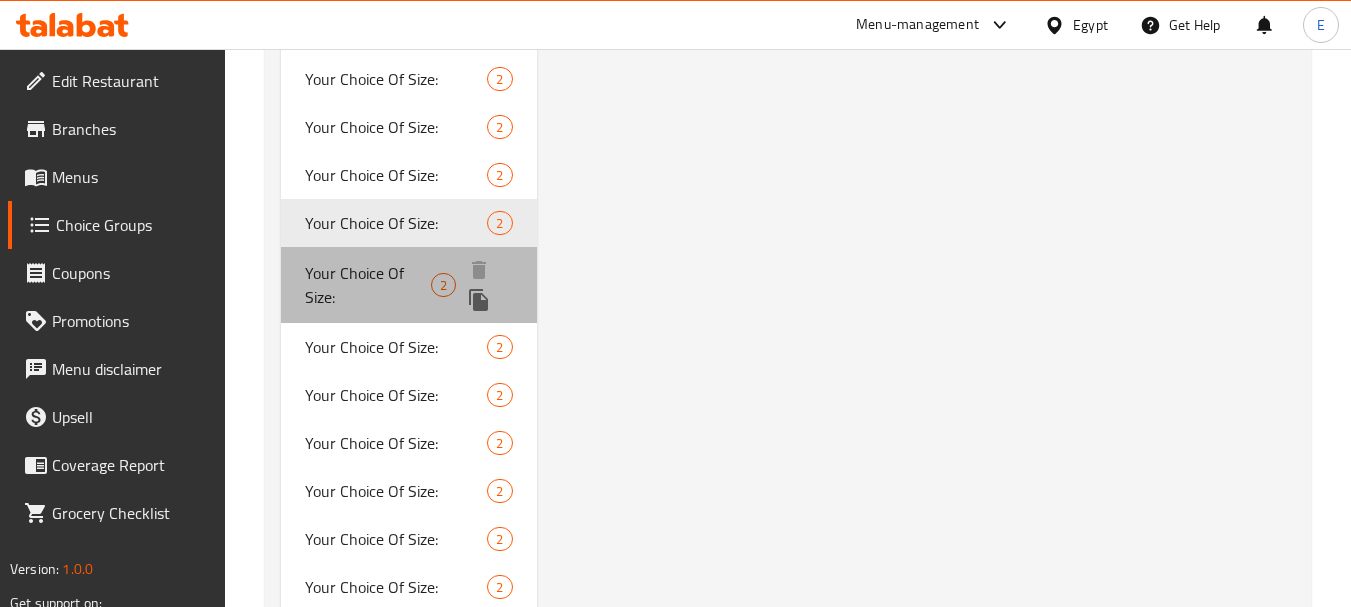click on "Your Choice Of Size:" at bounding box center [368, 285] 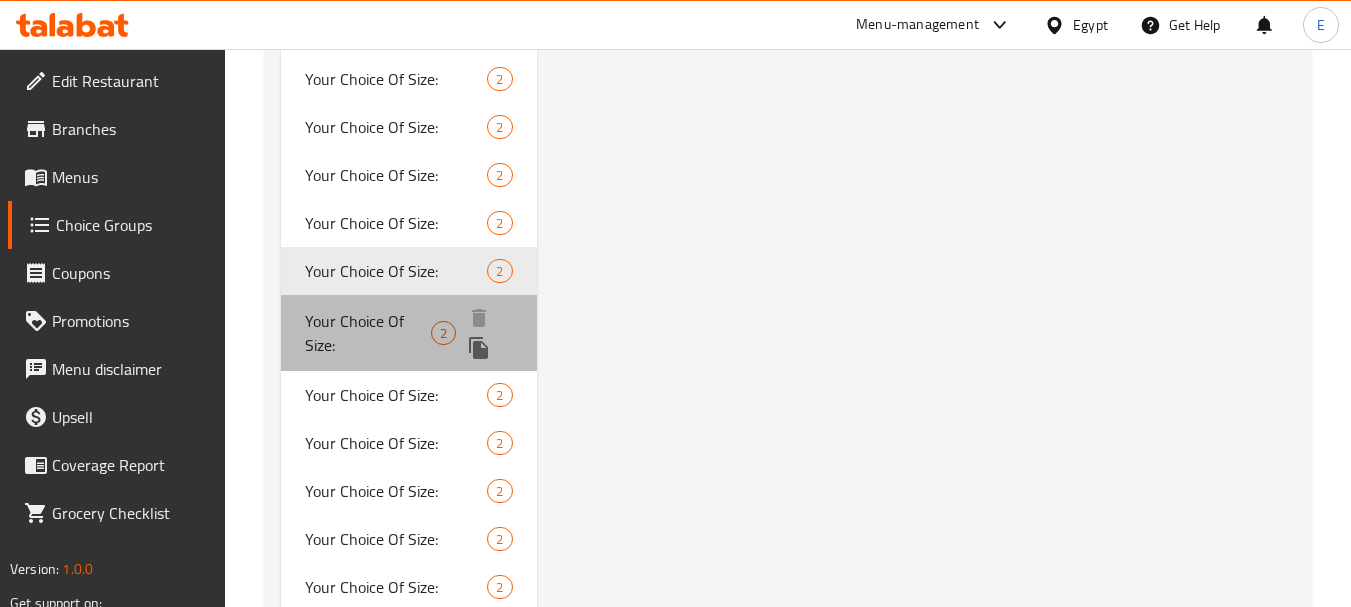 click on "Your Choice Of Size:" at bounding box center [368, 333] 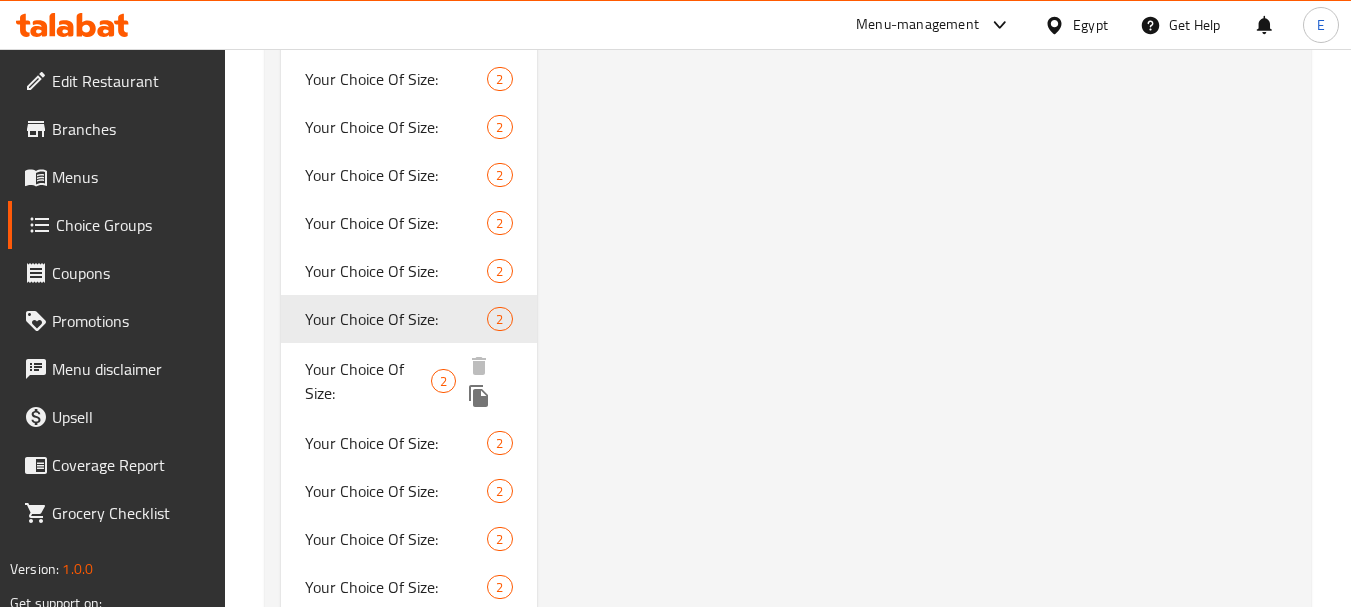 click on "Your Choice Of Size:" at bounding box center (368, 381) 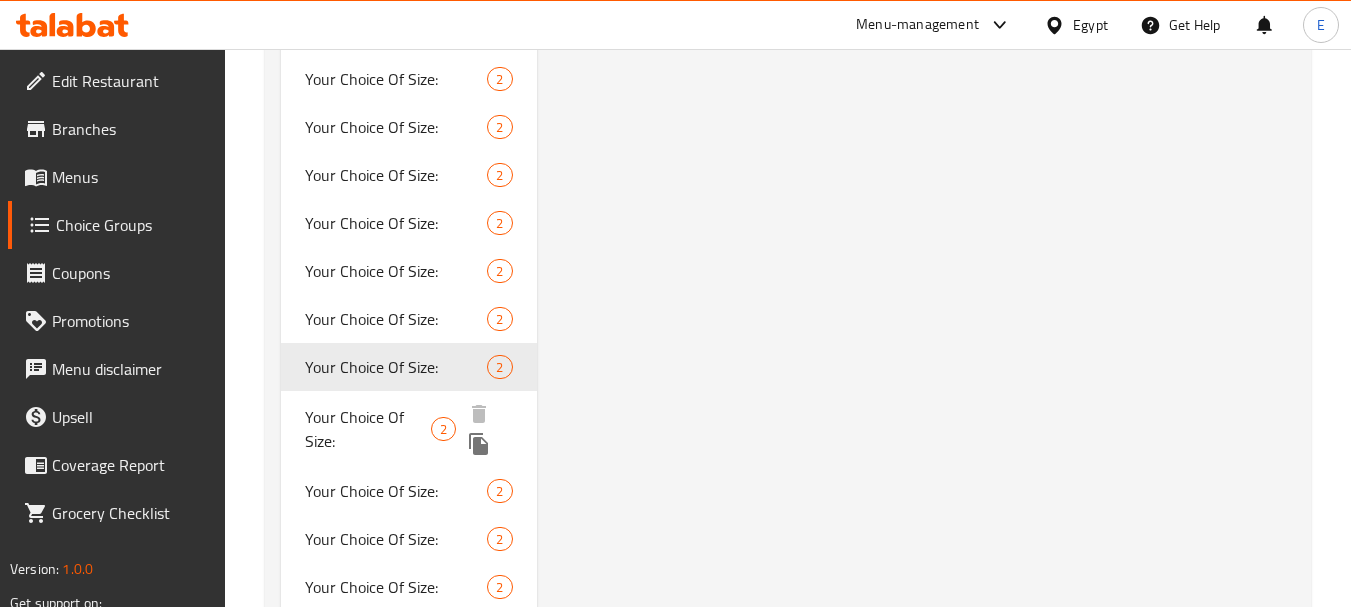 click on "Your Choice Of Size:" at bounding box center [368, 429] 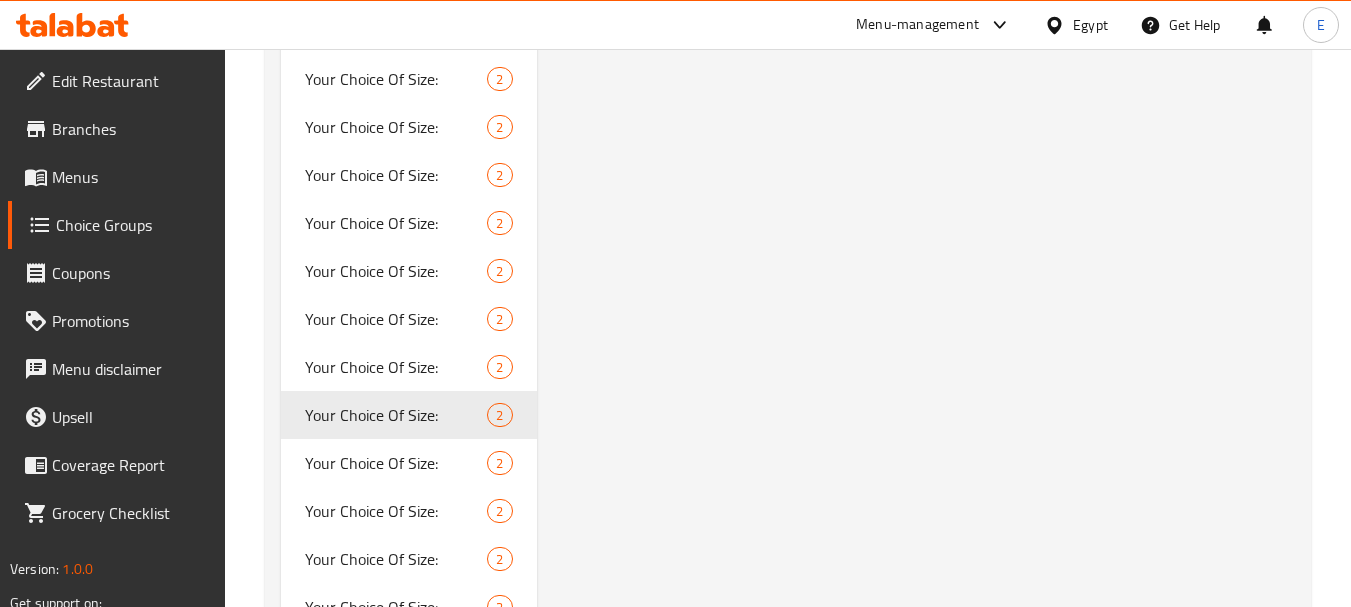 type on "Your Choice Of Size:" 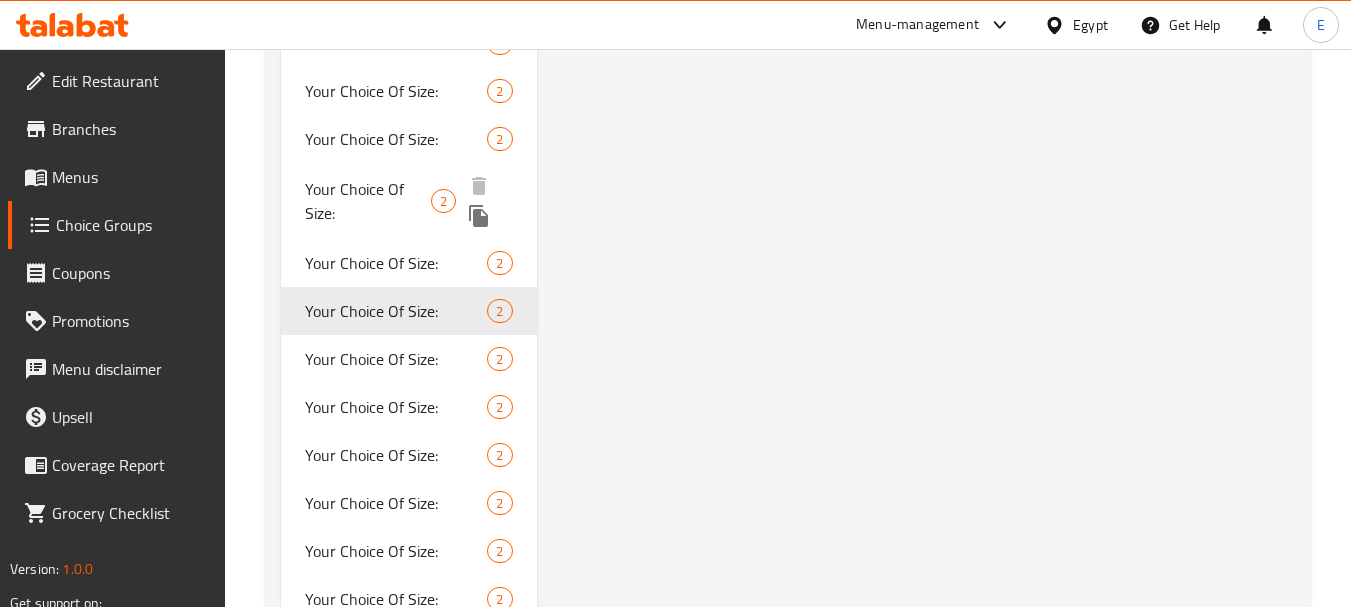 scroll, scrollTop: 2800, scrollLeft: 0, axis: vertical 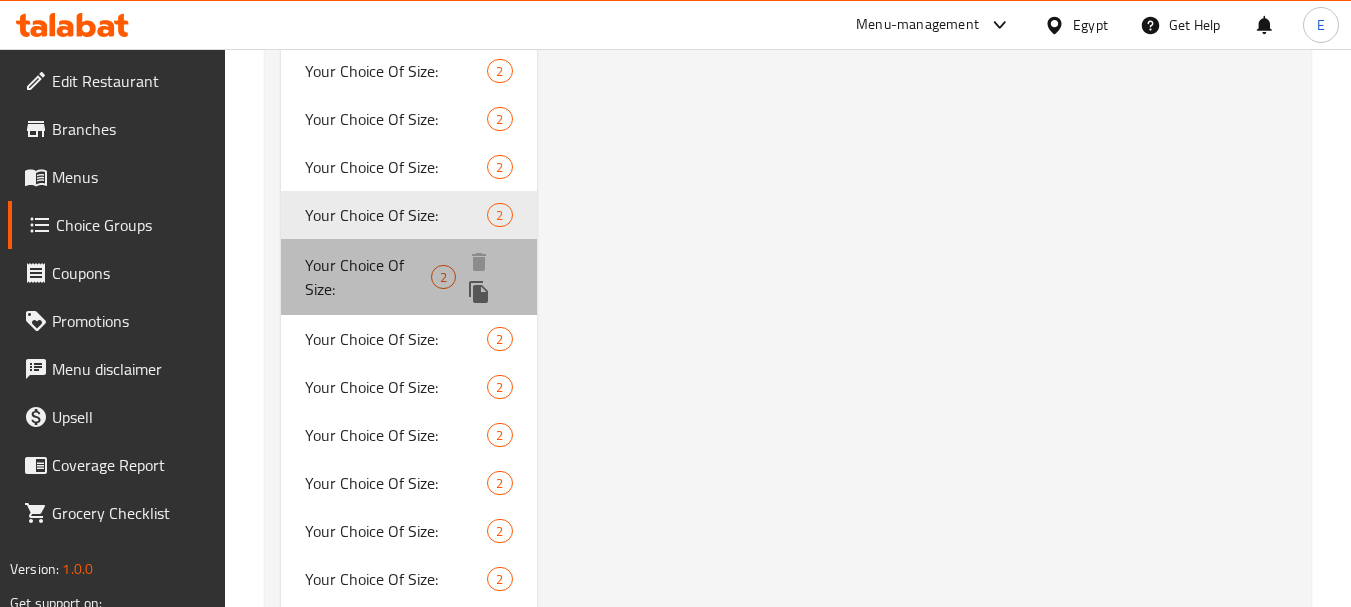 click on "Your Choice Of Size:" at bounding box center [368, 277] 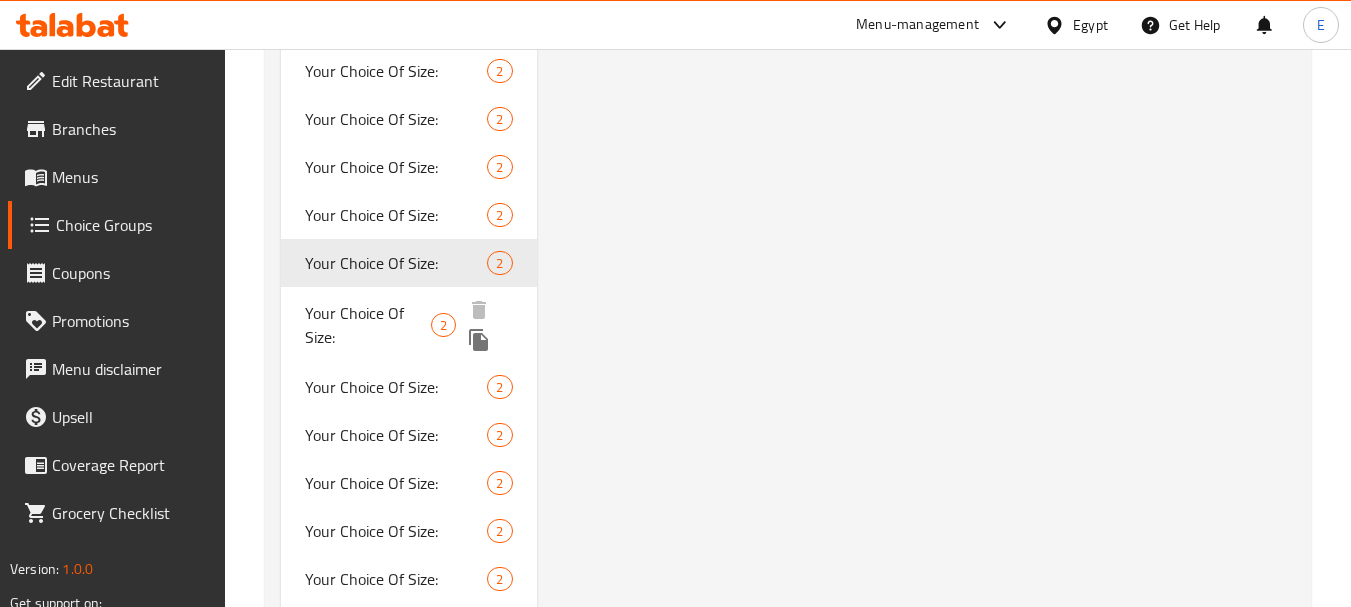 click on "Your Choice Of Size:" at bounding box center [368, 325] 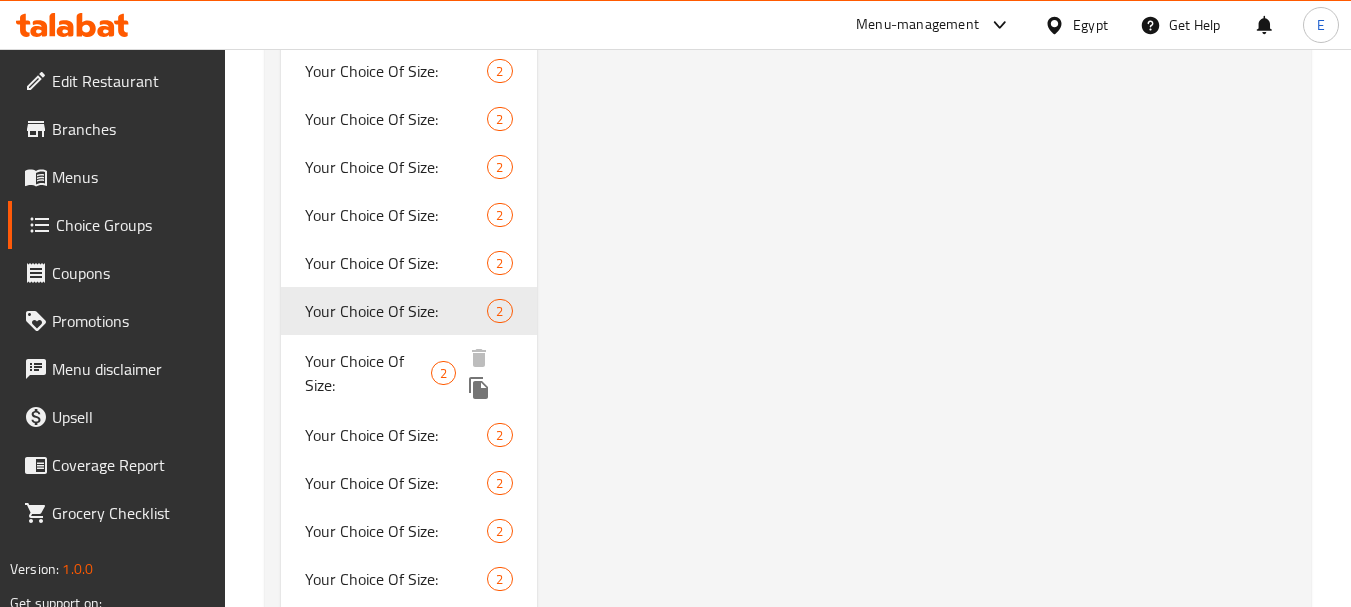 click on "Your Choice Of Size:" at bounding box center [368, 373] 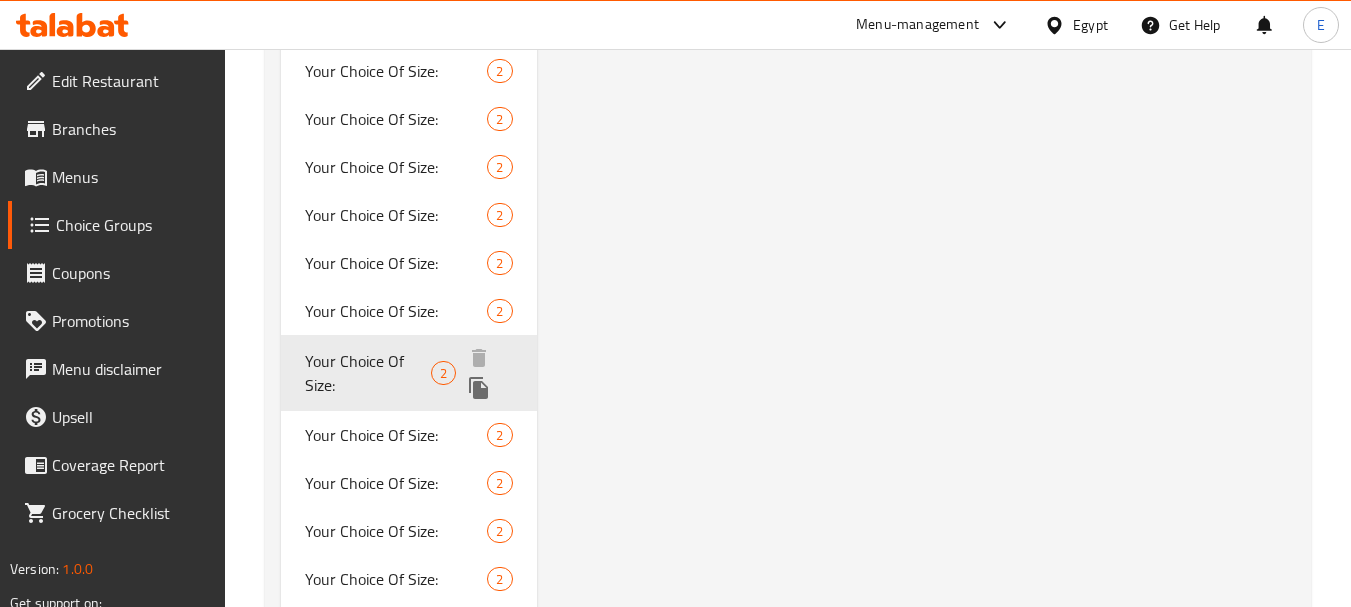 click on "Your Choice Of Size:" at bounding box center (368, 373) 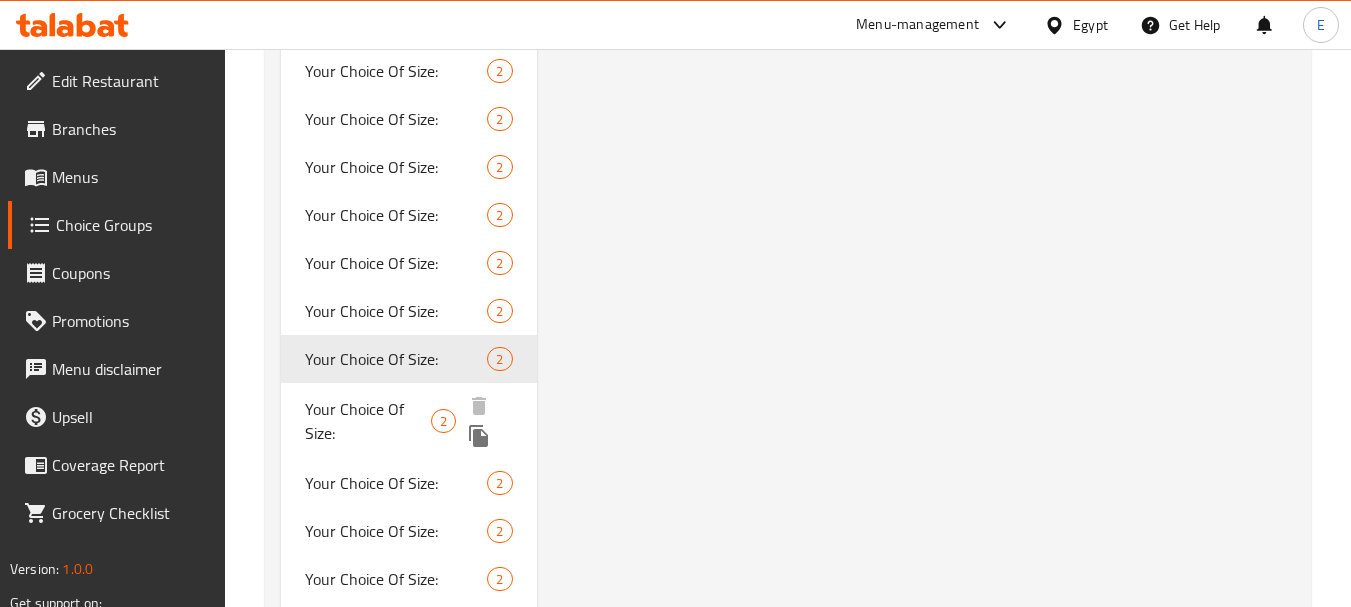 click on "Your Choice Of Size:" at bounding box center (368, 421) 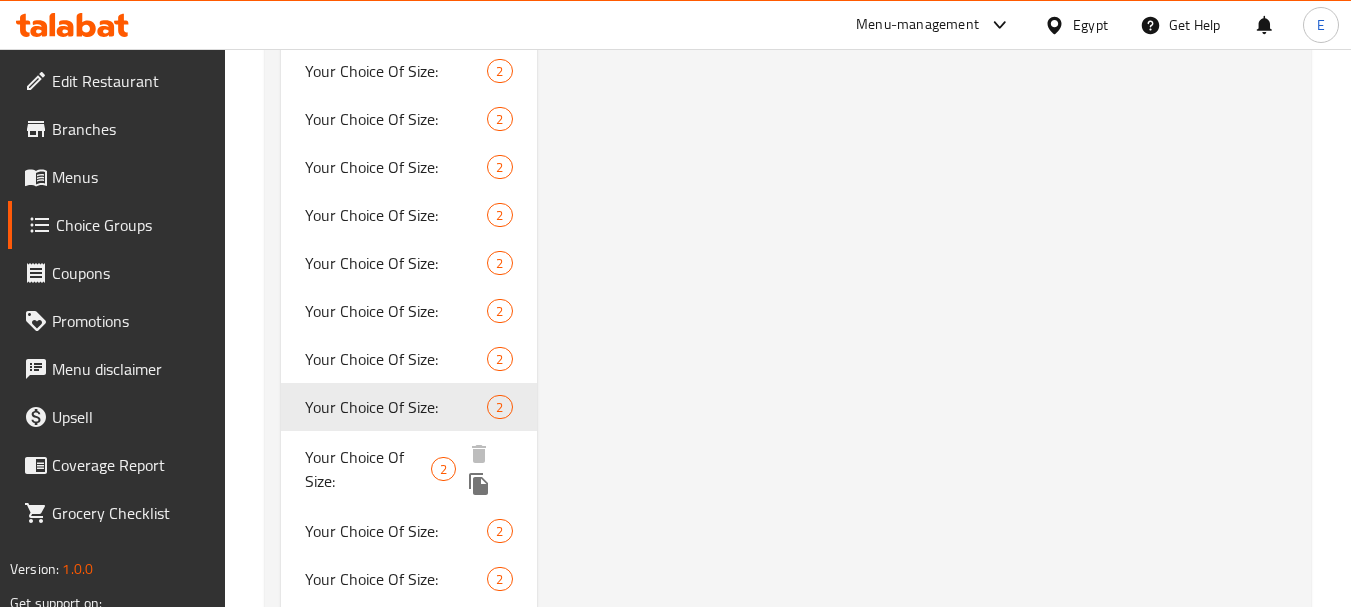 click on "Your Choice Of Size:" at bounding box center [368, 469] 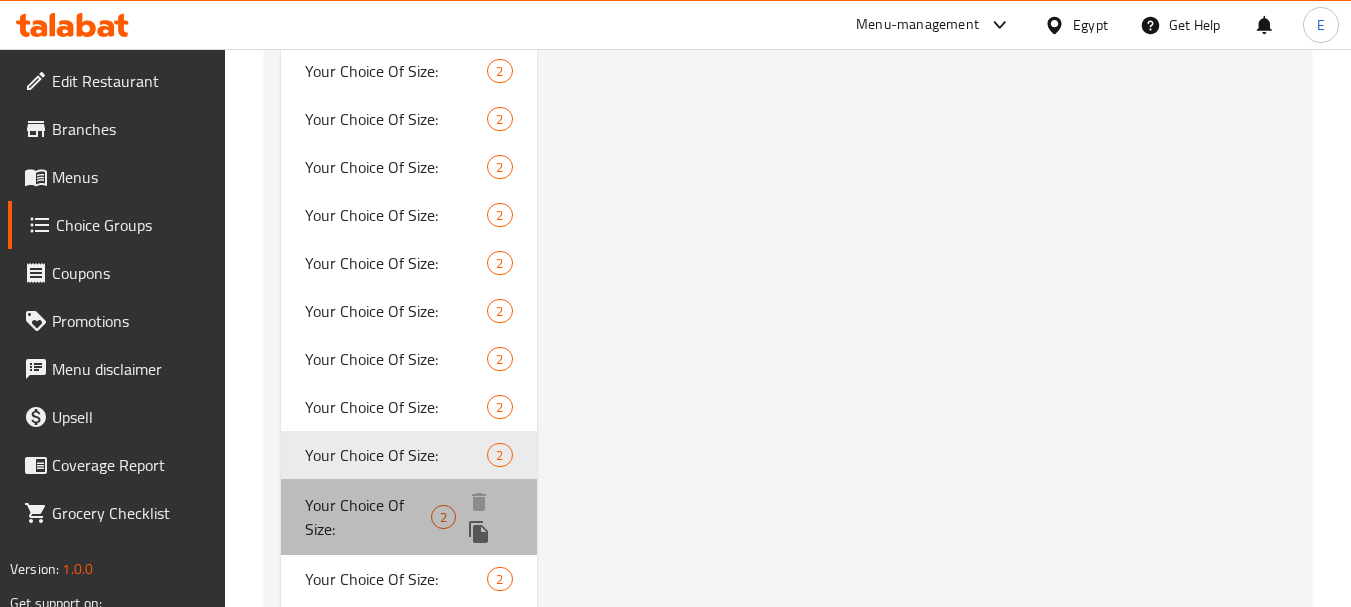 click on "Your Choice Of Size:" at bounding box center [368, 517] 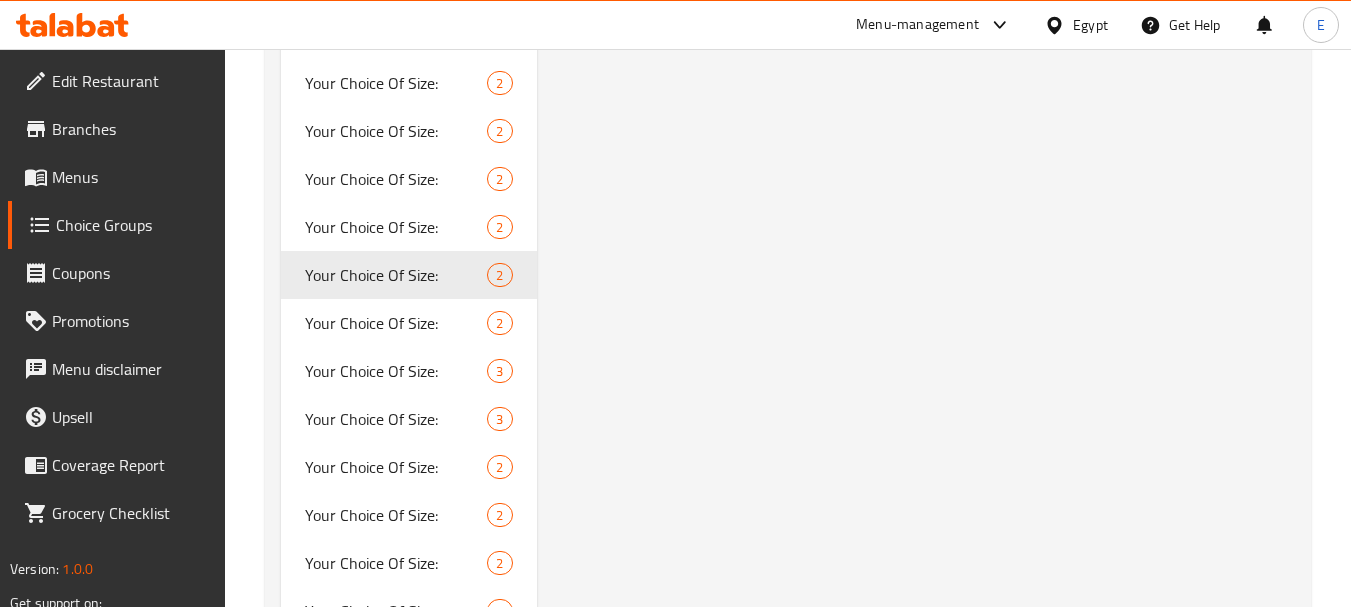 scroll, scrollTop: 3100, scrollLeft: 0, axis: vertical 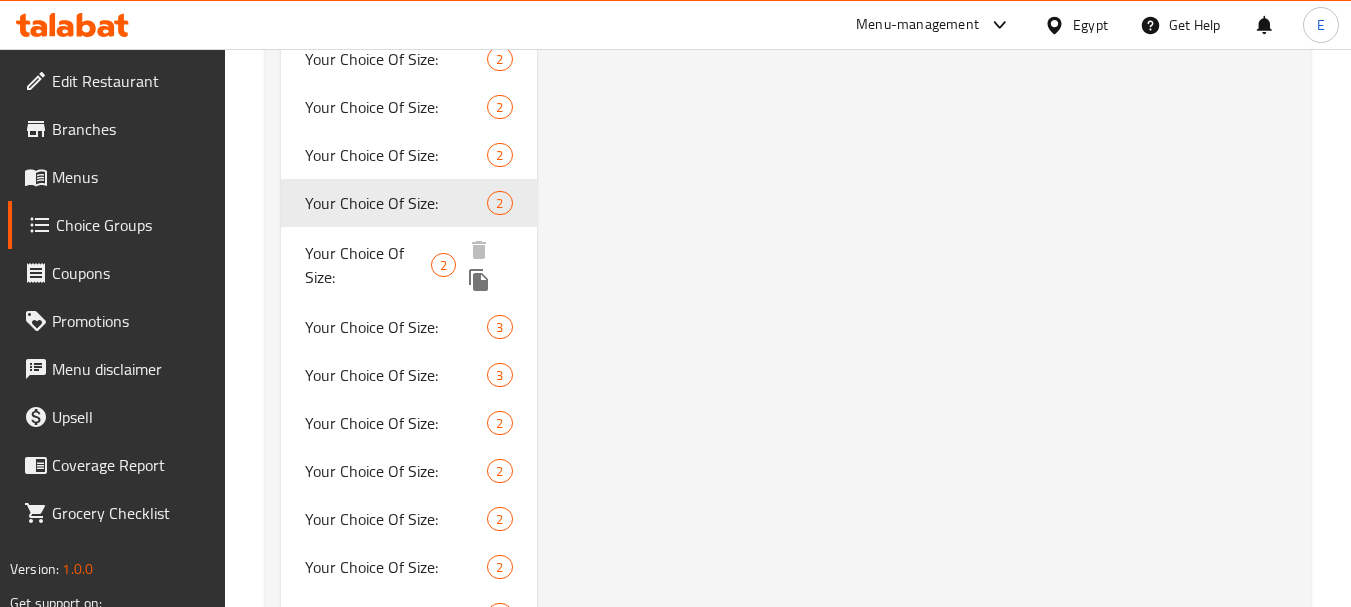 click on "Your Choice Of Size:" at bounding box center (368, 265) 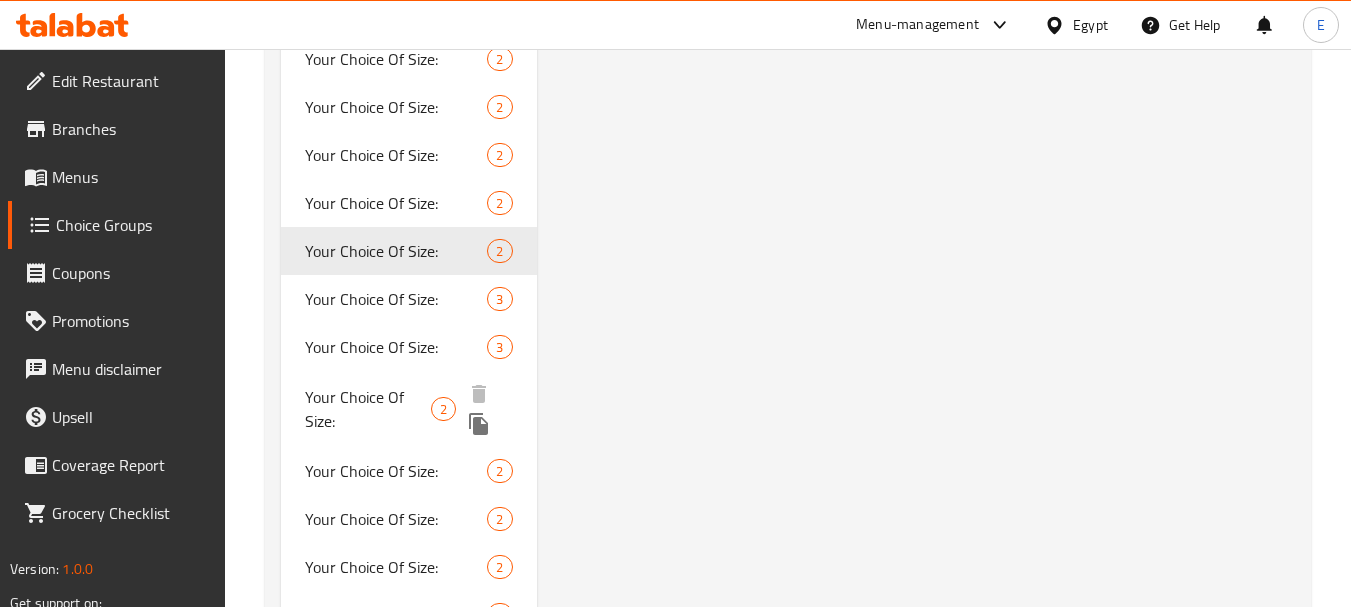 click on "Your Choice Of Size:" at bounding box center (368, 409) 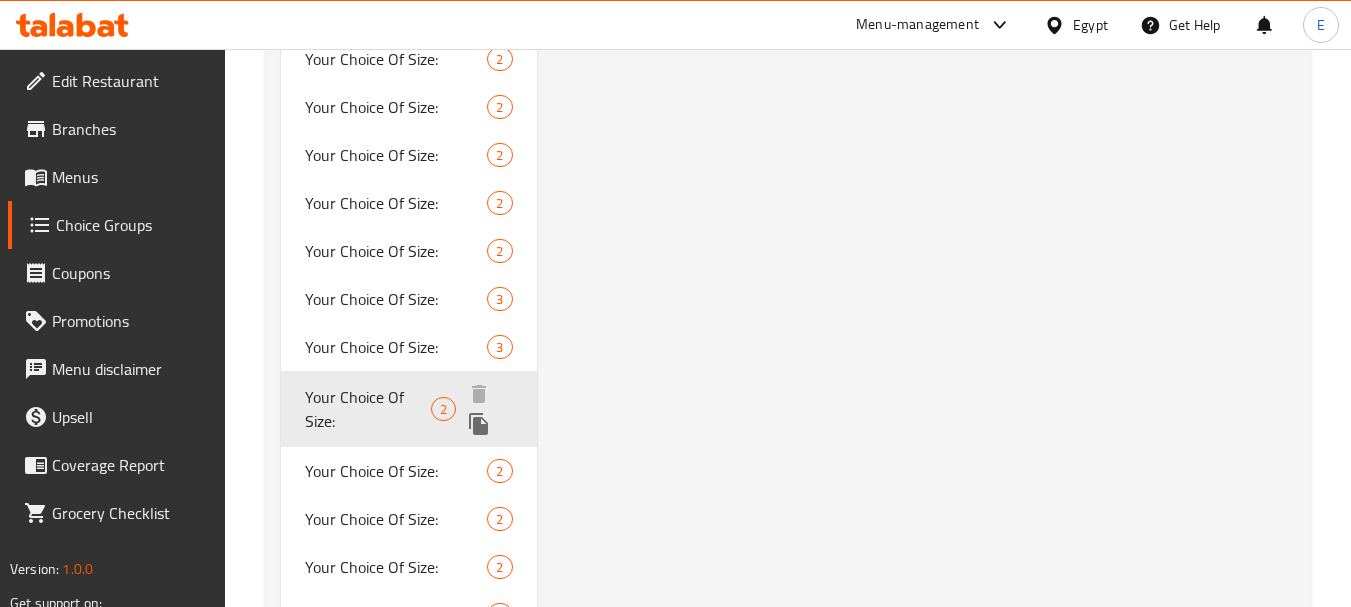 scroll, scrollTop: 3200, scrollLeft: 0, axis: vertical 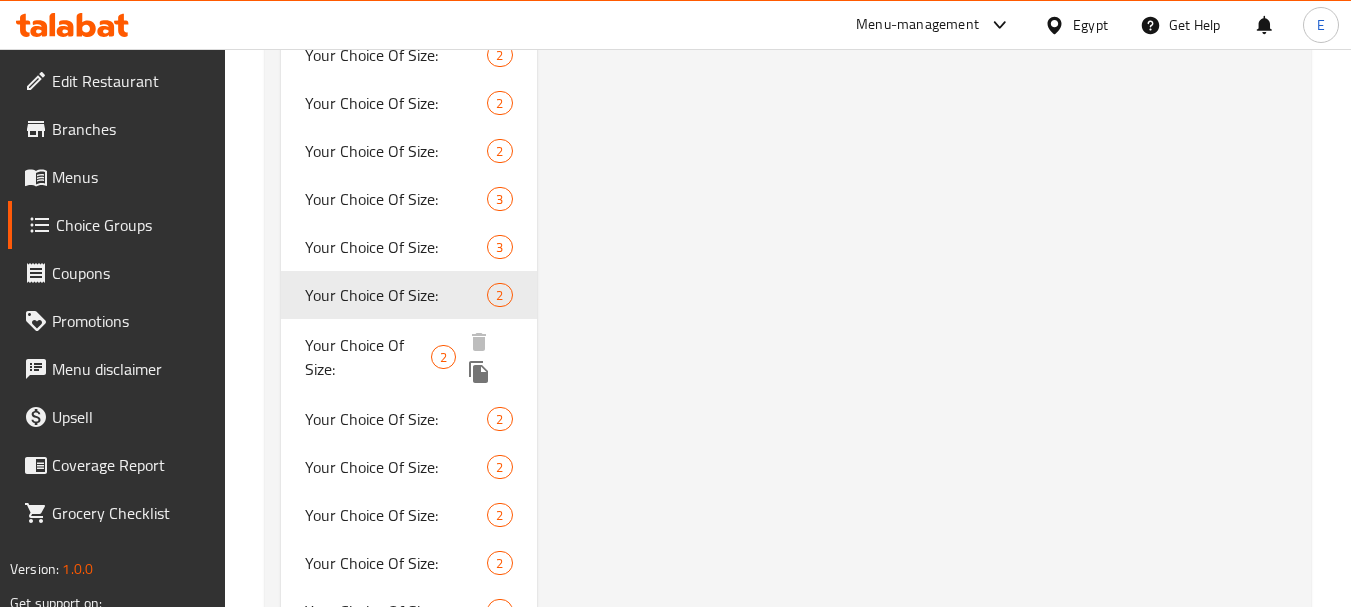 click on "Your Choice Of Size:" at bounding box center (368, 357) 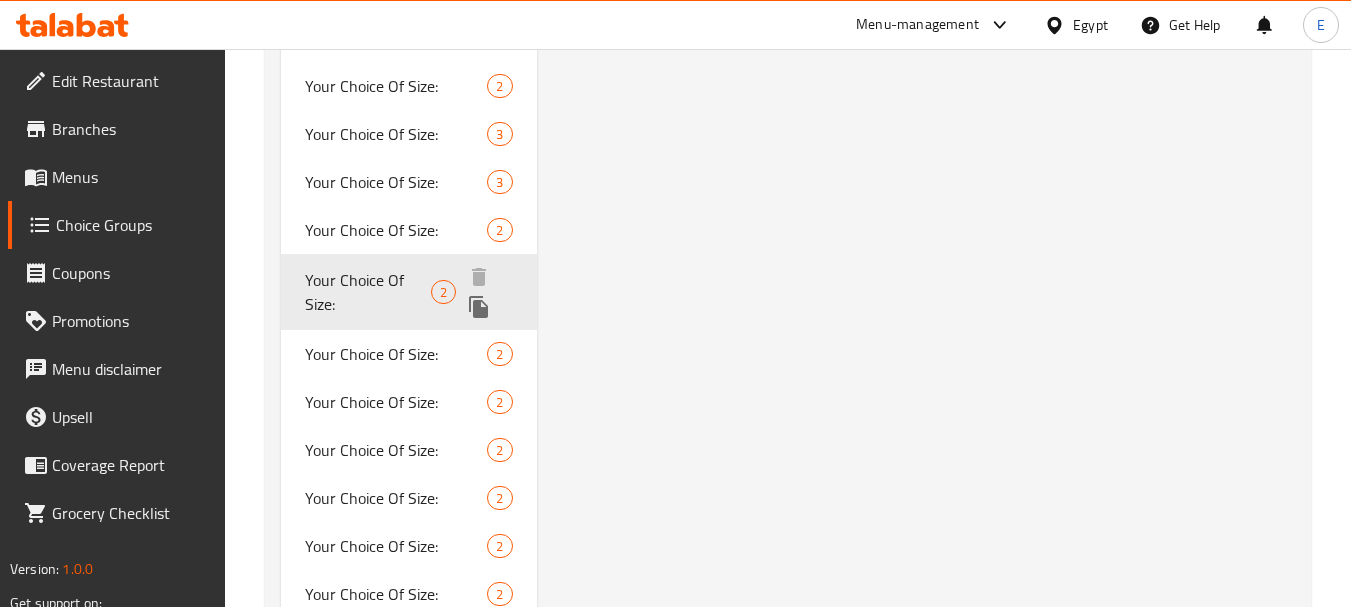 scroll, scrollTop: 3300, scrollLeft: 0, axis: vertical 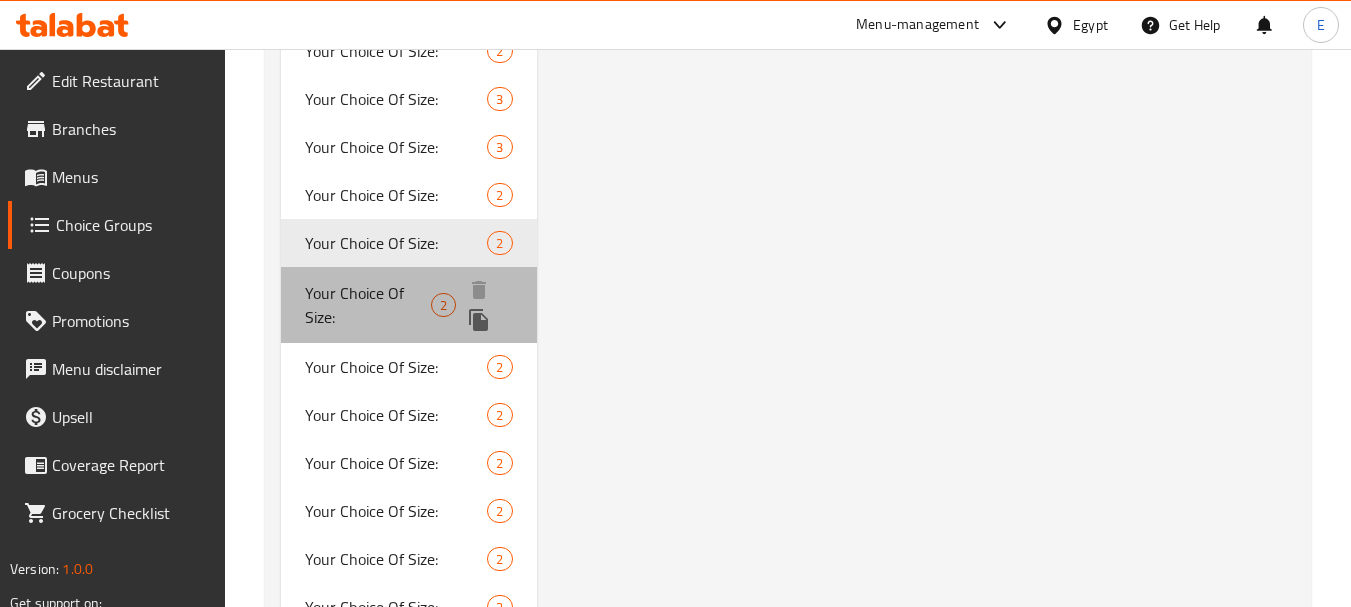 click on "Your Choice Of Size:" at bounding box center [368, 305] 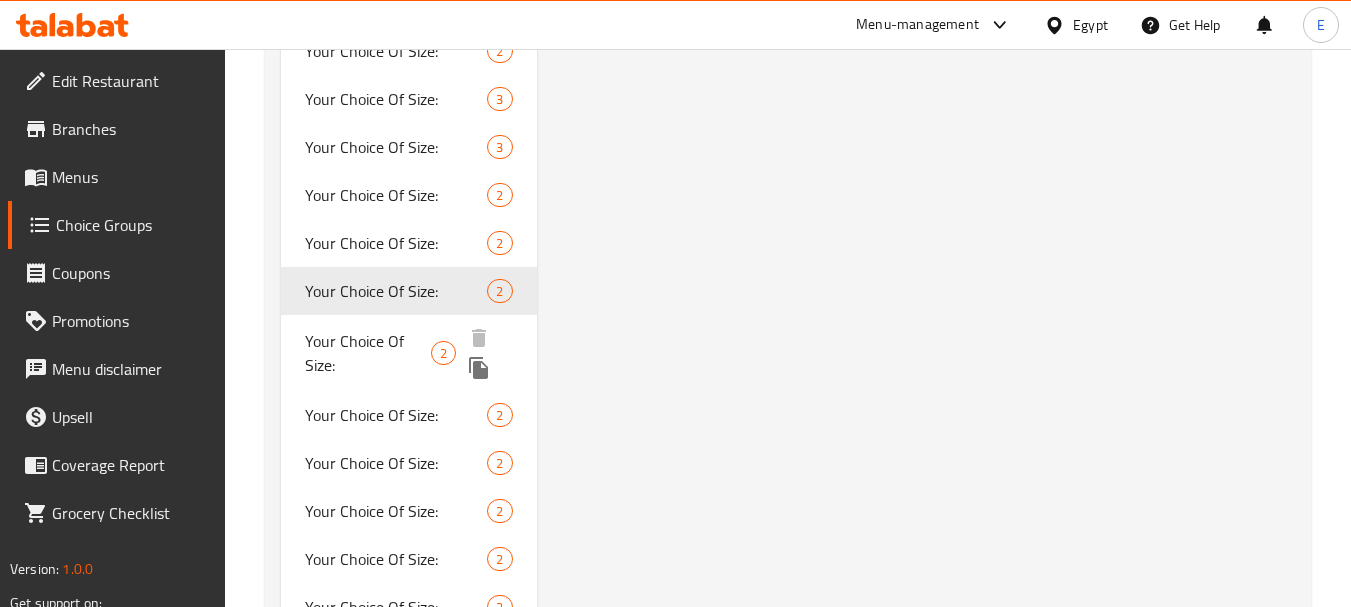 click on "Your Choice Of Size:" at bounding box center [368, 353] 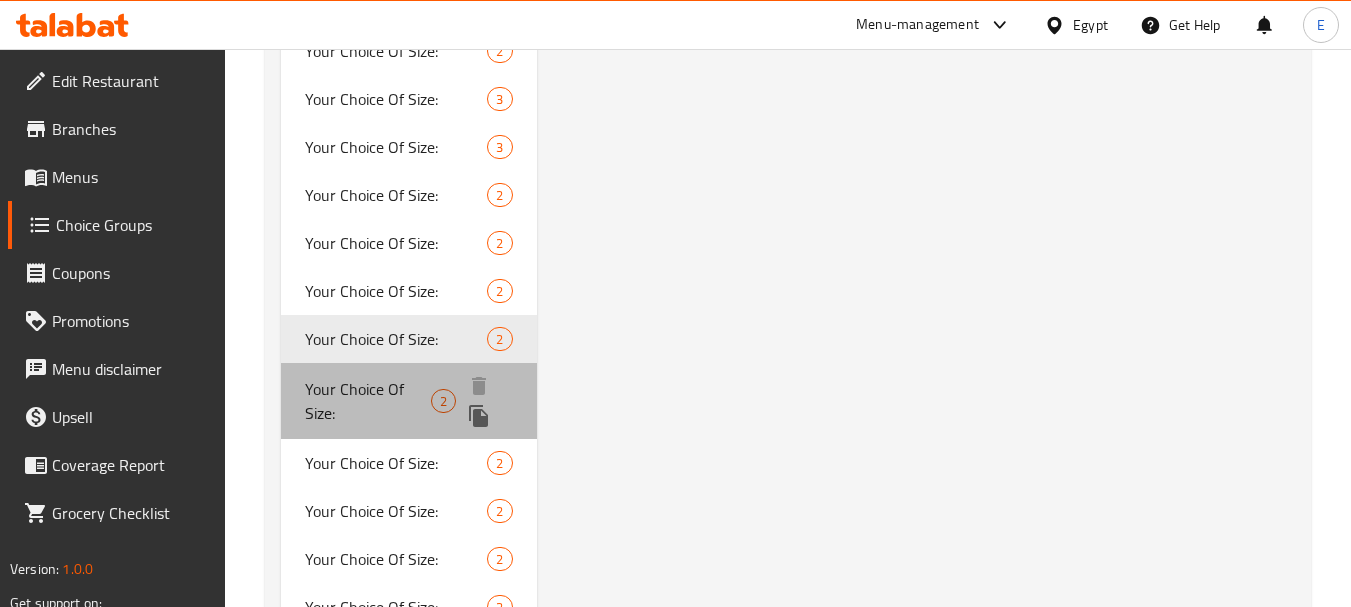 click on "Your Choice Of Size:" at bounding box center (368, 401) 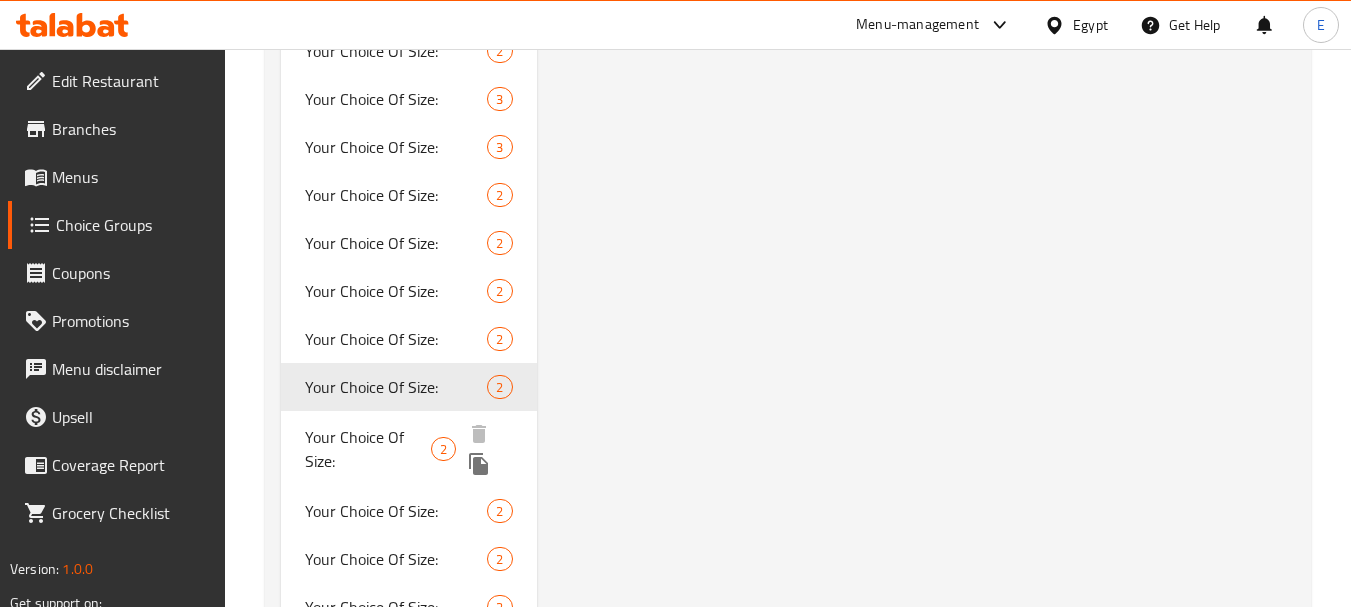 click on "Your Choice Of Size:" at bounding box center [368, 449] 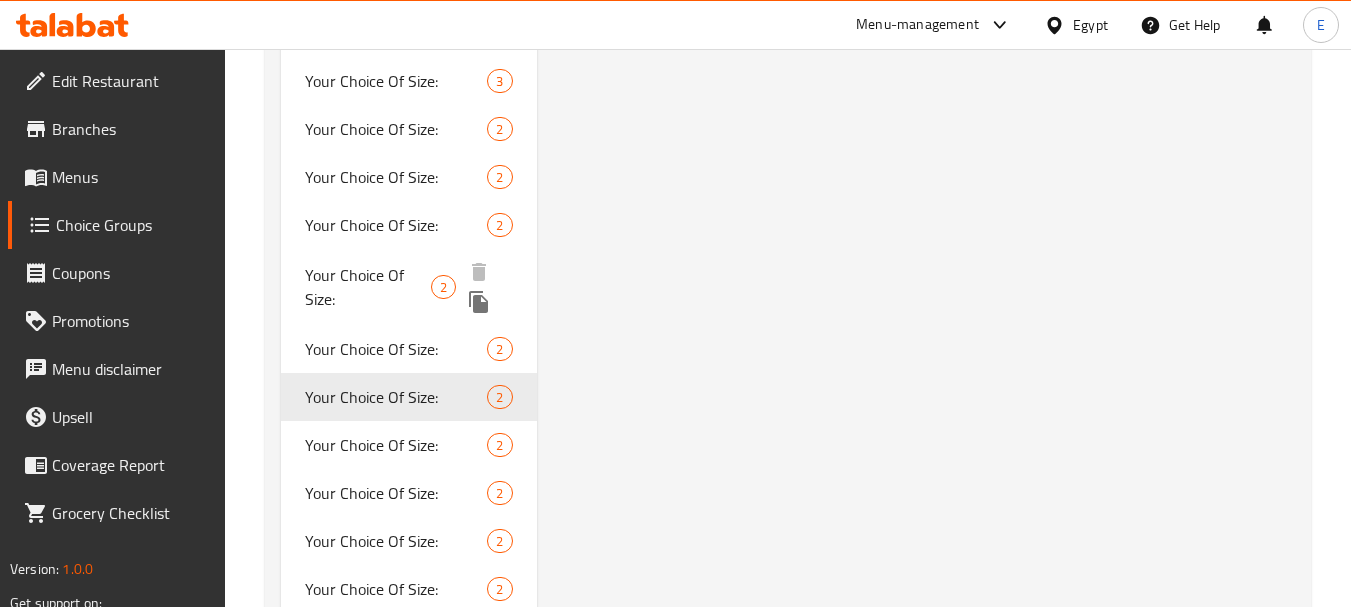 scroll, scrollTop: 3500, scrollLeft: 0, axis: vertical 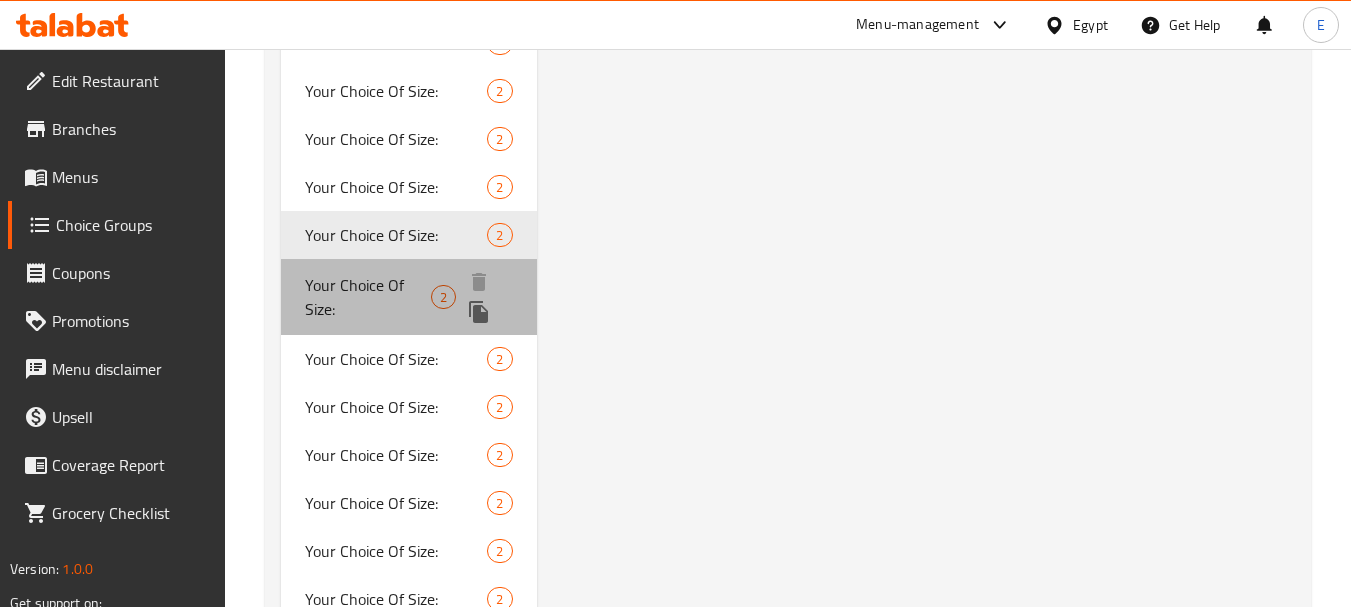 click on "Your Choice Of Size:" at bounding box center [368, 297] 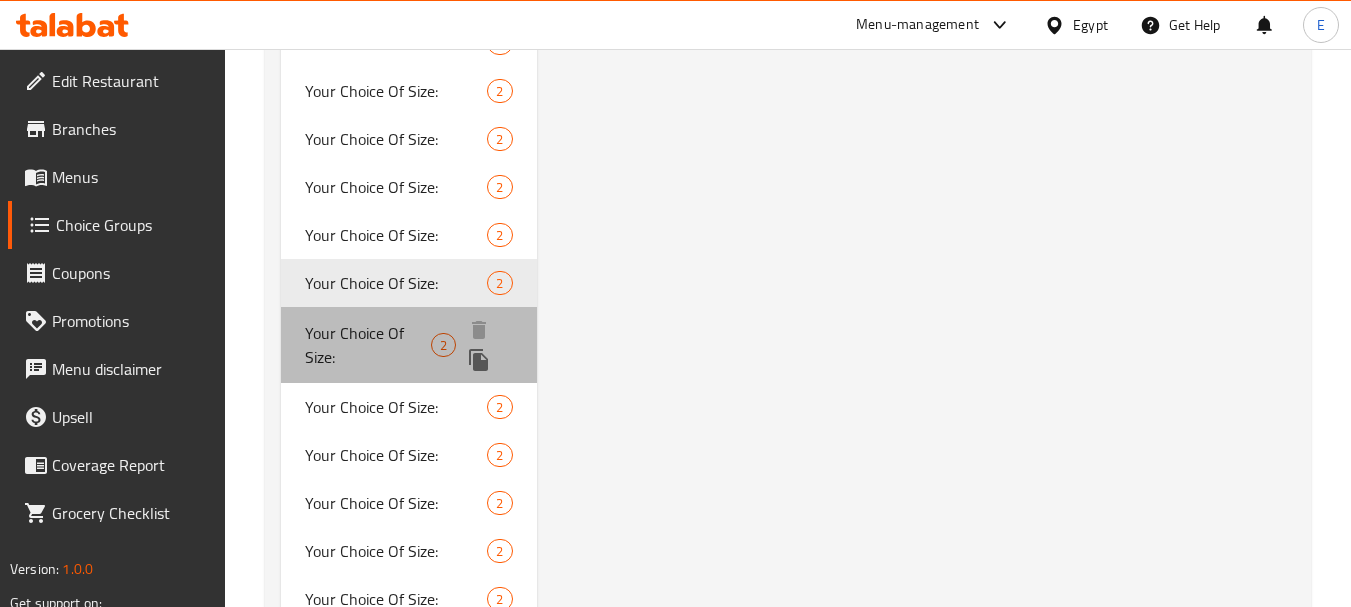 click on "Your Choice Of Size:" at bounding box center (368, 345) 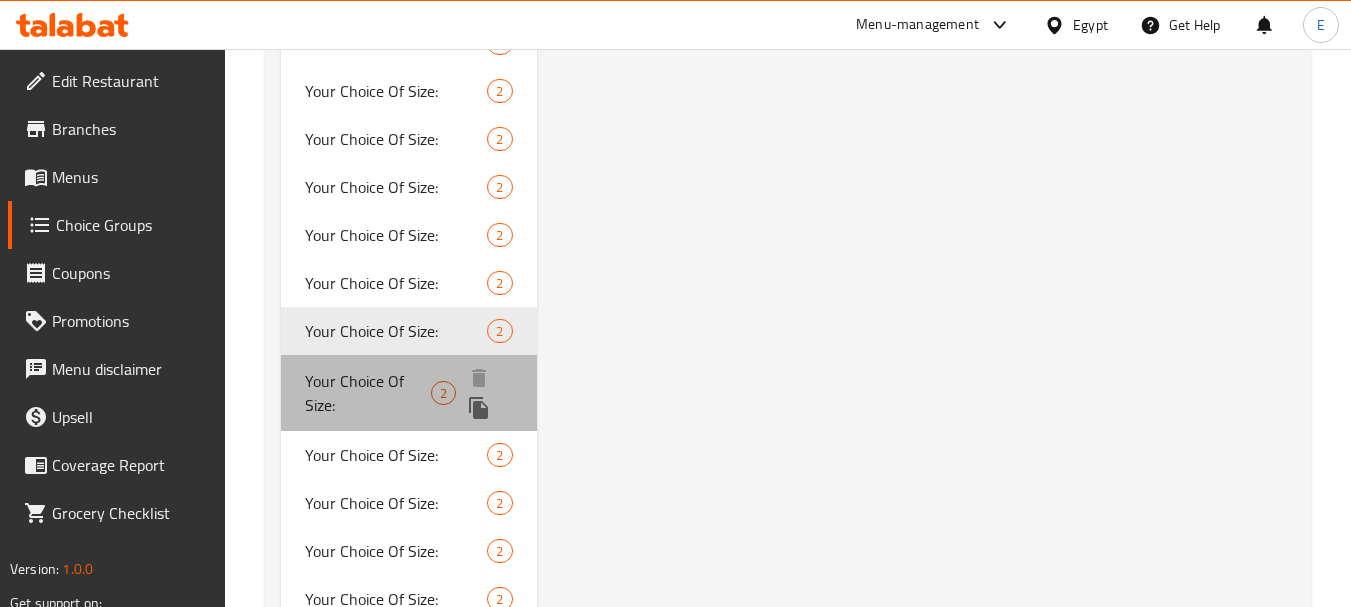 click on "Your Choice Of Size:" at bounding box center [368, 393] 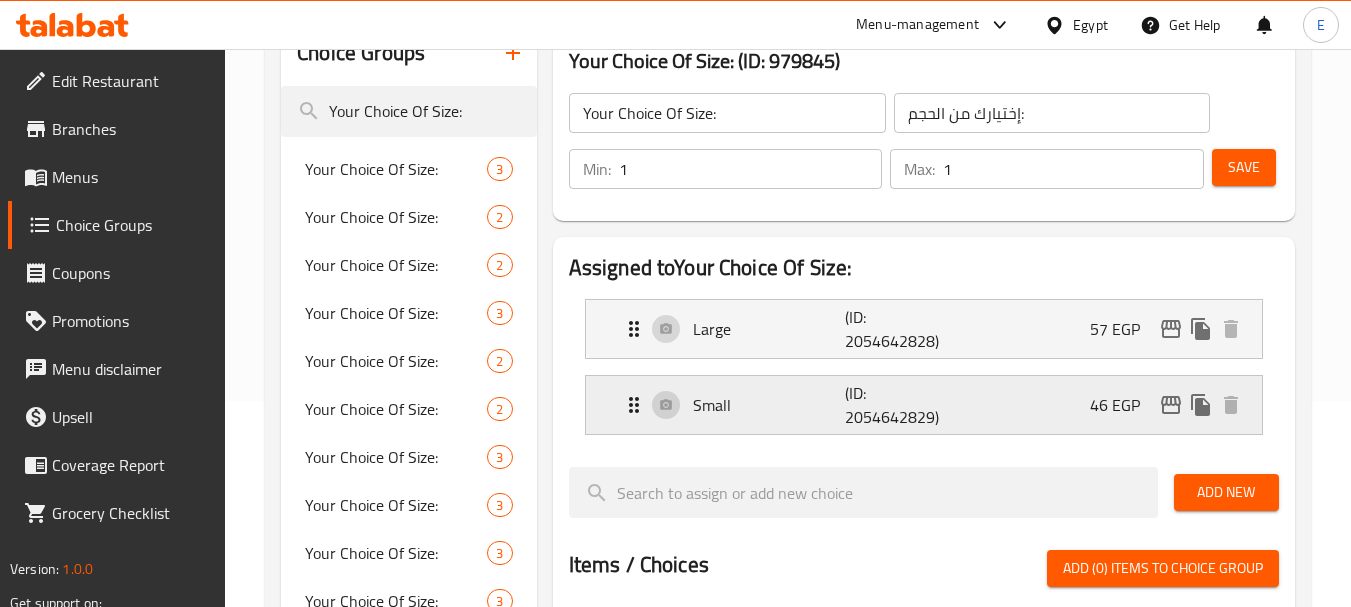 scroll, scrollTop: 300, scrollLeft: 0, axis: vertical 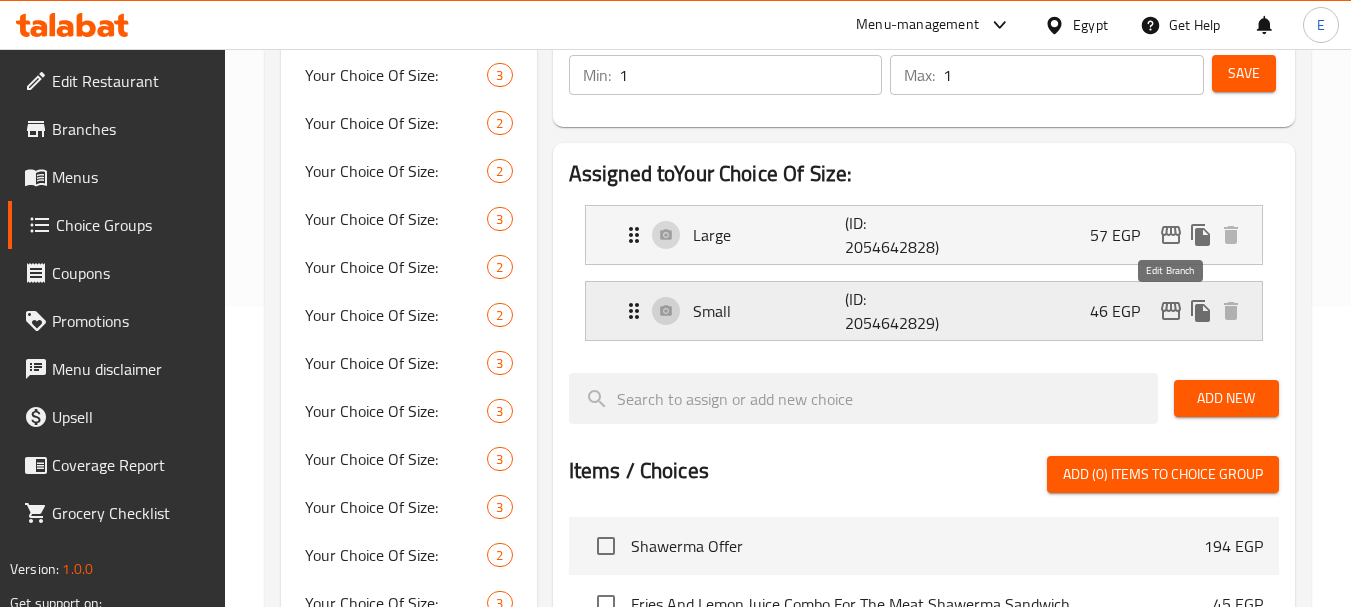 click 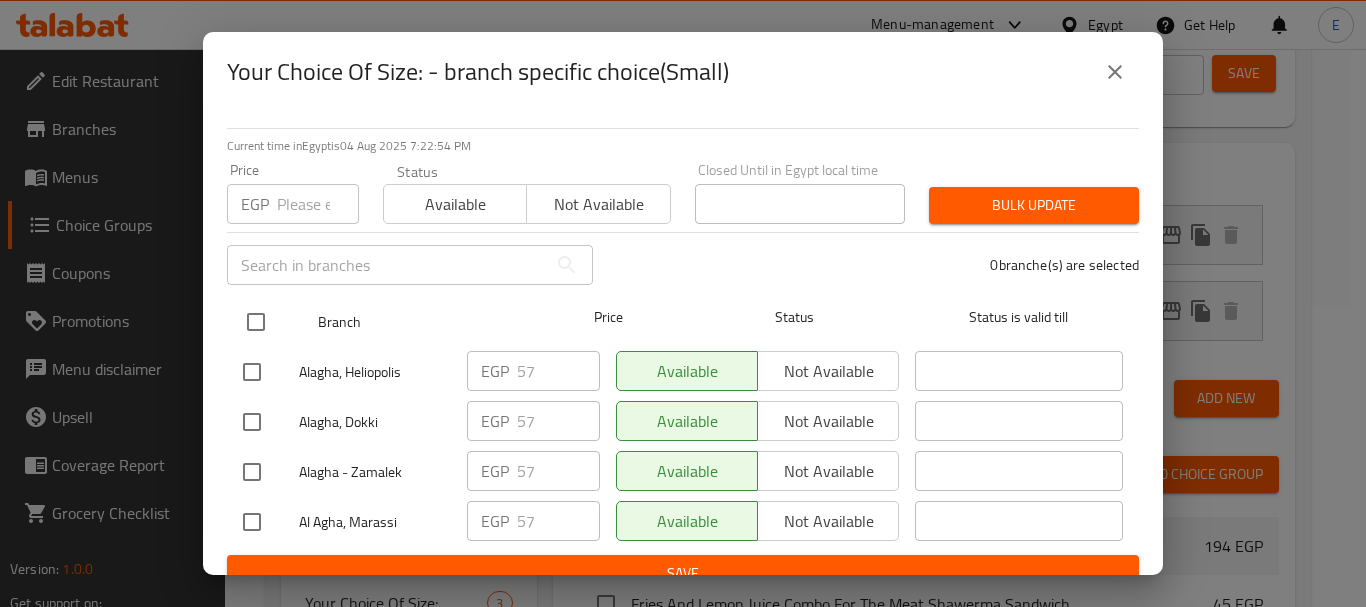 click at bounding box center (256, 322) 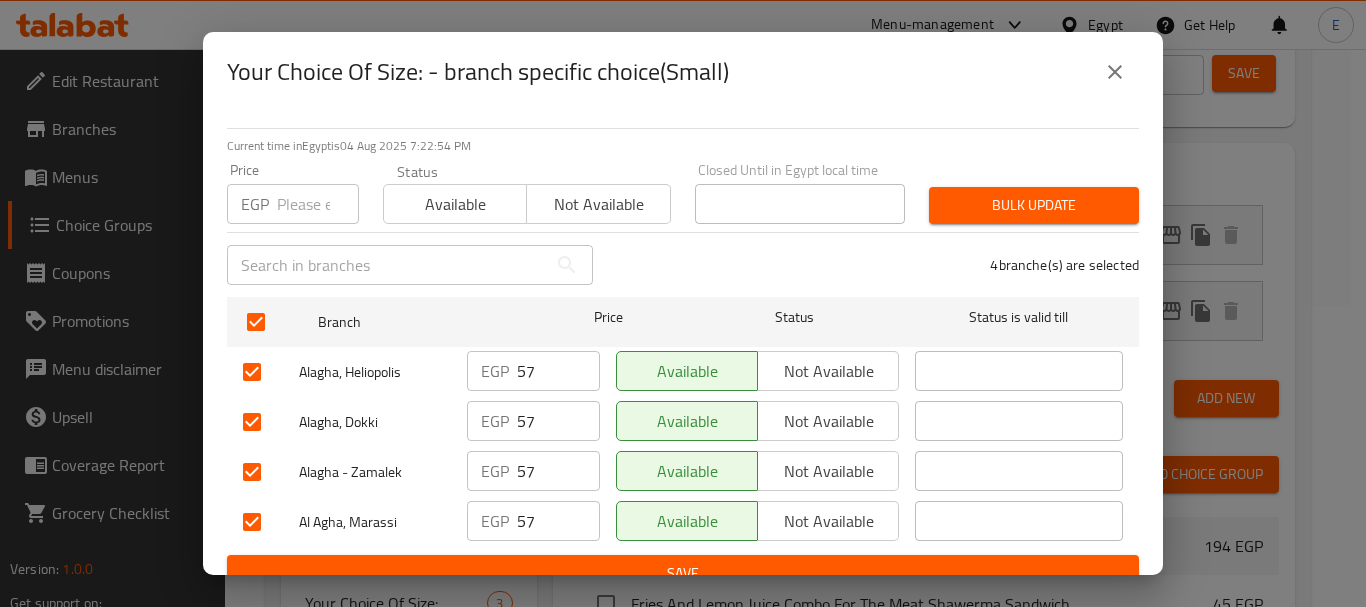 click at bounding box center (318, 204) 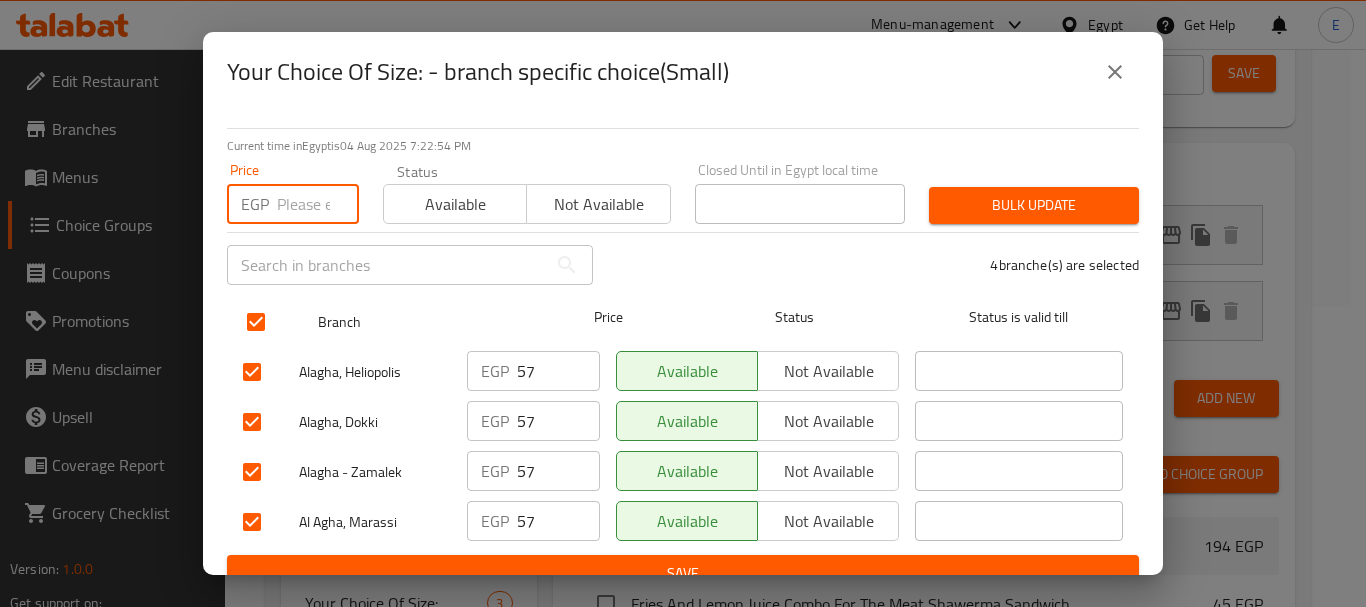 paste on "62.7" 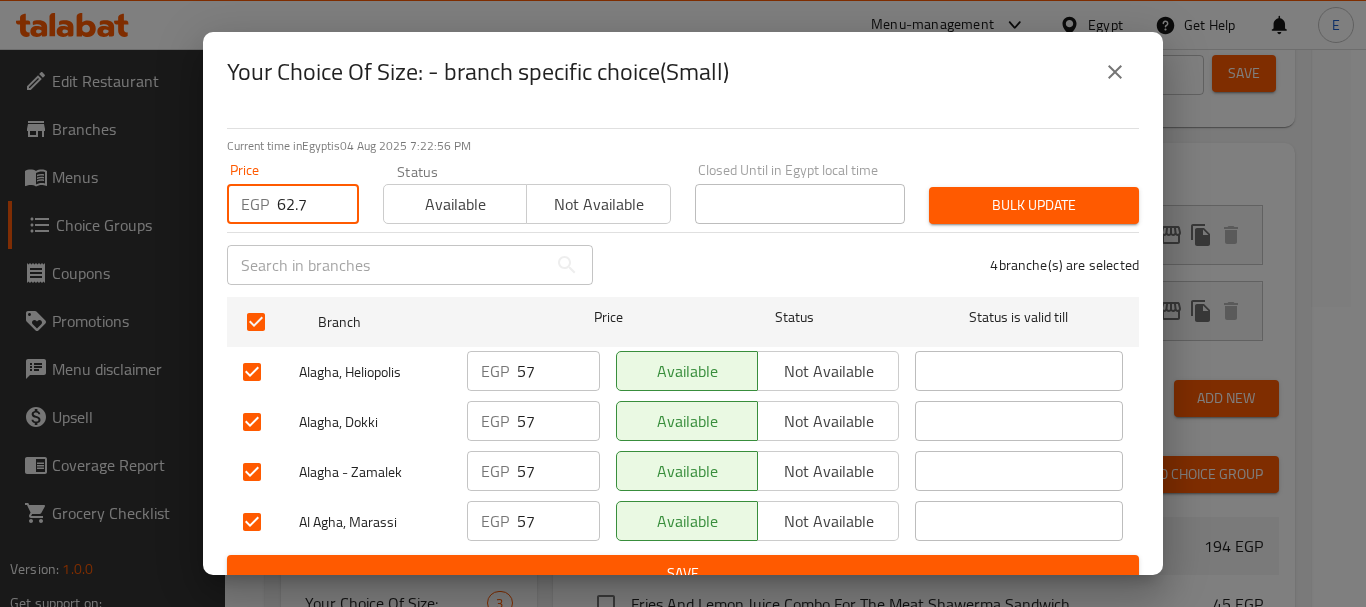 type on "62.7" 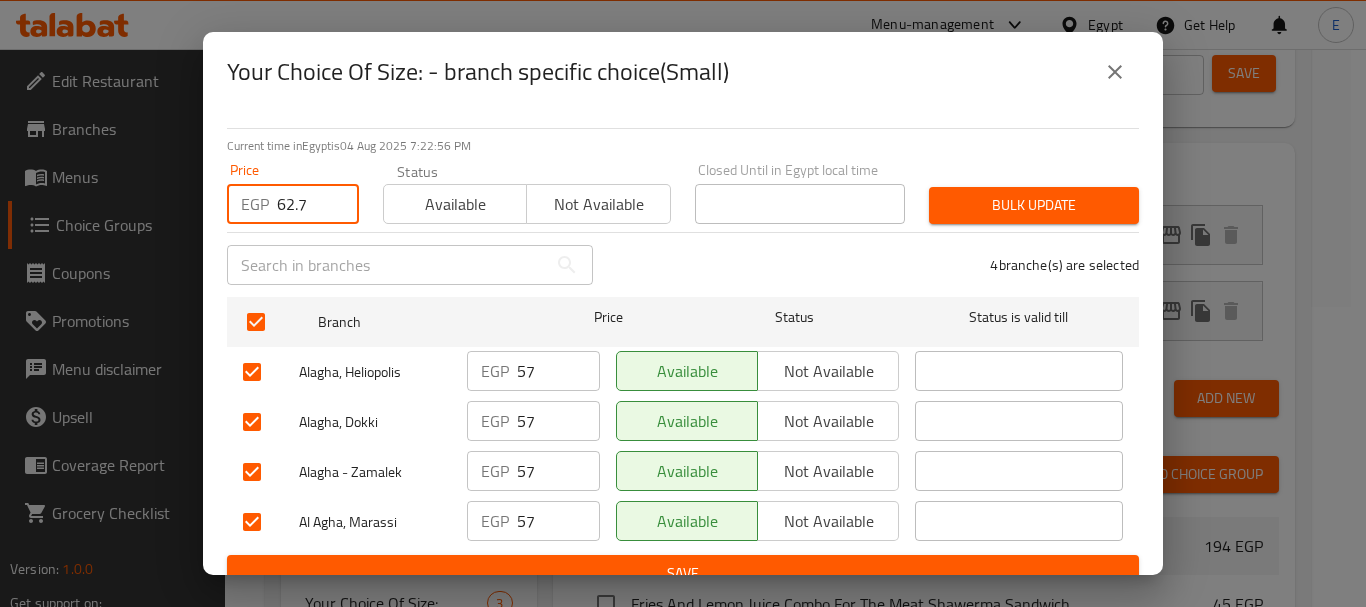 click at bounding box center [252, 522] 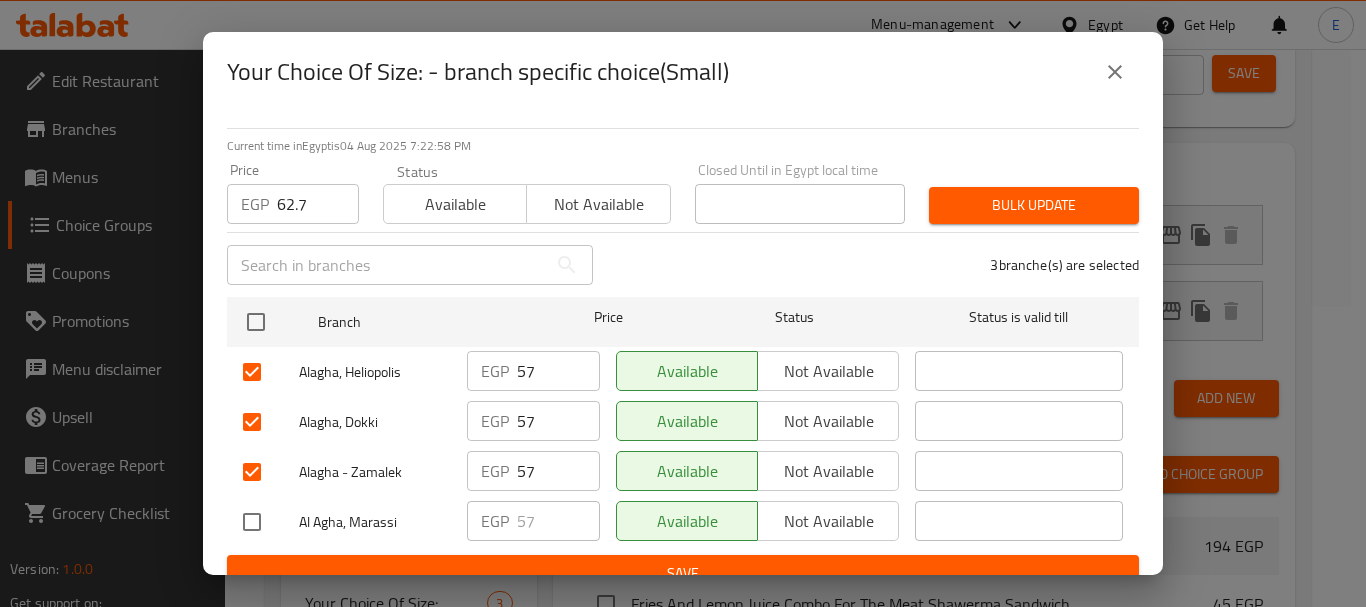 click on "Bulk update" at bounding box center (1034, 205) 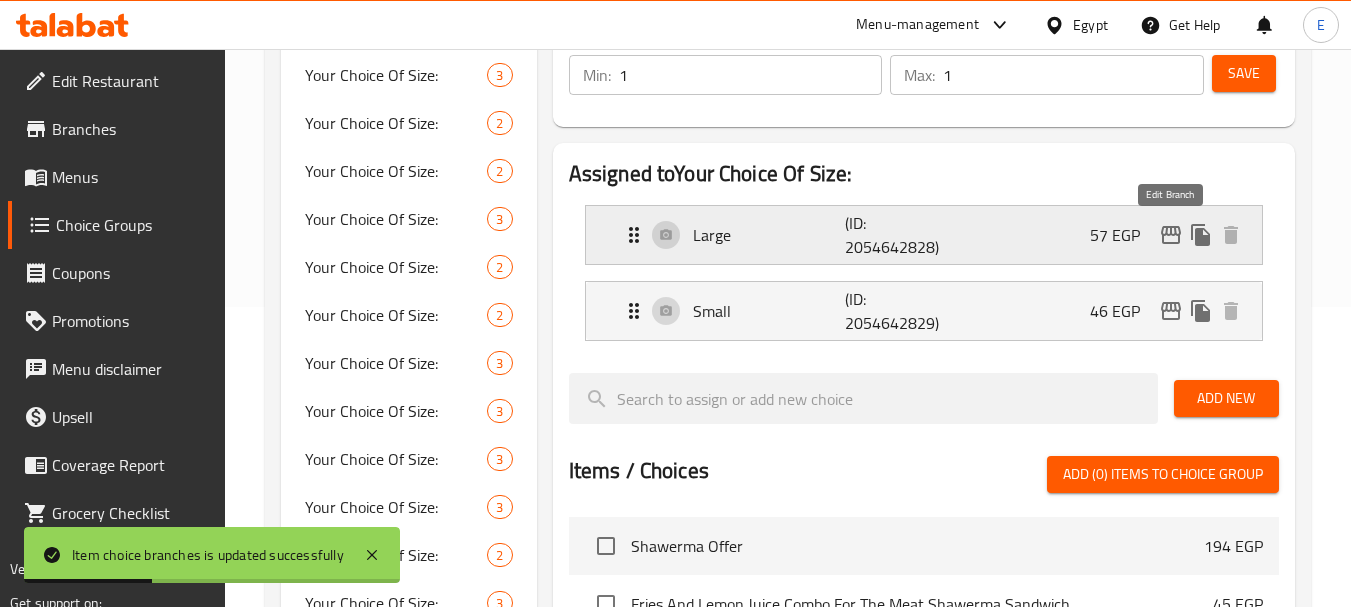 click 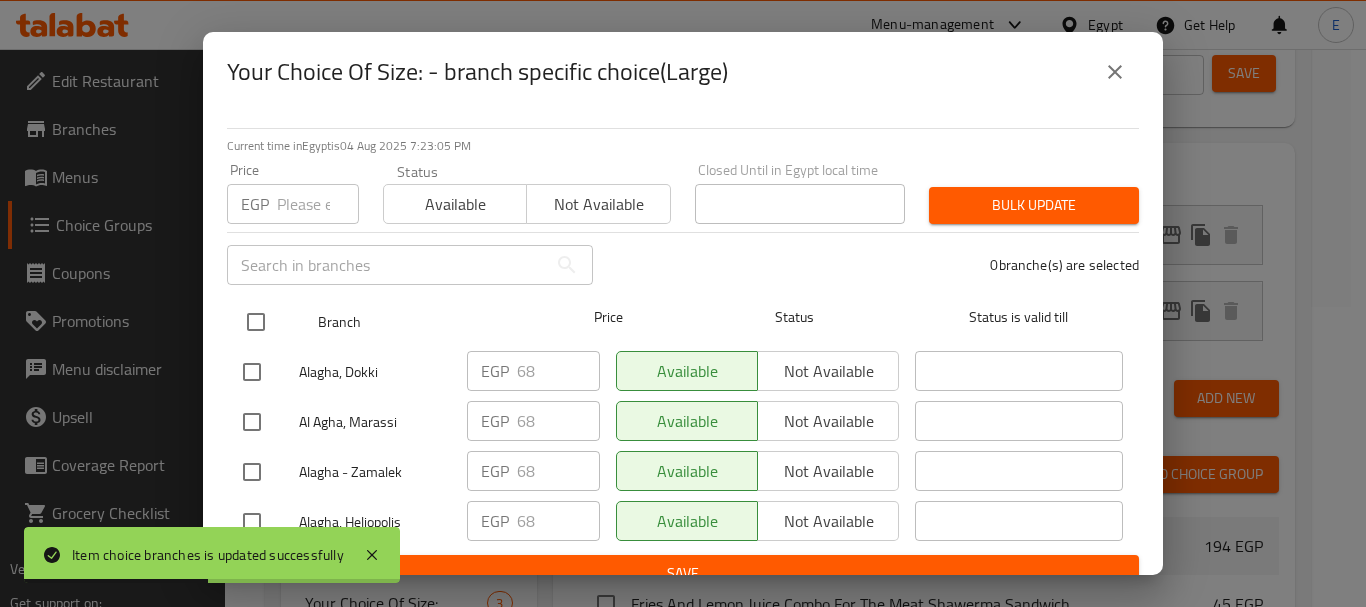 click at bounding box center [256, 322] 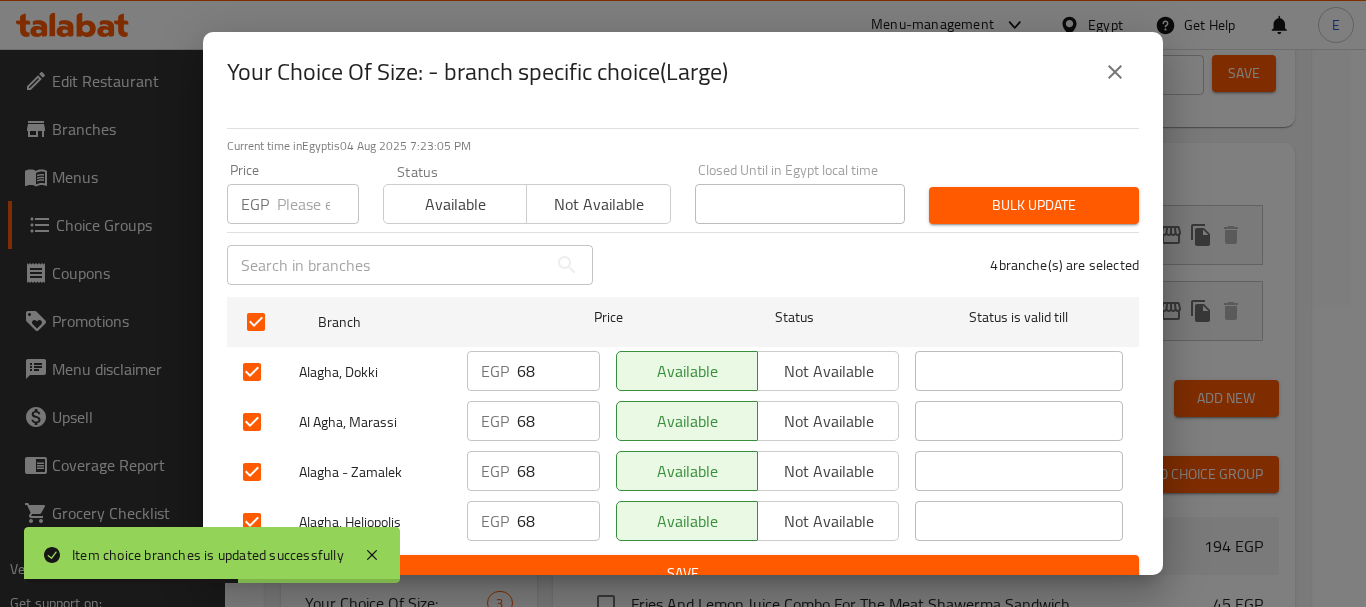 click at bounding box center [318, 204] 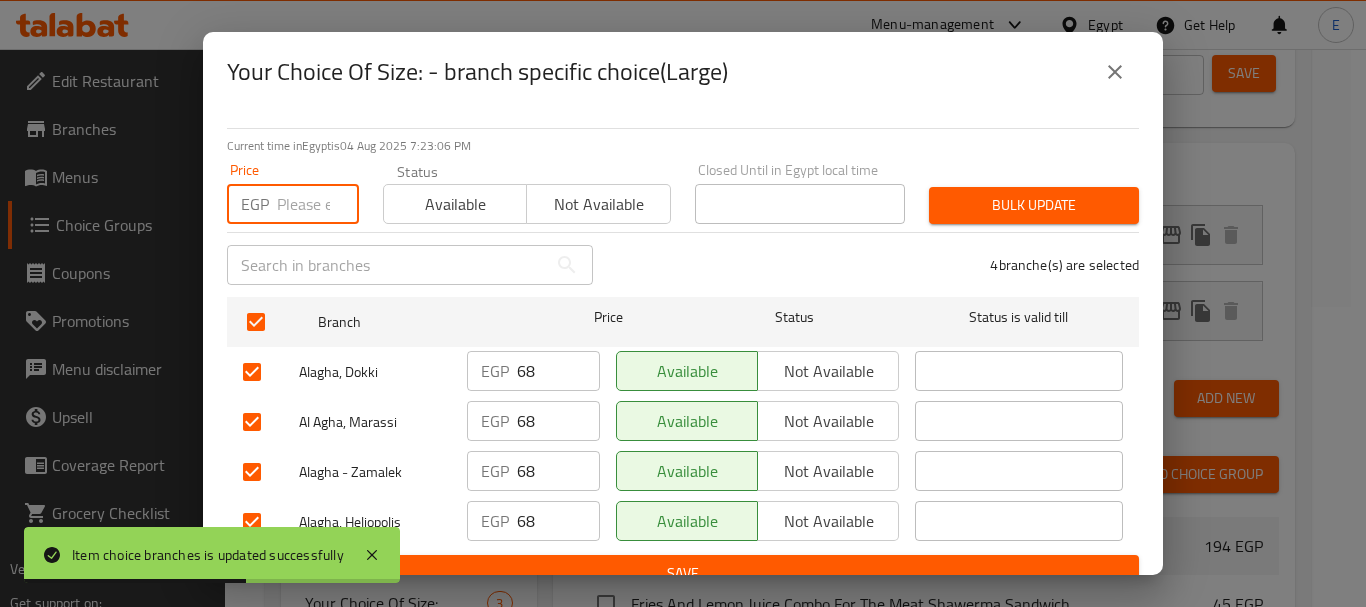 paste on "74.1" 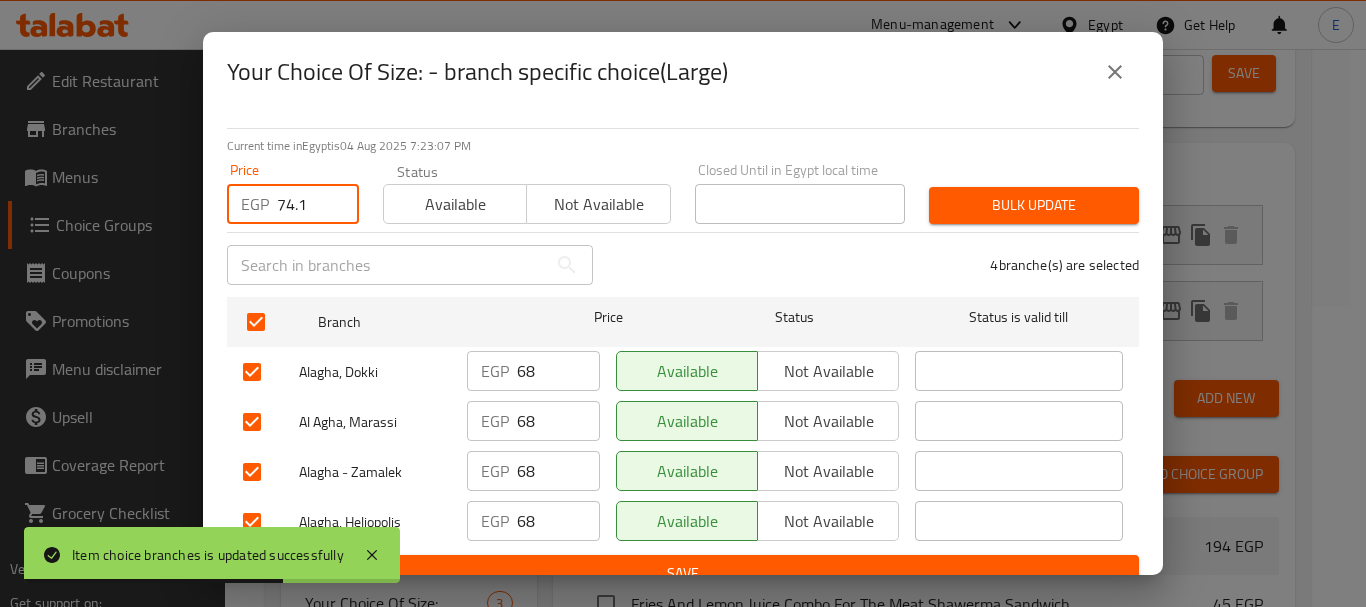type on "74.1" 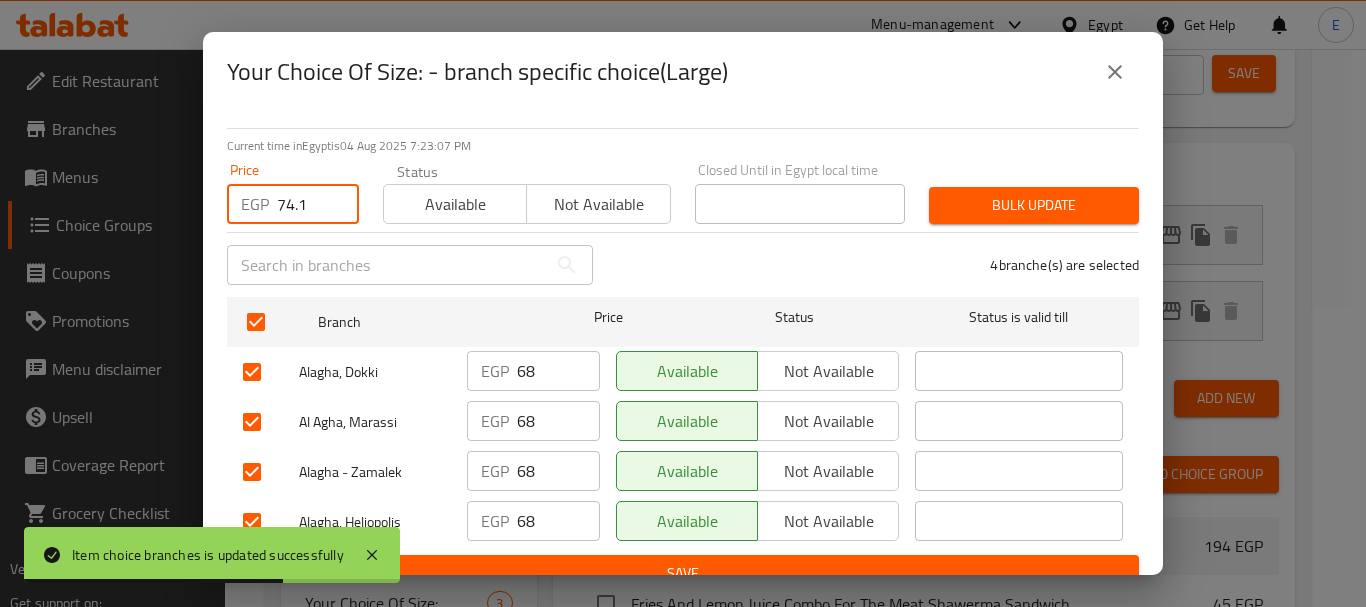click at bounding box center (252, 422) 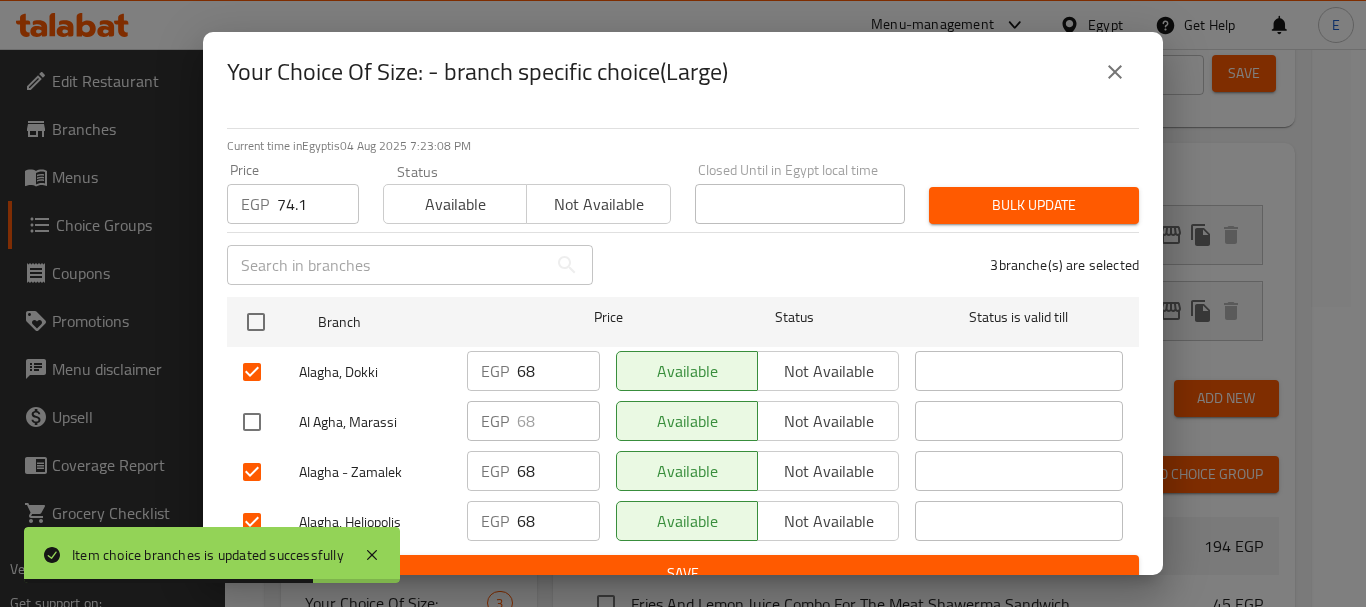 click on "Bulk update" at bounding box center (1034, 205) 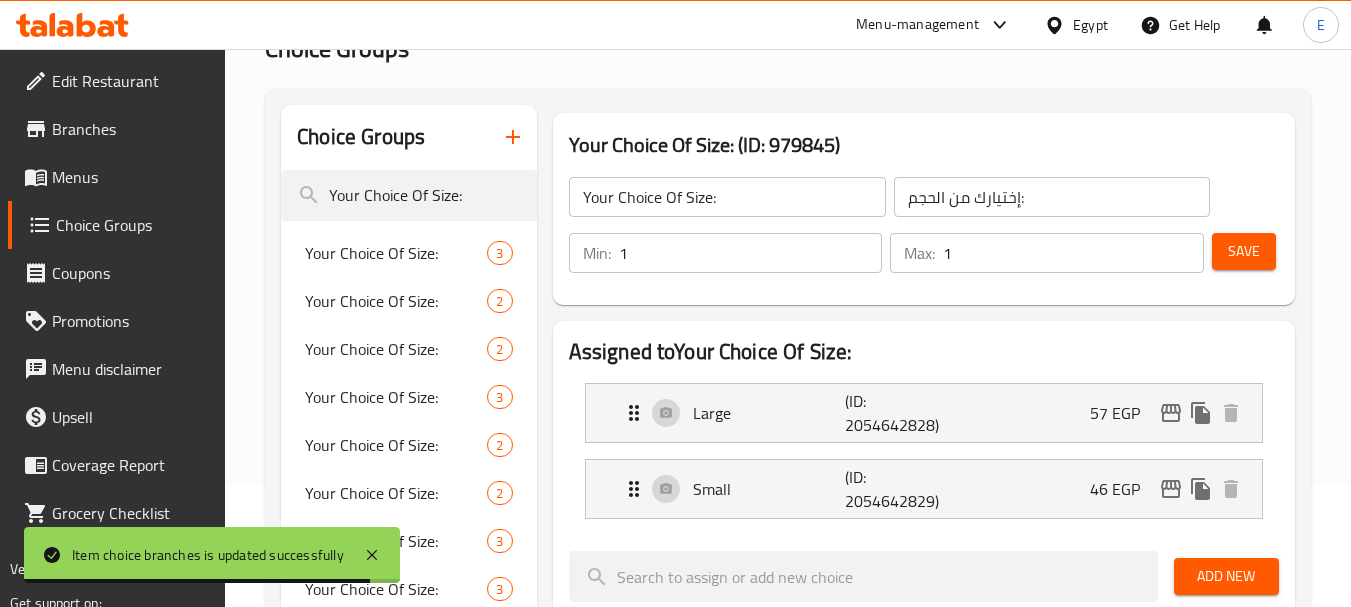 scroll, scrollTop: 0, scrollLeft: 0, axis: both 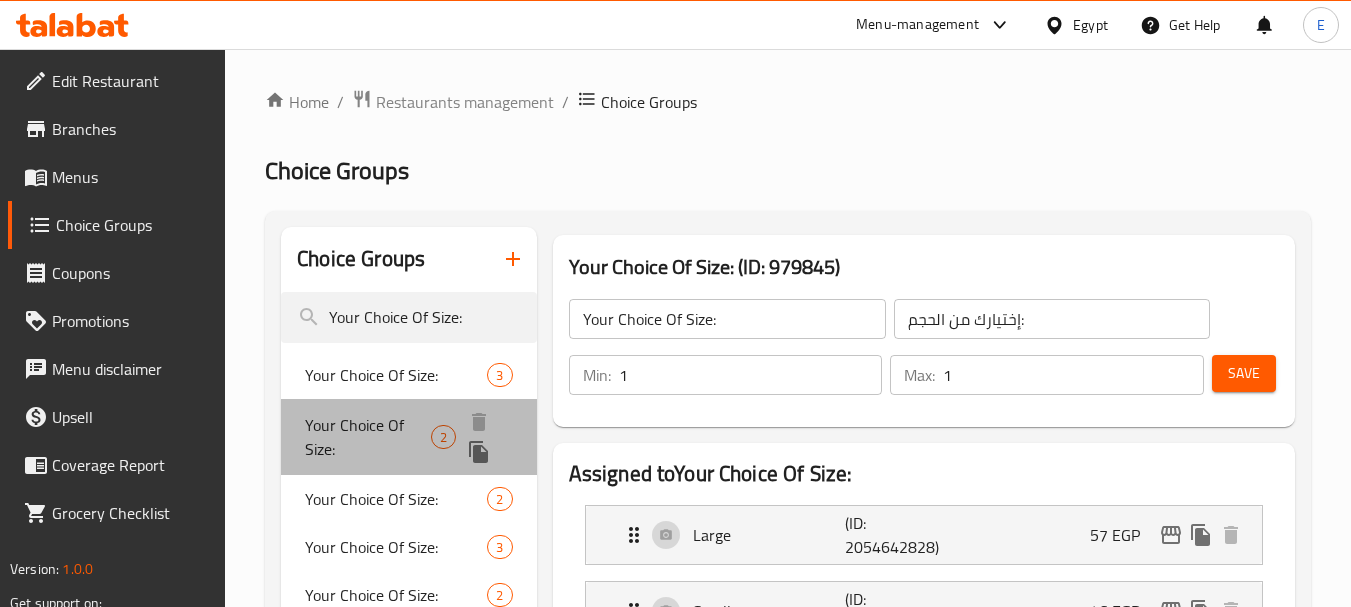 click on "Your Choice Of Size:" at bounding box center (368, 437) 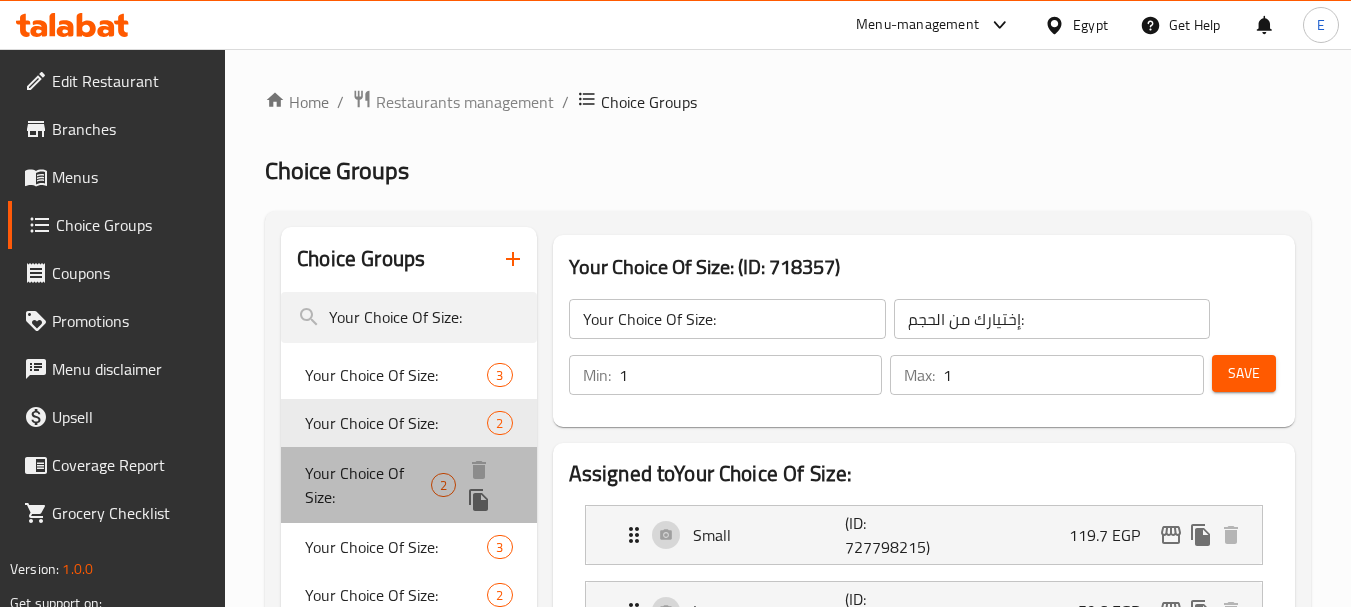 click on "Your Choice Of Size:" at bounding box center [368, 485] 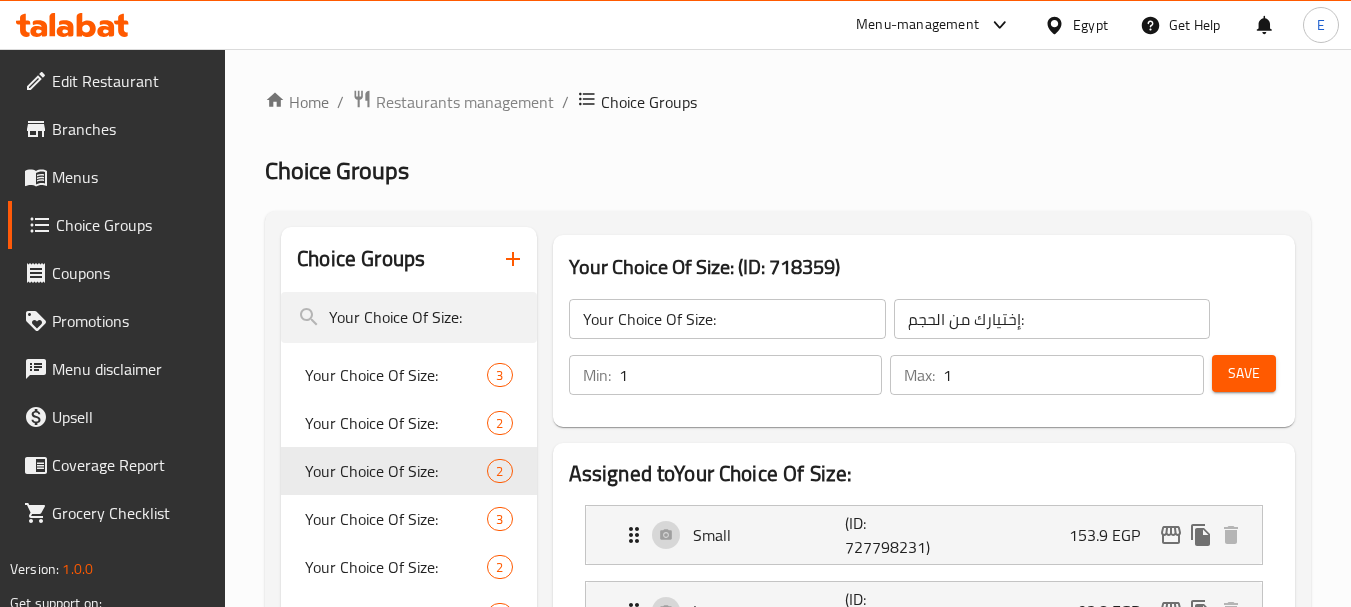 scroll, scrollTop: 100, scrollLeft: 0, axis: vertical 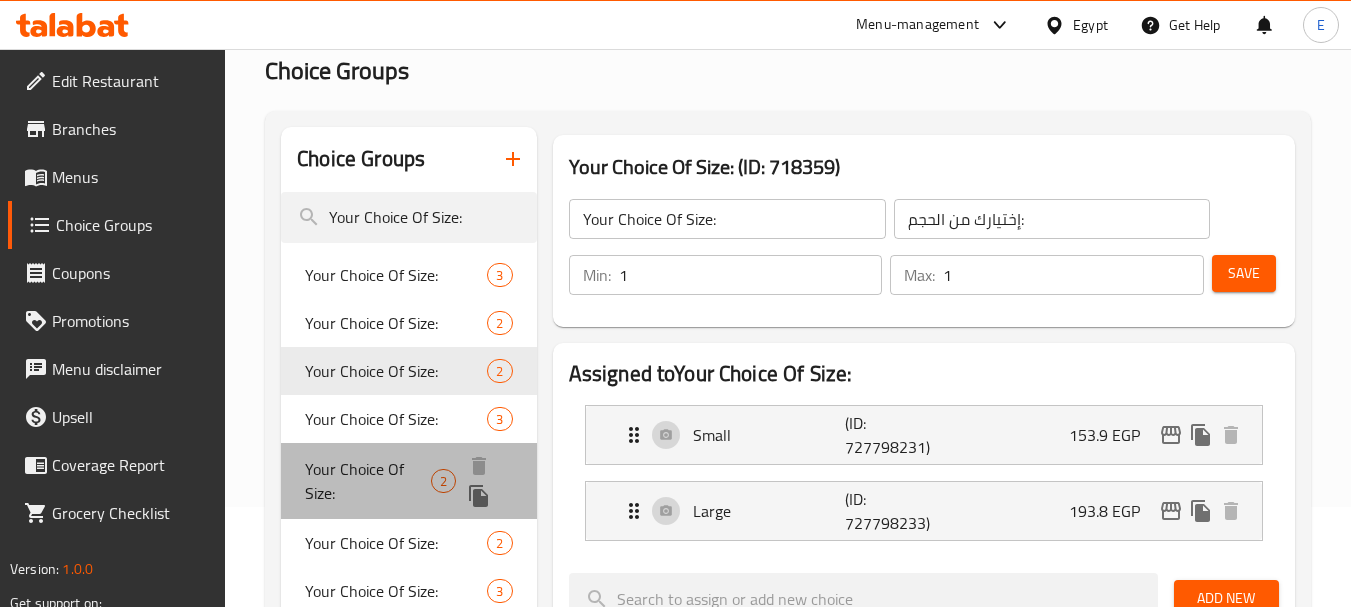 click on "Your Choice Of Size:  2" at bounding box center (408, 481) 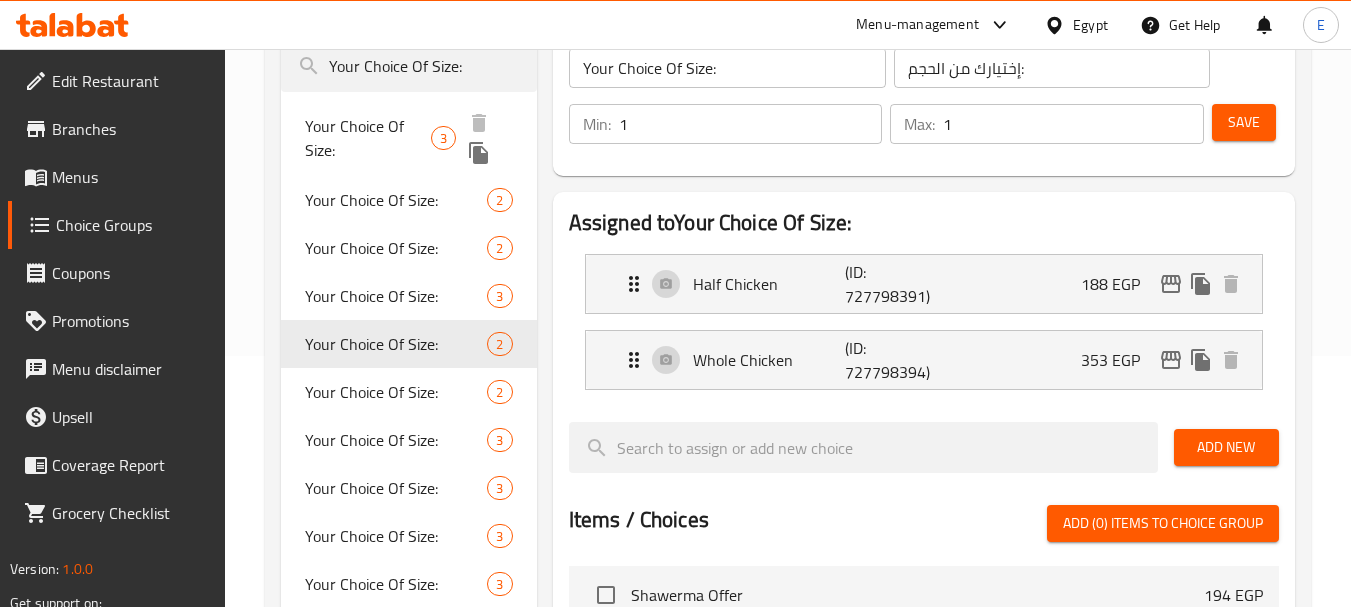 scroll, scrollTop: 300, scrollLeft: 0, axis: vertical 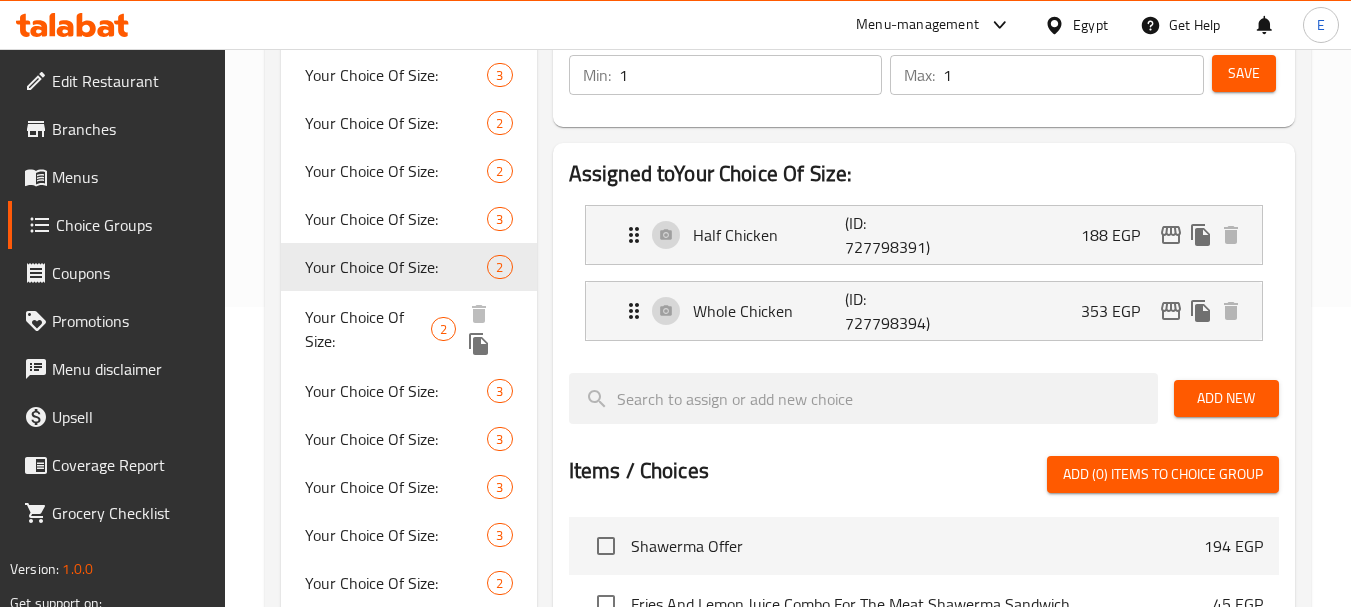 click on "Your Choice Of Size:" at bounding box center [368, 329] 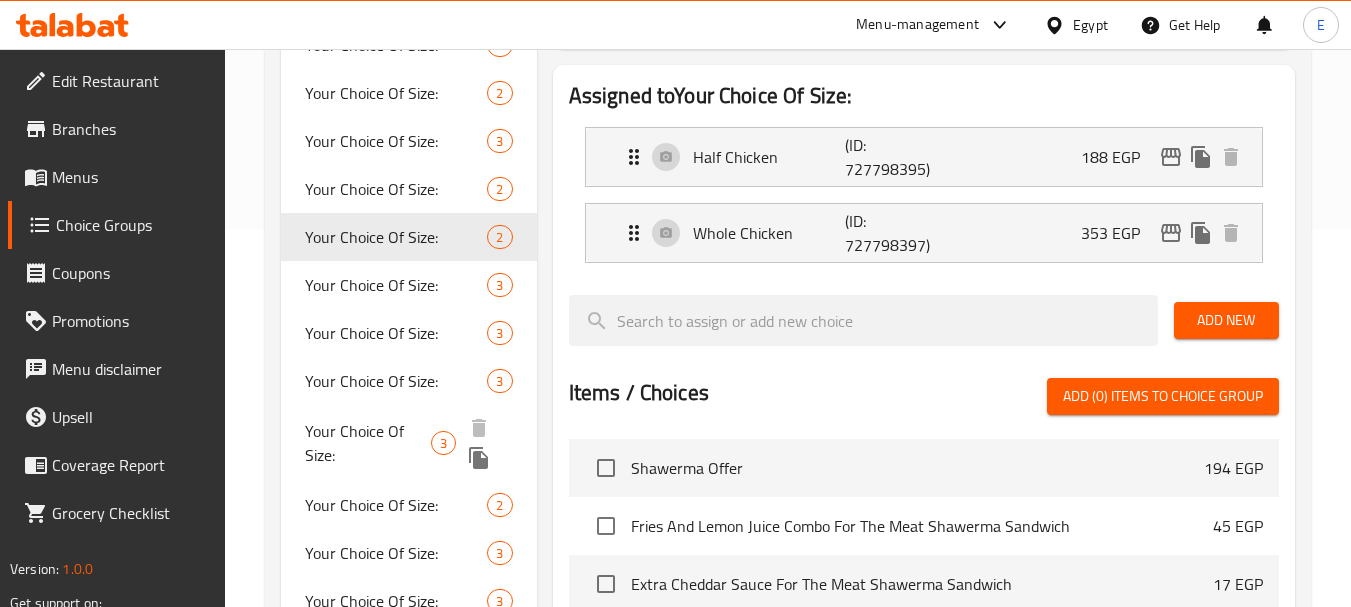 scroll, scrollTop: 400, scrollLeft: 0, axis: vertical 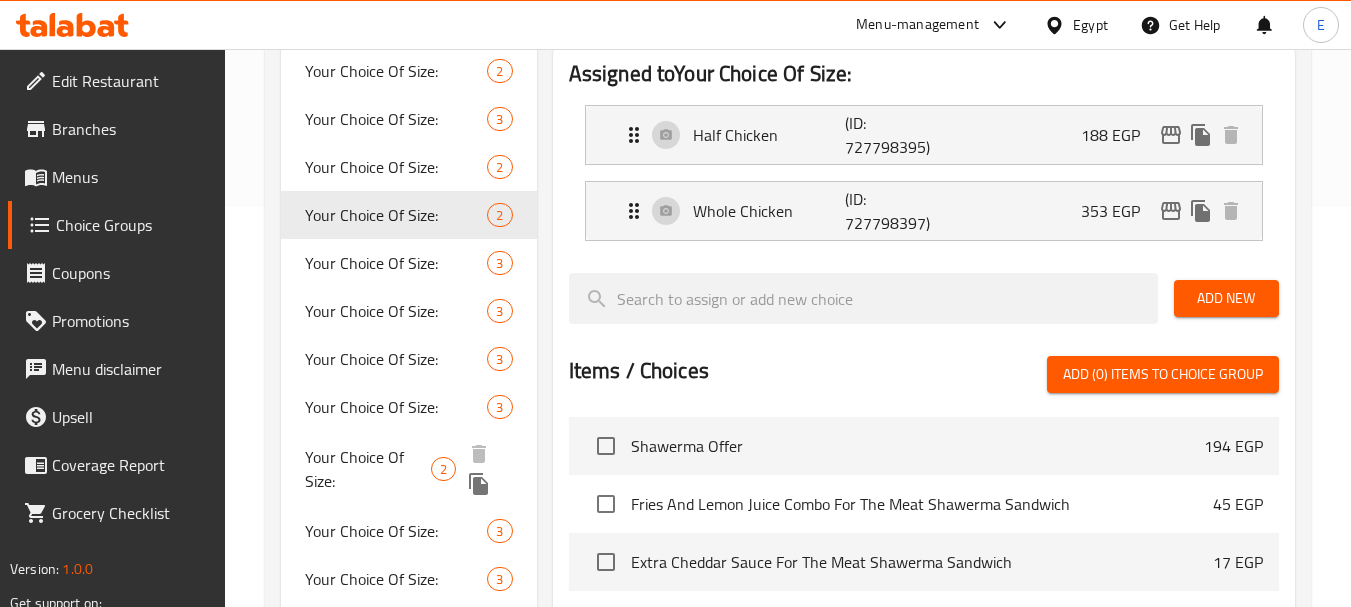 click on "Your Choice Of Size:" at bounding box center (368, 469) 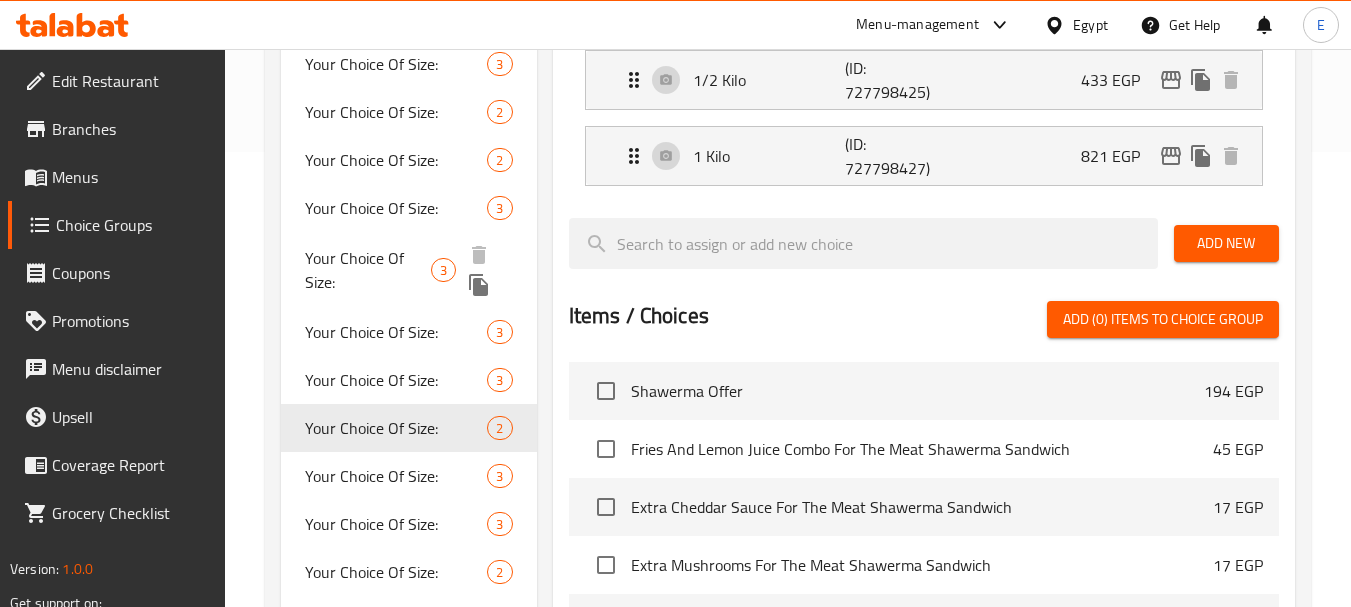 scroll, scrollTop: 500, scrollLeft: 0, axis: vertical 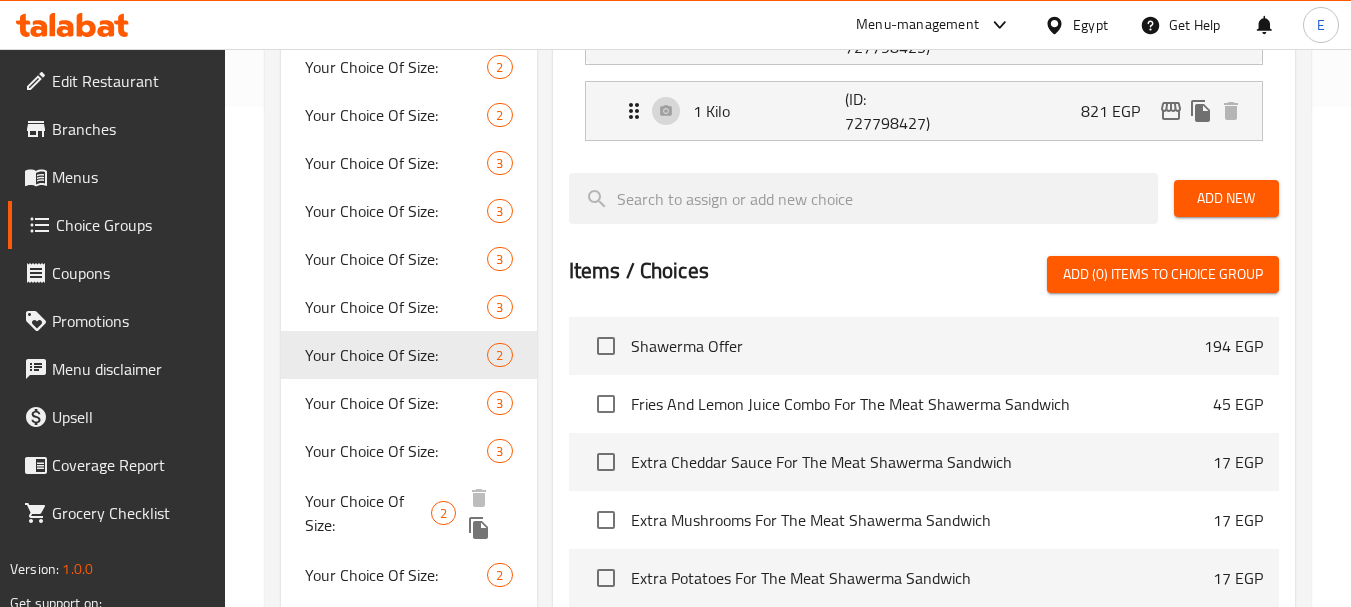 click on "Your Choice Of Size:" at bounding box center (368, 513) 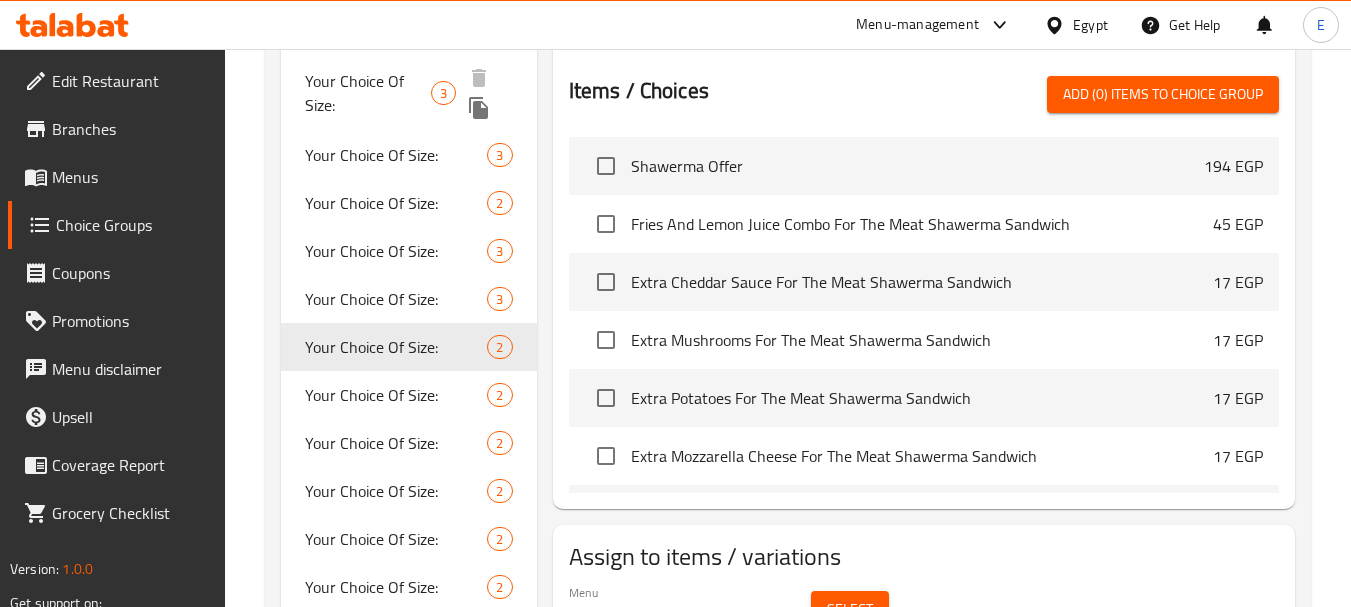 scroll, scrollTop: 700, scrollLeft: 0, axis: vertical 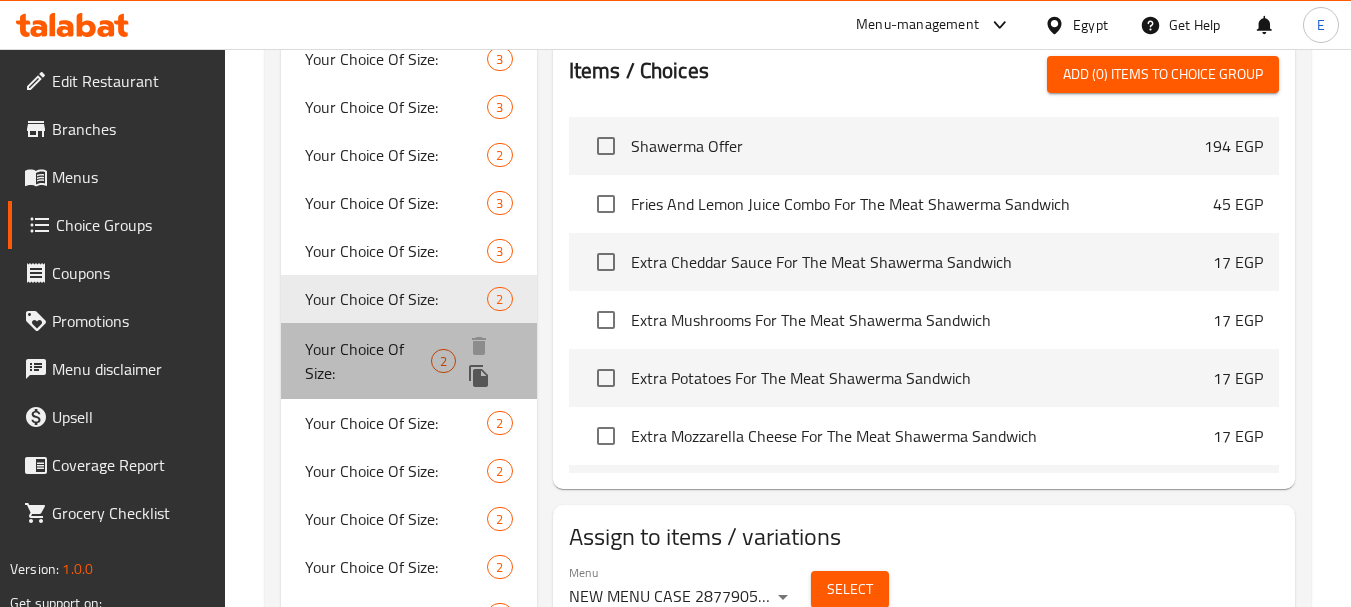 click on "Your Choice Of Size:" at bounding box center [368, 361] 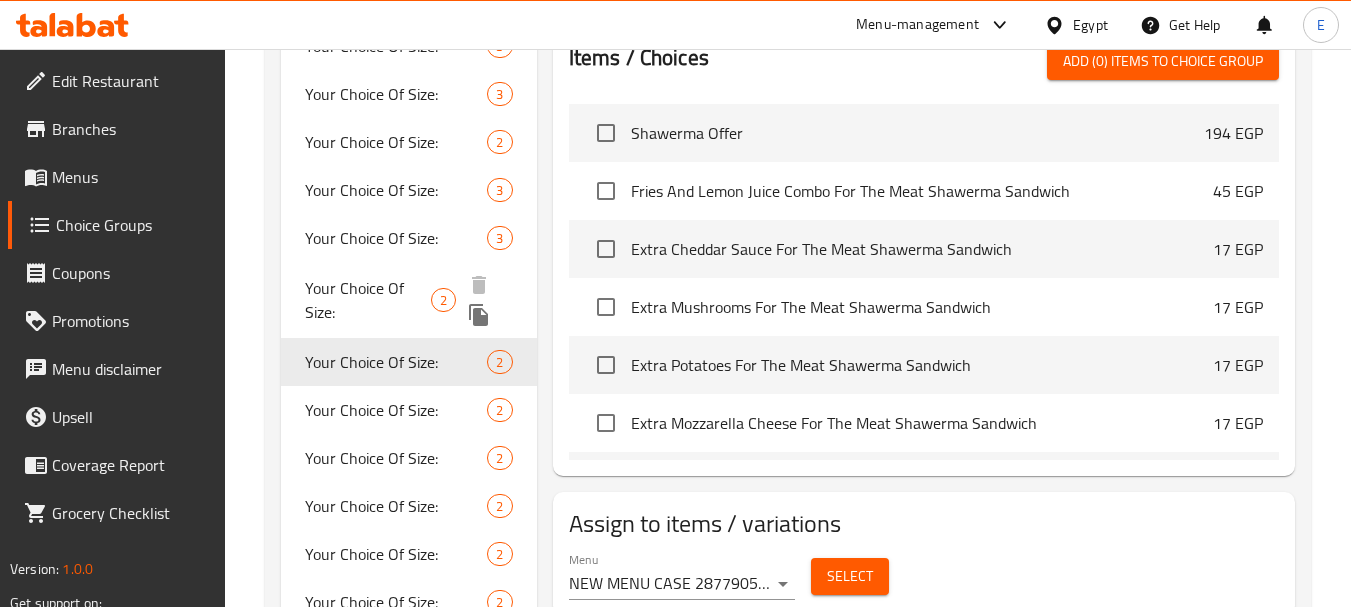 scroll, scrollTop: 800, scrollLeft: 0, axis: vertical 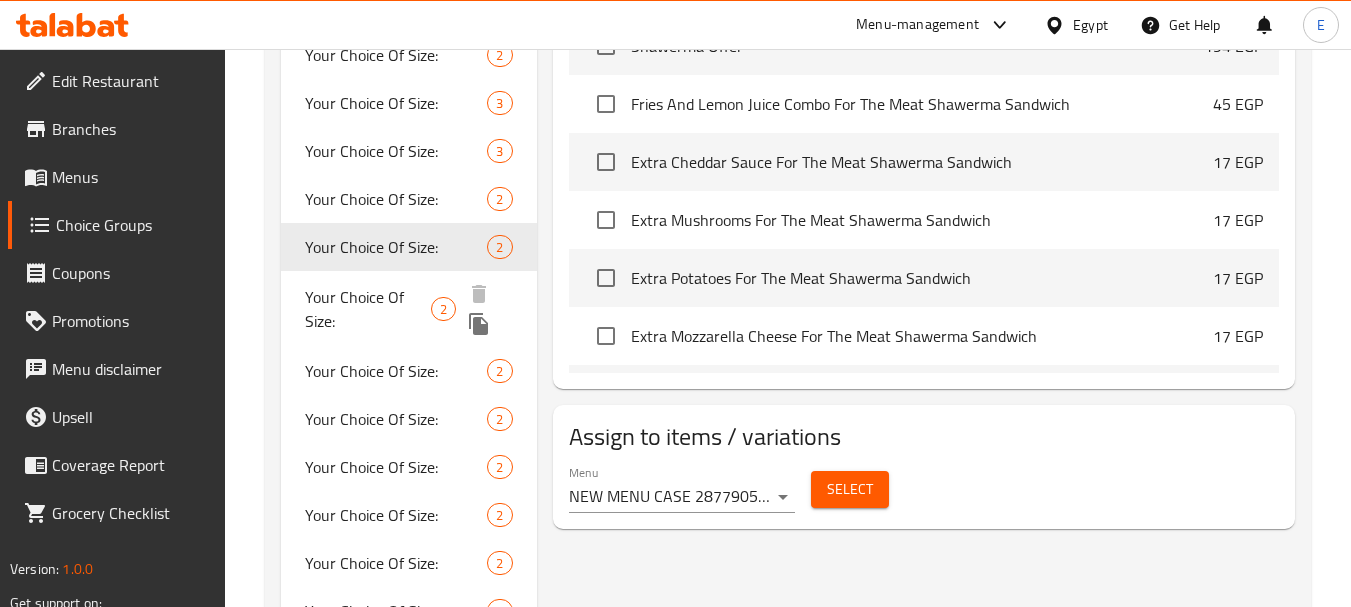 click on "Your Choice Of Size:" at bounding box center (368, 309) 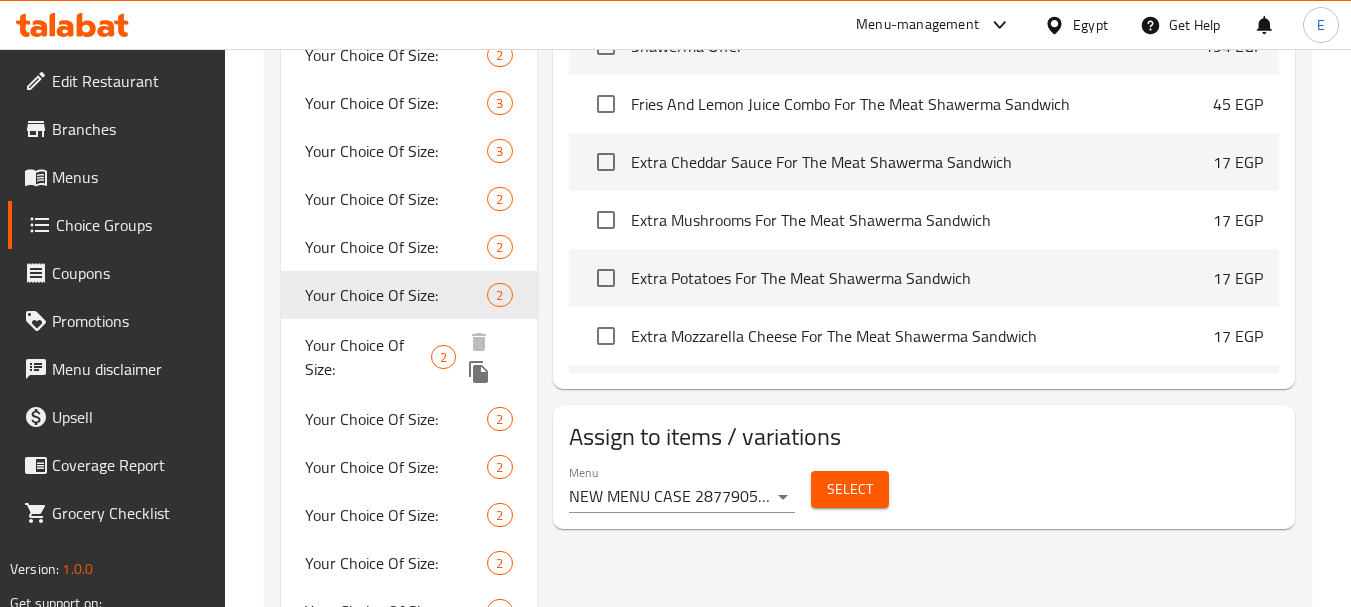 click on "Your Choice Of Size:" at bounding box center [368, 357] 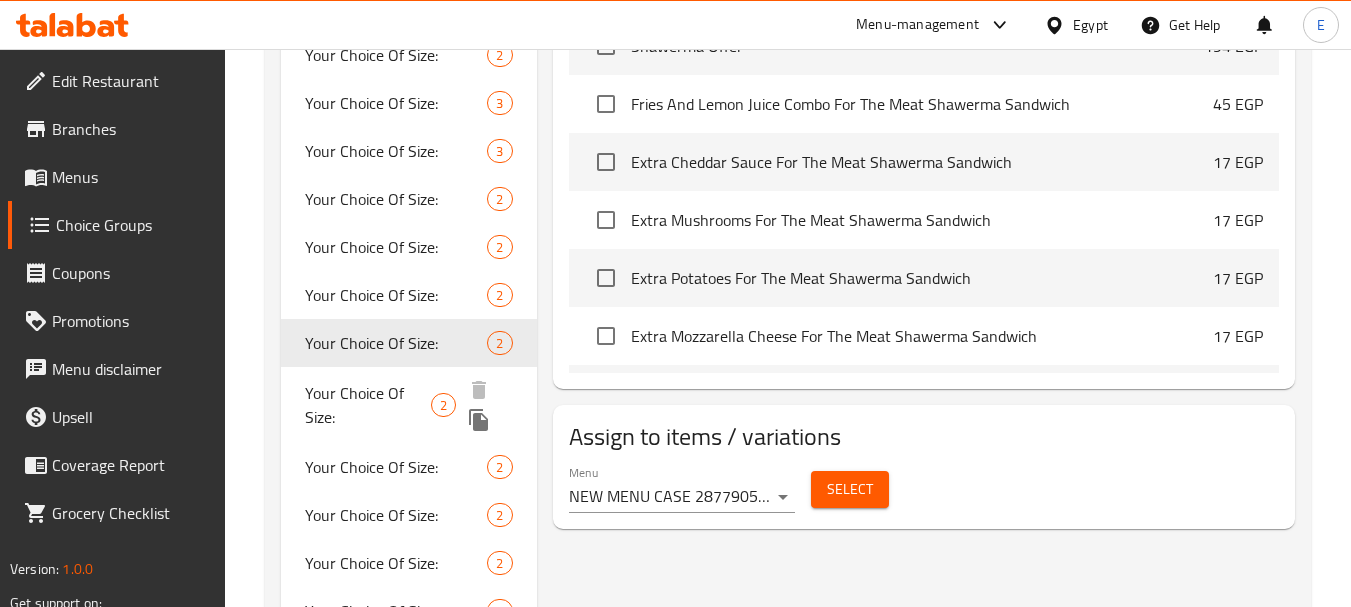 click on "Your Choice Of Size:" at bounding box center (368, 405) 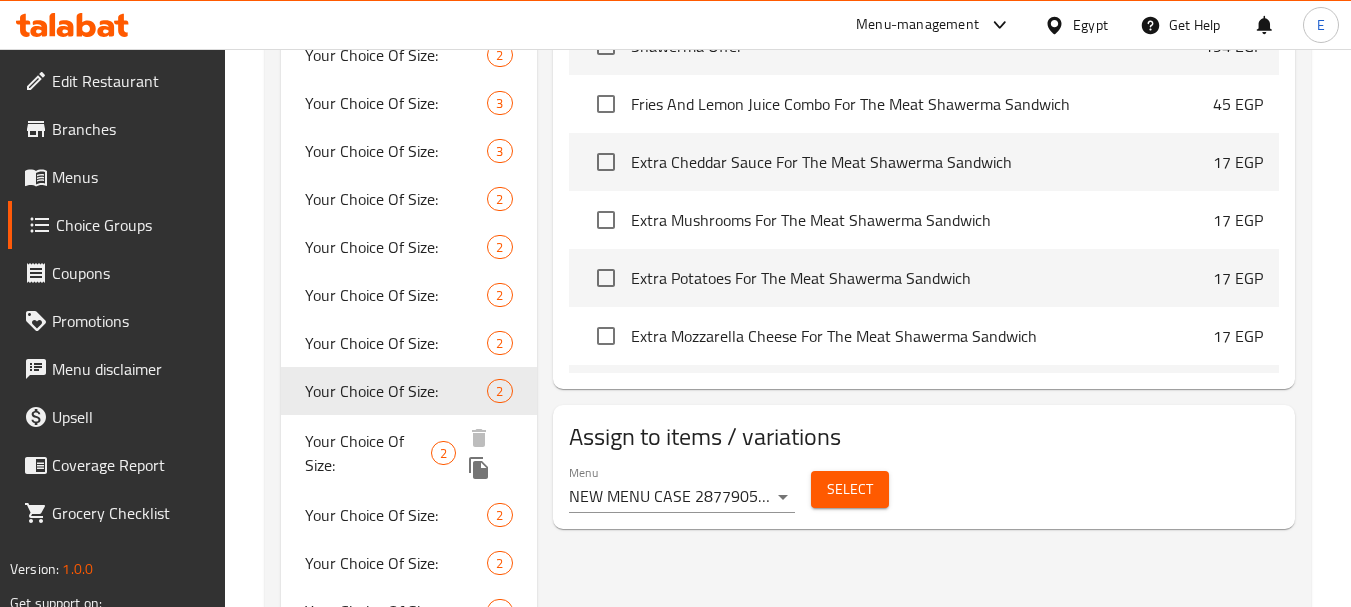 click on "Your Choice Of Size:" at bounding box center (368, 453) 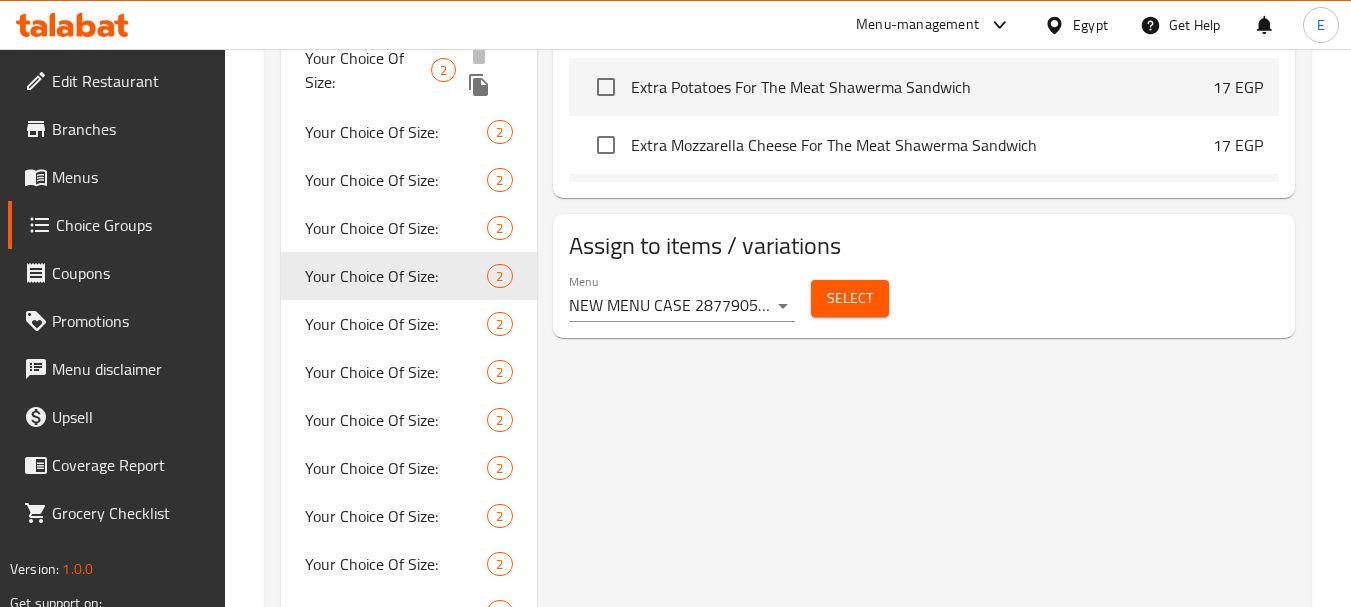 scroll, scrollTop: 1000, scrollLeft: 0, axis: vertical 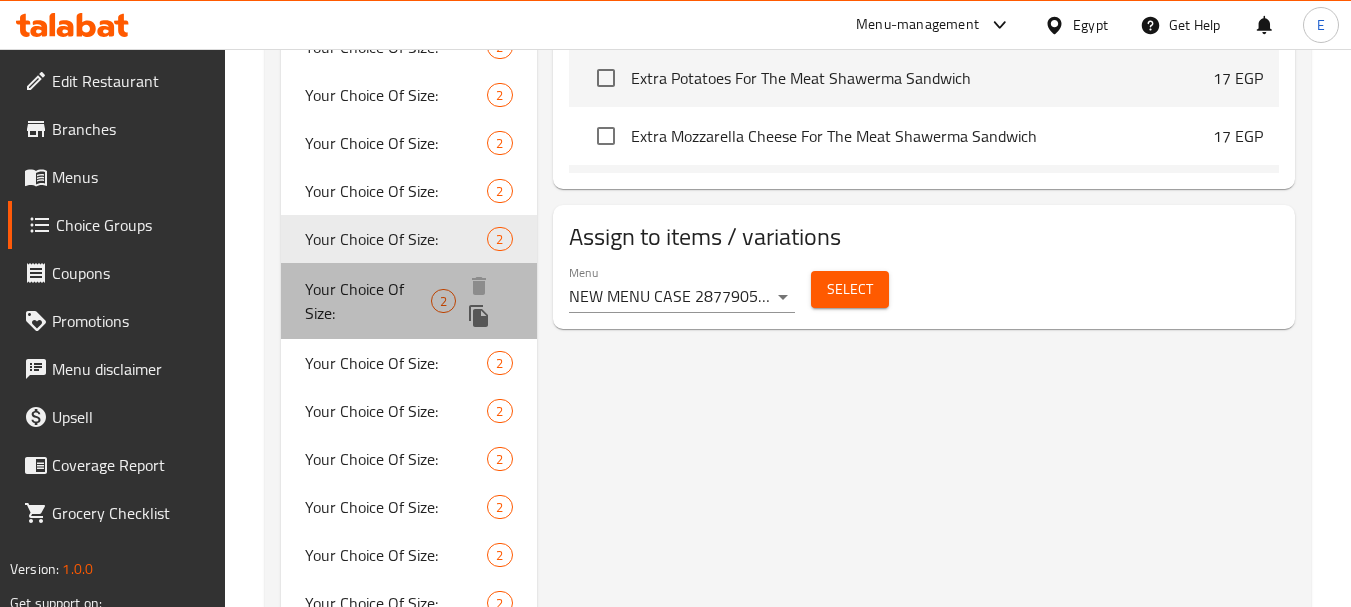 click on "Your Choice Of Size:" at bounding box center (368, 301) 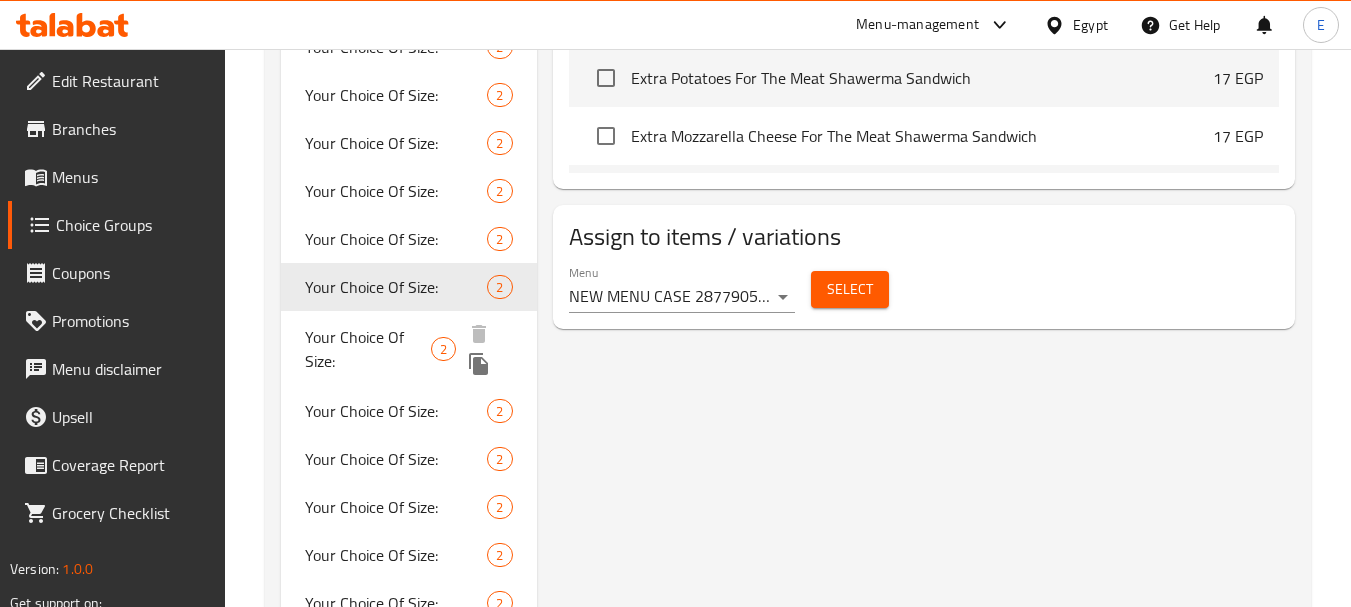 click on "Your Choice Of Size:" at bounding box center [368, 349] 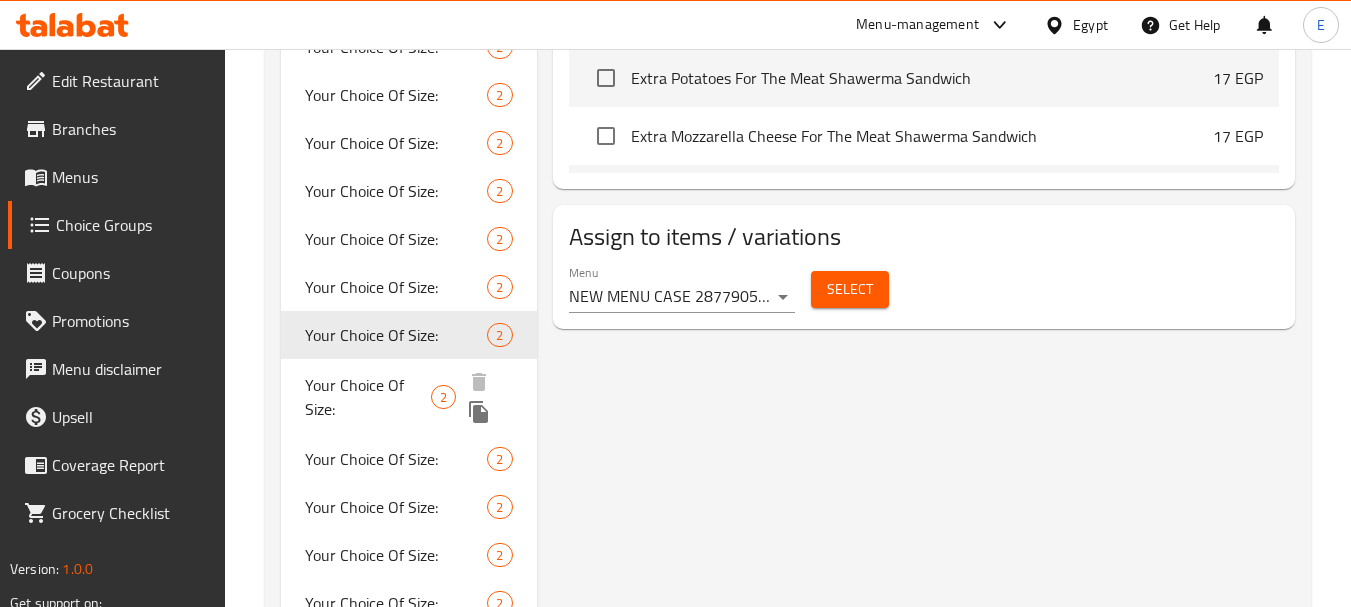 click on "Your Choice Of Size:" at bounding box center [368, 397] 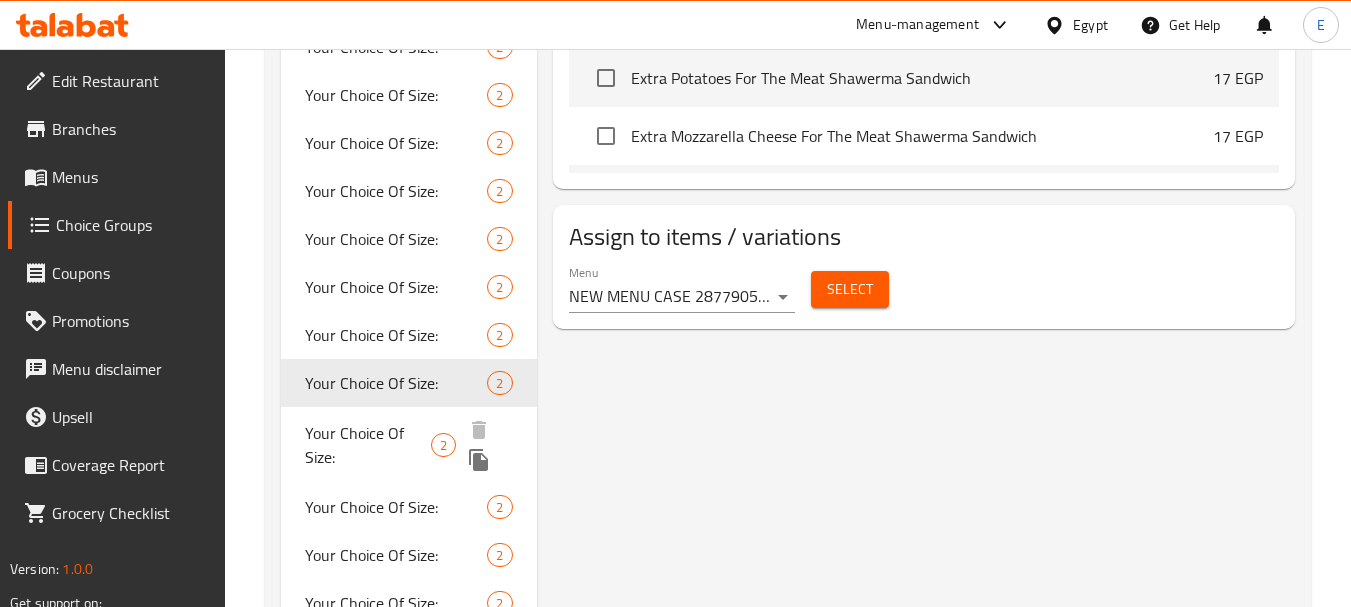click on "Your Choice Of Size:" at bounding box center [368, 445] 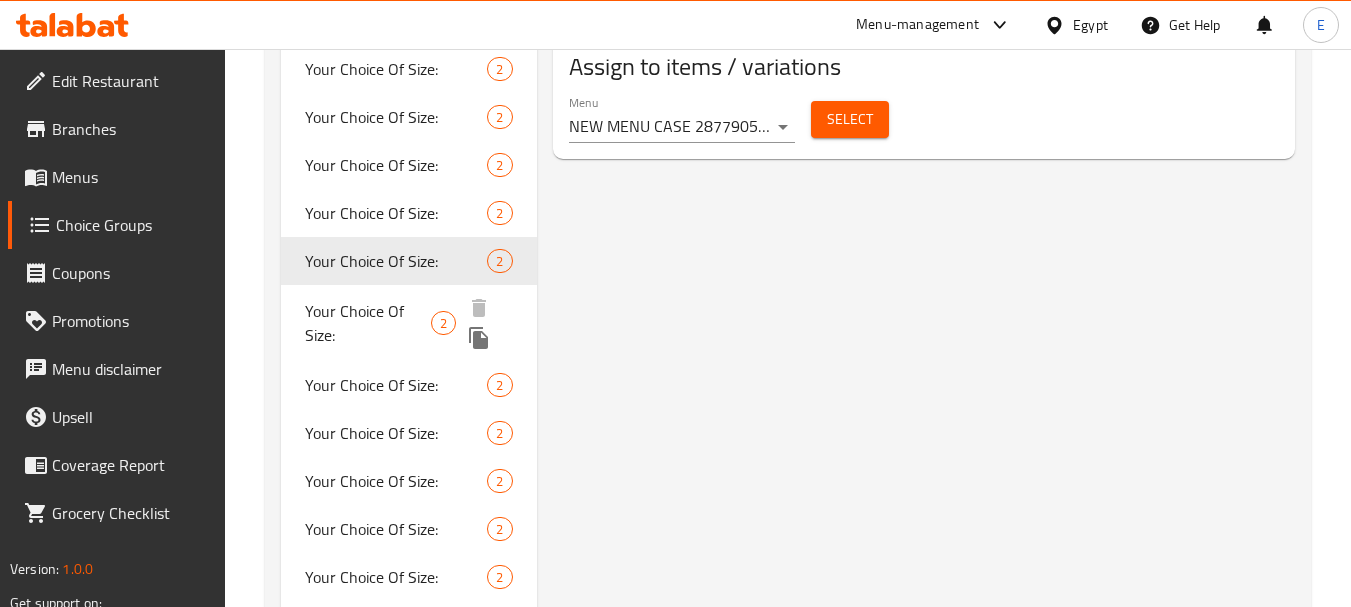 scroll, scrollTop: 1200, scrollLeft: 0, axis: vertical 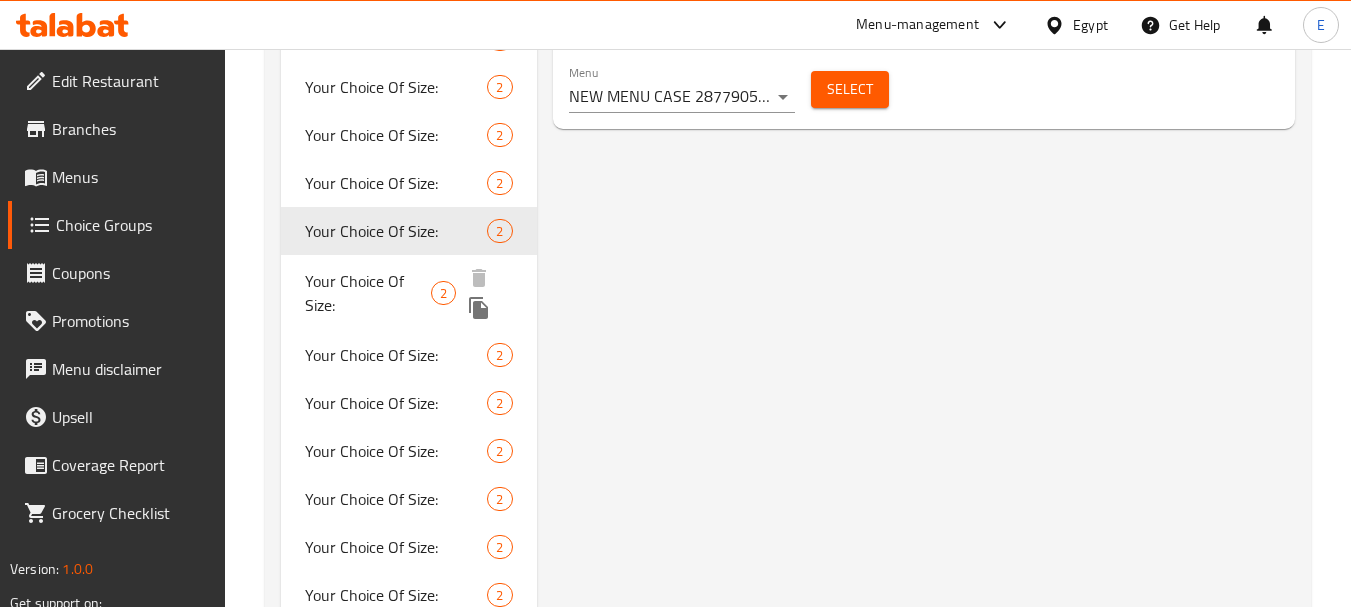click on "Your Choice Of Size:" at bounding box center [368, 293] 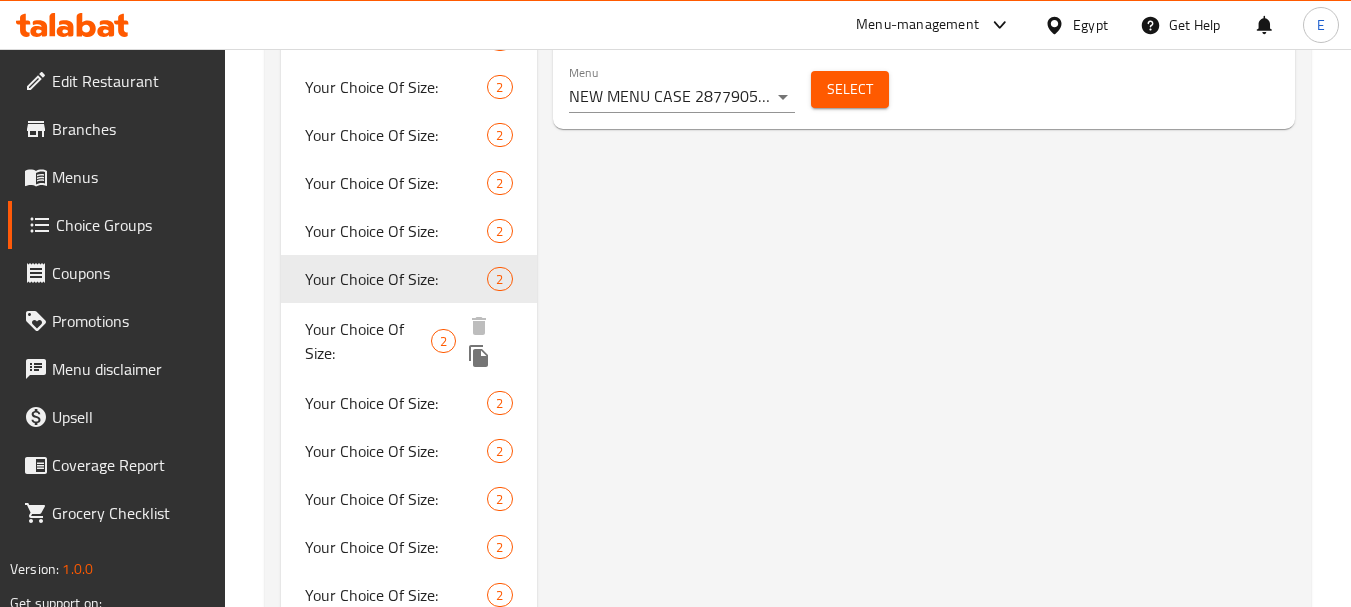 click on "Your Choice Of Size:" at bounding box center (368, 341) 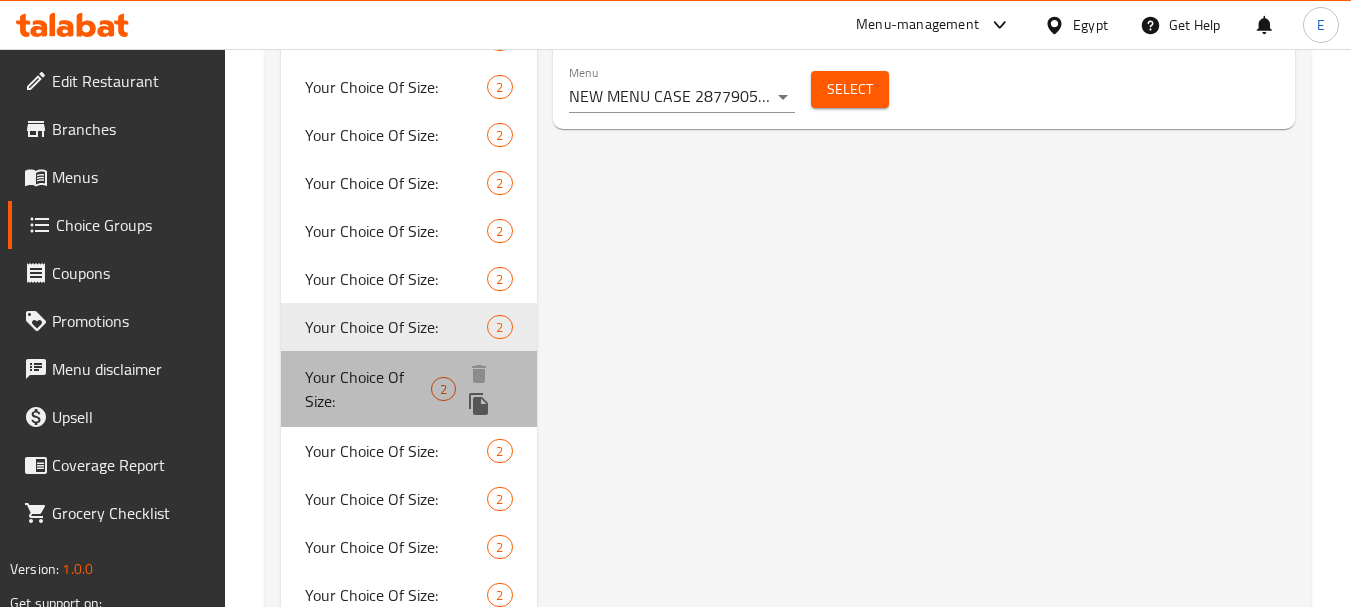 click on "Your Choice Of Size:" at bounding box center (368, 389) 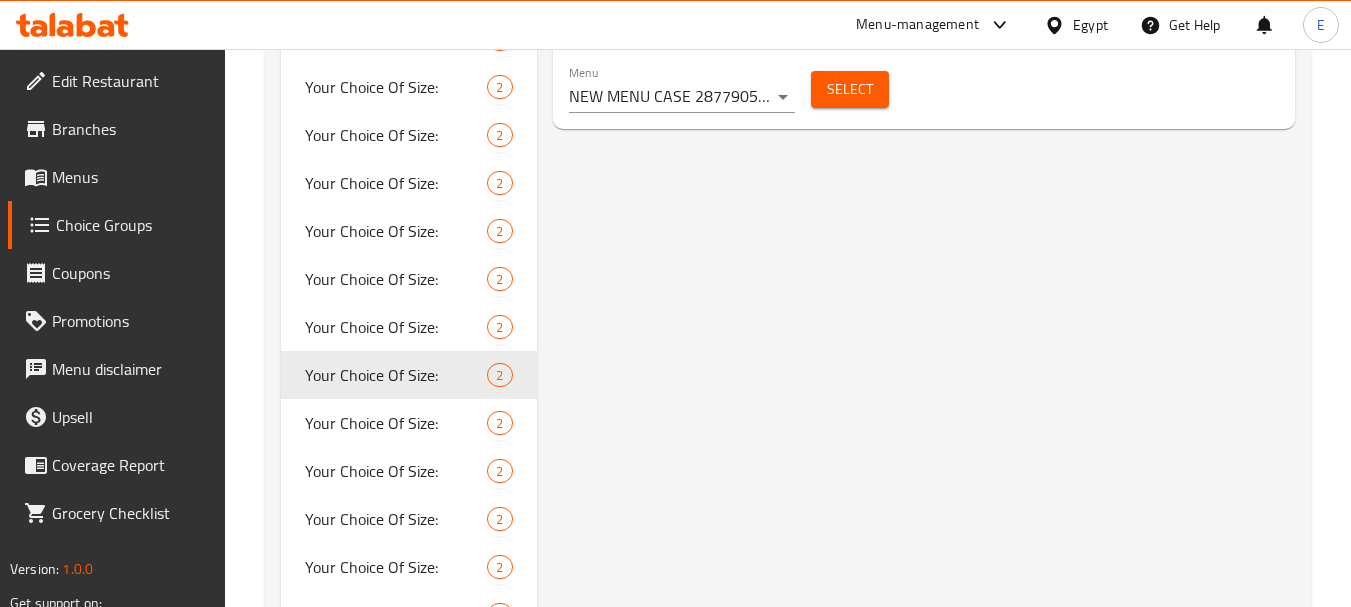 type on "Your Choice Of Size:" 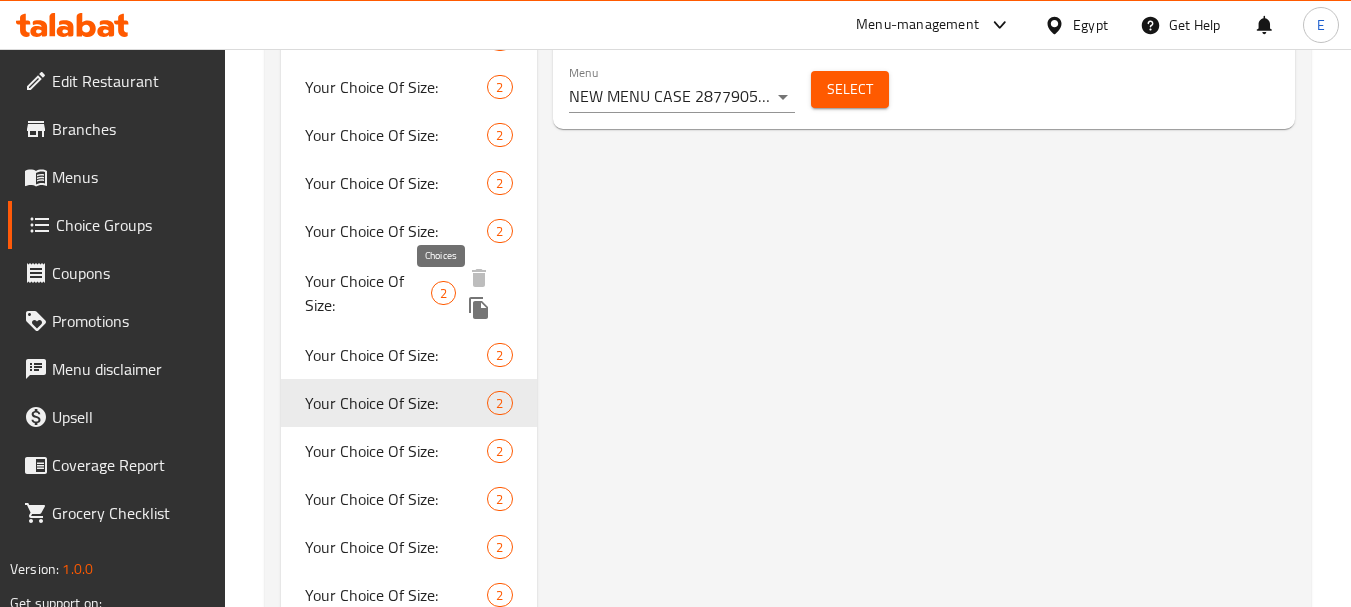 scroll, scrollTop: 1300, scrollLeft: 0, axis: vertical 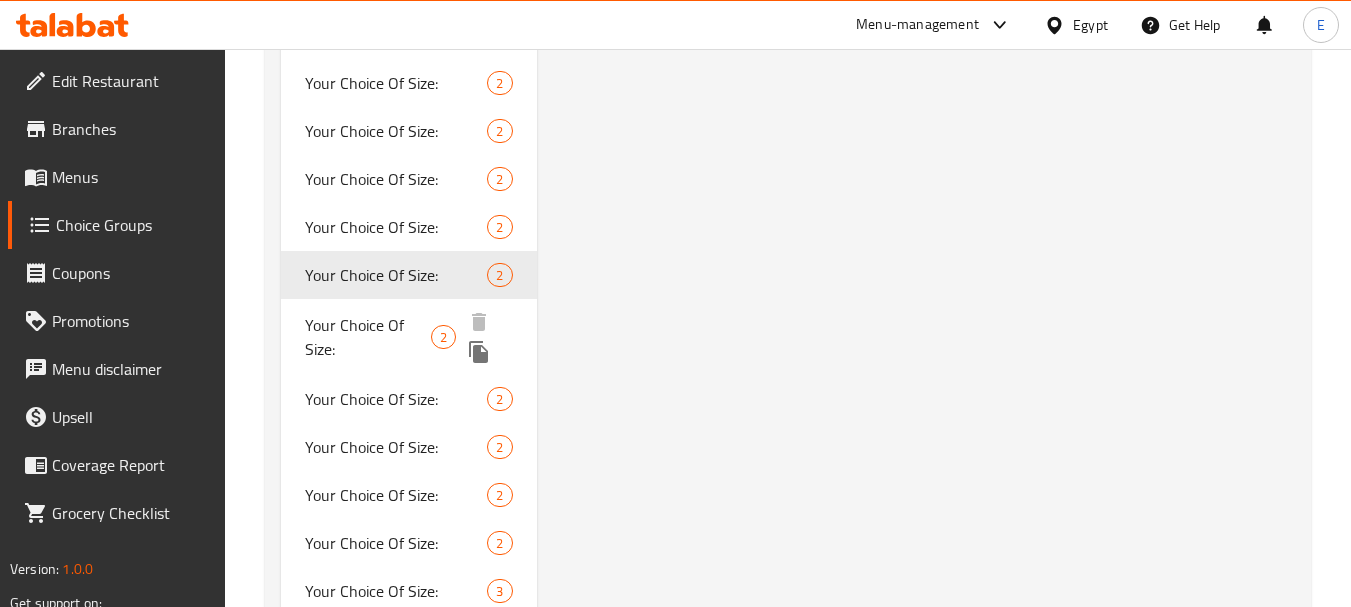 click on "Your Choice Of Size:" at bounding box center (368, 337) 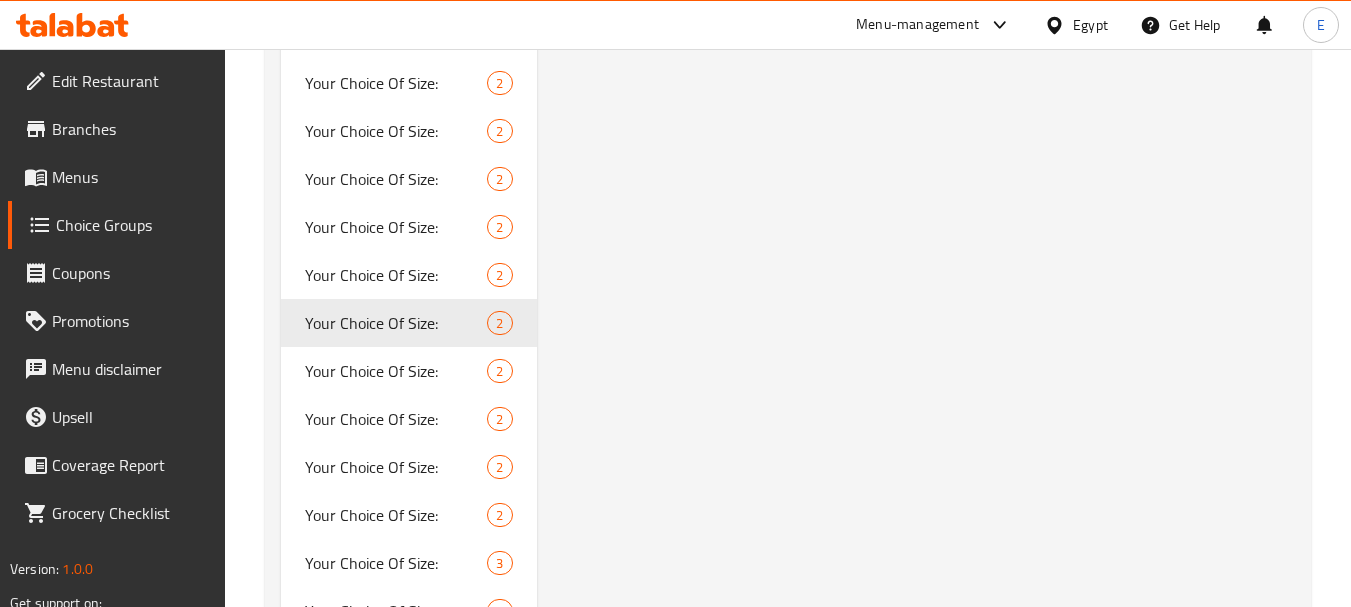 type on "1" 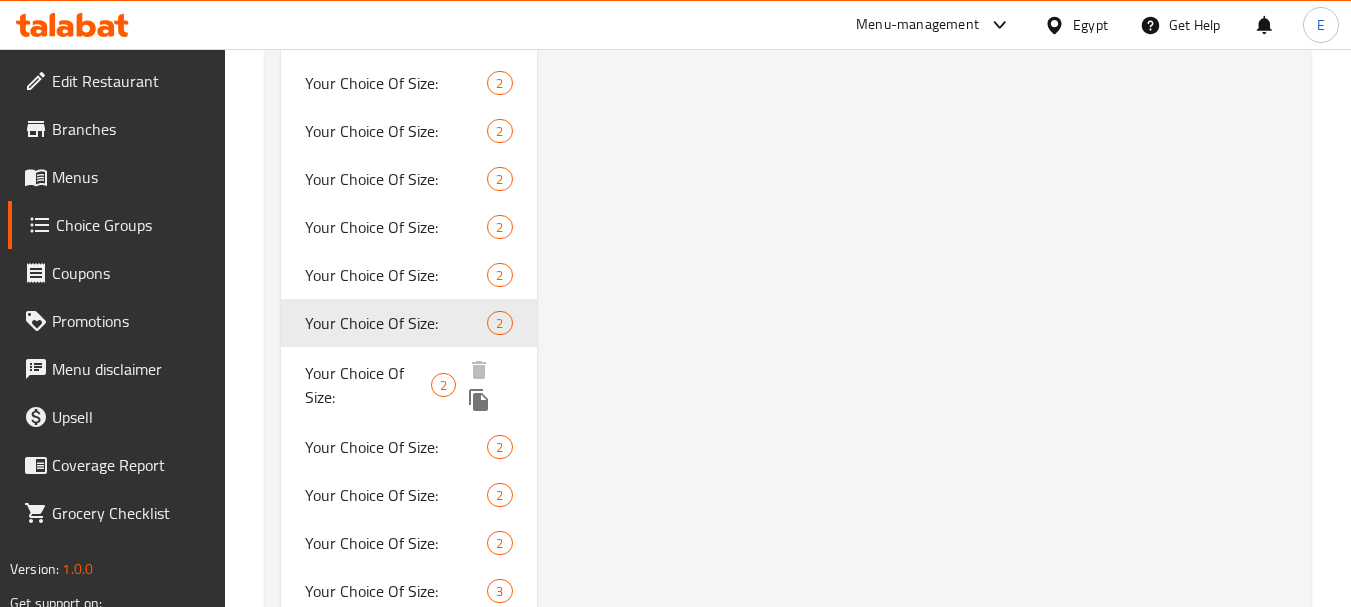 click on "Your Choice Of Size:" at bounding box center (368, 385) 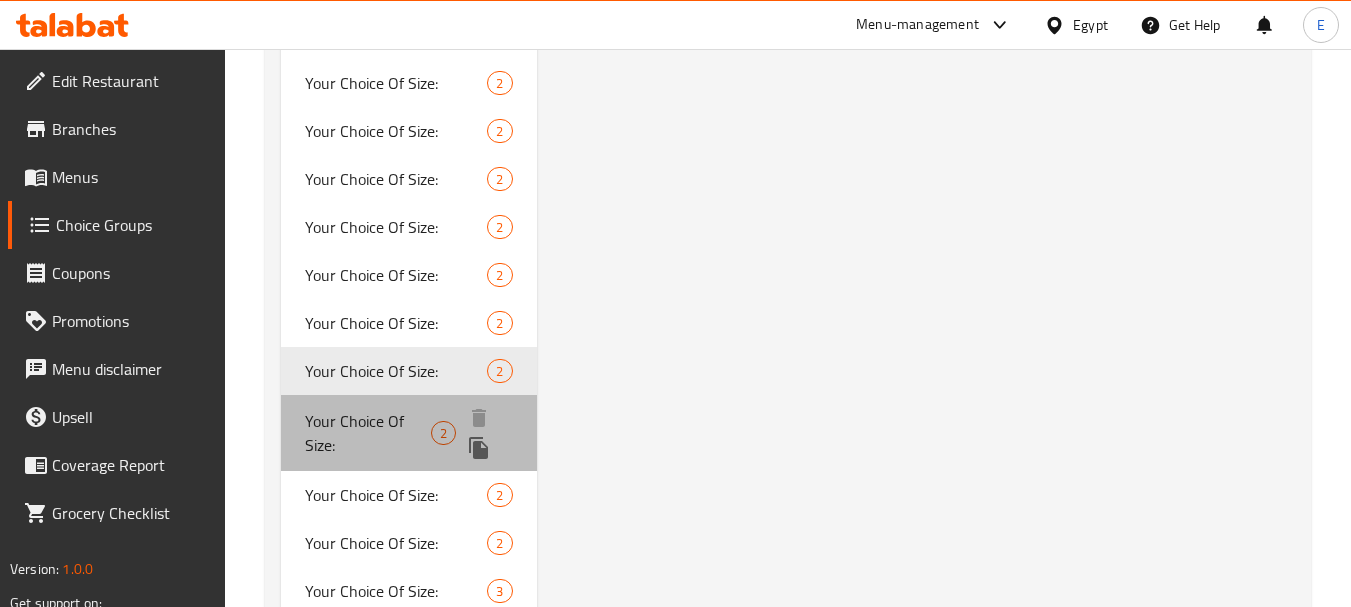 click on "Your Choice Of Size:" at bounding box center (368, 433) 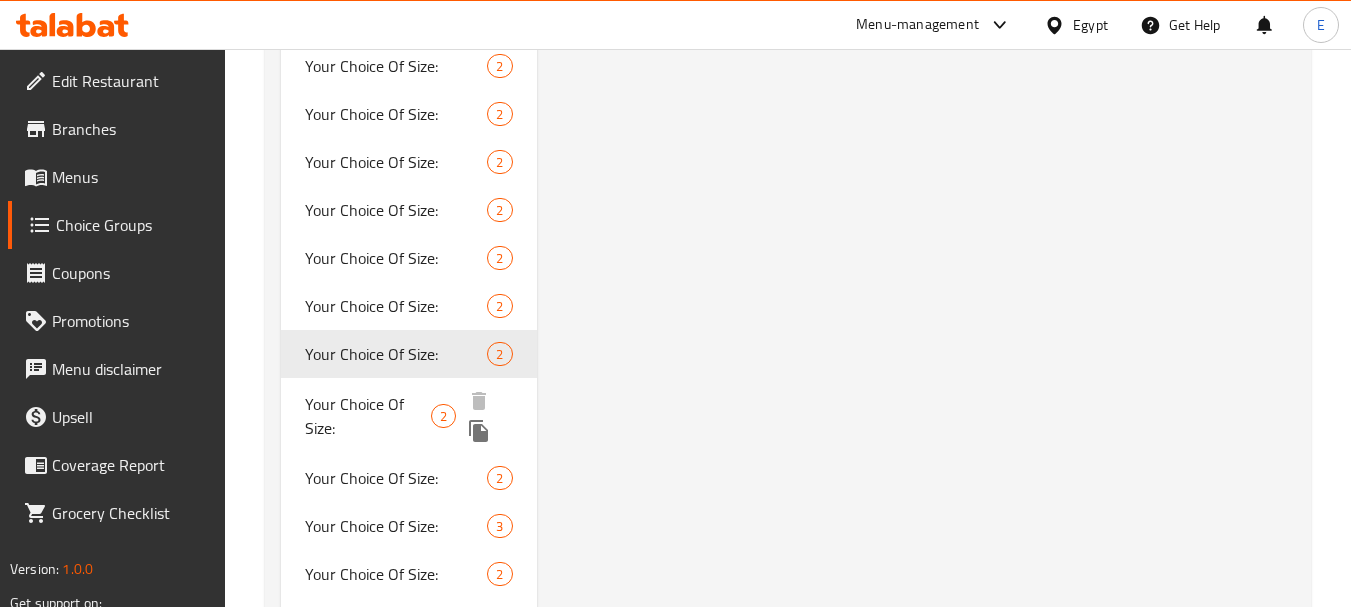 scroll, scrollTop: 1400, scrollLeft: 0, axis: vertical 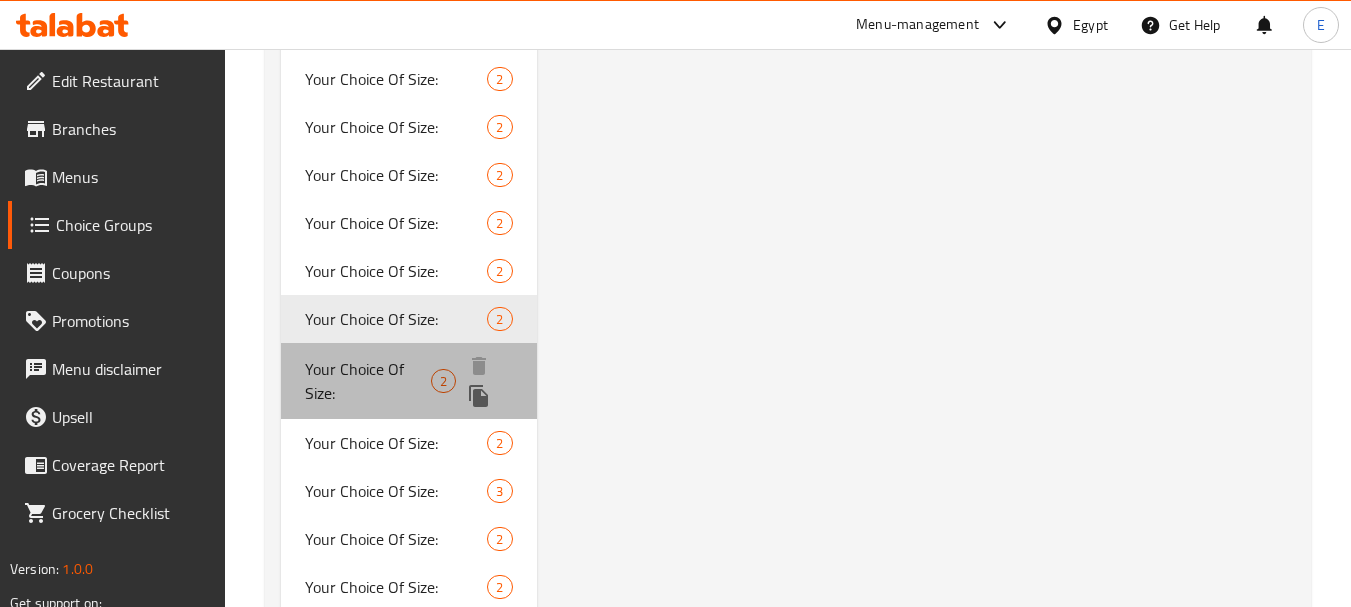 click on "Your Choice Of Size:" at bounding box center (368, 381) 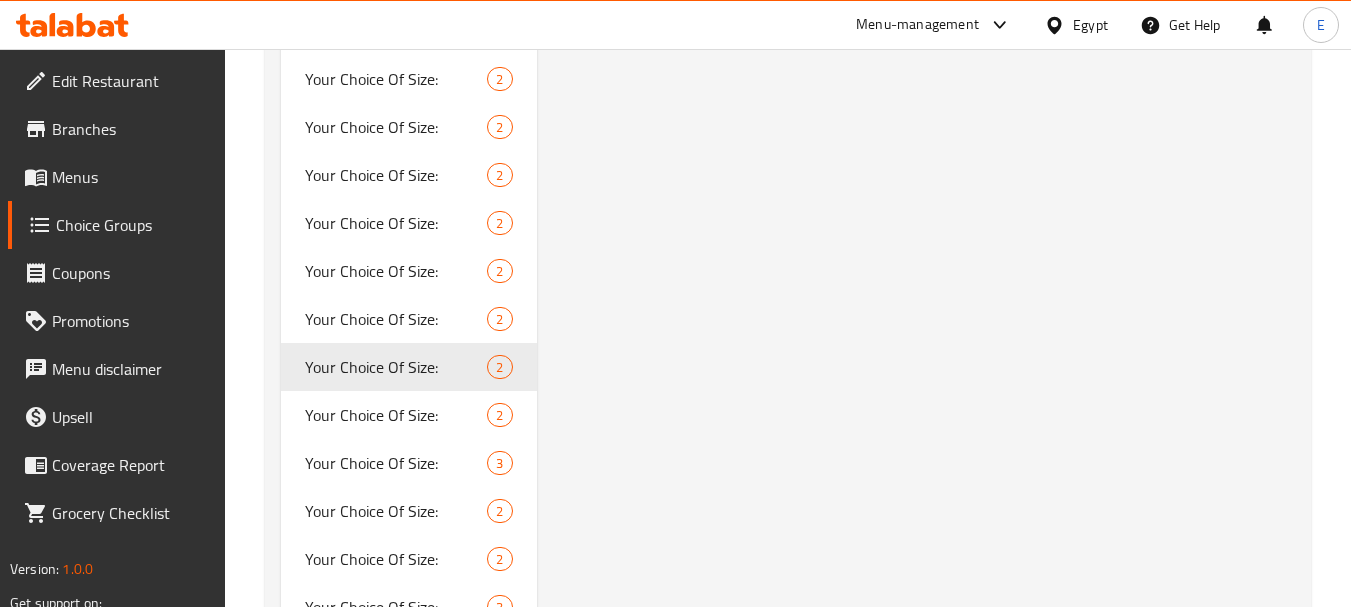 type on "0" 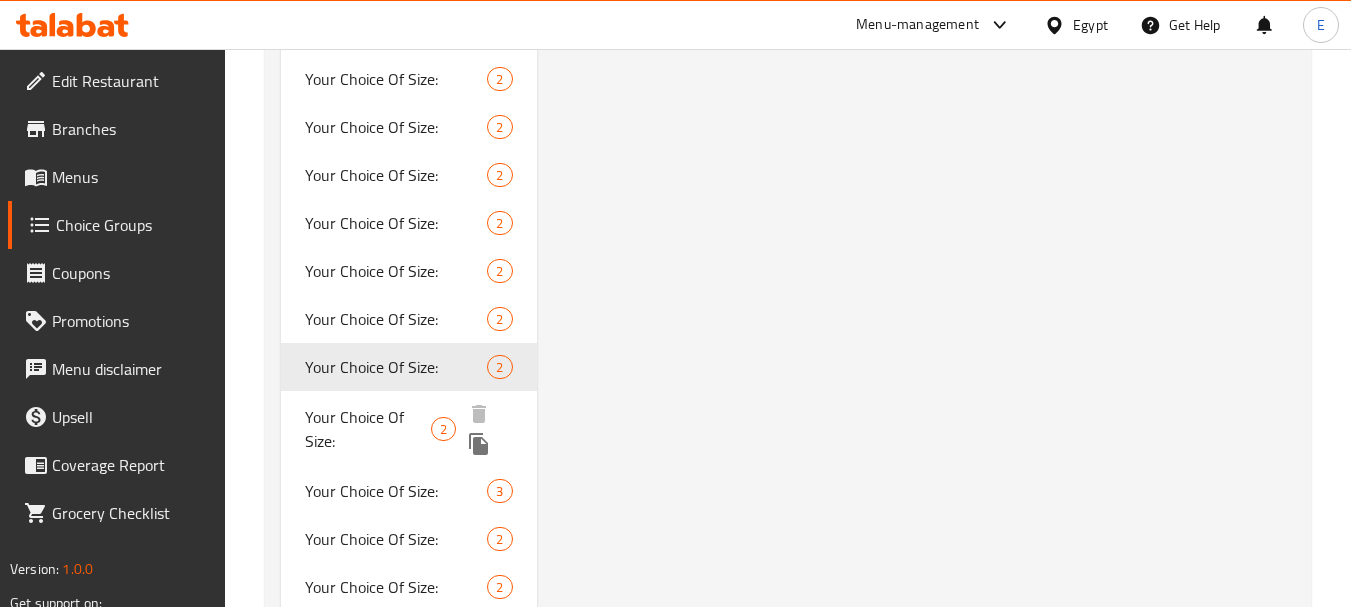 click on "Your Choice Of Size:" at bounding box center (368, 429) 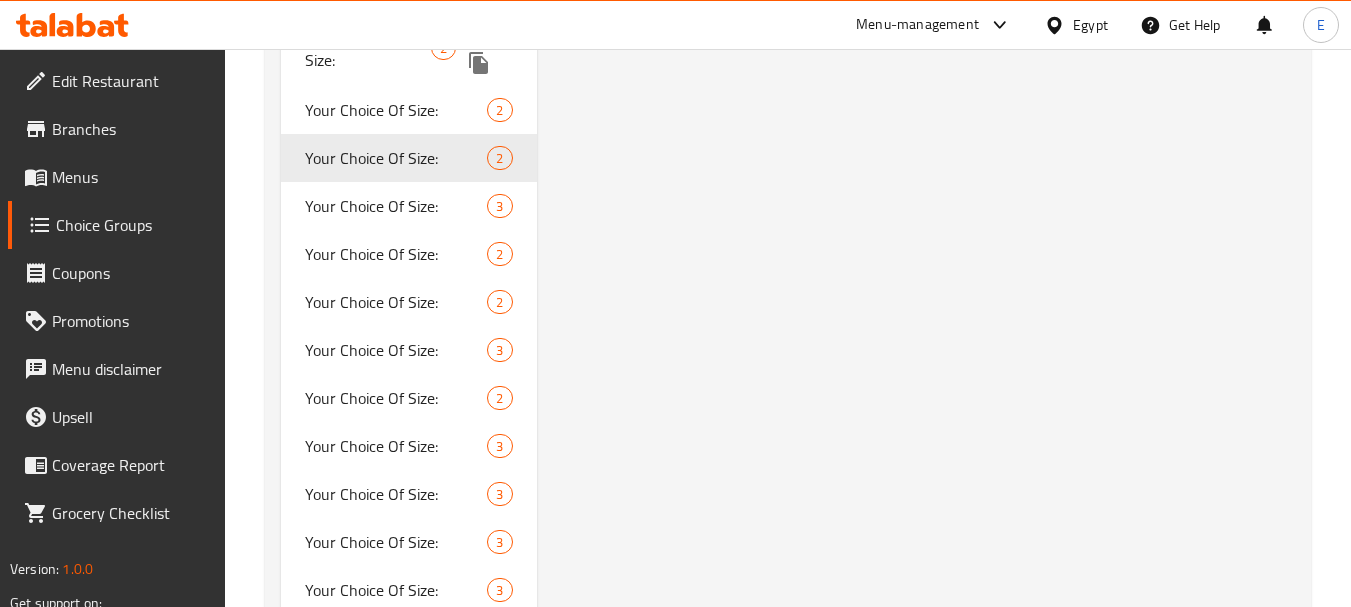 scroll, scrollTop: 1700, scrollLeft: 0, axis: vertical 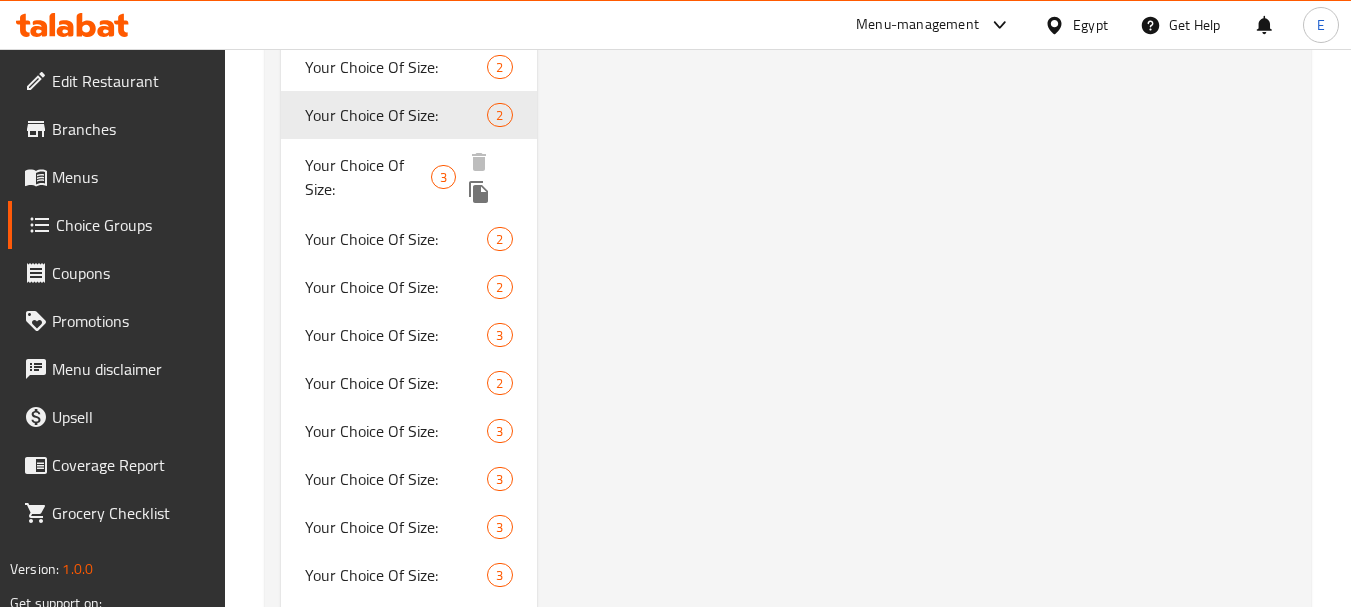 click on "Your Choice Of Size:" at bounding box center (368, 177) 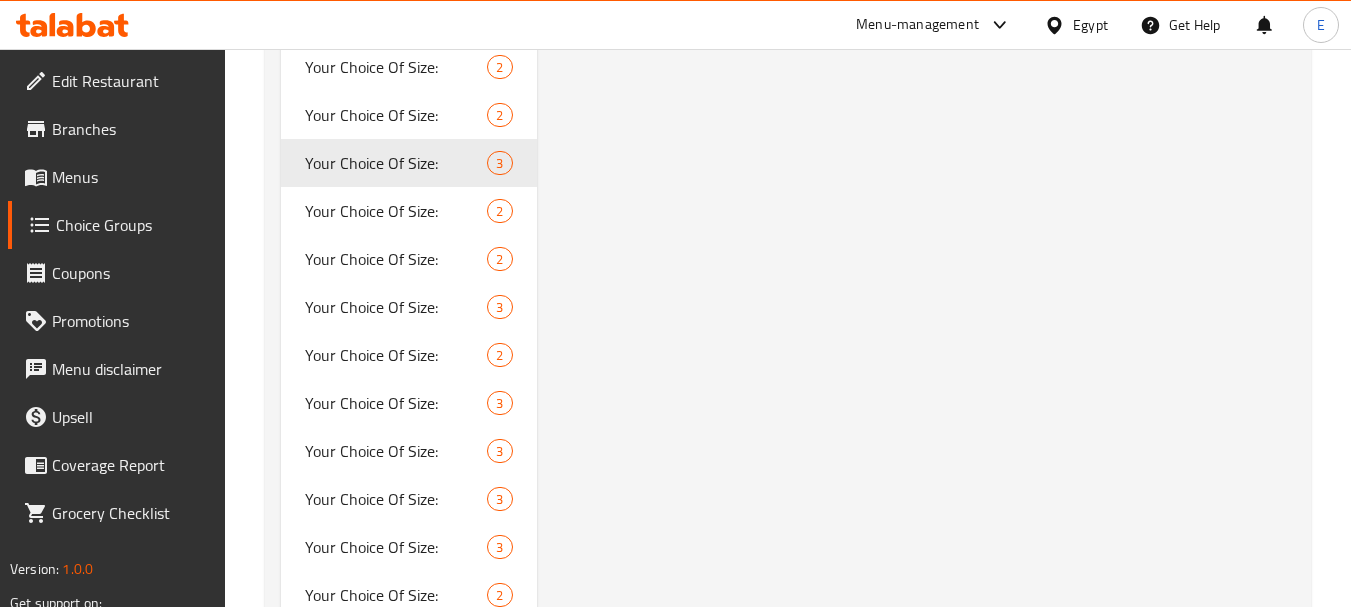 type on "Your Choice Of Size:" 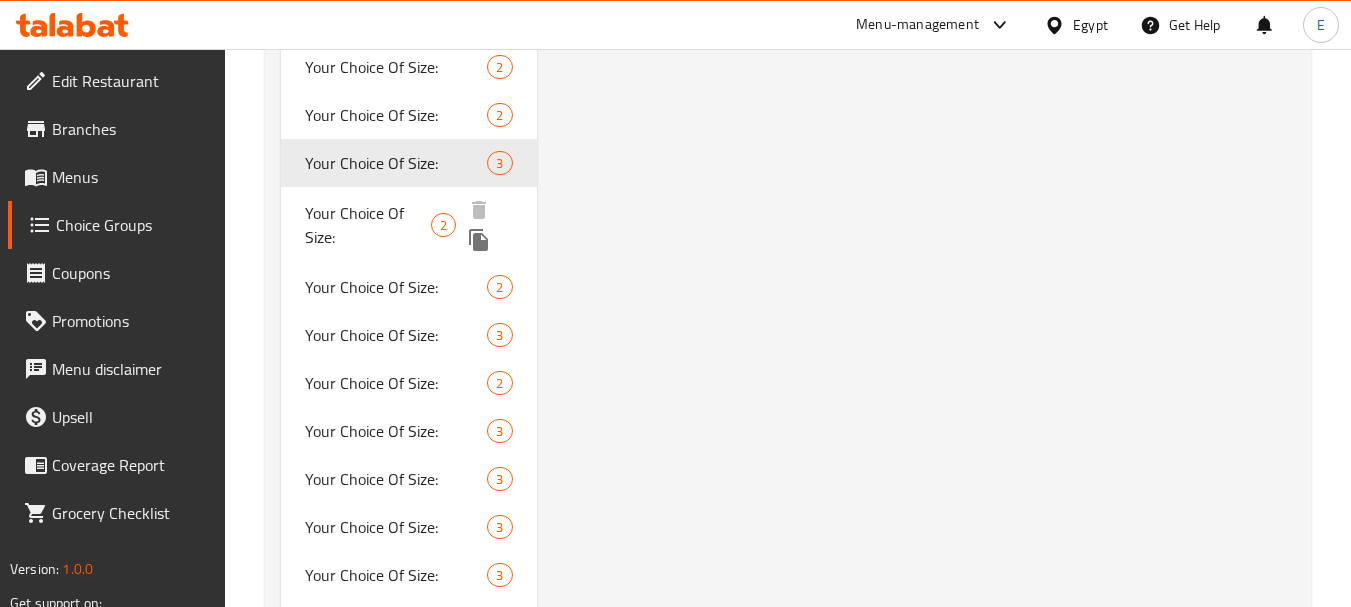 click on "Your Choice Of Size:" at bounding box center [368, 225] 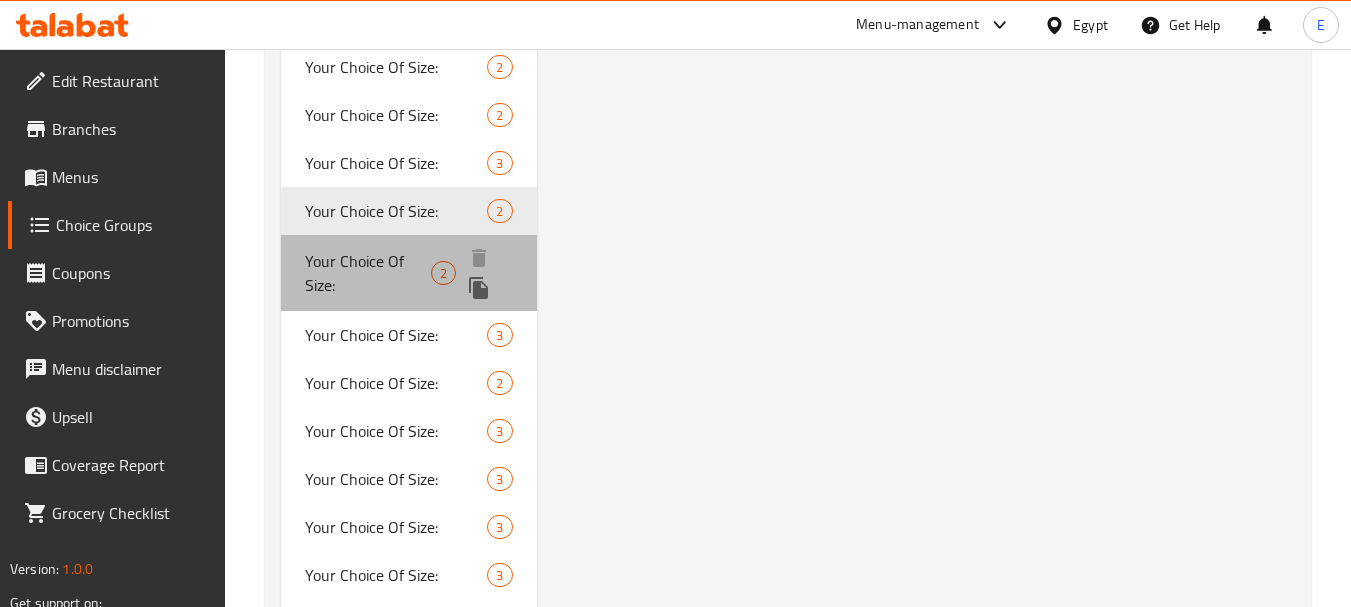 click on "Your Choice Of Size:" at bounding box center (368, 273) 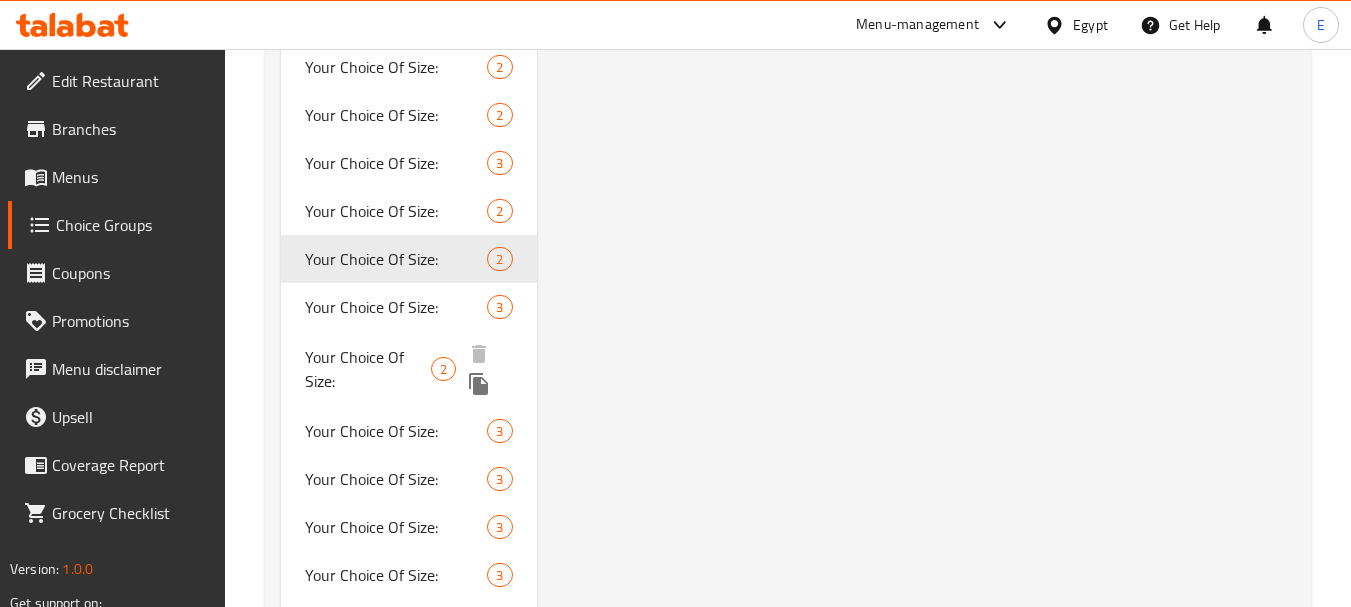 click on "Your Choice Of Size:" at bounding box center (368, 369) 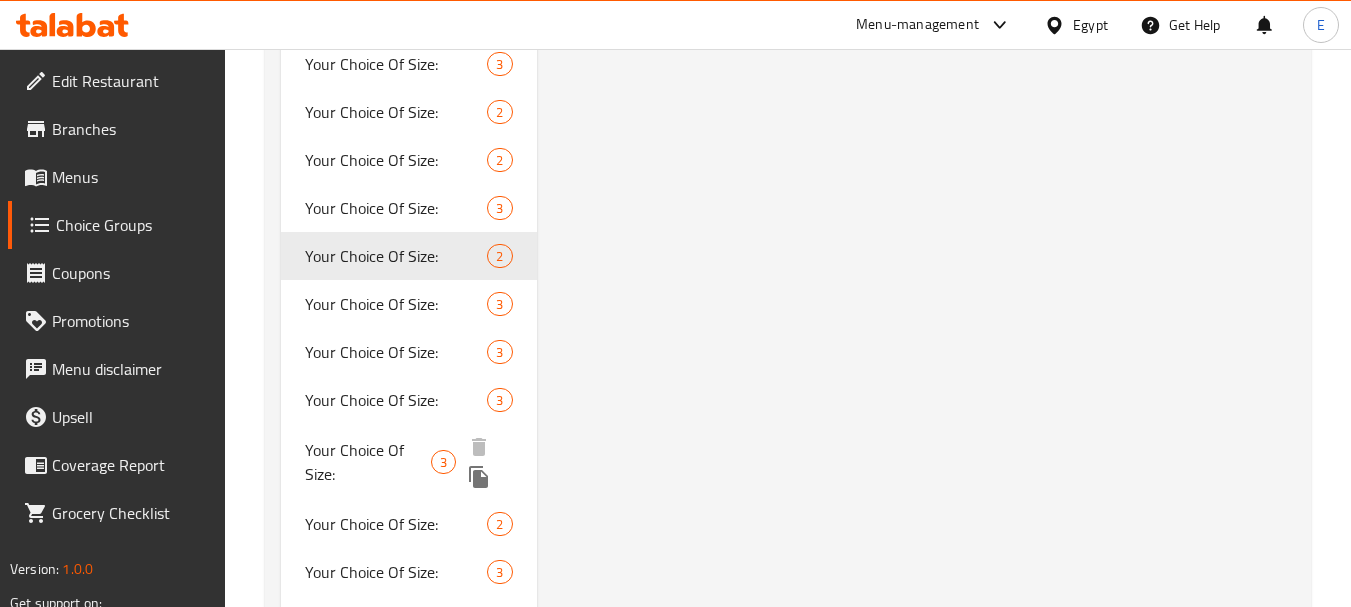 scroll, scrollTop: 1800, scrollLeft: 0, axis: vertical 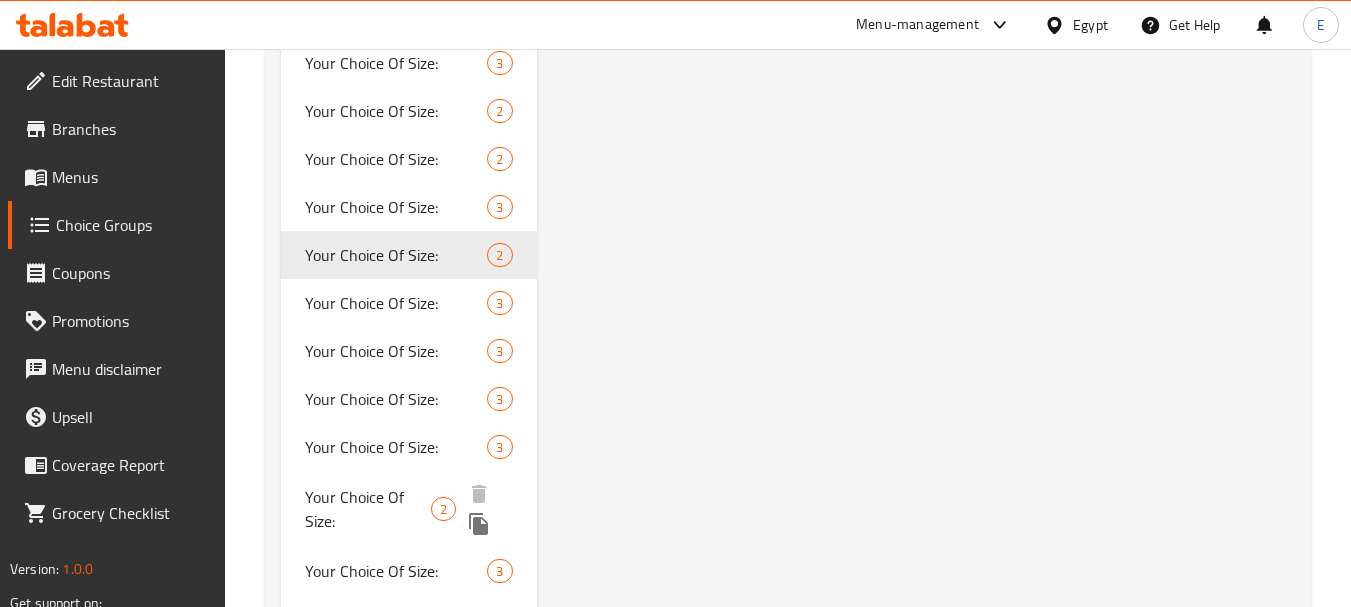 click on "Your Choice Of Size:" at bounding box center [368, 509] 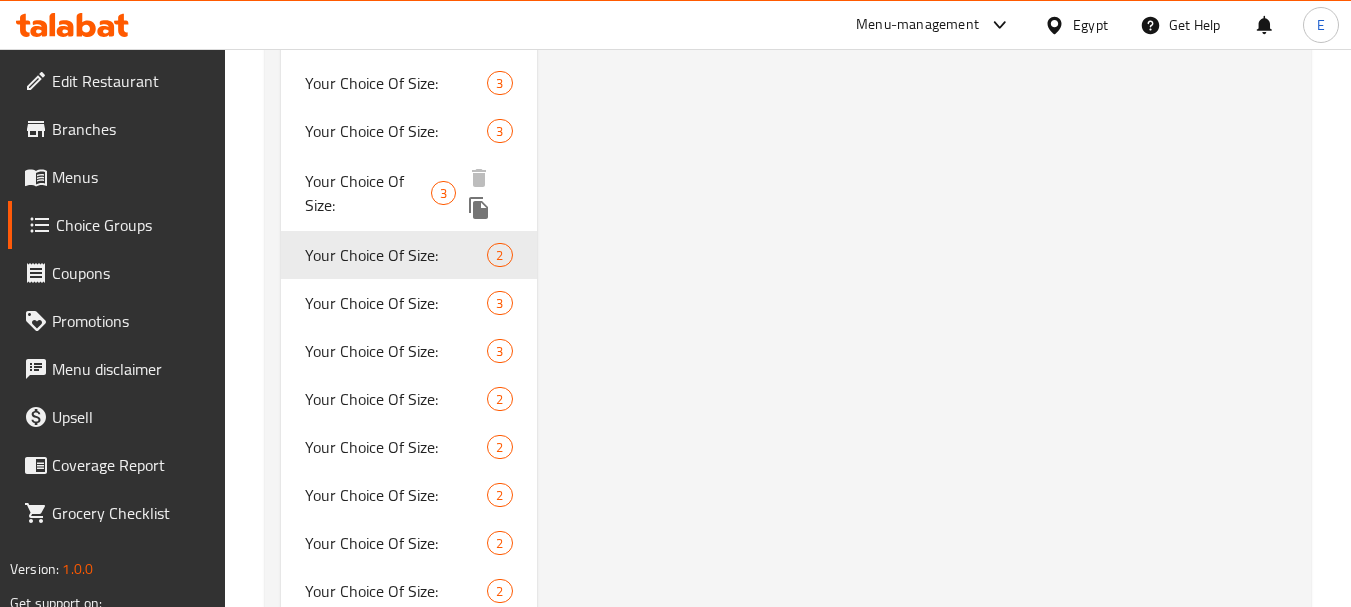 scroll, scrollTop: 2100, scrollLeft: 0, axis: vertical 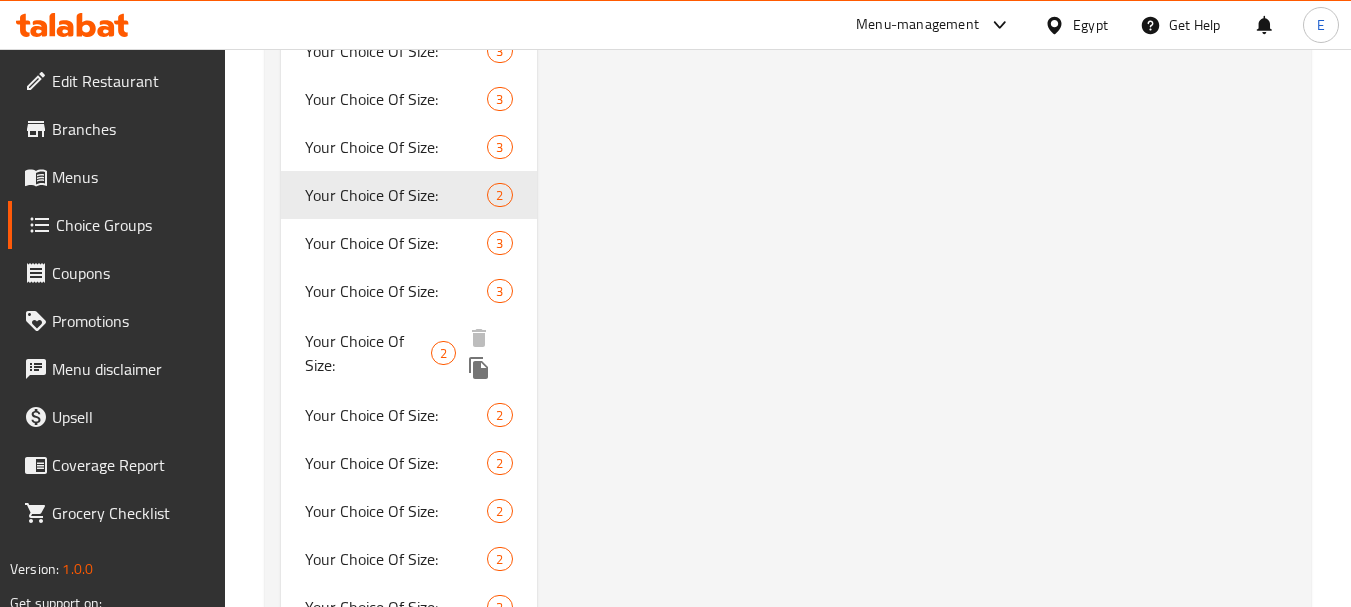 click on "Your Choice Of Size: 2" at bounding box center (408, 353) 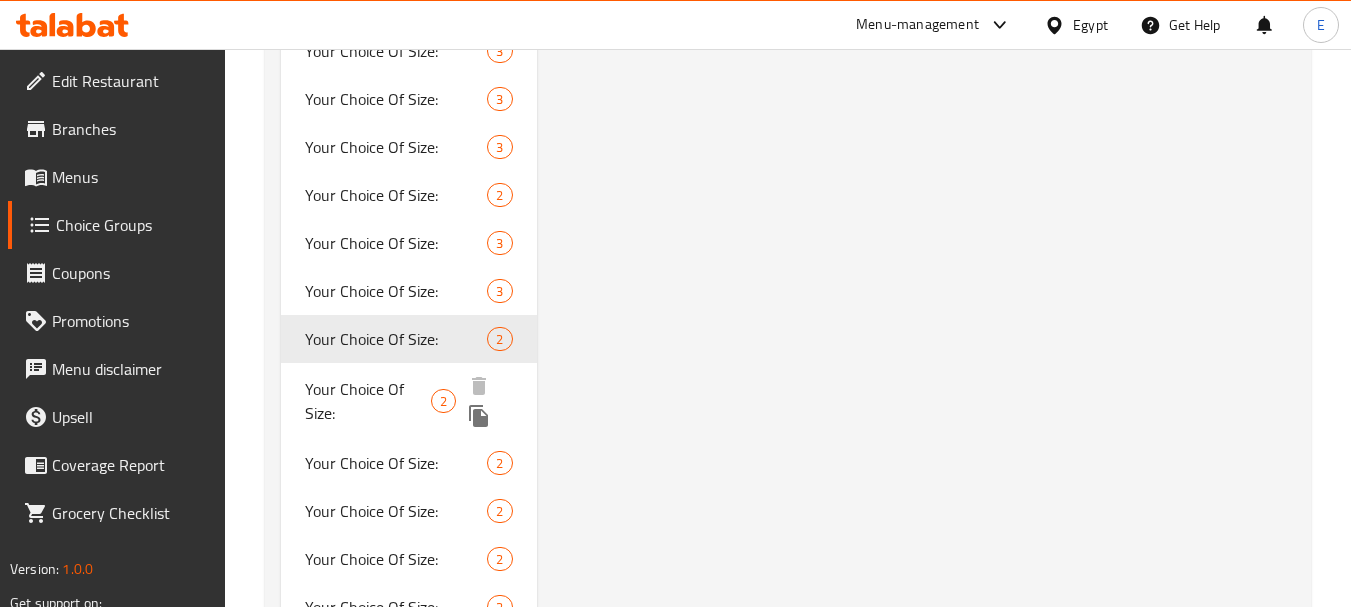 click on "Your Choice Of Size:" at bounding box center (368, 401) 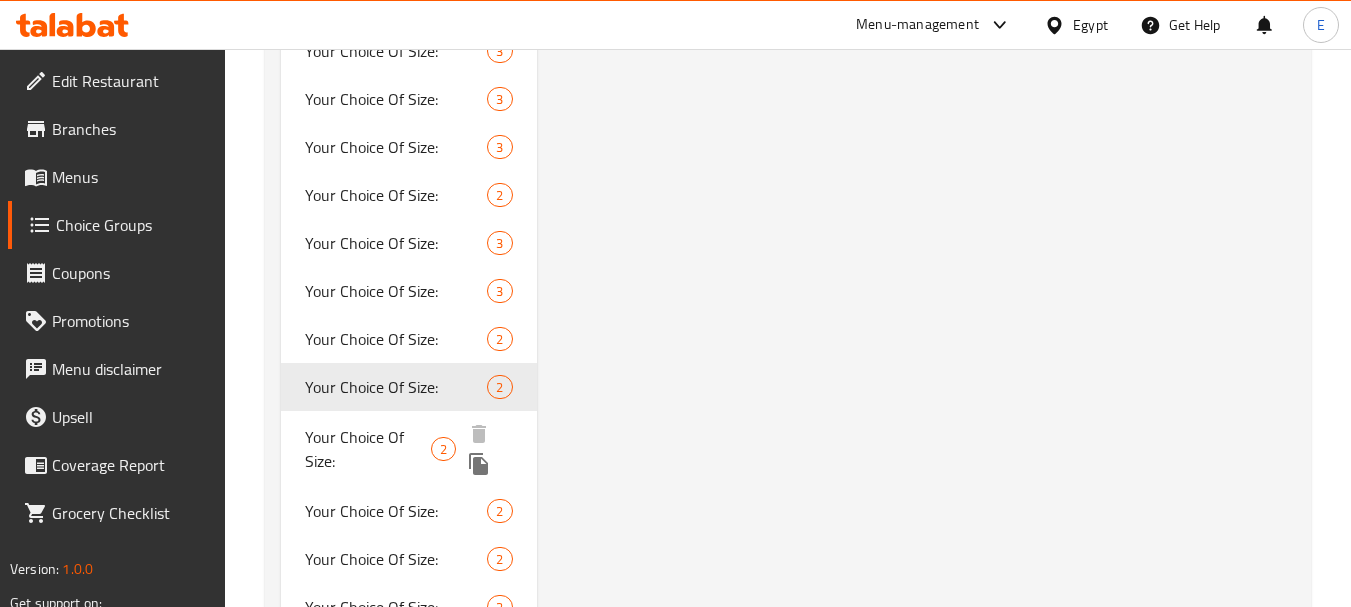 click on "Your Choice Of Size:" at bounding box center [368, 449] 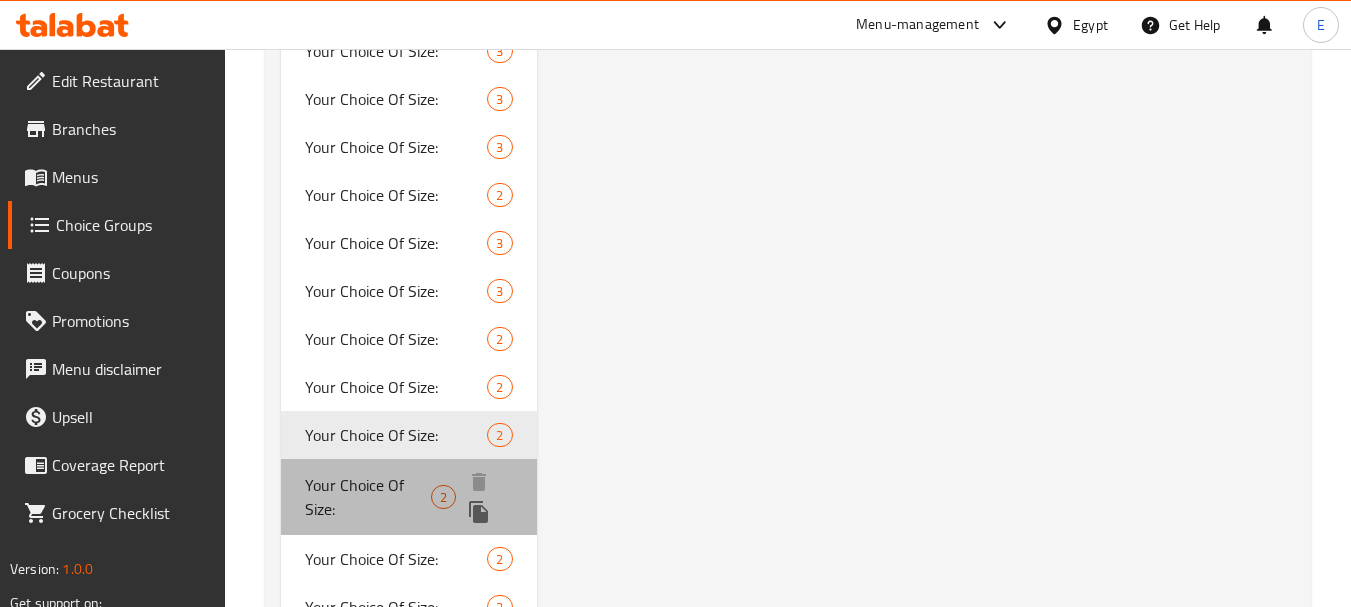 click on "Your Choice Of Size:" at bounding box center [368, 497] 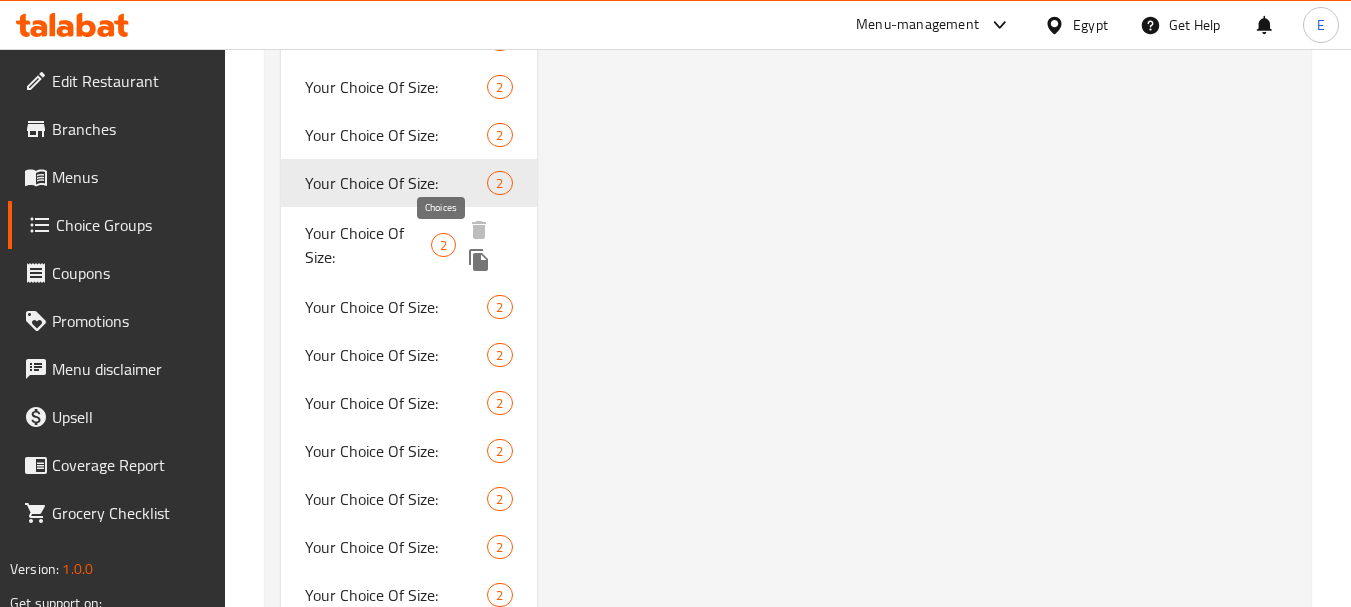 scroll, scrollTop: 2500, scrollLeft: 0, axis: vertical 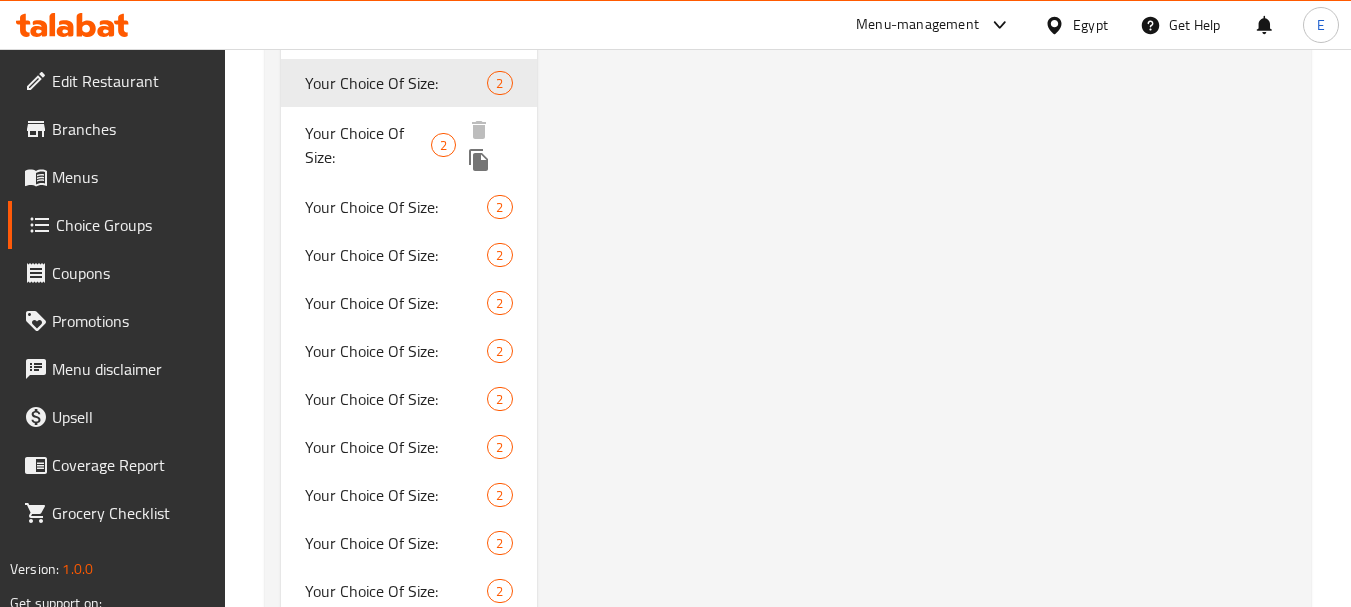 click on "Your Choice Of Size:" at bounding box center [368, 145] 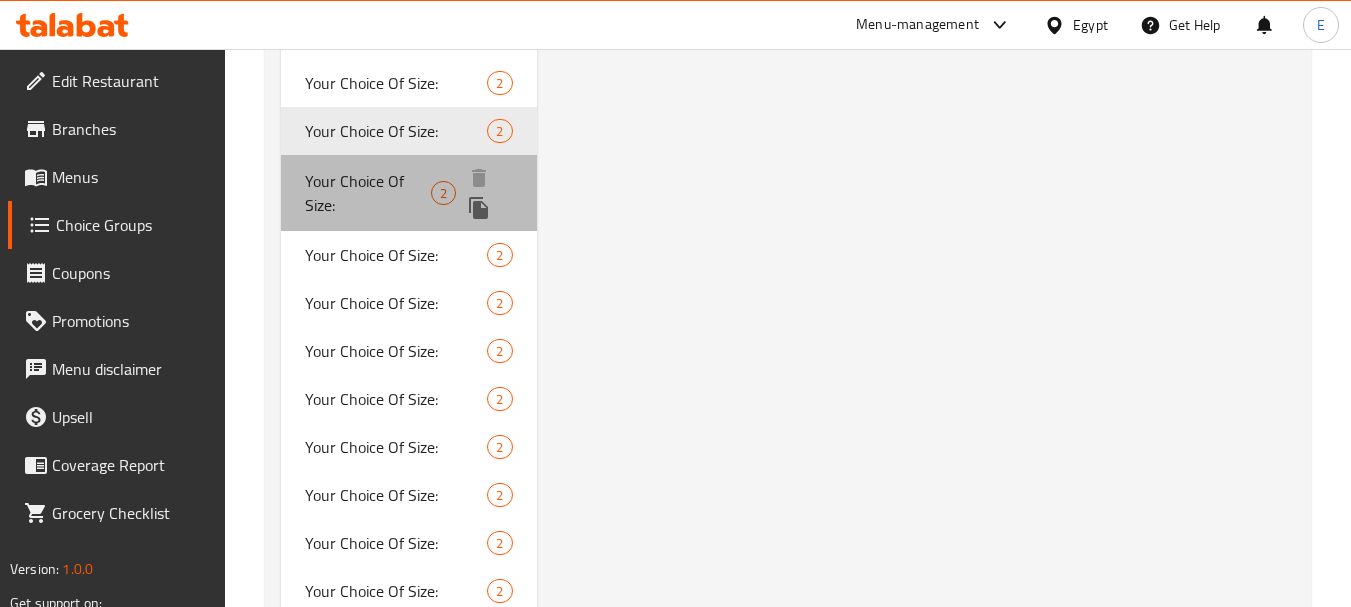click on "Your Choice Of Size:" at bounding box center [368, 193] 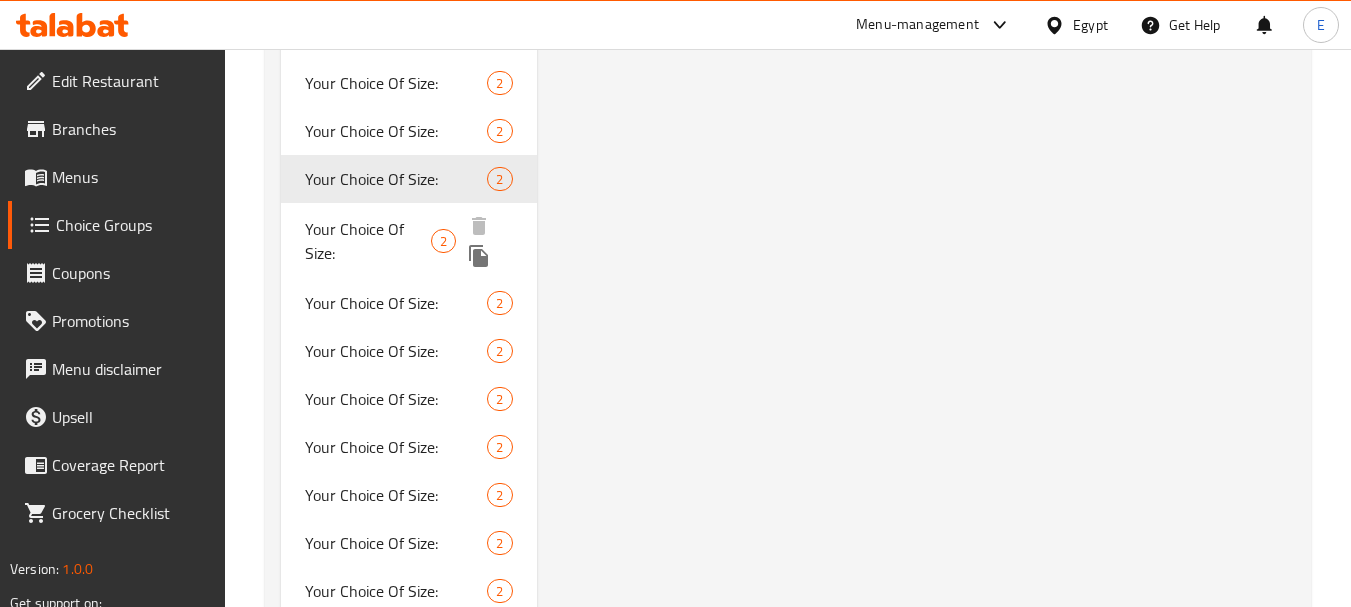click on "Your Choice Of Size:" at bounding box center [368, 241] 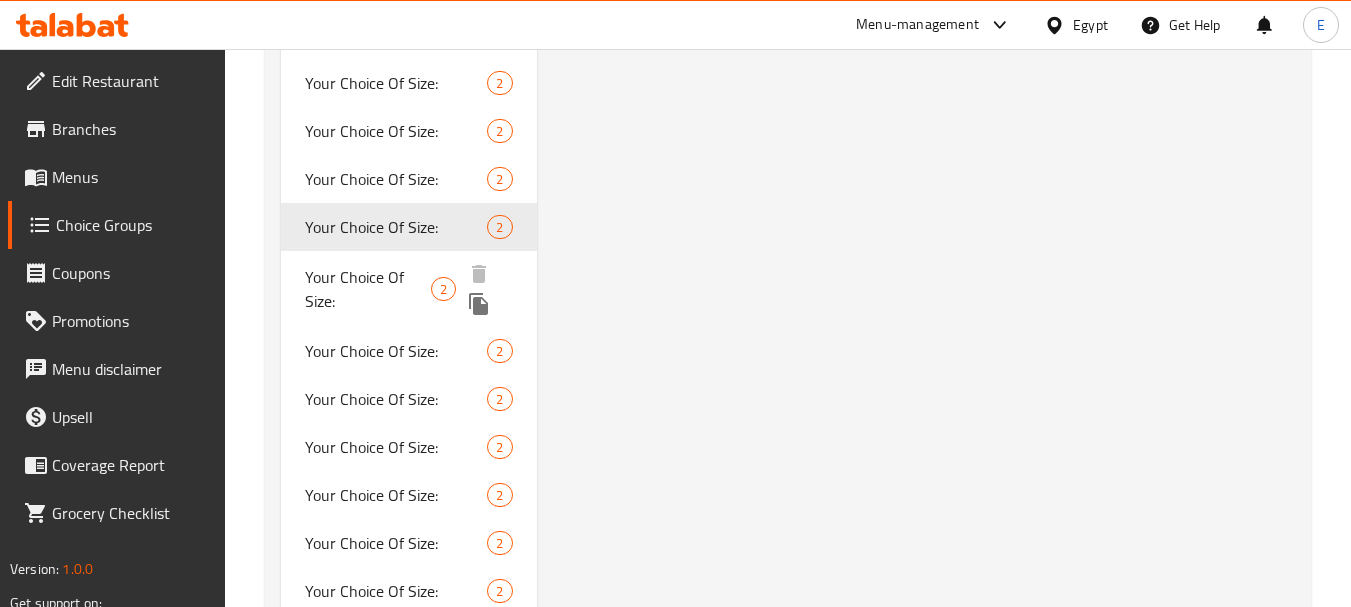 click on "Your Choice Of Size: 2" at bounding box center (408, 289) 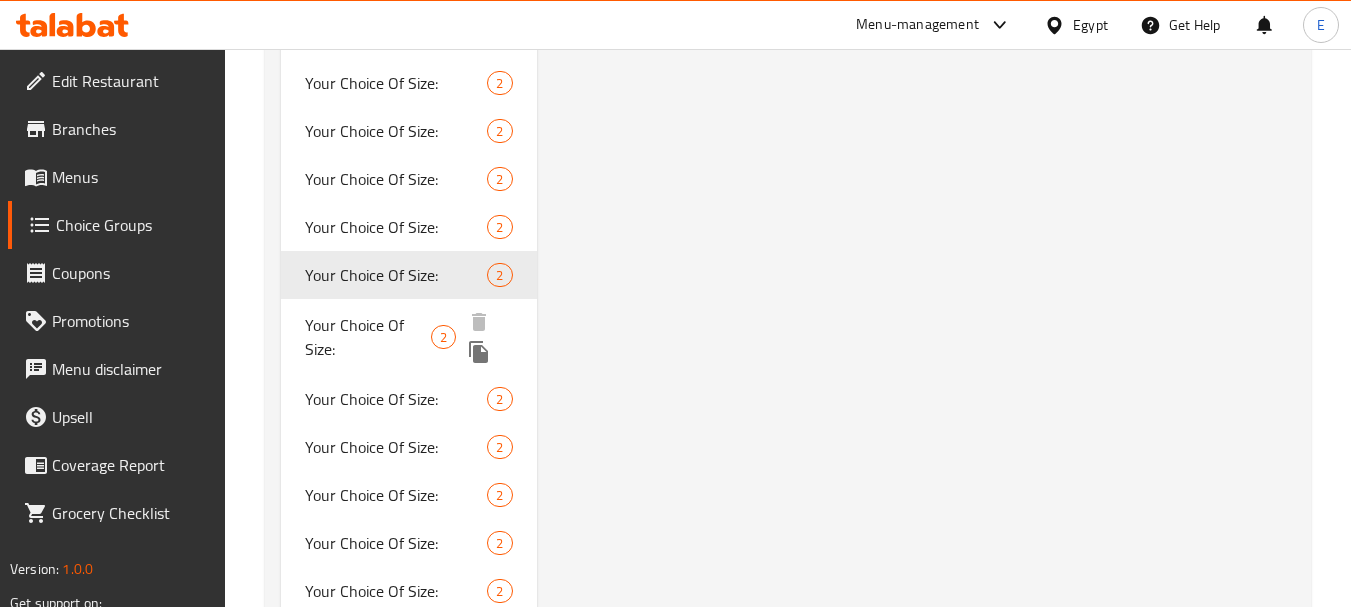 click on "Your Choice Of Size:" at bounding box center (368, 337) 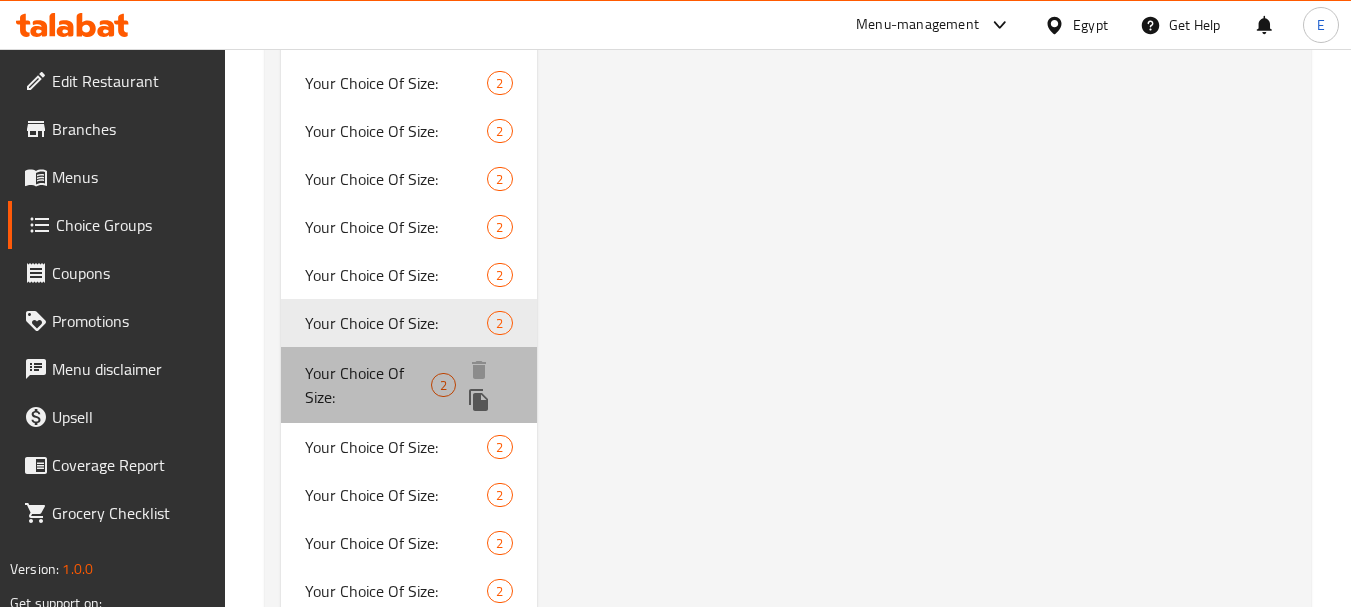 click on "Your Choice Of Size:" at bounding box center (368, 385) 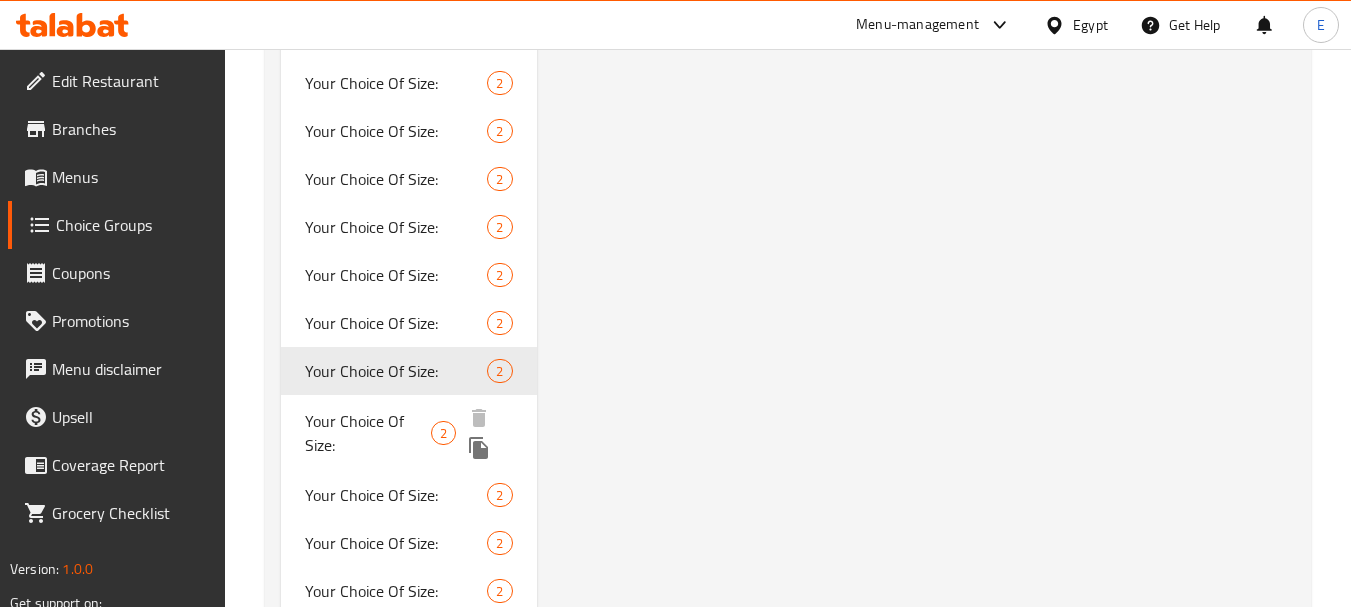 click on "Your Choice Of Size:" at bounding box center (368, 433) 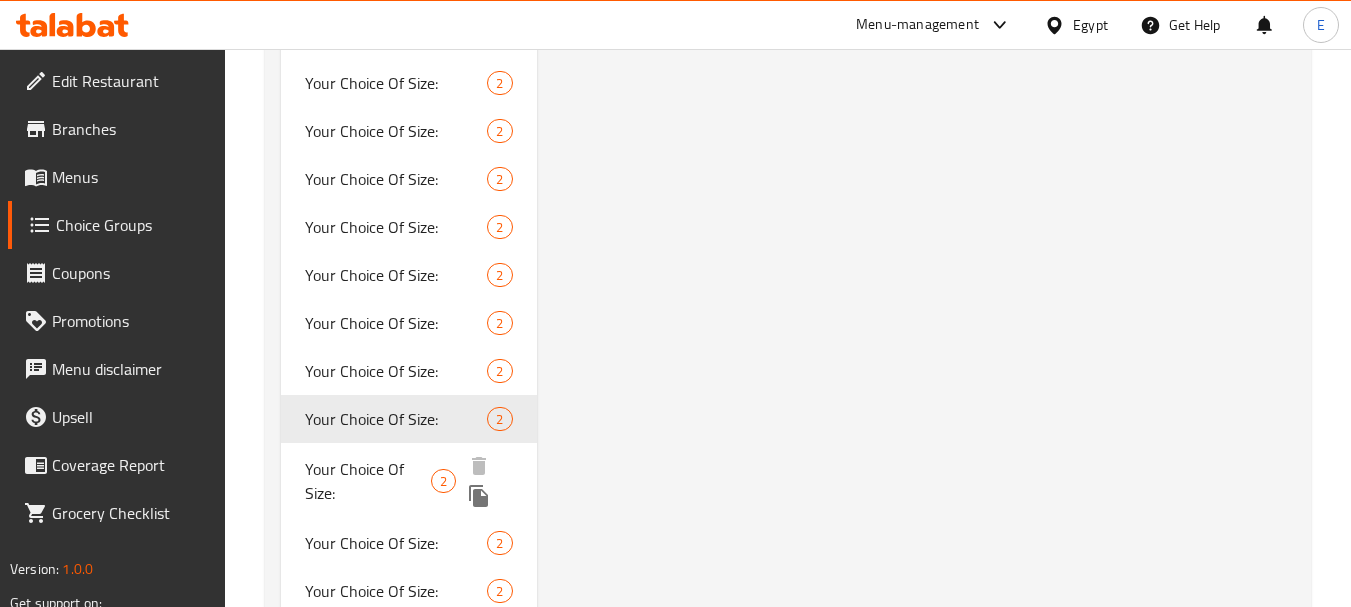 click on "Your Choice Of Size:" at bounding box center [368, 481] 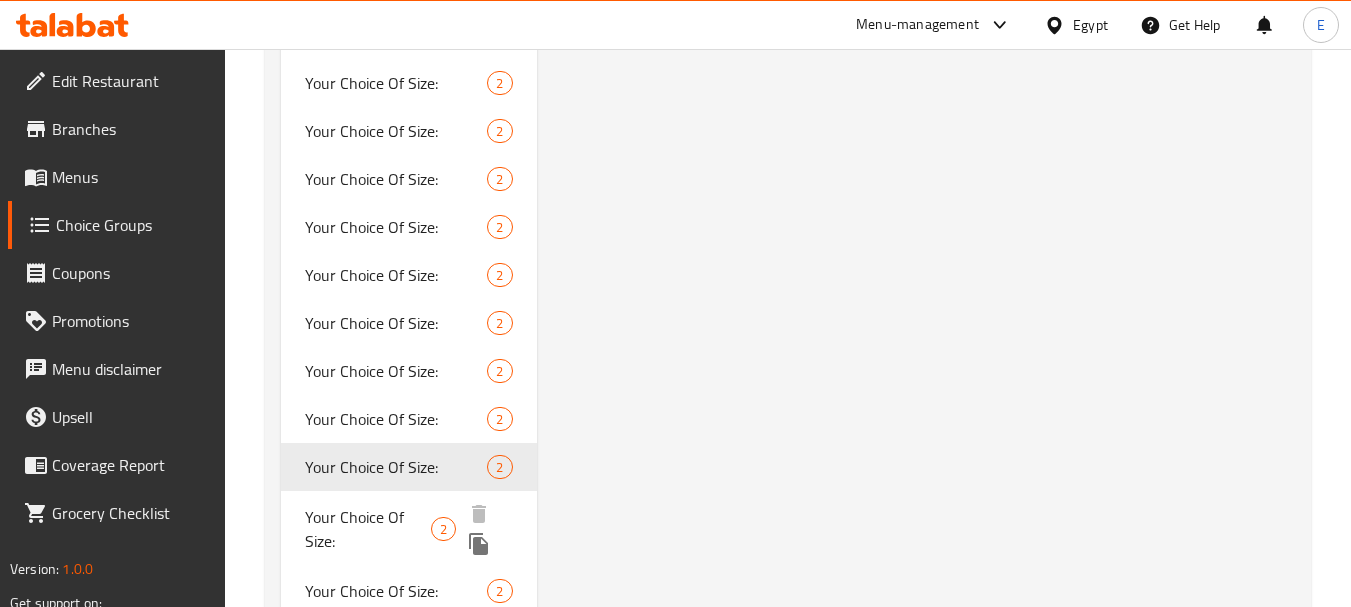 click on "Your Choice Of Size:" at bounding box center [368, 529] 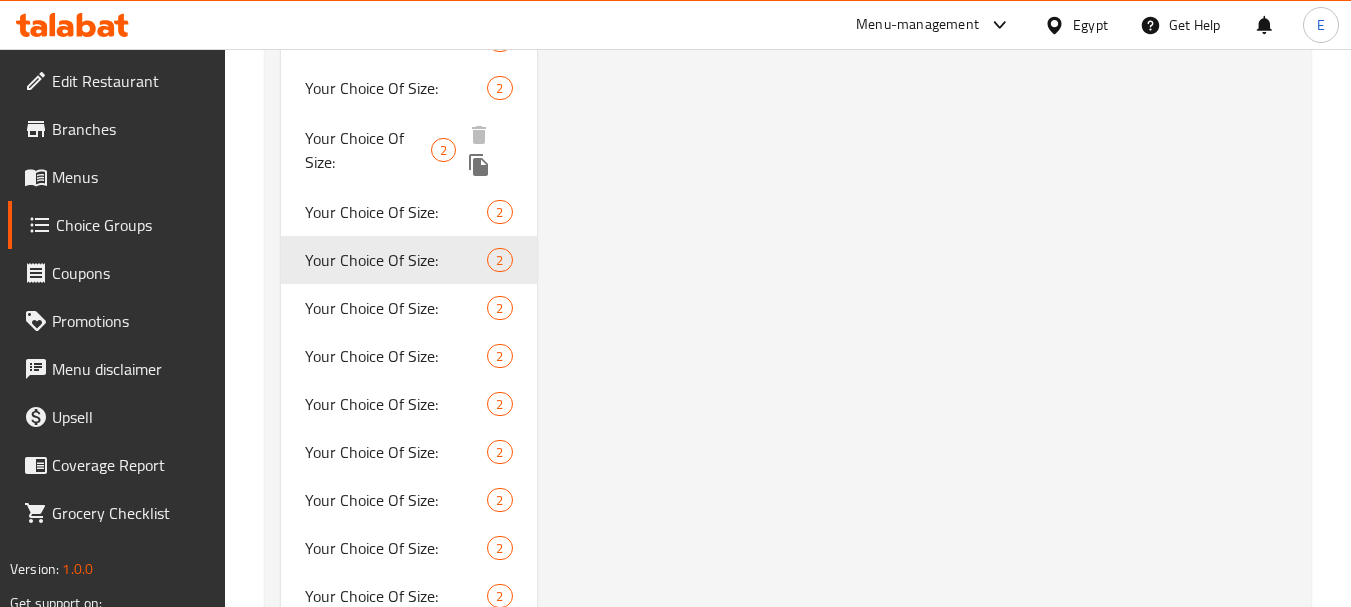 scroll, scrollTop: 2800, scrollLeft: 0, axis: vertical 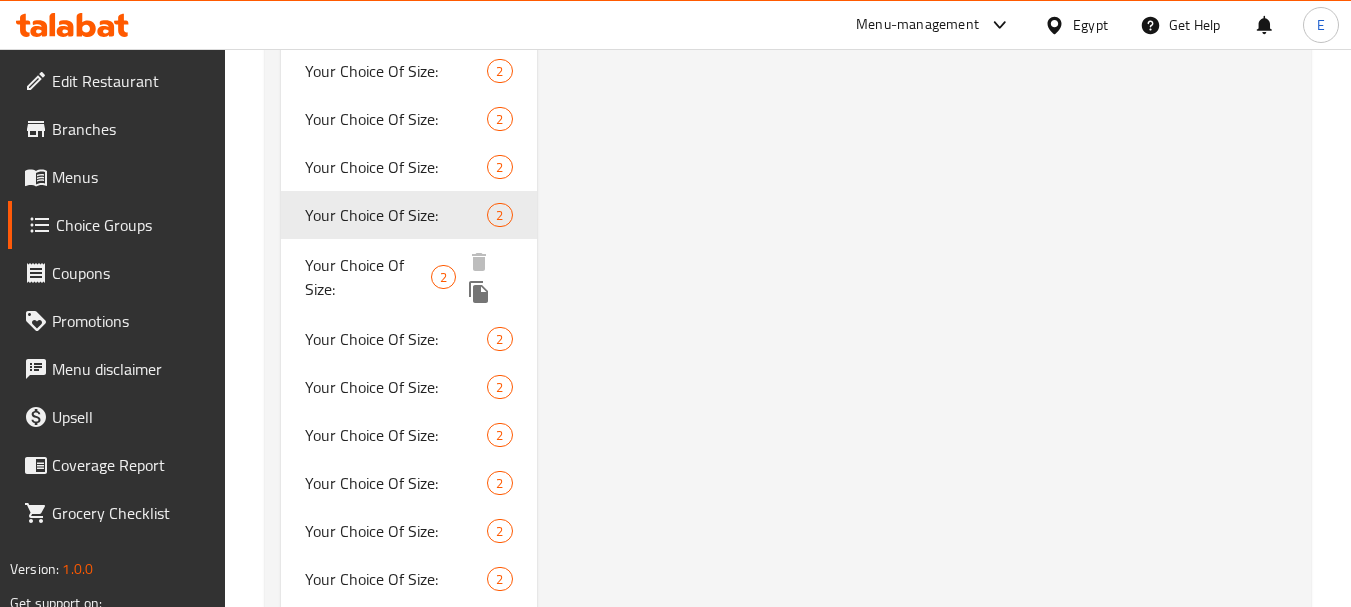 click on "Your Choice Of Size:" at bounding box center [368, 277] 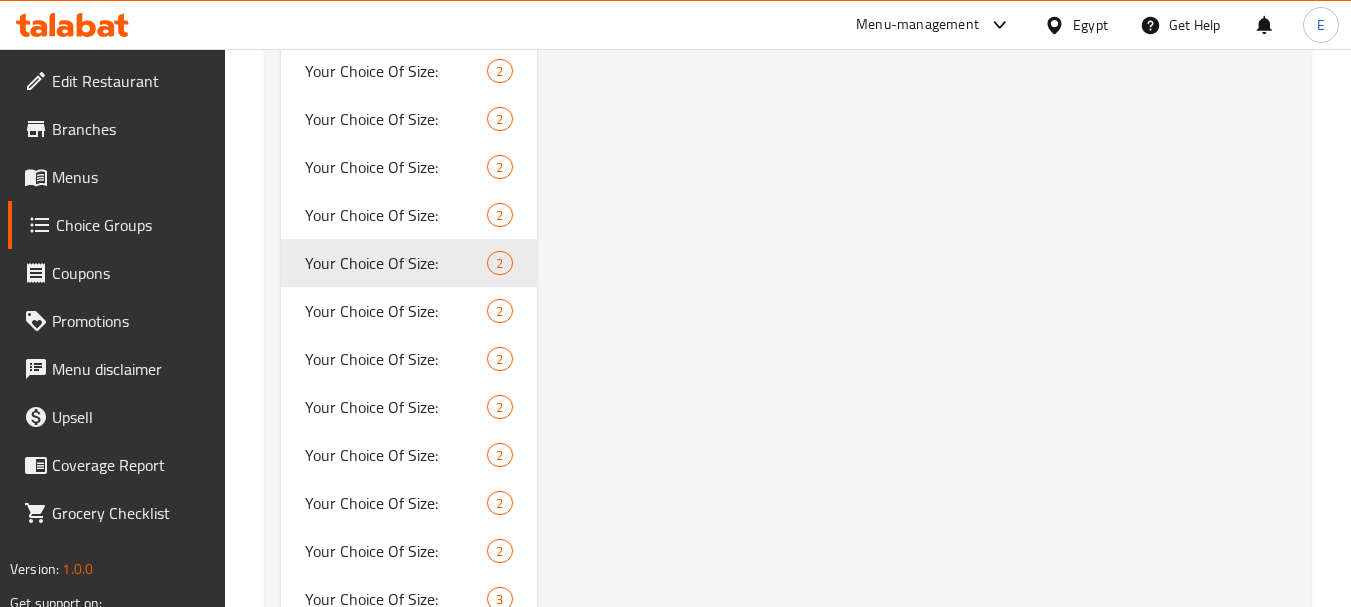 type on "0" 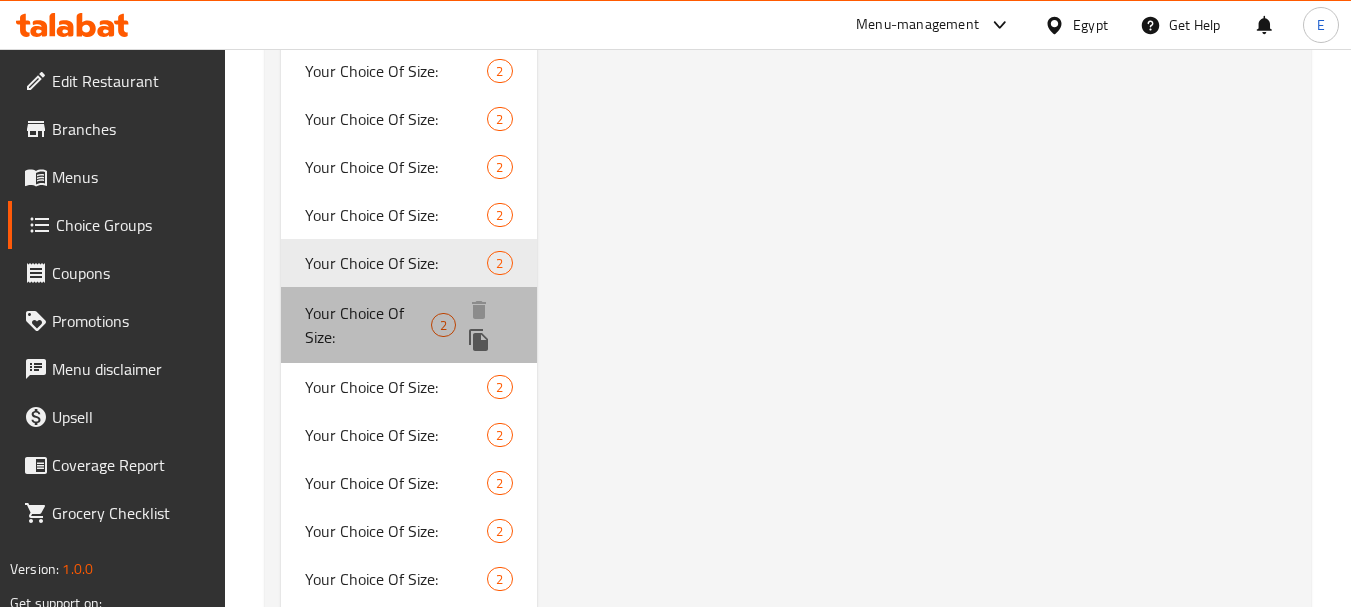 click on "Your Choice Of Size:" at bounding box center [368, 325] 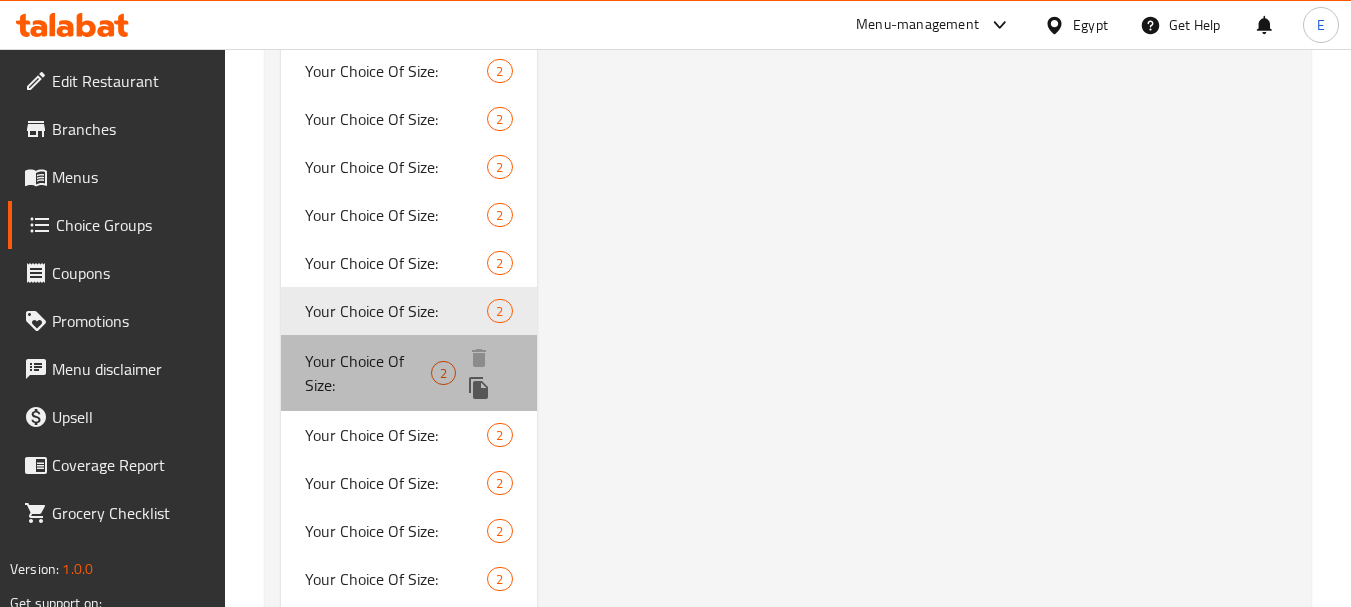 click on "Your Choice Of Size:" at bounding box center [368, 373] 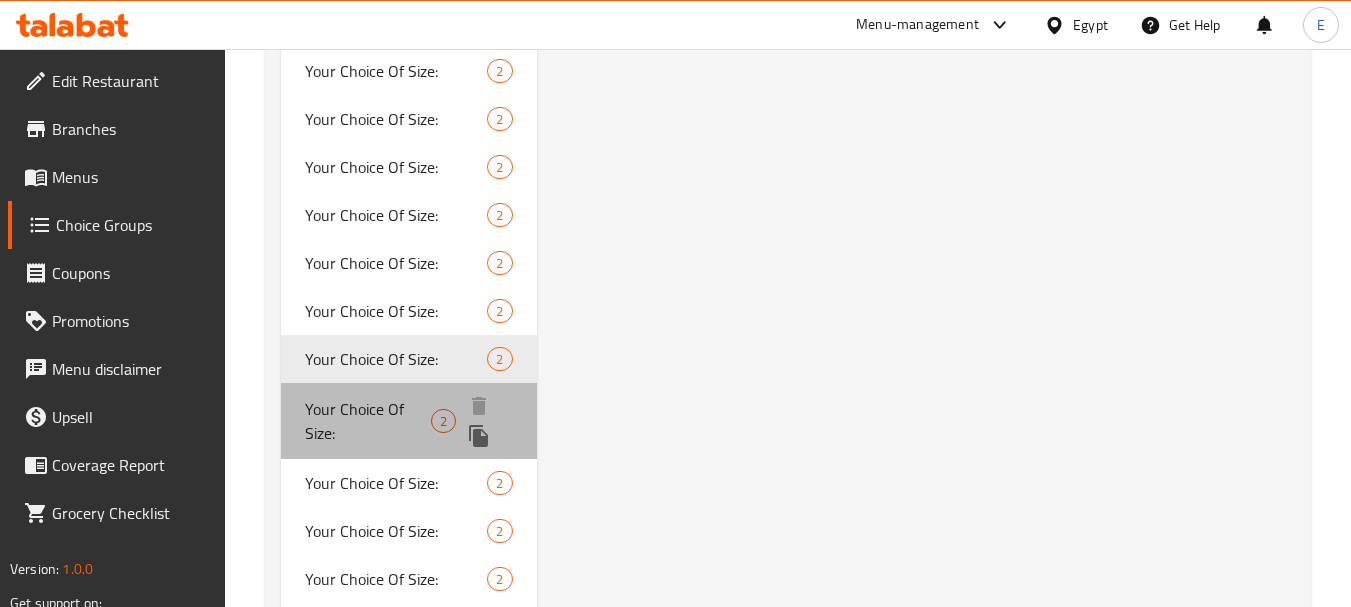 click on "Your Choice Of Size:" at bounding box center [368, 421] 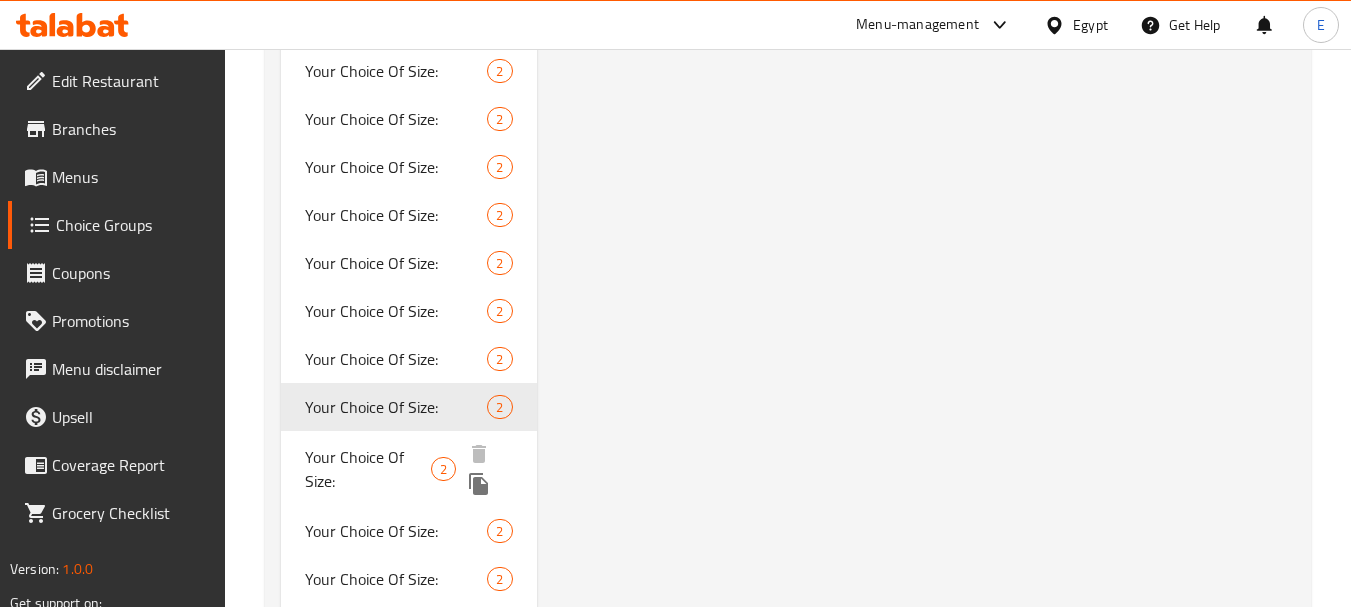 click on "Your Choice Of Size:" at bounding box center (368, 469) 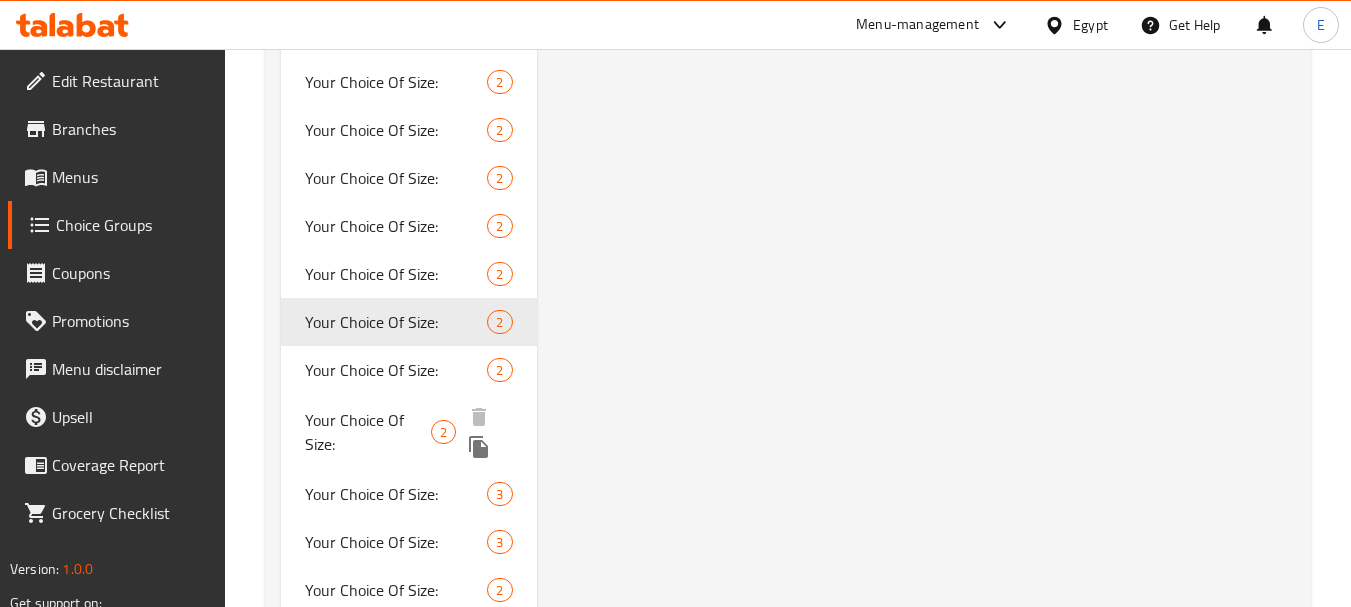 scroll, scrollTop: 3000, scrollLeft: 0, axis: vertical 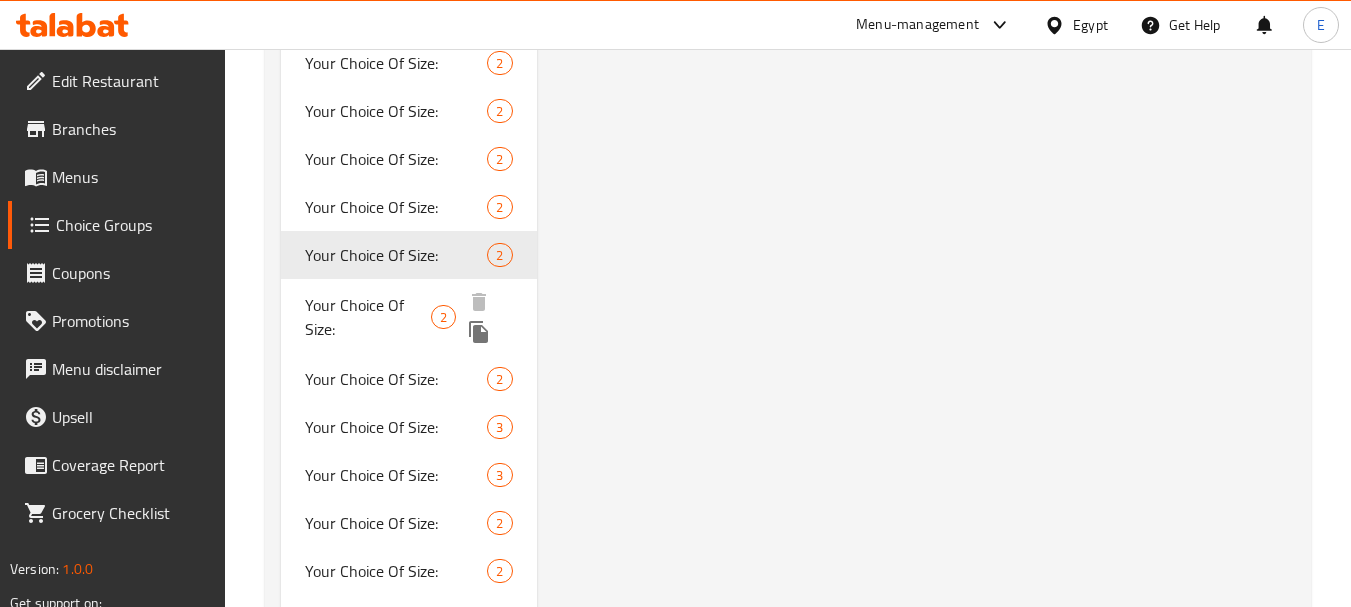 click on "Your Choice Of Size:" at bounding box center [368, 317] 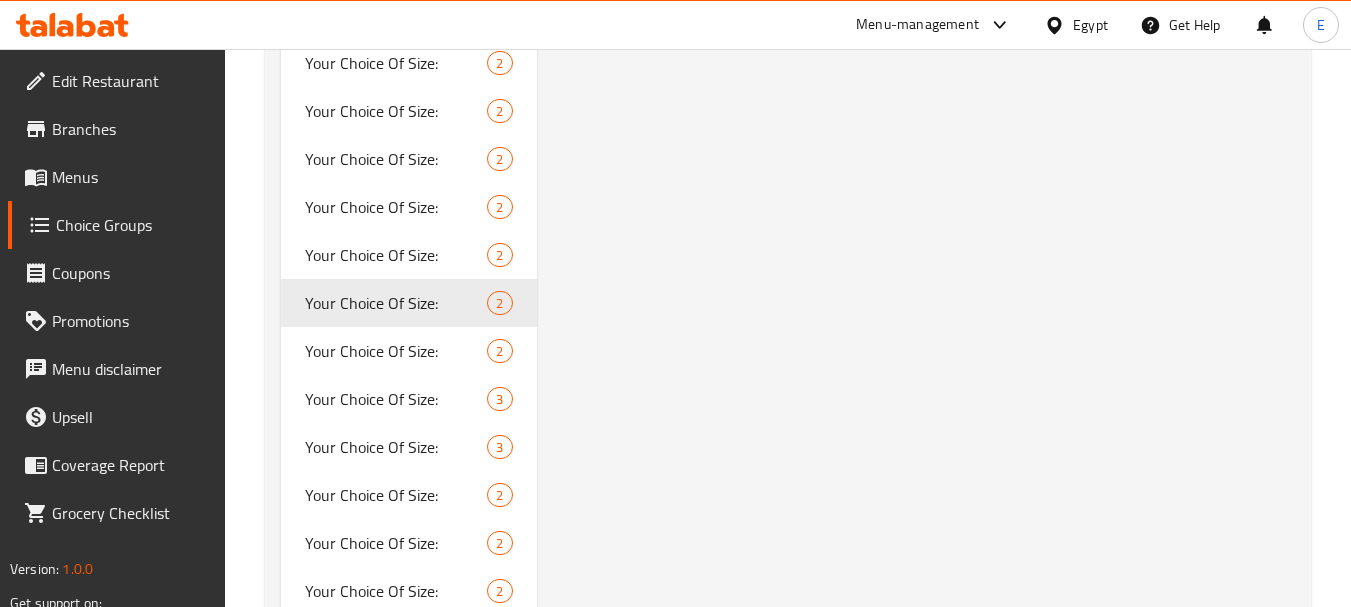 type on "Your Choice Of Size:" 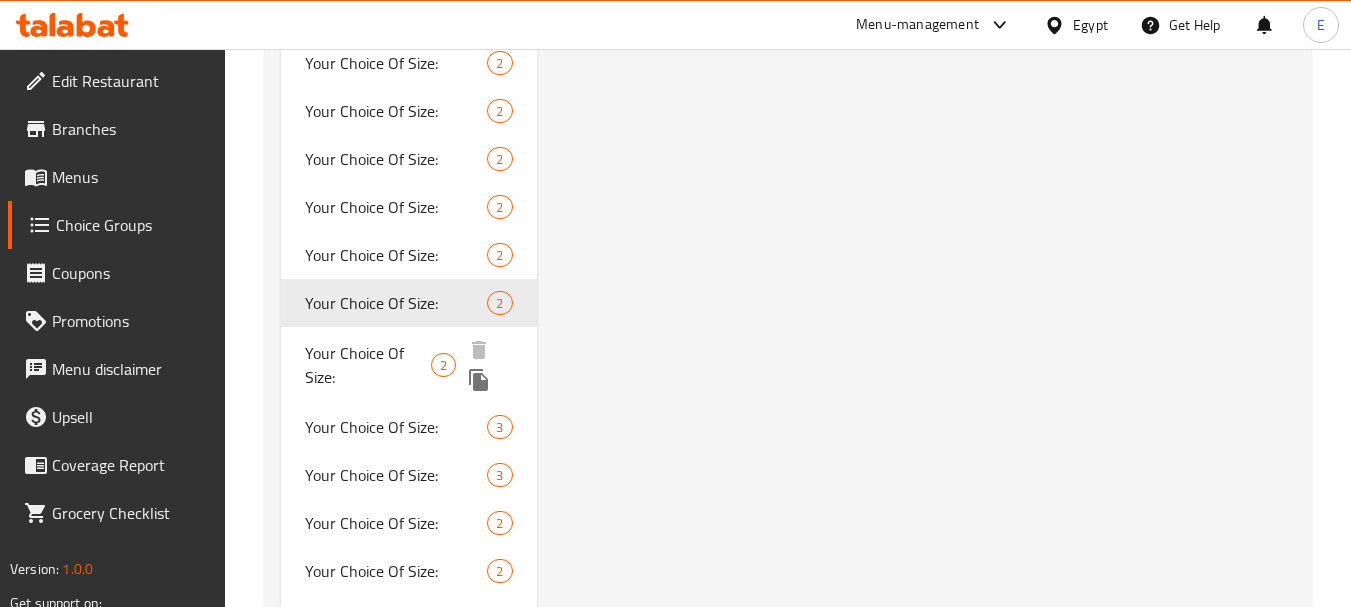 click on "Your Choice Of Size:" at bounding box center (368, 365) 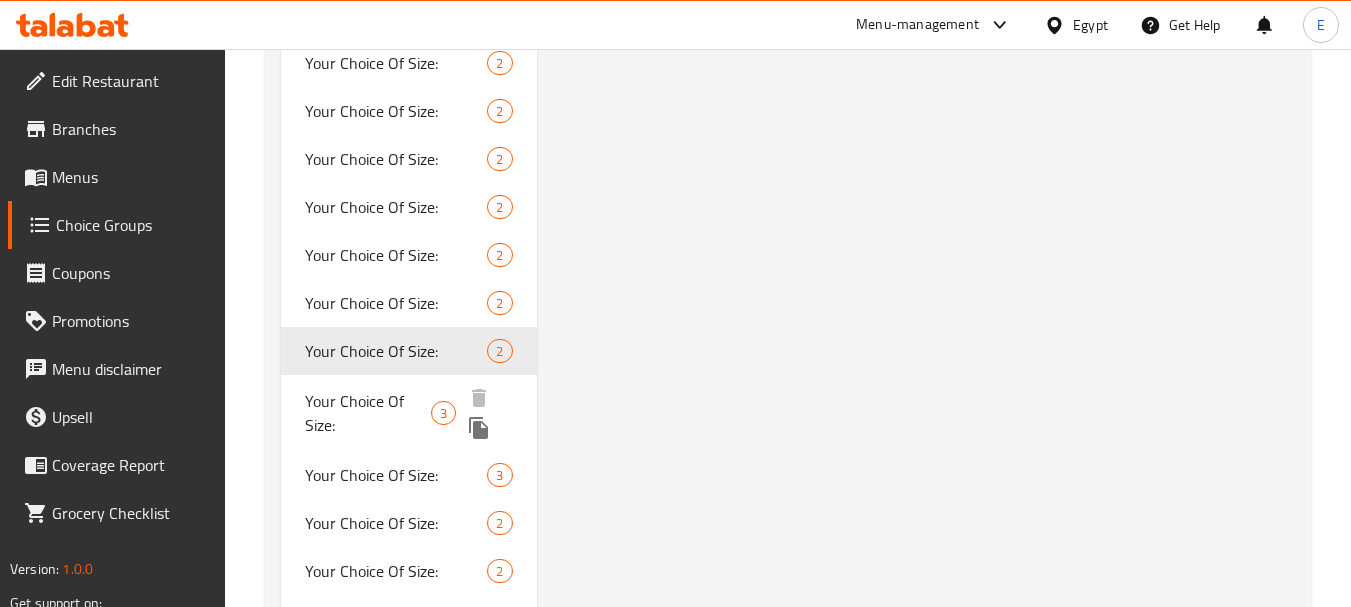 click on "Your Choice Of Size:" at bounding box center (368, 413) 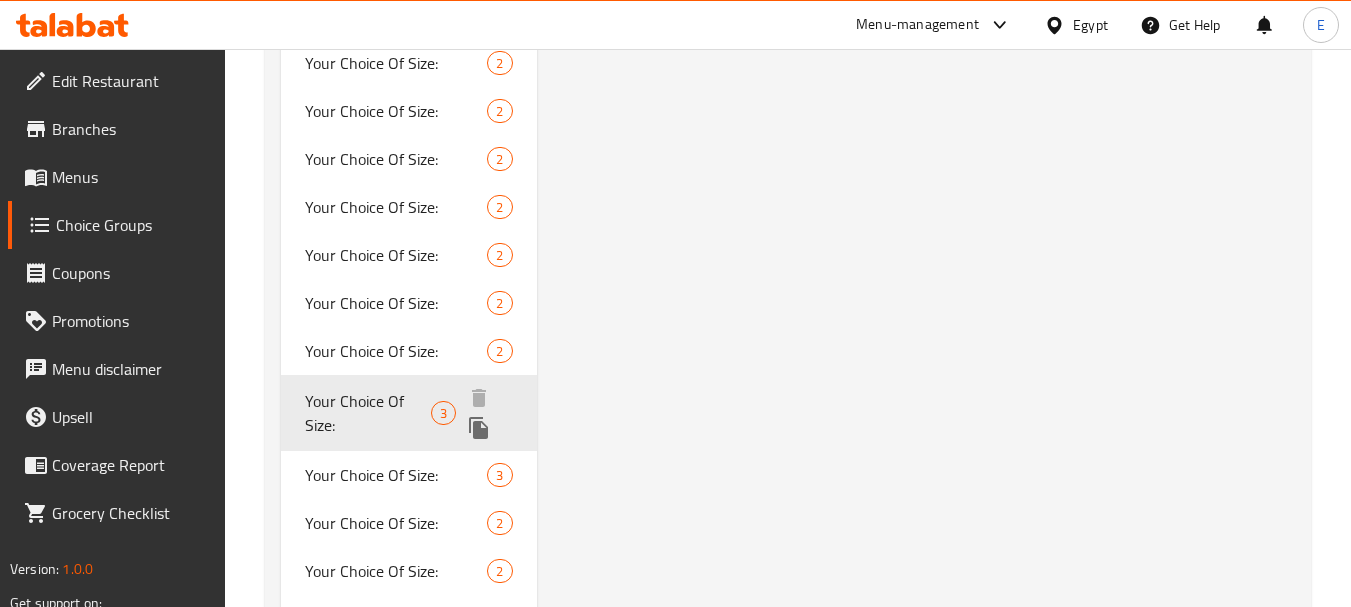 scroll, scrollTop: 3100, scrollLeft: 0, axis: vertical 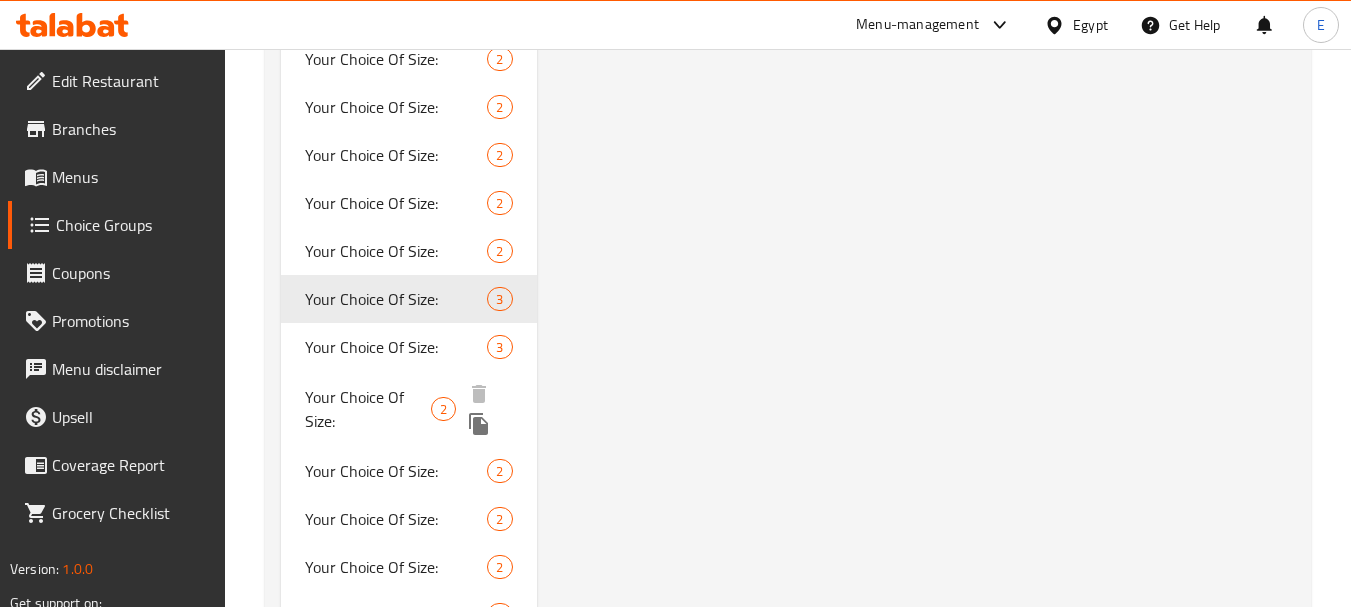 click on "Your Choice Of Size:" at bounding box center [368, 409] 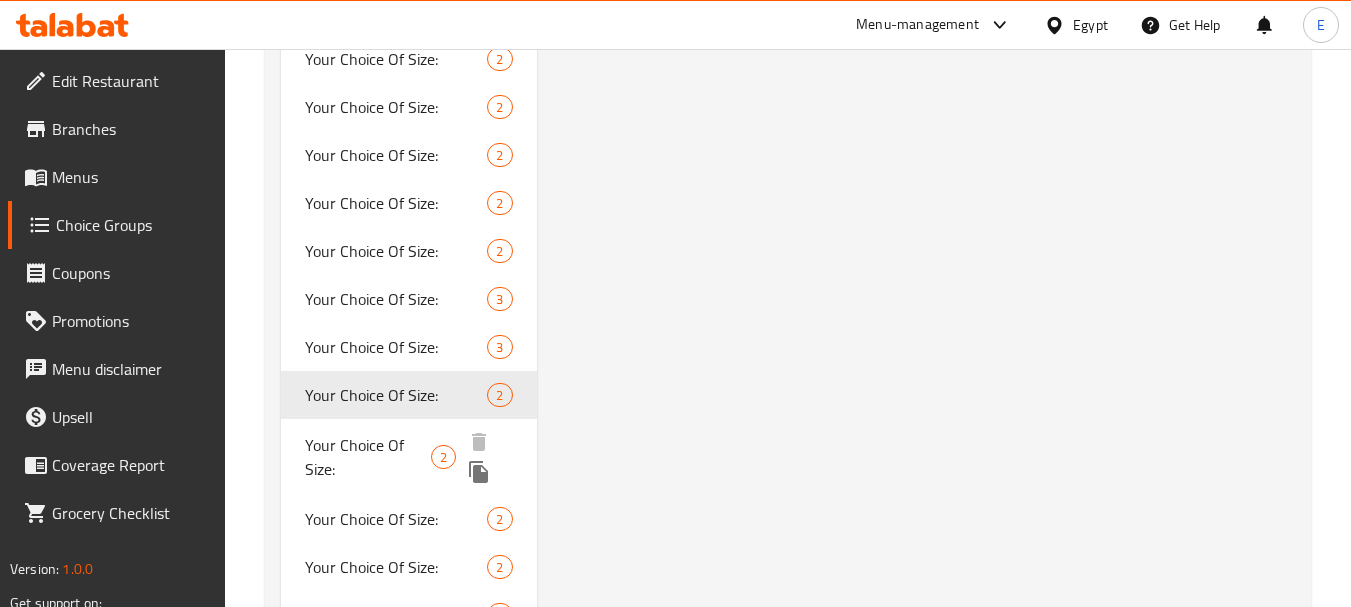 click on "Your Choice Of Size:" at bounding box center (368, 457) 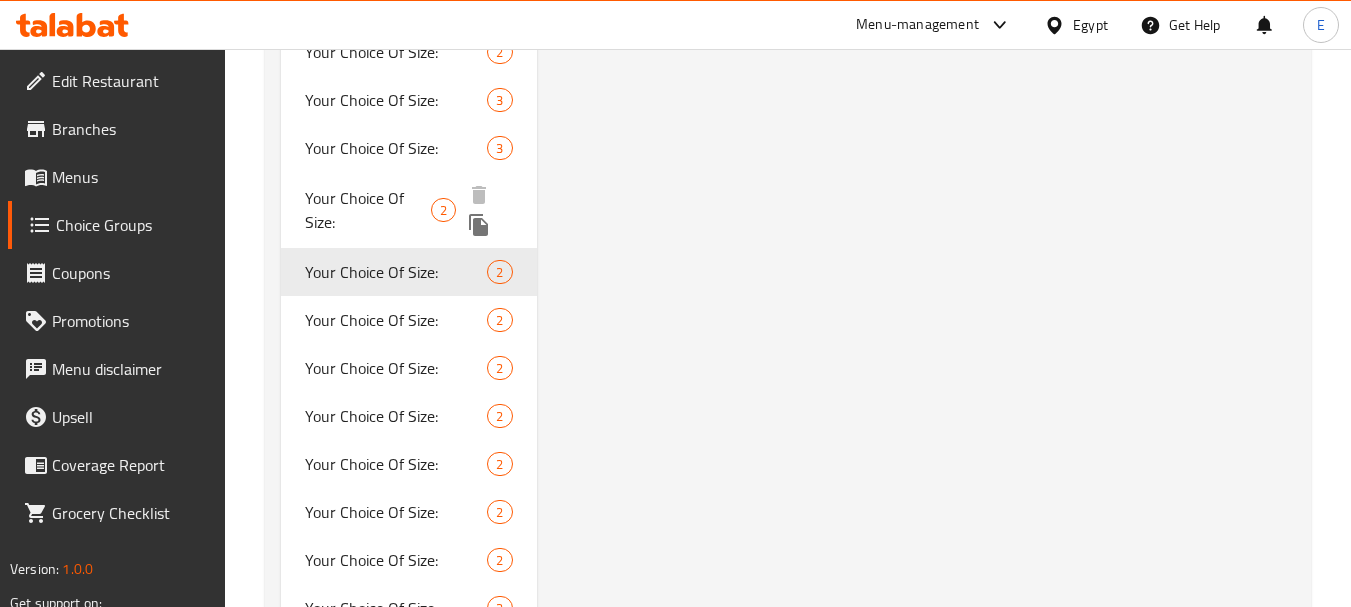 scroll, scrollTop: 3300, scrollLeft: 0, axis: vertical 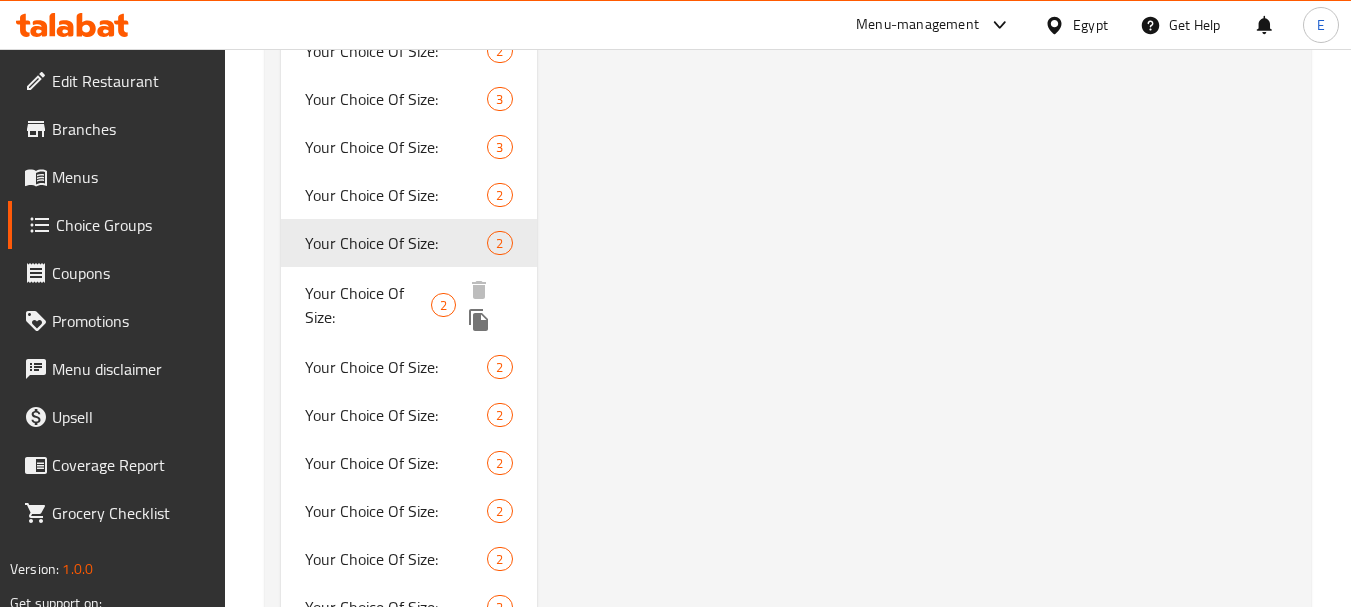 click on "Your Choice Of Size:" at bounding box center [368, 305] 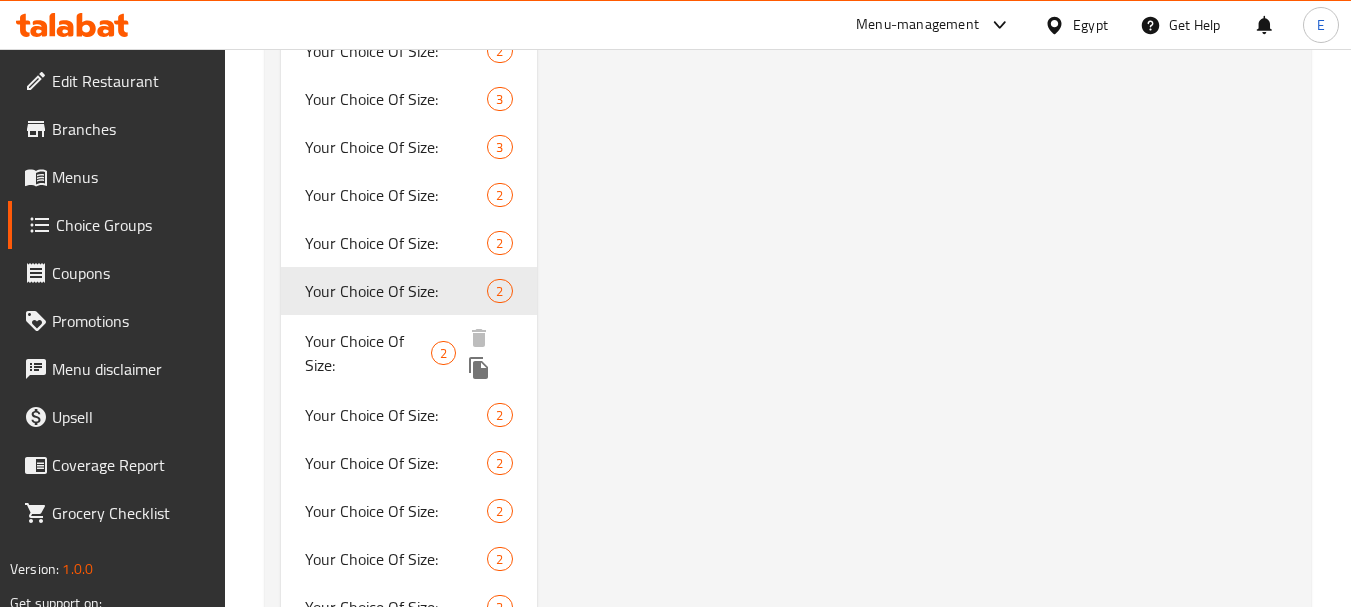click on "Your Choice Of Size:" at bounding box center [368, 353] 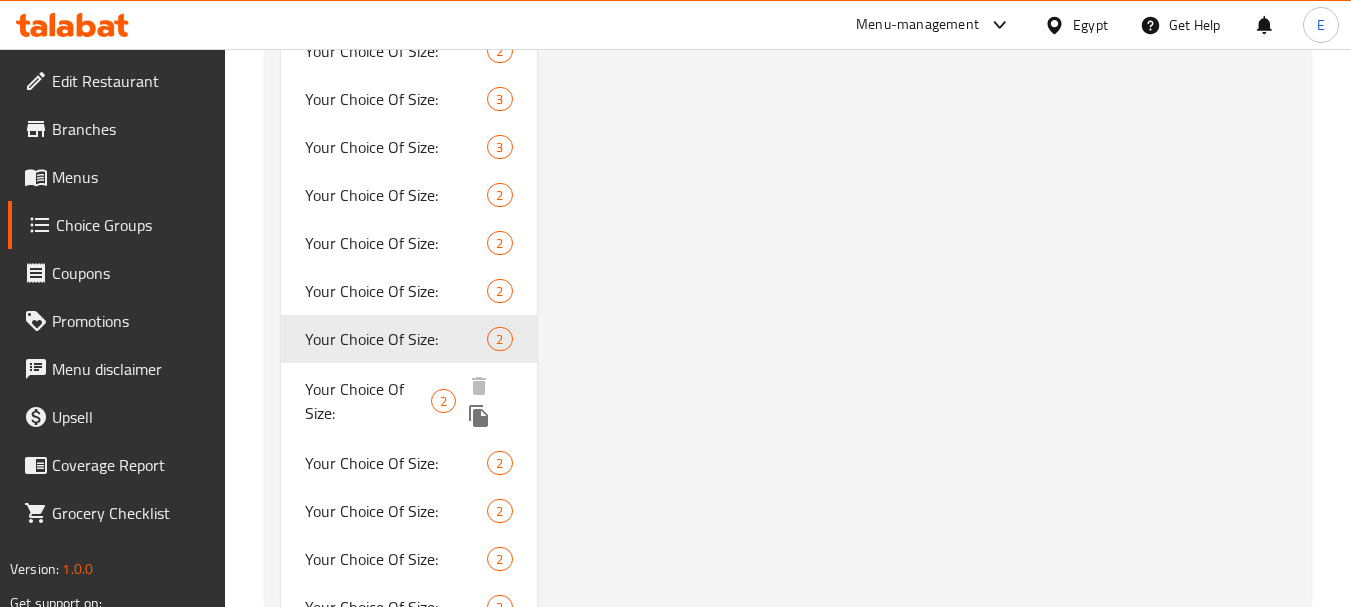 click on "Your Choice Of Size:" at bounding box center (368, 401) 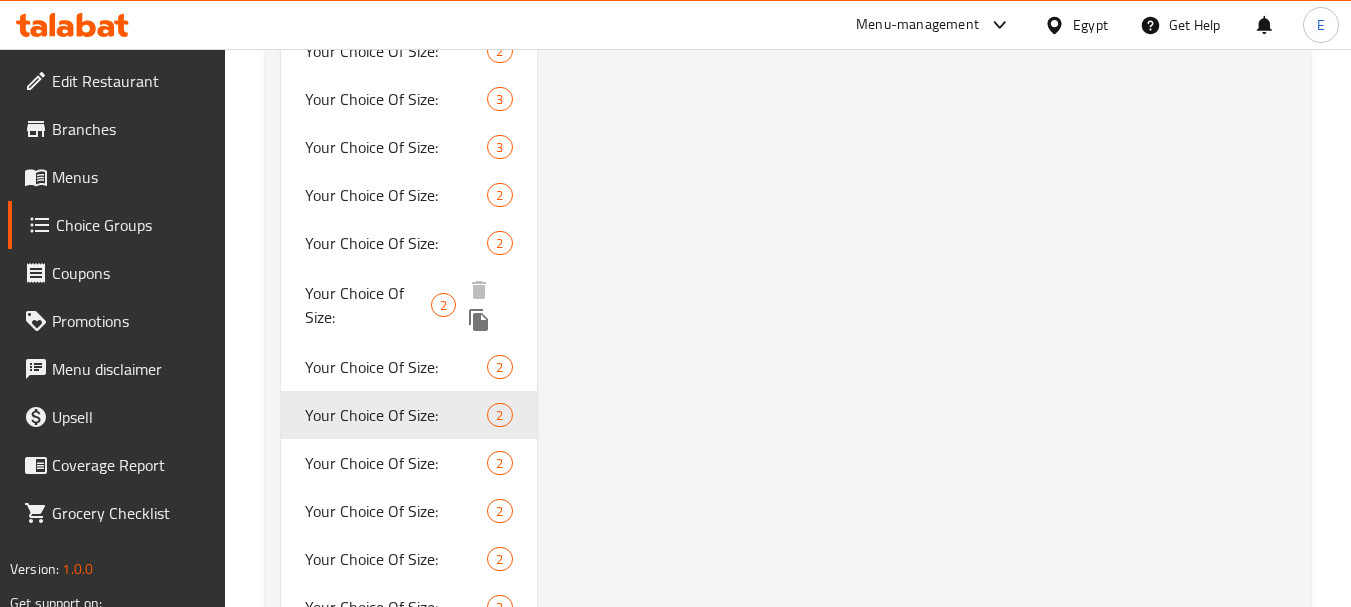 scroll, scrollTop: 3400, scrollLeft: 0, axis: vertical 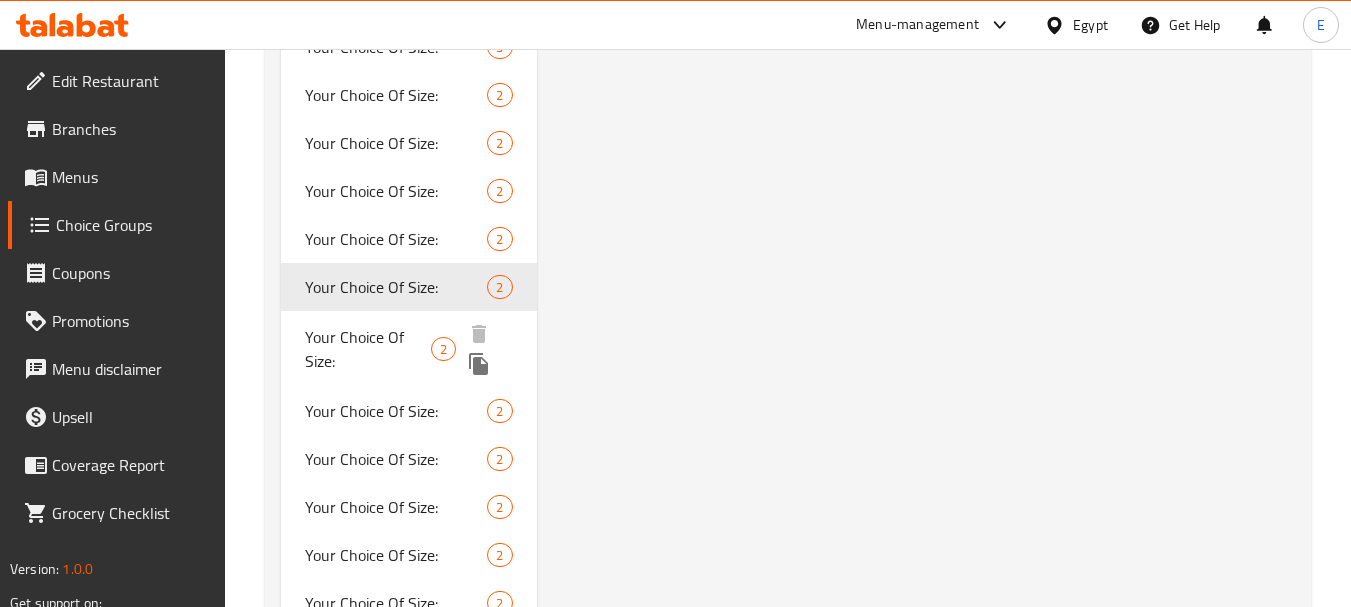 click on "Your Choice Of Size: 2" at bounding box center [408, 349] 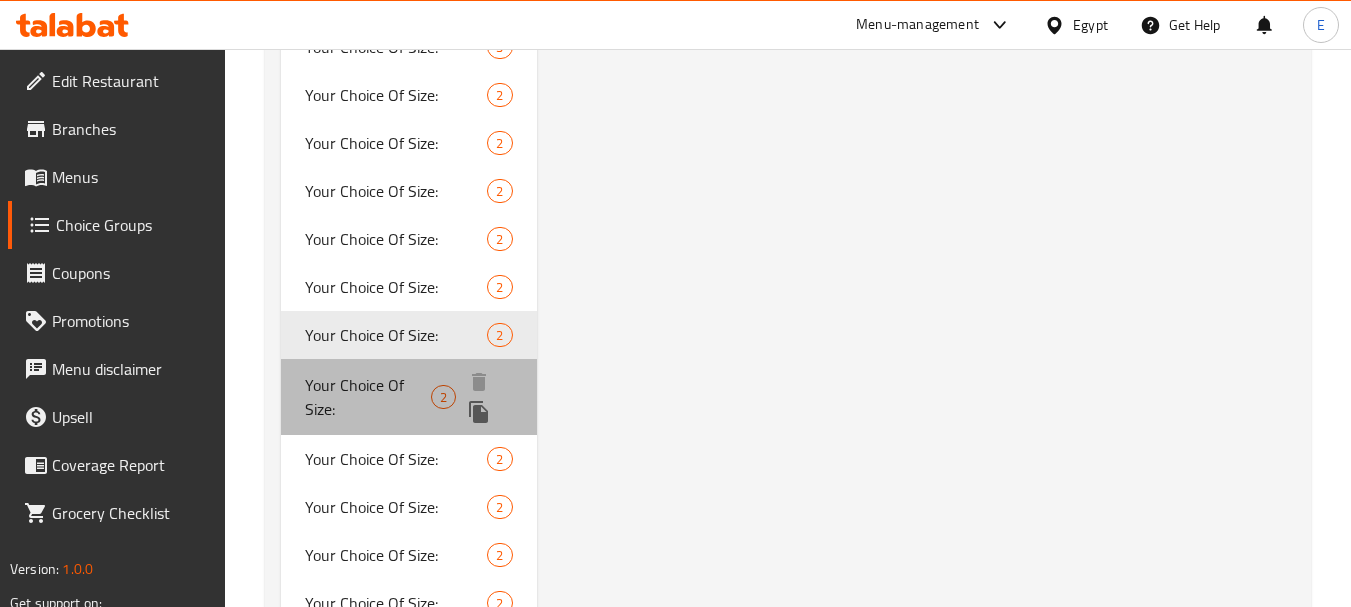 click on "Your Choice Of Size:" at bounding box center [368, 397] 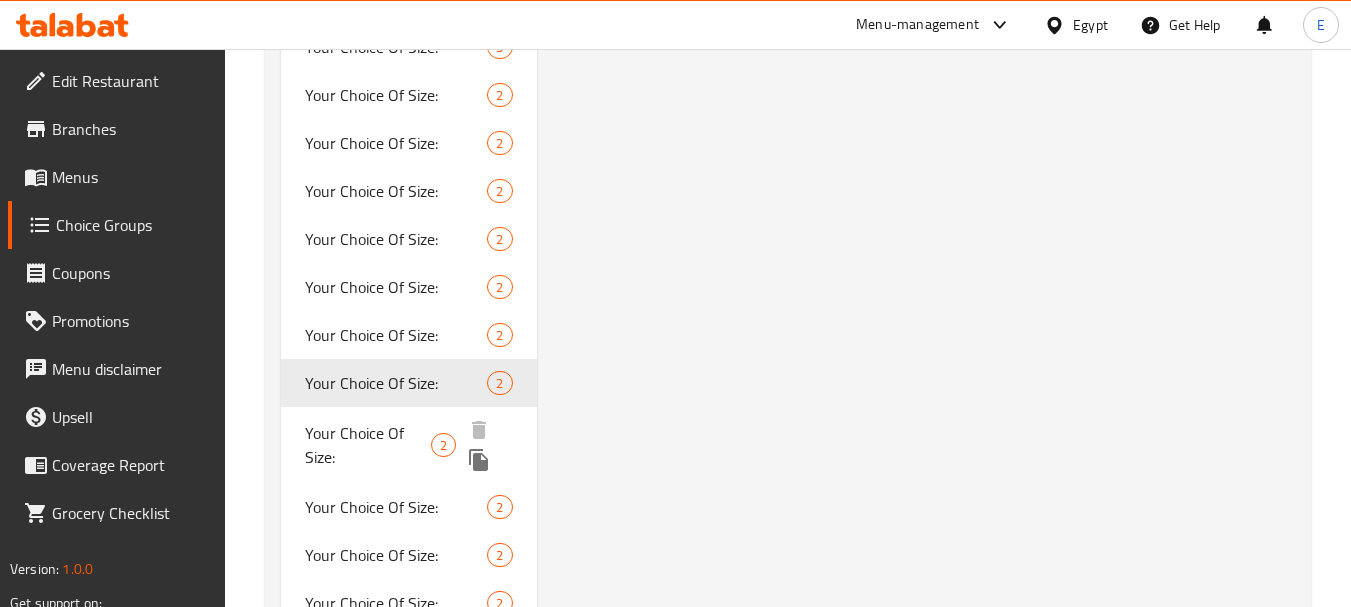 click on "Your Choice Of Size:" at bounding box center (368, 445) 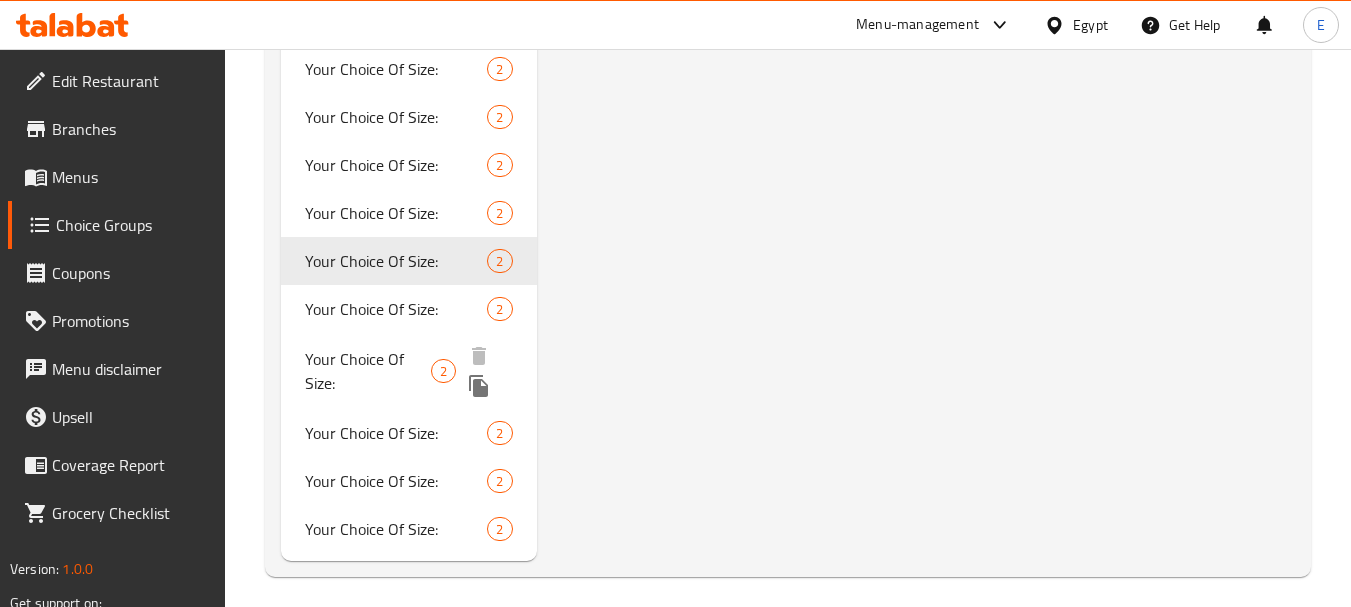 scroll, scrollTop: 3580, scrollLeft: 0, axis: vertical 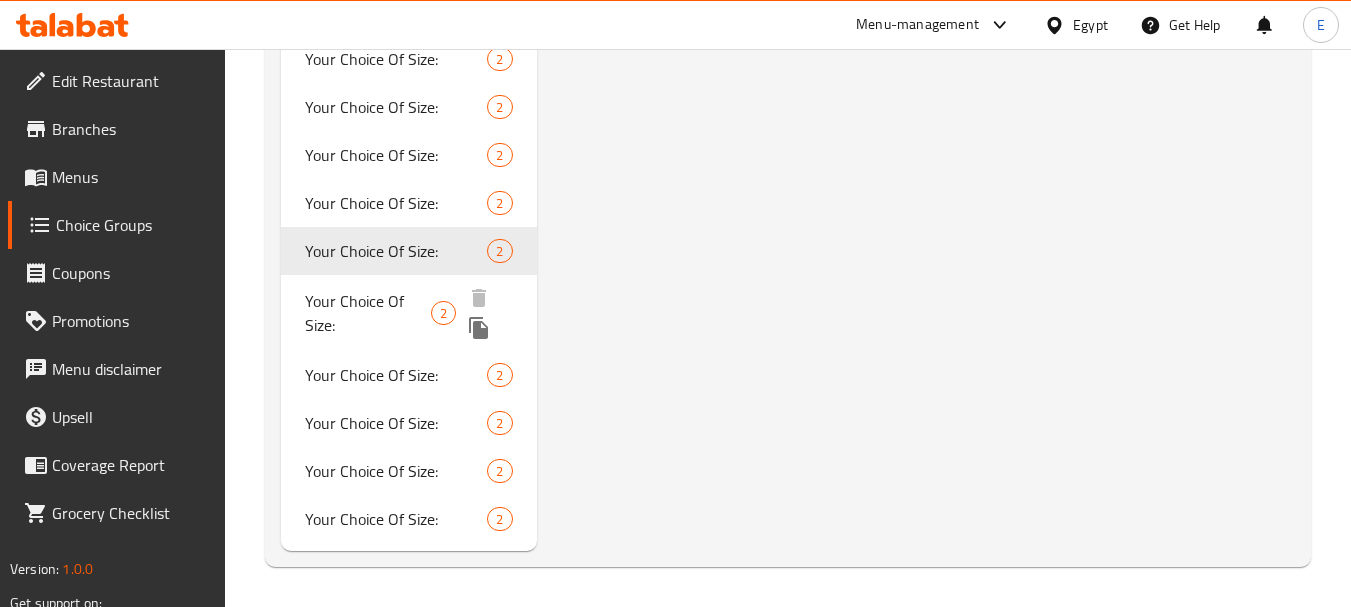 click on "Your Choice Of Size:" at bounding box center [368, 313] 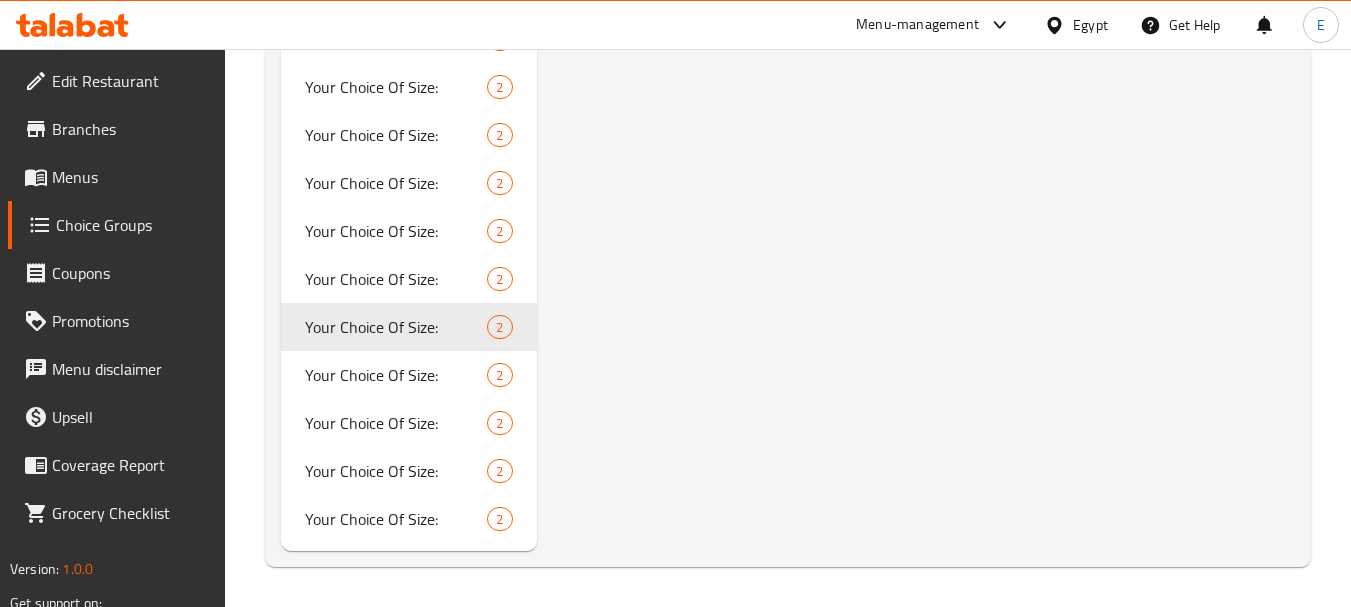 scroll, scrollTop: 3580, scrollLeft: 0, axis: vertical 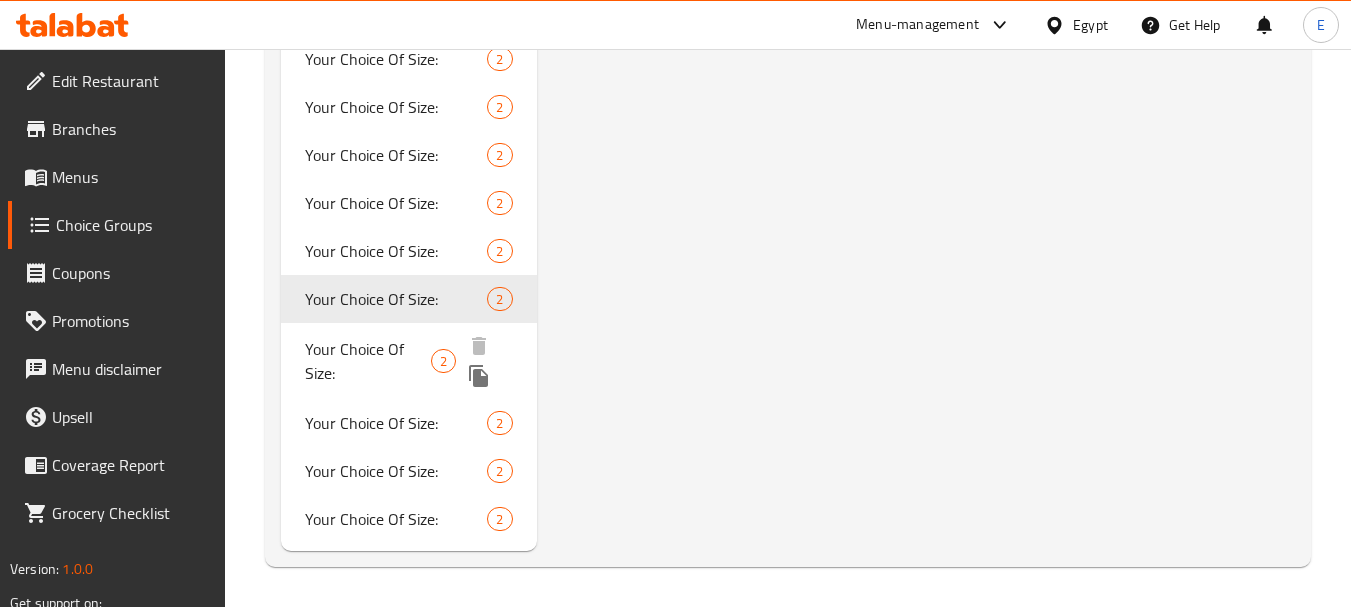 click on "Your Choice Of Size:" at bounding box center (368, 361) 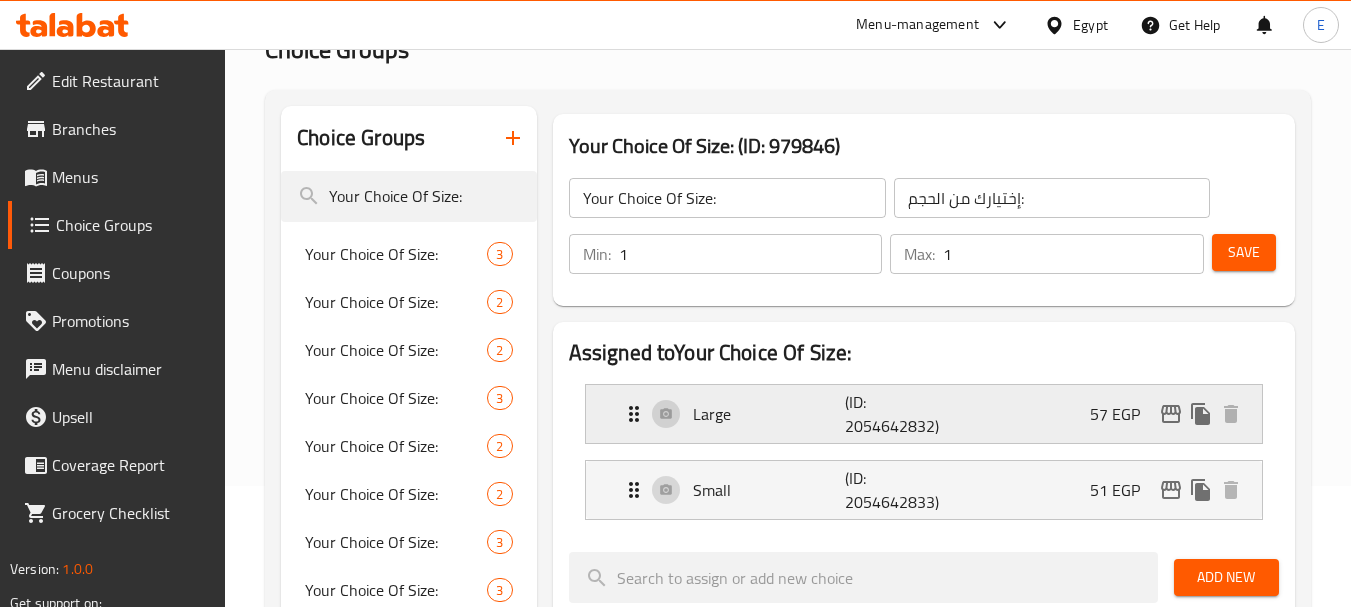 scroll, scrollTop: 144, scrollLeft: 0, axis: vertical 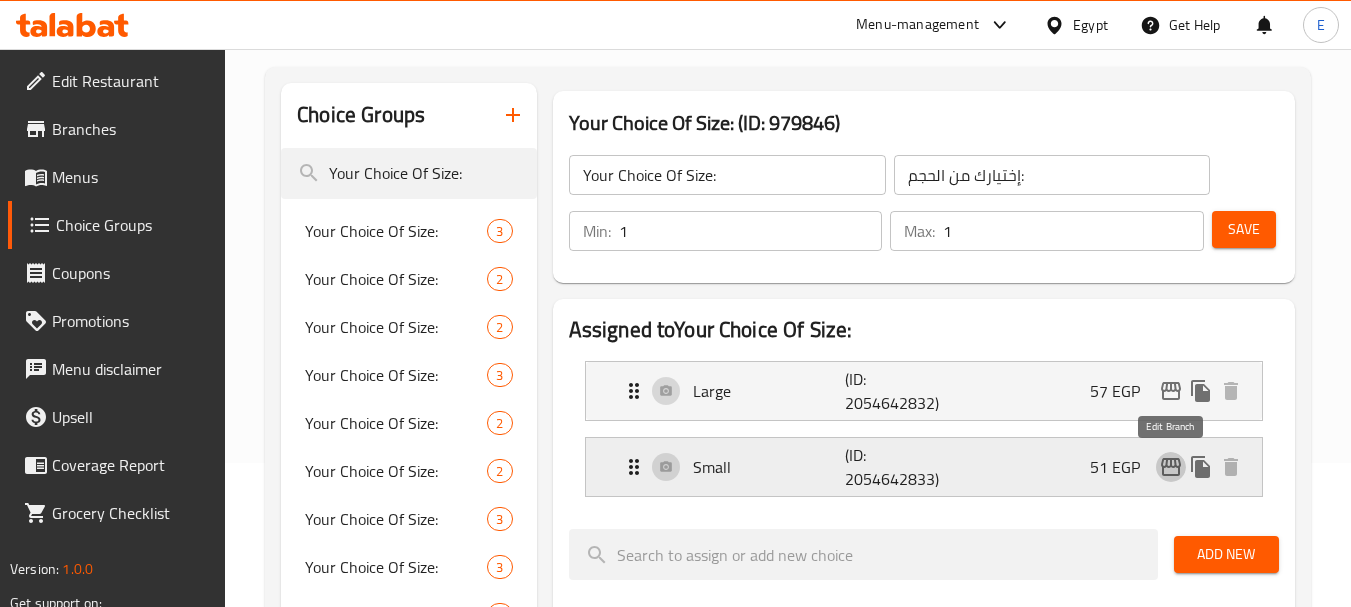 click 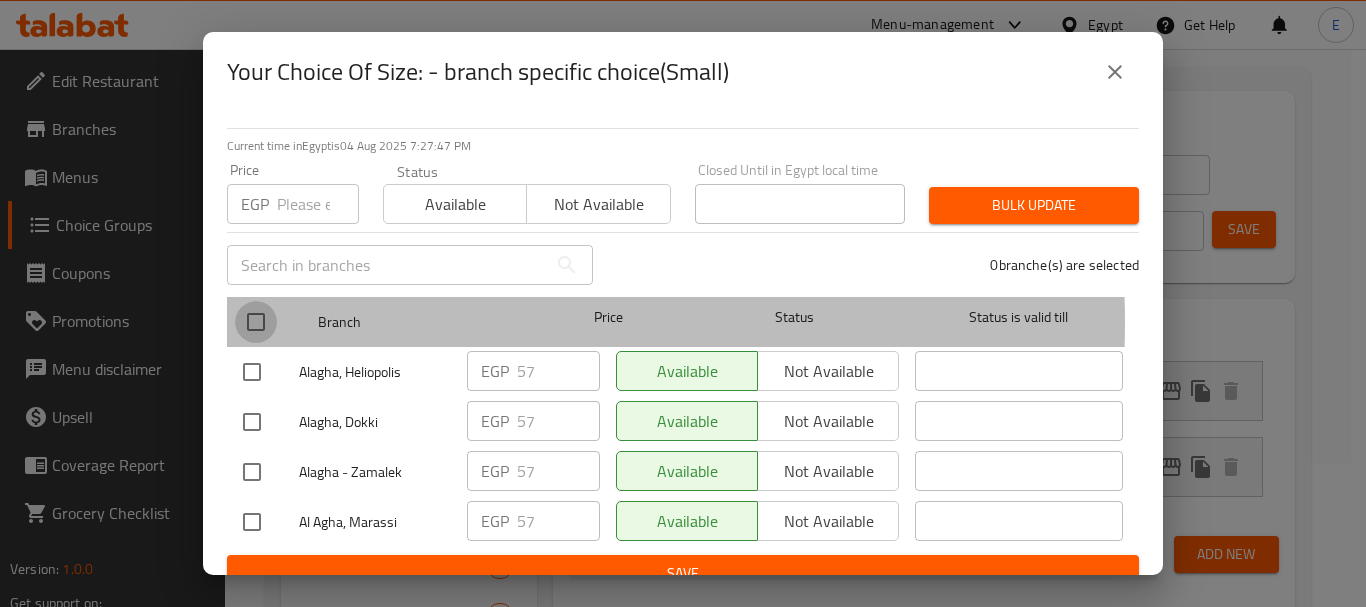 click at bounding box center (256, 322) 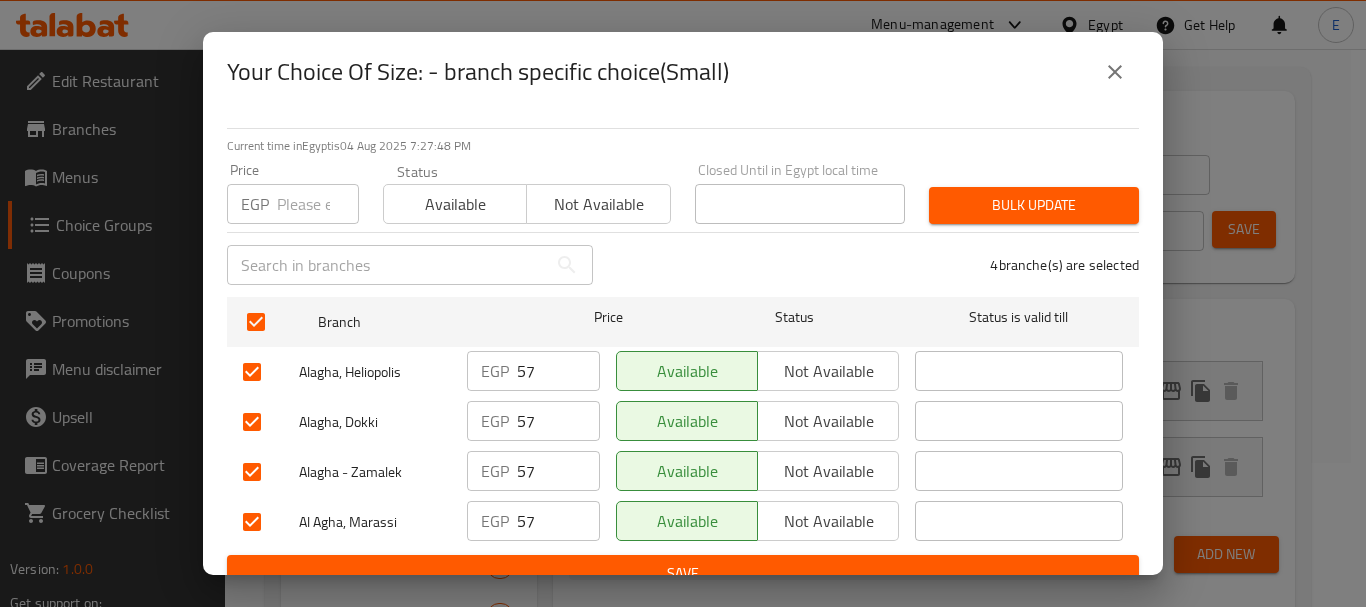 click at bounding box center (252, 522) 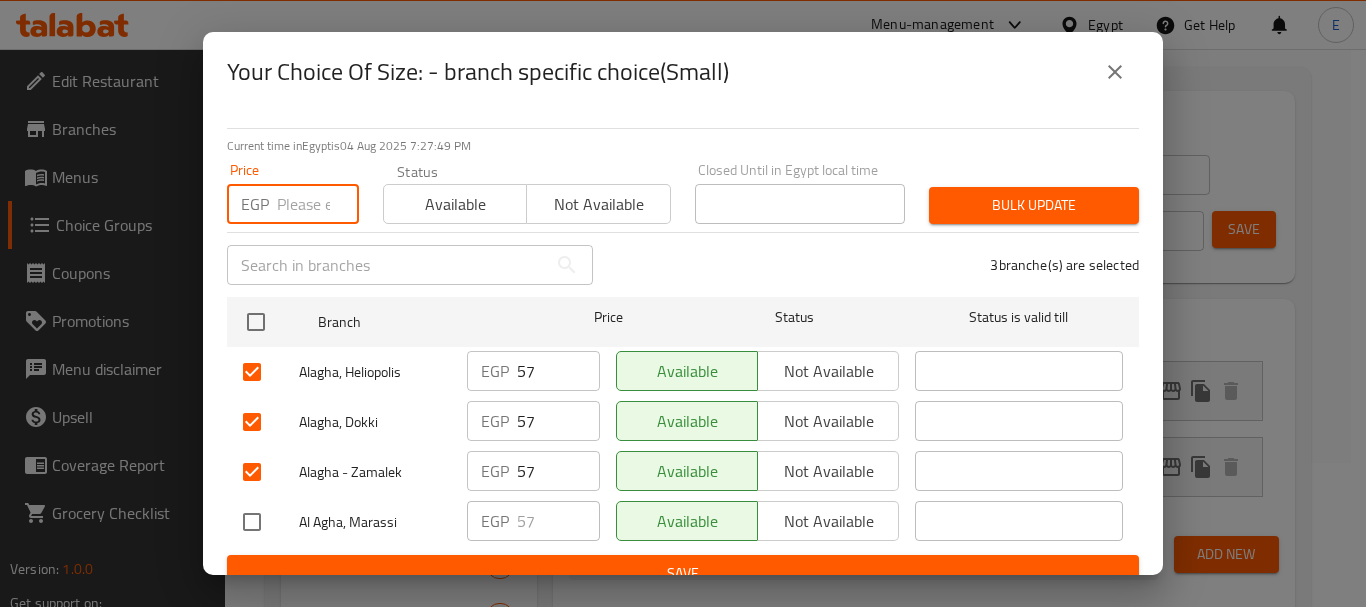 click at bounding box center (318, 204) 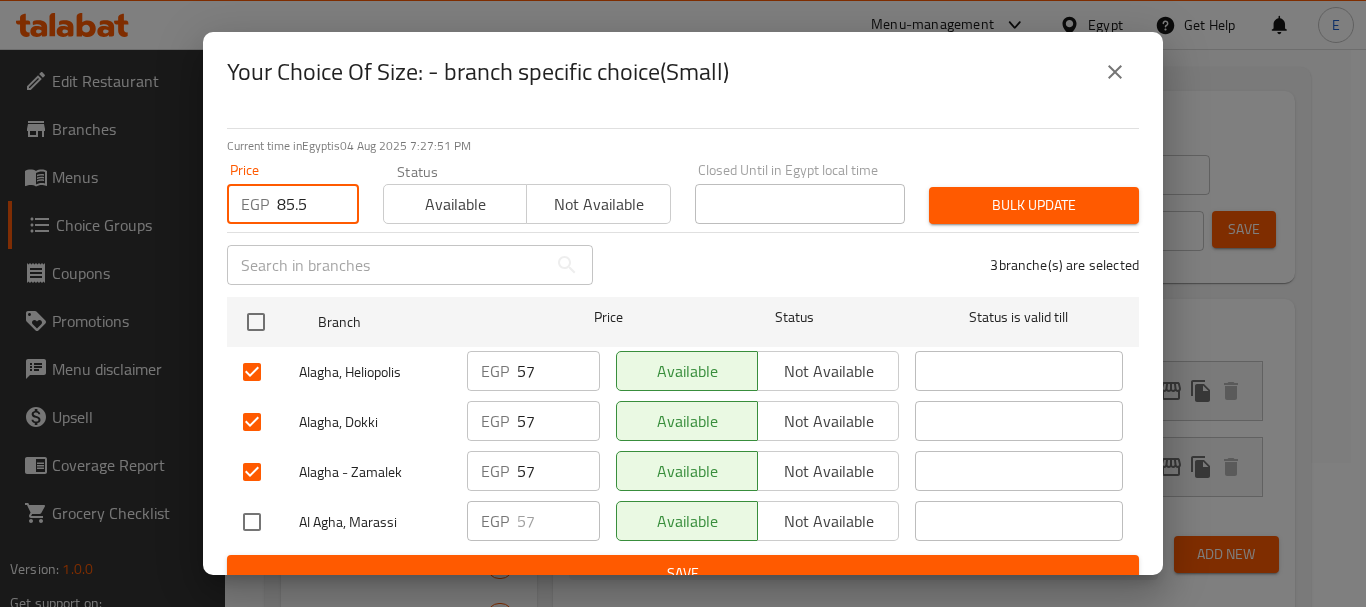 type on "85.5" 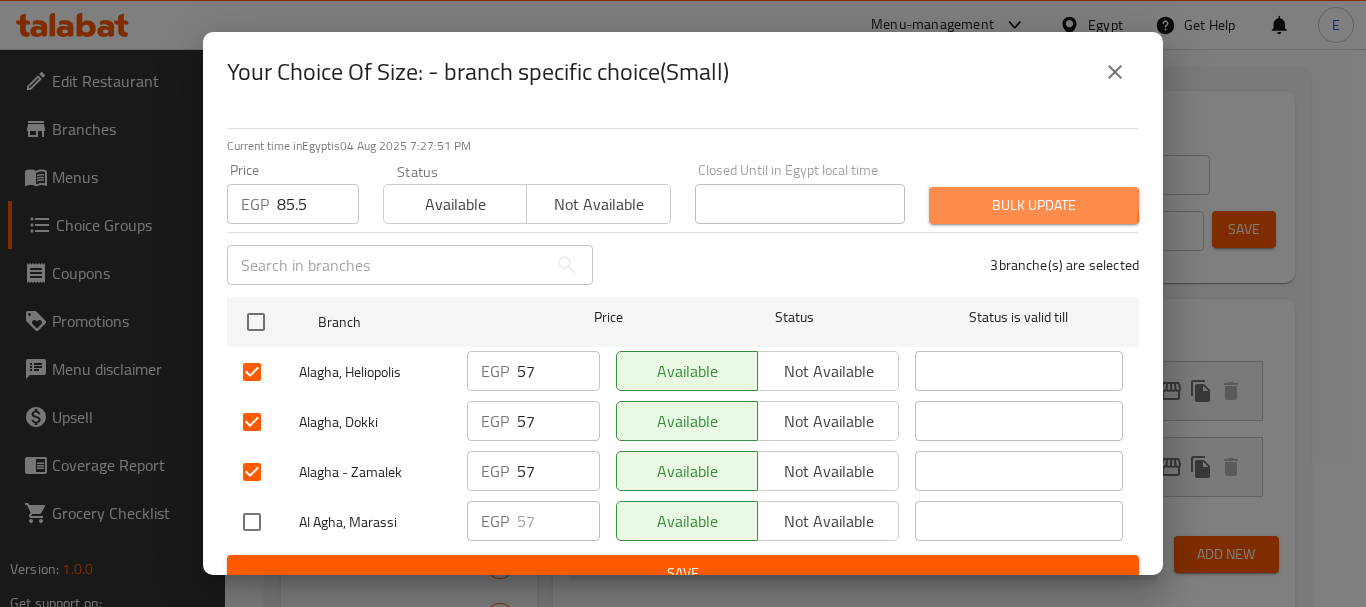 click on "Bulk update" at bounding box center (1034, 205) 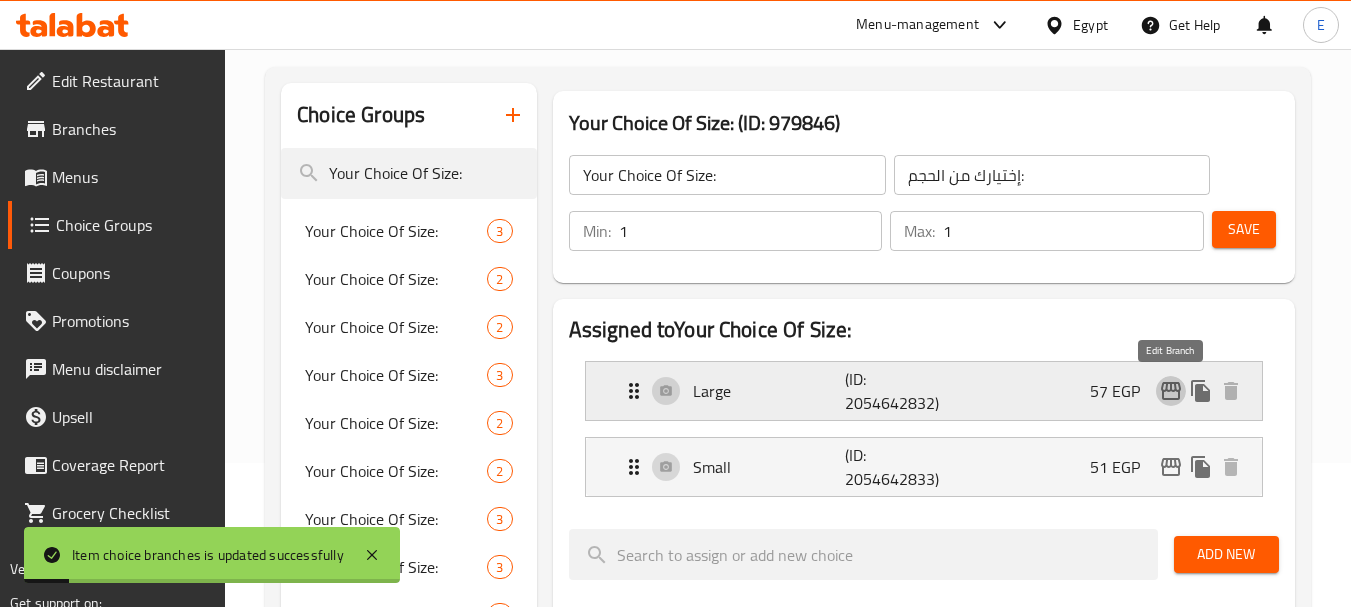 click 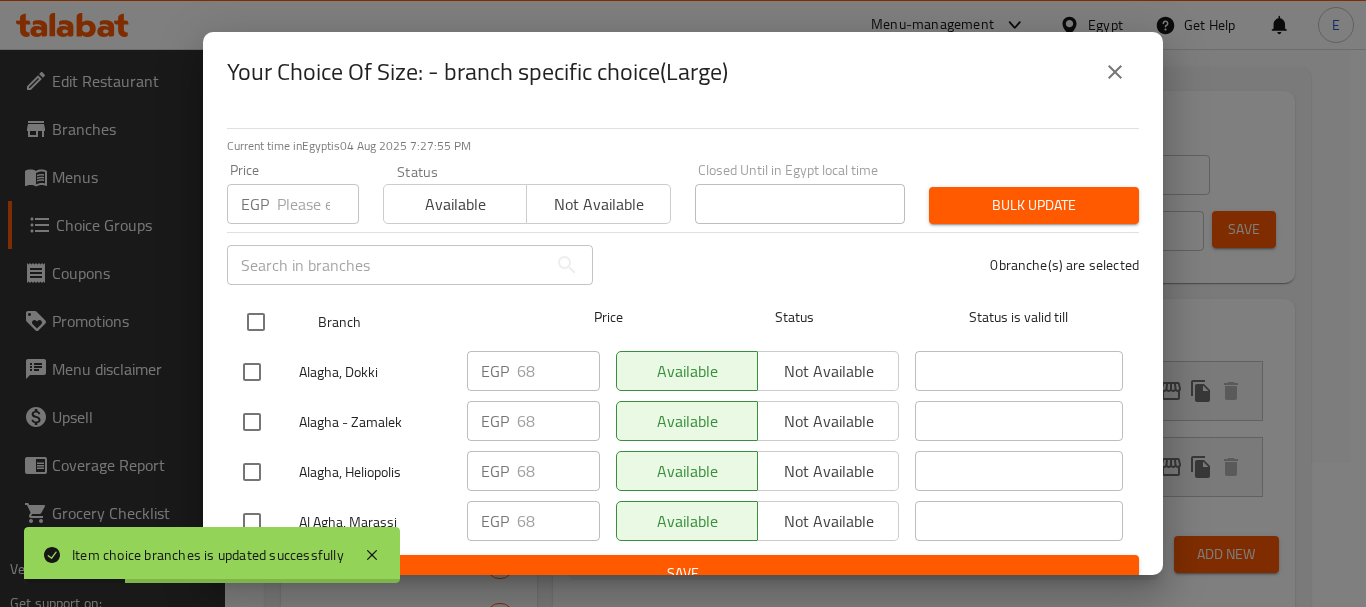 click at bounding box center [256, 322] 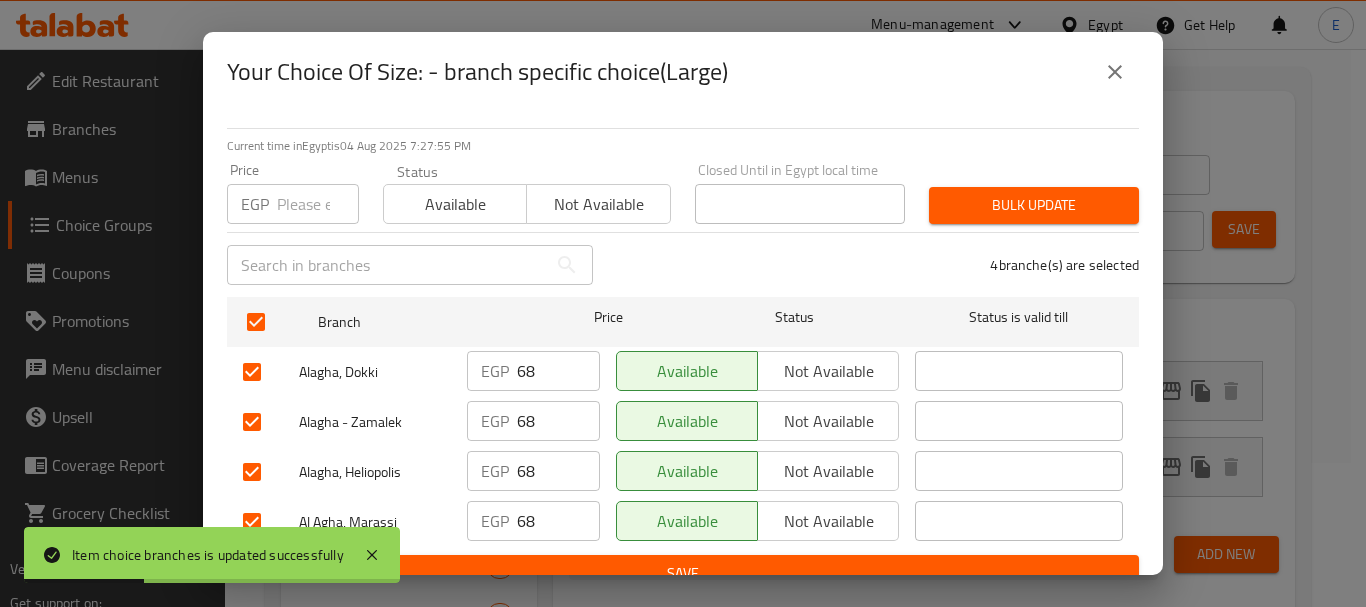 click at bounding box center (318, 204) 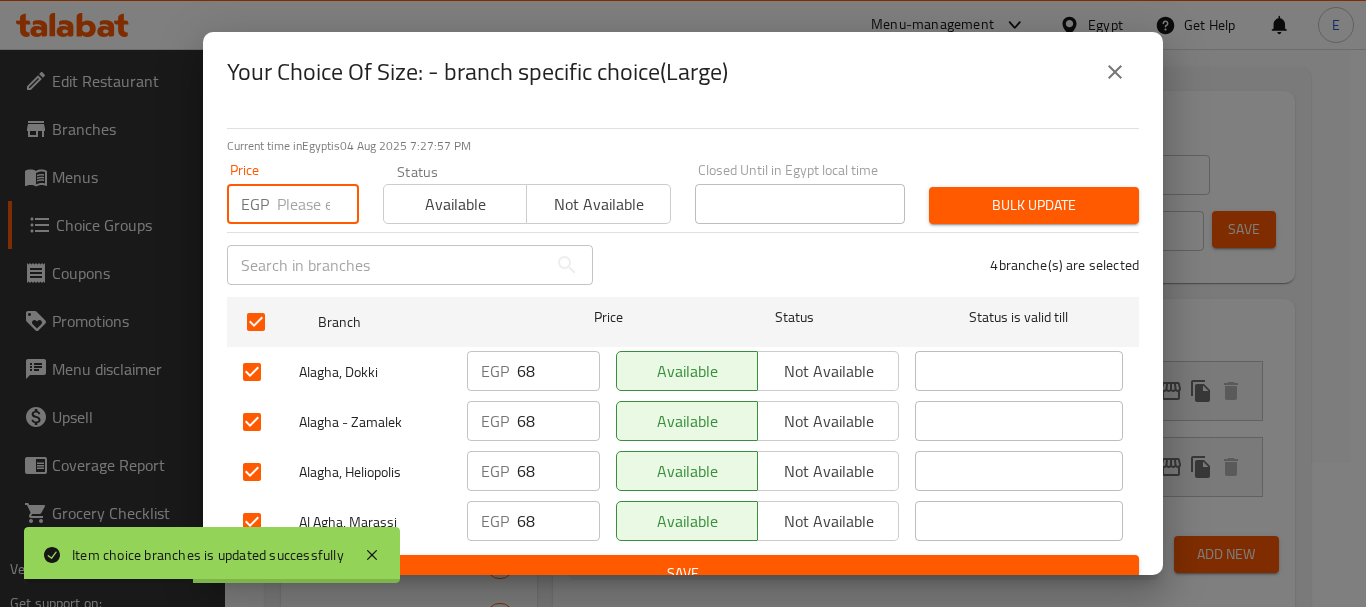 click at bounding box center [252, 522] 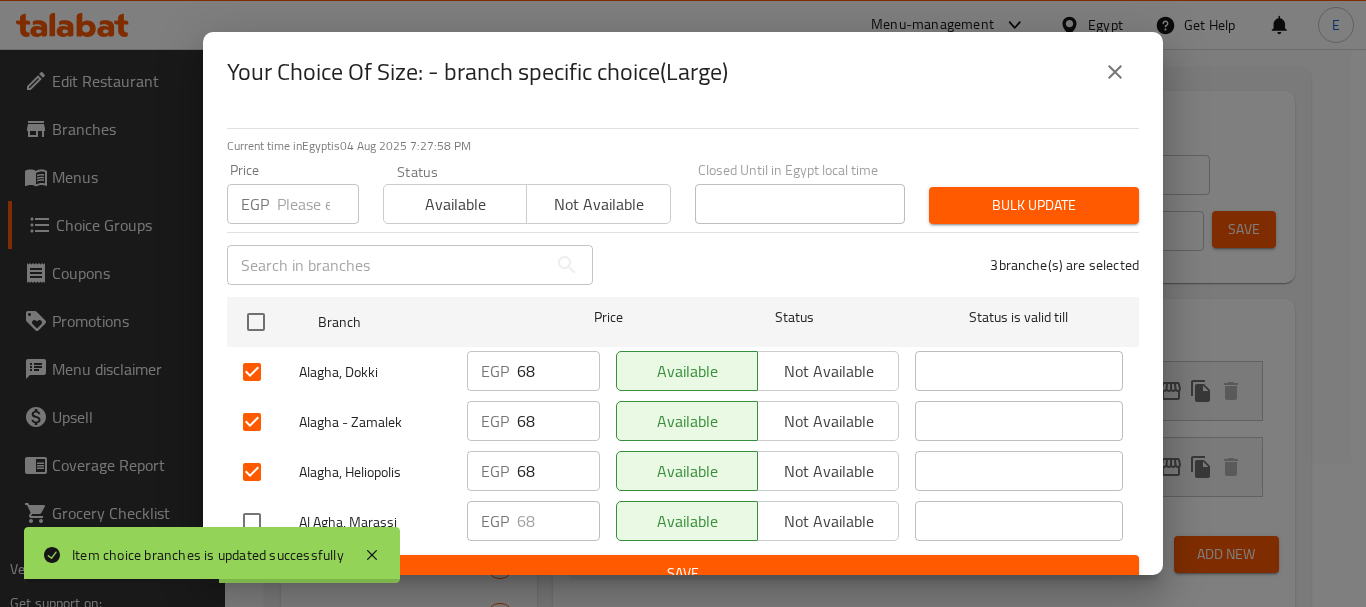 click at bounding box center (318, 204) 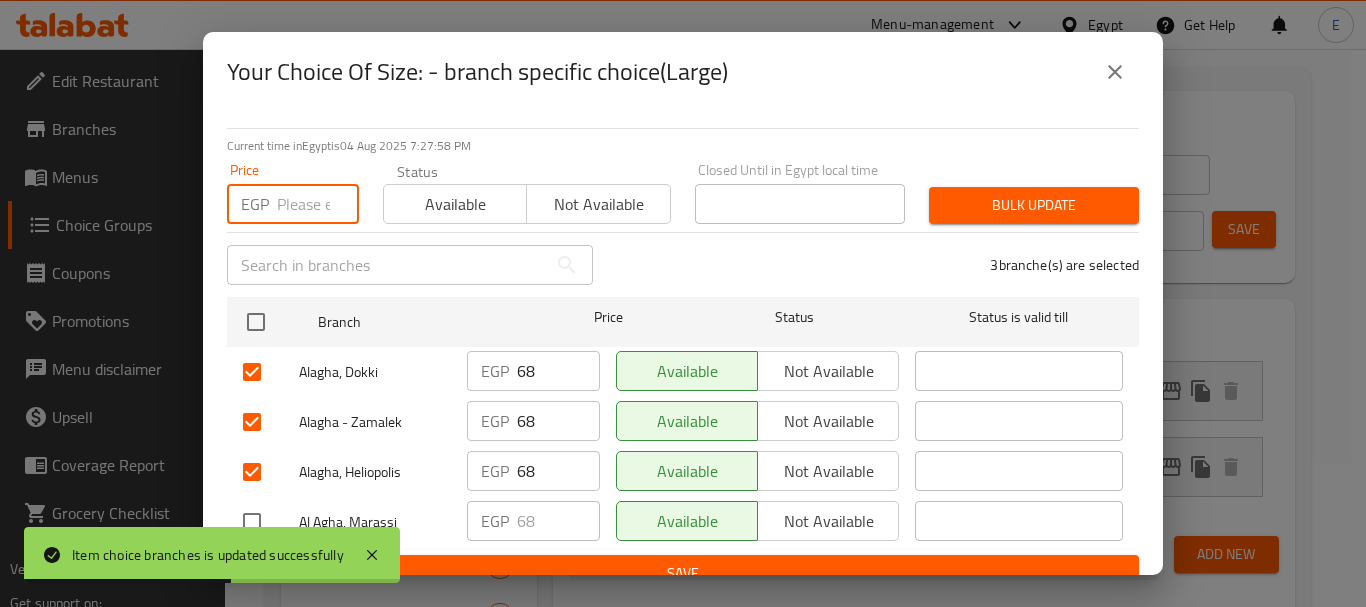 paste on "96.9" 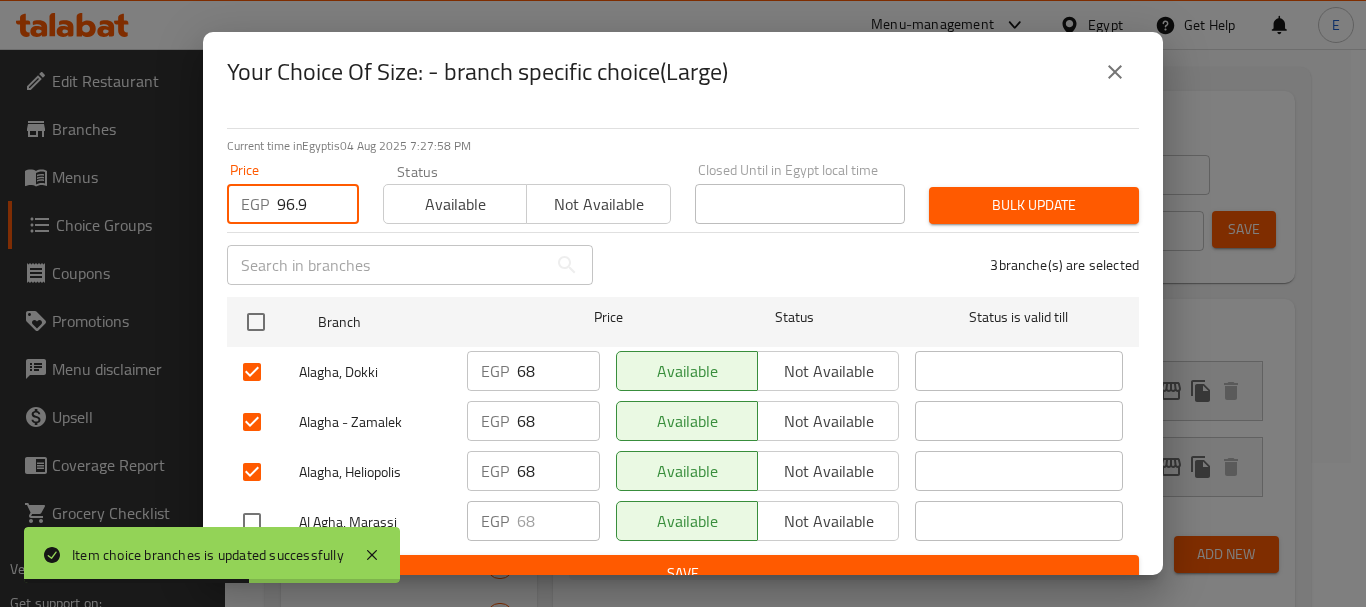 type on "96.9" 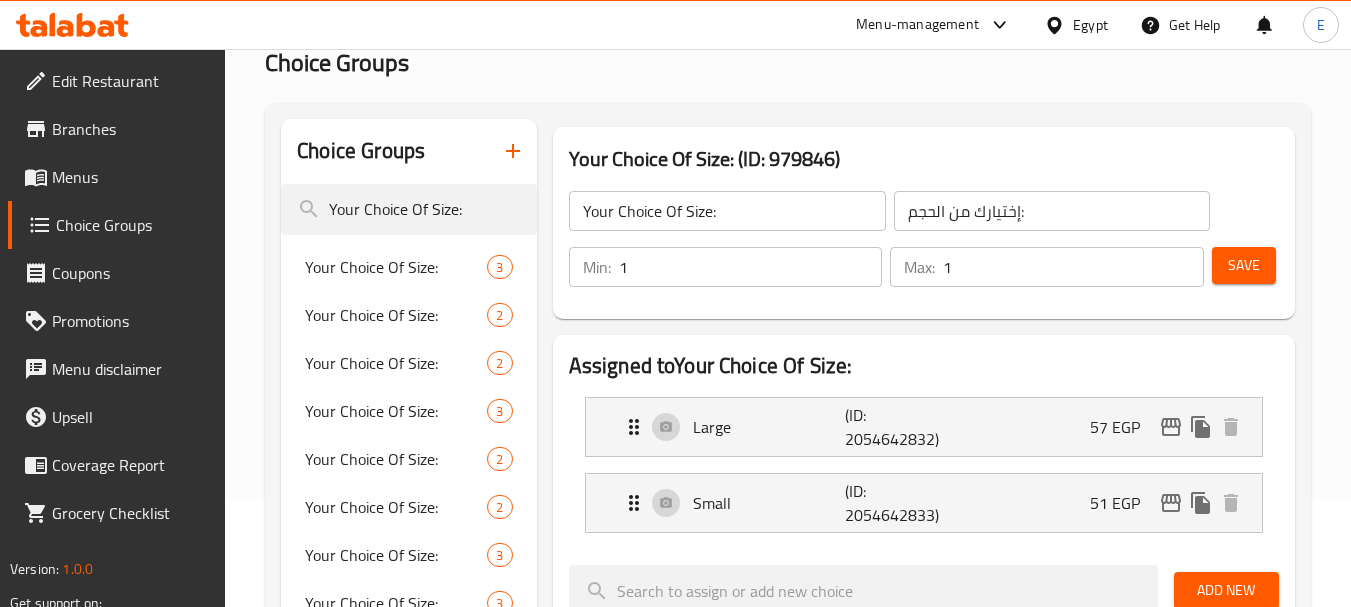 scroll, scrollTop: 100, scrollLeft: 0, axis: vertical 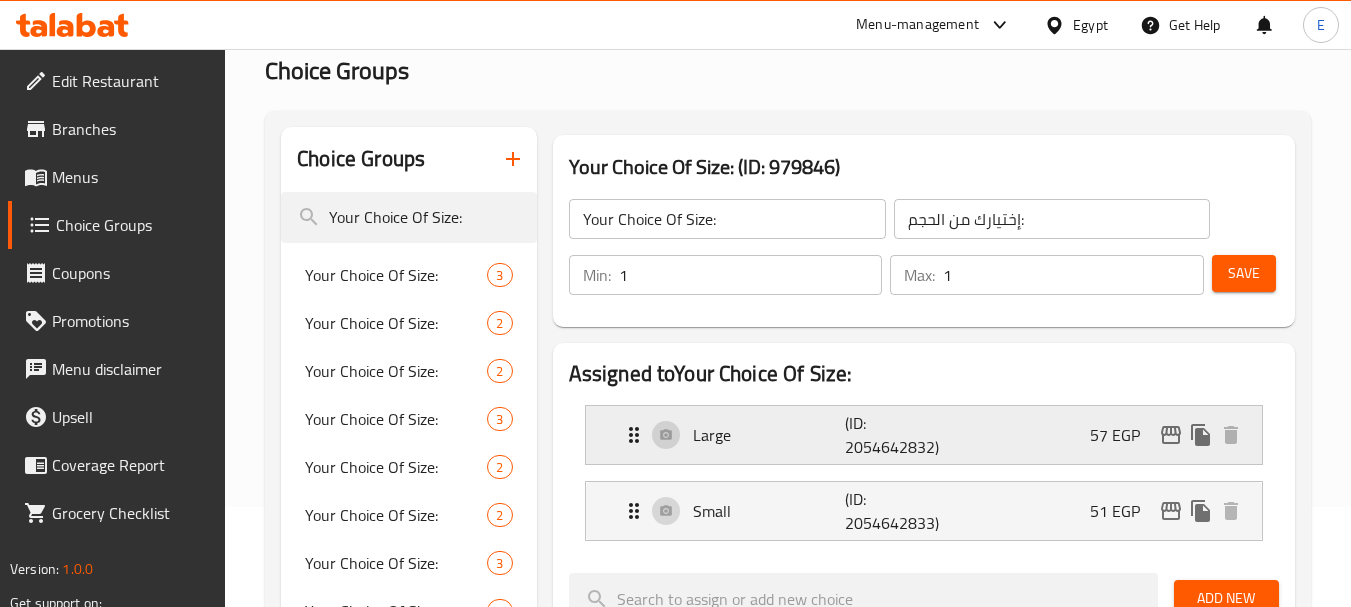 click 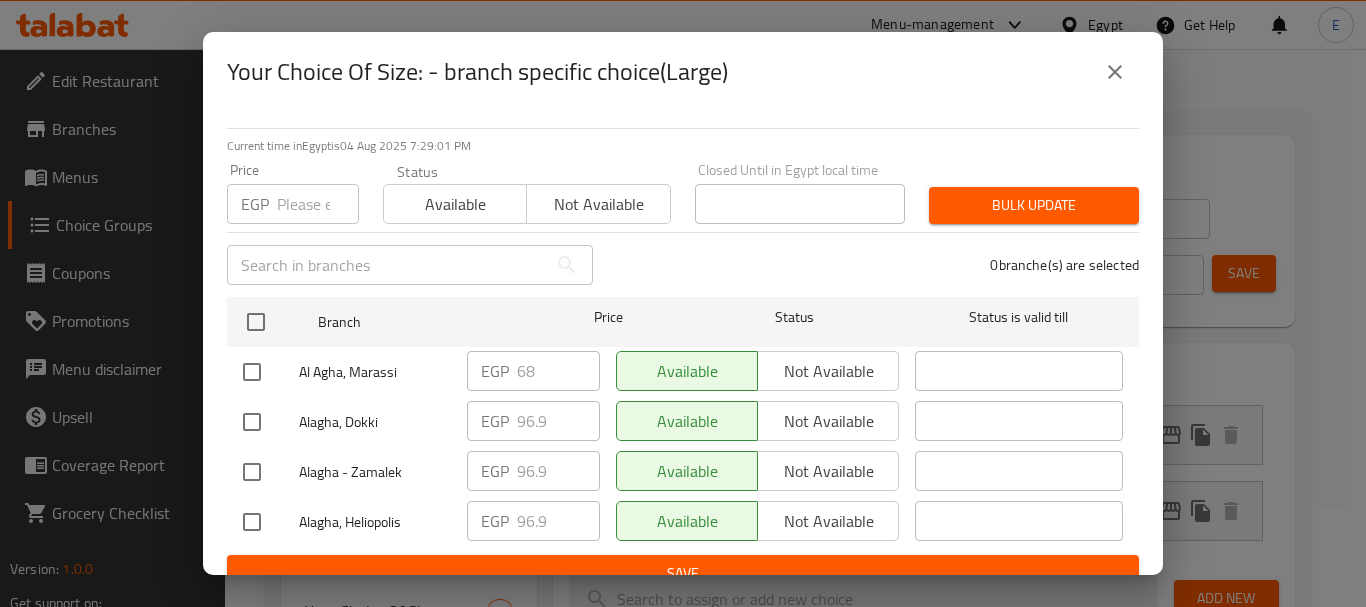 click 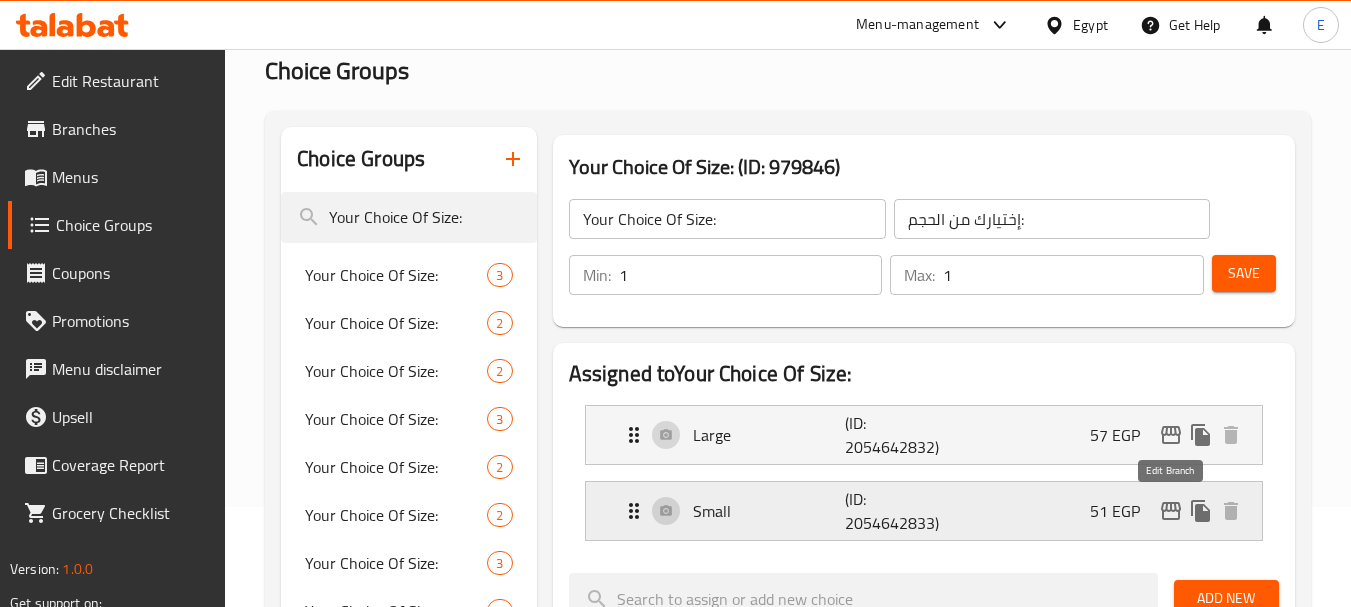 click 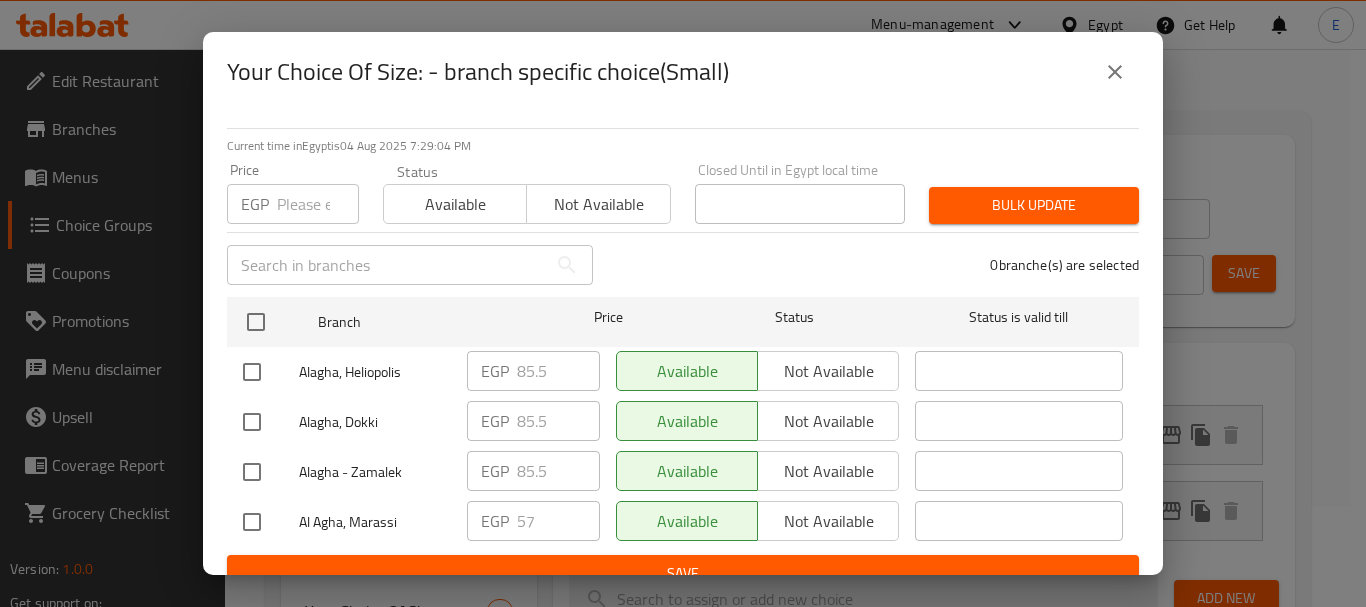 click 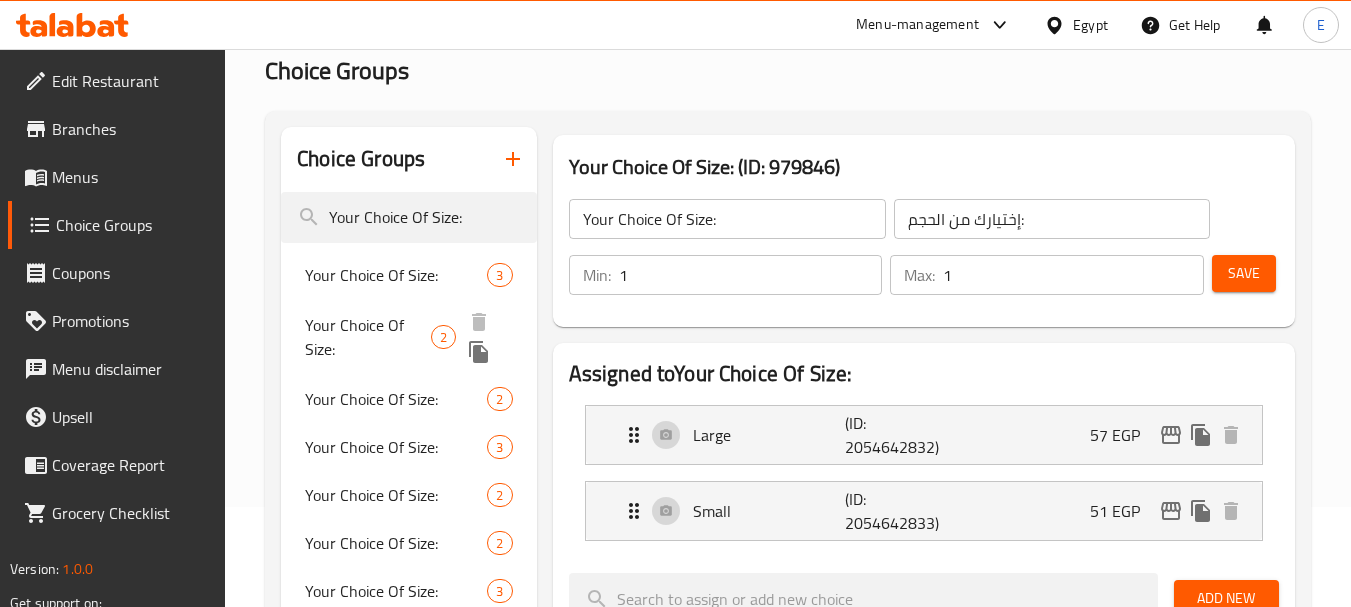 click on "Your Choice Of Size:" at bounding box center (368, 337) 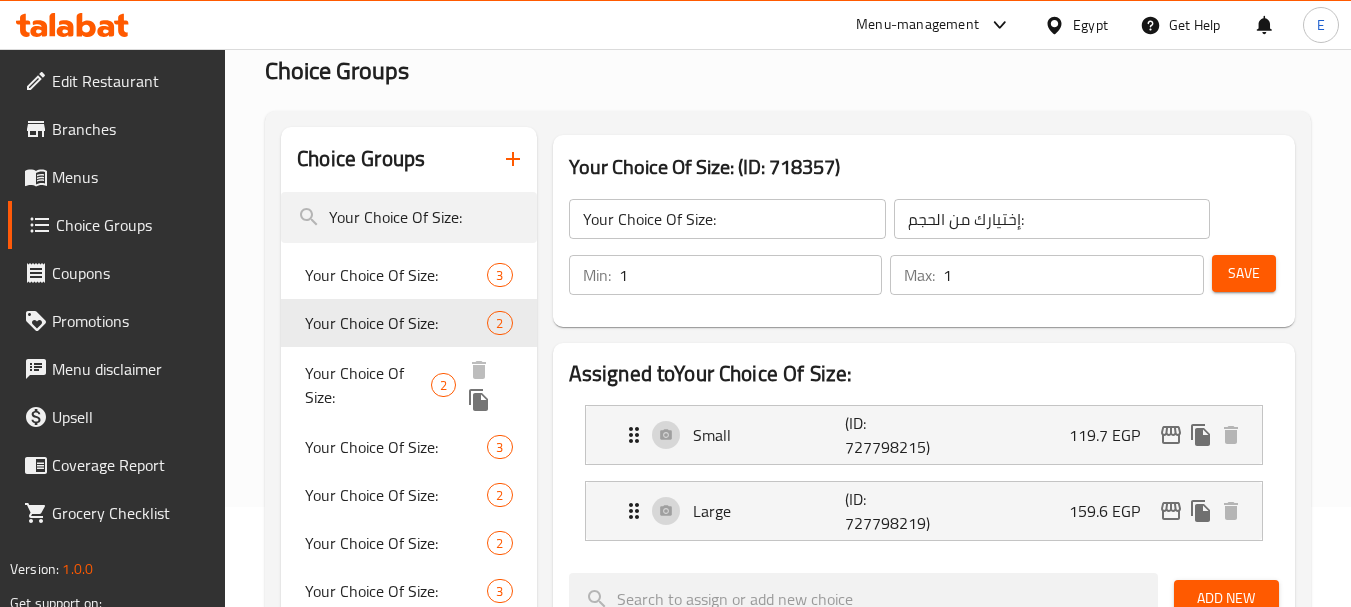 click on "Your Choice Of Size:" at bounding box center (368, 385) 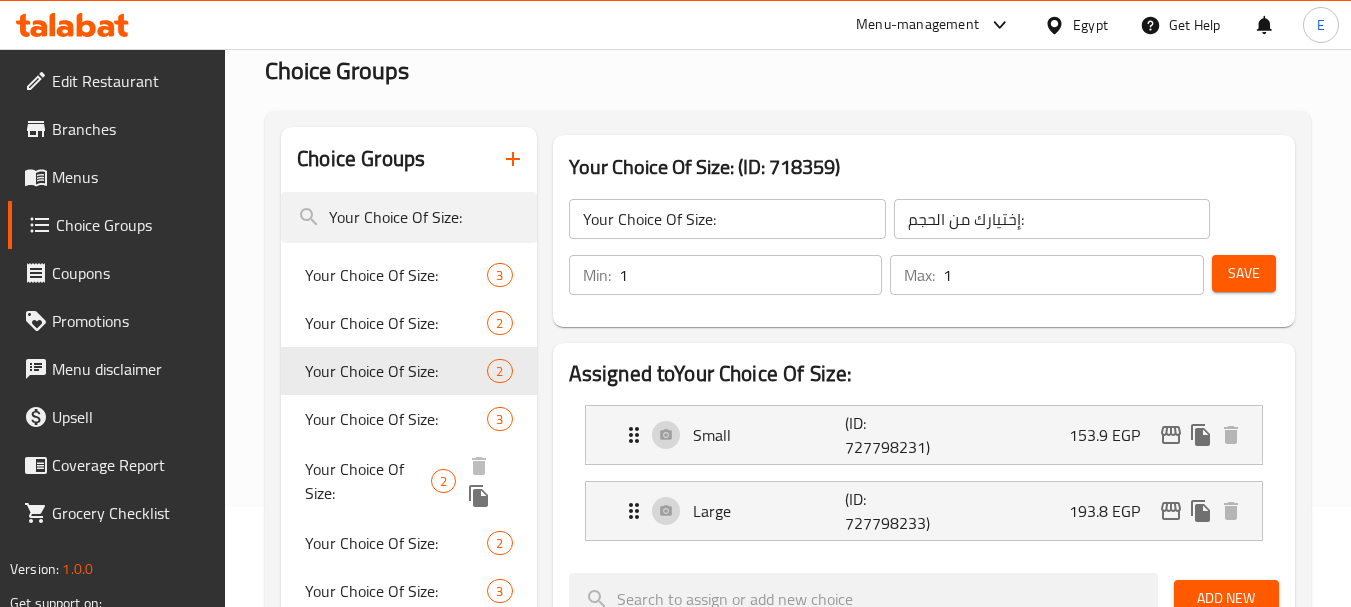 click on "Your Choice Of Size:" at bounding box center [368, 481] 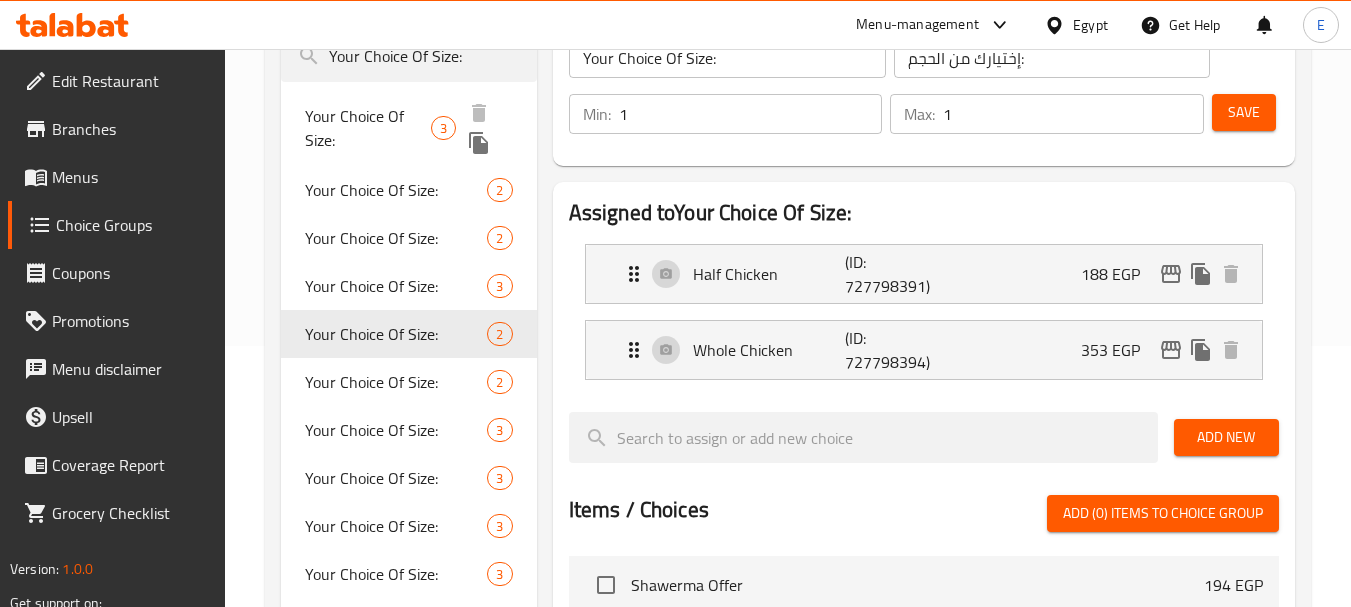 scroll, scrollTop: 300, scrollLeft: 0, axis: vertical 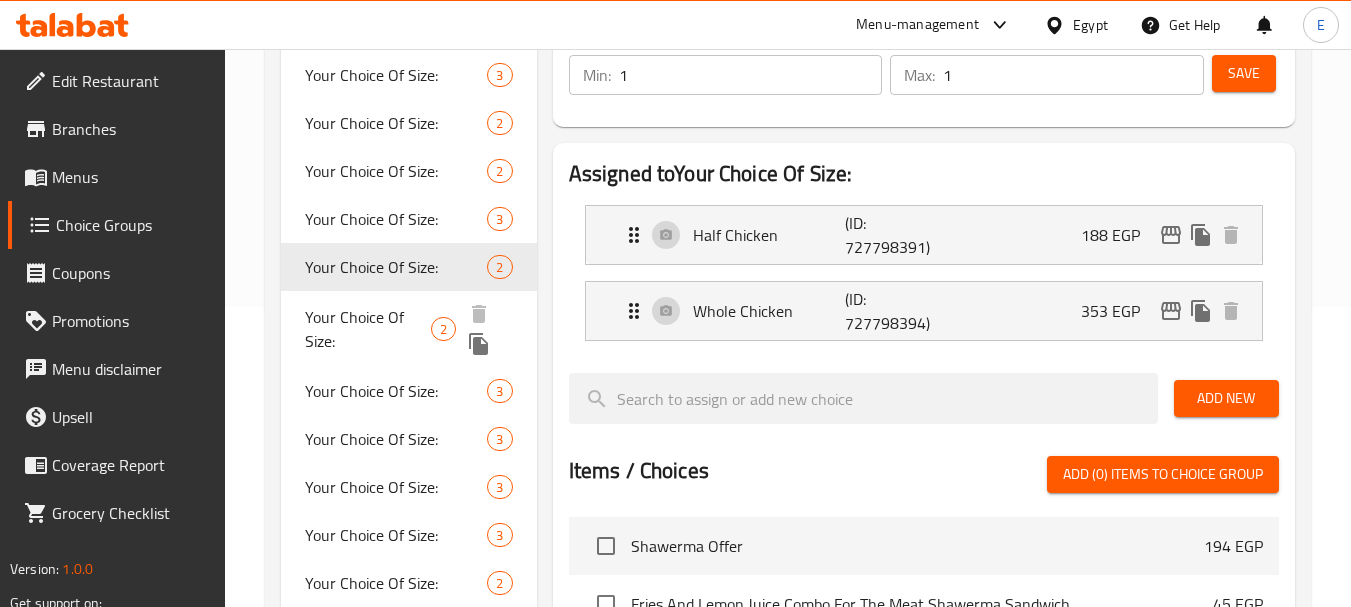 click on "Your Choice Of Size:  2" at bounding box center (408, 329) 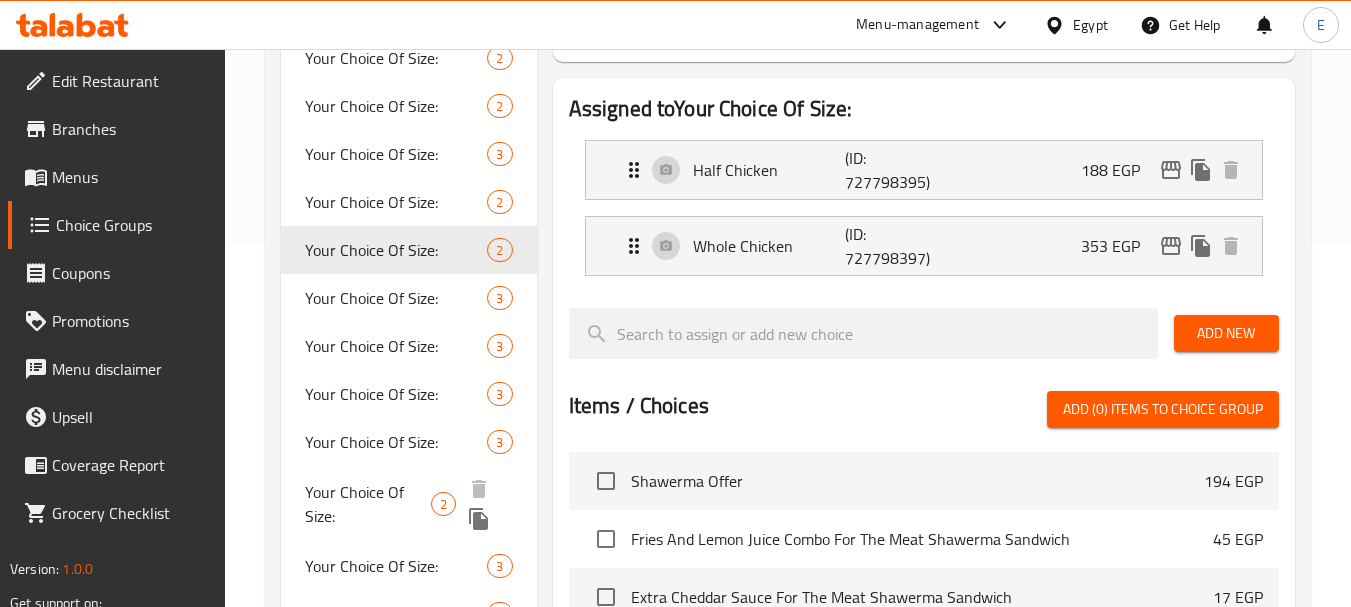 scroll, scrollTop: 400, scrollLeft: 0, axis: vertical 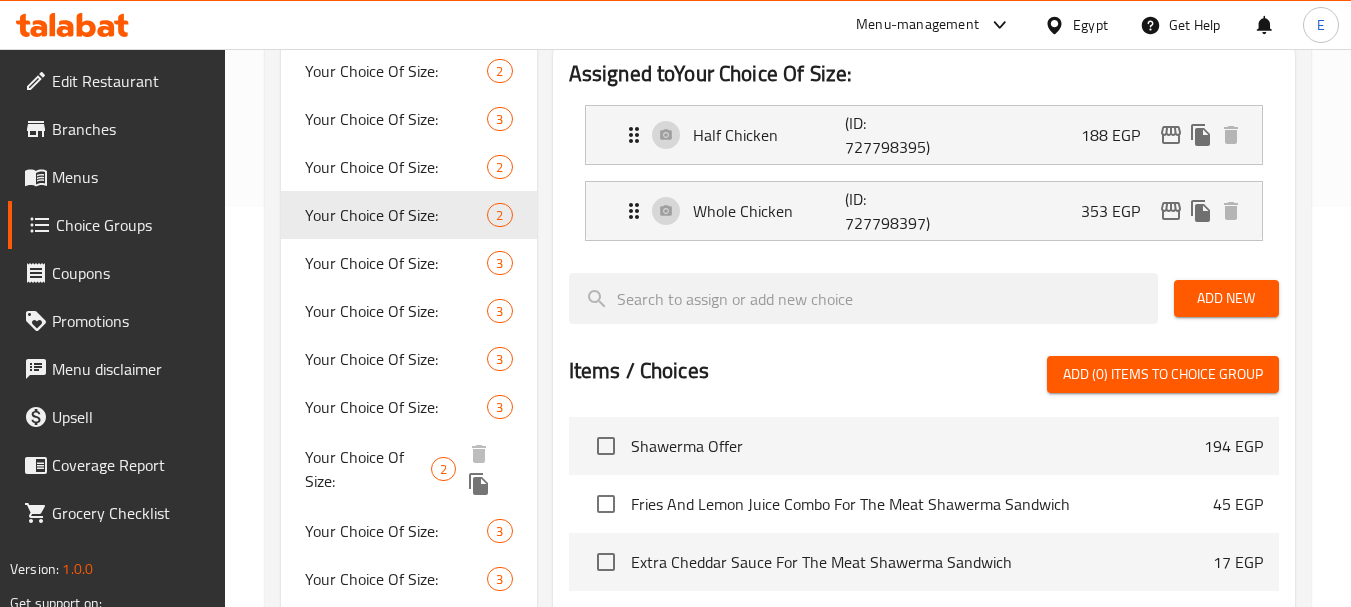 click on "Your Choice Of Size:" at bounding box center [368, 469] 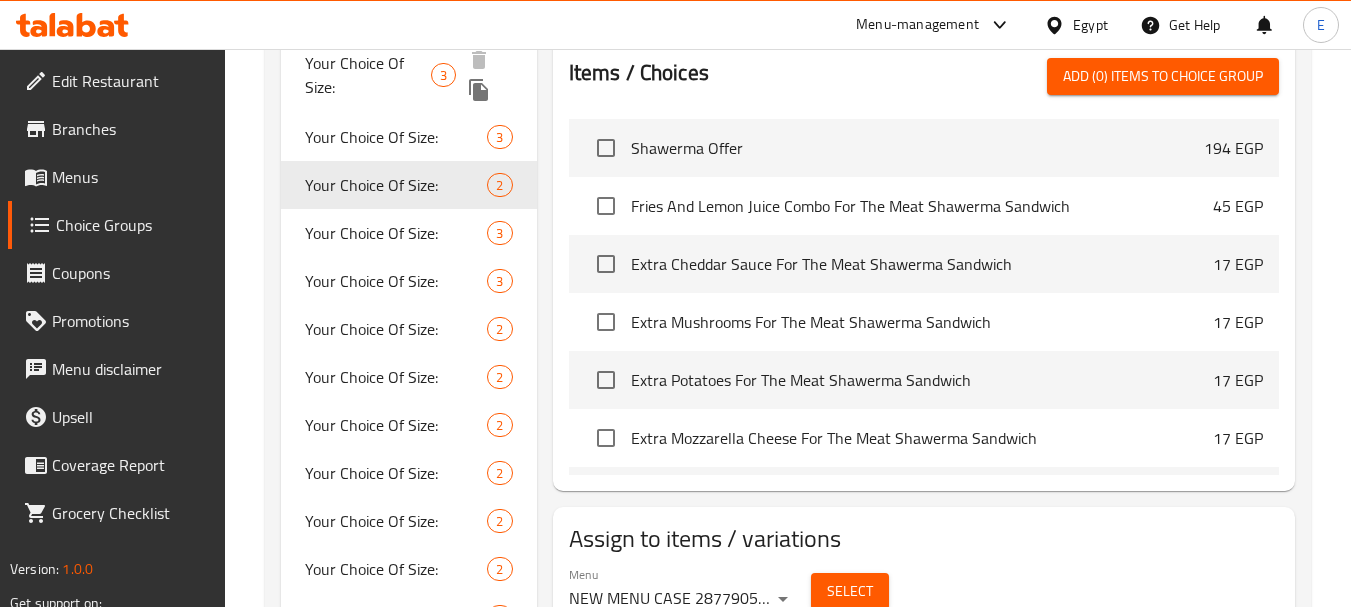 scroll, scrollTop: 700, scrollLeft: 0, axis: vertical 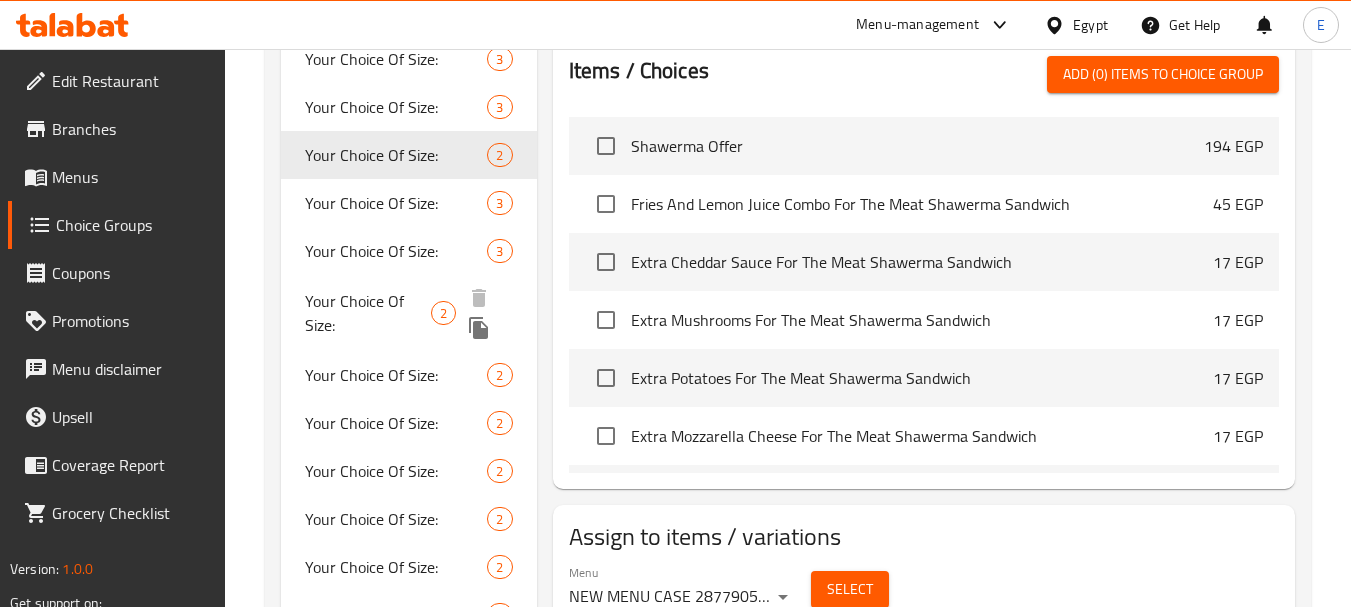 click on "Your Choice Of Size:" at bounding box center [368, 313] 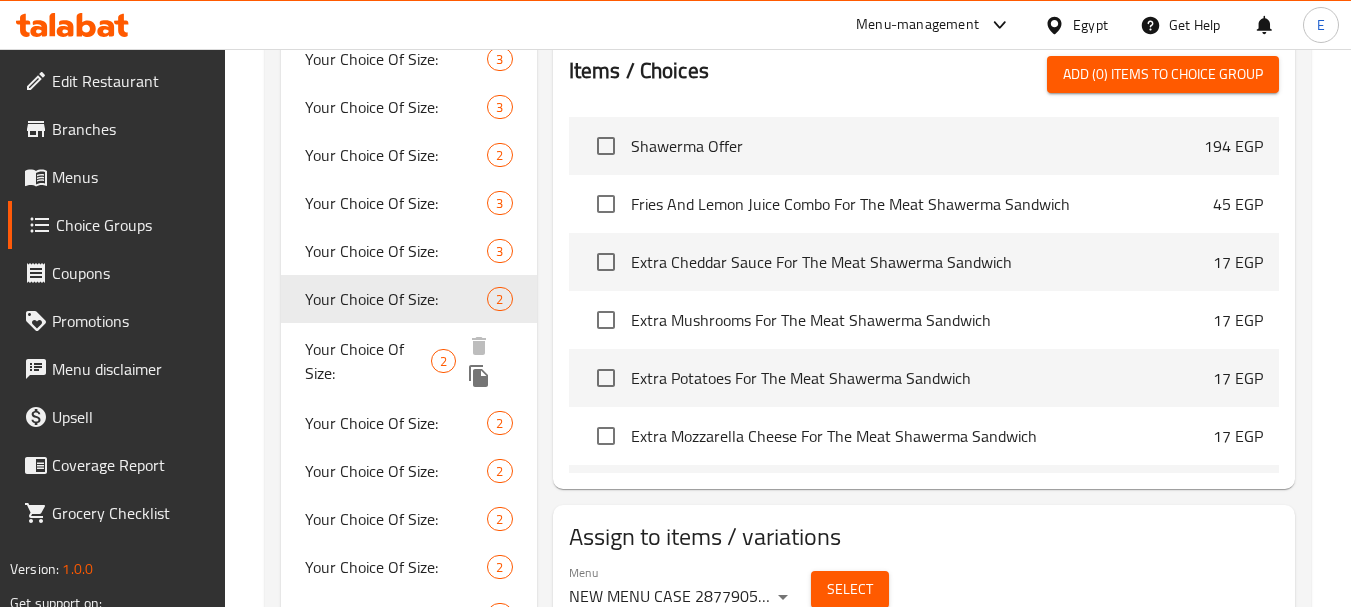 click on "Your Choice Of Size:" at bounding box center [368, 361] 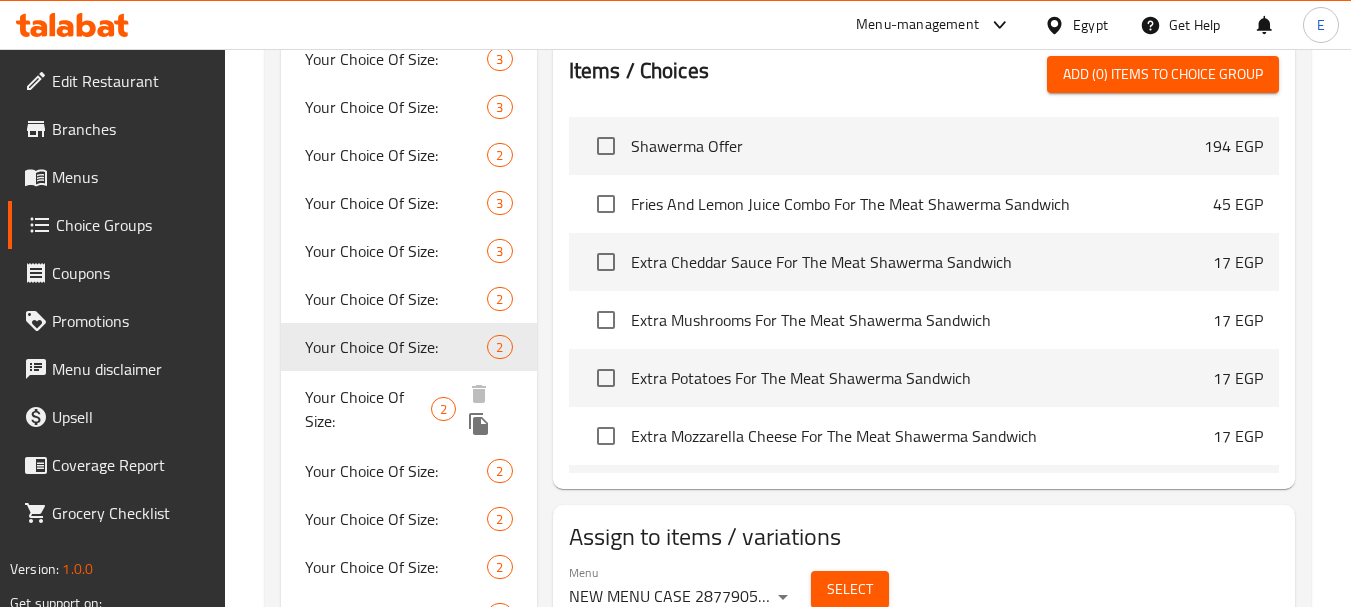 click on "Your Choice Of Size:" at bounding box center [368, 409] 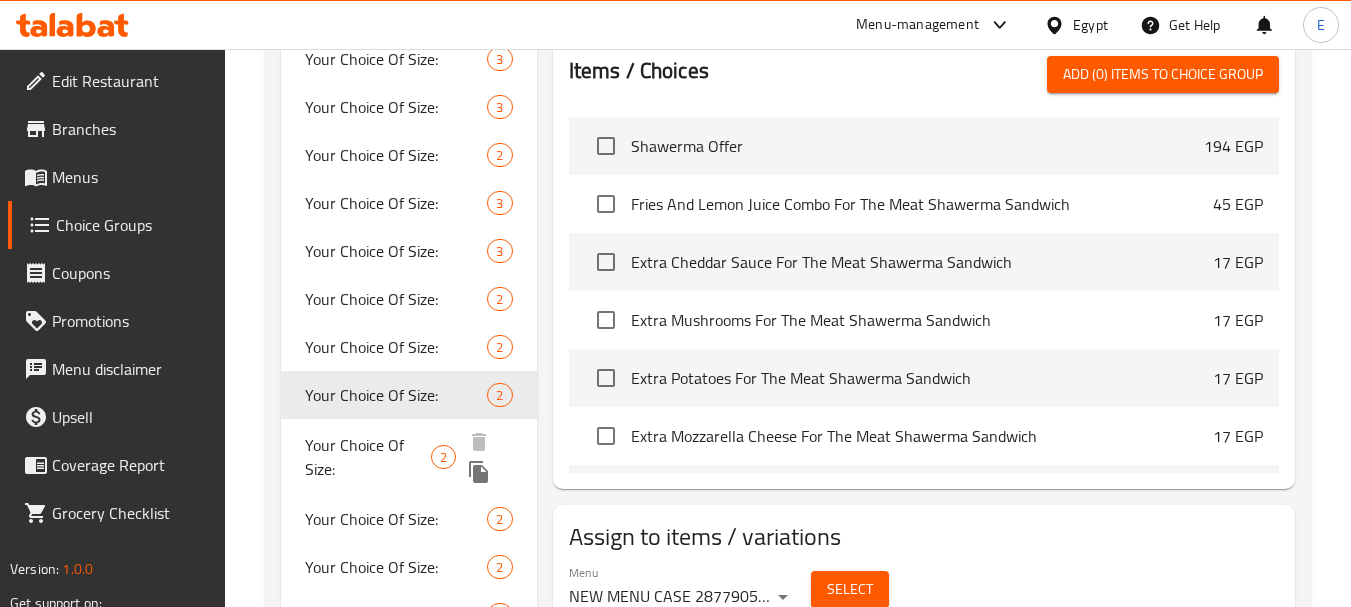 click on "Your Choice Of Size:" at bounding box center (368, 457) 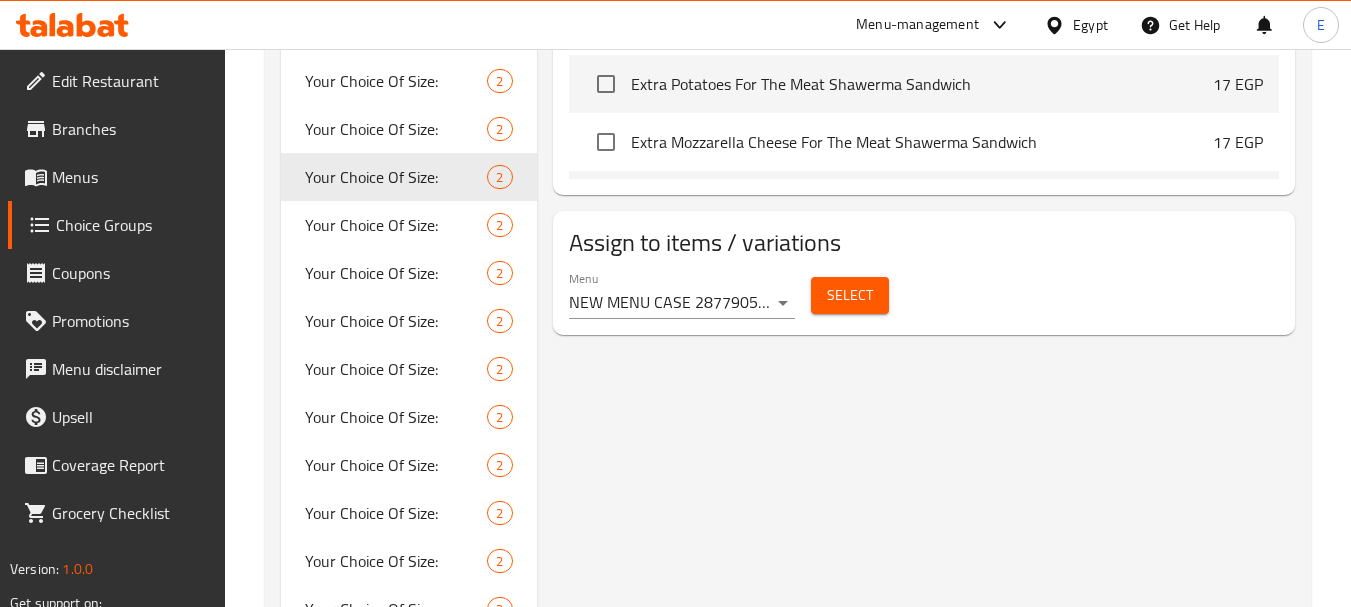scroll, scrollTop: 1000, scrollLeft: 0, axis: vertical 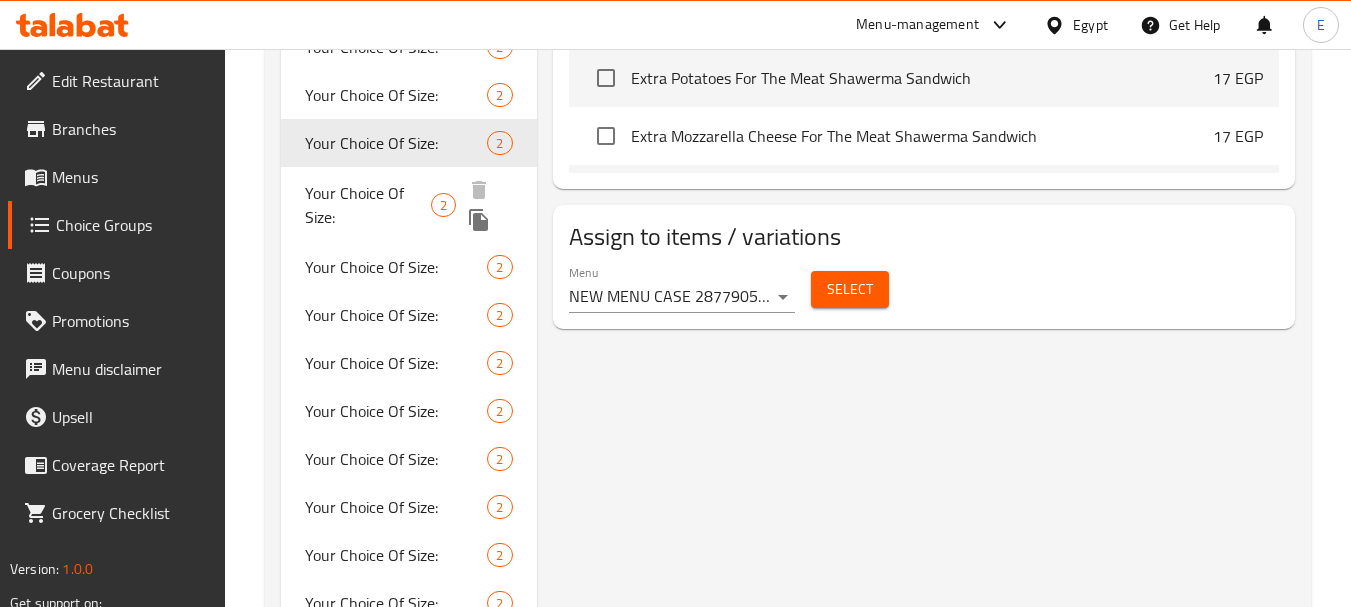click on "Your Choice Of Size:" at bounding box center [368, 205] 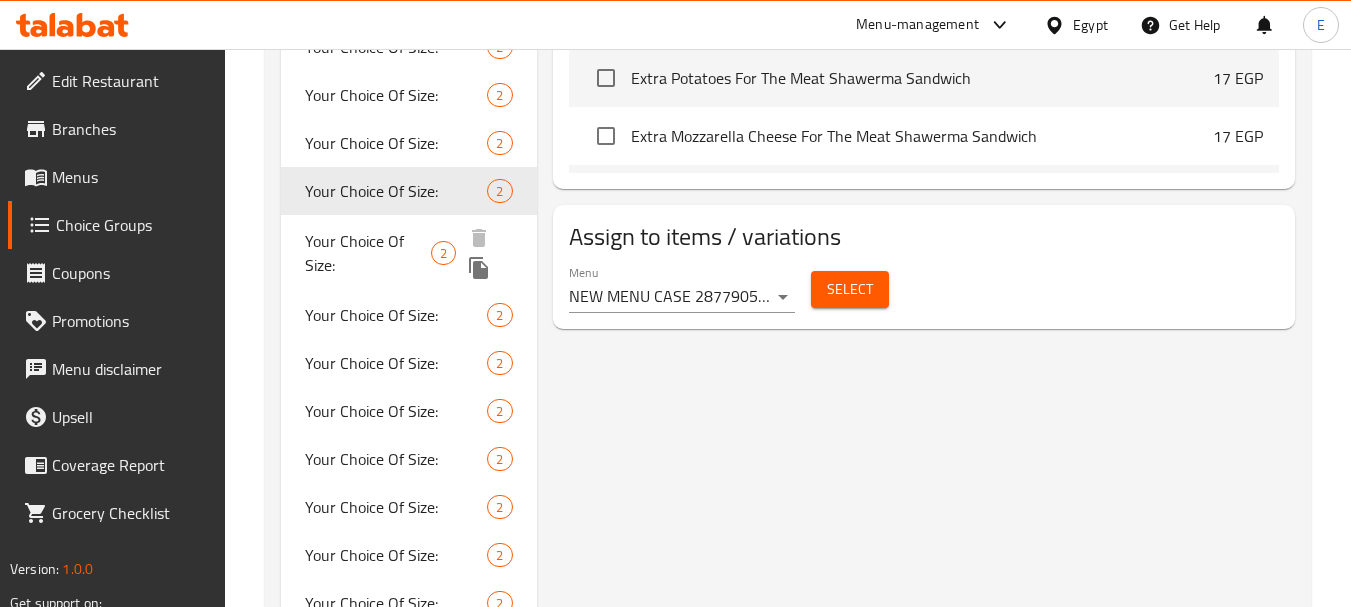 click on "Your Choice Of Size:" at bounding box center [368, 253] 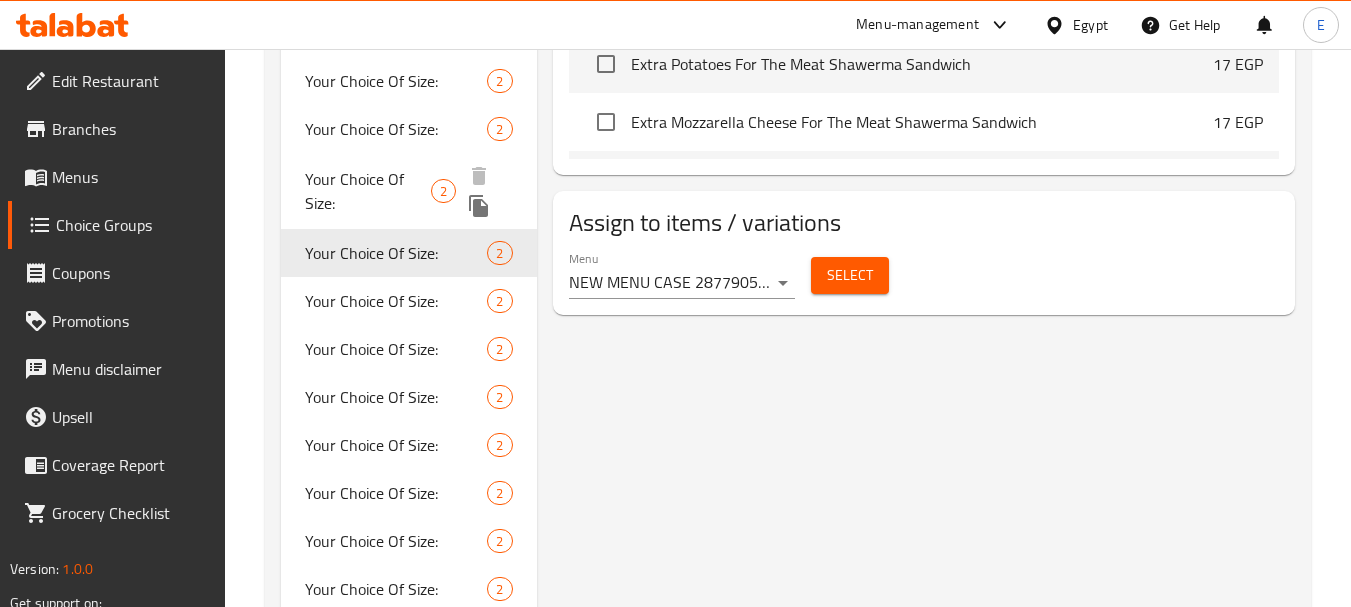 scroll, scrollTop: 1100, scrollLeft: 0, axis: vertical 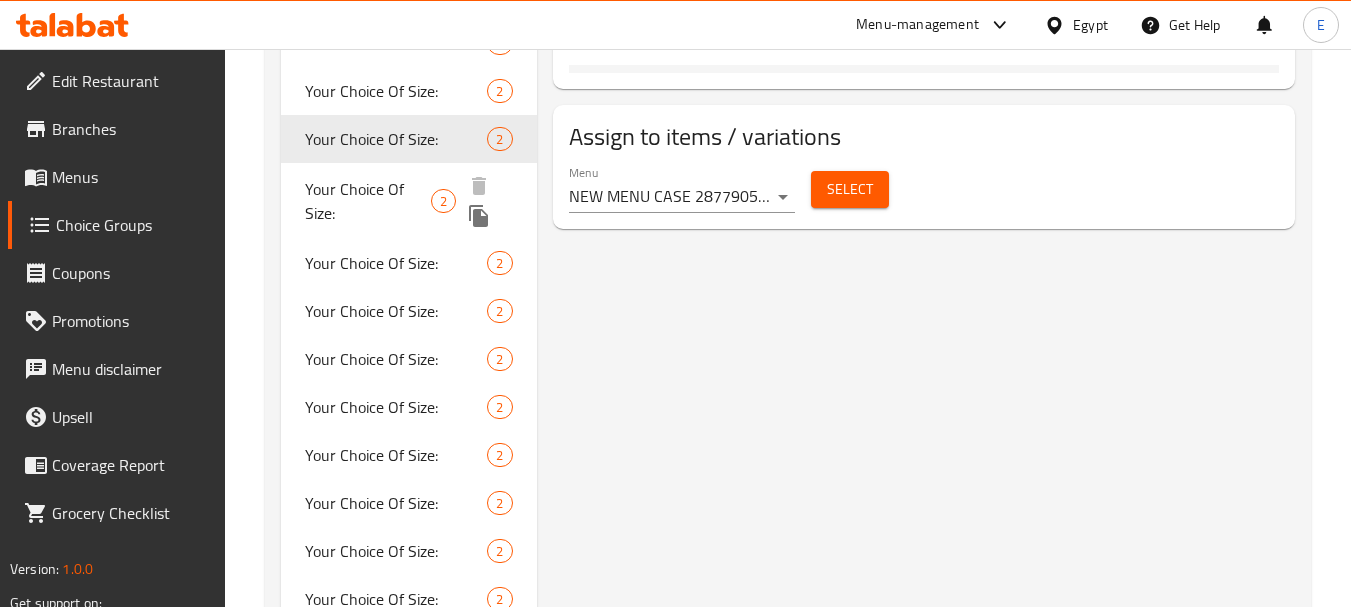 click on "Your Choice Of Size:" at bounding box center [368, 201] 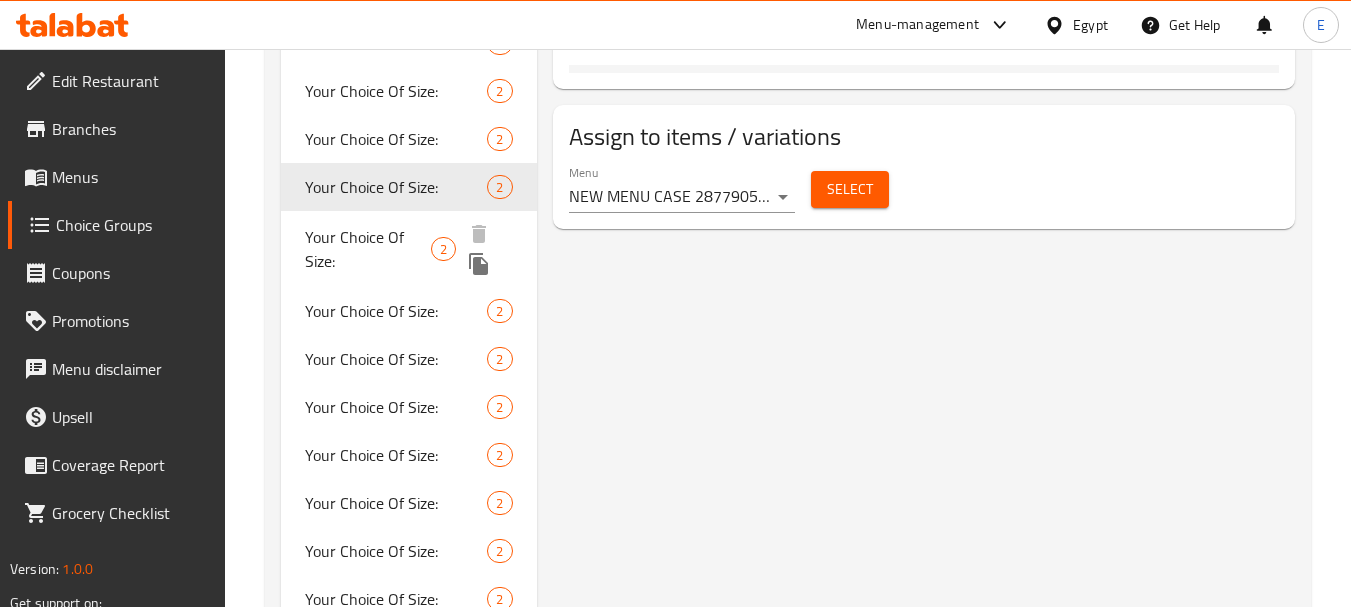 click on "Your Choice Of Size:" at bounding box center (368, 249) 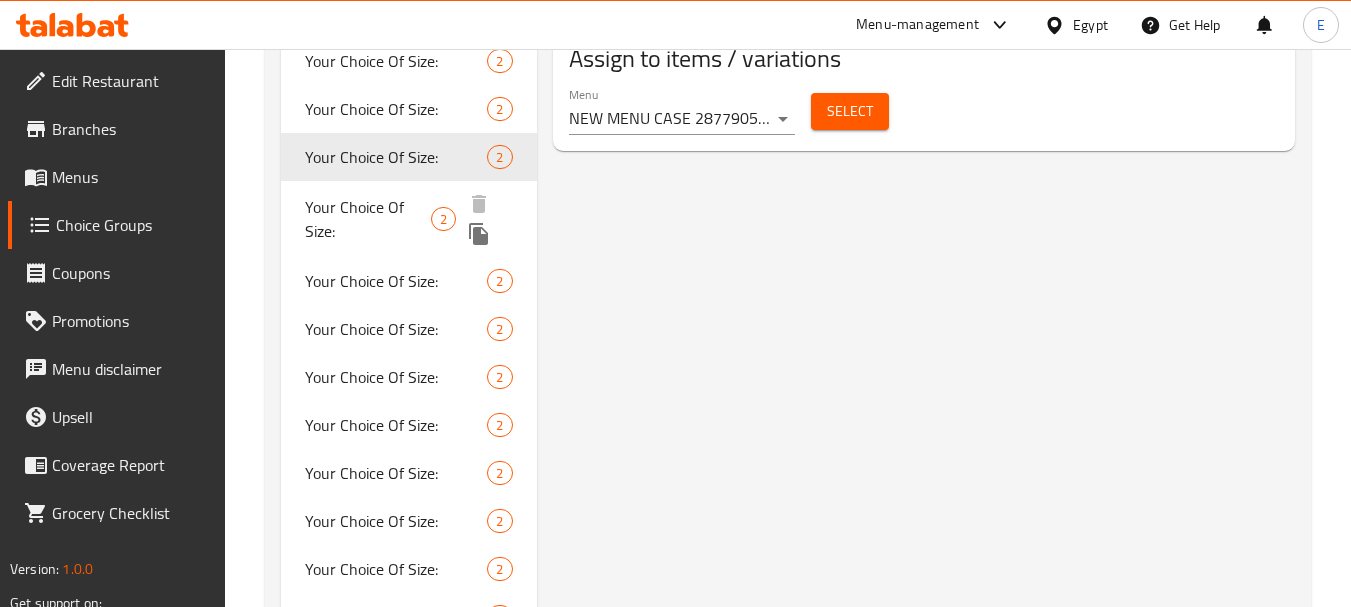 scroll, scrollTop: 1200, scrollLeft: 0, axis: vertical 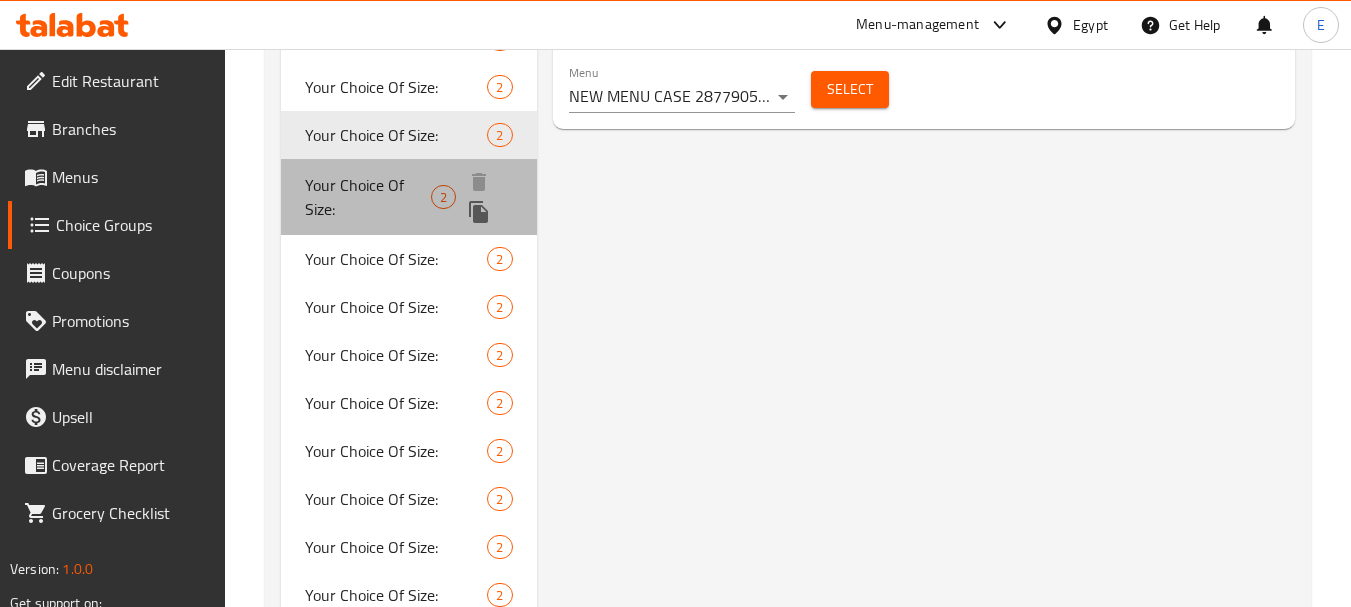 click on "Your Choice Of Size:" at bounding box center (368, 197) 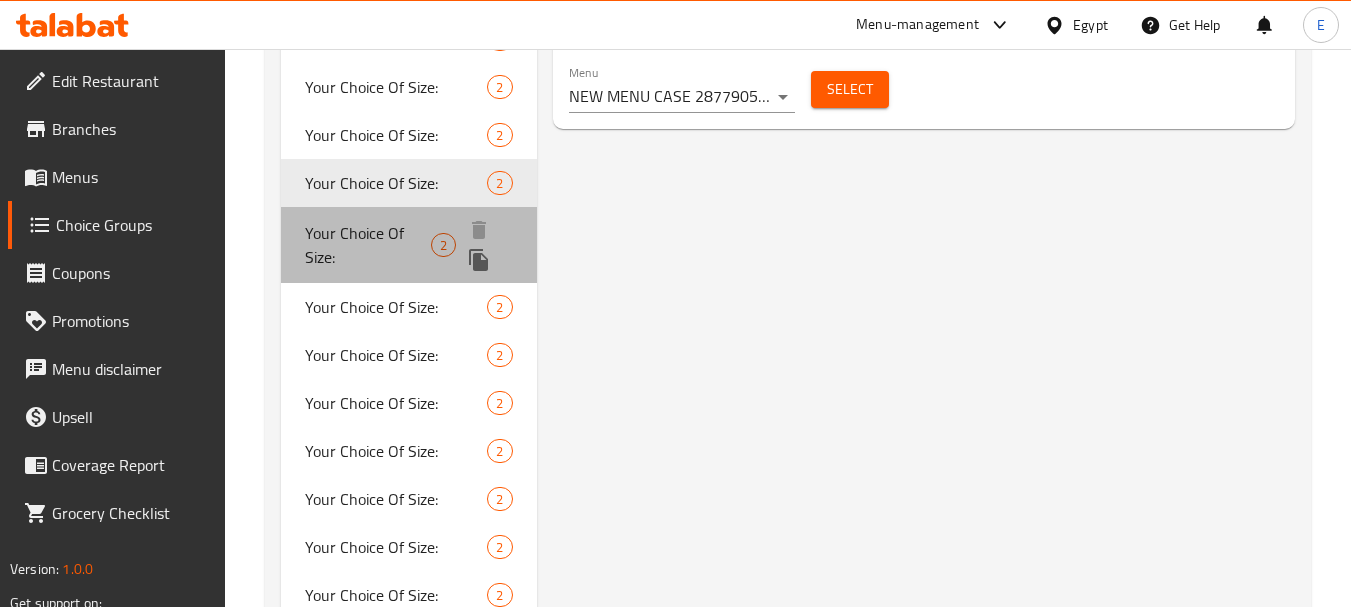 click on "Your Choice Of Size:" at bounding box center [368, 245] 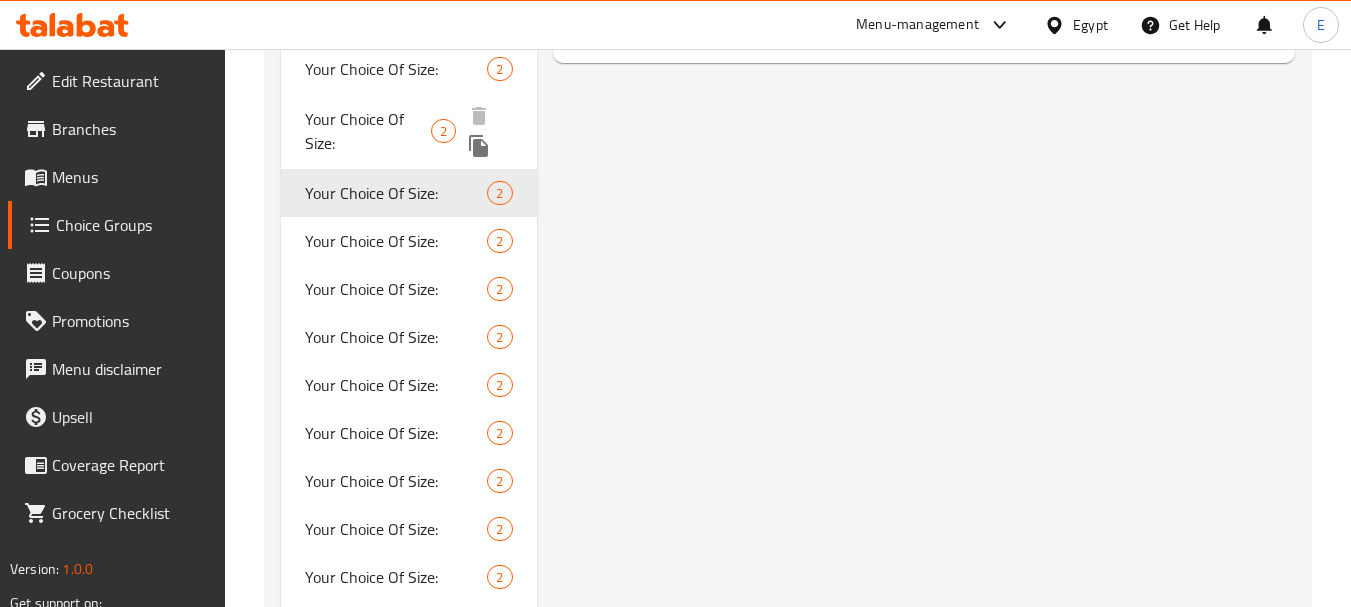 scroll, scrollTop: 1300, scrollLeft: 0, axis: vertical 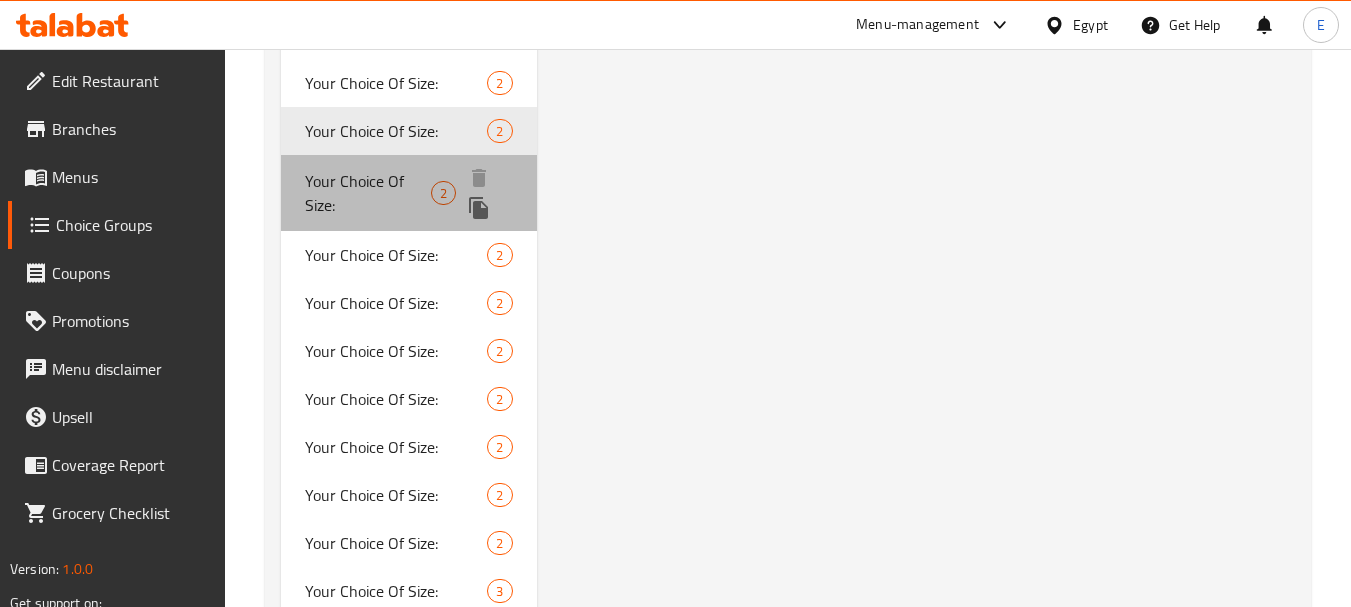 click on "Your Choice Of Size:" at bounding box center [368, 193] 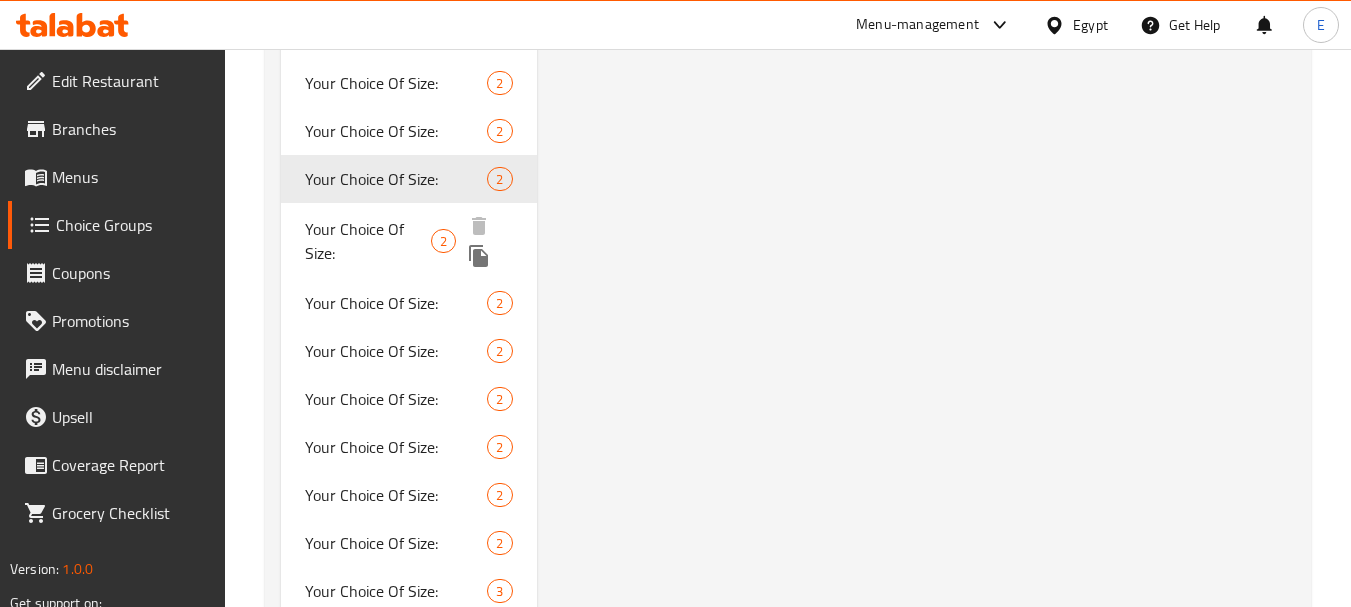 click on "Your Choice Of Size:" at bounding box center [368, 241] 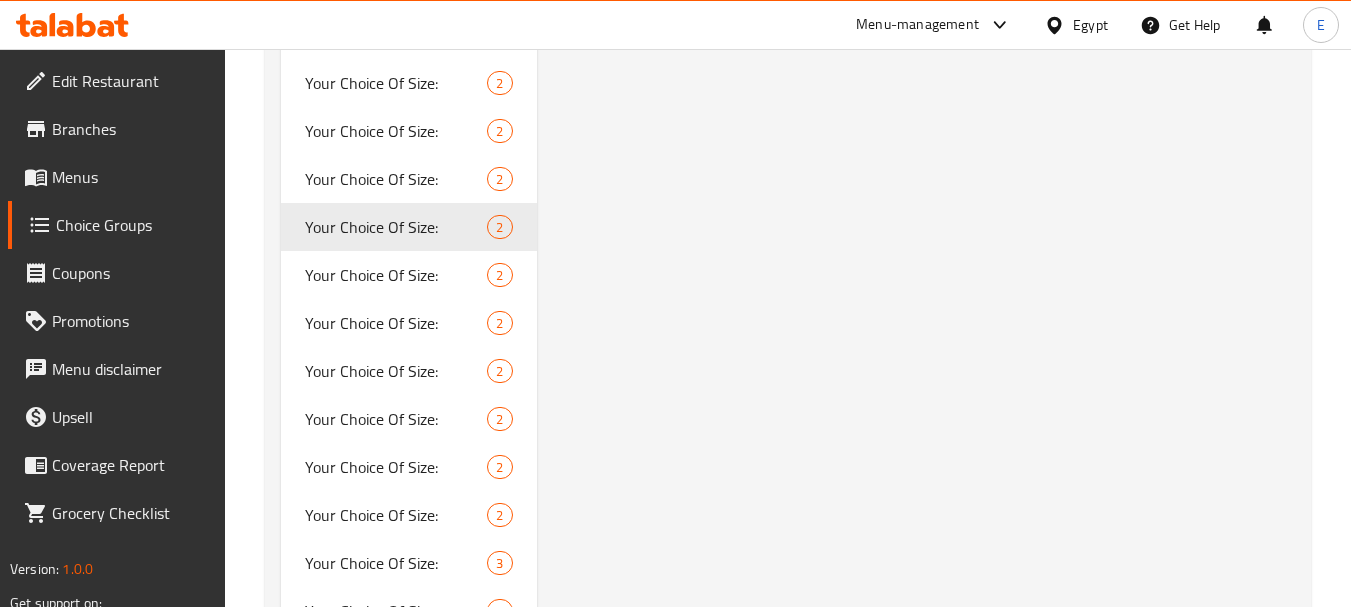scroll, scrollTop: 1400, scrollLeft: 0, axis: vertical 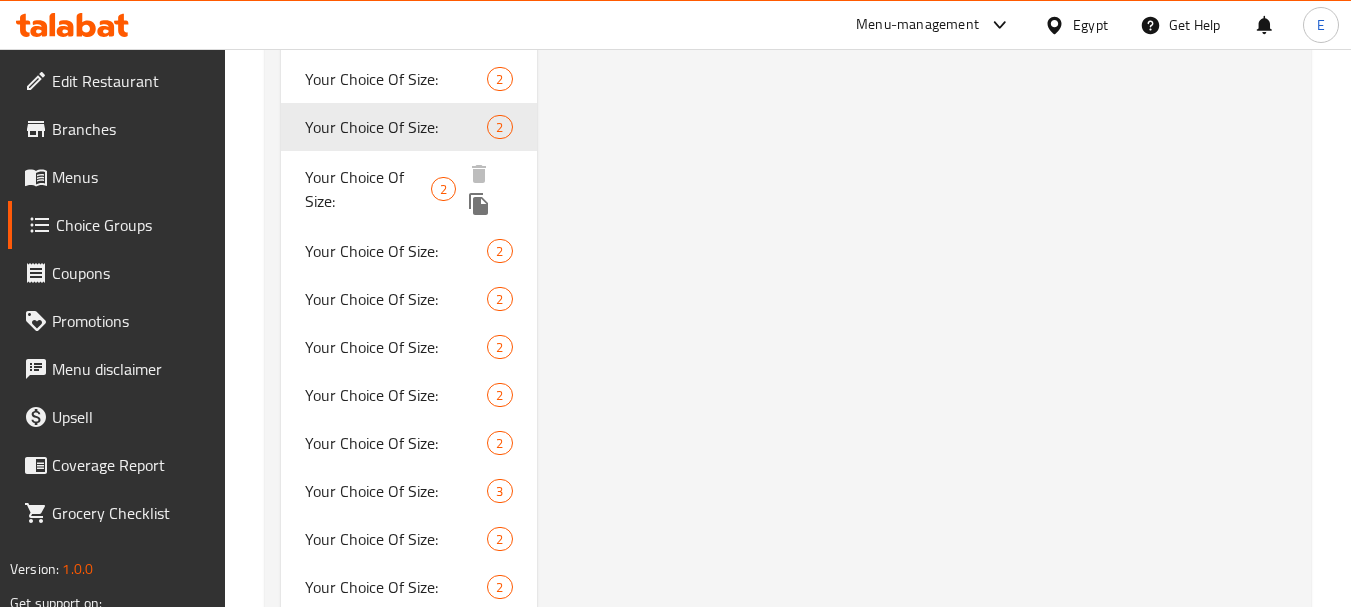 click on "Your Choice Of Size:" at bounding box center [368, 189] 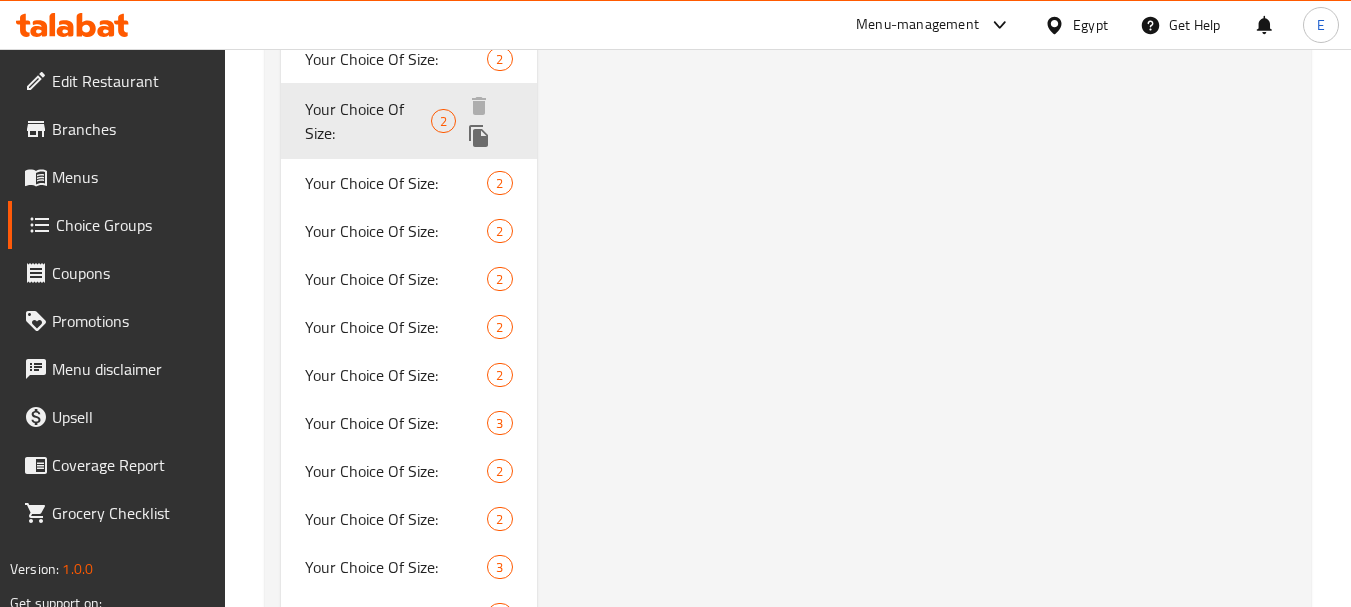 scroll, scrollTop: 1500, scrollLeft: 0, axis: vertical 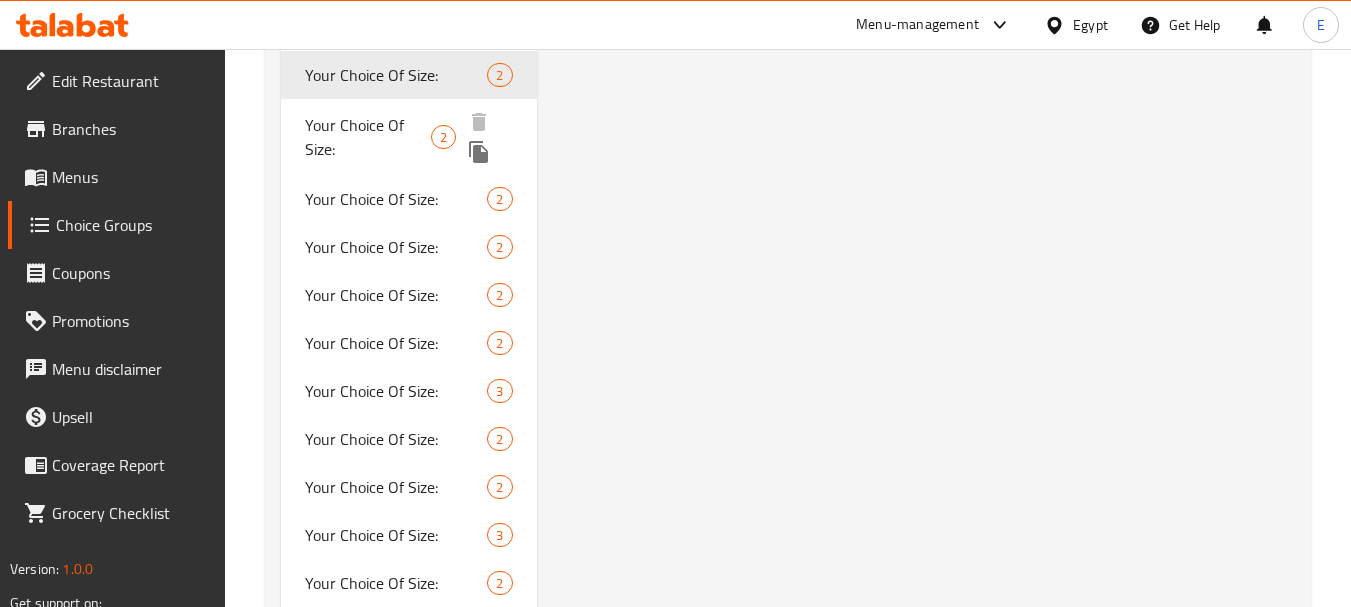 click on "Your Choice Of Size:" at bounding box center [368, 137] 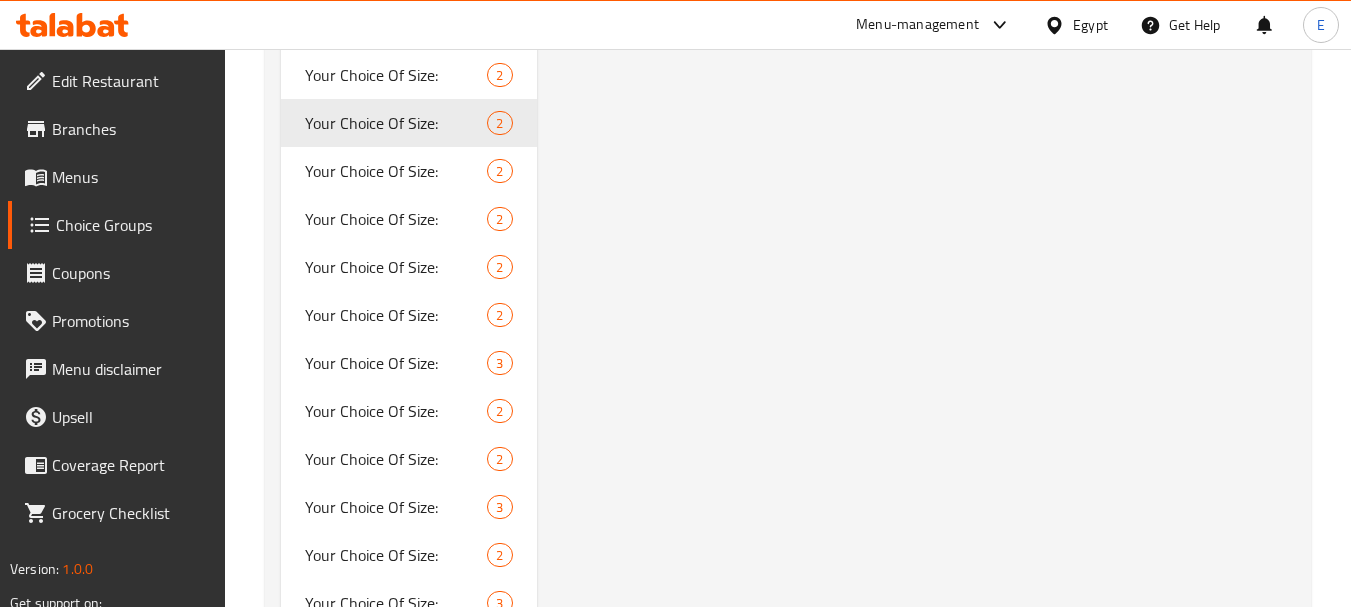 scroll, scrollTop: 244, scrollLeft: 0, axis: vertical 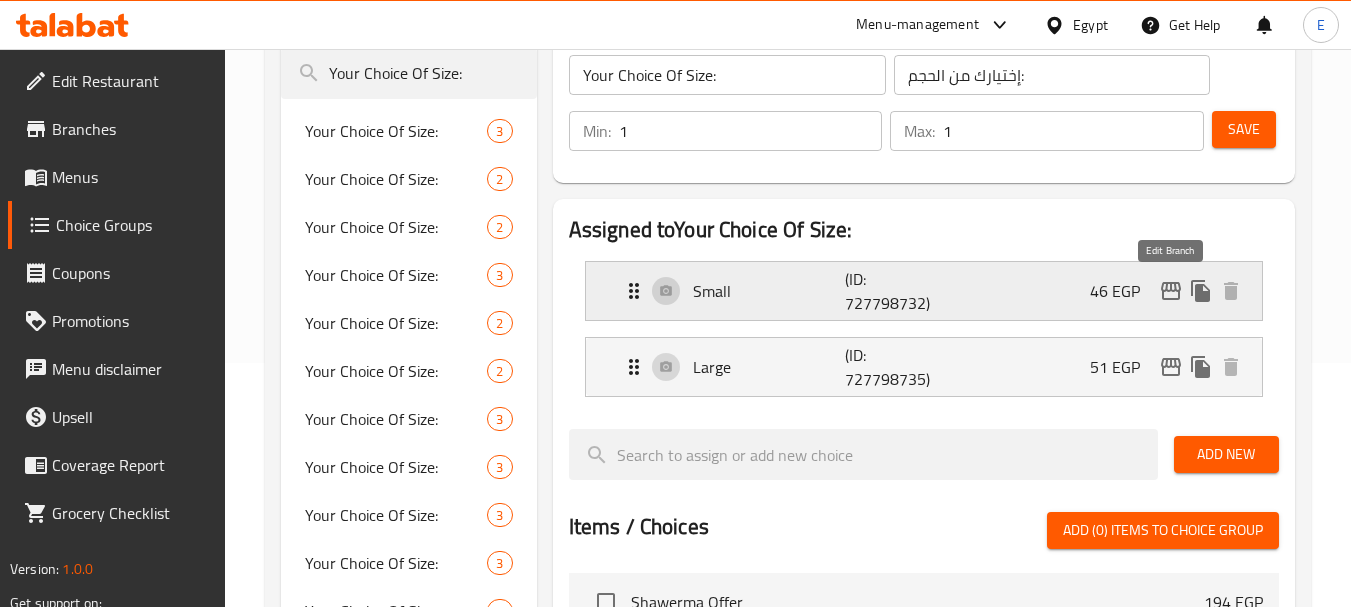 click 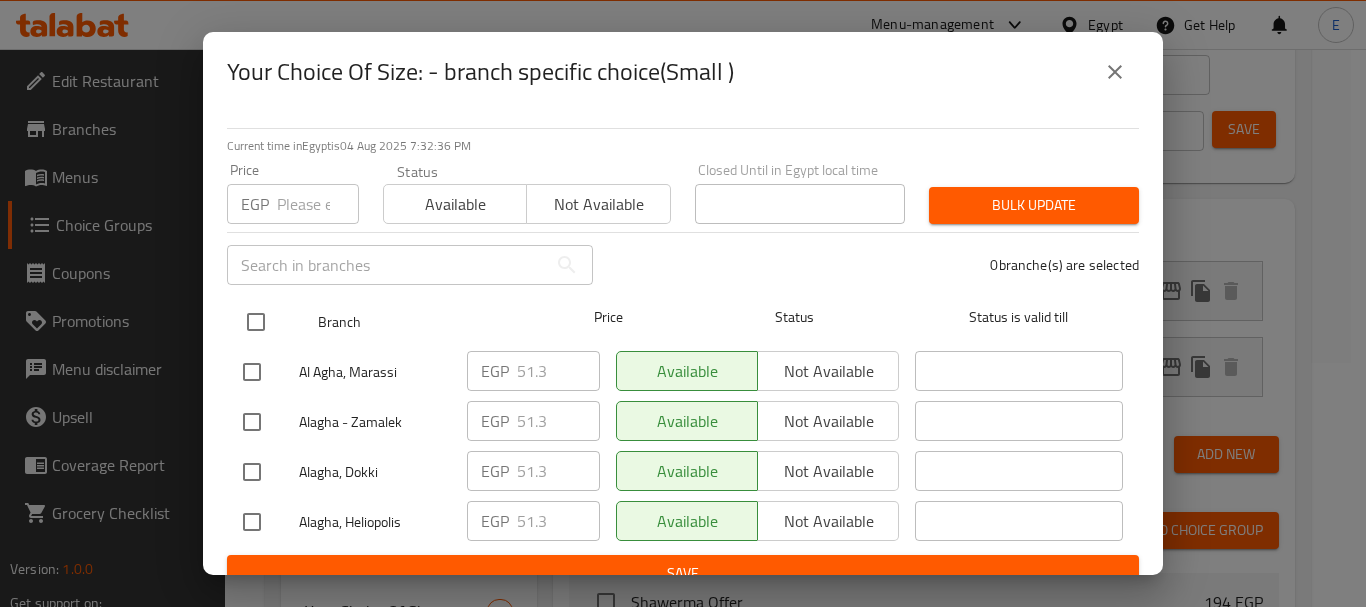 click at bounding box center [256, 322] 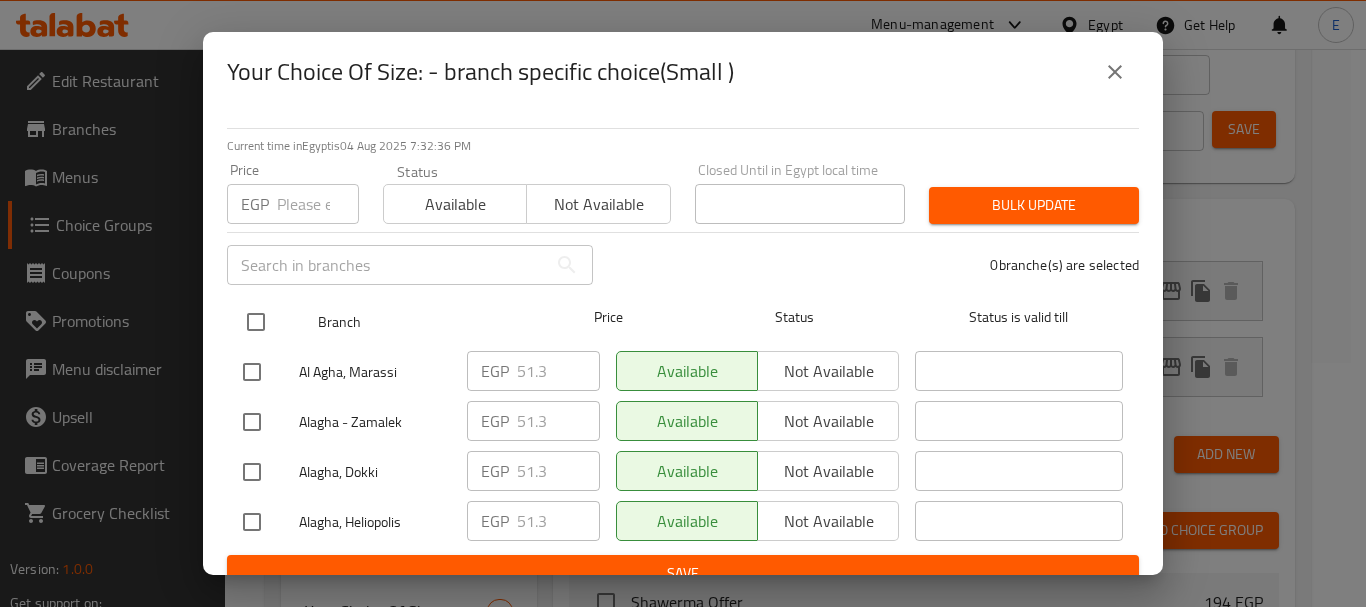 checkbox on "true" 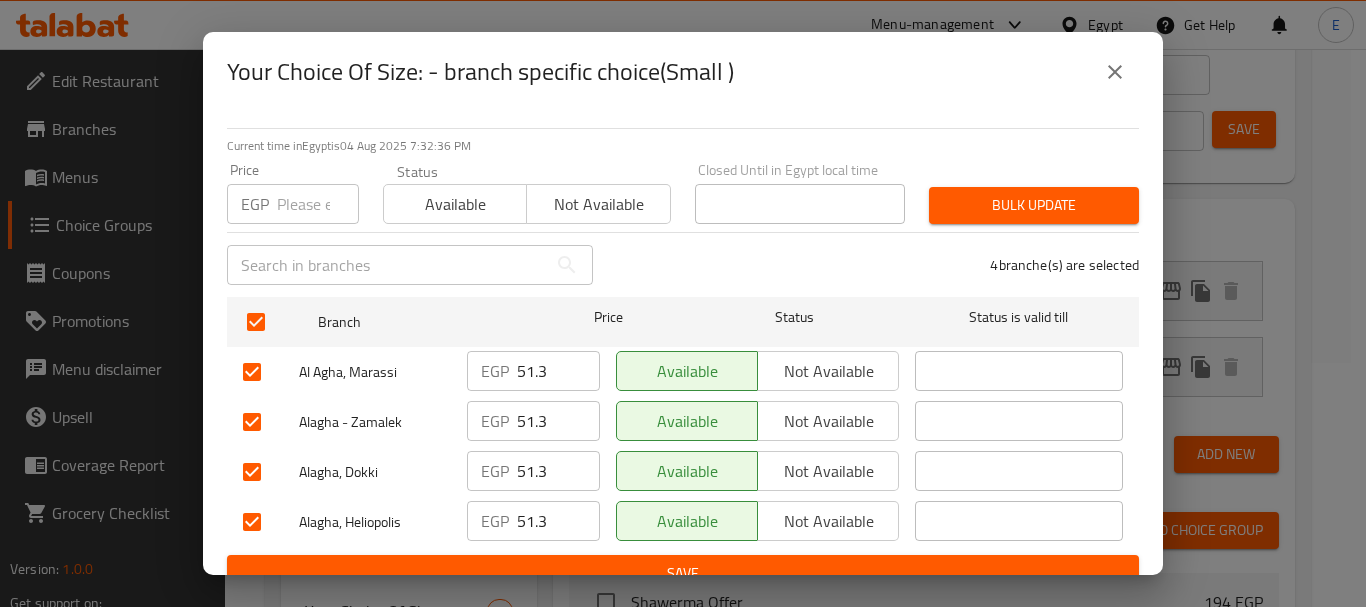 click at bounding box center (318, 204) 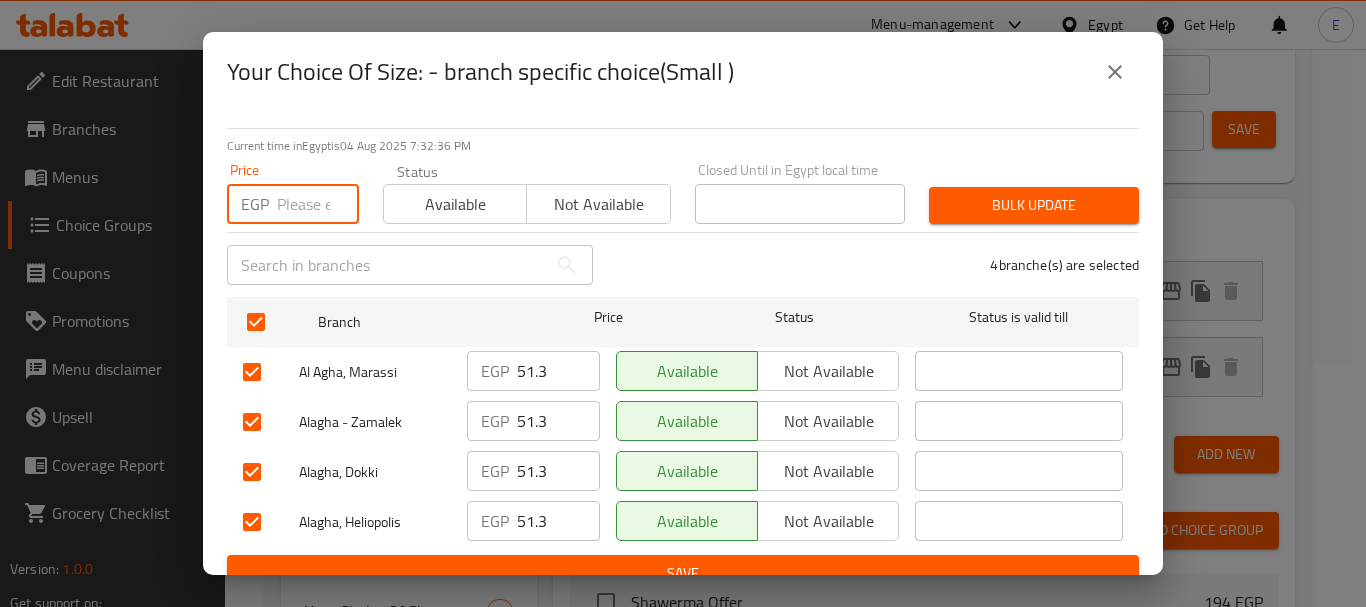 paste on "51.3" 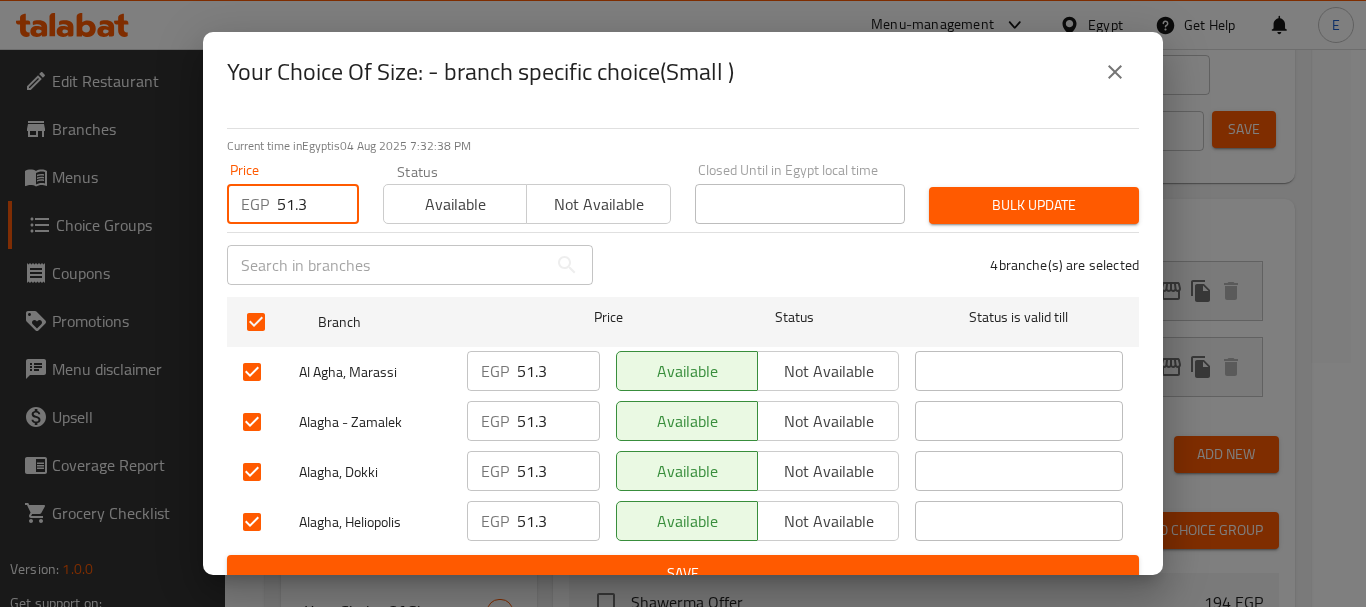 type on "51.3" 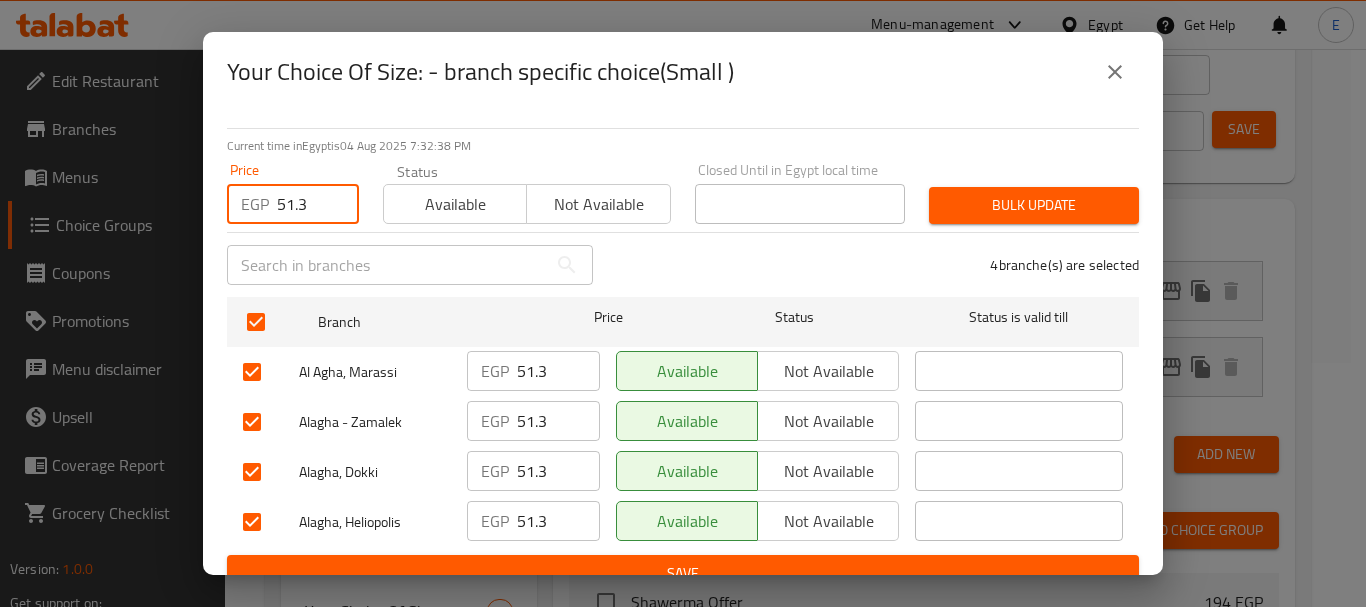 click at bounding box center (252, 372) 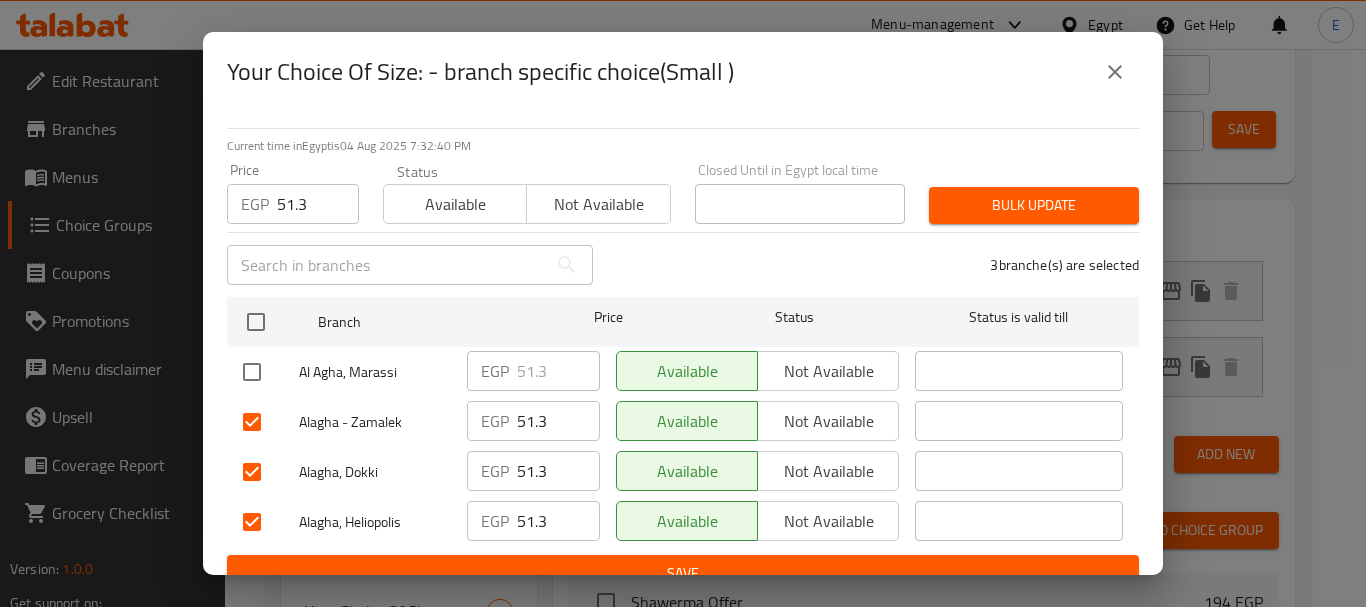 click 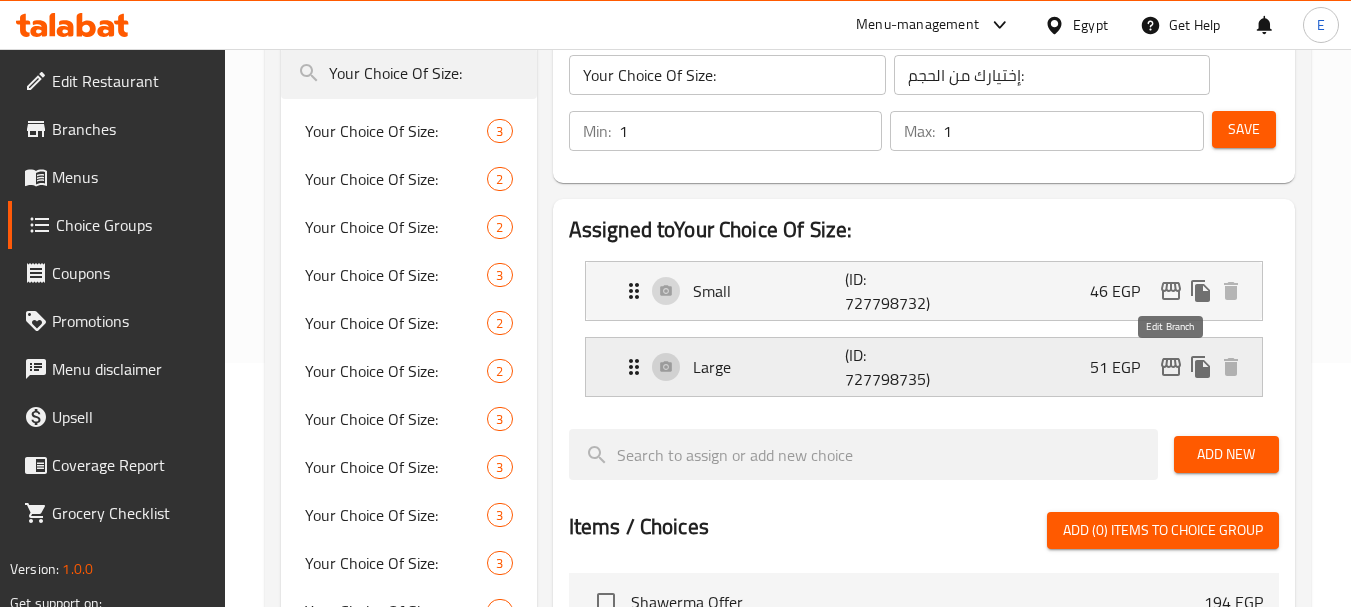 click 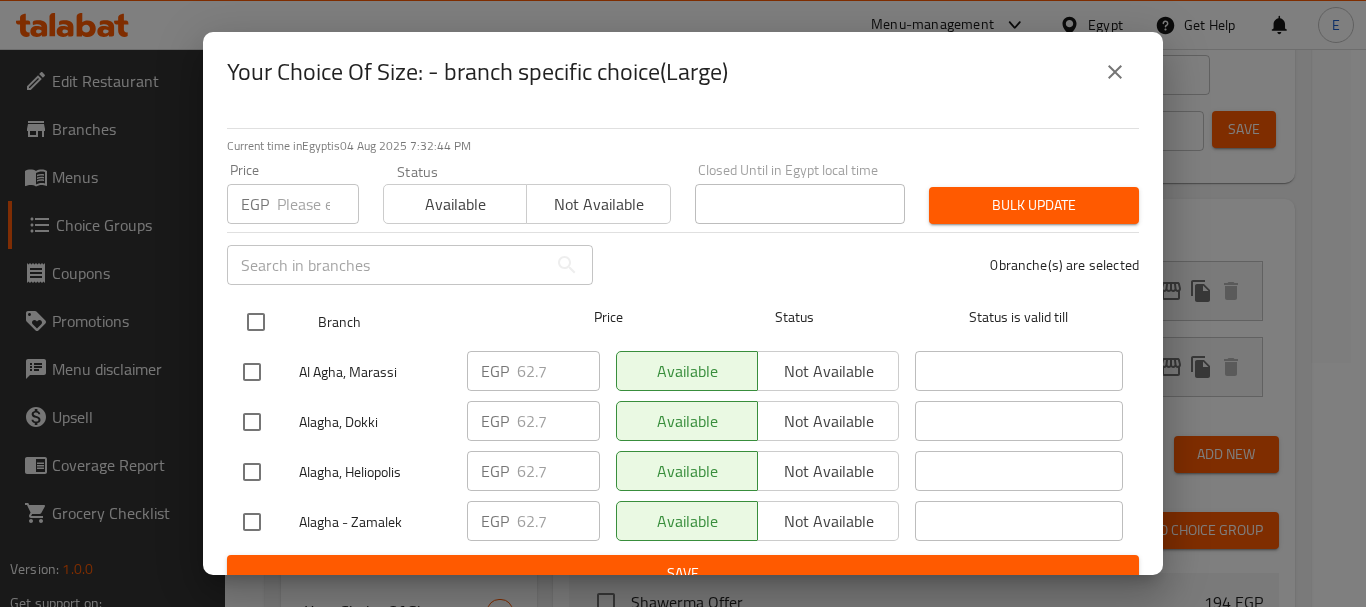 click at bounding box center (256, 322) 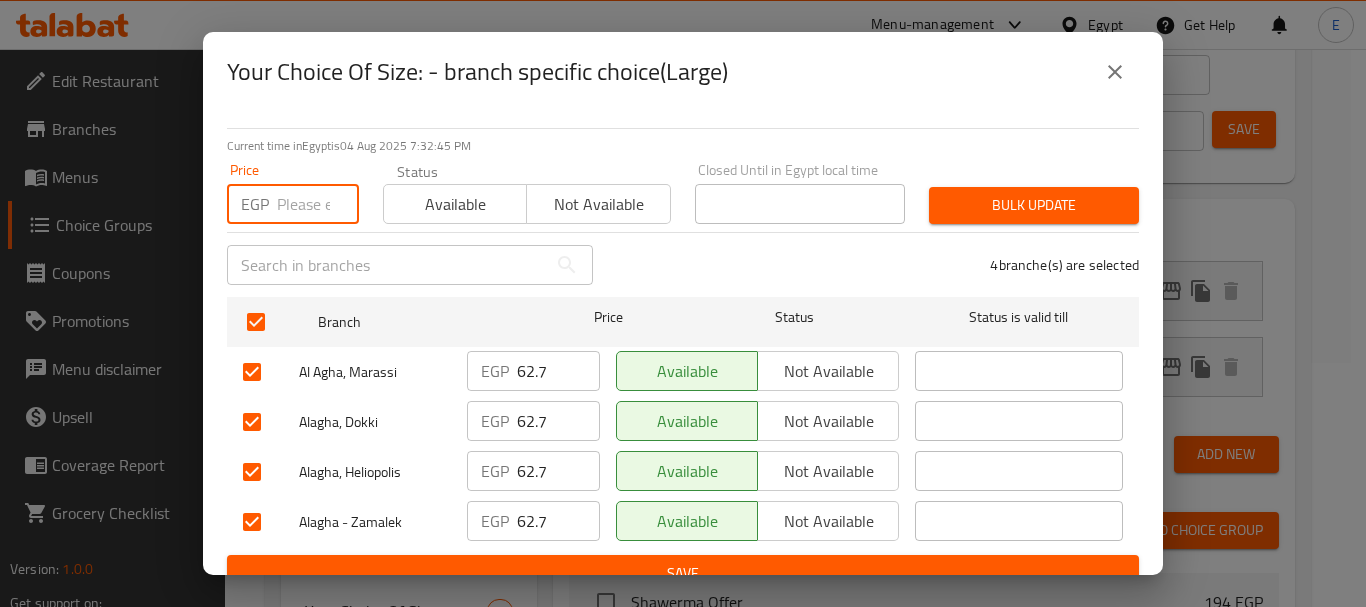 click at bounding box center (318, 204) 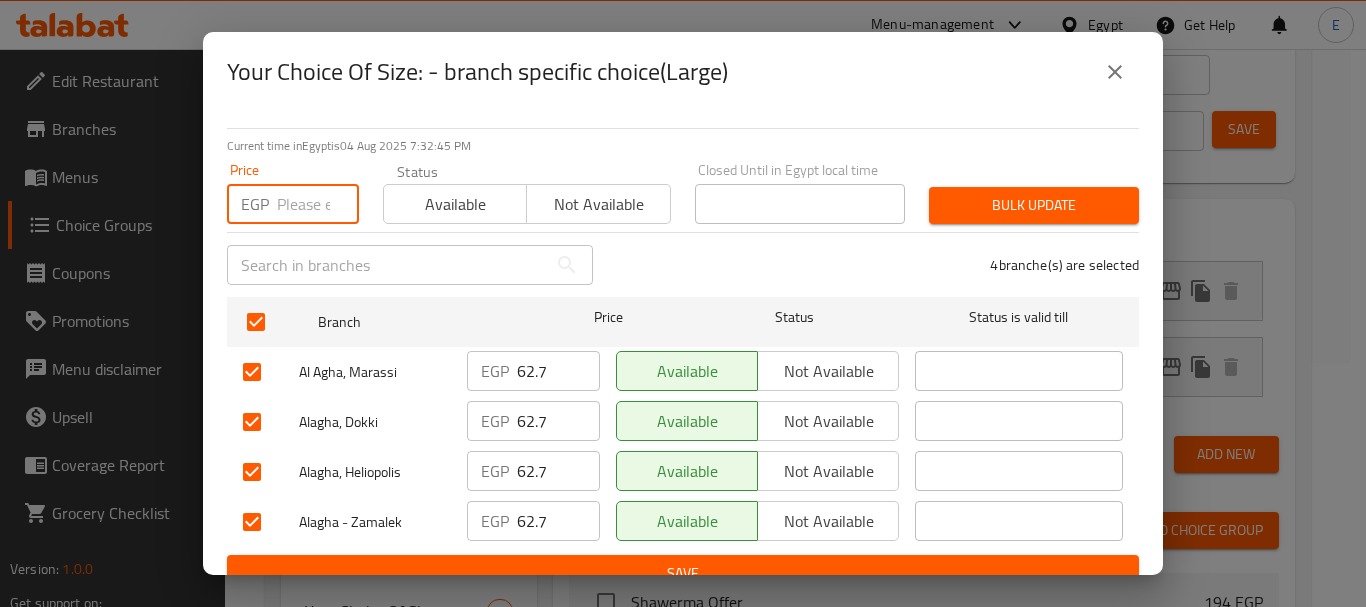 paste on "62.7" 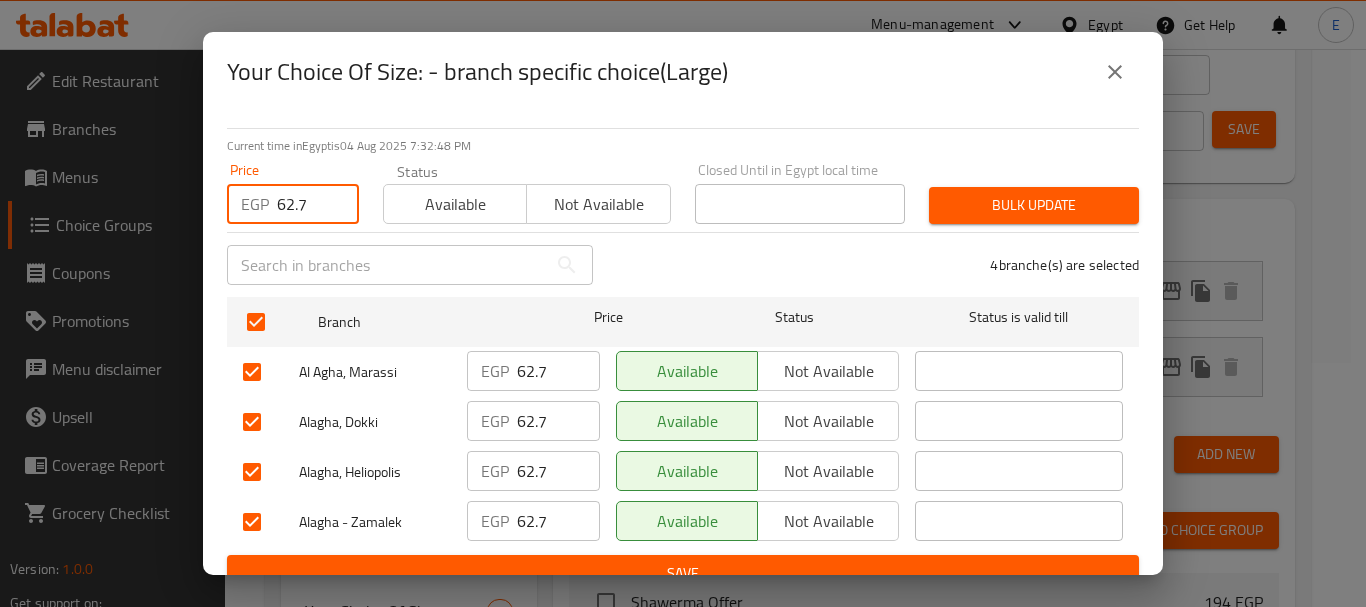 type on "62.7" 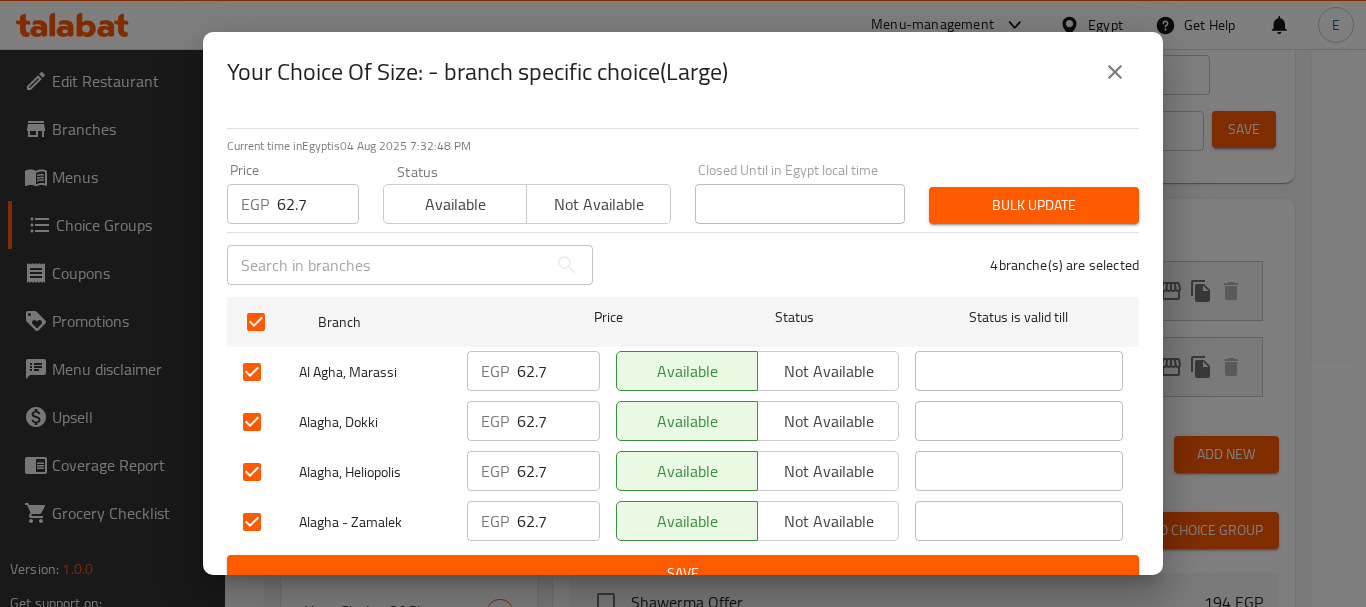 click at bounding box center [252, 372] 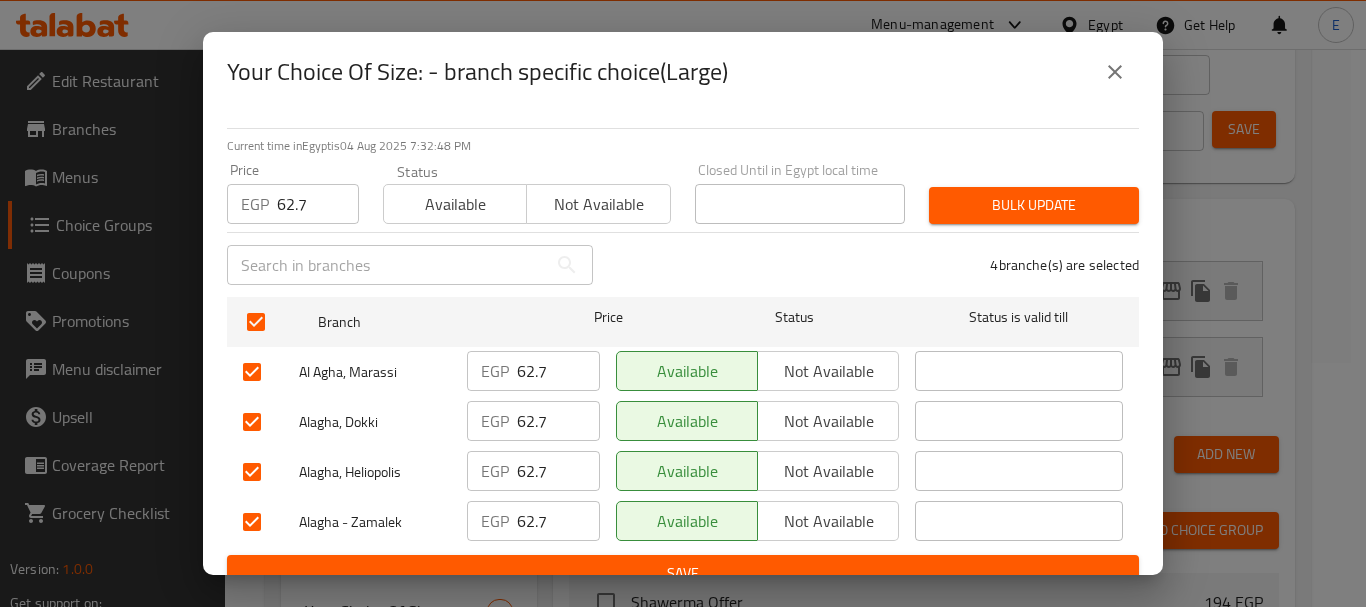 checkbox on "false" 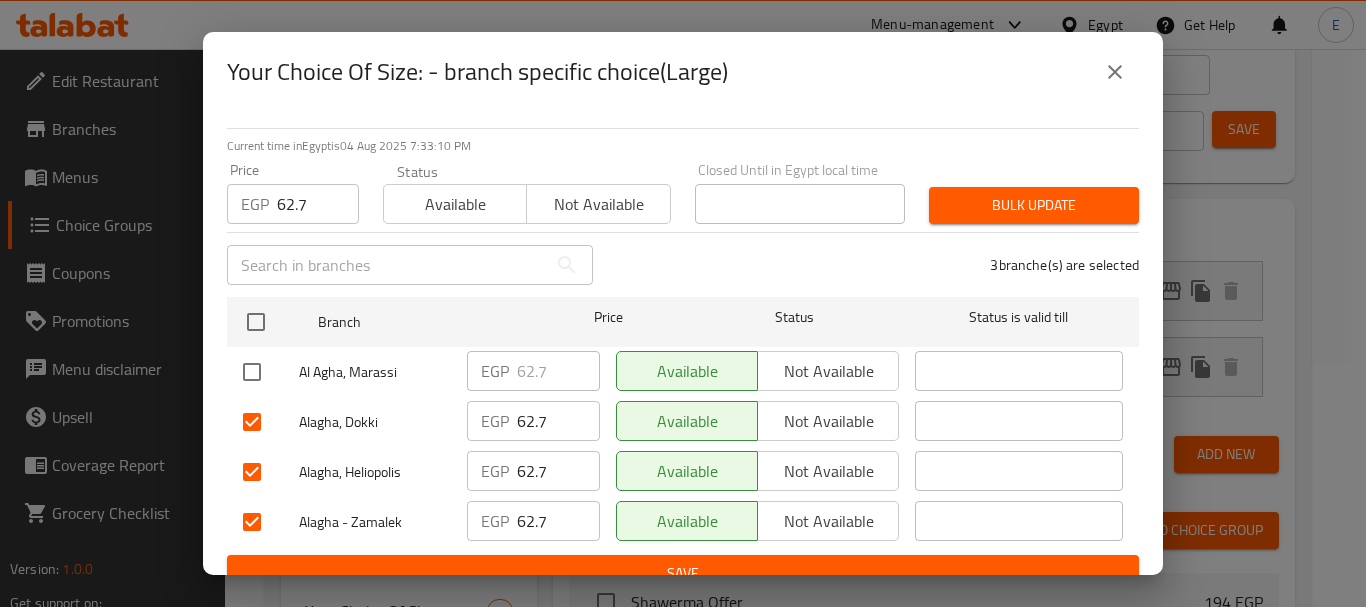 click 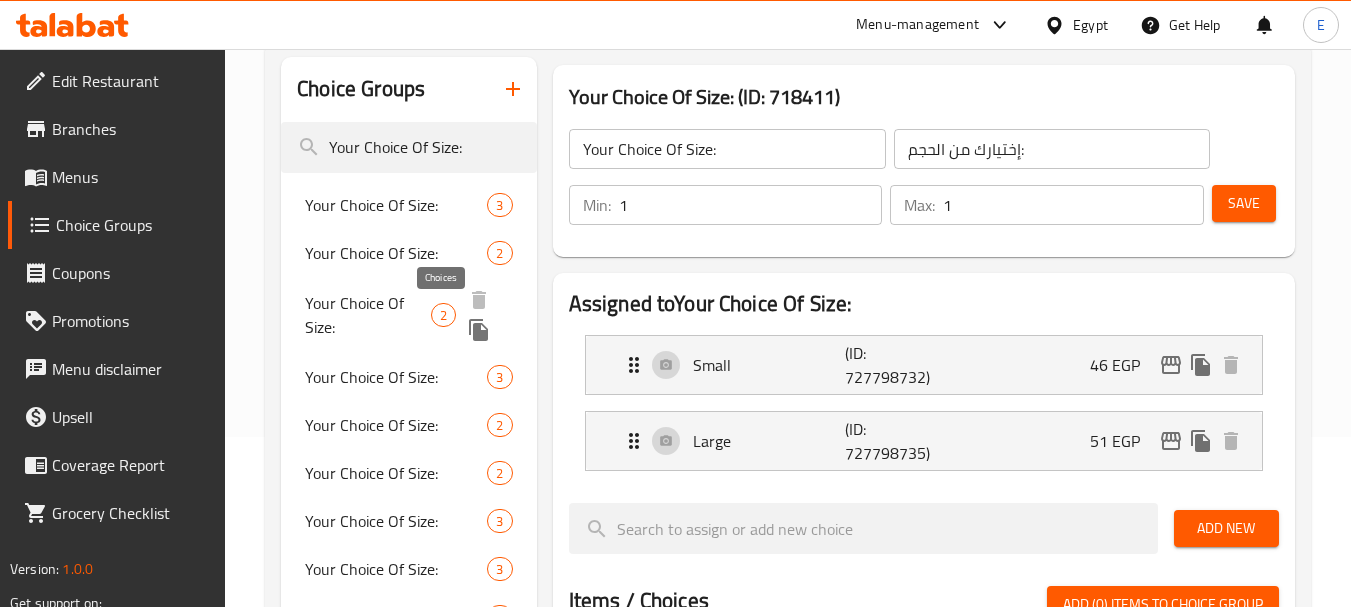 scroll, scrollTop: 0, scrollLeft: 0, axis: both 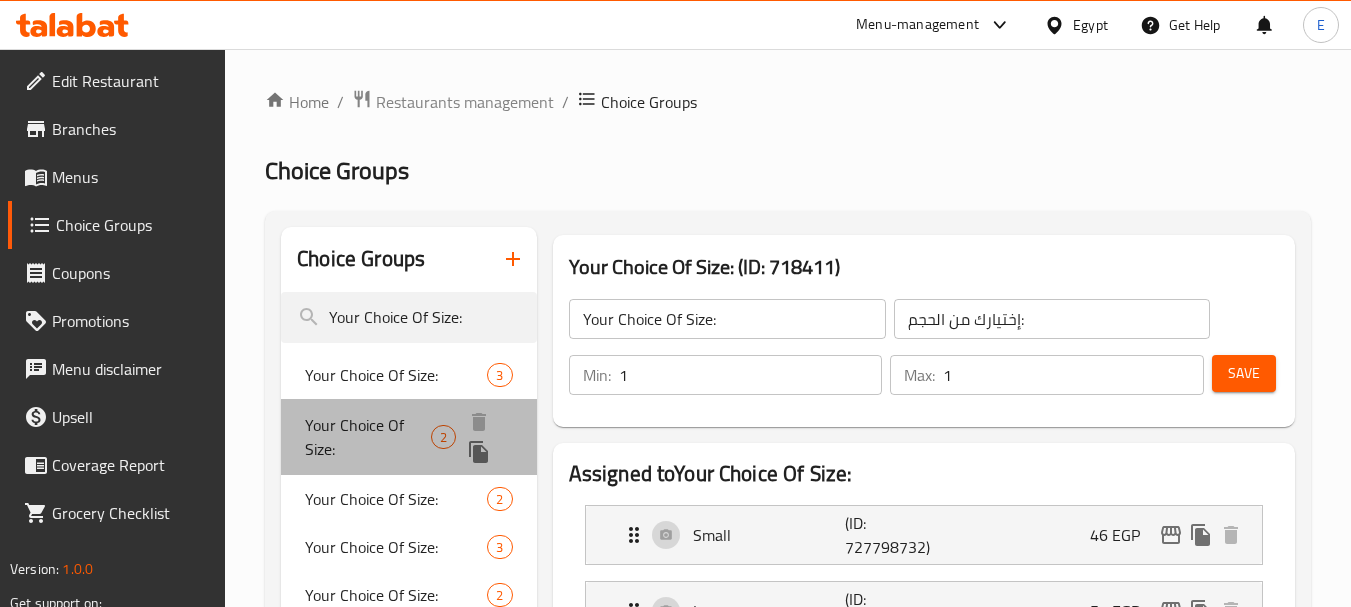 click on "Your Choice Of Size:" at bounding box center [368, 437] 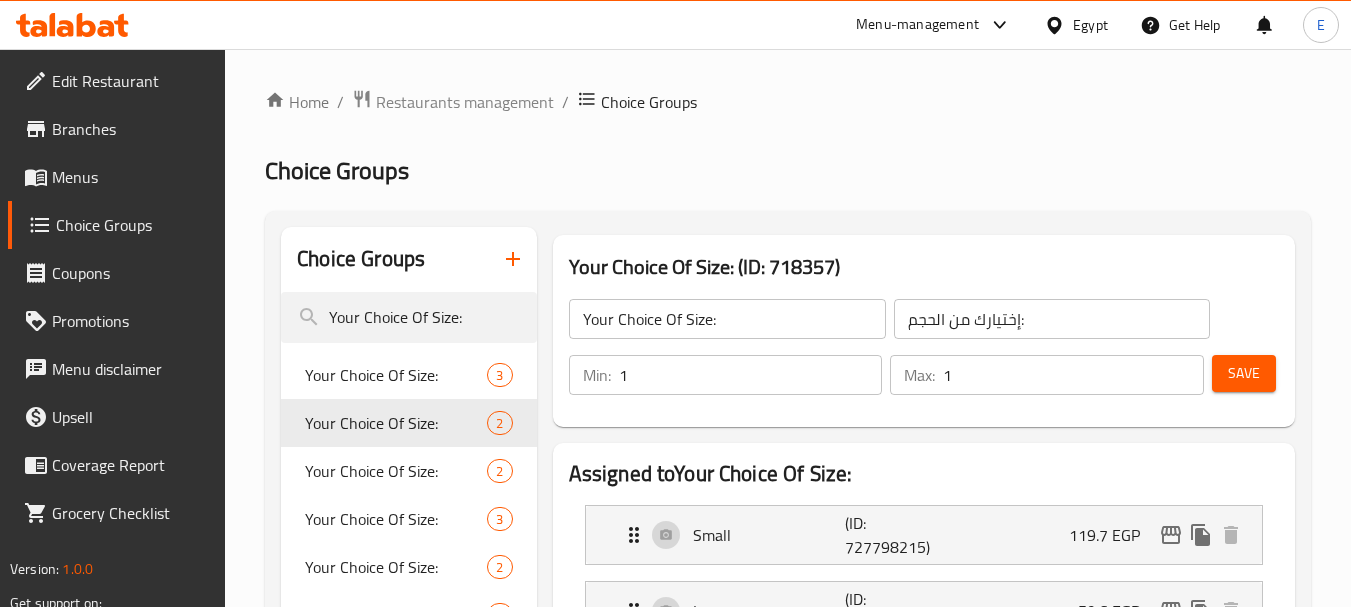 type on "Your Choice Of Size:" 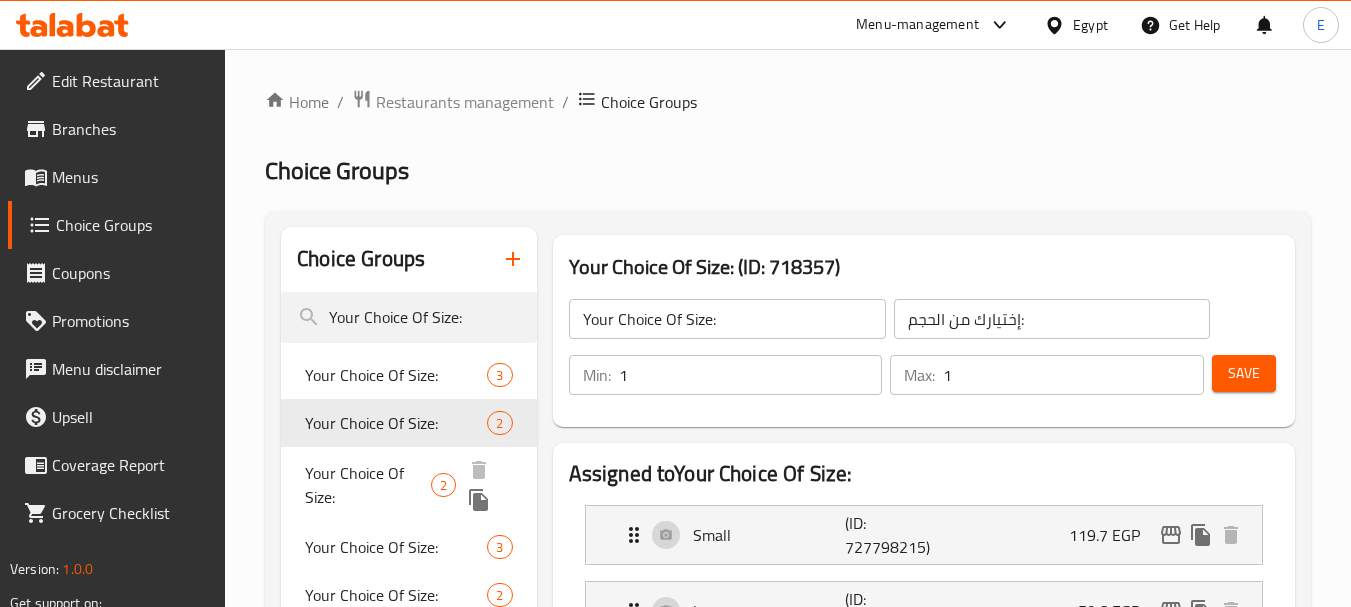 click on "Your Choice Of Size:" at bounding box center (368, 485) 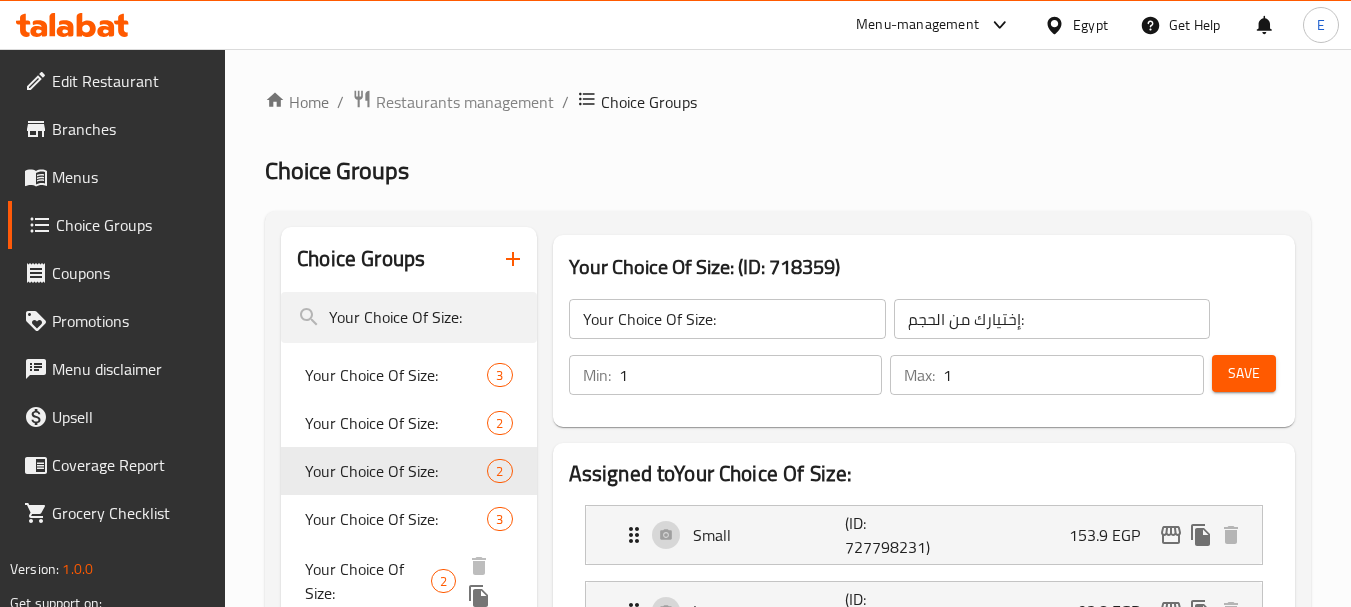 click on "Your Choice Of Size:" at bounding box center (368, 581) 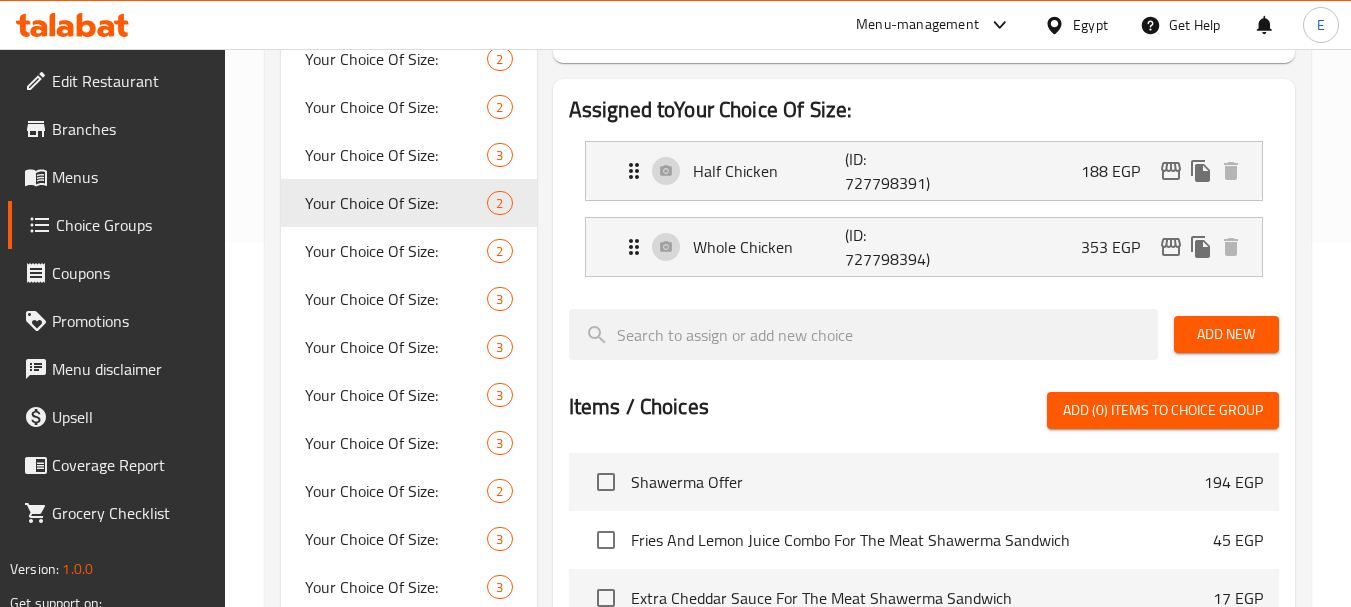scroll, scrollTop: 400, scrollLeft: 0, axis: vertical 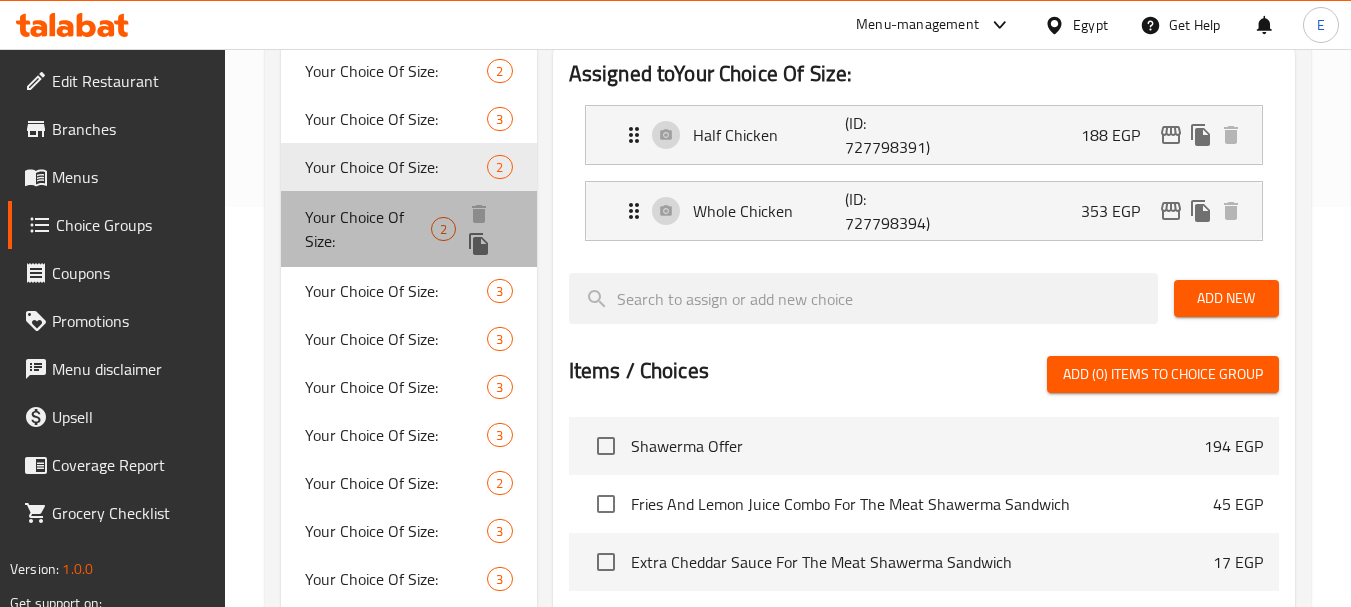 click on "Your Choice Of Size:" at bounding box center (368, 229) 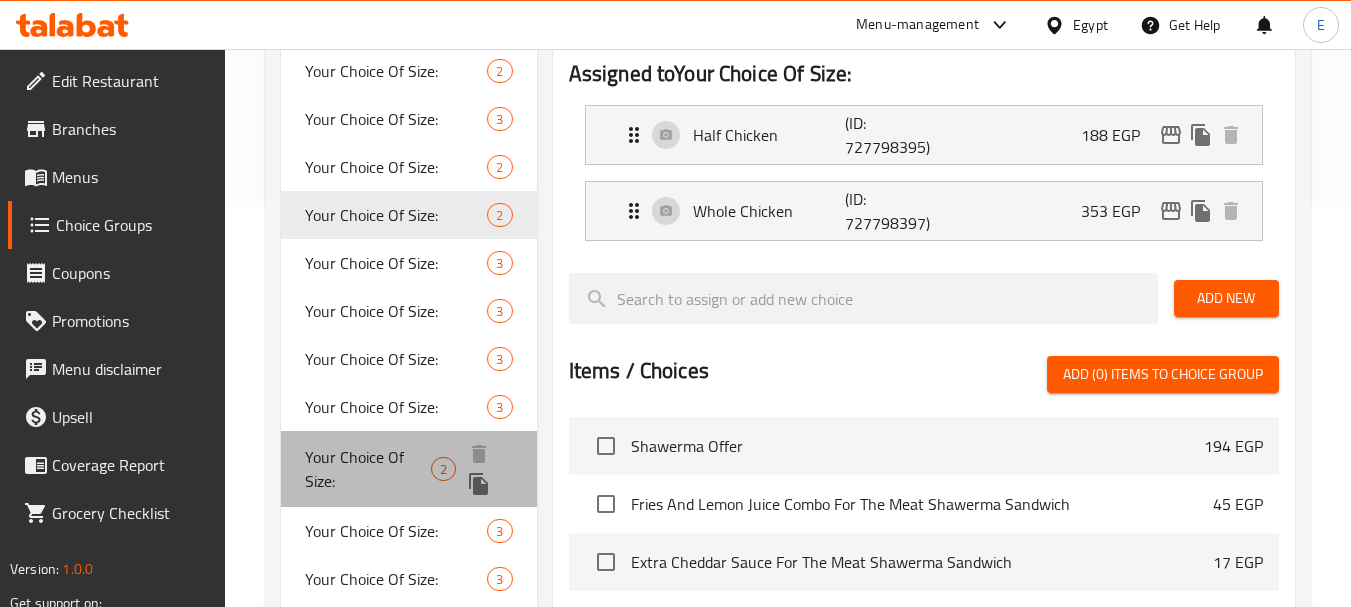 click on "Your Choice Of Size:  2" at bounding box center [408, 469] 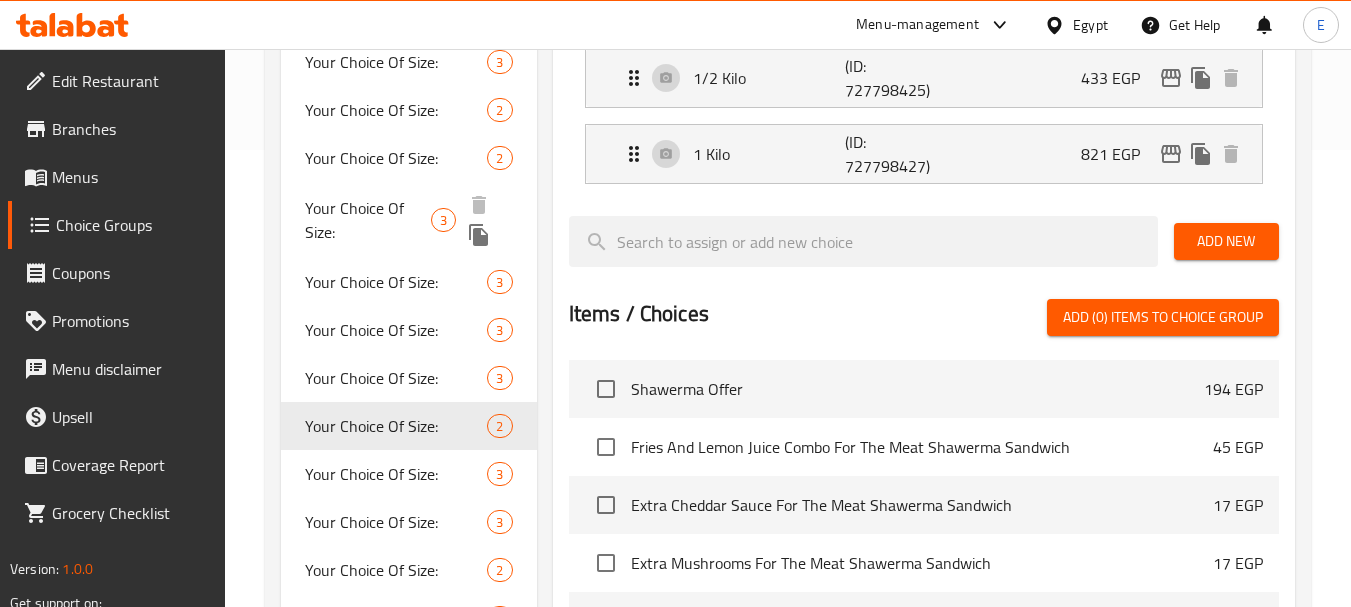 scroll, scrollTop: 600, scrollLeft: 0, axis: vertical 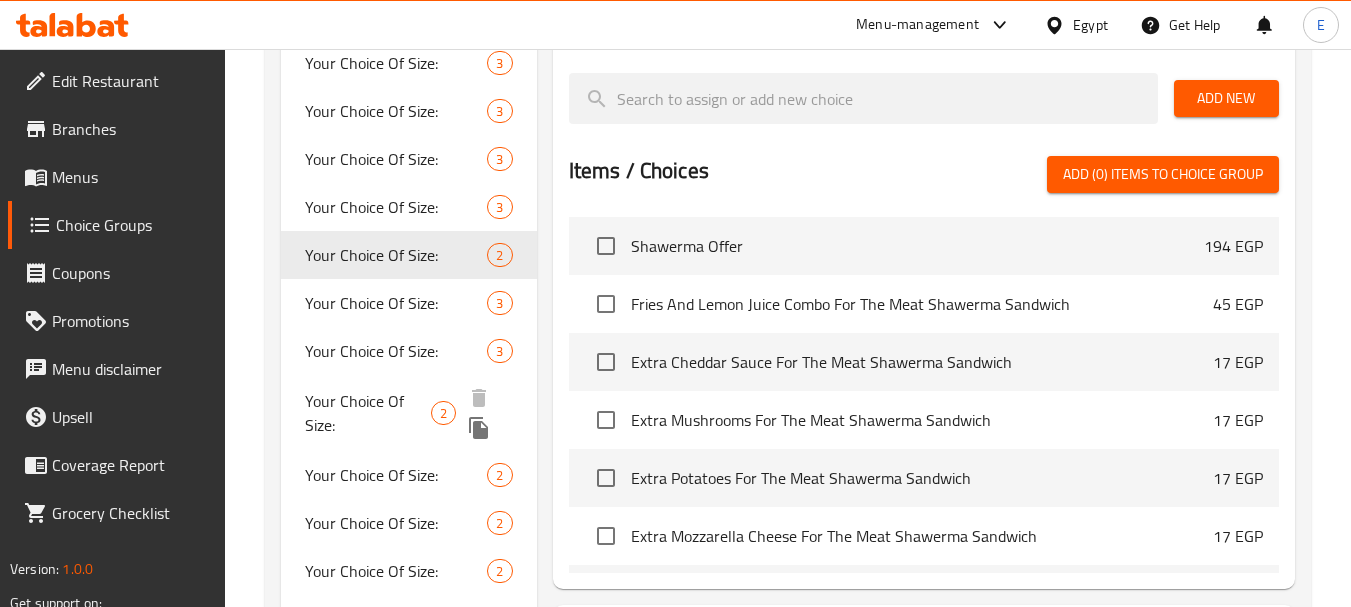 click on "Your Choice Of Size:" at bounding box center [368, 413] 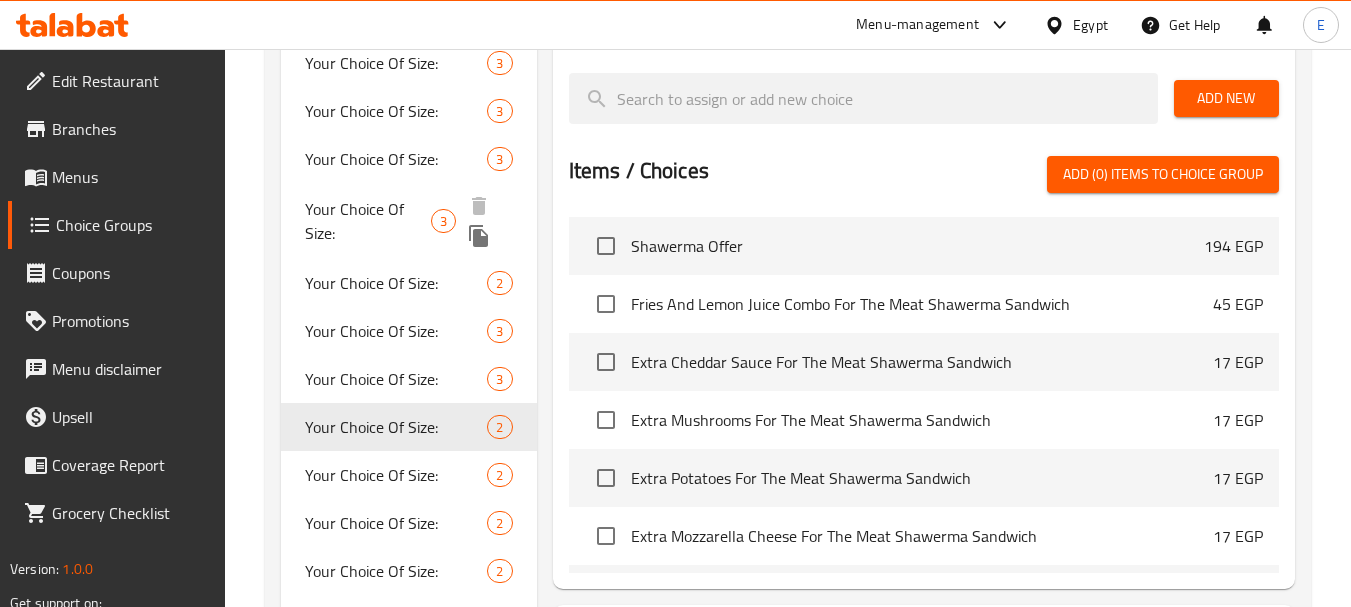 scroll, scrollTop: 700, scrollLeft: 0, axis: vertical 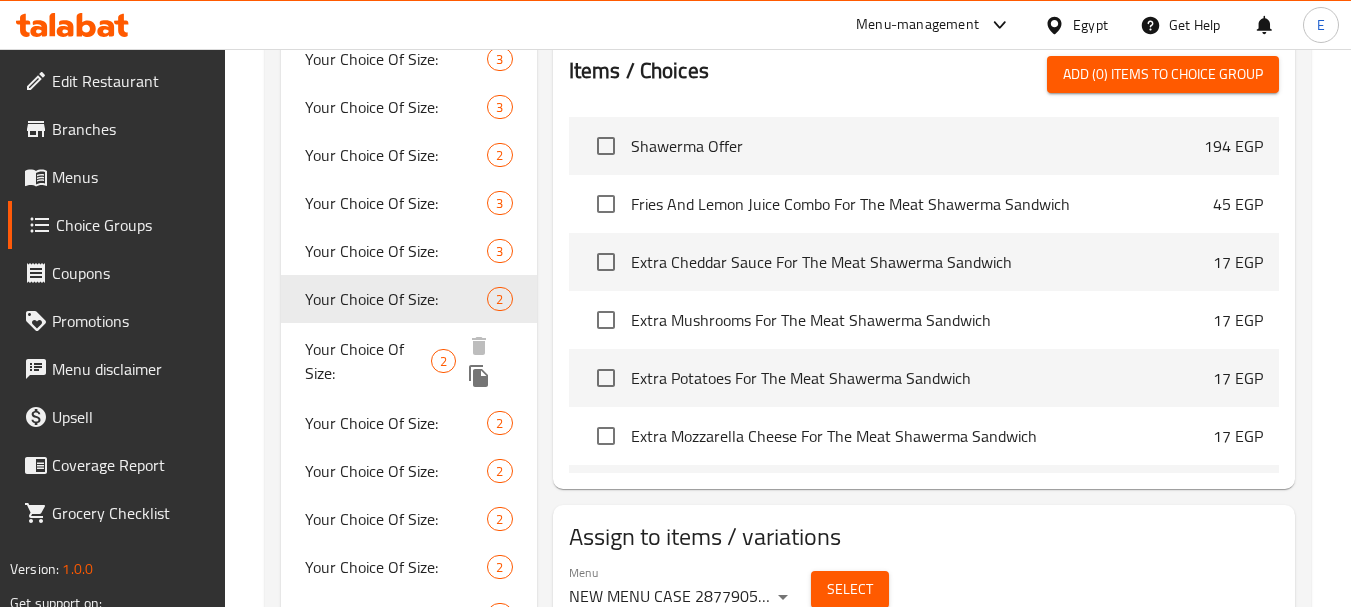 click on "Your Choice Of Size:" at bounding box center [368, 361] 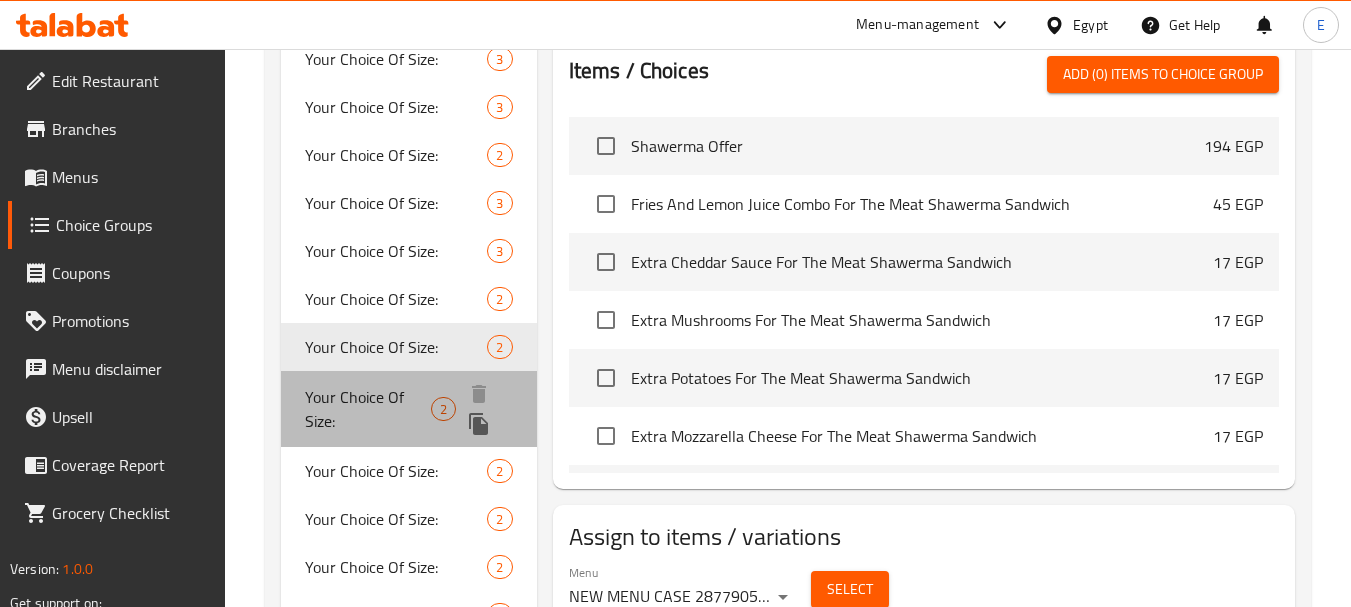 click on "Your Choice Of Size:" at bounding box center (368, 409) 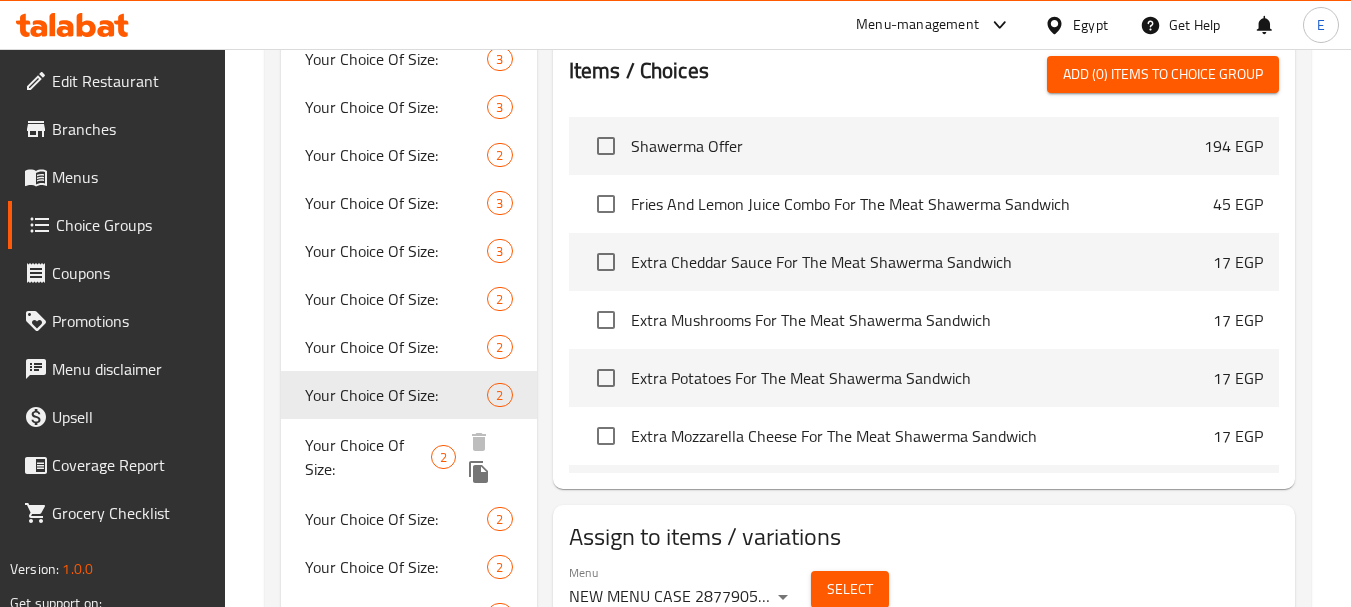 click on "Your Choice Of Size:" at bounding box center (368, 457) 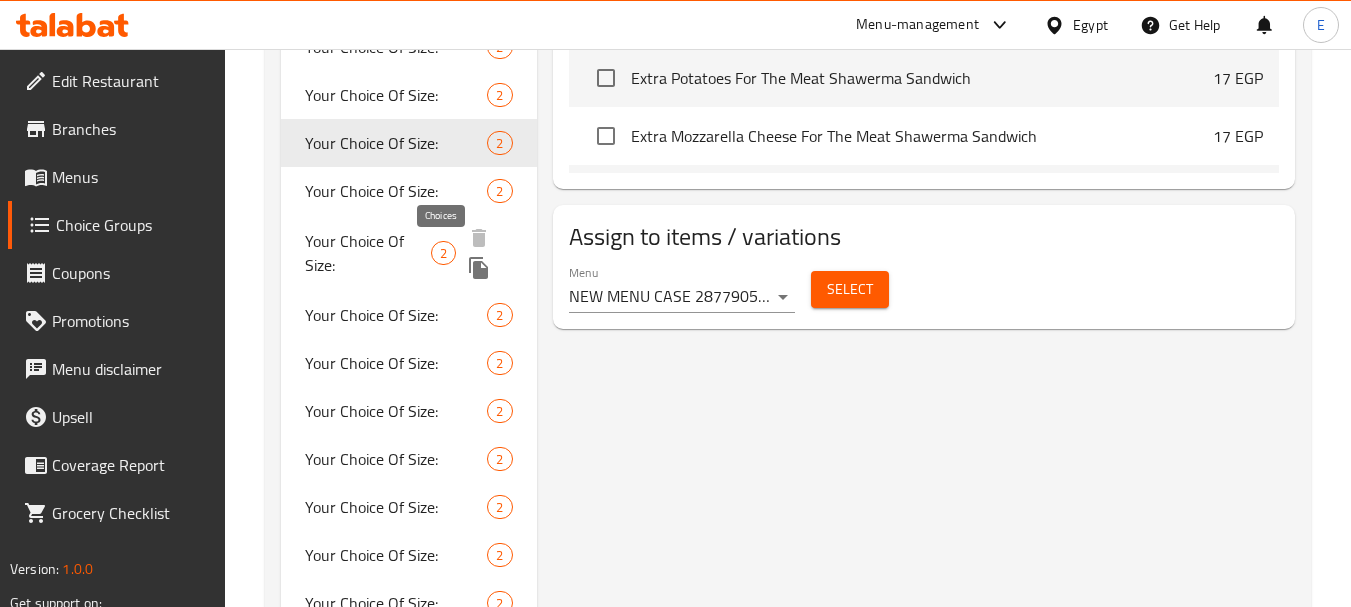 scroll, scrollTop: 1100, scrollLeft: 0, axis: vertical 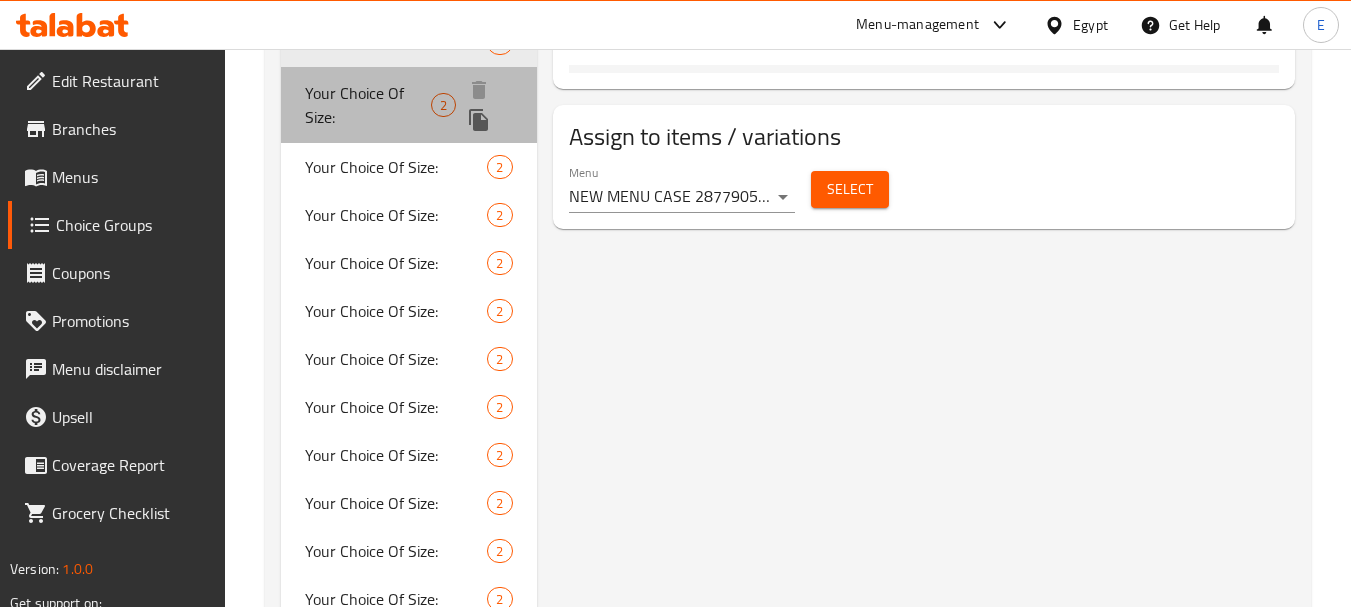 click on "Your Choice Of Size:" at bounding box center (368, 105) 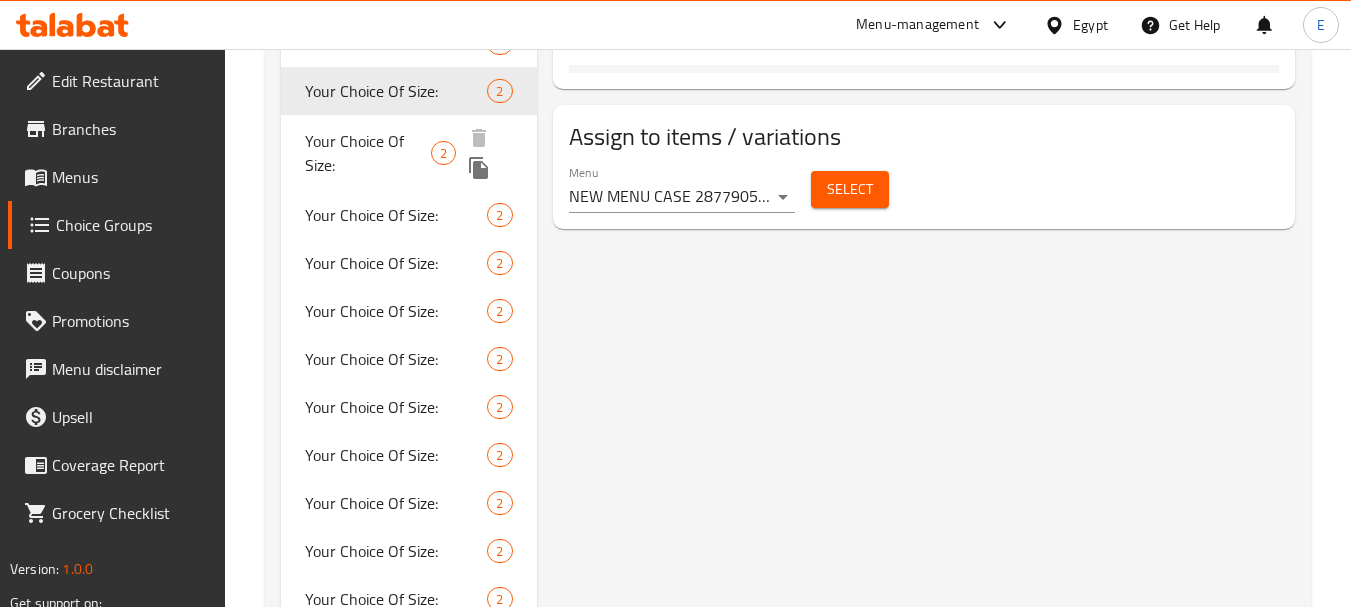 click on "Your Choice Of Size:" at bounding box center [368, 153] 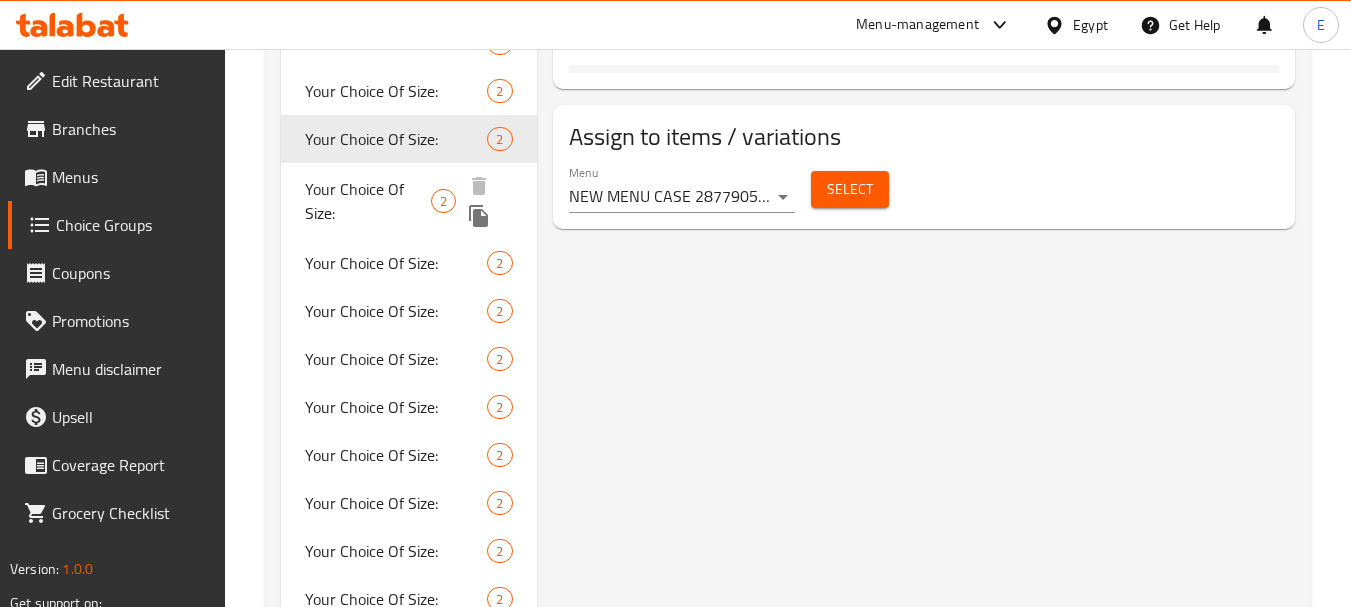 click on "Your Choice Of Size:" at bounding box center (368, 201) 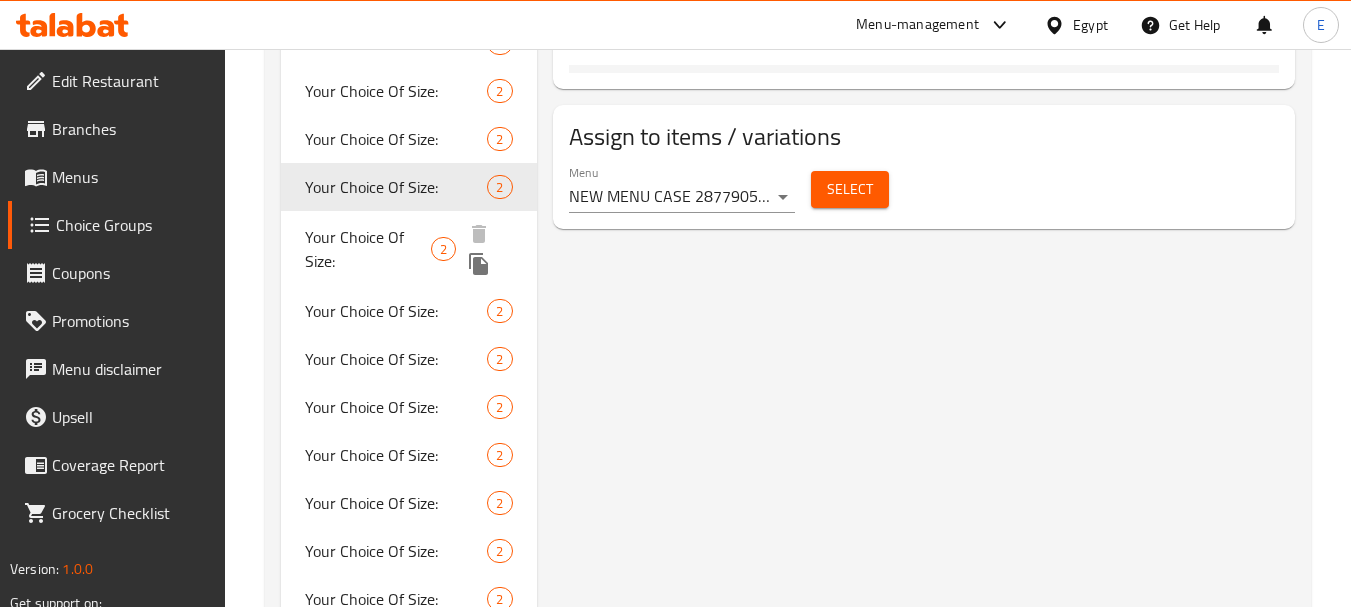 click on "Your Choice Of Size:" at bounding box center [368, 249] 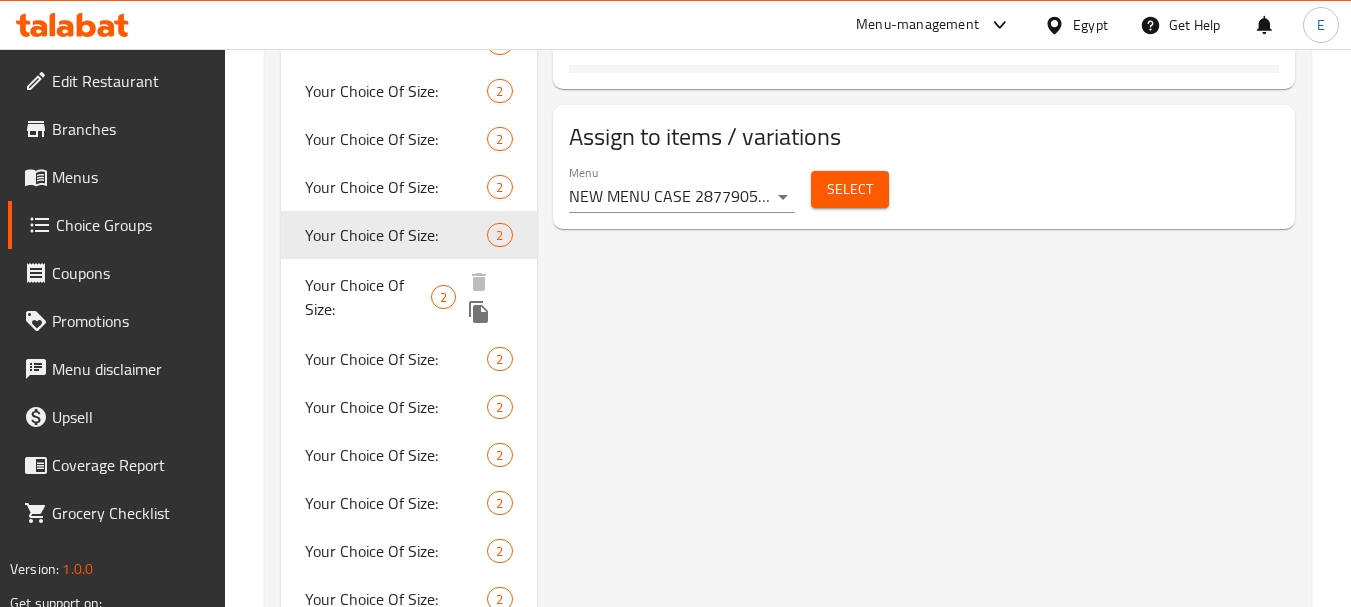 click on "Your Choice Of Size:" at bounding box center [368, 297] 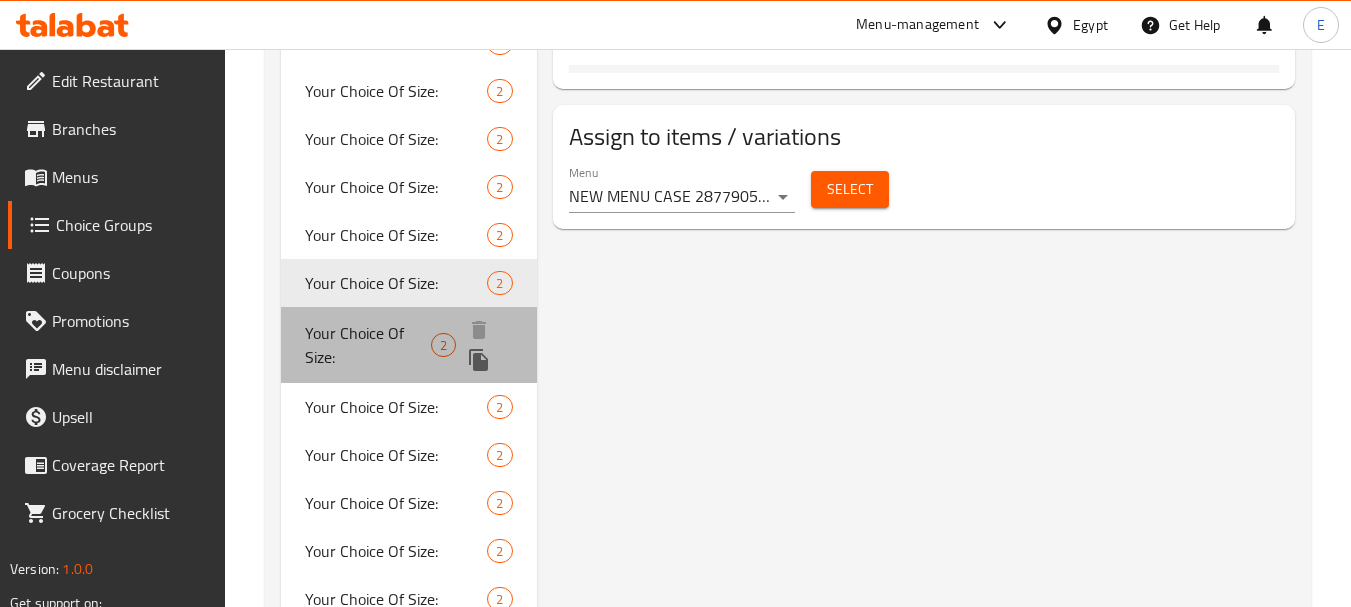click on "Your Choice Of Size:" at bounding box center [368, 345] 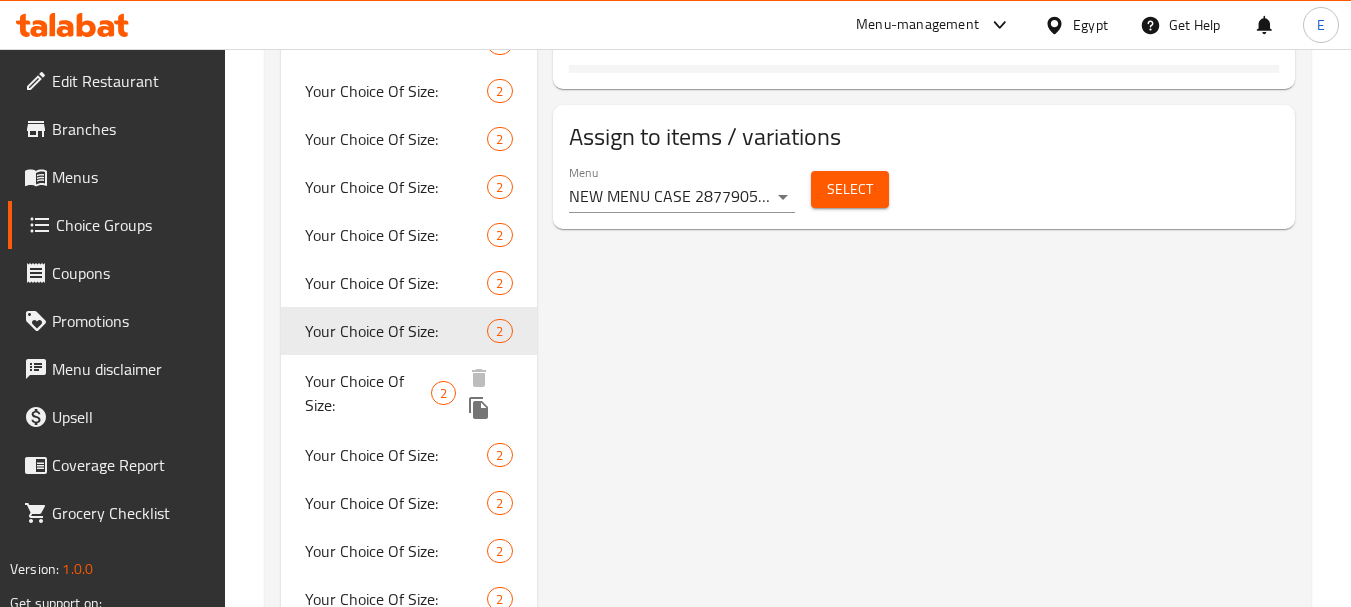 click on "Your Choice Of Size:" at bounding box center [368, 393] 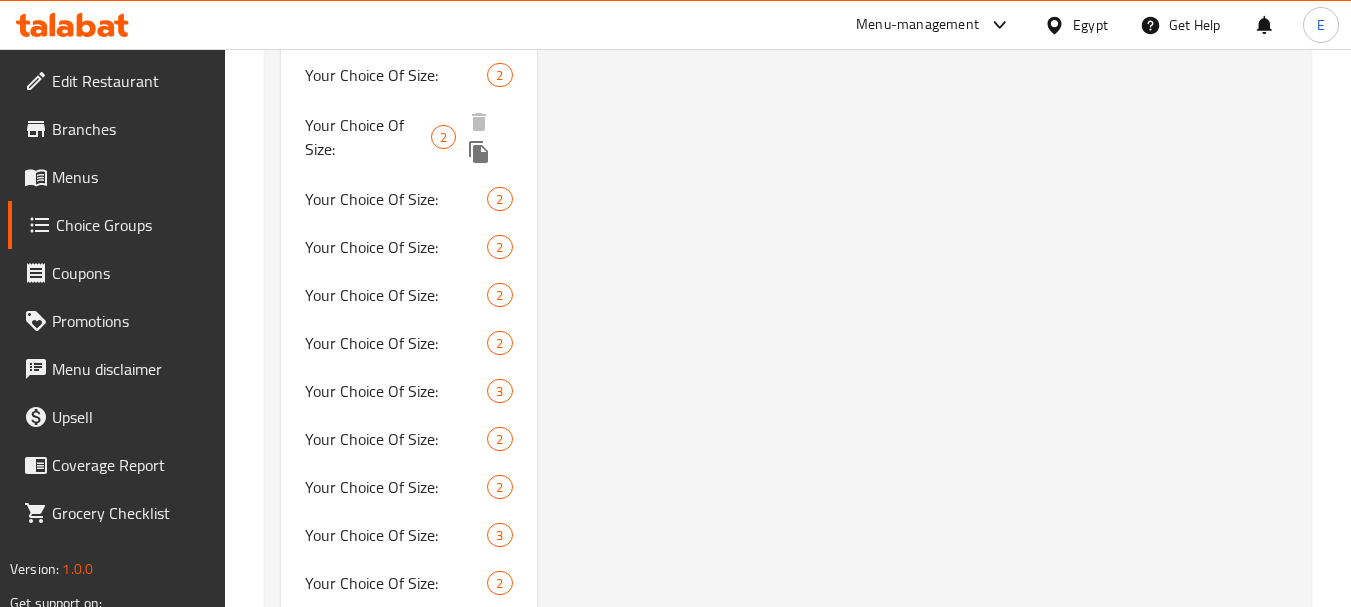 scroll, scrollTop: 1400, scrollLeft: 0, axis: vertical 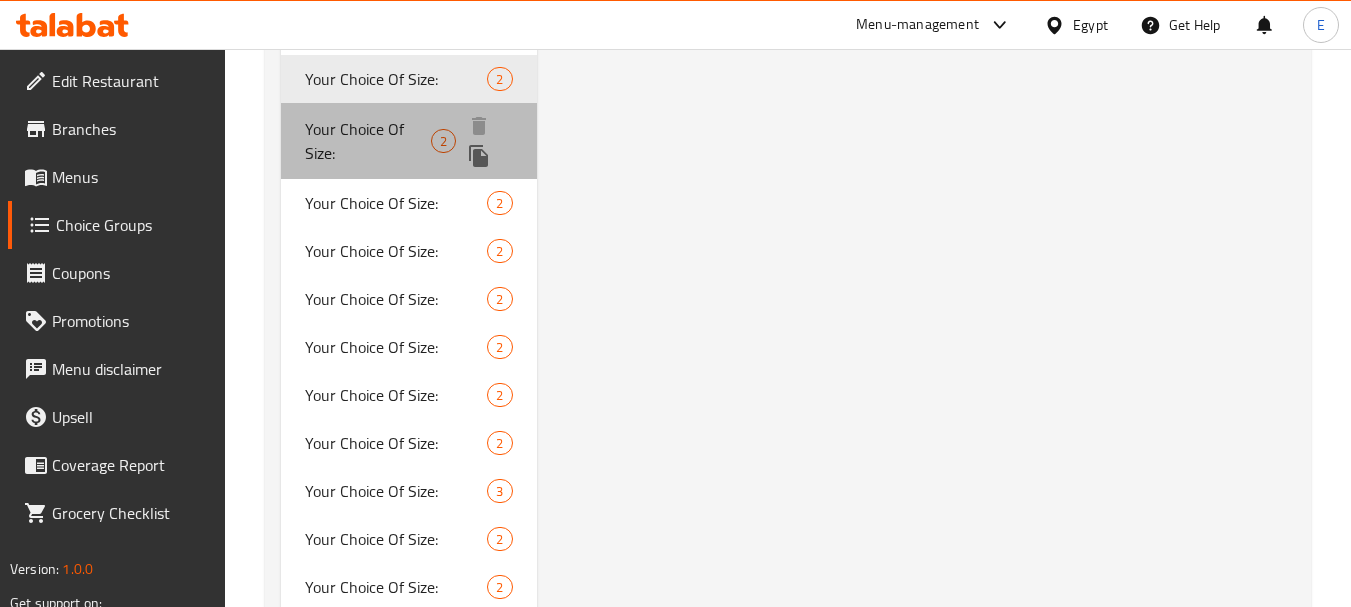 click on "Your Choice Of Size:" at bounding box center (368, 141) 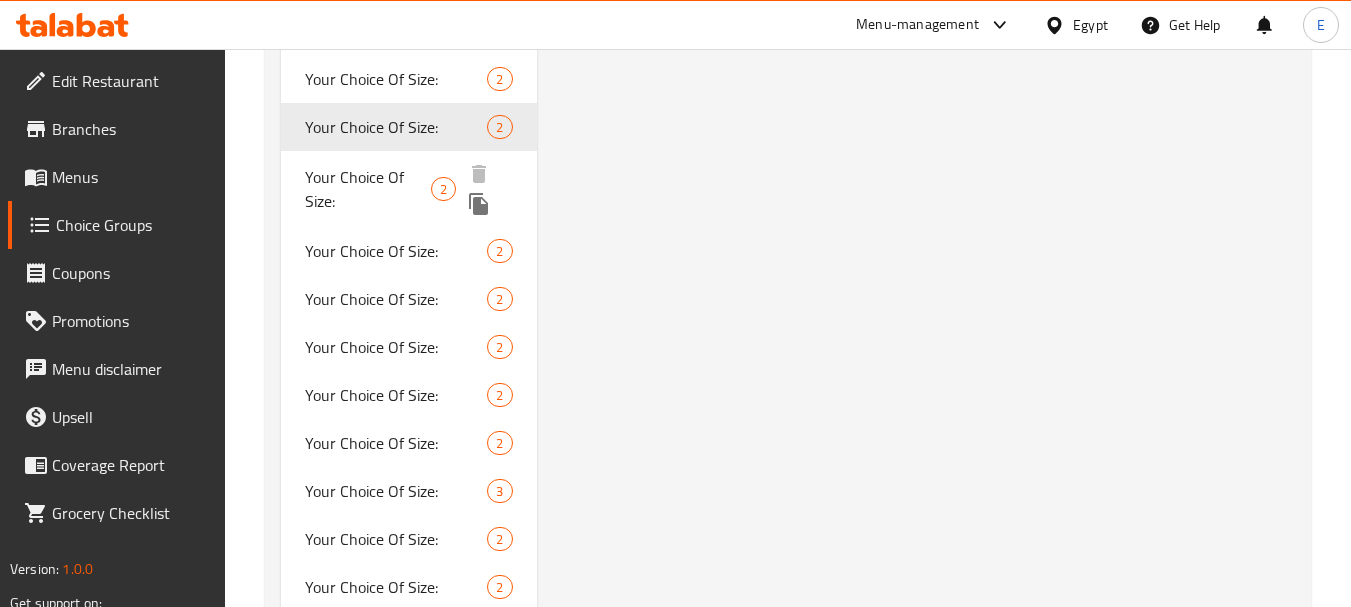click on "Your Choice Of Size:" at bounding box center [368, 189] 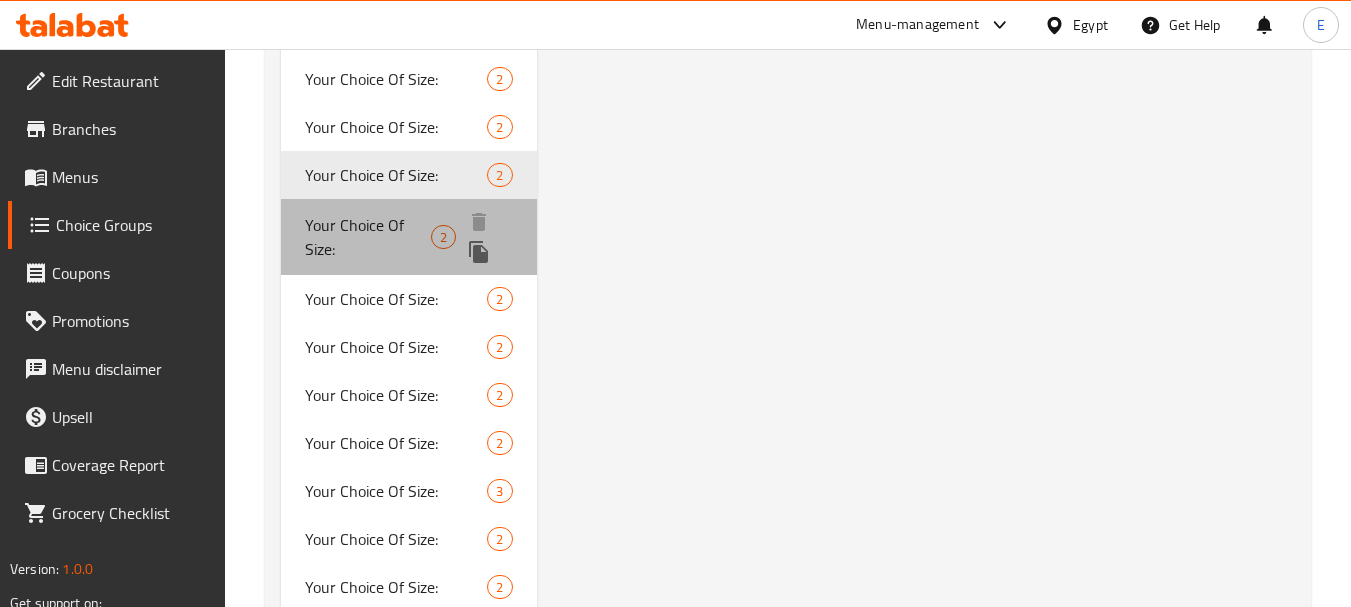 click on "Your Choice Of Size:" at bounding box center (368, 237) 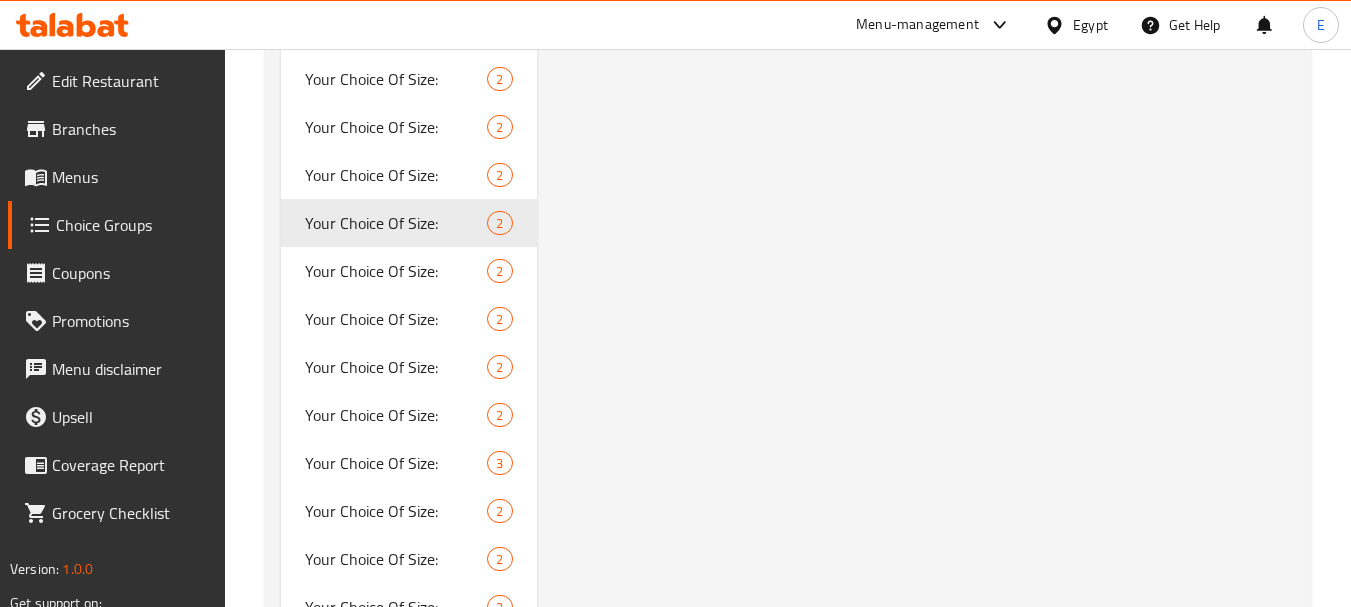 type on "1" 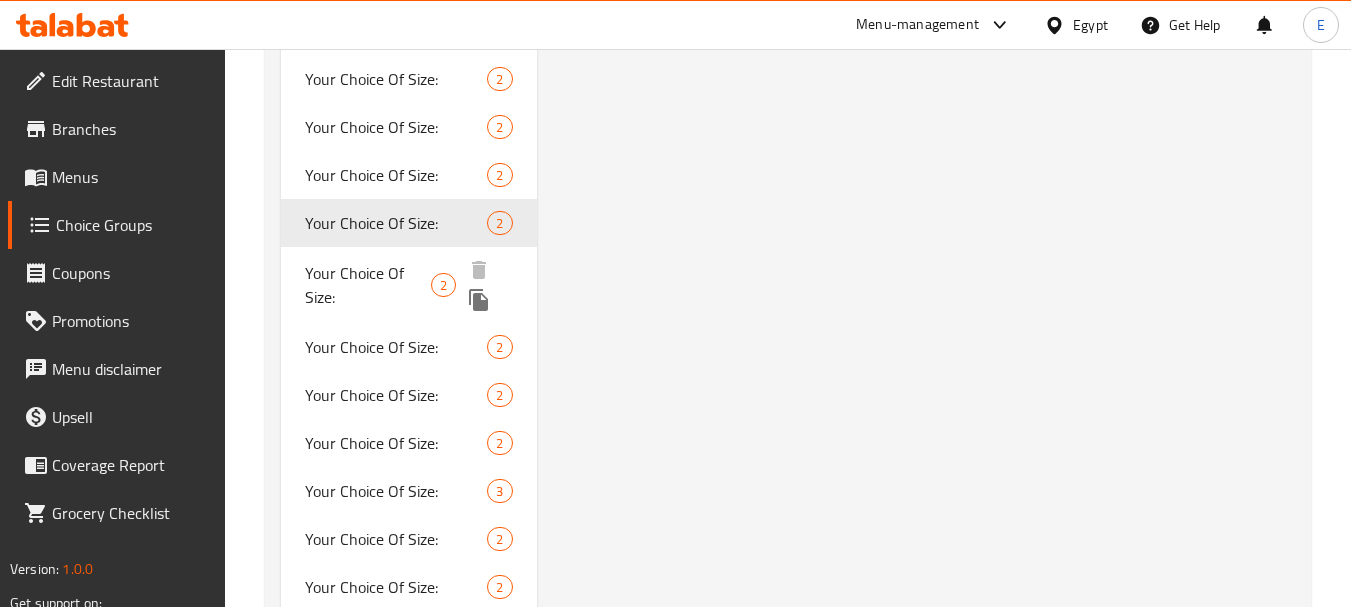 click on "Your Choice Of Size:" at bounding box center (368, 285) 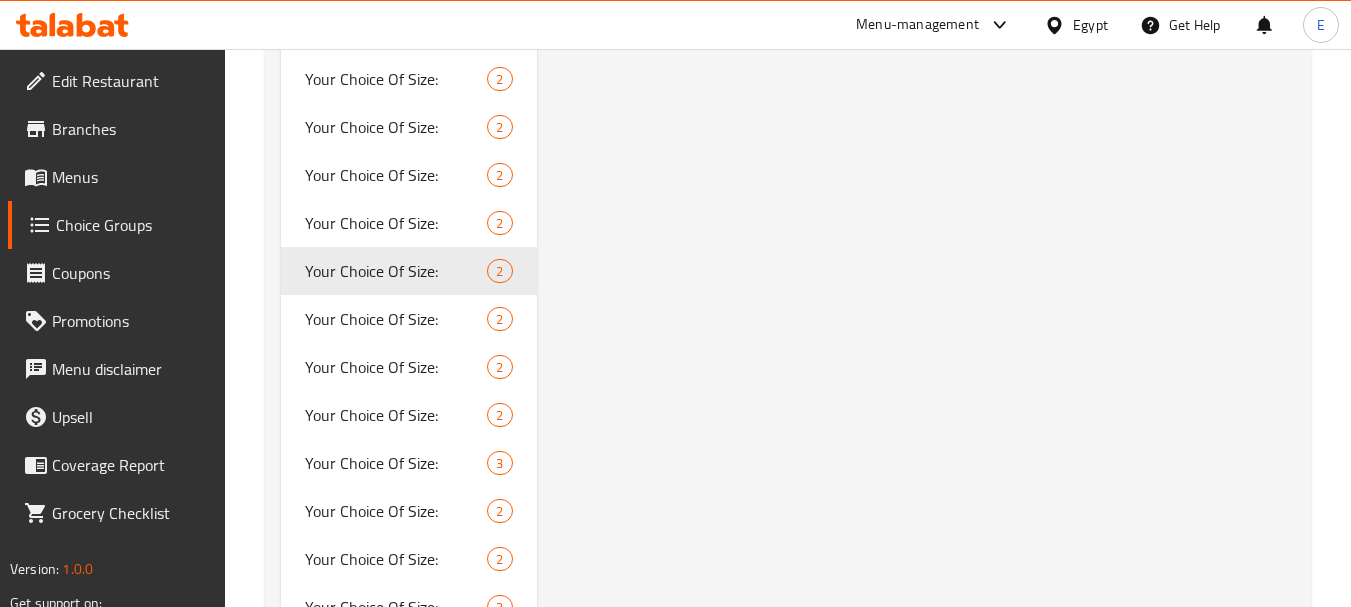 scroll, scrollTop: 244, scrollLeft: 0, axis: vertical 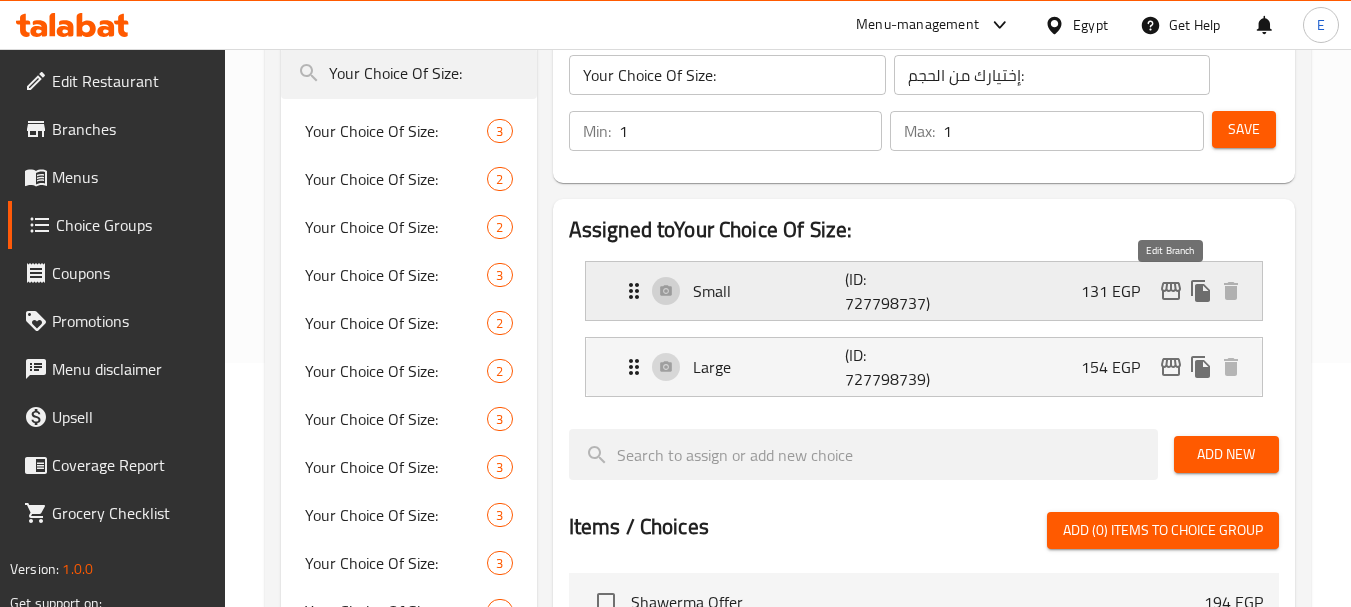 click 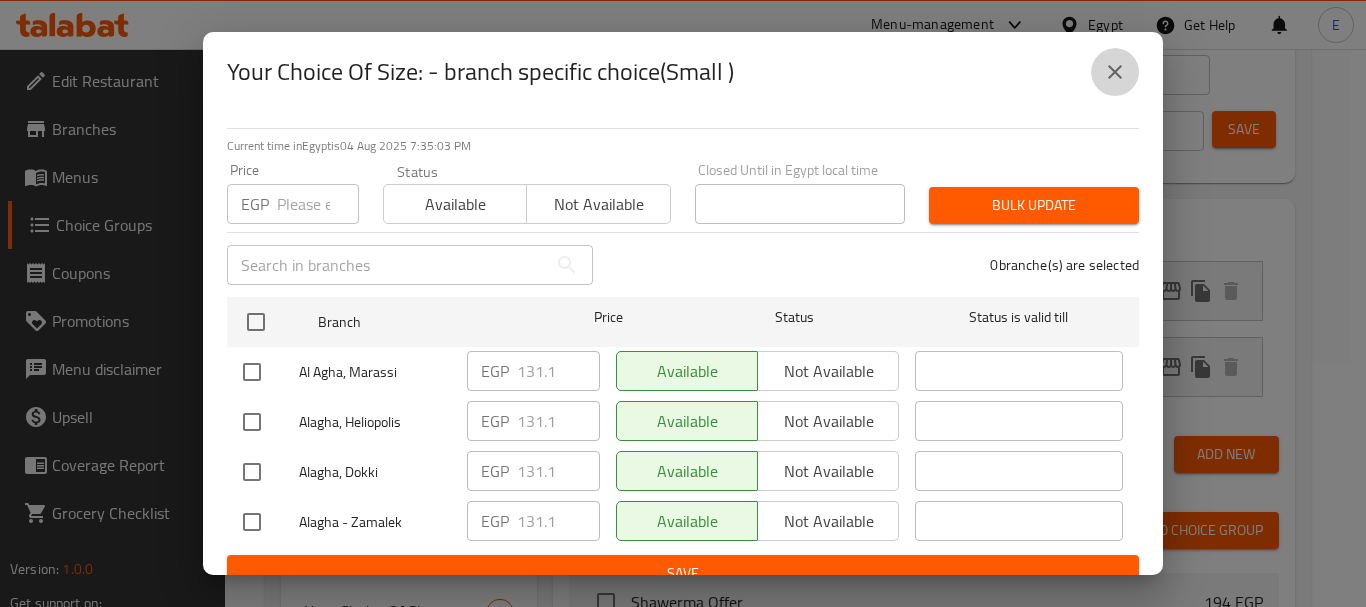 click 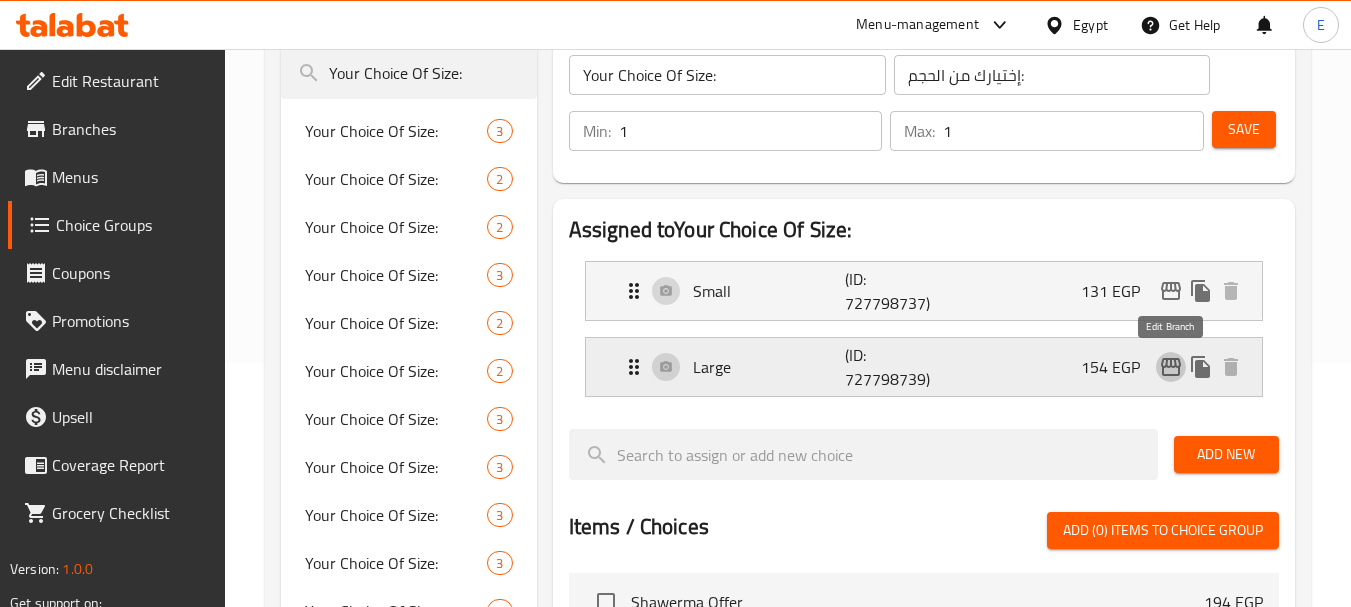 click 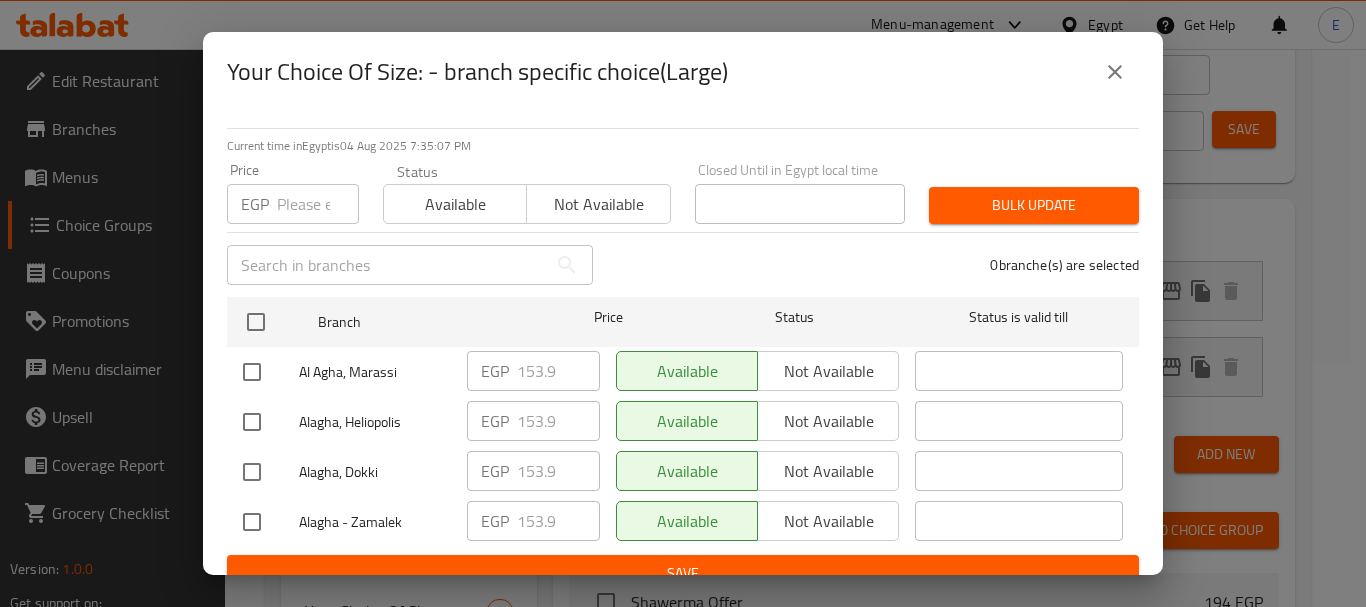 click 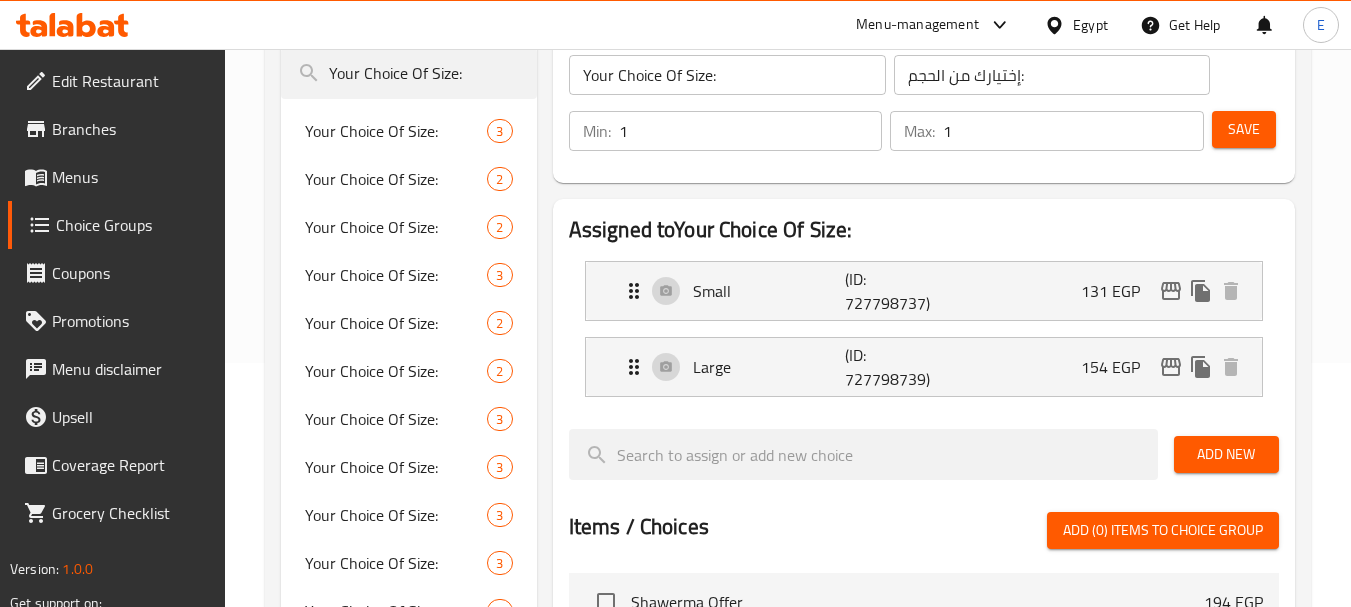 scroll, scrollTop: 0, scrollLeft: 0, axis: both 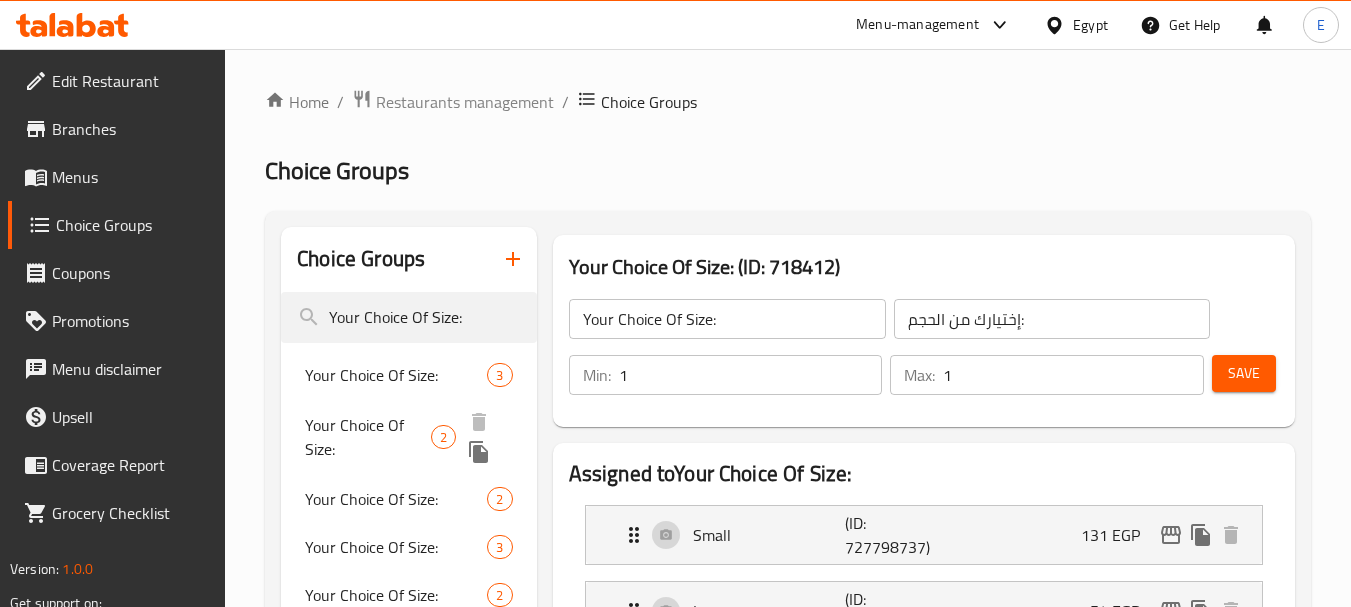 click on "Your Choice Of Size:" at bounding box center (368, 437) 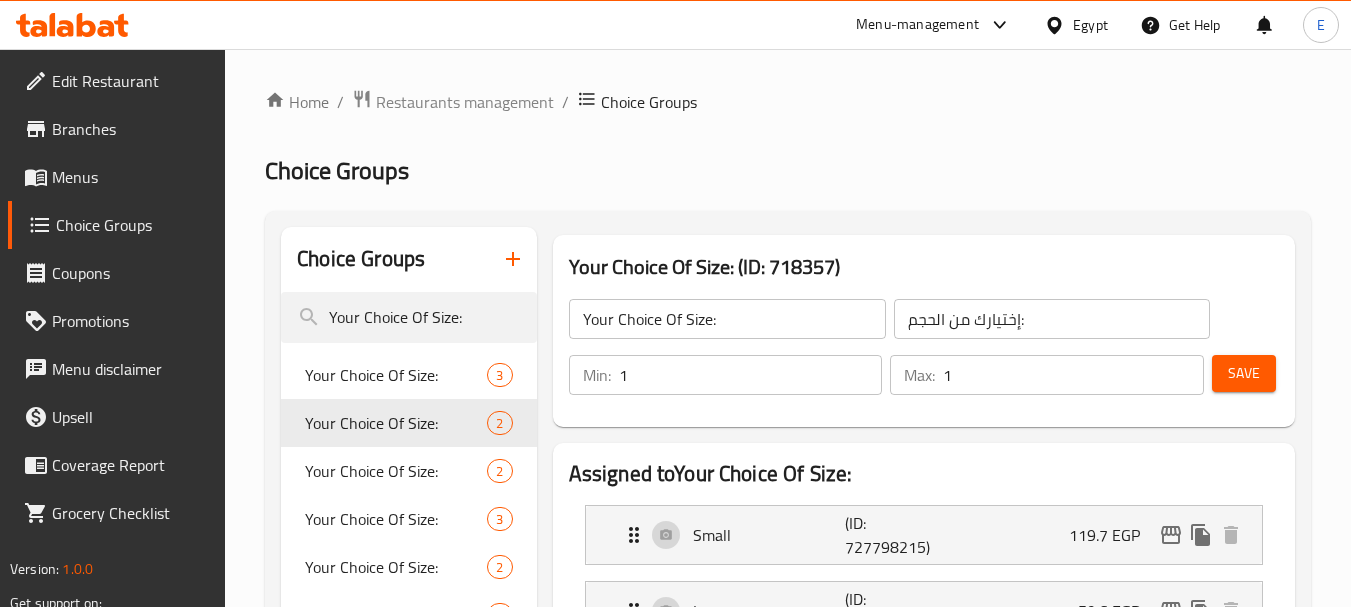 type on "Your Choice Of Size:" 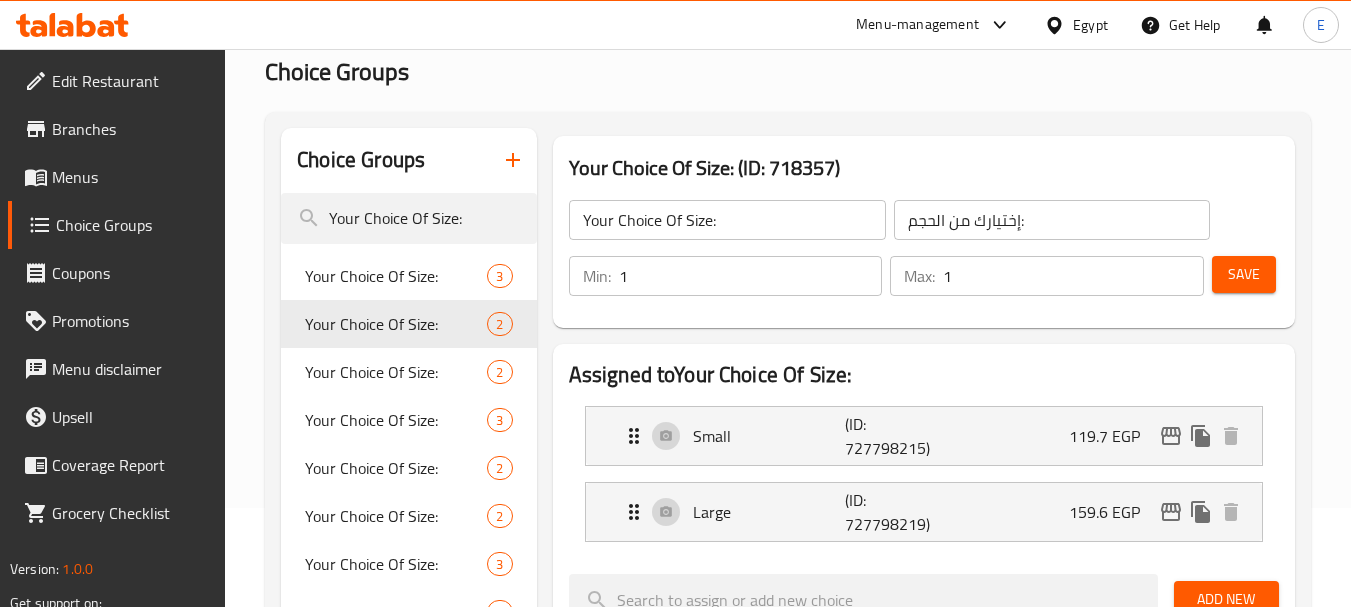 scroll, scrollTop: 100, scrollLeft: 0, axis: vertical 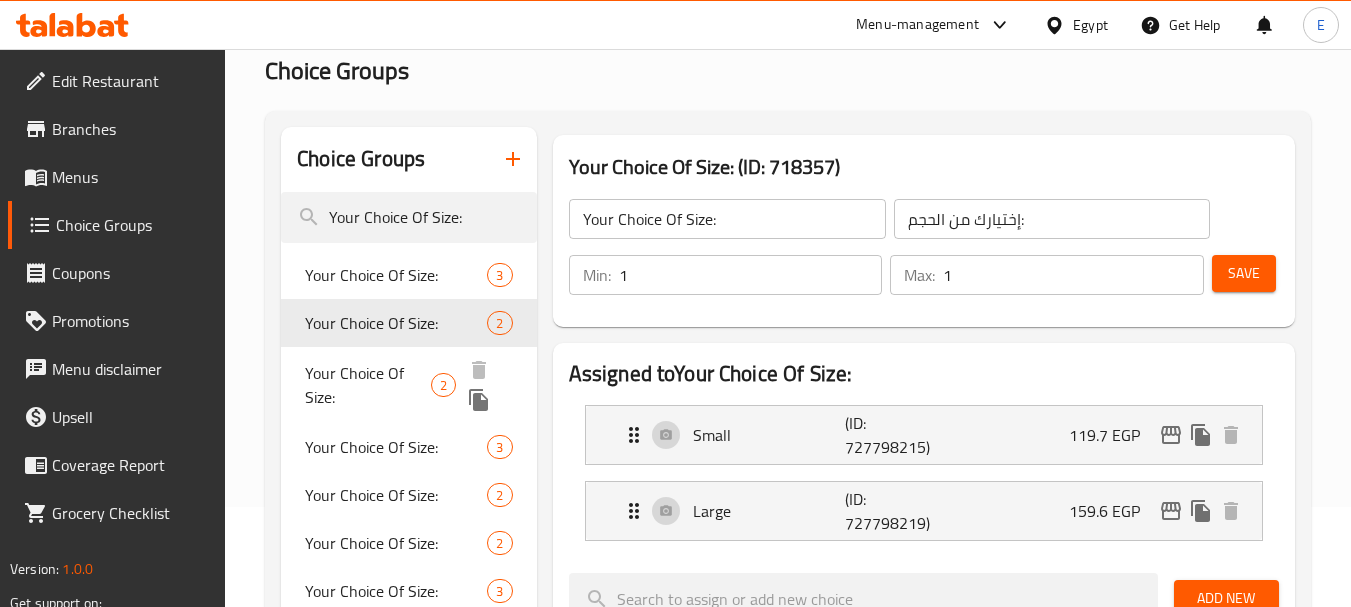 click on "Your Choice Of Size:" at bounding box center [368, 385] 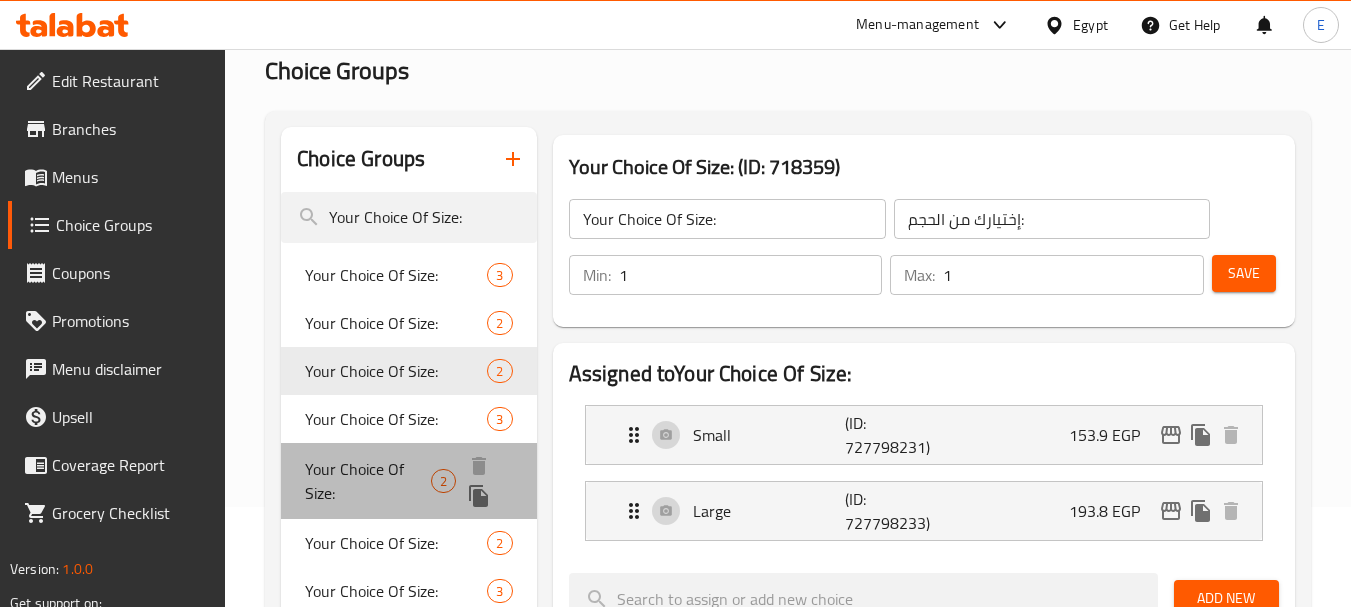 click on "Your Choice Of Size:" at bounding box center [368, 481] 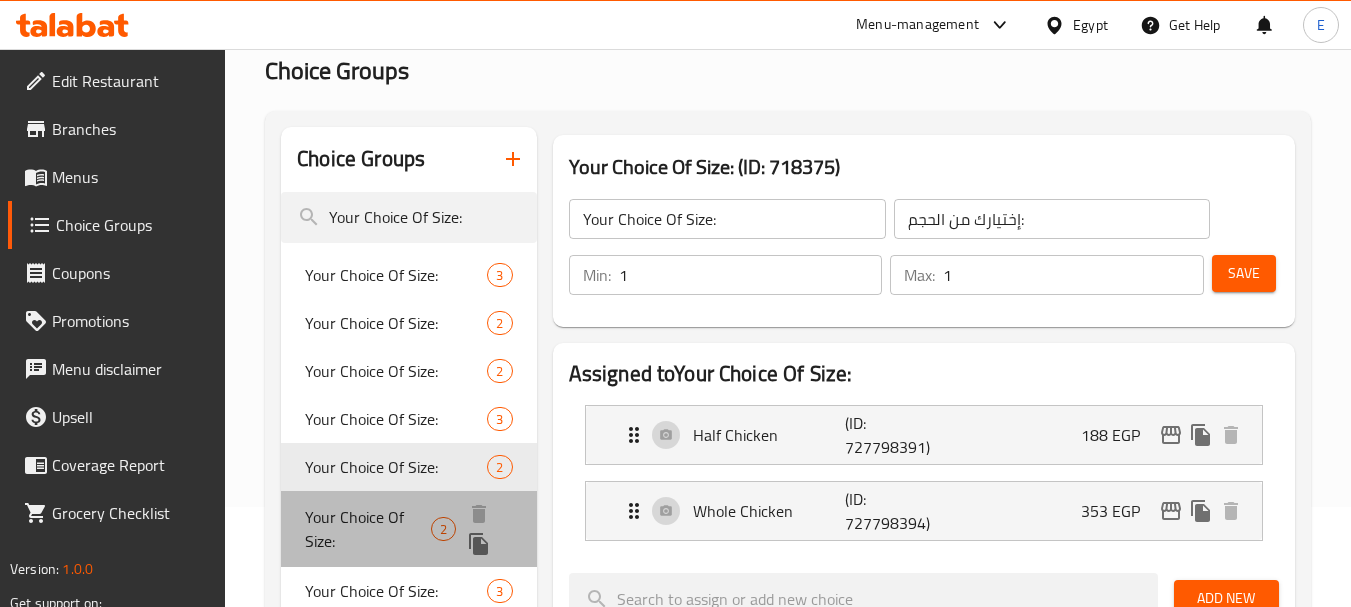 click on "Your Choice Of Size:" at bounding box center [368, 529] 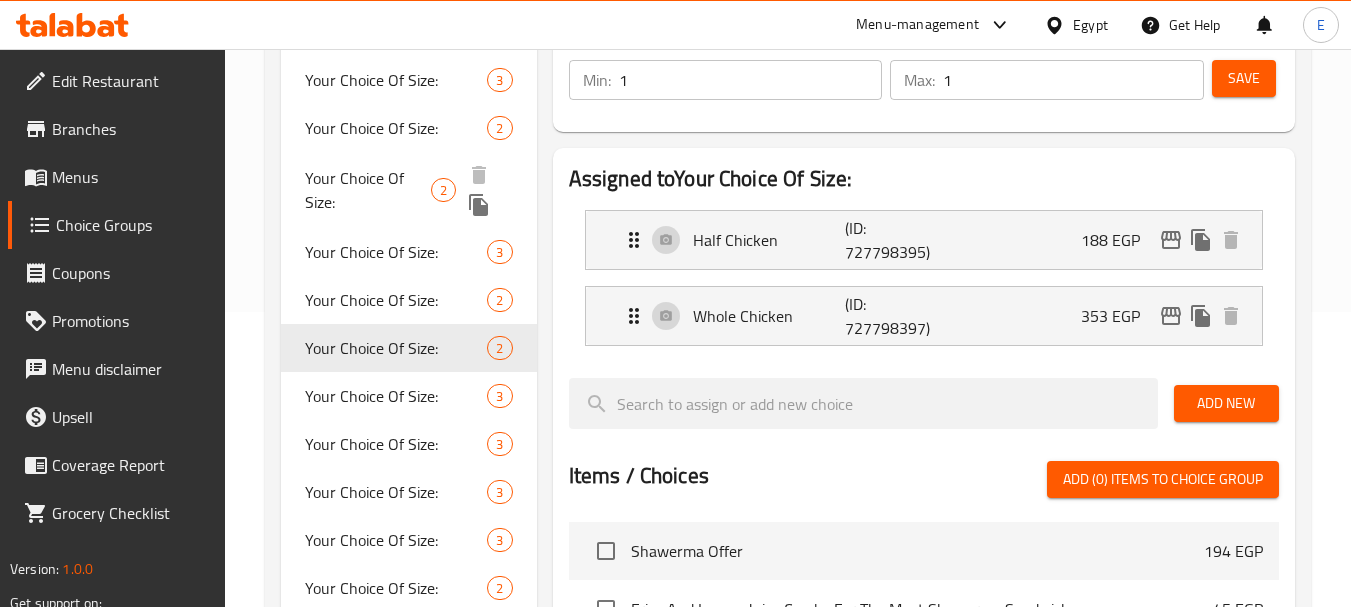 scroll, scrollTop: 300, scrollLeft: 0, axis: vertical 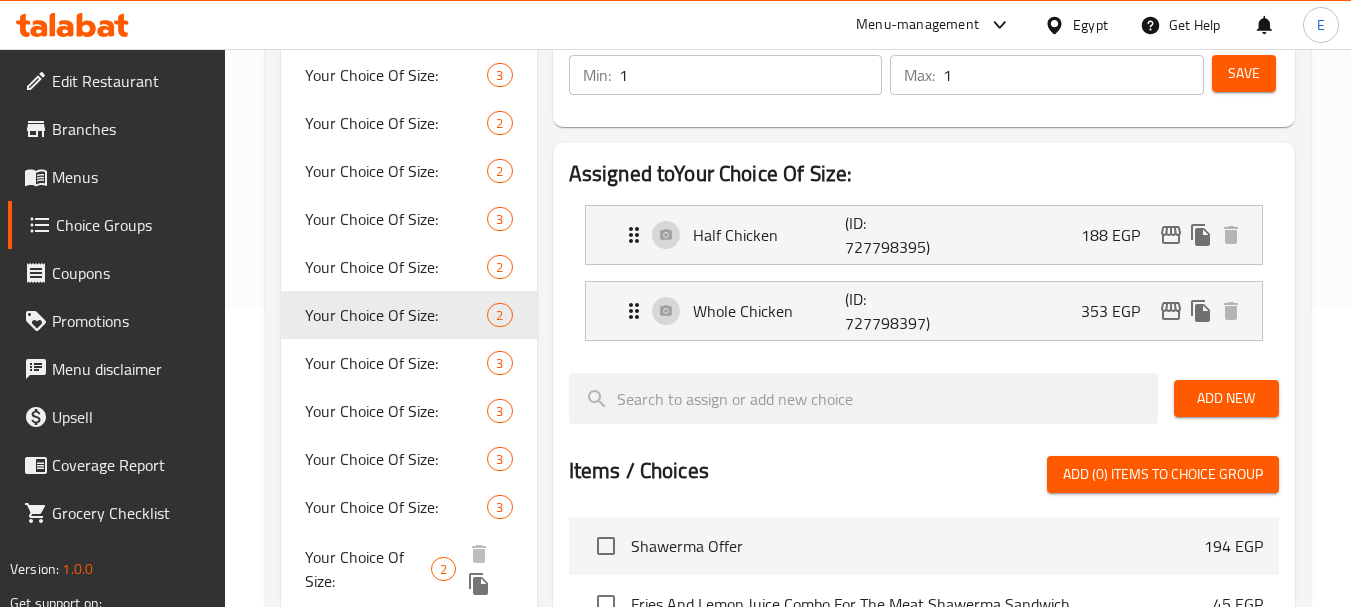 click on "Your Choice Of Size:" at bounding box center [368, 569] 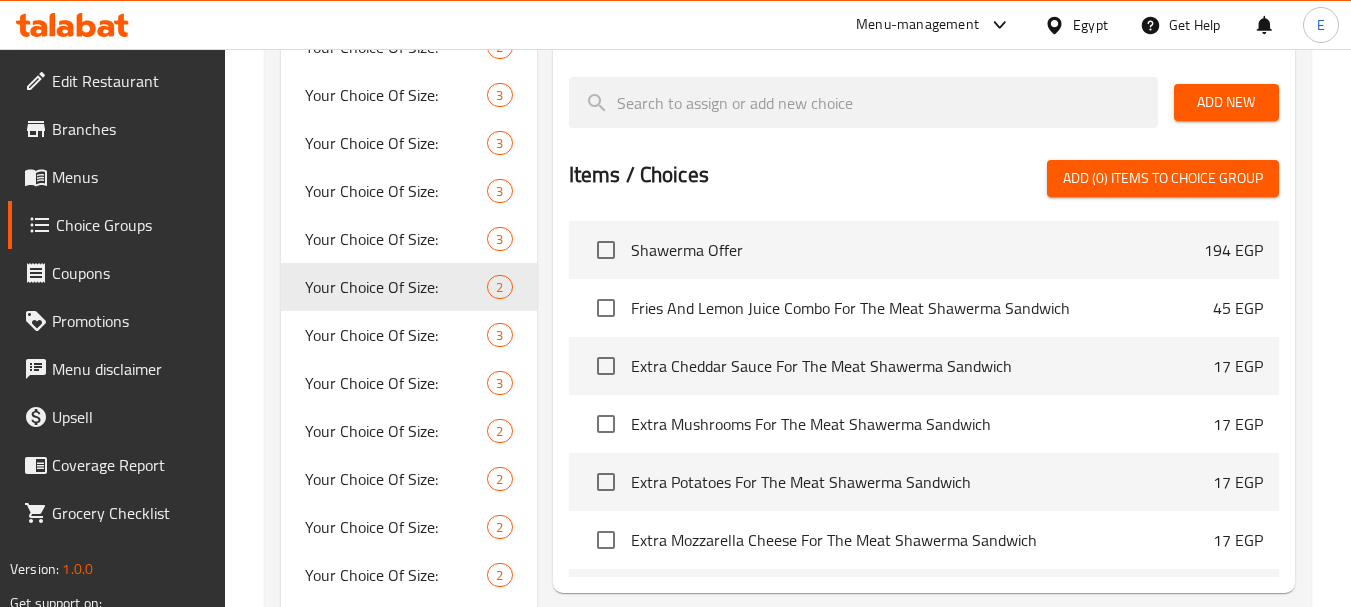 scroll, scrollTop: 600, scrollLeft: 0, axis: vertical 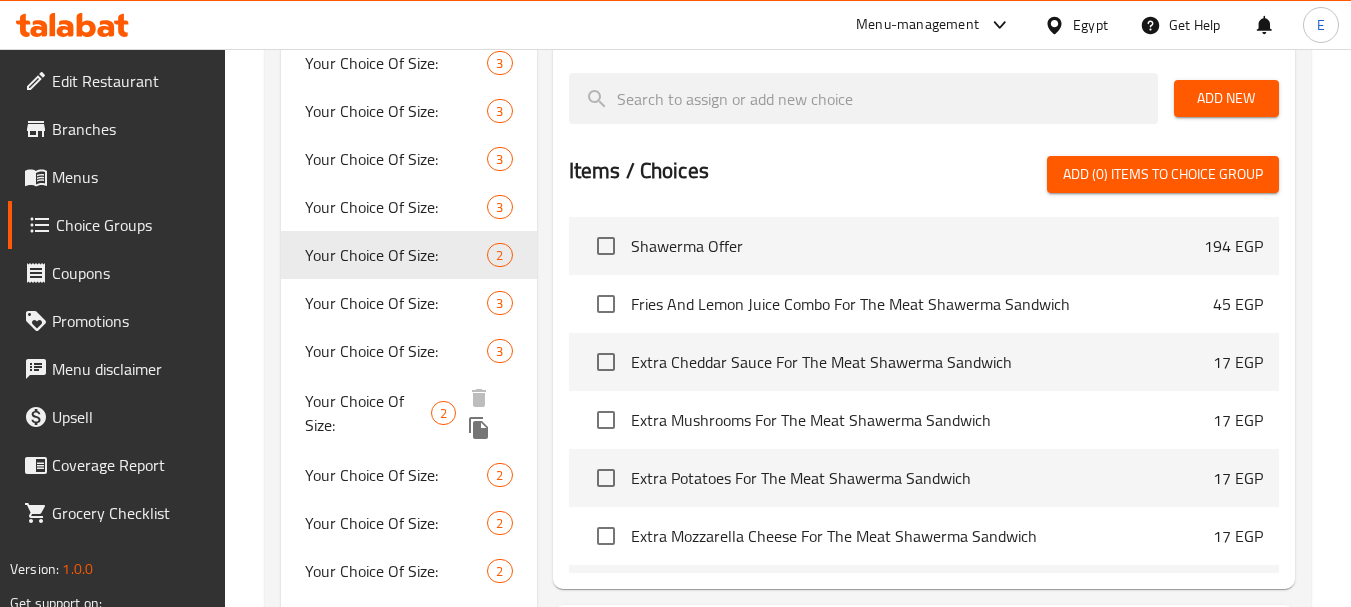 click on "Your Choice Of Size:" at bounding box center [368, 413] 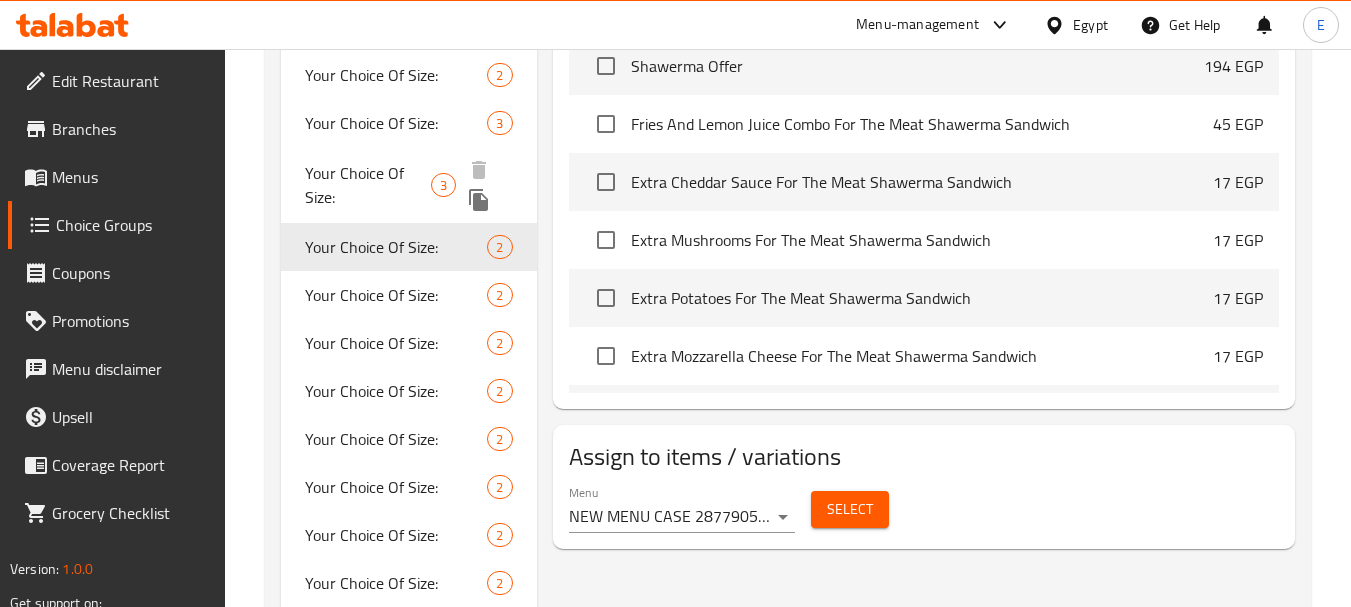scroll, scrollTop: 800, scrollLeft: 0, axis: vertical 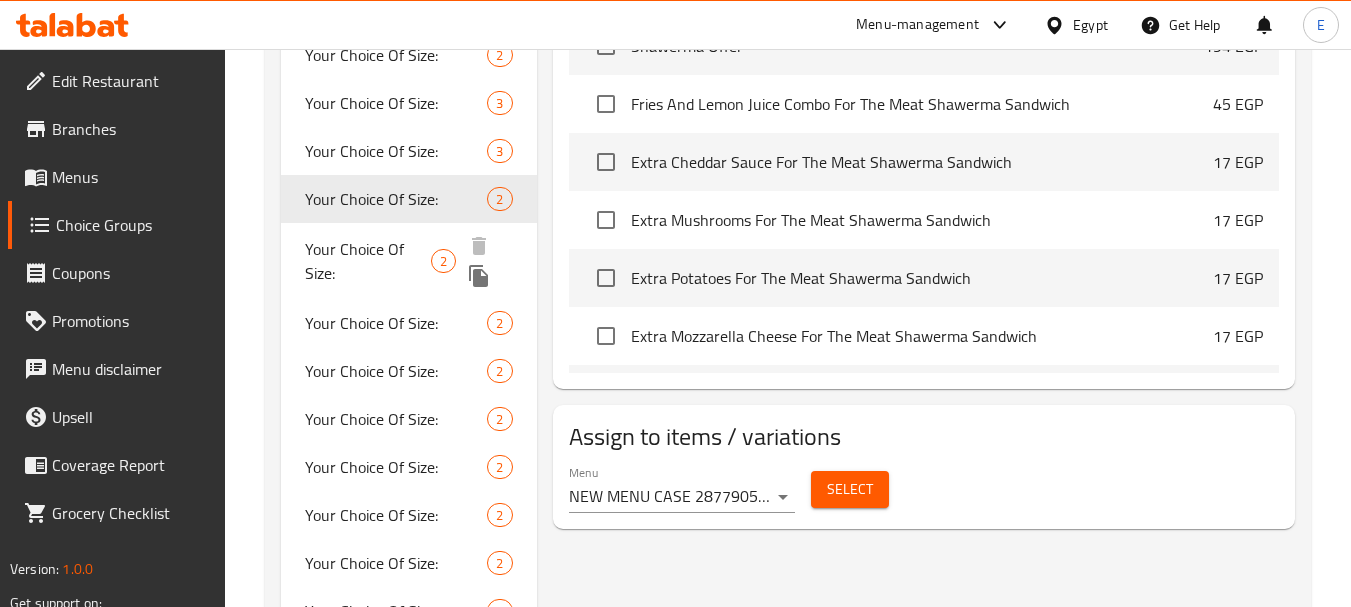click on "Your Choice Of Size:" at bounding box center (368, 261) 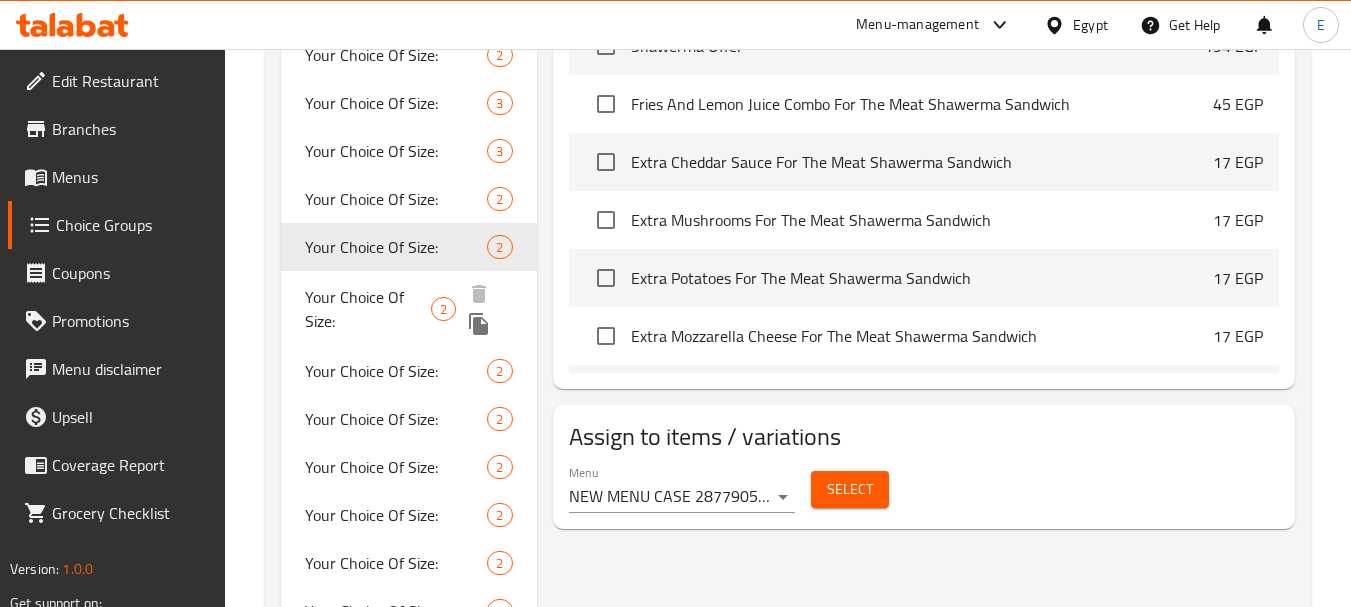 click on "Your Choice Of Size:" at bounding box center (368, 309) 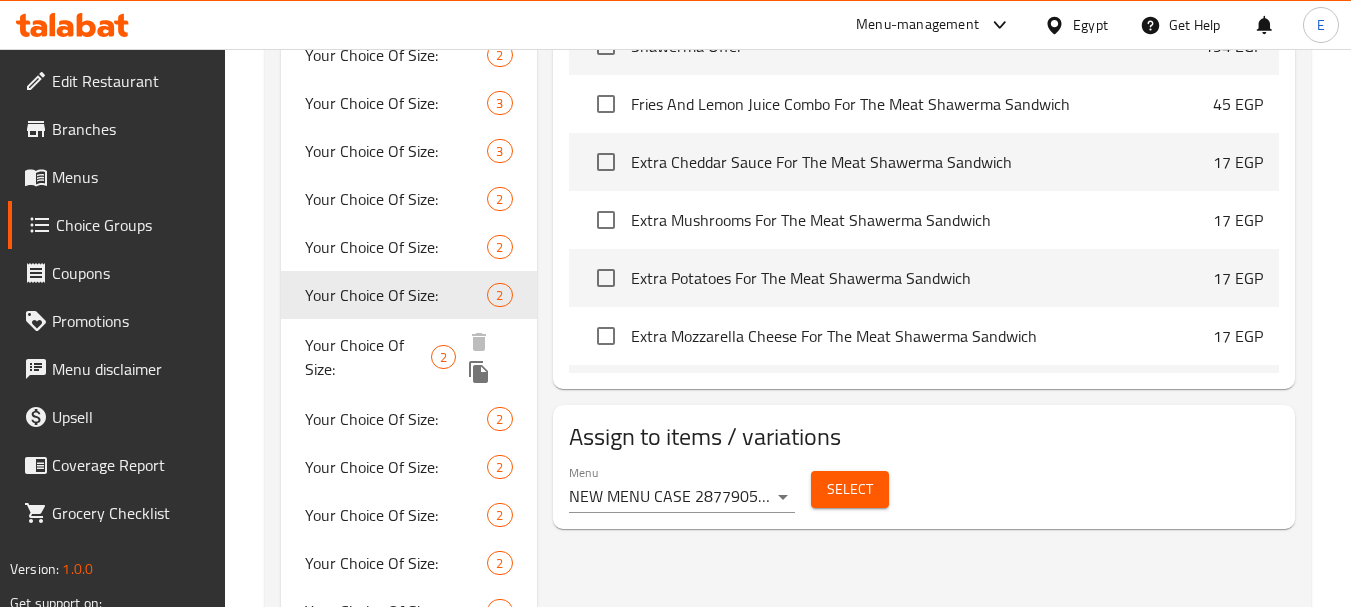 click on "Your Choice Of Size:" at bounding box center [368, 357] 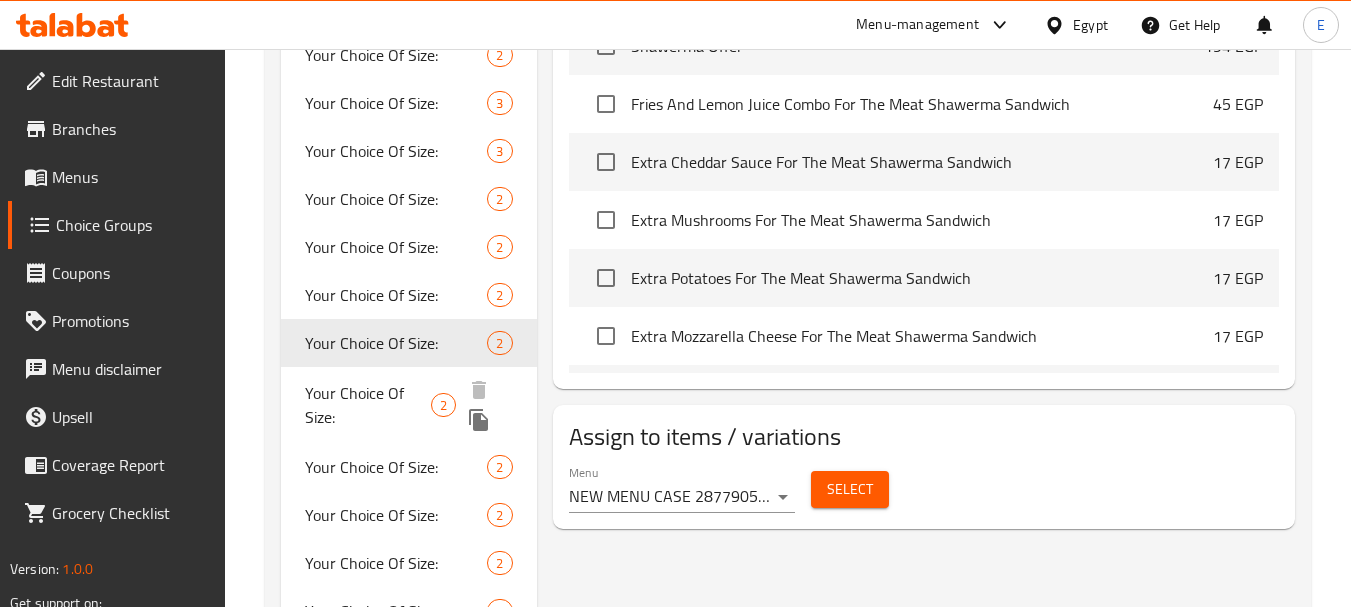 click on "Your Choice Of Size:" at bounding box center [368, 405] 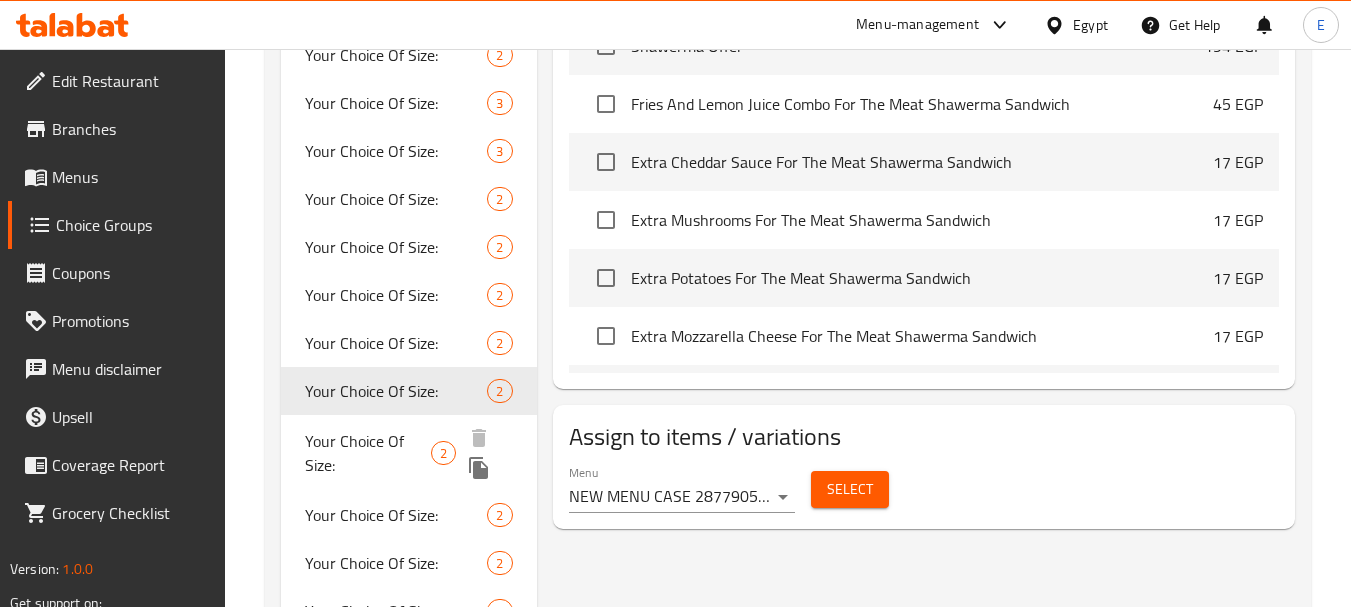 click on "Your Choice Of Size:" at bounding box center (368, 453) 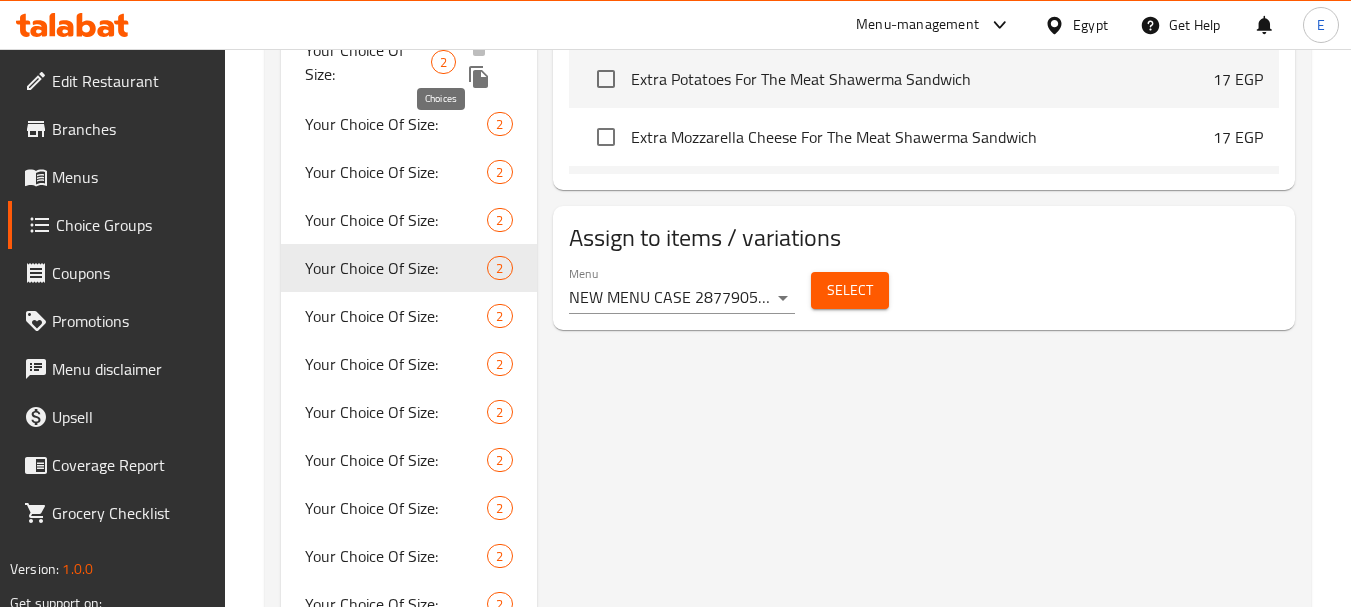scroll, scrollTop: 1000, scrollLeft: 0, axis: vertical 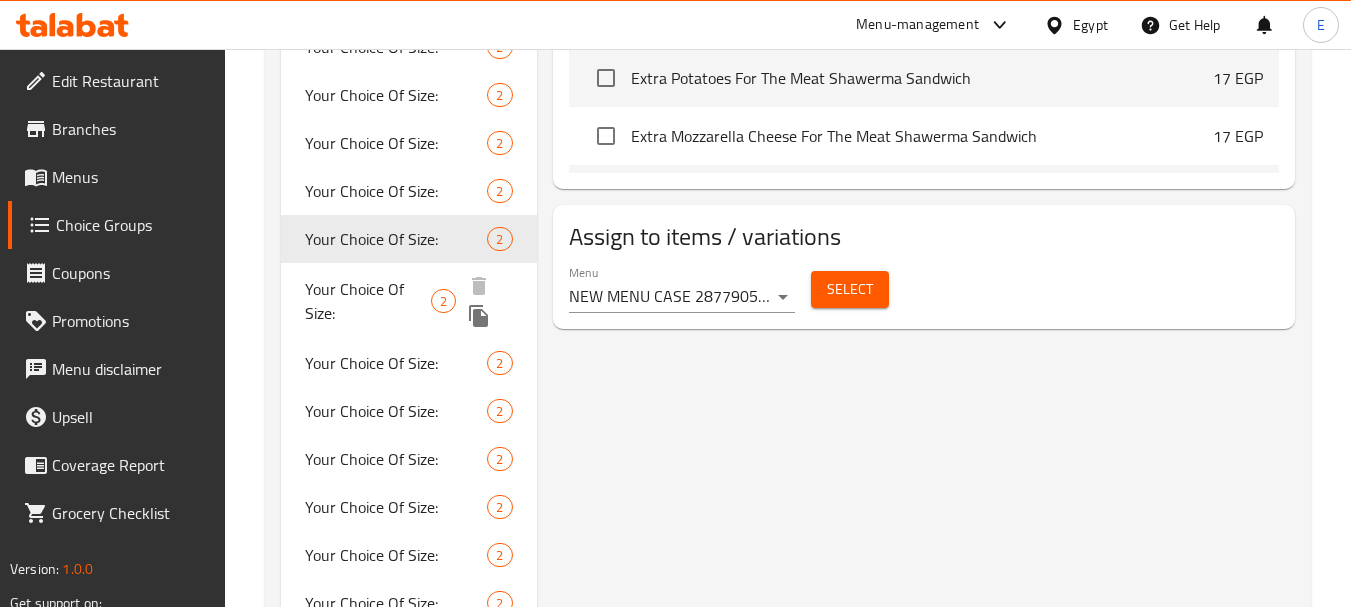 click on "Your Choice Of Size:" at bounding box center (368, 301) 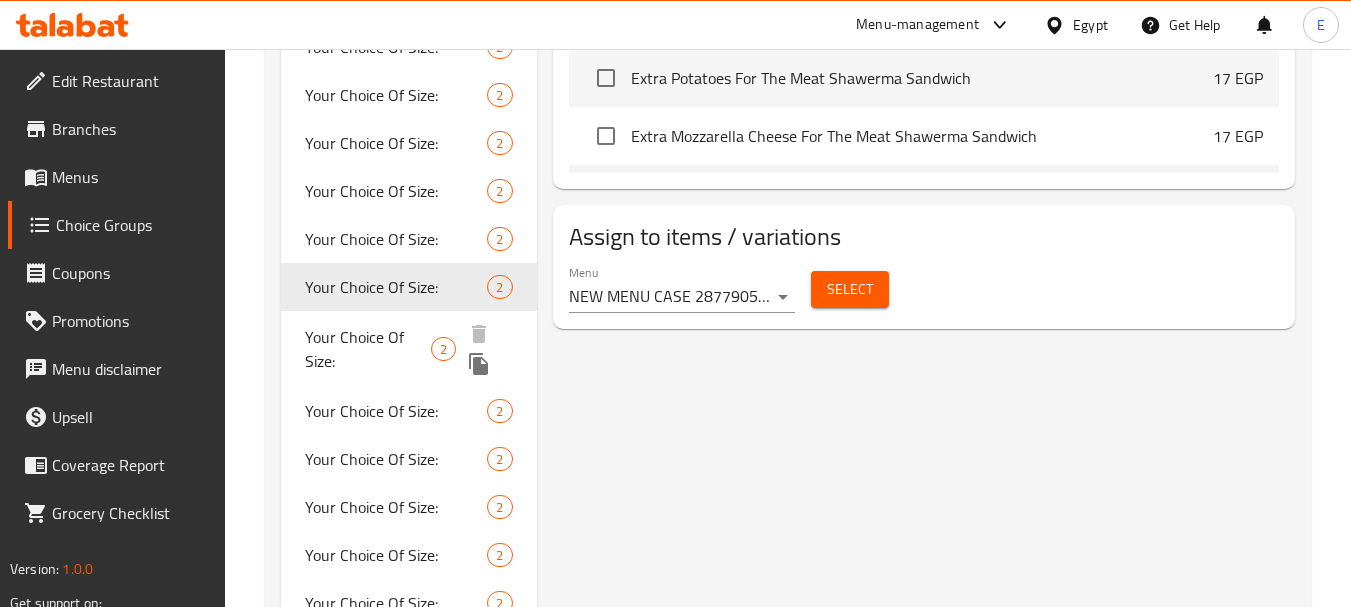 click on "Your Choice Of Size:" at bounding box center [368, 349] 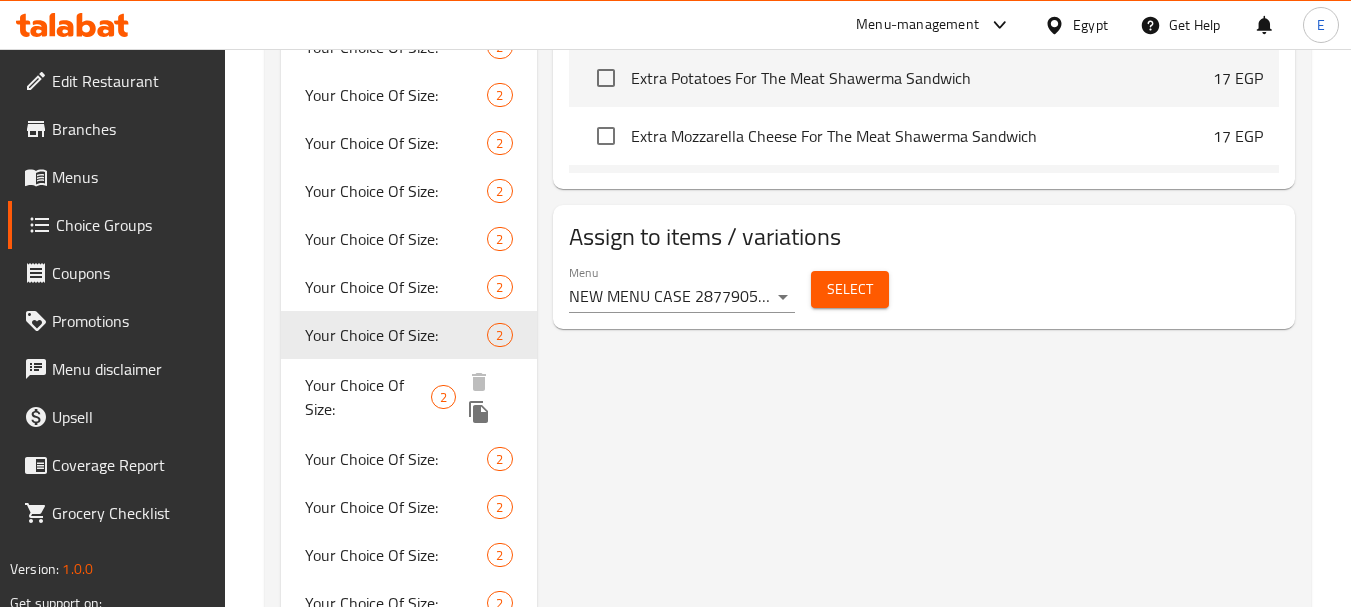 click on "Your Choice Of Size:" at bounding box center [368, 397] 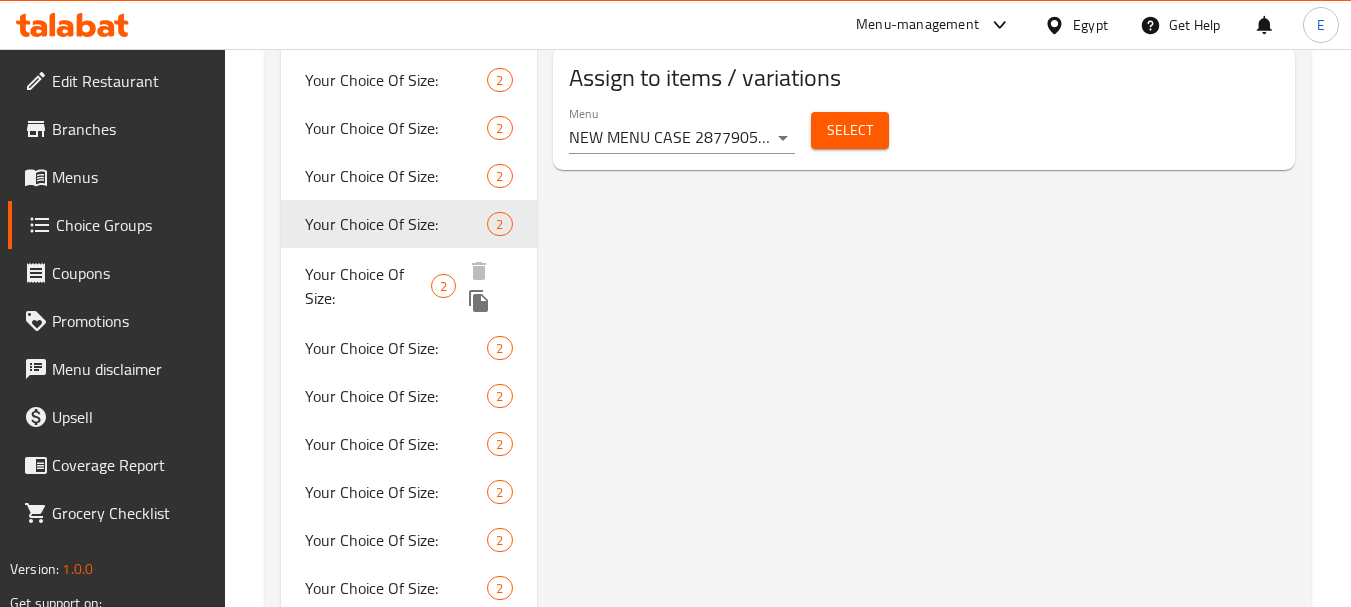 scroll, scrollTop: 1200, scrollLeft: 0, axis: vertical 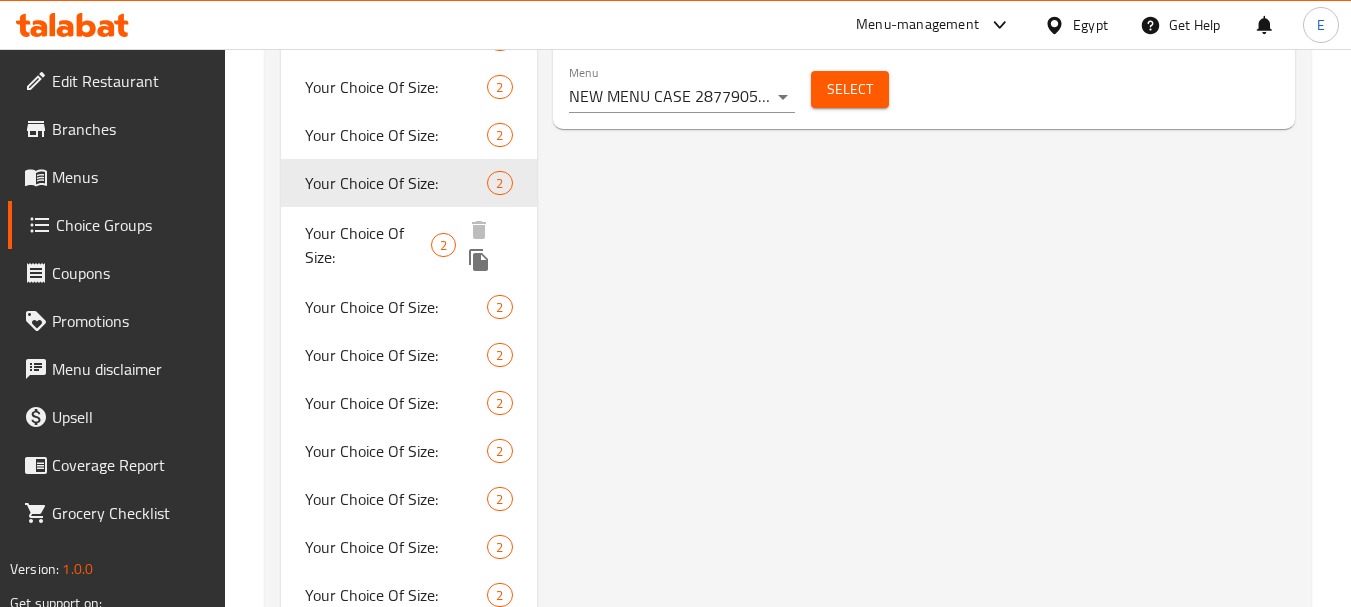 click on "Your Choice Of Size:" at bounding box center (368, 245) 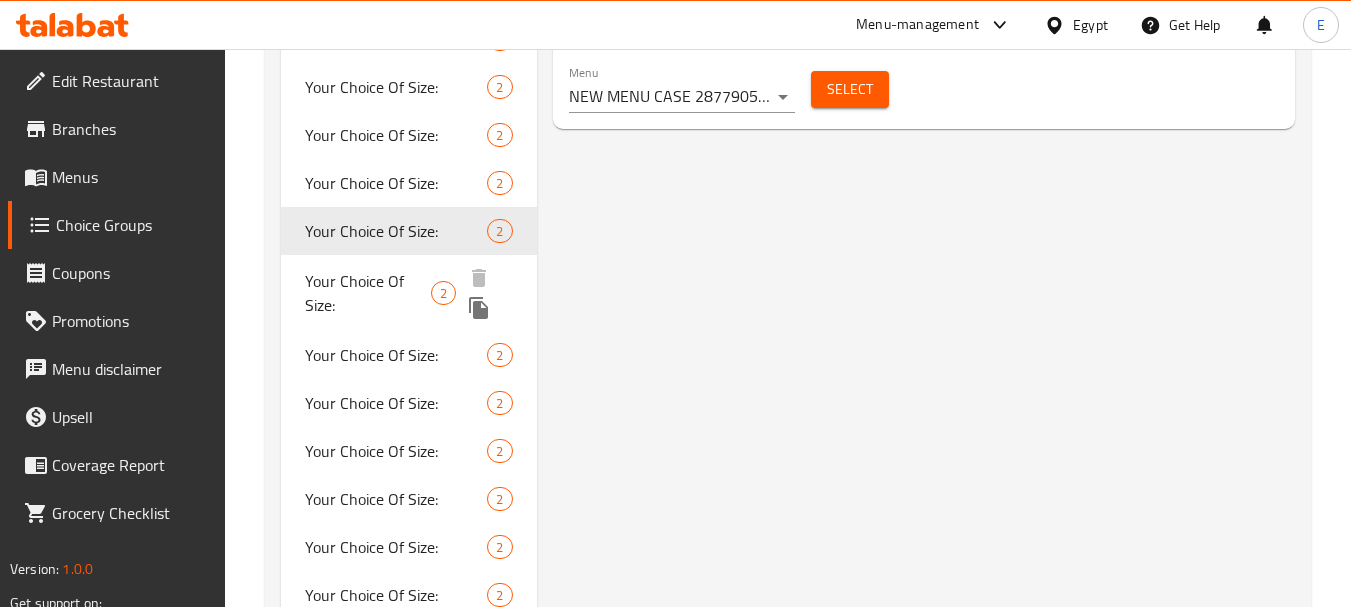 click on "Your Choice Of Size:" at bounding box center (368, 293) 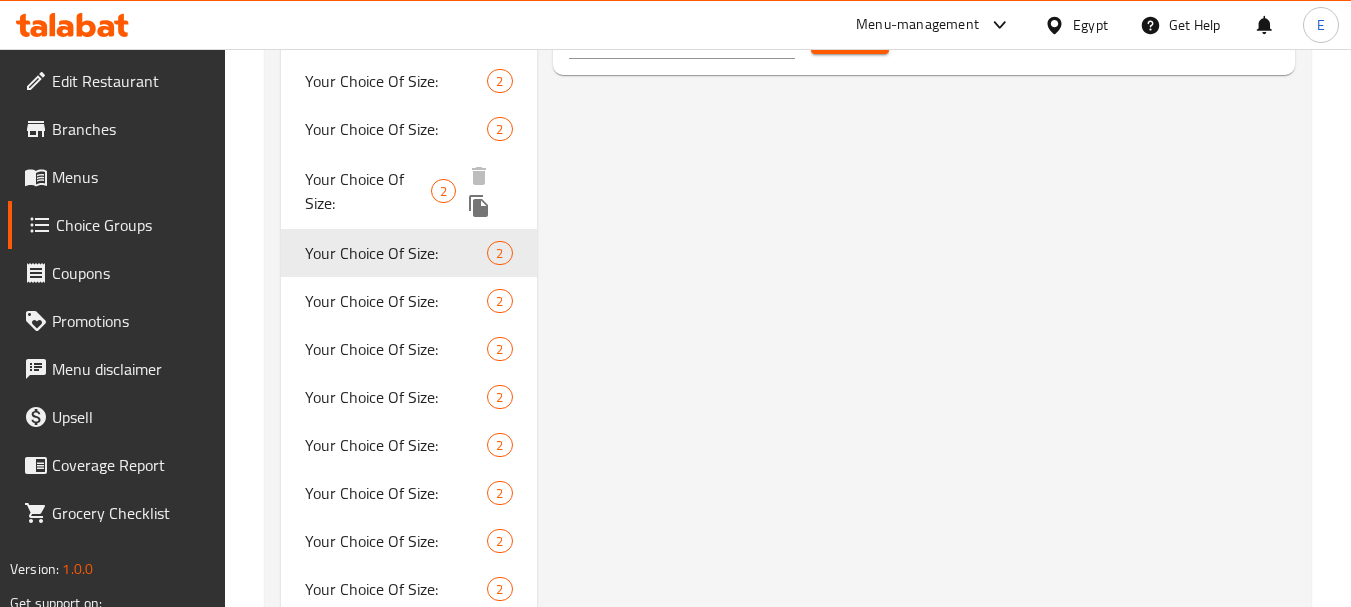 scroll, scrollTop: 1300, scrollLeft: 0, axis: vertical 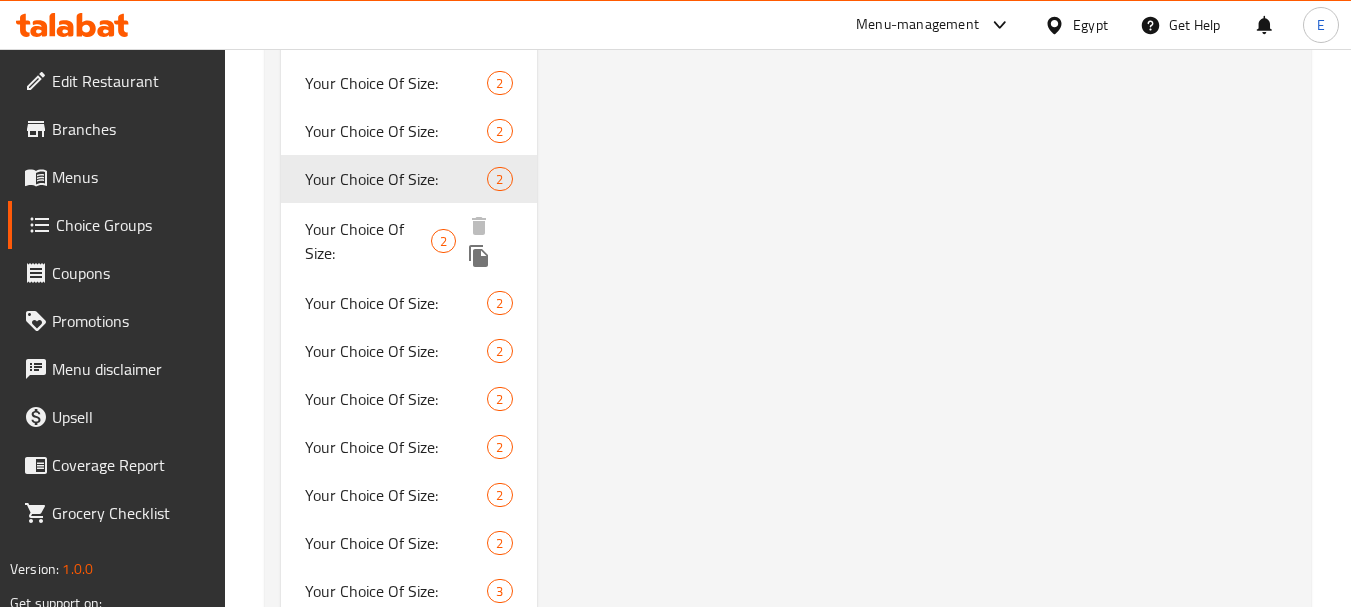 click on "Your Choice Of Size:" at bounding box center [368, 241] 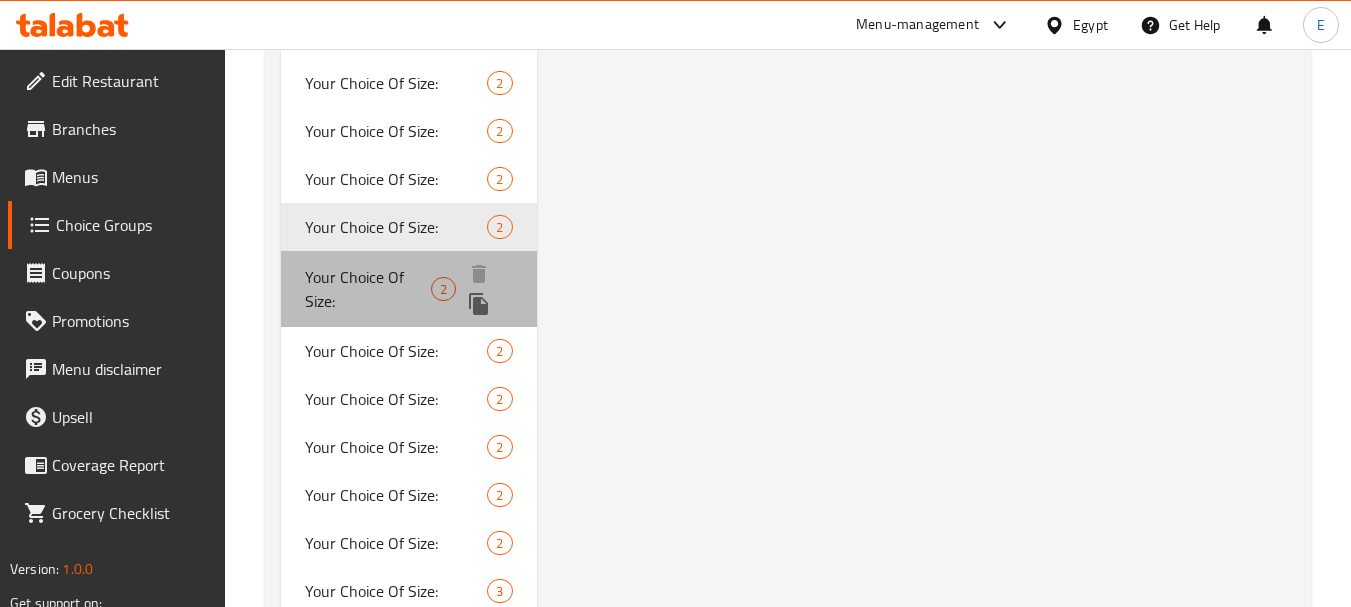 click on "Your Choice Of Size:" at bounding box center (368, 289) 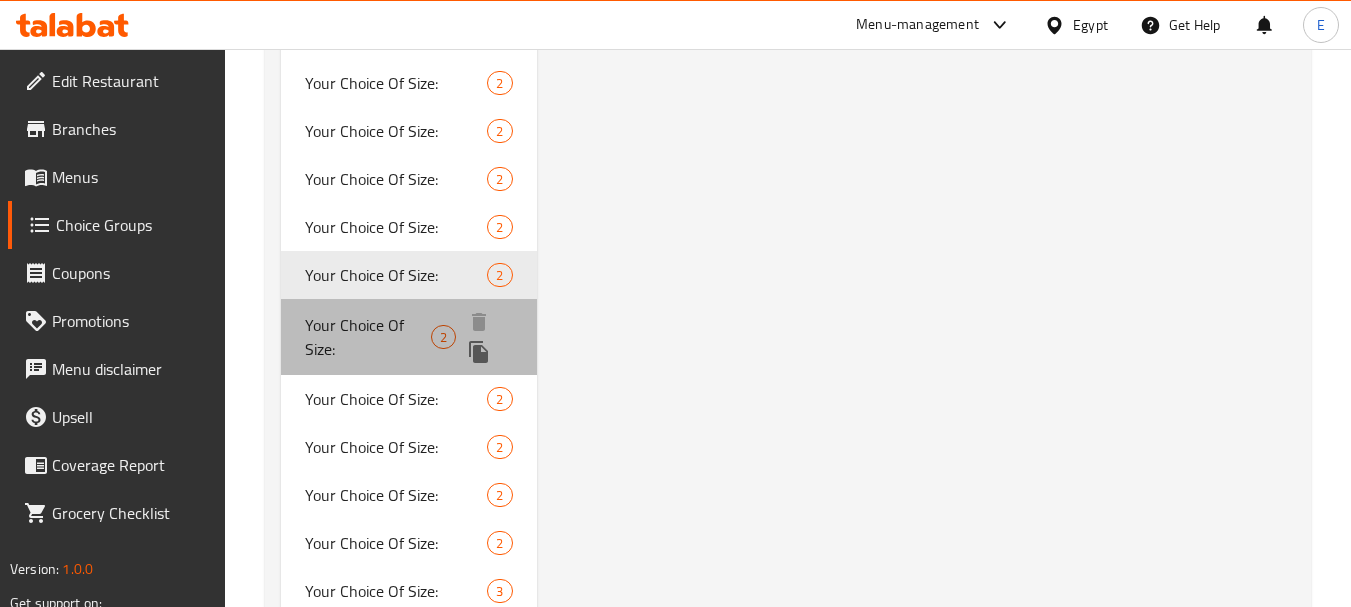 click on "Your Choice Of Size:" at bounding box center [368, 337] 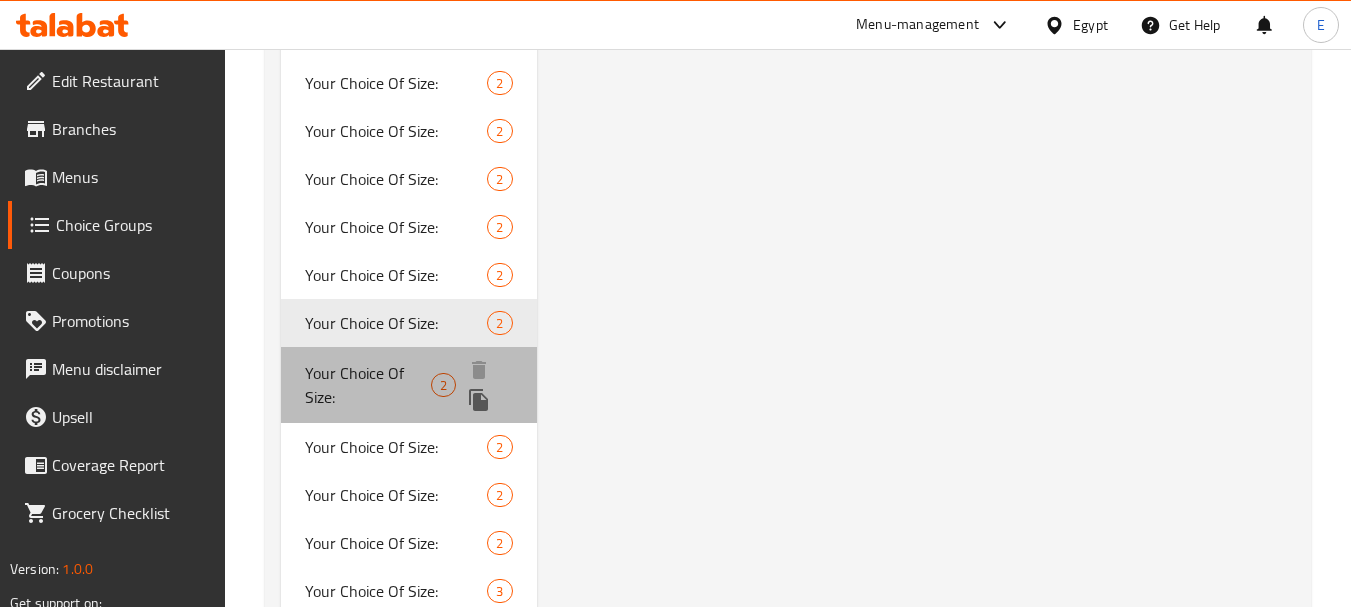 click on "Your Choice Of Size:" at bounding box center [368, 385] 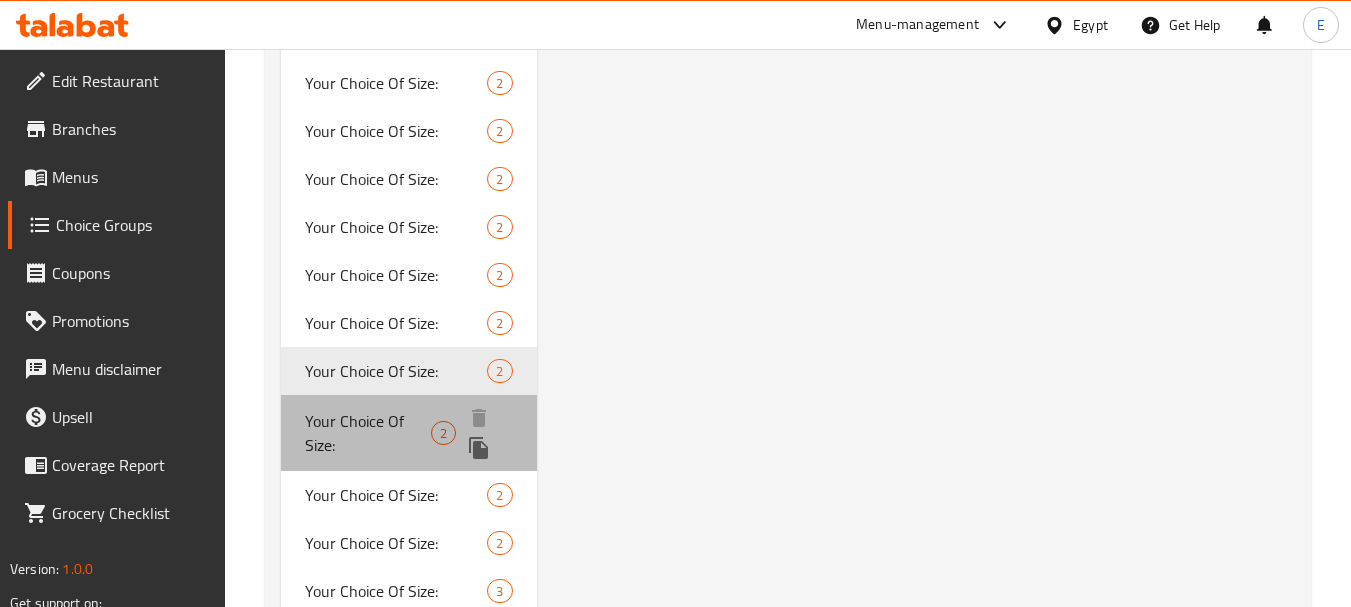 click on "Your Choice Of Size:" at bounding box center [368, 433] 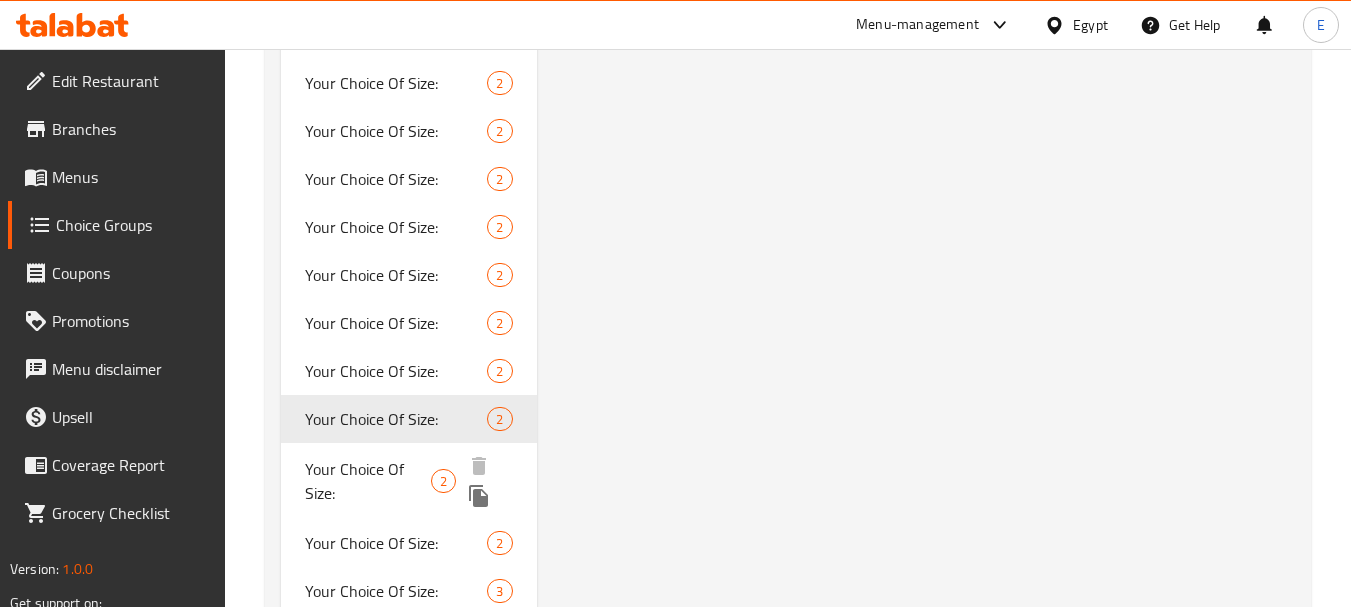 click on "Your Choice Of Size:" at bounding box center [368, 481] 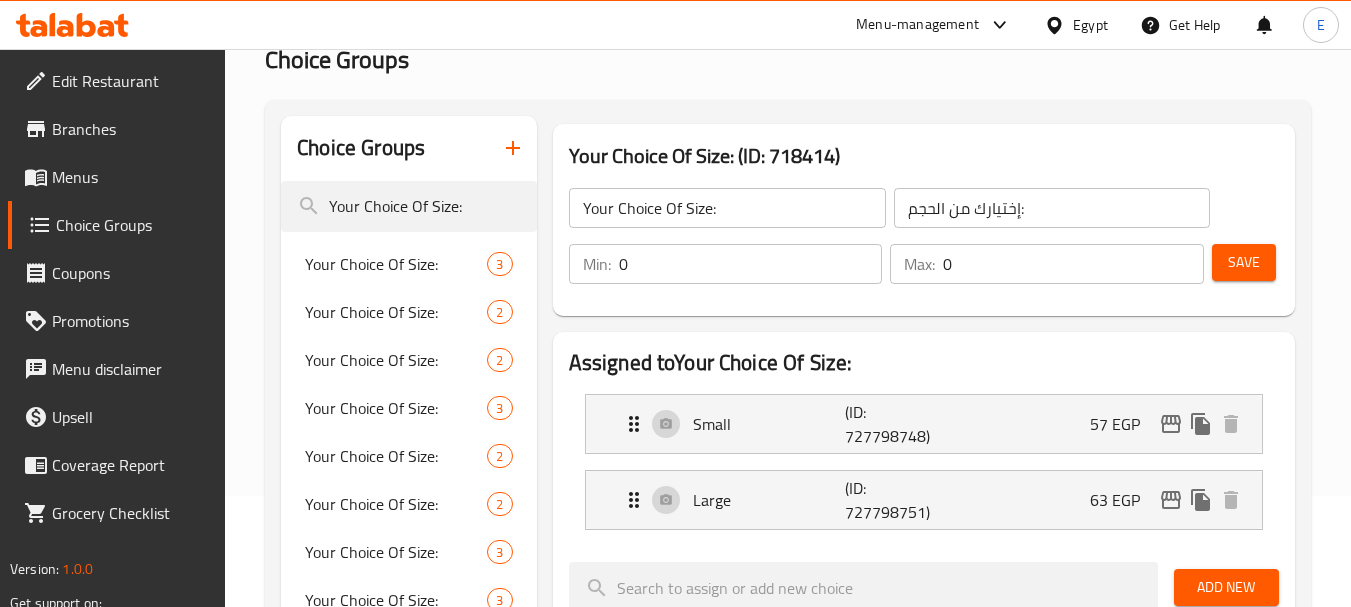 scroll, scrollTop: 200, scrollLeft: 0, axis: vertical 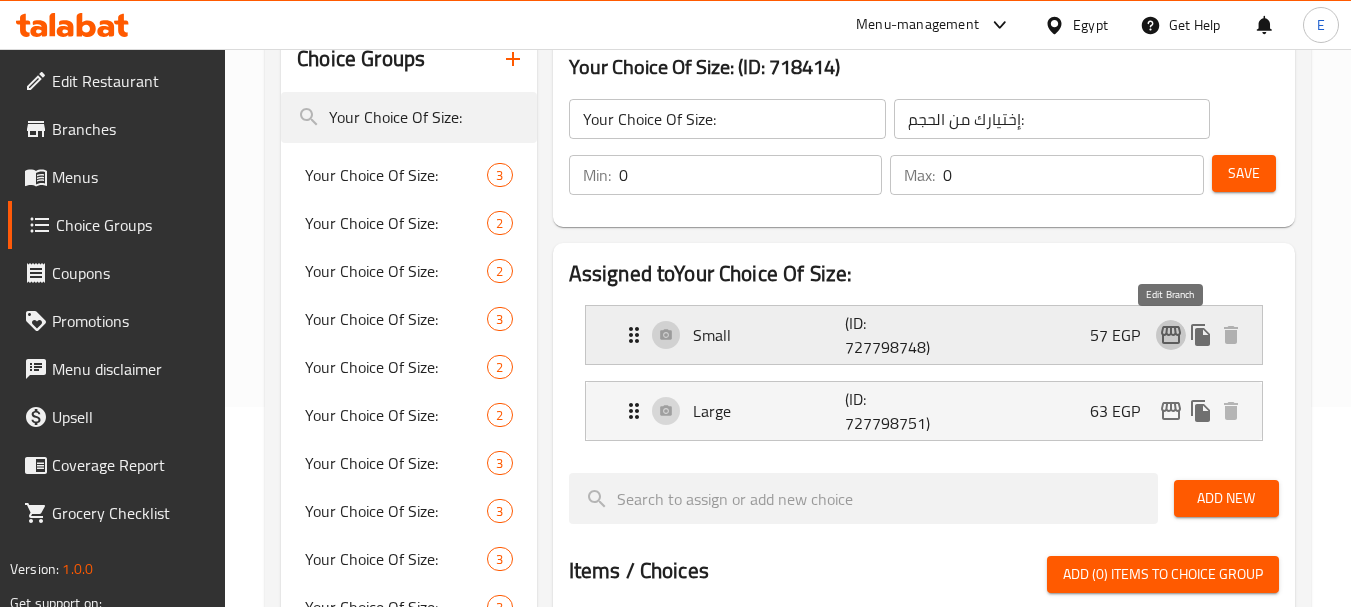 click 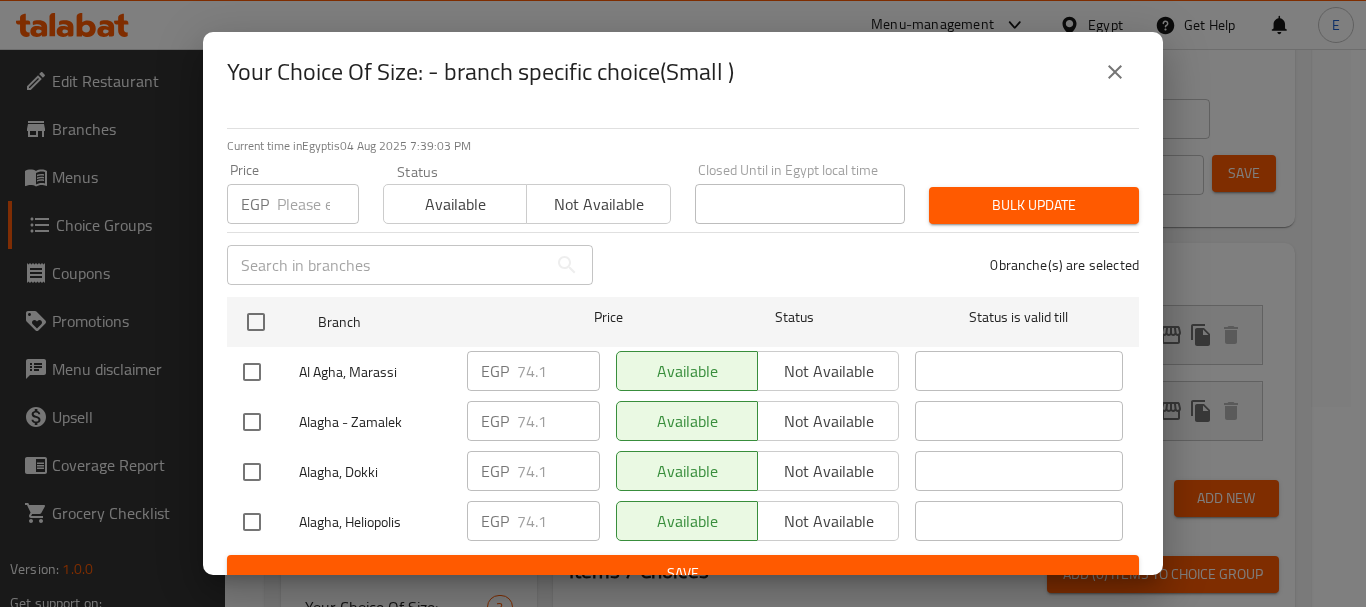 click 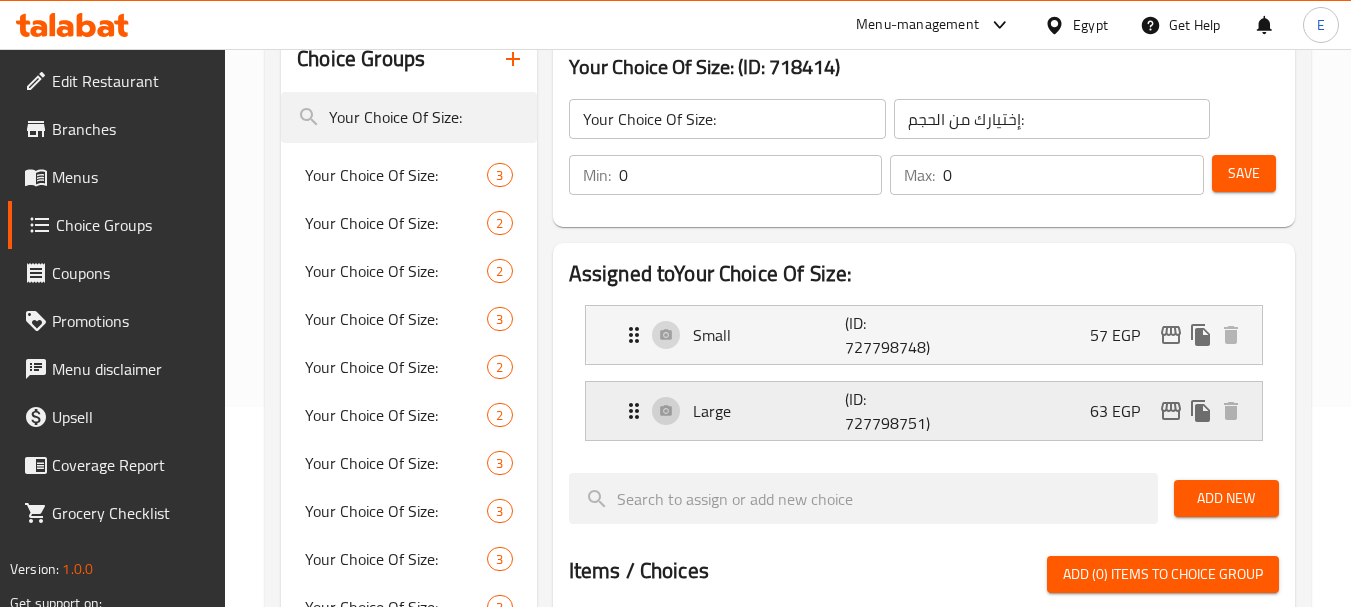 click 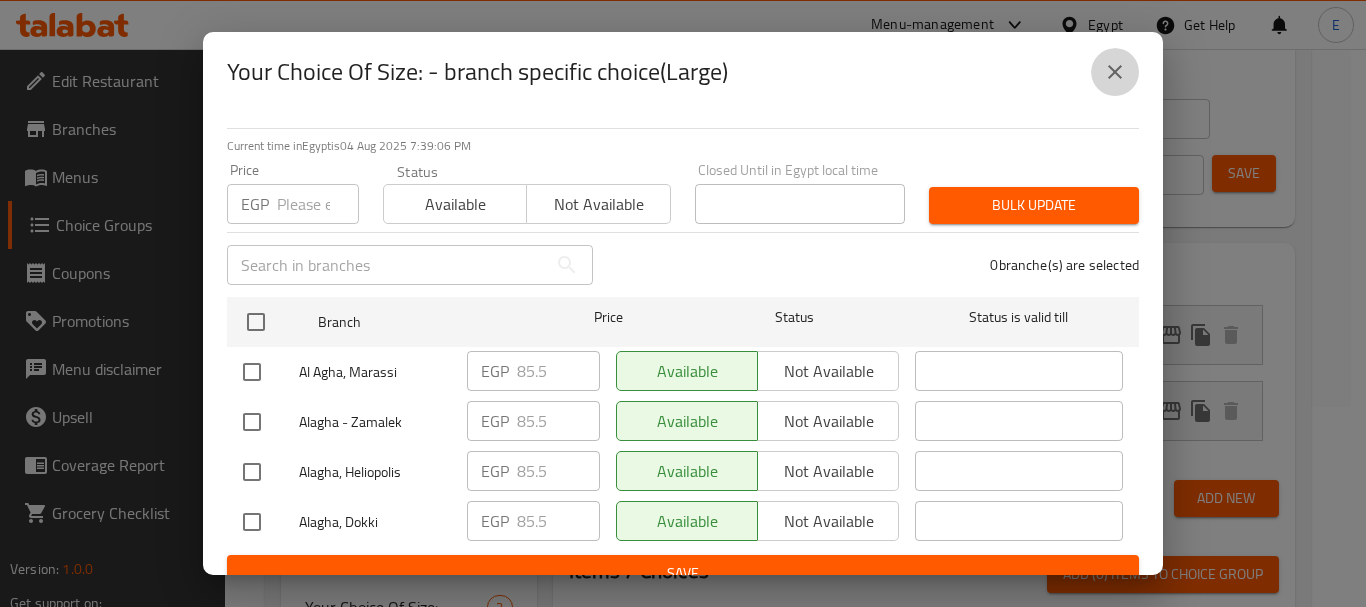 click 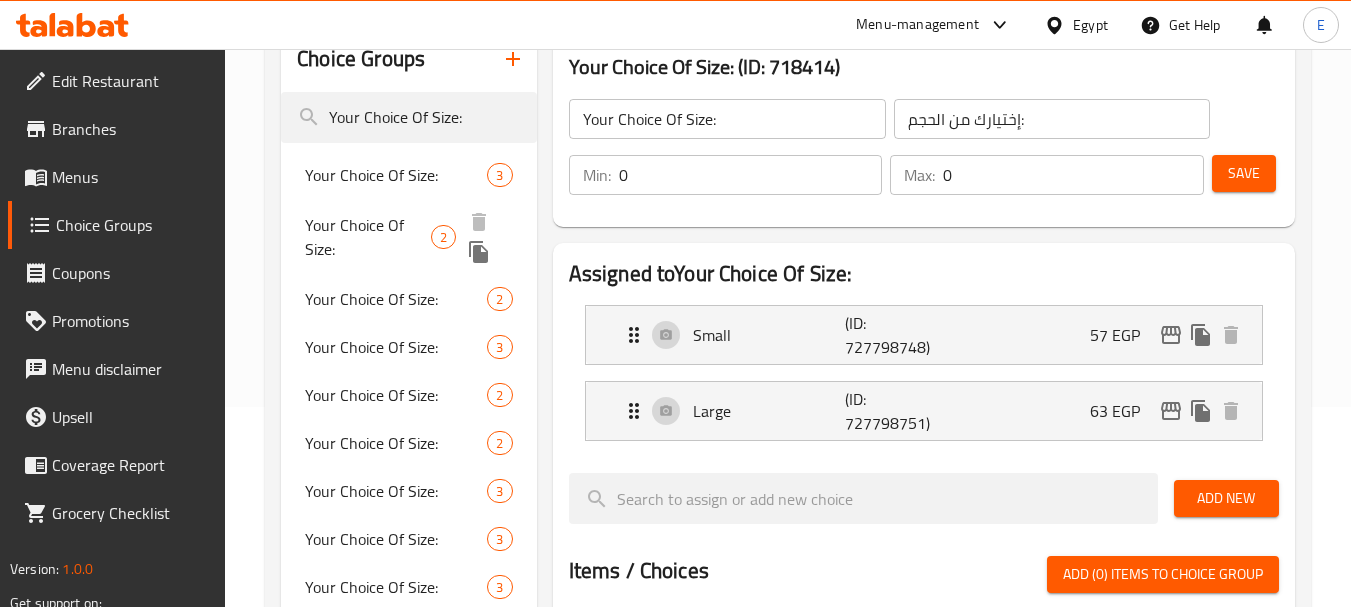 click on "Your Choice Of Size:" at bounding box center [368, 237] 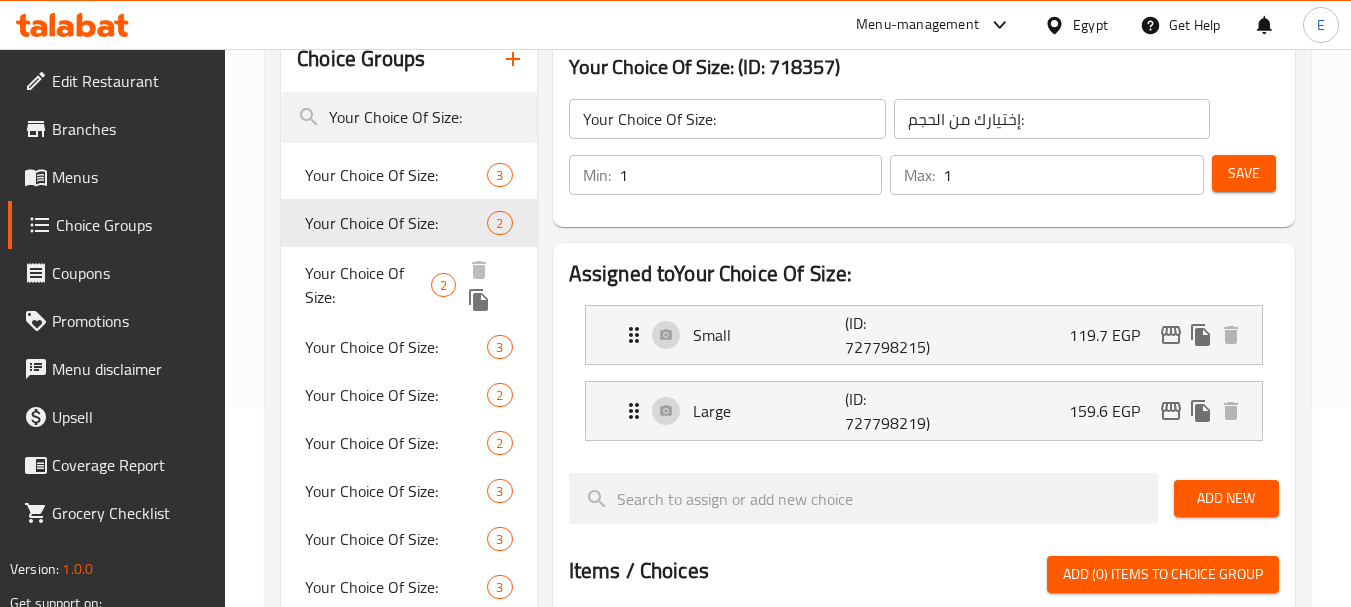 click on "Your Choice Of Size:" at bounding box center (368, 285) 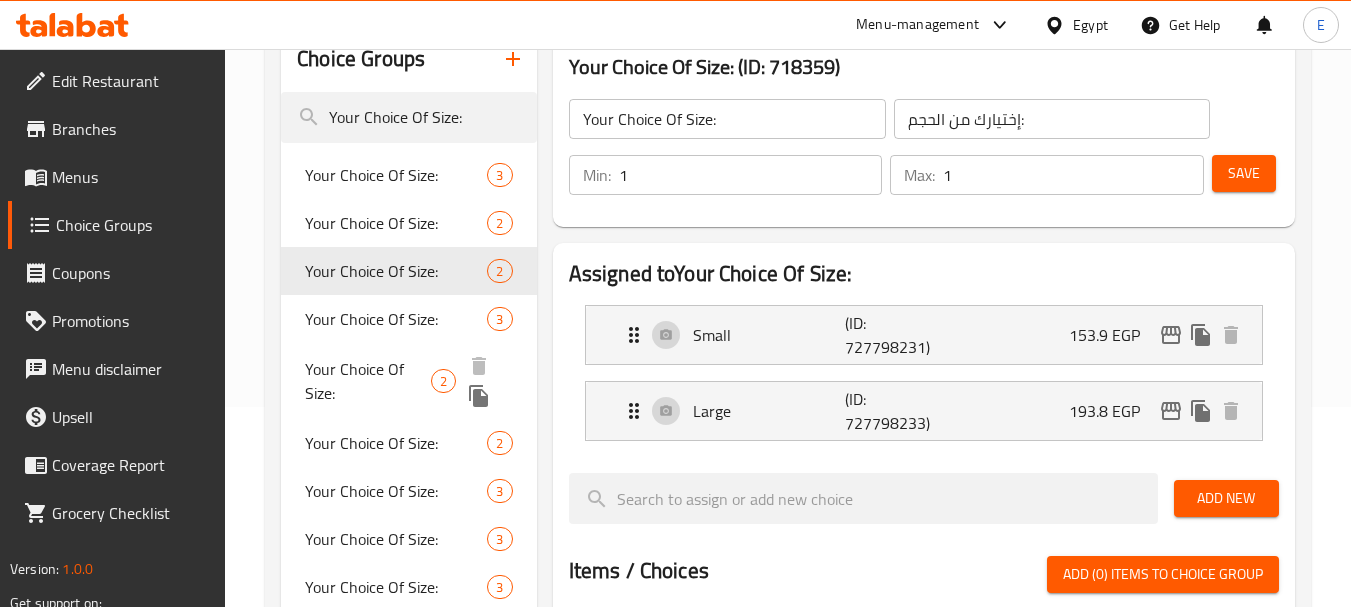 click on "Your Choice Of Size:" at bounding box center (368, 381) 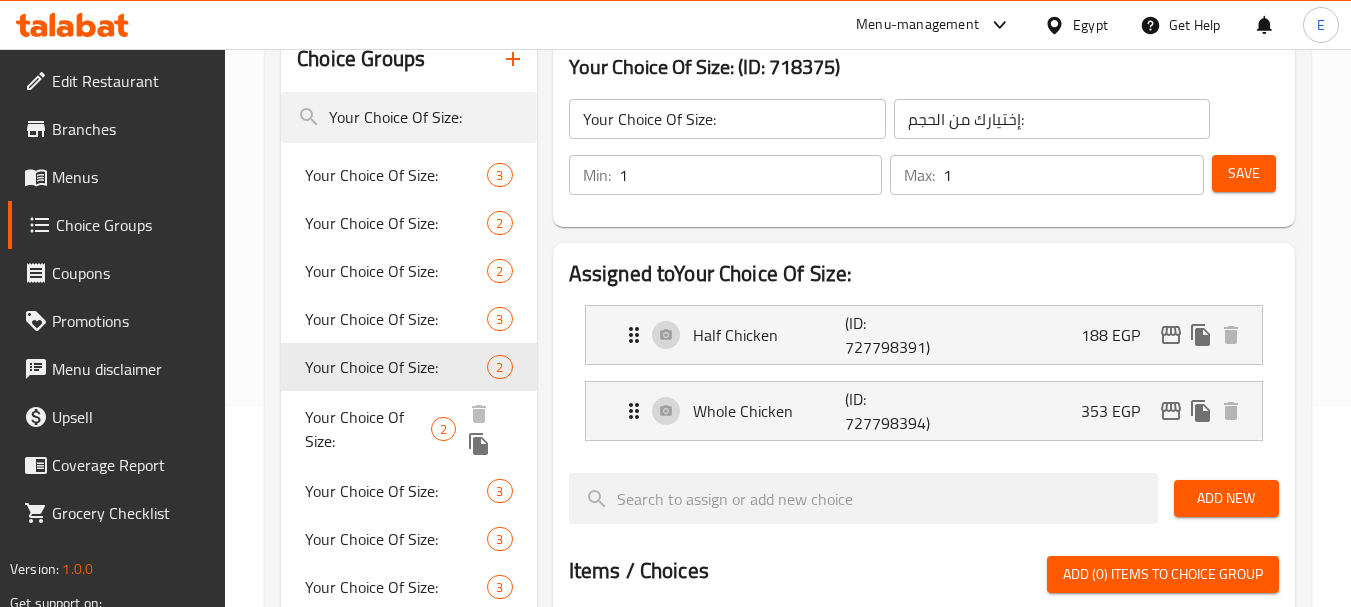 click on "Your Choice Of Size:" at bounding box center (368, 429) 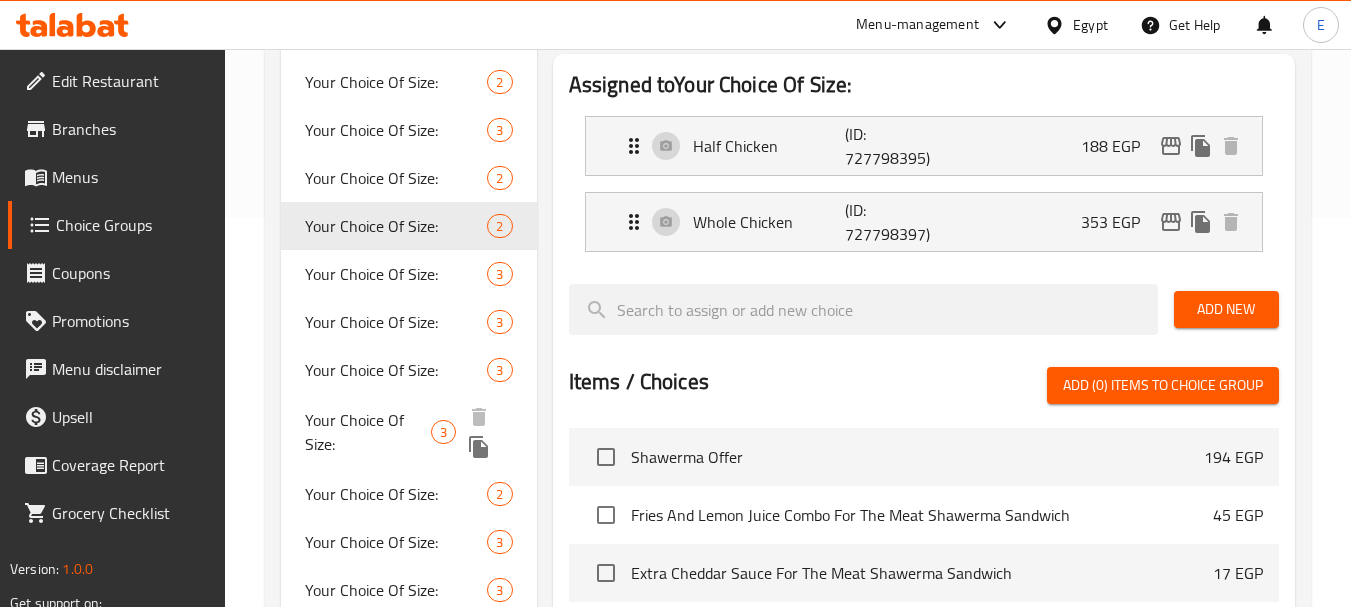 scroll, scrollTop: 400, scrollLeft: 0, axis: vertical 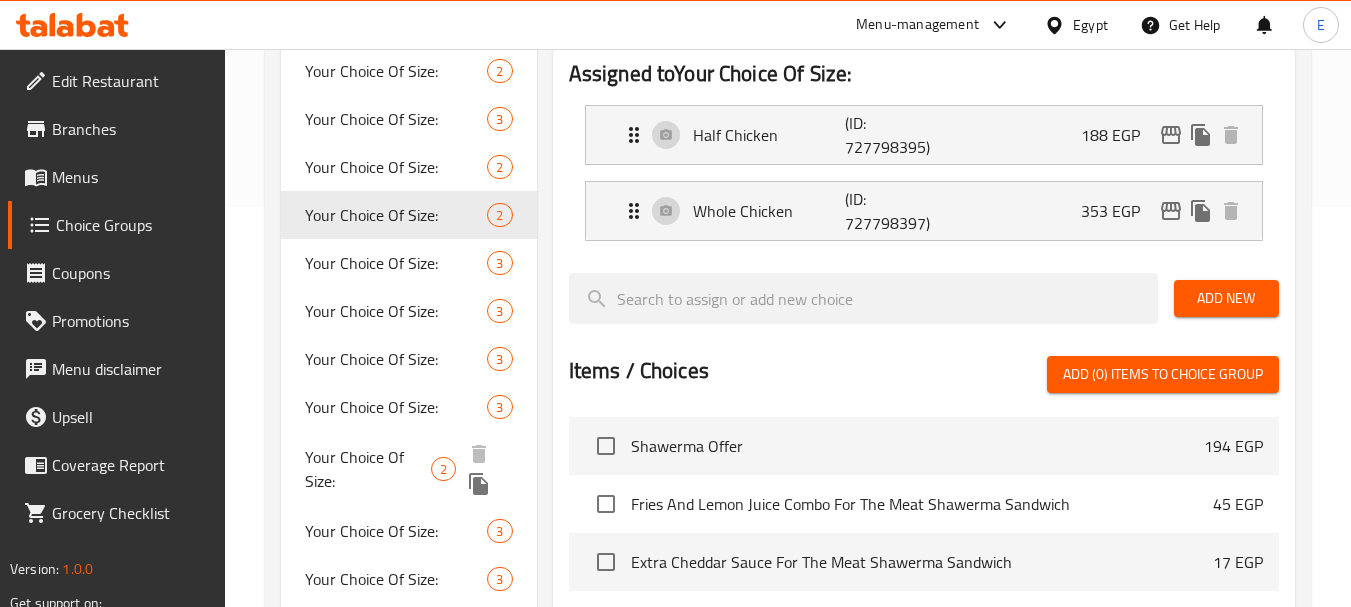 click on "Your Choice Of Size:" at bounding box center (368, 469) 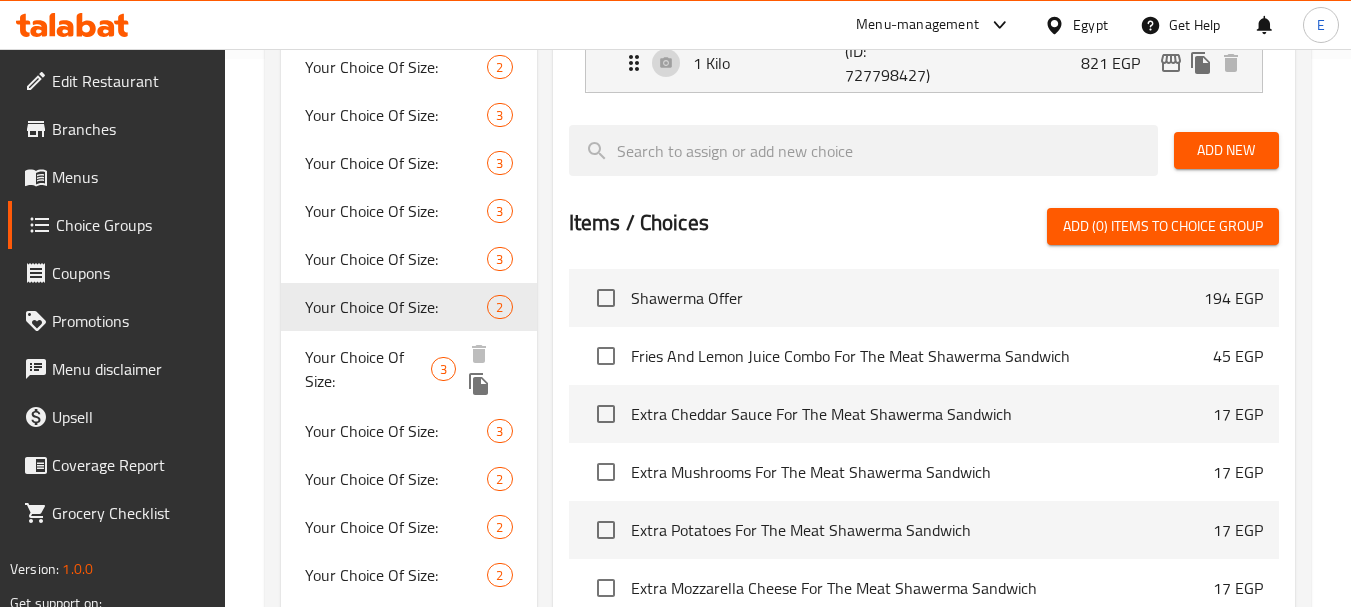 scroll, scrollTop: 600, scrollLeft: 0, axis: vertical 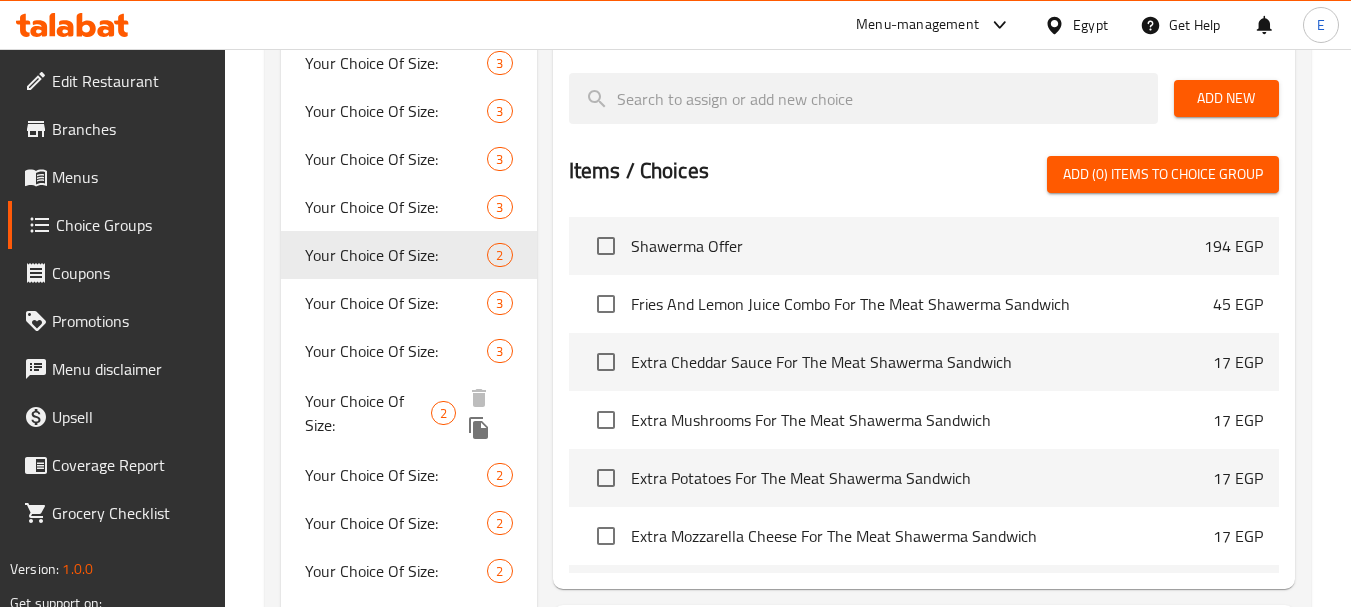 click on "Your Choice Of Size:" at bounding box center (368, 413) 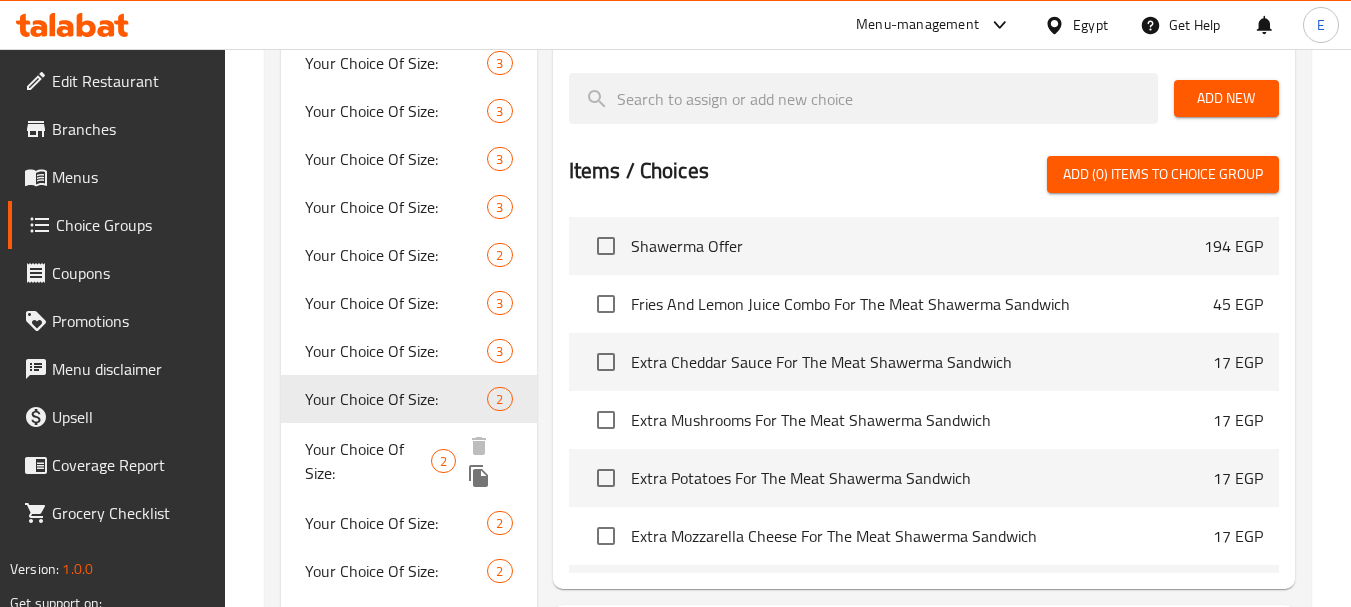 click on "Your Choice Of Size:" at bounding box center (368, 461) 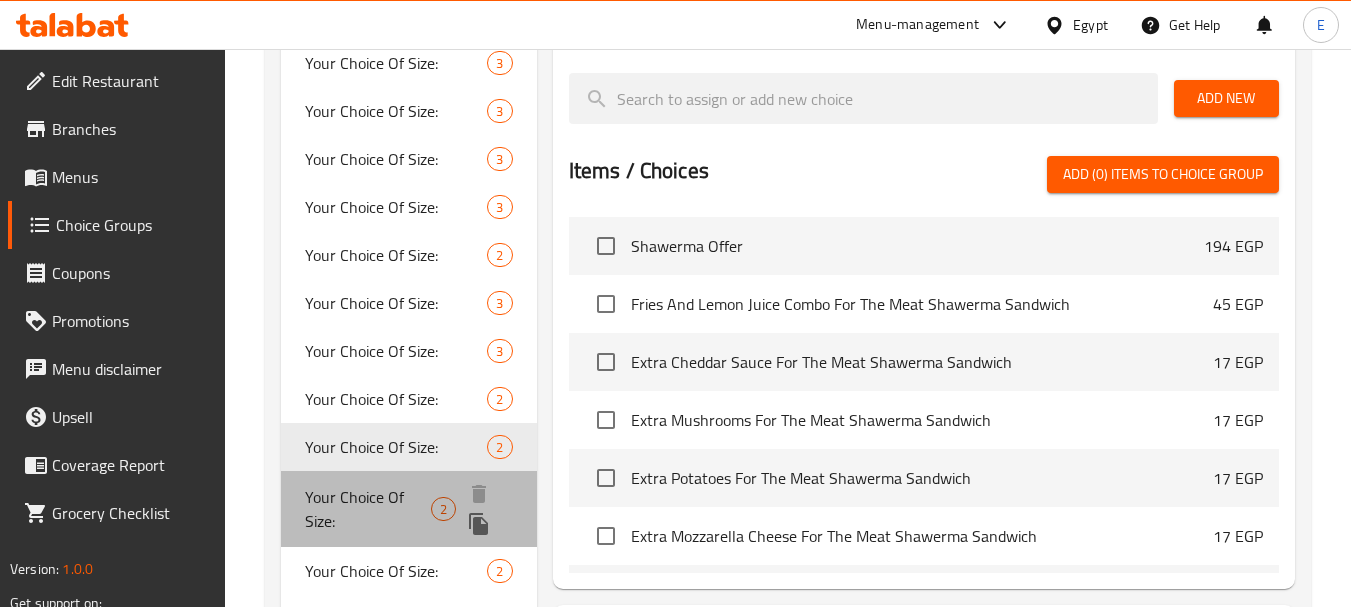click on "Your Choice Of Size:" at bounding box center (368, 509) 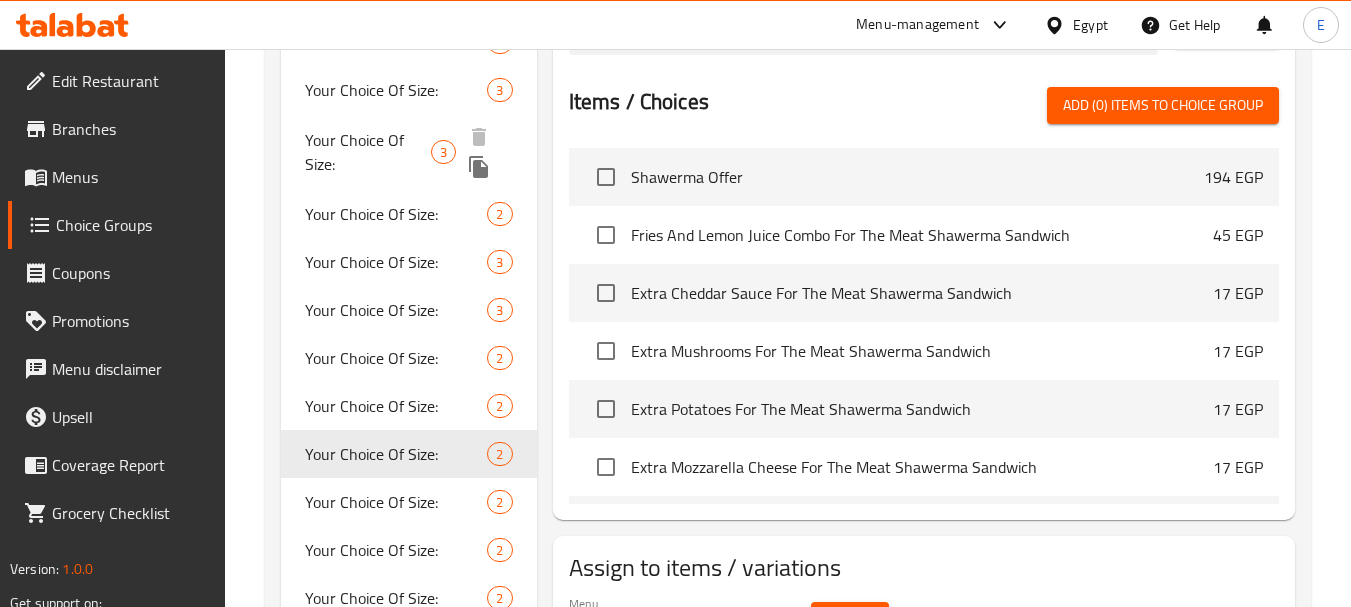 scroll, scrollTop: 800, scrollLeft: 0, axis: vertical 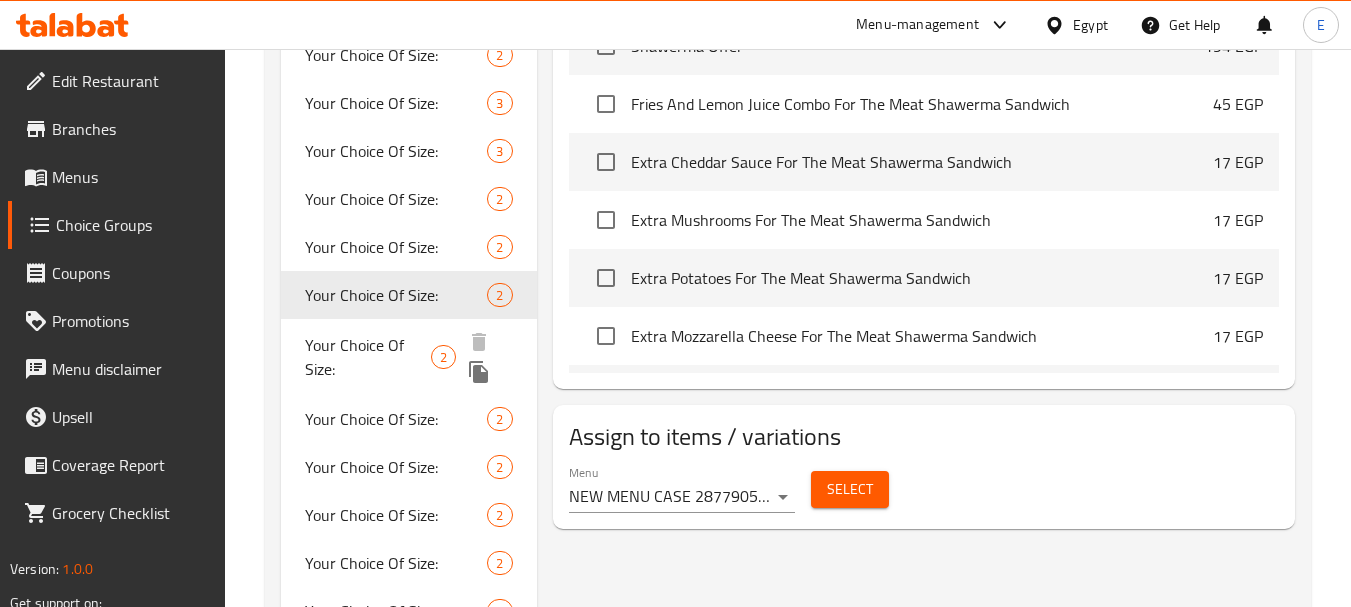 click on "Your Choice Of Size:" at bounding box center (368, 357) 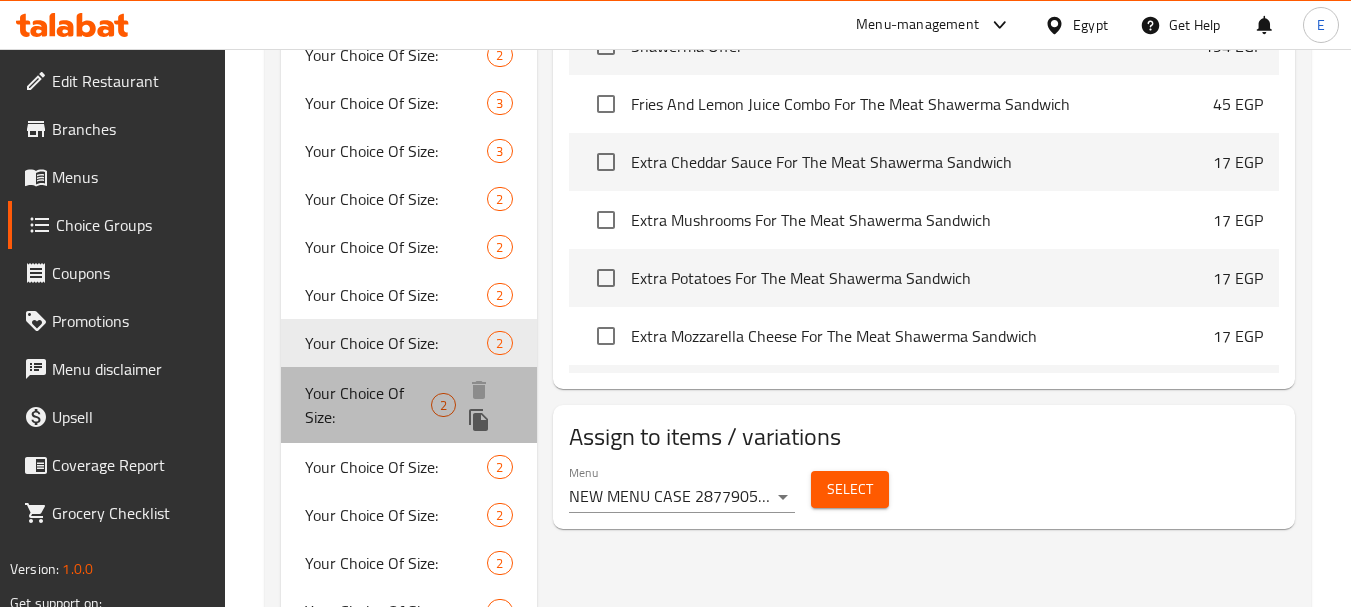 click on "Your Choice Of Size:" at bounding box center [368, 405] 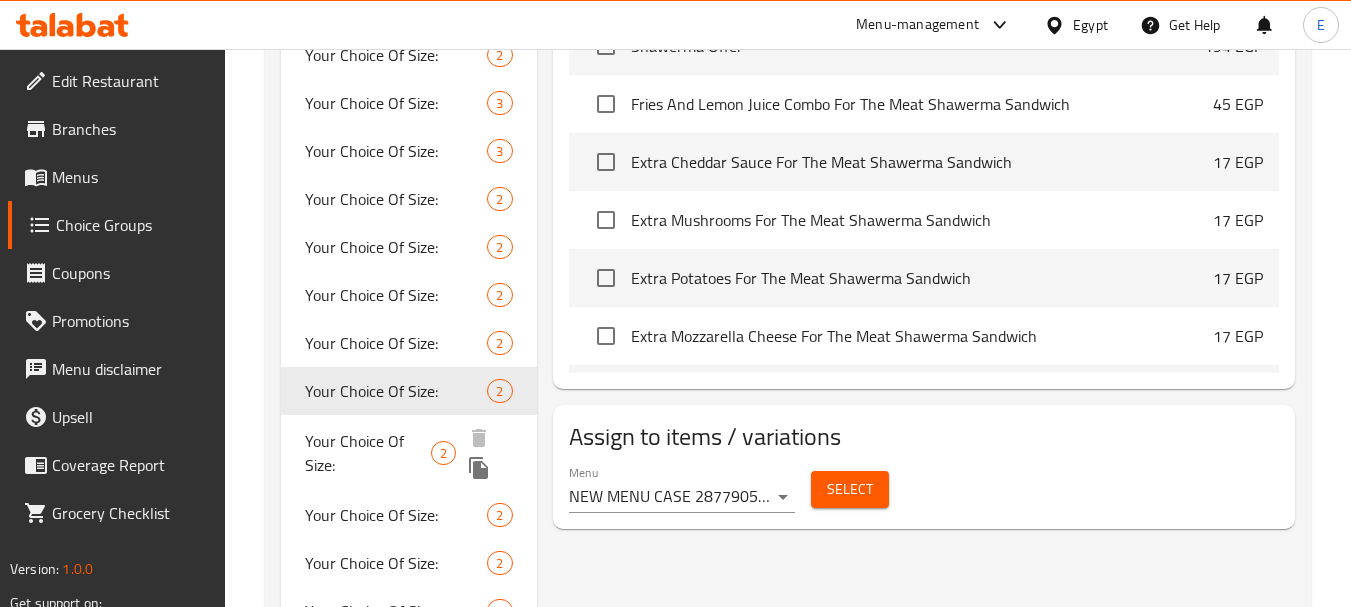 click on "Your Choice Of Size:" at bounding box center (368, 453) 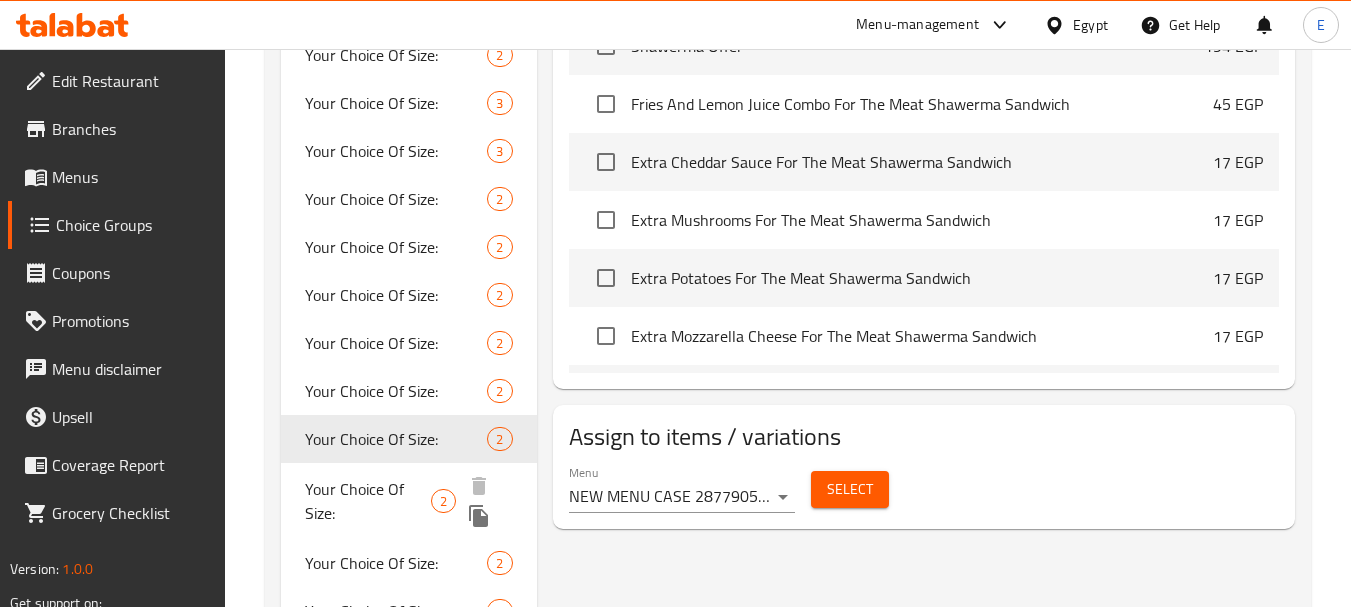 click on "Your Choice Of Size:" at bounding box center [368, 501] 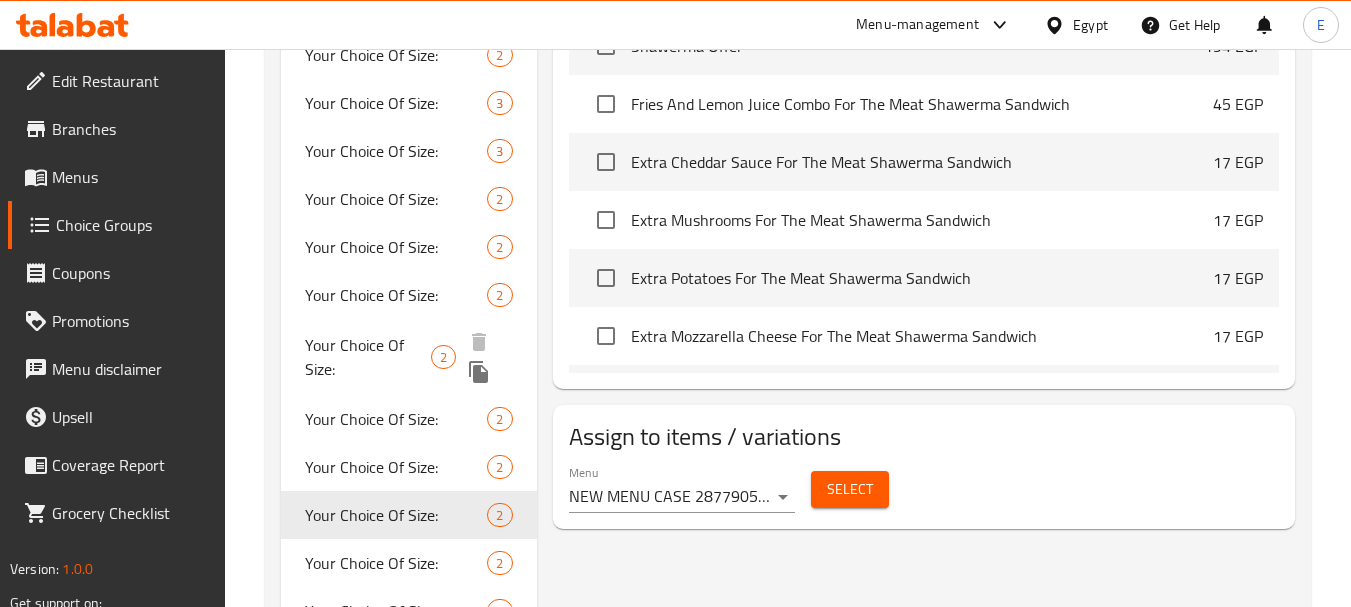 scroll, scrollTop: 900, scrollLeft: 0, axis: vertical 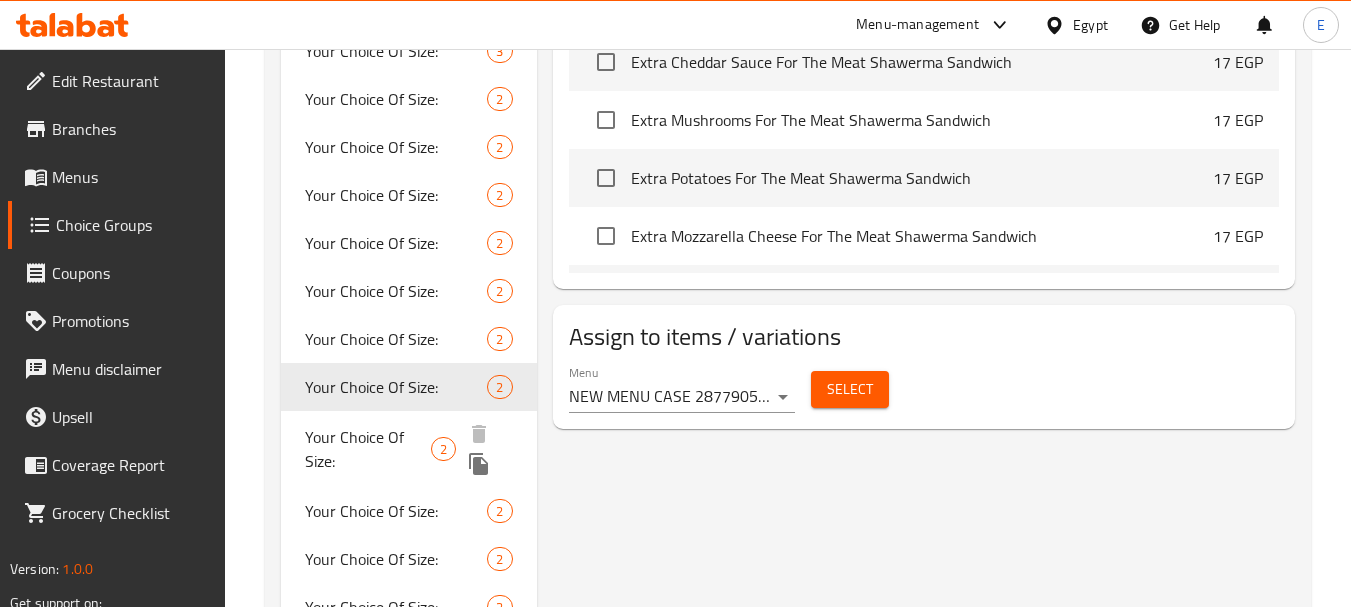 click on "Your Choice Of Size:" at bounding box center (368, 449) 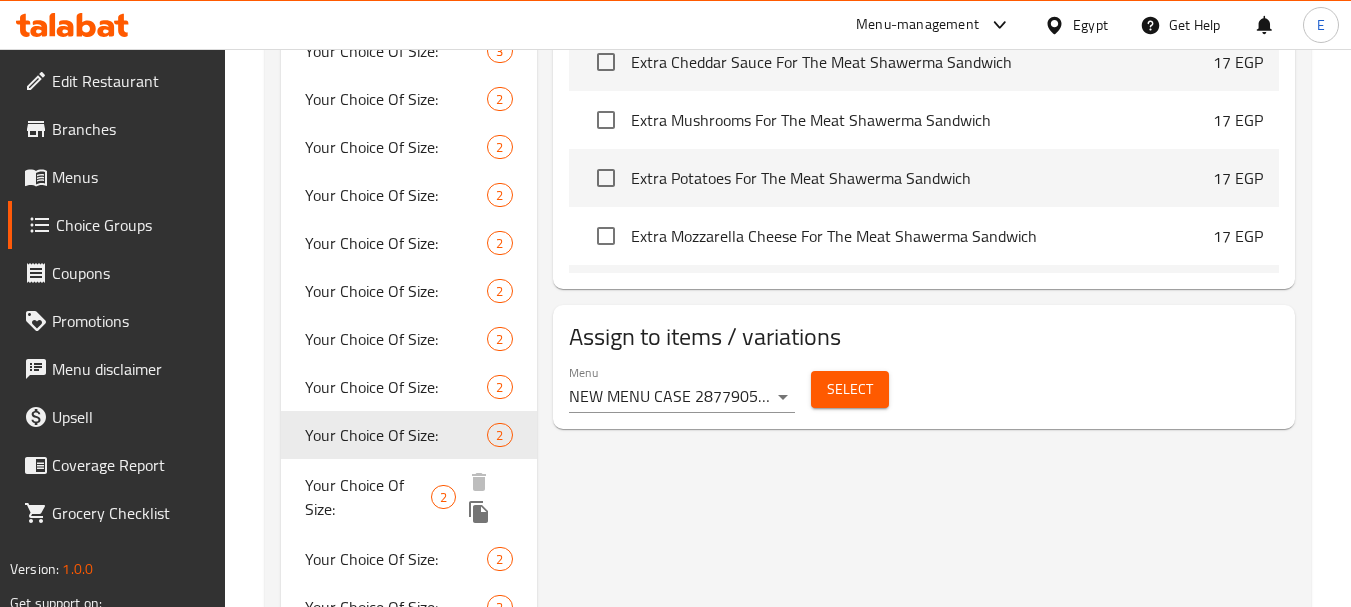 click on "Your Choice Of Size:" at bounding box center (368, 497) 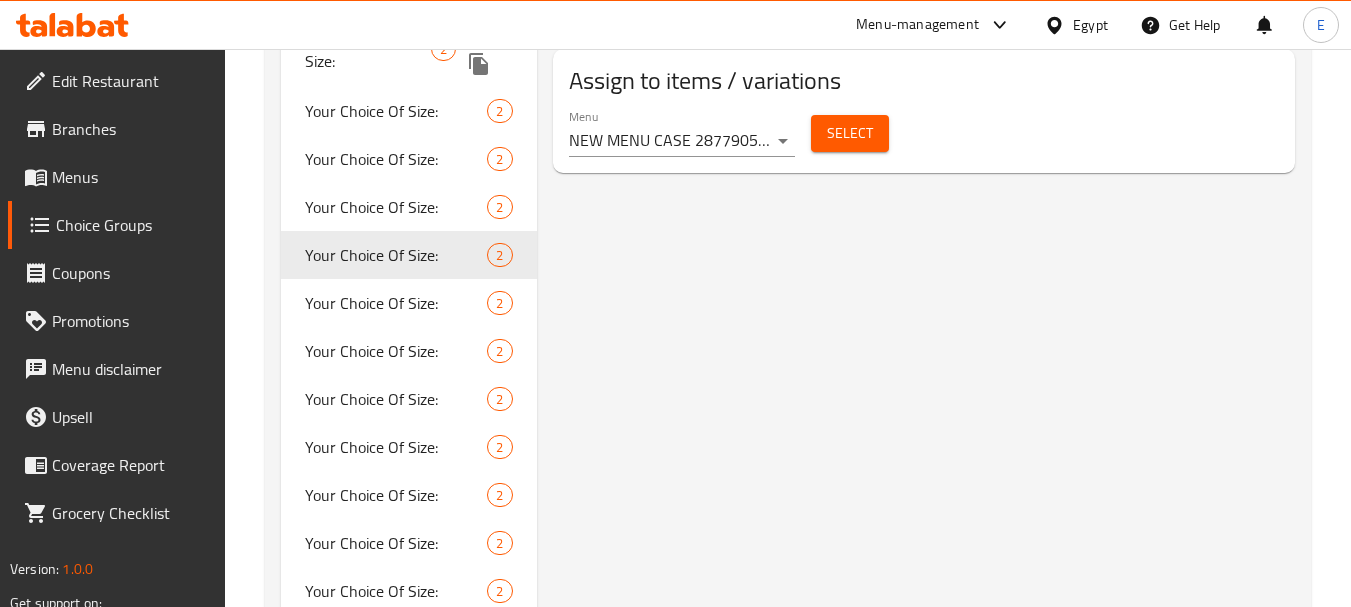 scroll, scrollTop: 1200, scrollLeft: 0, axis: vertical 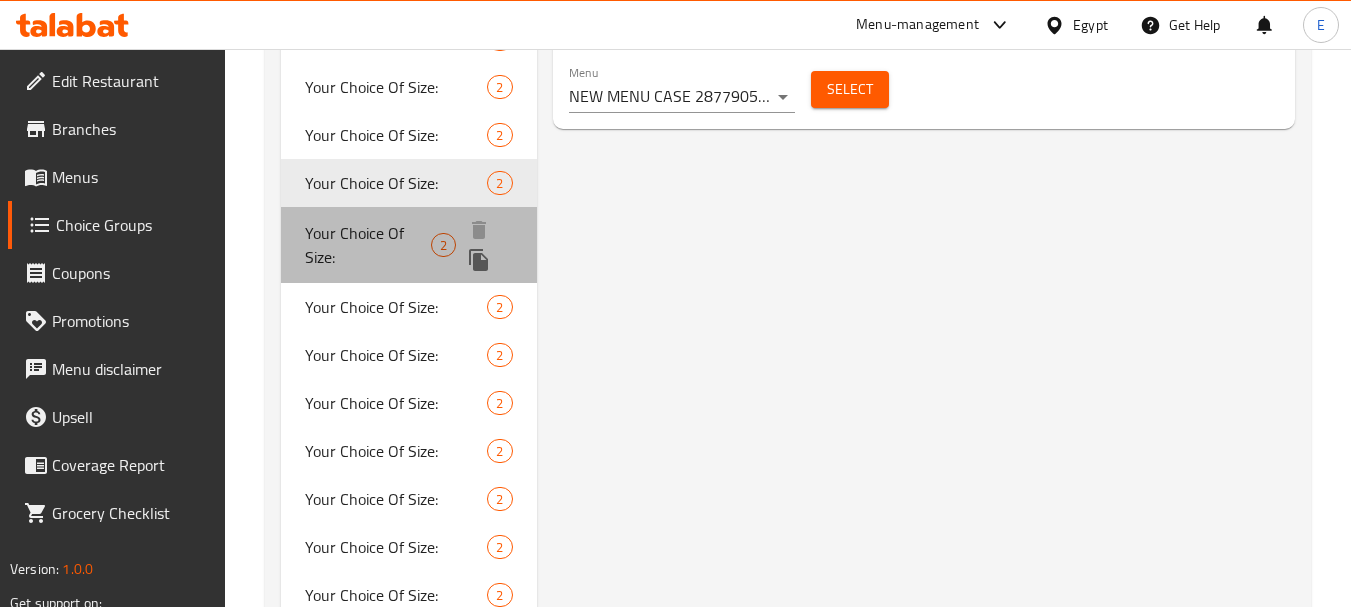 click on "Your Choice Of Size:" at bounding box center (368, 245) 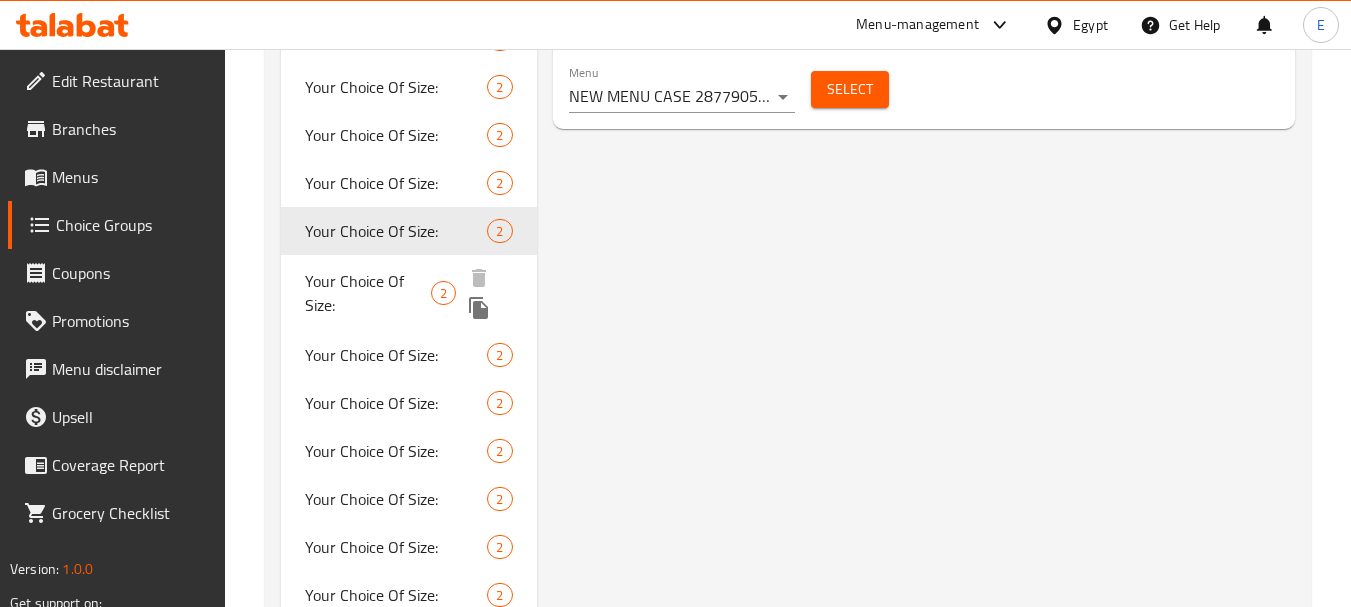 click on "Your Choice Of Size:" at bounding box center [368, 293] 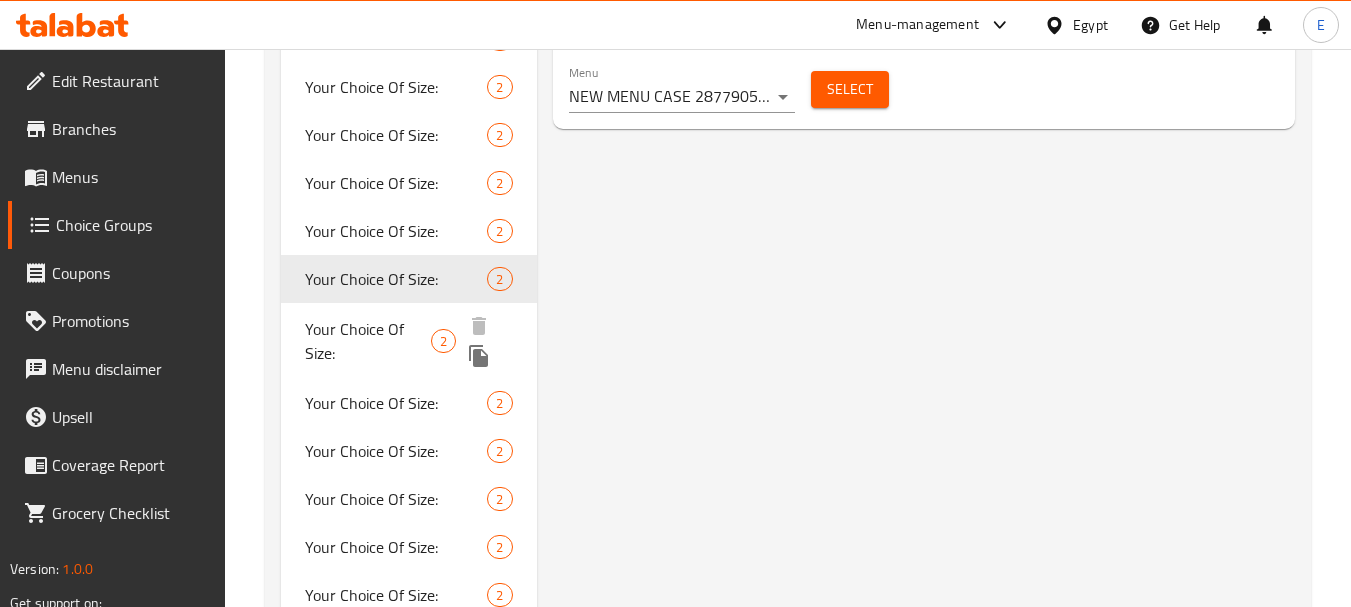 click on "Your Choice Of Size:" at bounding box center (368, 341) 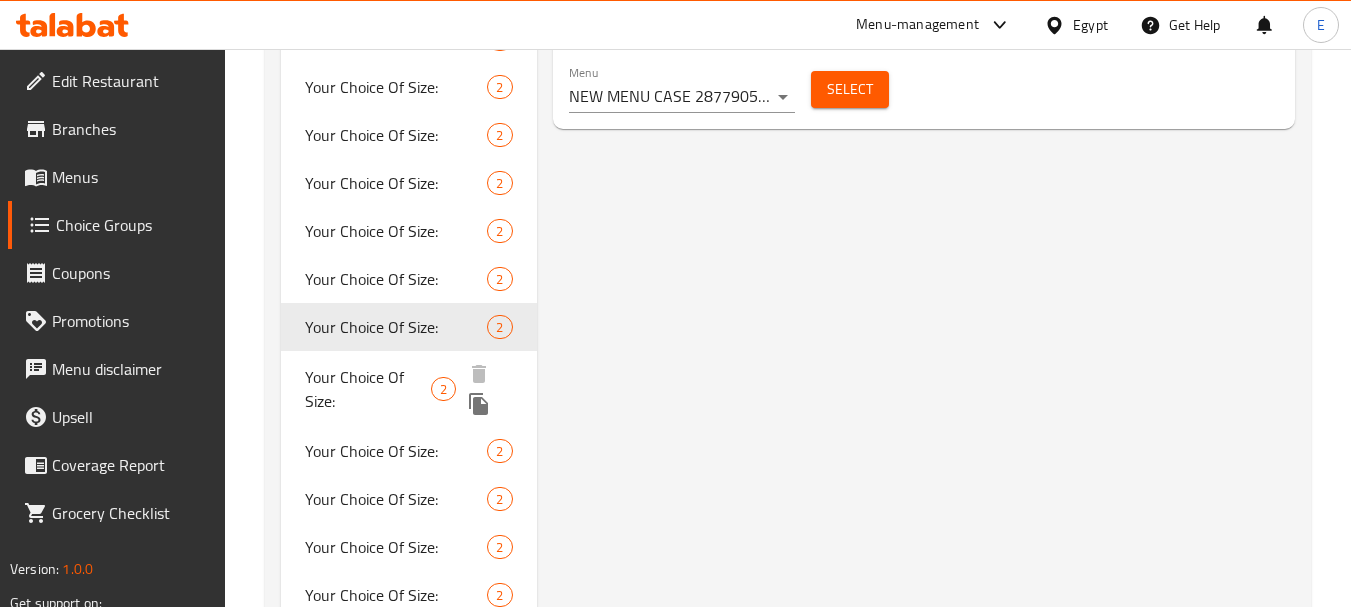 click on "Your Choice Of Size:" at bounding box center (368, 389) 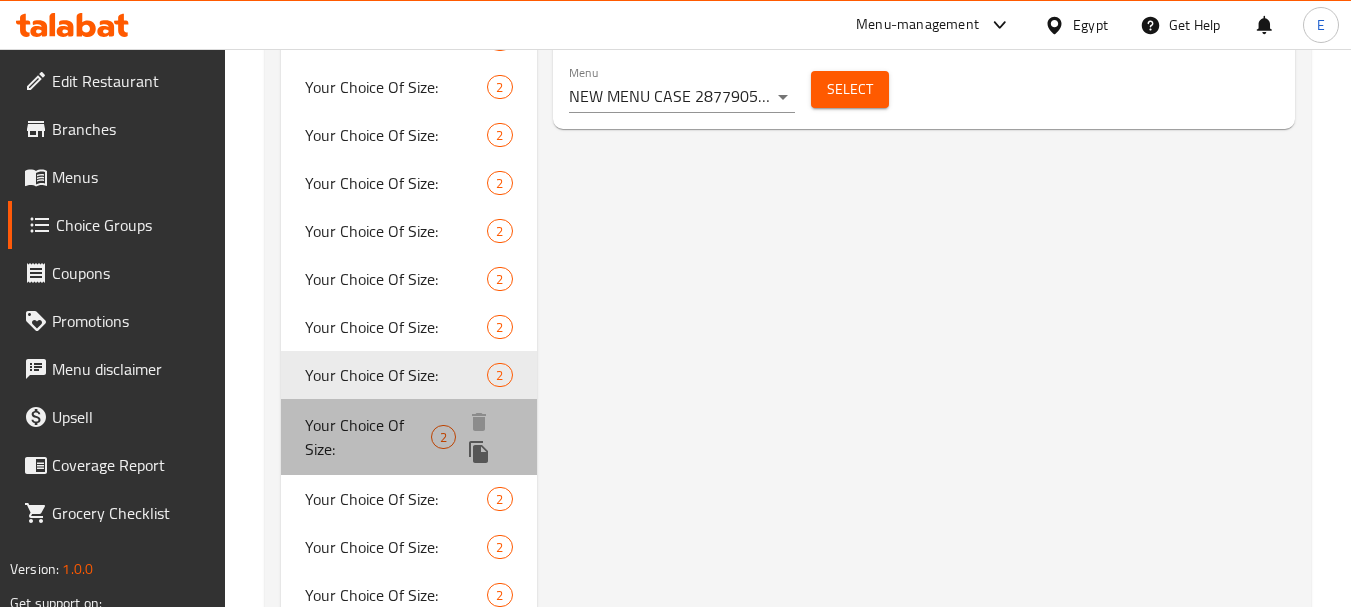 click on "Your Choice Of Size:" at bounding box center [368, 437] 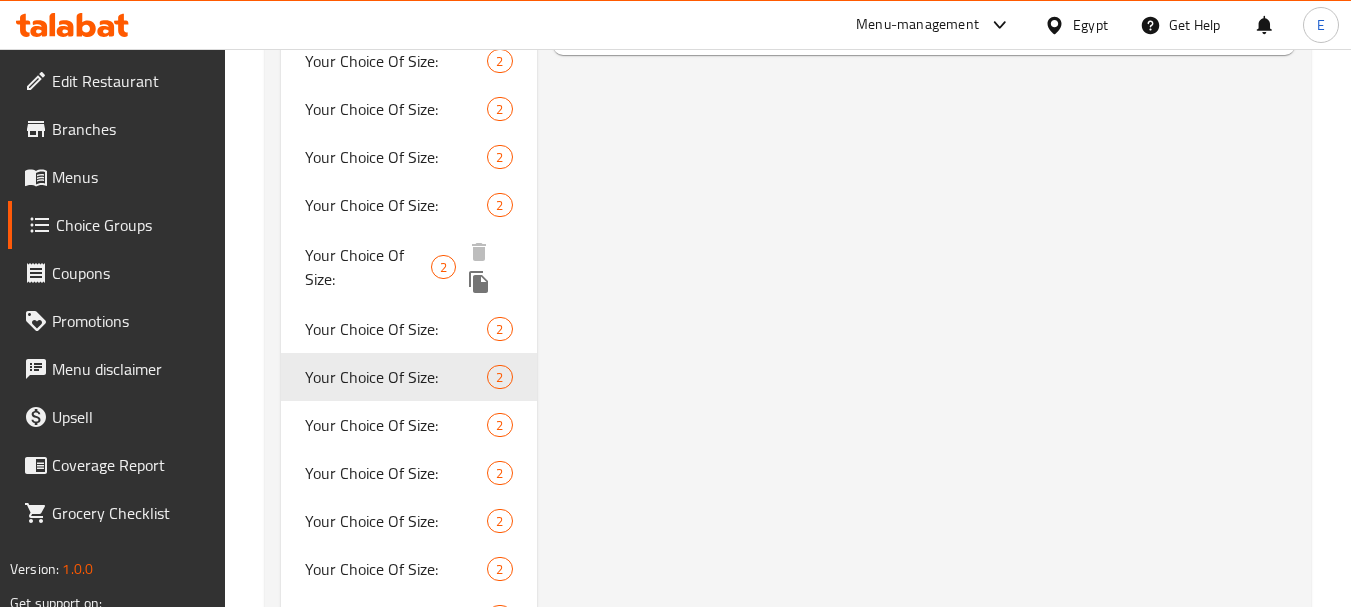 scroll, scrollTop: 1400, scrollLeft: 0, axis: vertical 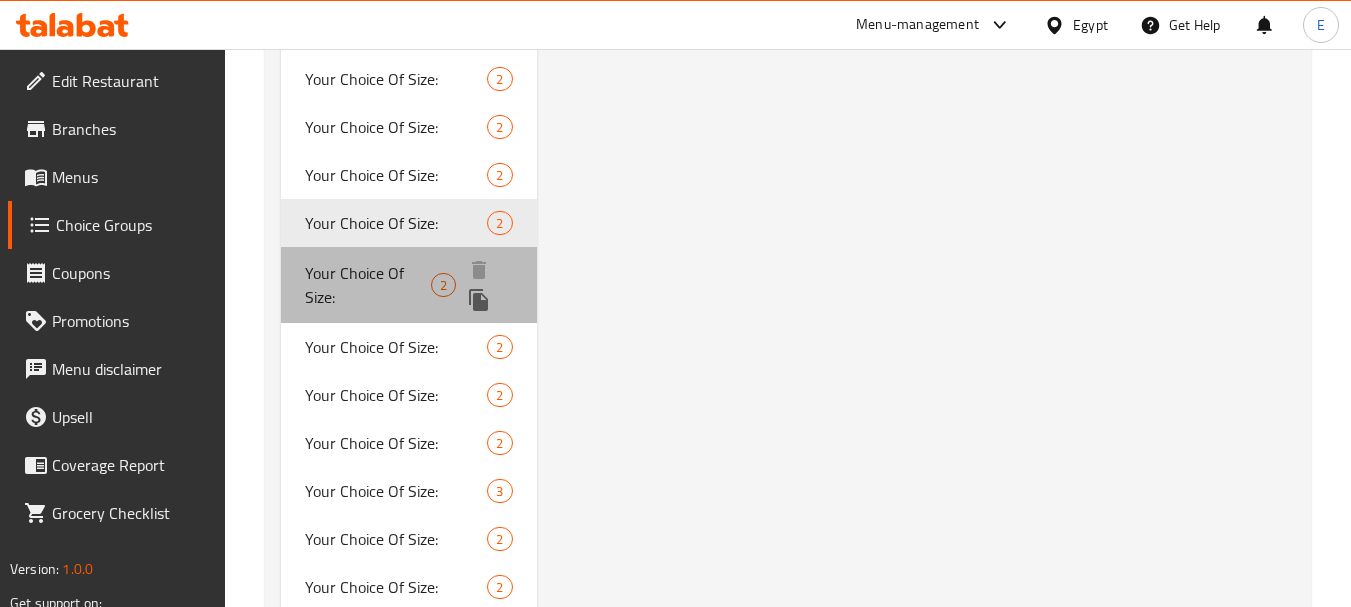 click on "Your Choice Of Size:" at bounding box center [368, 285] 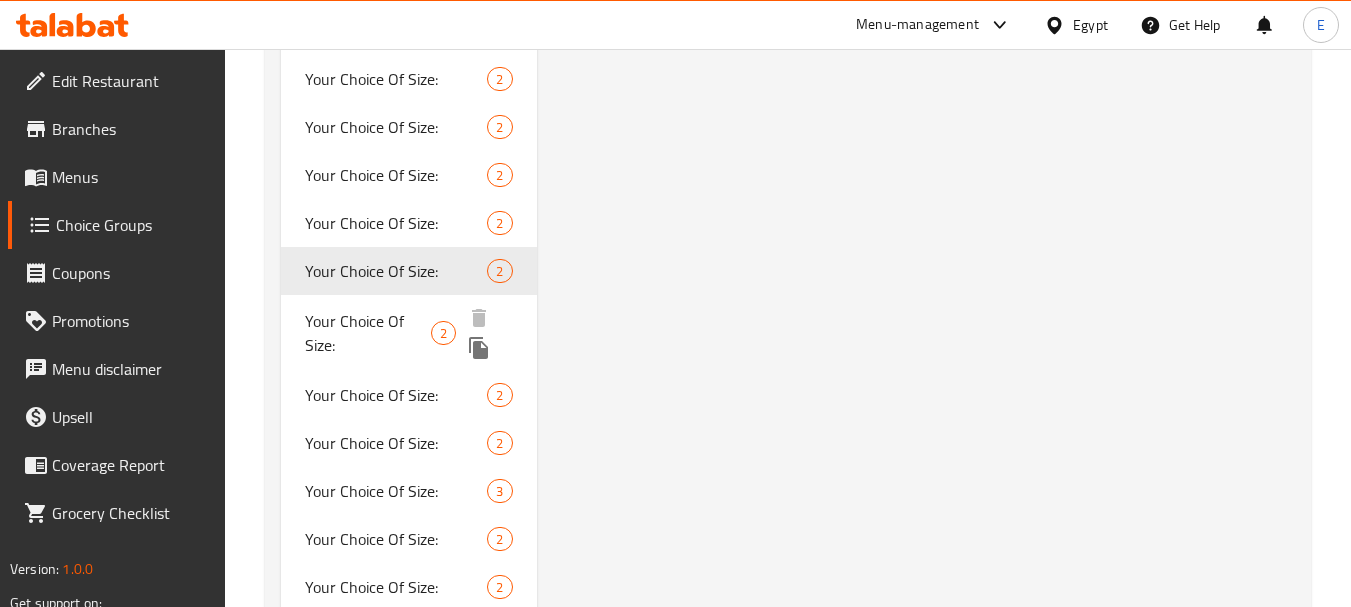 click on "Your Choice Of Size:" at bounding box center [368, 333] 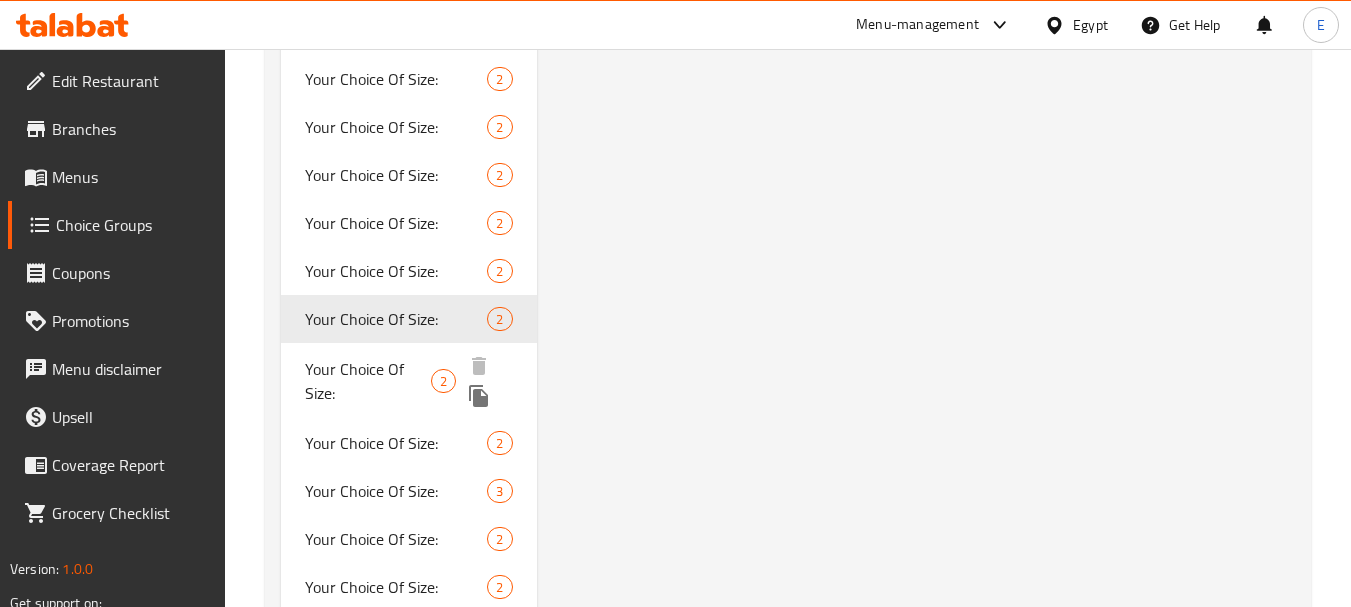 click on "Your Choice Of Size:" at bounding box center [368, 381] 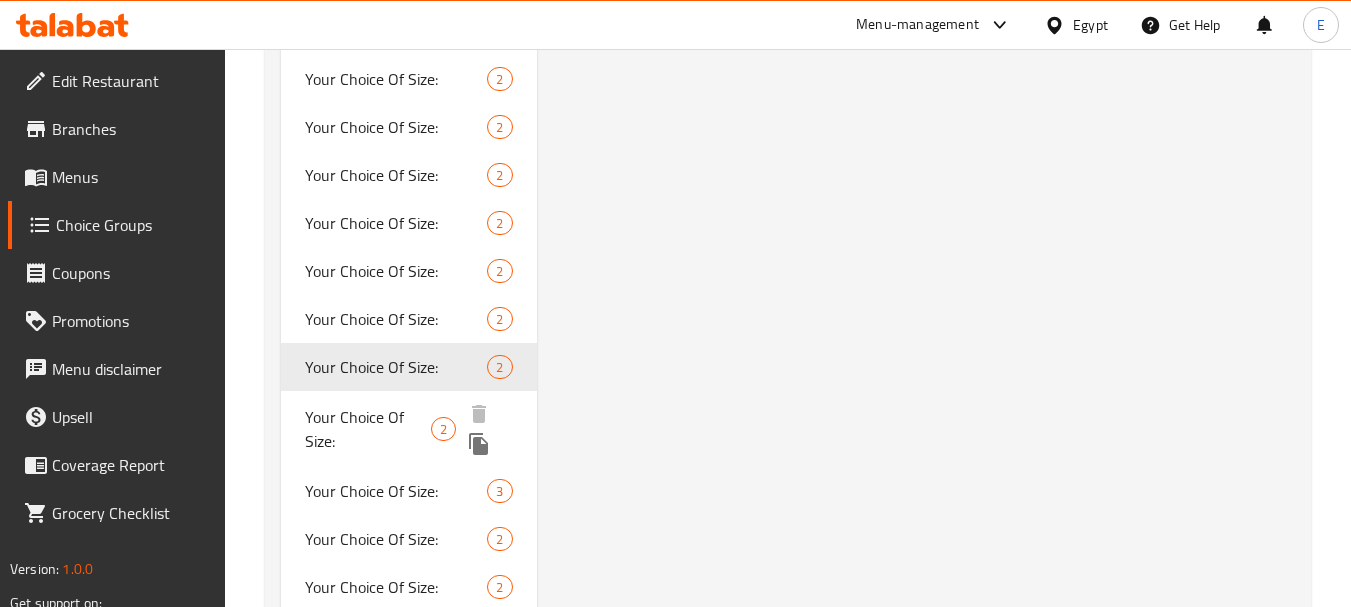 click on "Your Choice Of Size:" at bounding box center (368, 429) 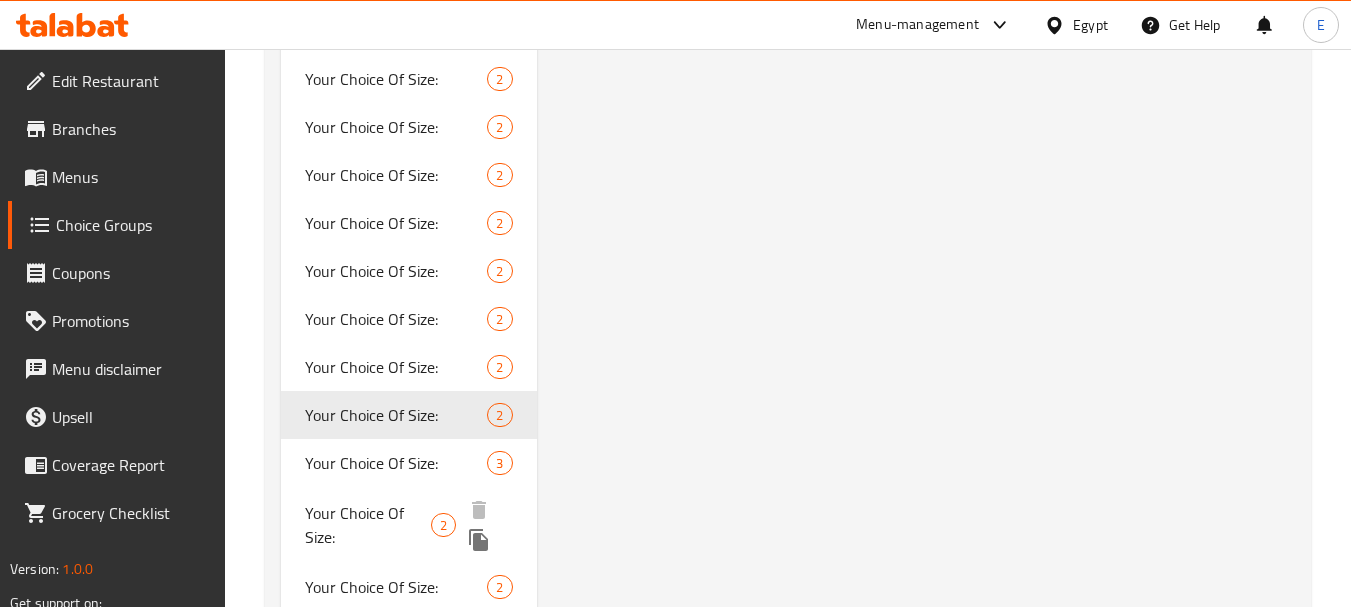 click on "Your Choice Of Size:" at bounding box center [368, 525] 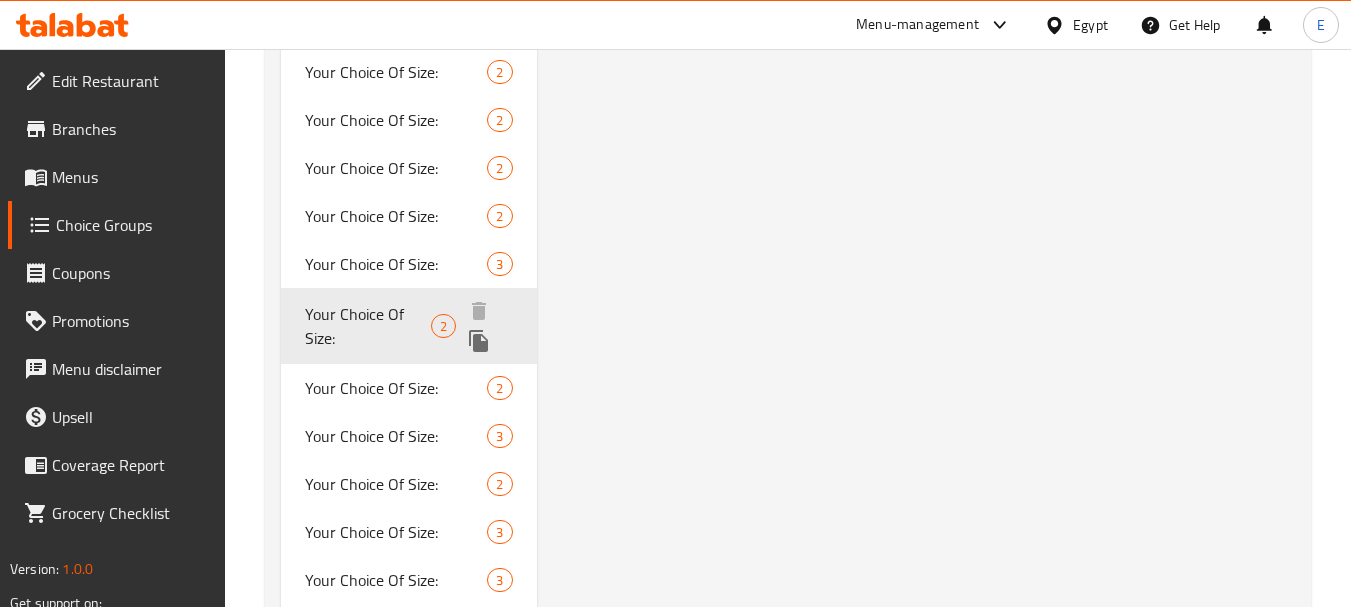 scroll, scrollTop: 1600, scrollLeft: 0, axis: vertical 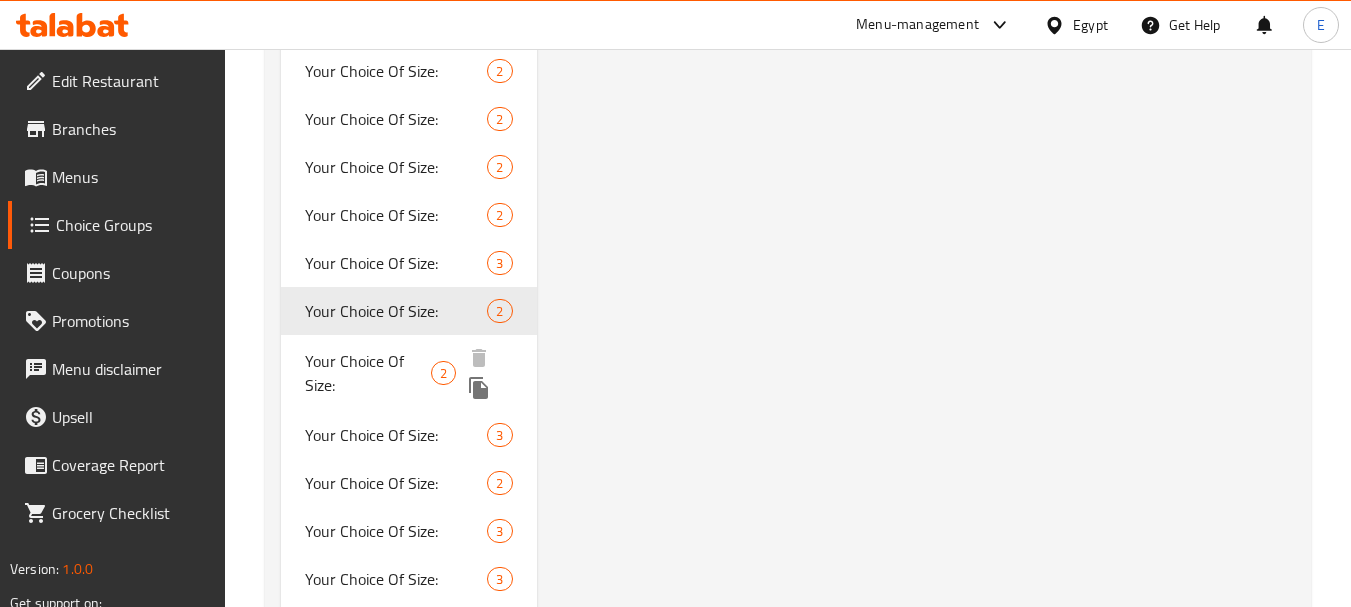 click on "Your Choice Of Size:" at bounding box center (368, 373) 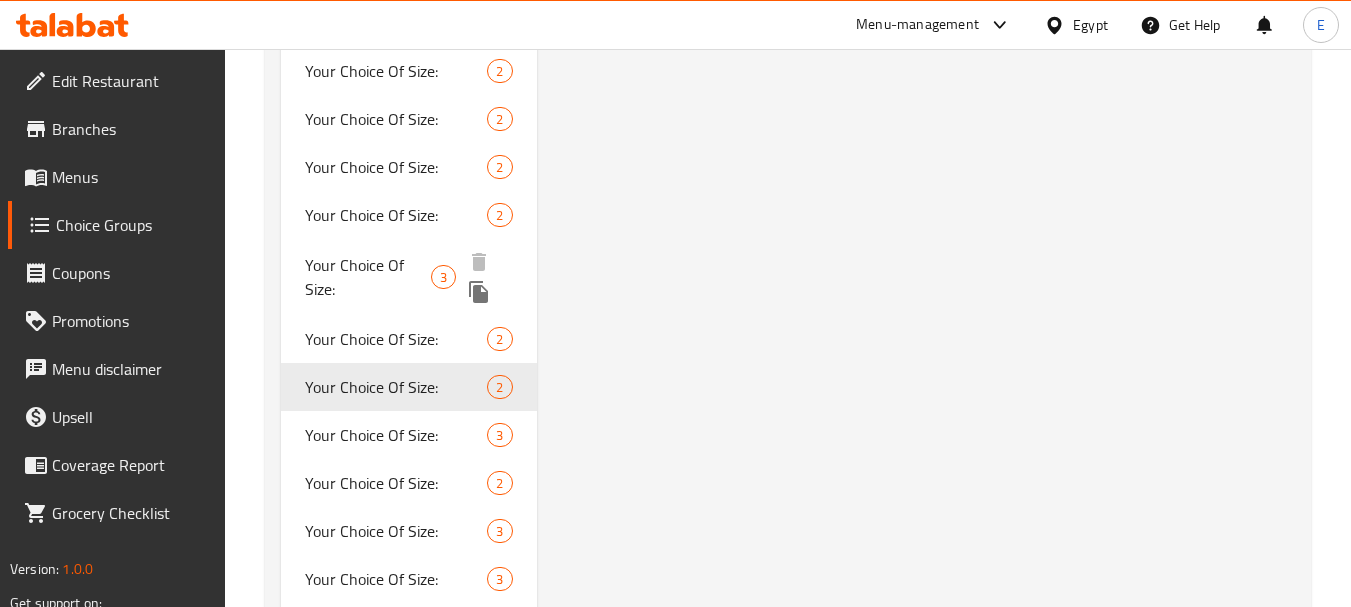 scroll, scrollTop: 1700, scrollLeft: 0, axis: vertical 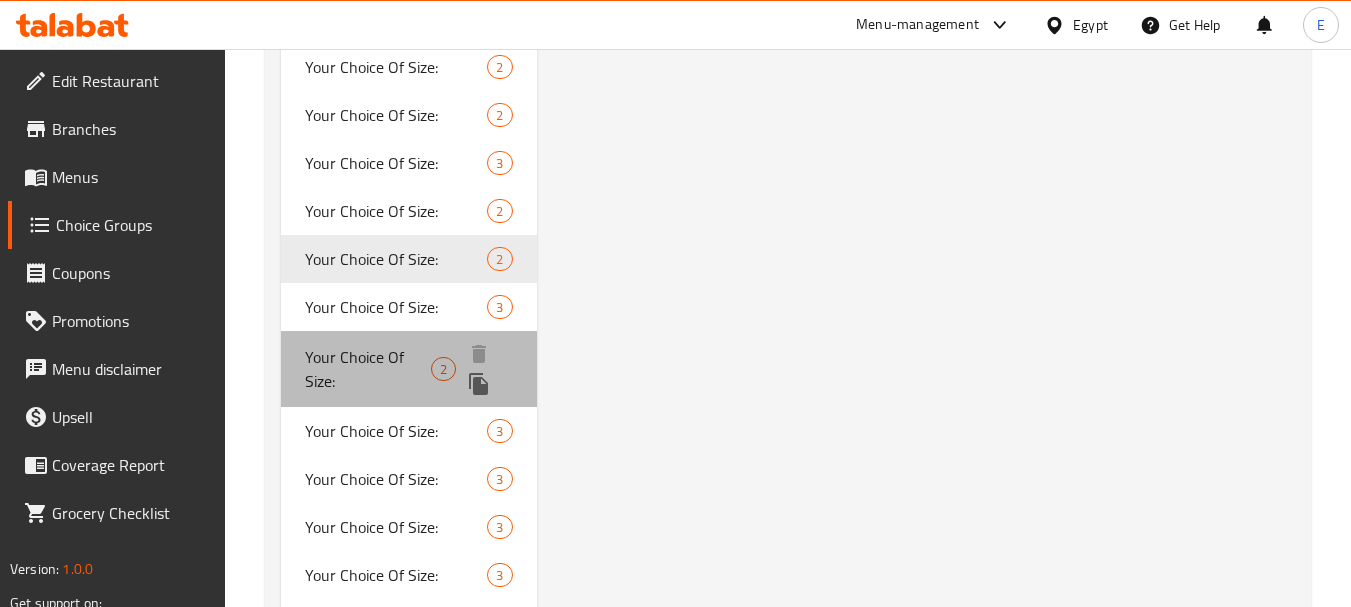 click on "Your Choice Of Size:" at bounding box center (368, 369) 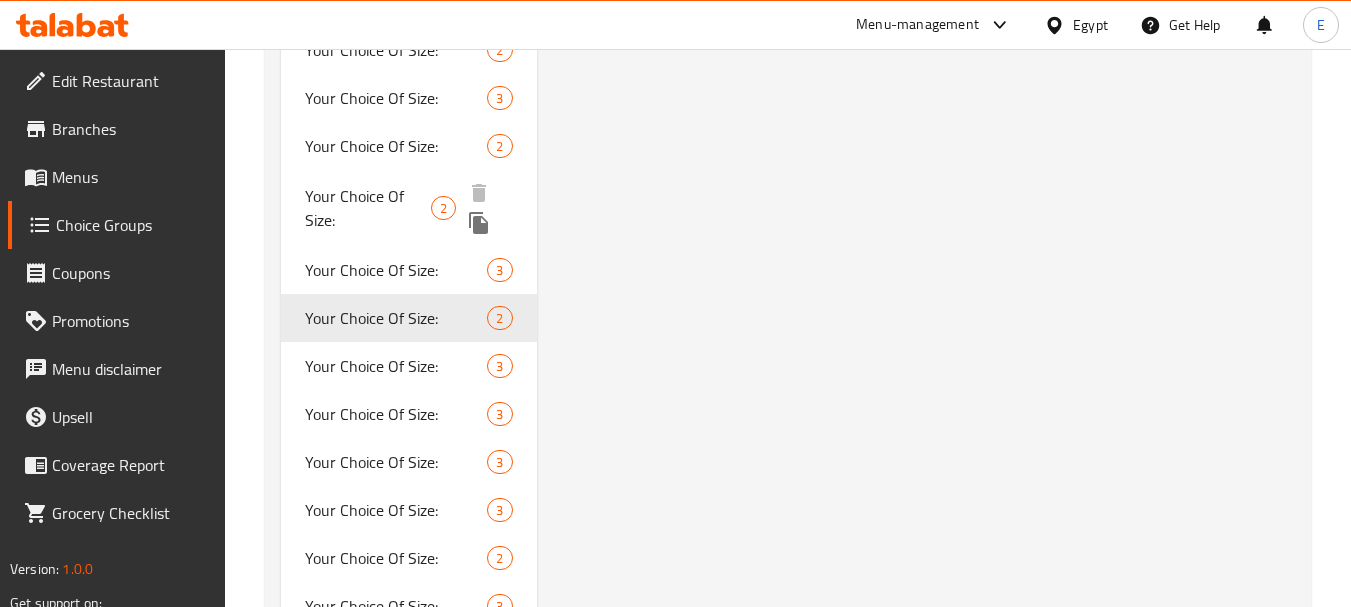 scroll, scrollTop: 1800, scrollLeft: 0, axis: vertical 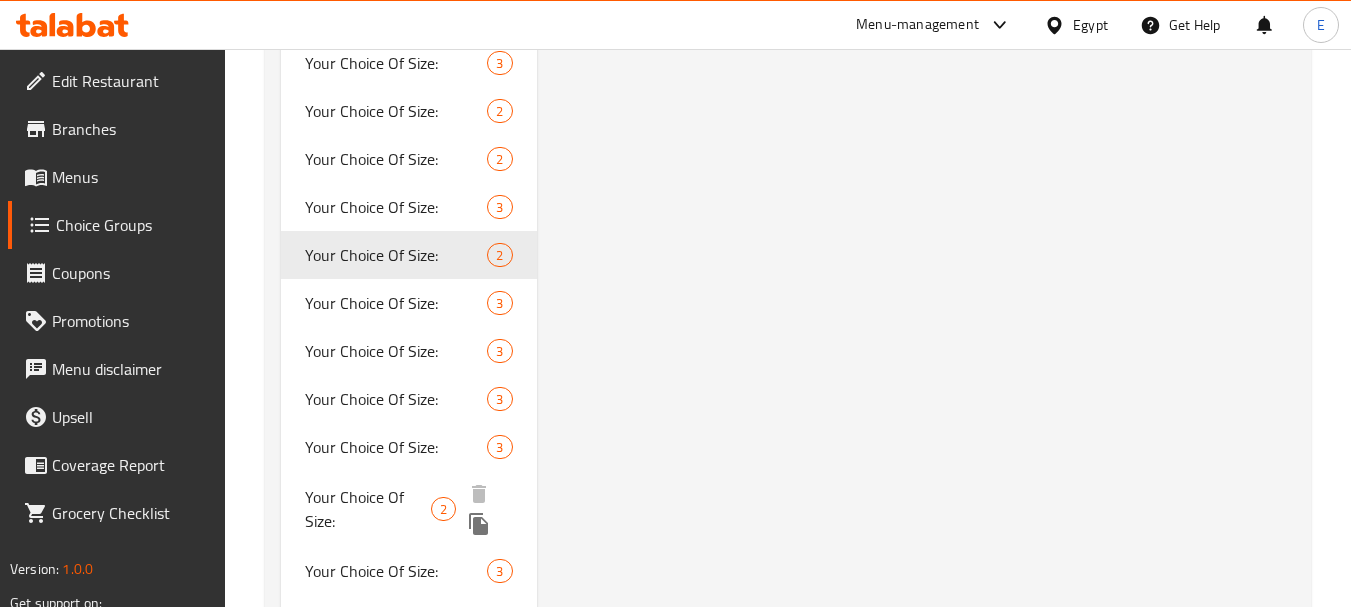 click on "Your Choice Of Size:" at bounding box center [368, 509] 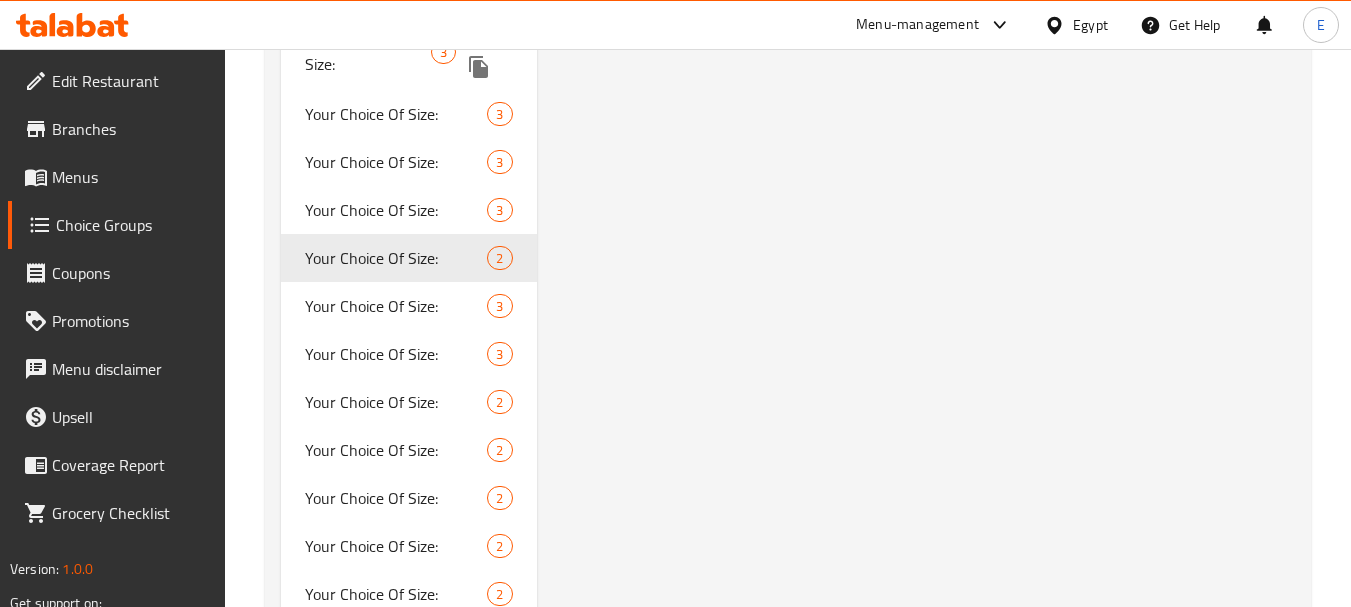 scroll, scrollTop: 2100, scrollLeft: 0, axis: vertical 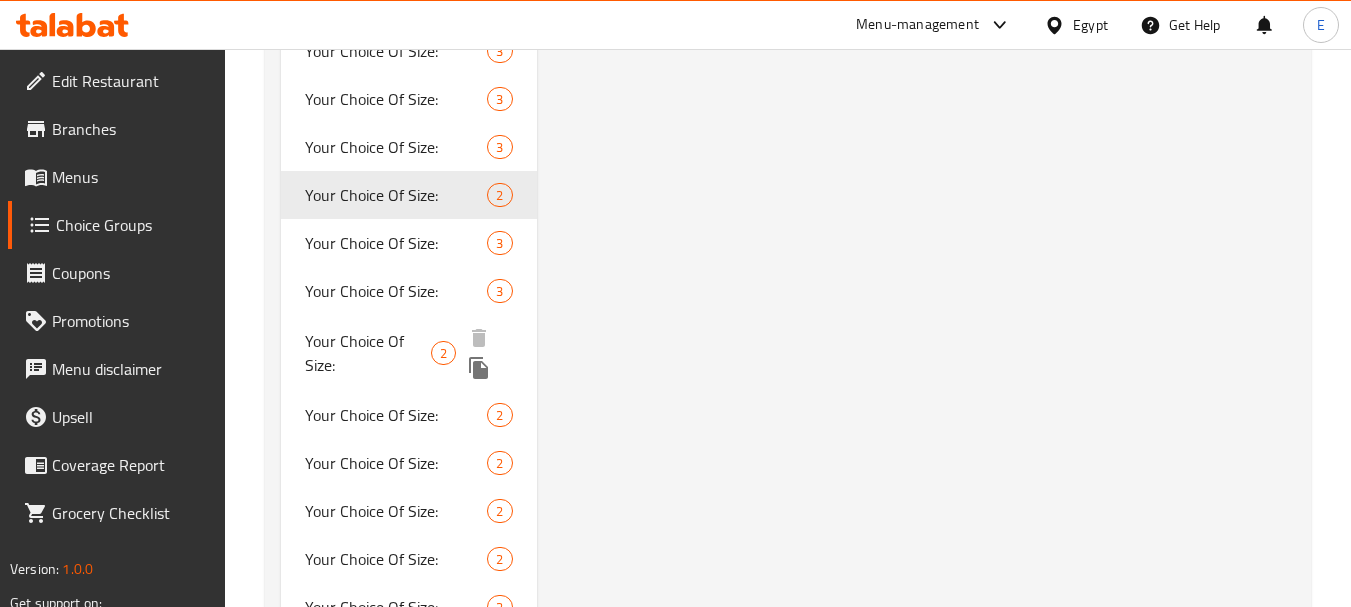click on "Your Choice Of Size:" at bounding box center [368, 353] 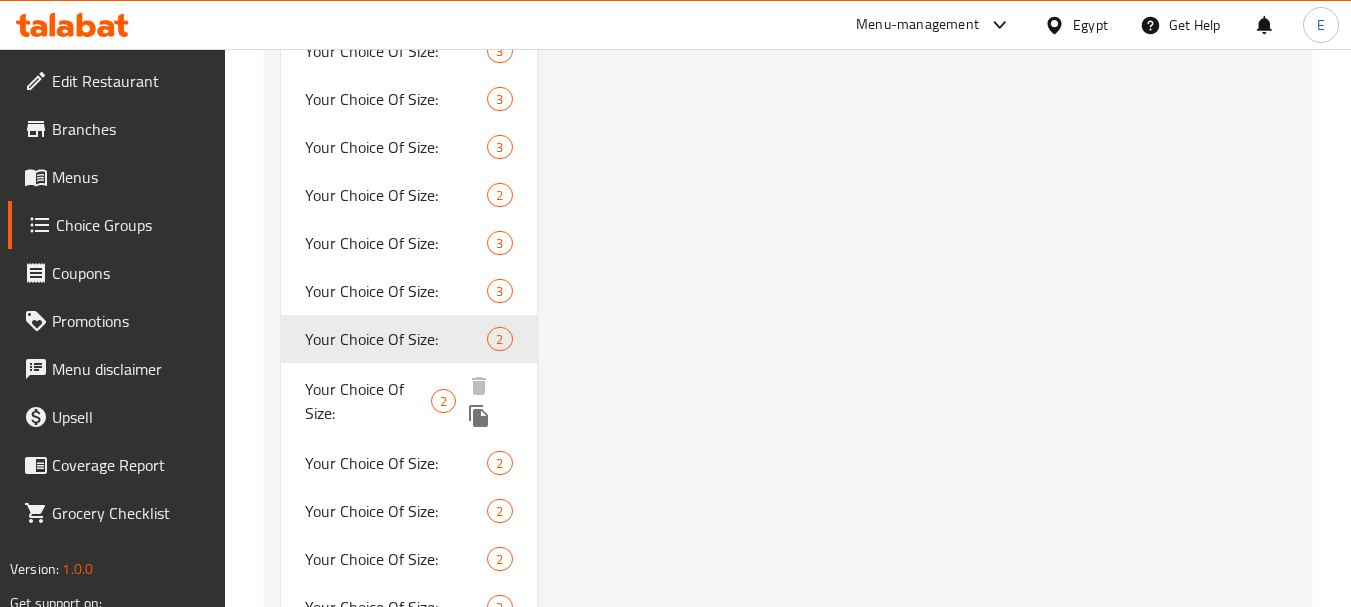 click on "Your Choice Of Size:" at bounding box center [368, 401] 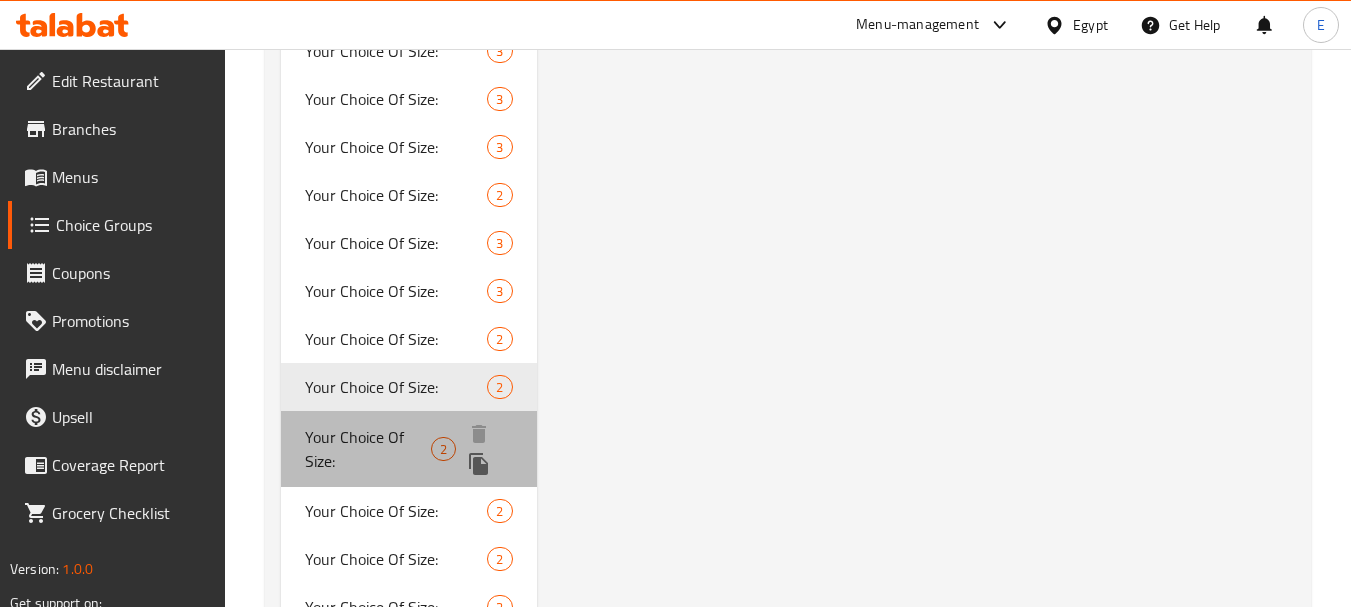 click on "Your Choice Of Size:" at bounding box center [368, 449] 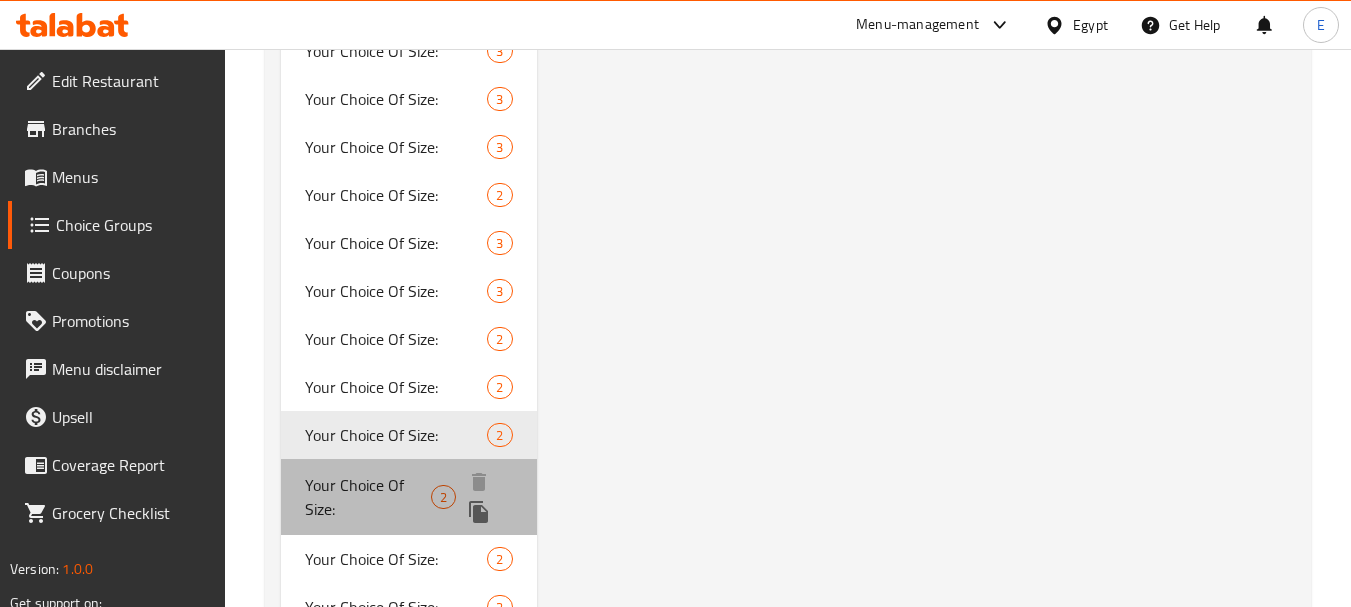click on "Your Choice Of Size:" at bounding box center [368, 497] 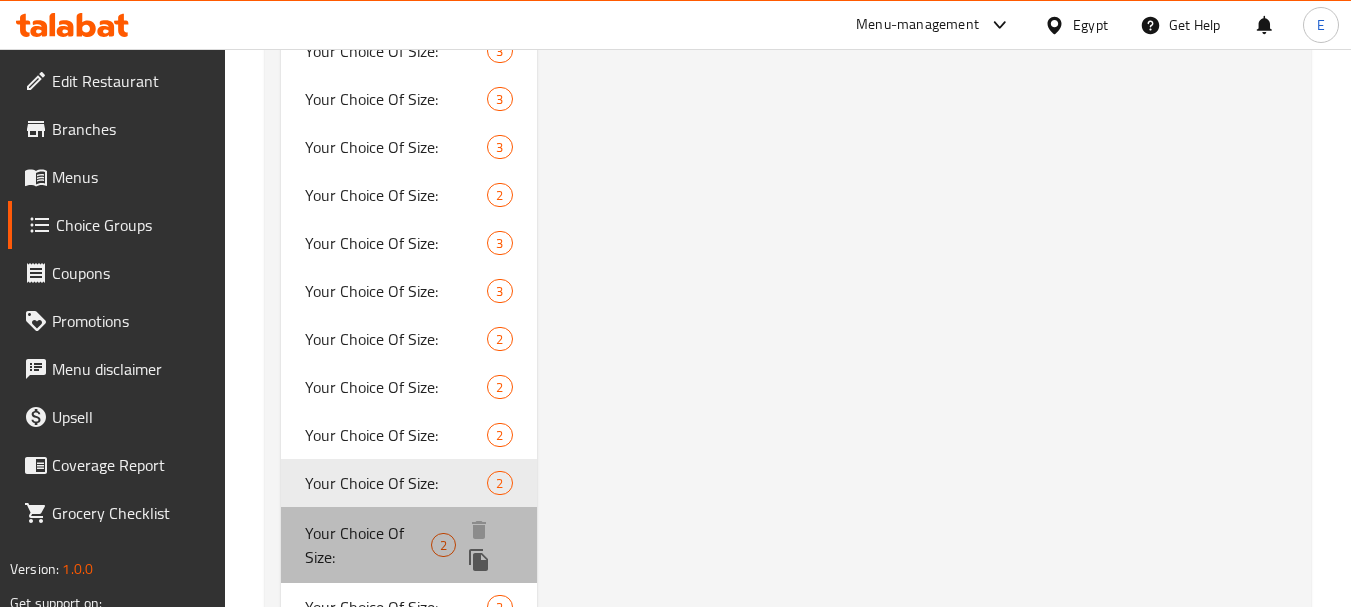 click on "Your Choice Of Size:" at bounding box center (368, 545) 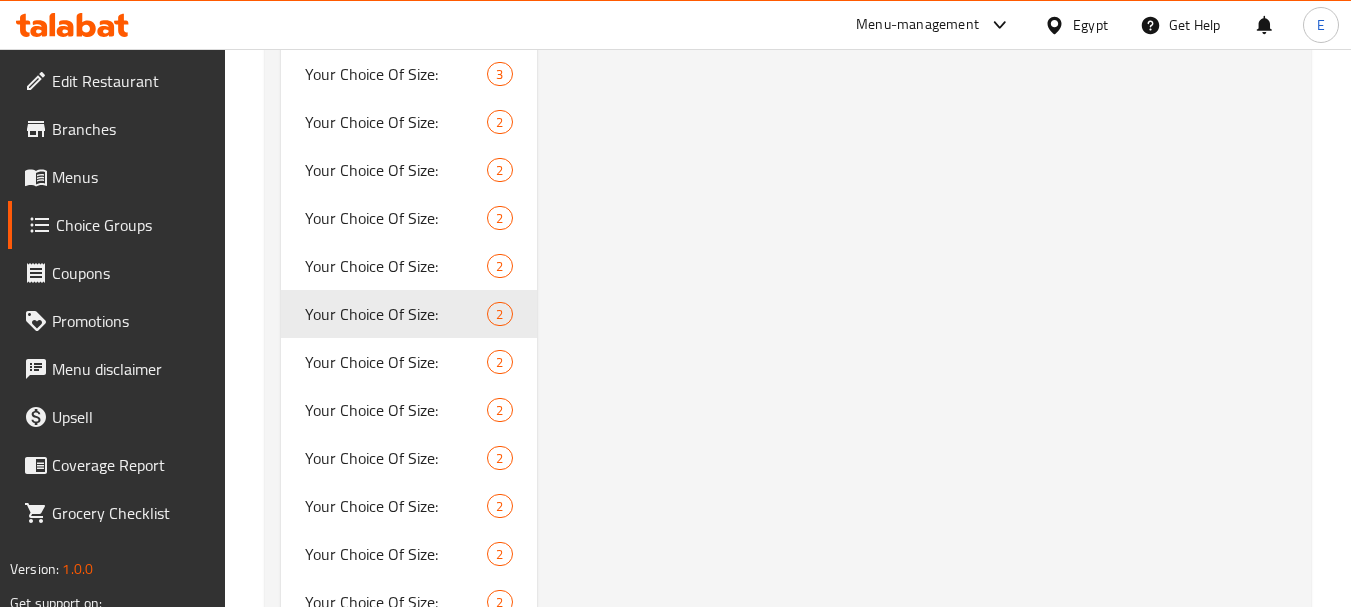 scroll, scrollTop: 2400, scrollLeft: 0, axis: vertical 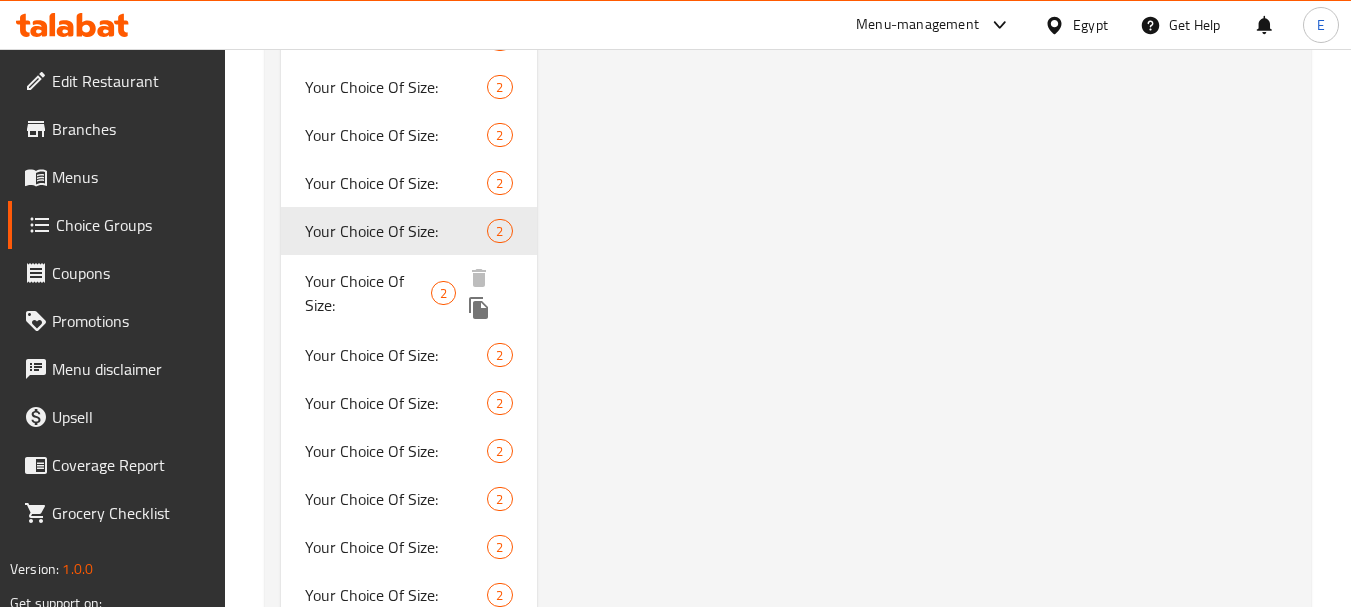 click on "Your Choice Of Size:" at bounding box center (368, 293) 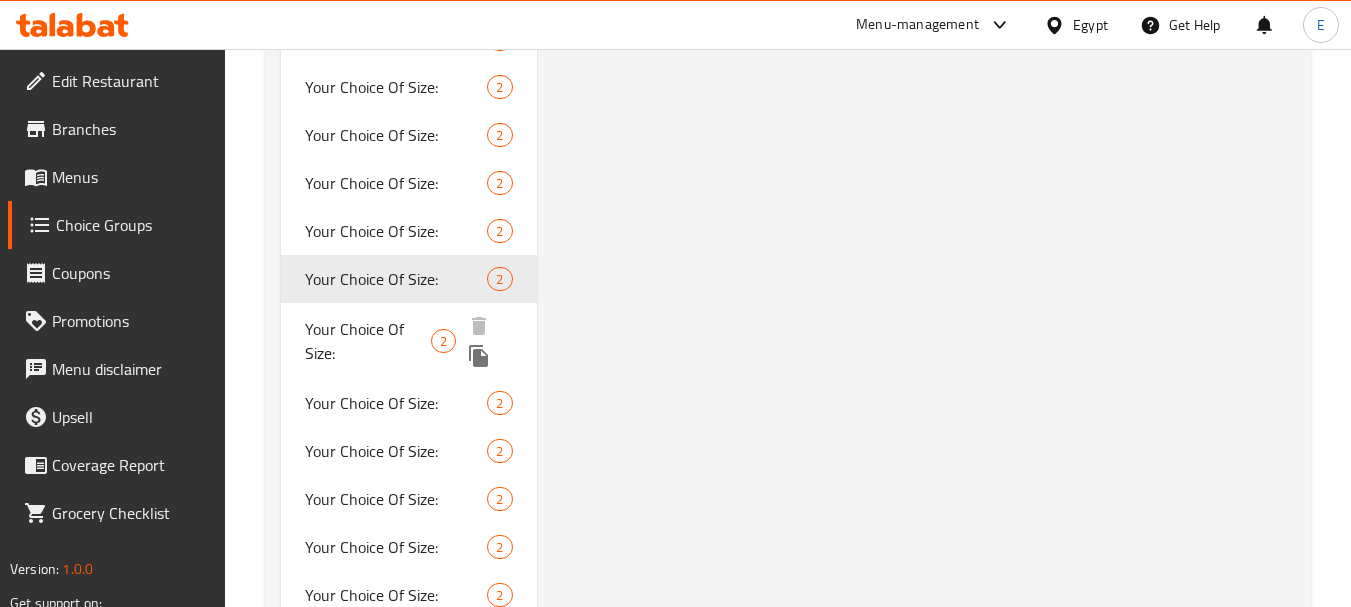 click on "Your Choice Of Size:" at bounding box center (368, 341) 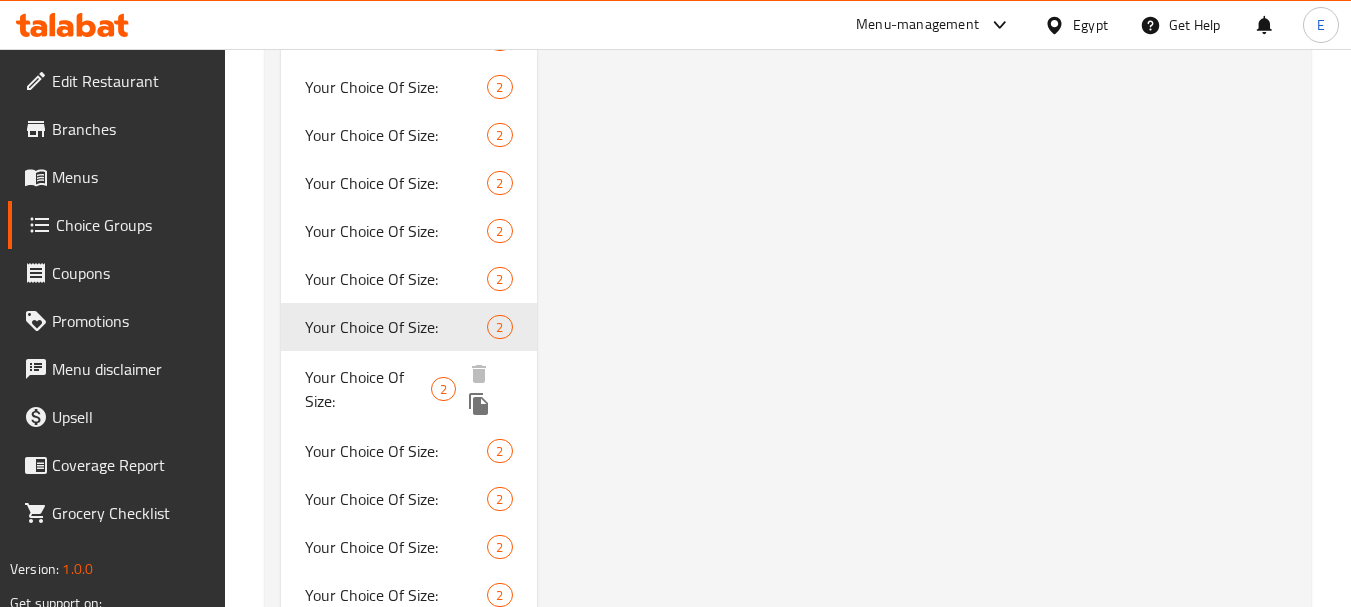 click on "Your Choice Of Size:" at bounding box center (368, 389) 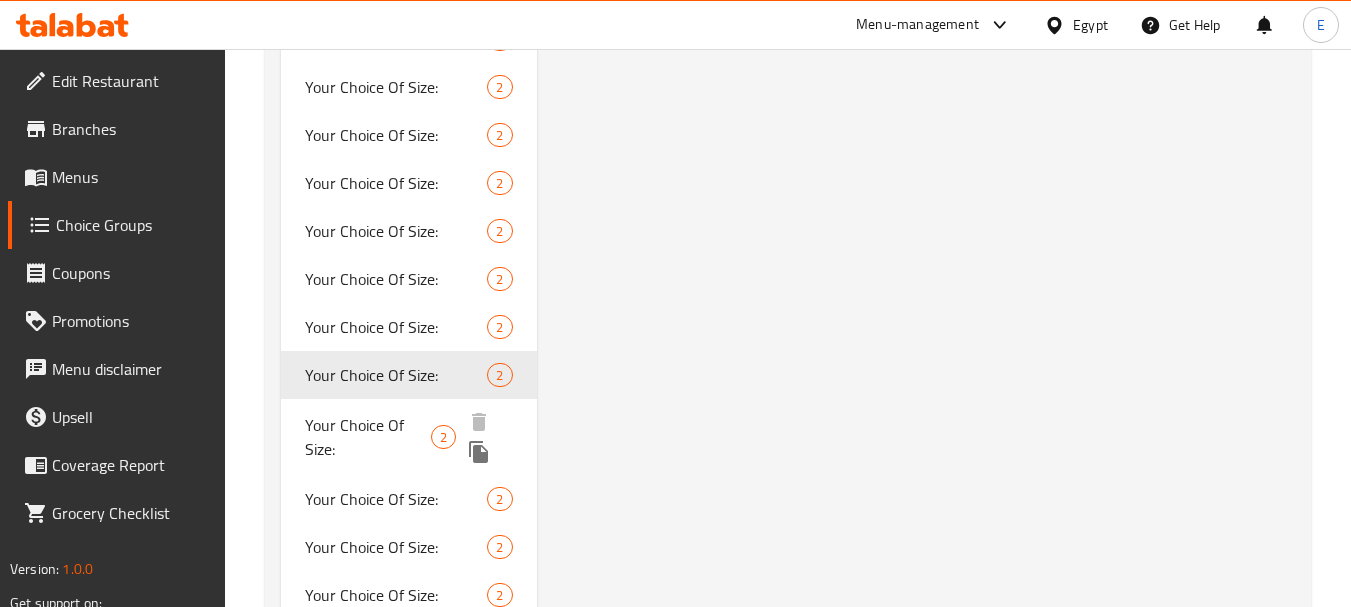 click on "Your Choice Of Size:" at bounding box center [368, 437] 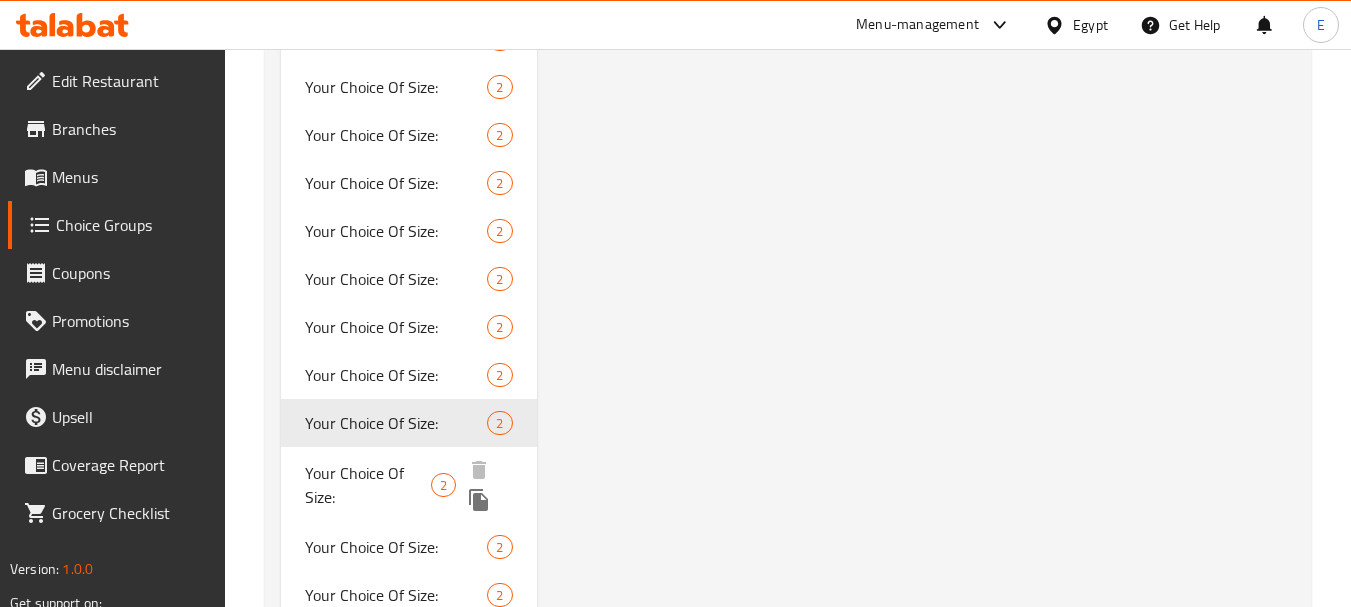 click on "Your Choice Of Size:" at bounding box center [368, 485] 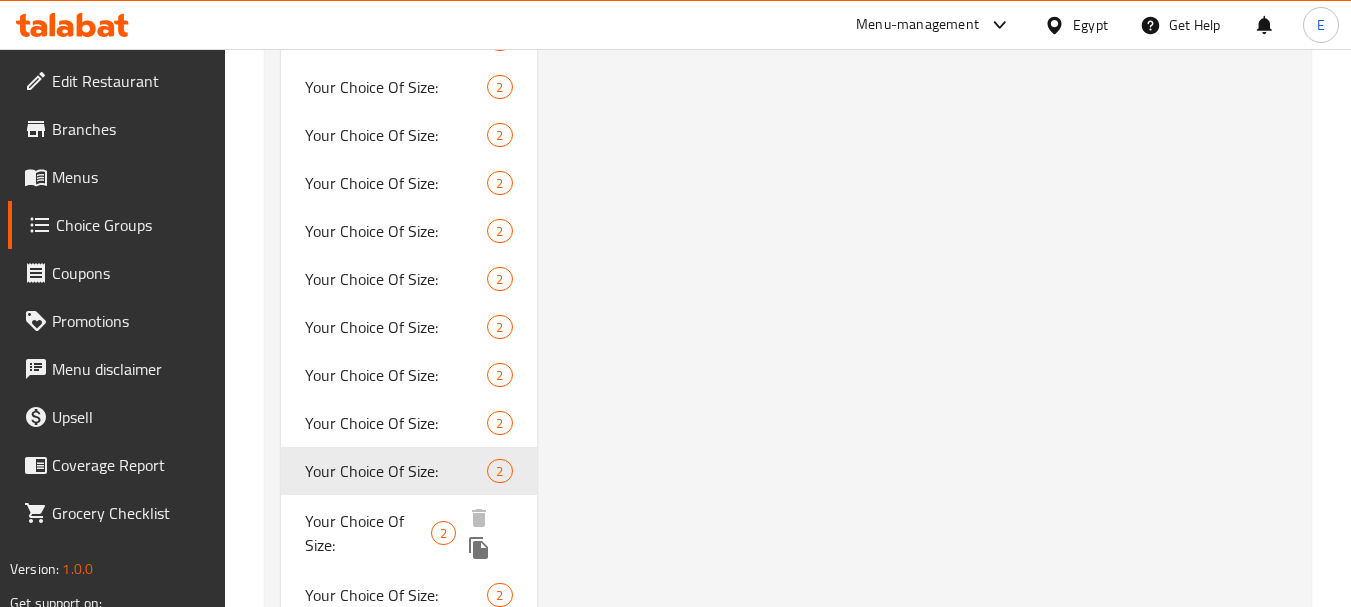 click on "Your Choice Of Size:" at bounding box center [368, 533] 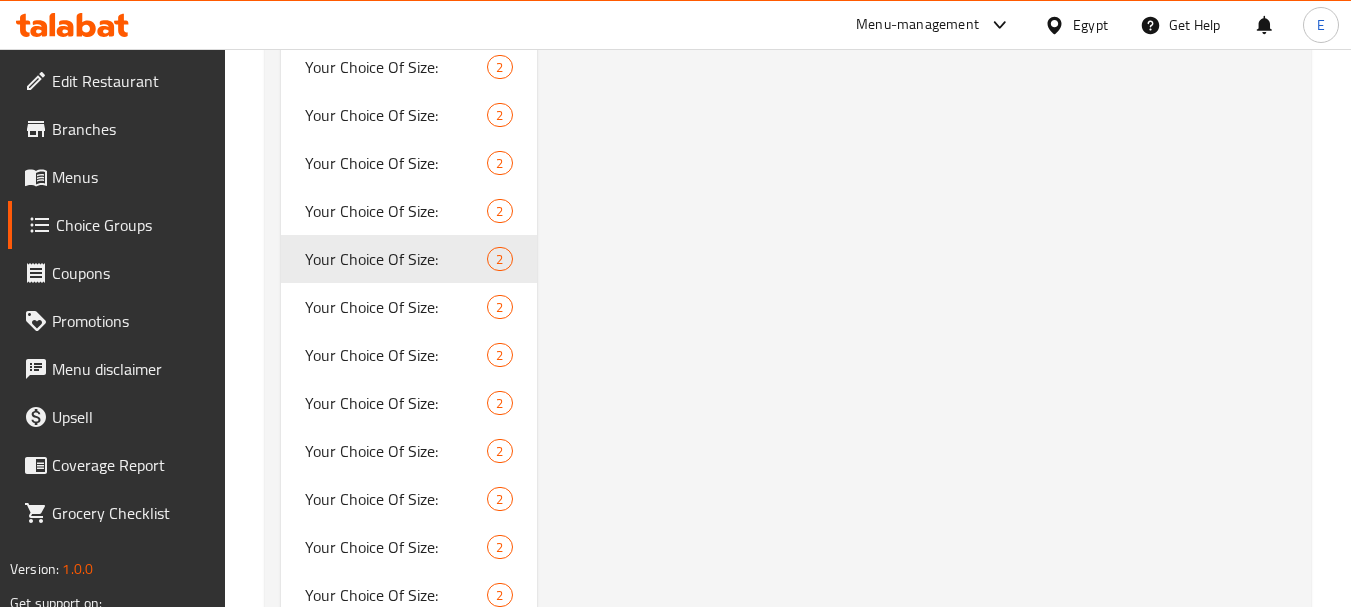 scroll, scrollTop: 2700, scrollLeft: 0, axis: vertical 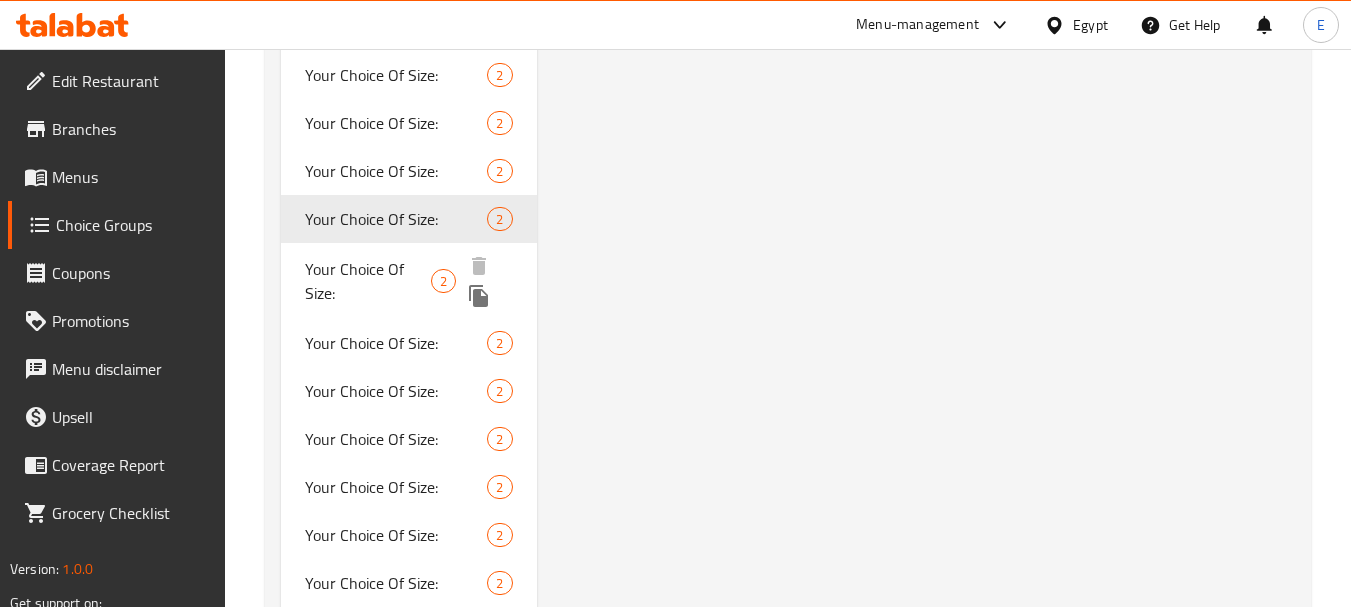 click on "Your Choice Of Size:" at bounding box center [368, 281] 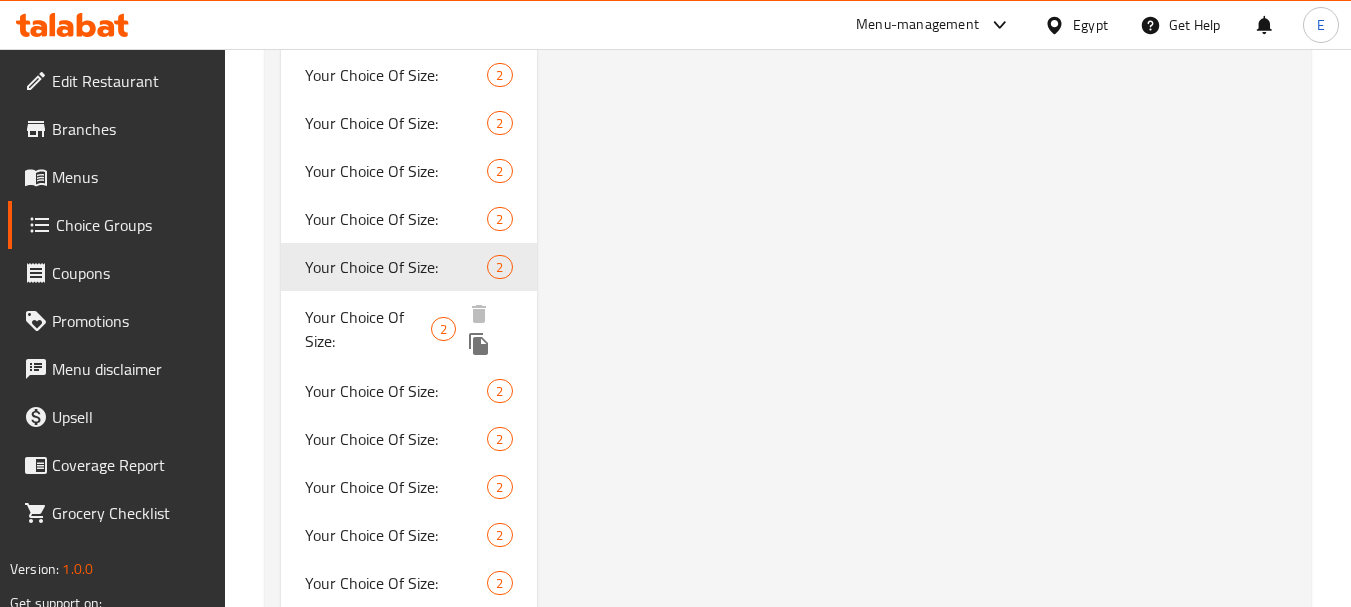 click on "Your Choice Of Size:" at bounding box center (368, 329) 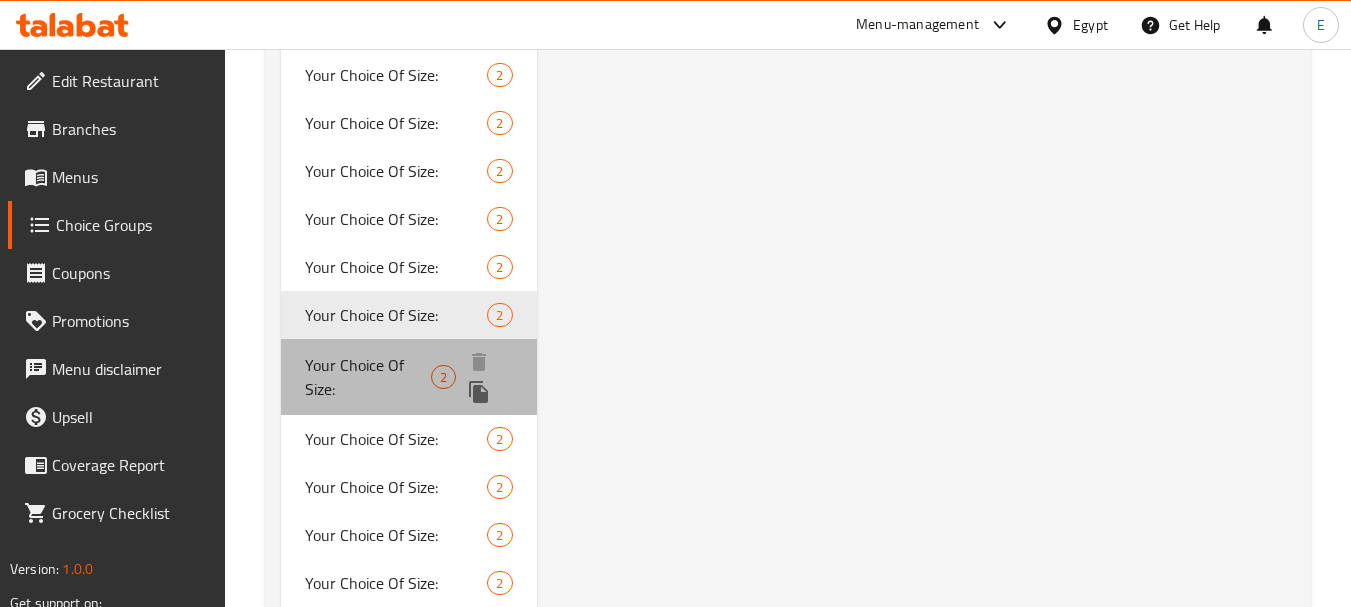 click on "Your Choice Of Size:" at bounding box center [368, 377] 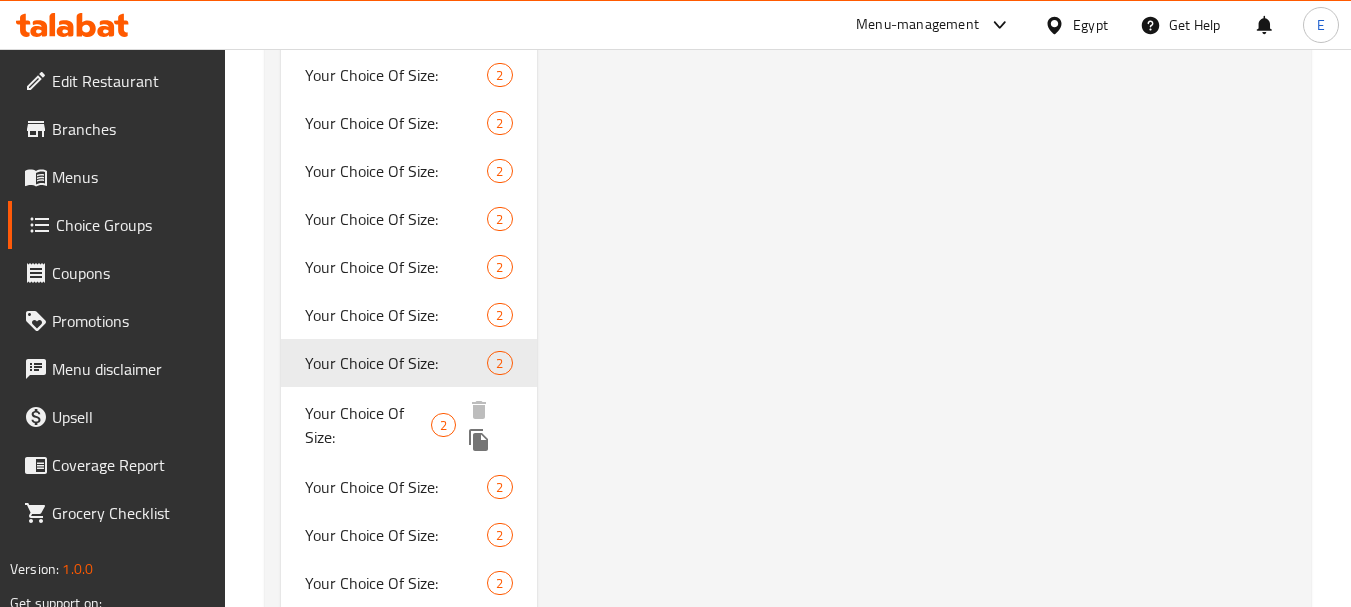 click on "Your Choice Of Size:" at bounding box center (368, 425) 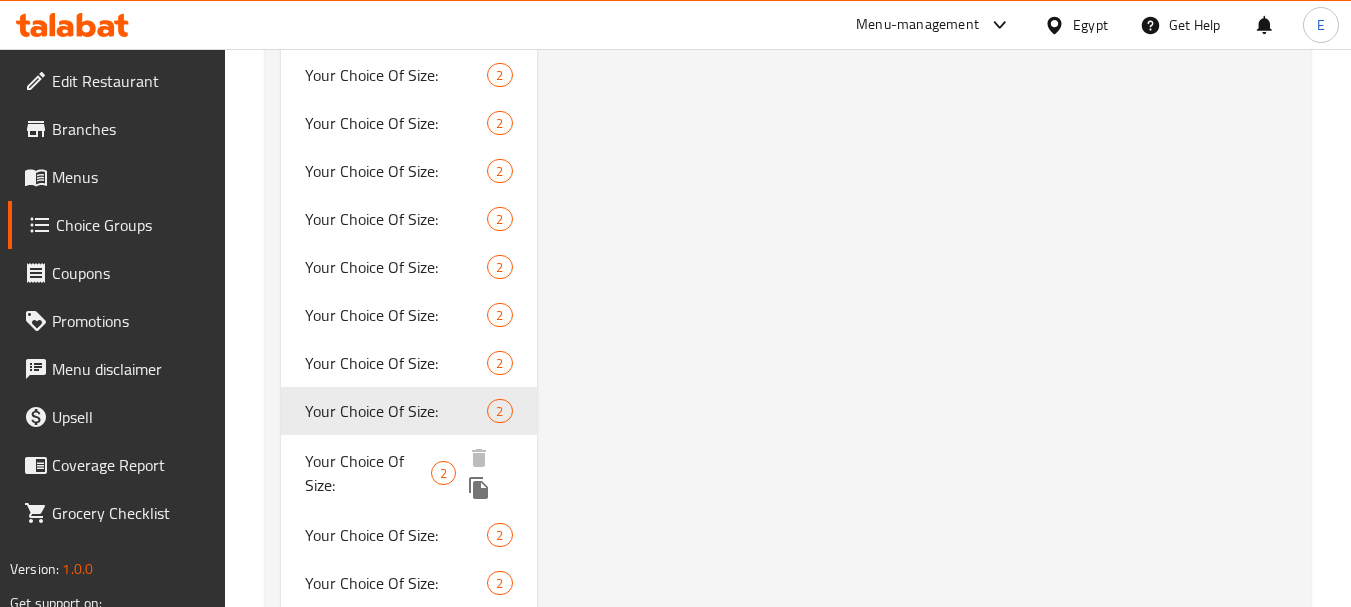 click on "Your Choice Of Size:" at bounding box center (368, 473) 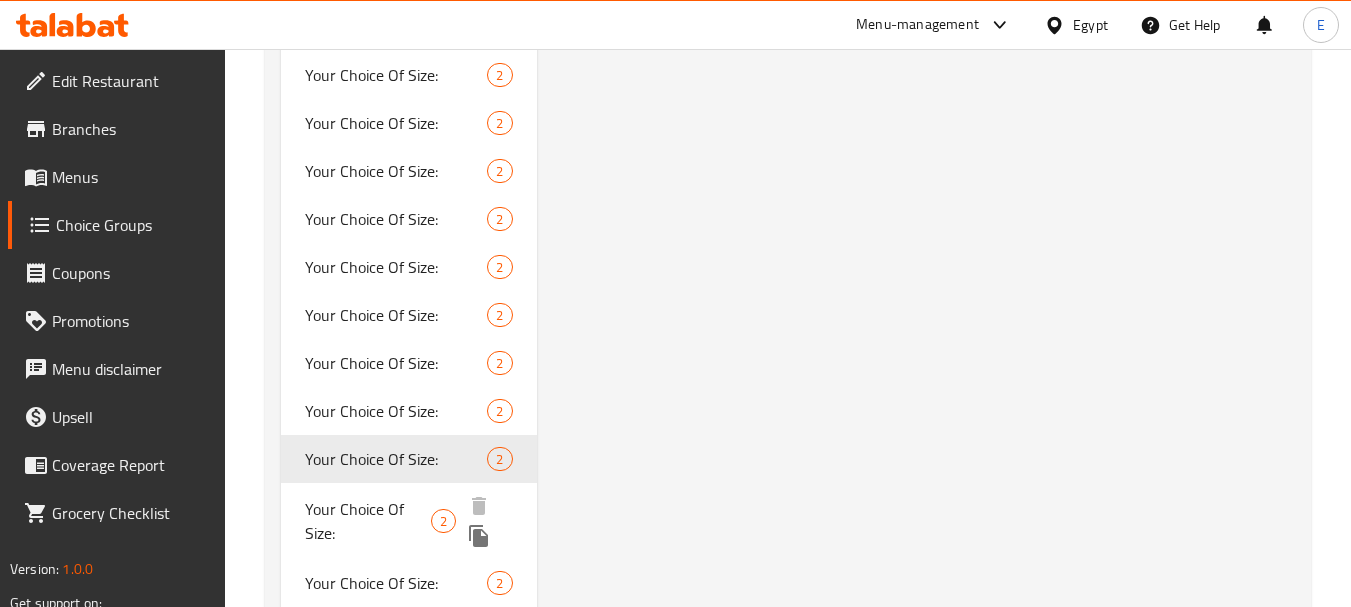 click on "Your Choice Of Size:" at bounding box center (368, 521) 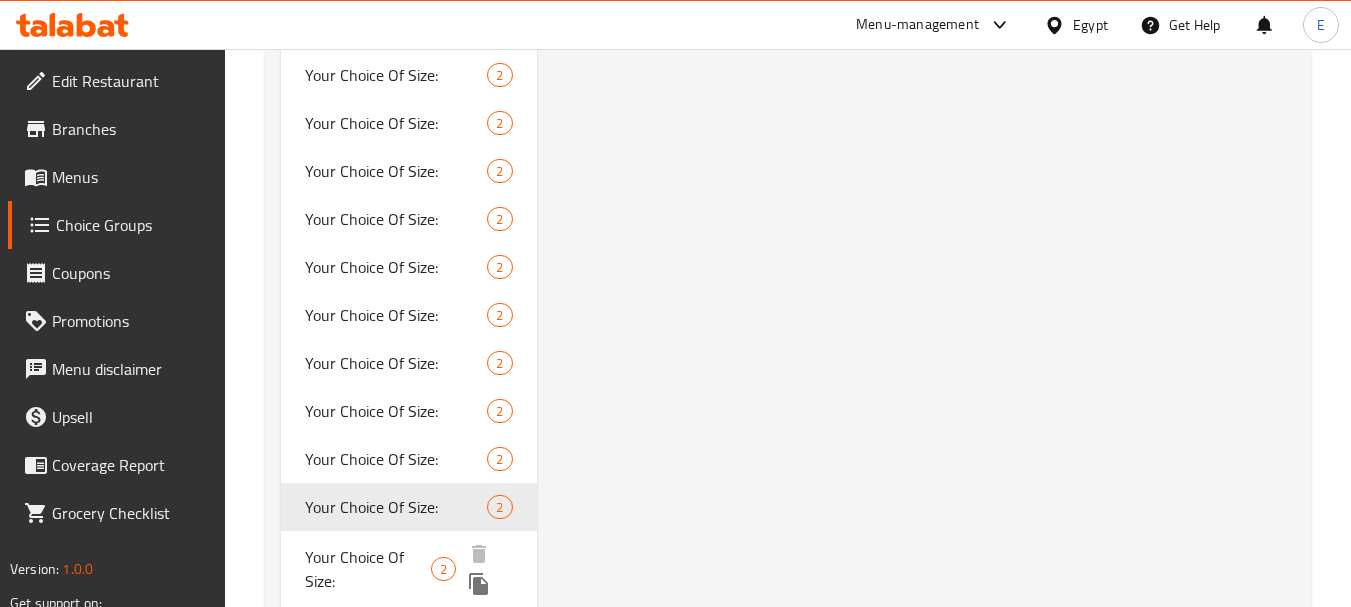 click on "Your Choice Of Size:" at bounding box center [368, 569] 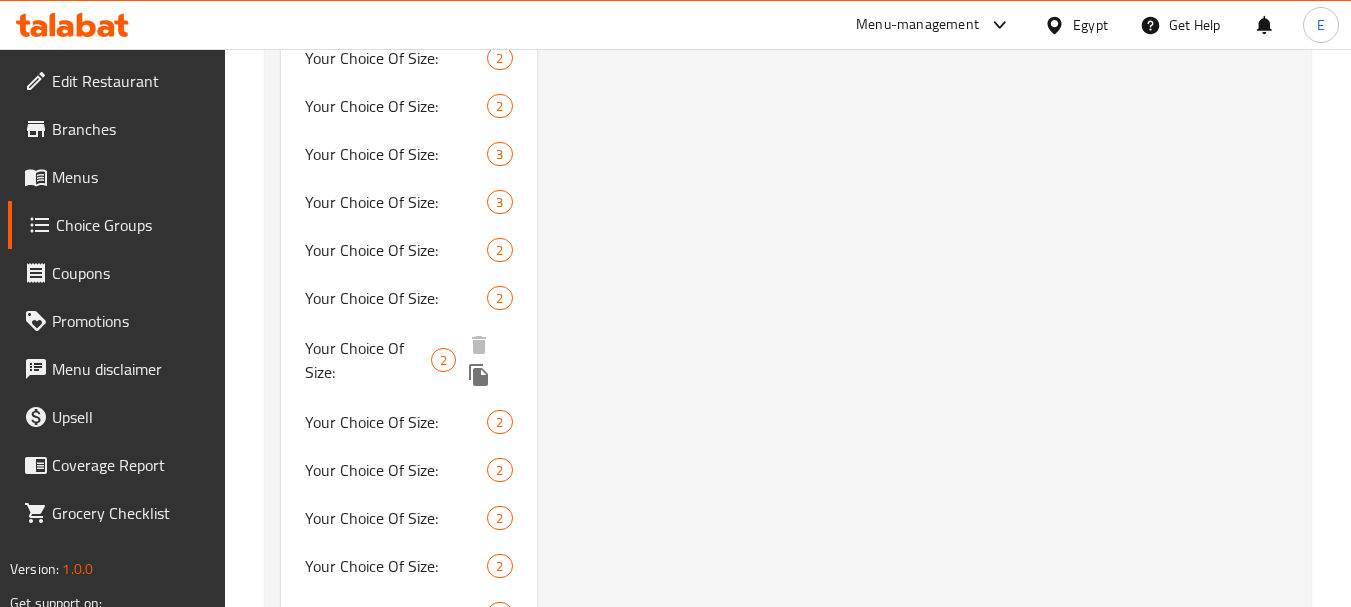 scroll, scrollTop: 3200, scrollLeft: 0, axis: vertical 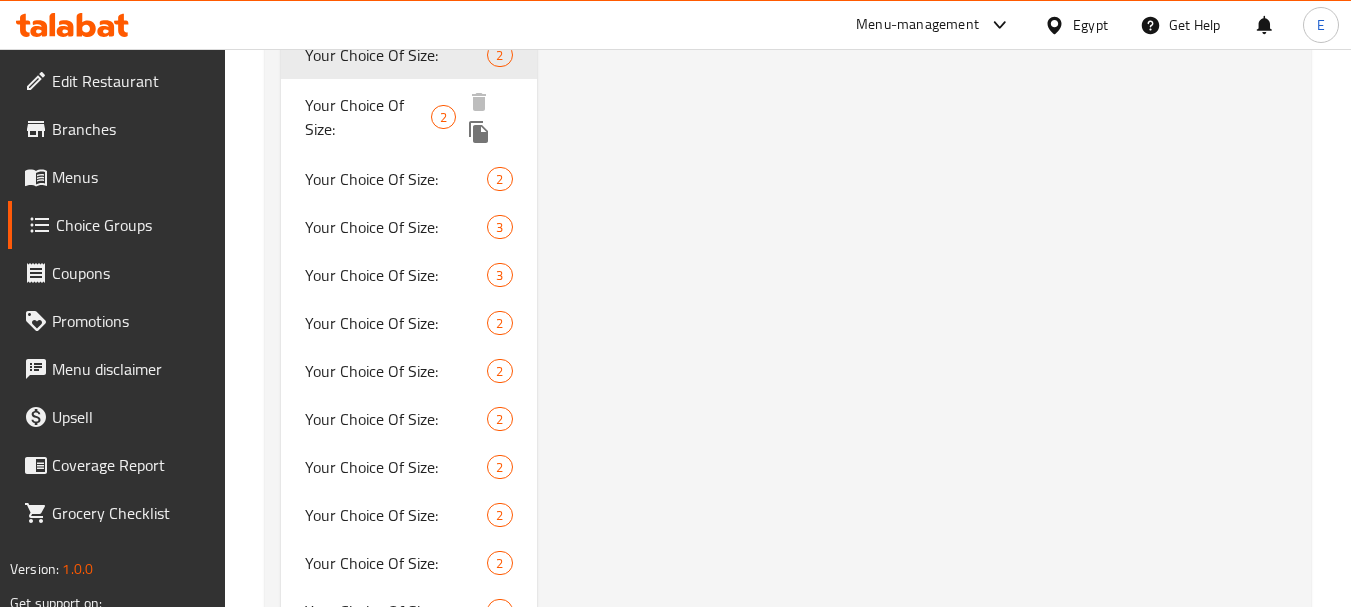 click on "Your Choice Of Size:" at bounding box center [368, 117] 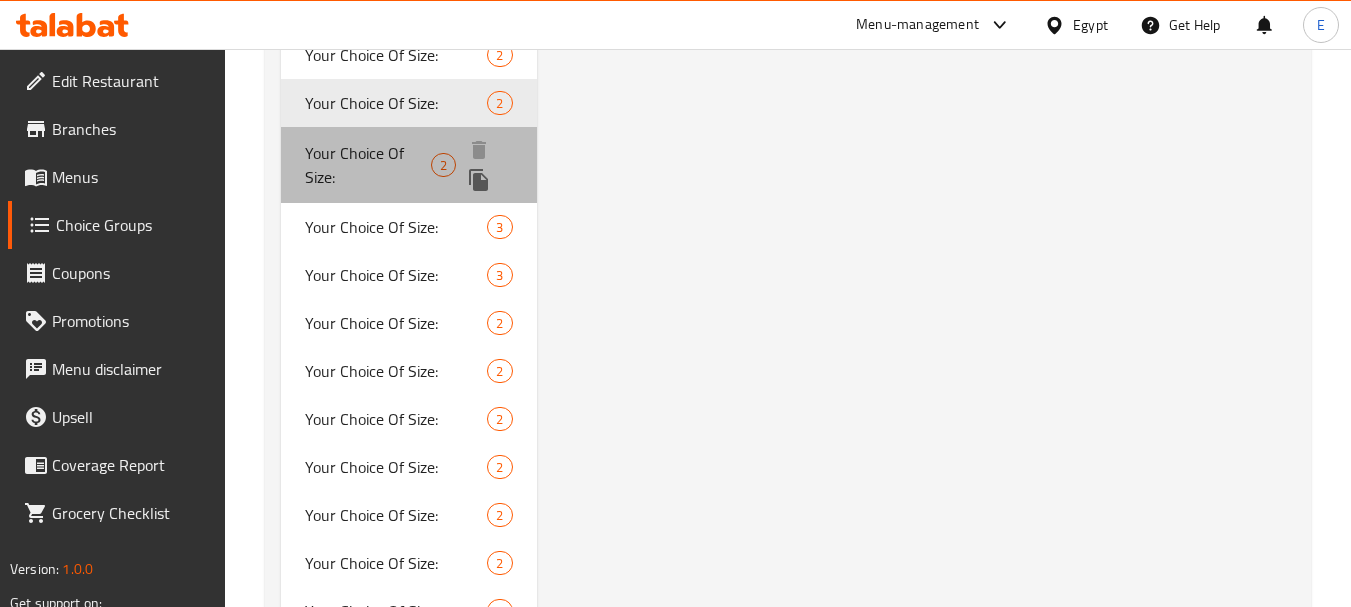 click on "Your Choice Of Size:" at bounding box center [368, 165] 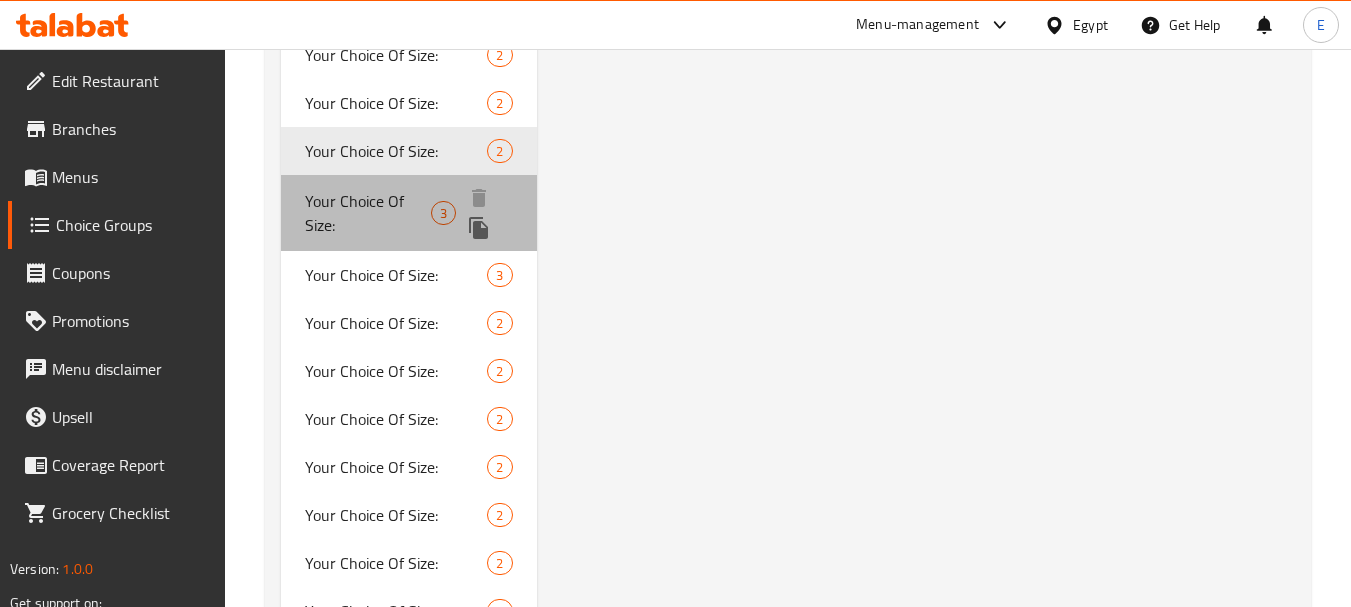 click on "Your Choice Of Size:" at bounding box center [368, 213] 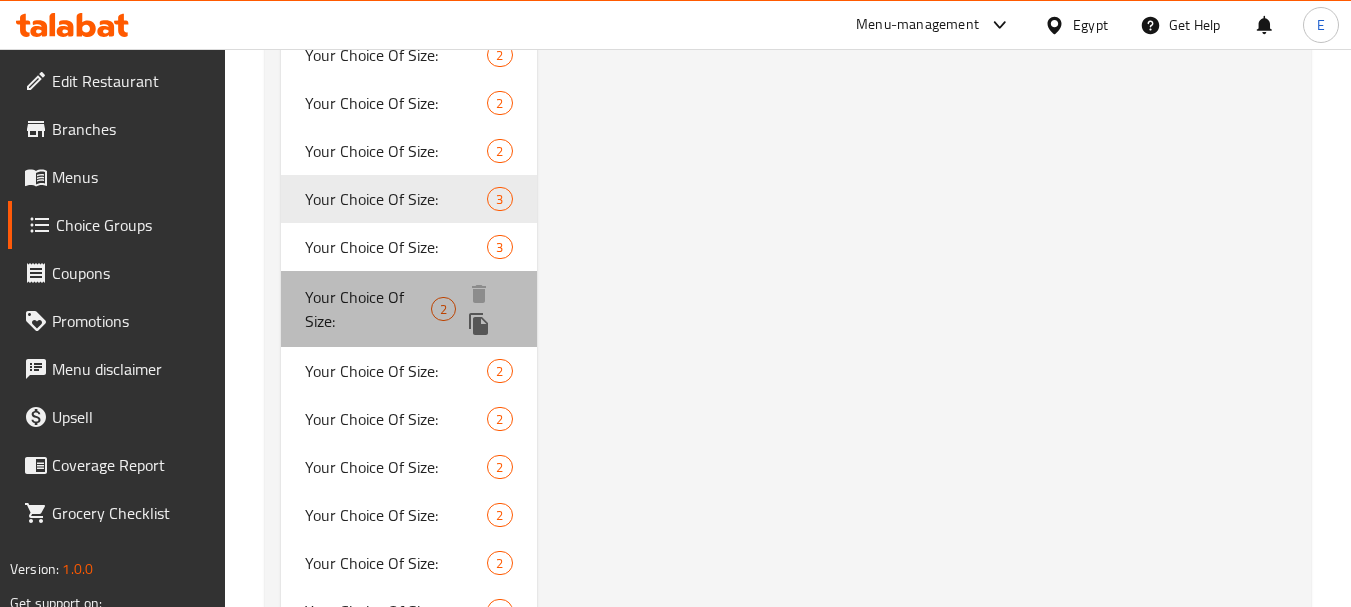 click on "Your Choice Of Size:" at bounding box center [368, 309] 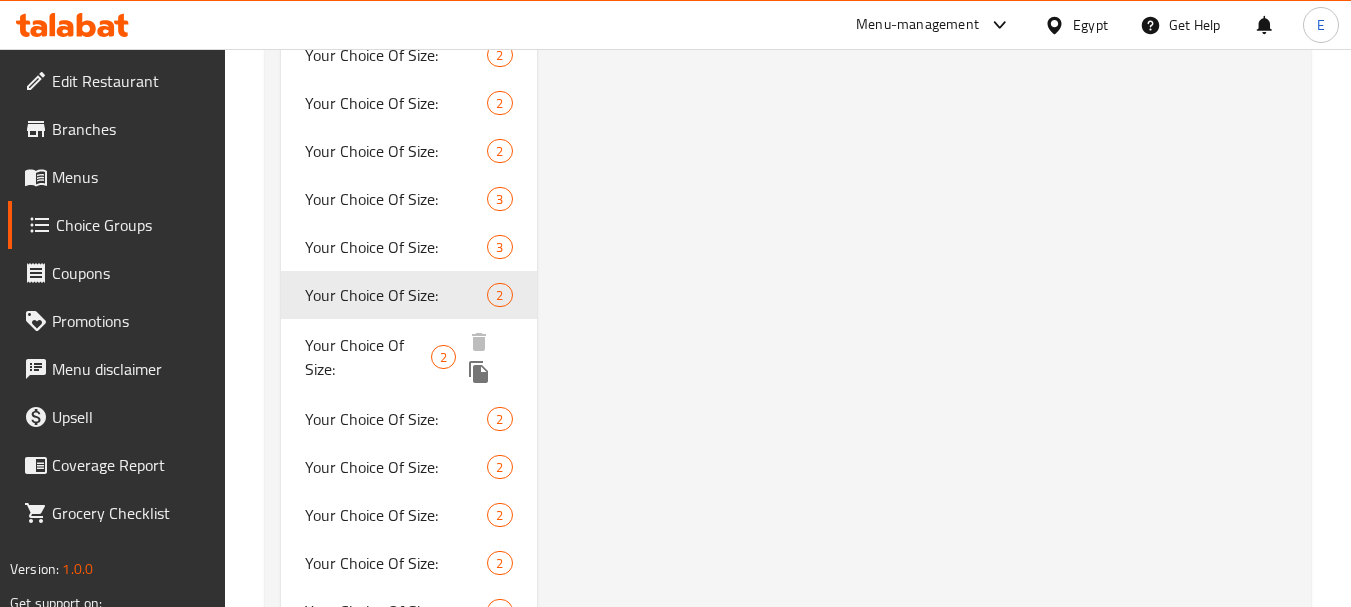click on "Your Choice Of Size:" at bounding box center (368, 357) 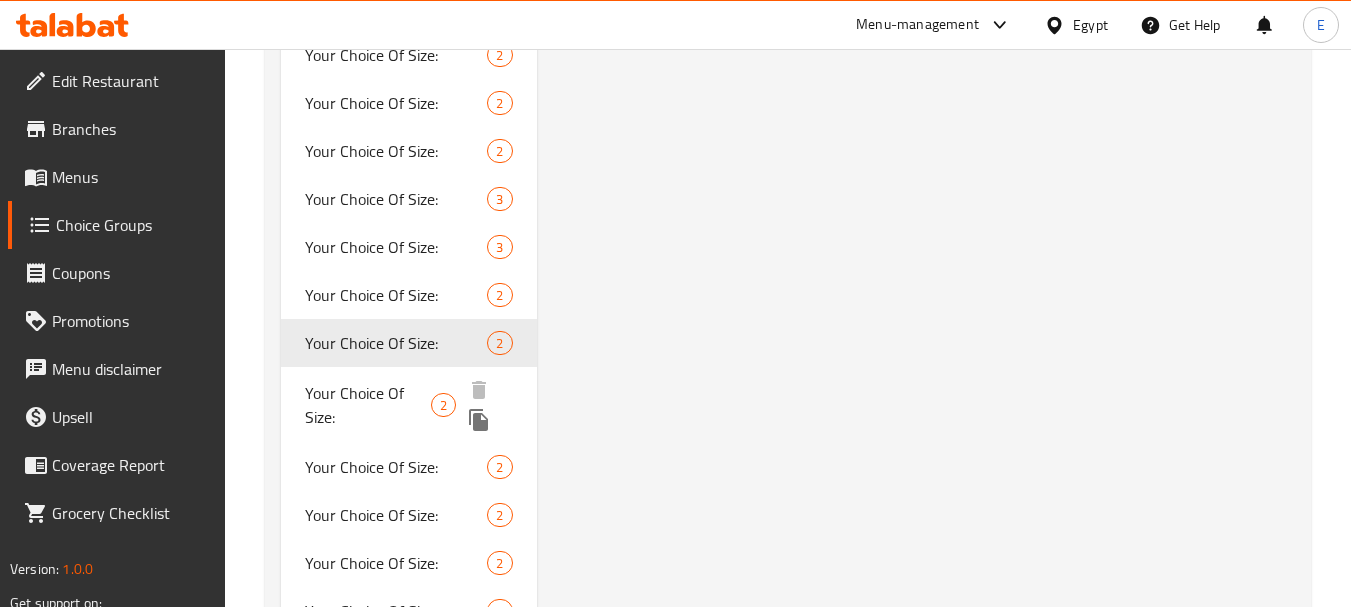 click on "Your Choice Of Size:" at bounding box center [368, 405] 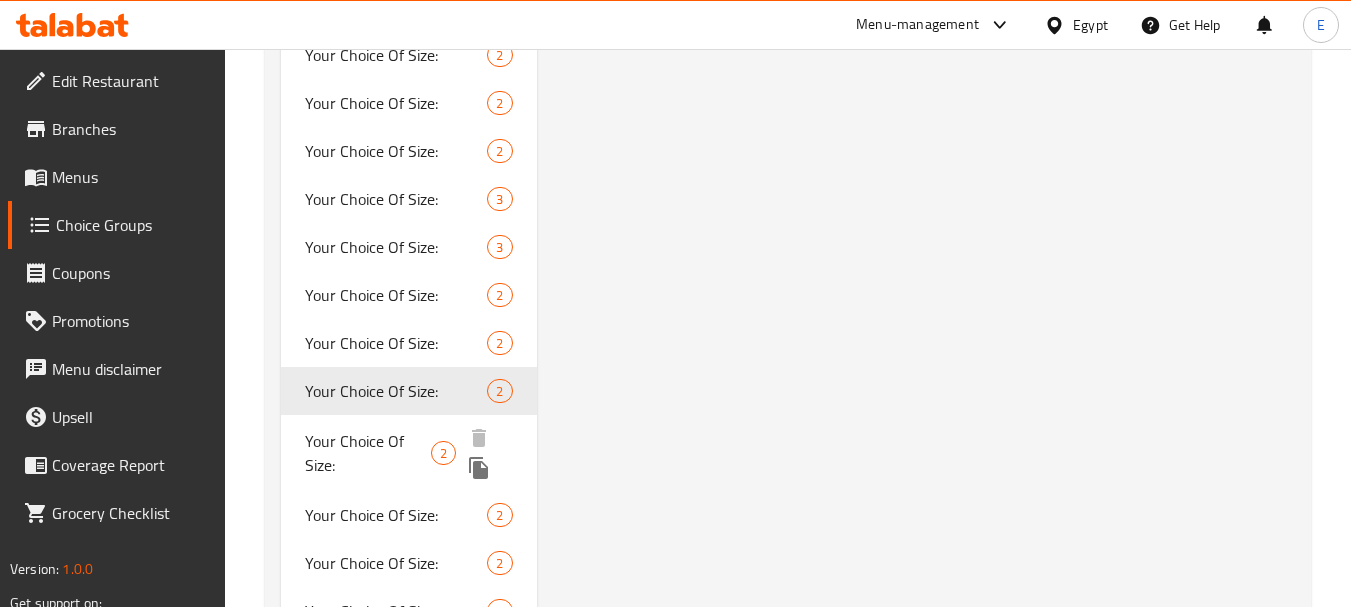 click on "Your Choice Of Size:" at bounding box center [368, 453] 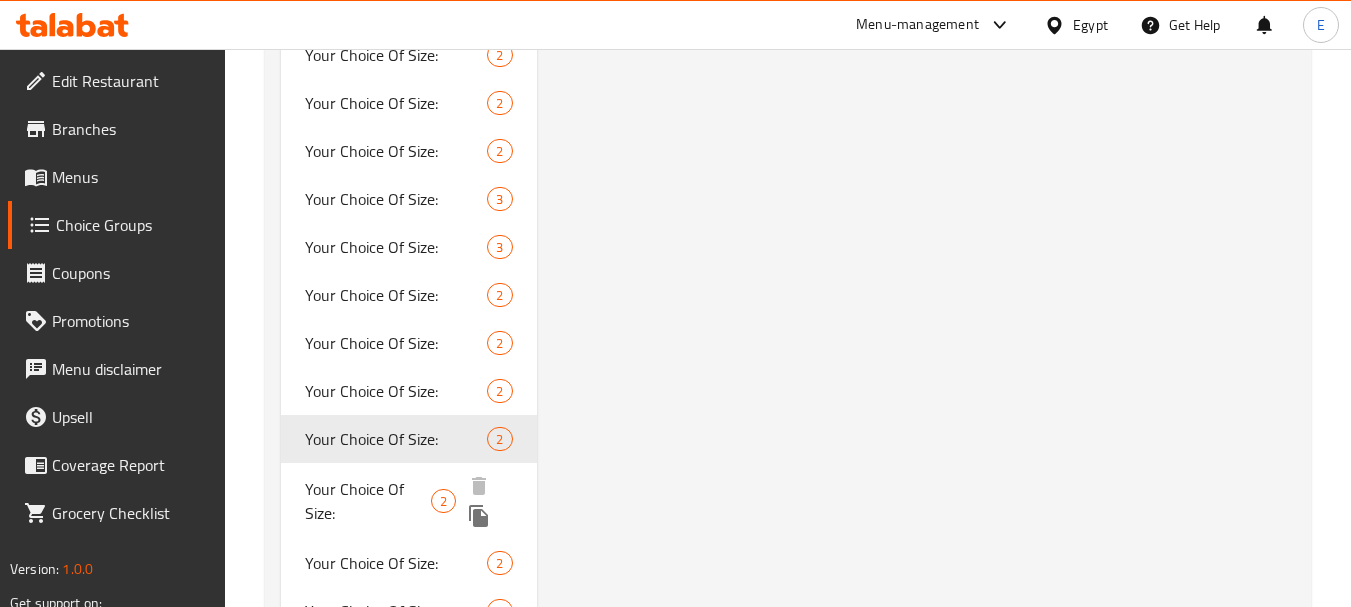 click on "Your Choice Of Size:" at bounding box center (368, 501) 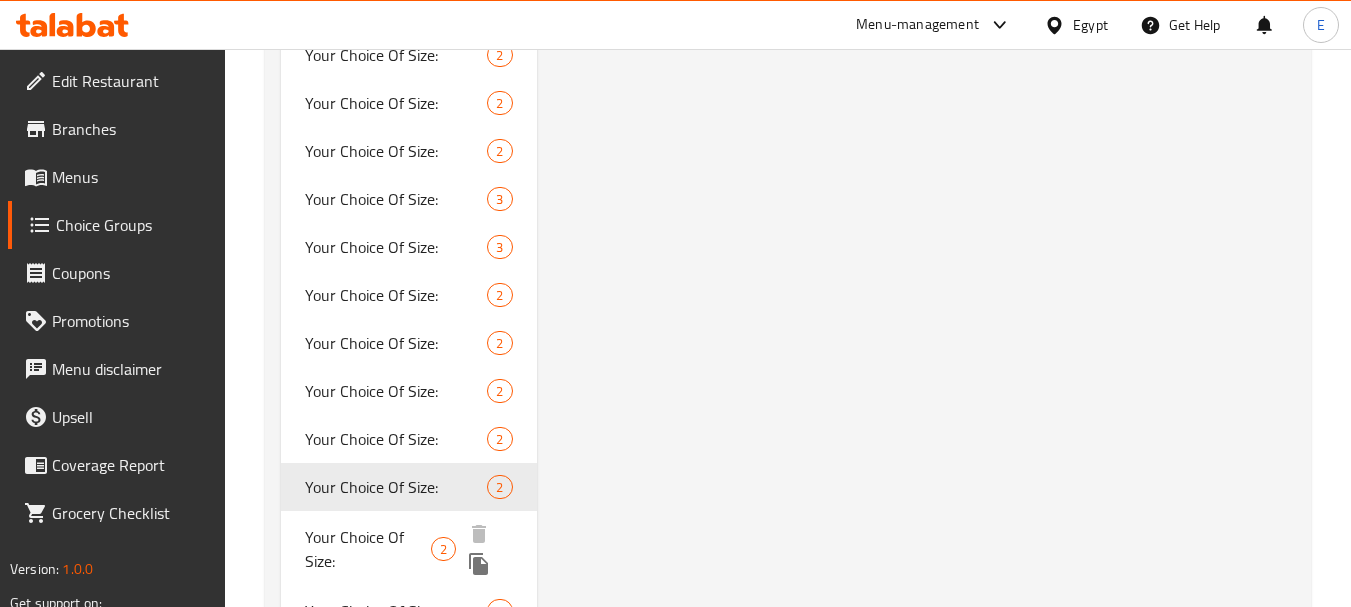 click on "Your Choice Of Size:" at bounding box center (368, 549) 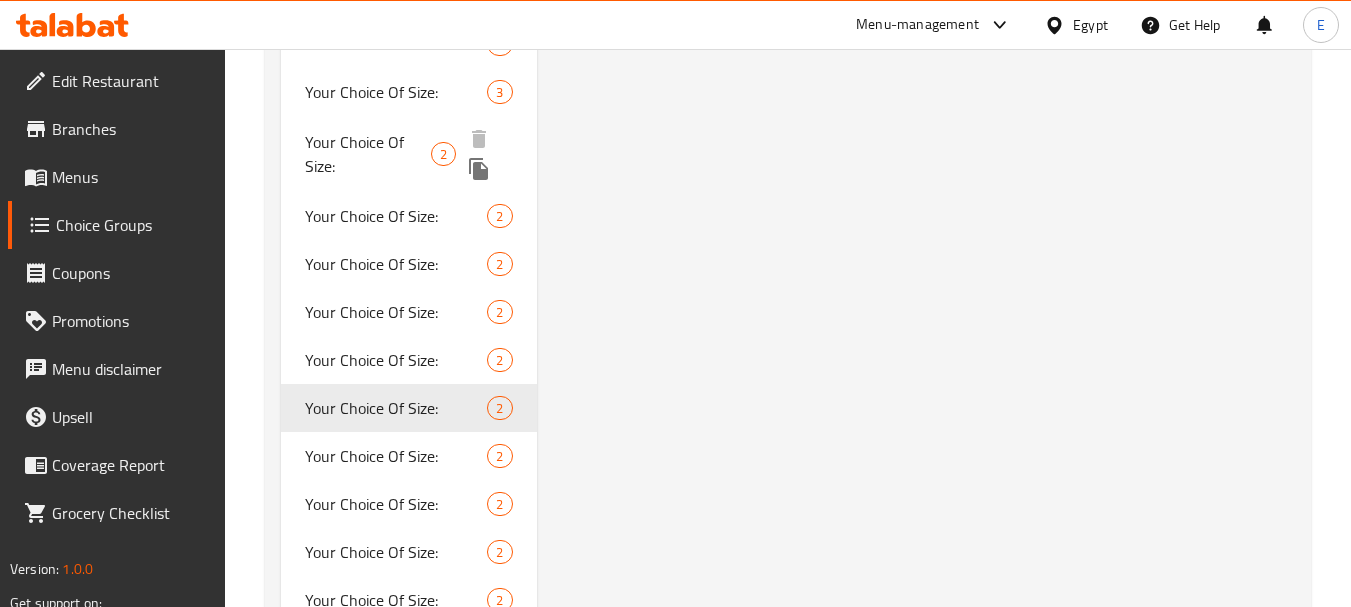 scroll, scrollTop: 3400, scrollLeft: 0, axis: vertical 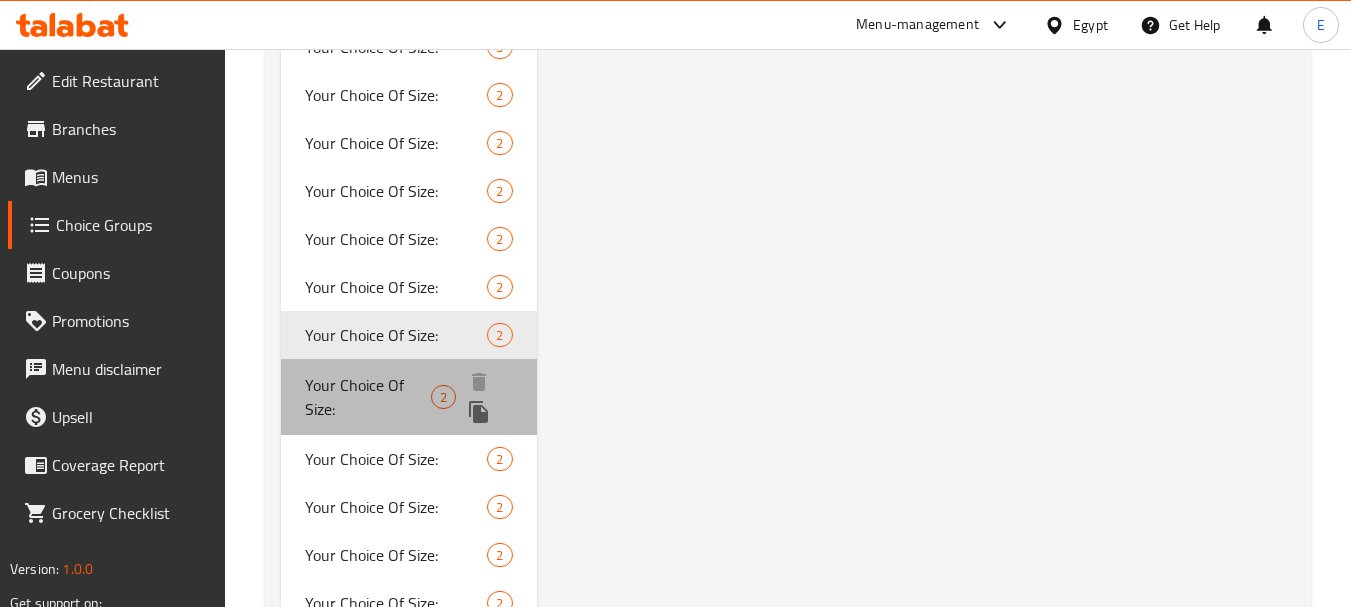 click on "Your Choice Of Size:" at bounding box center [368, 397] 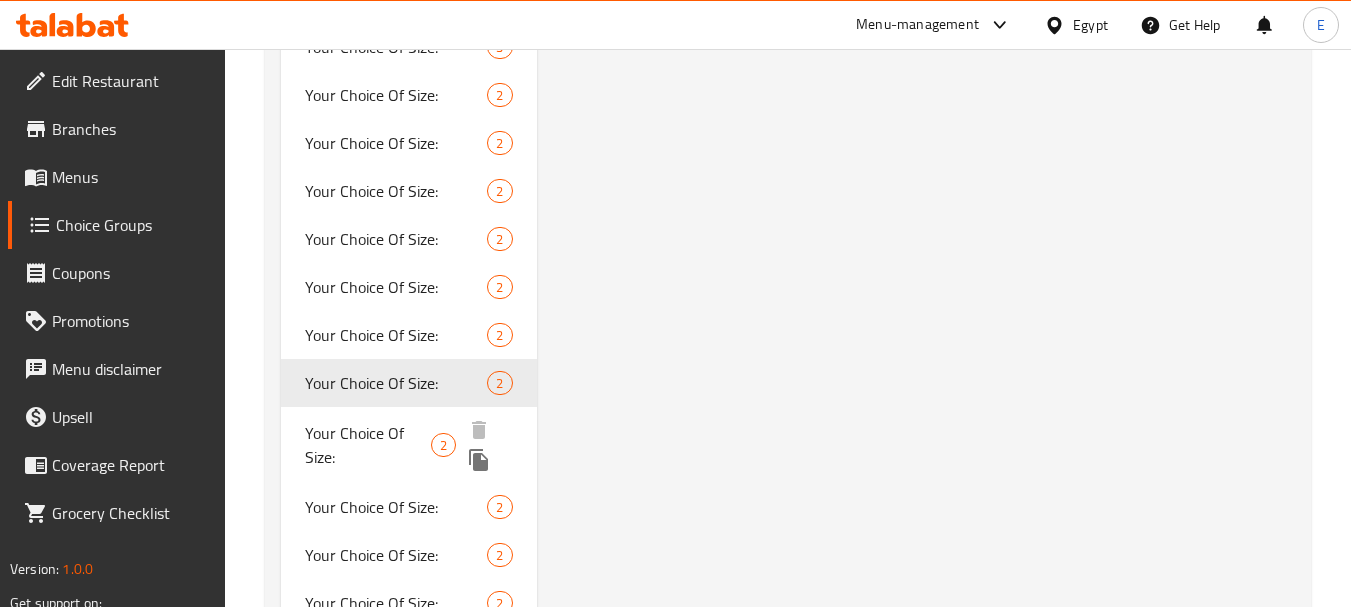 click on "Your Choice Of Size:" at bounding box center [368, 445] 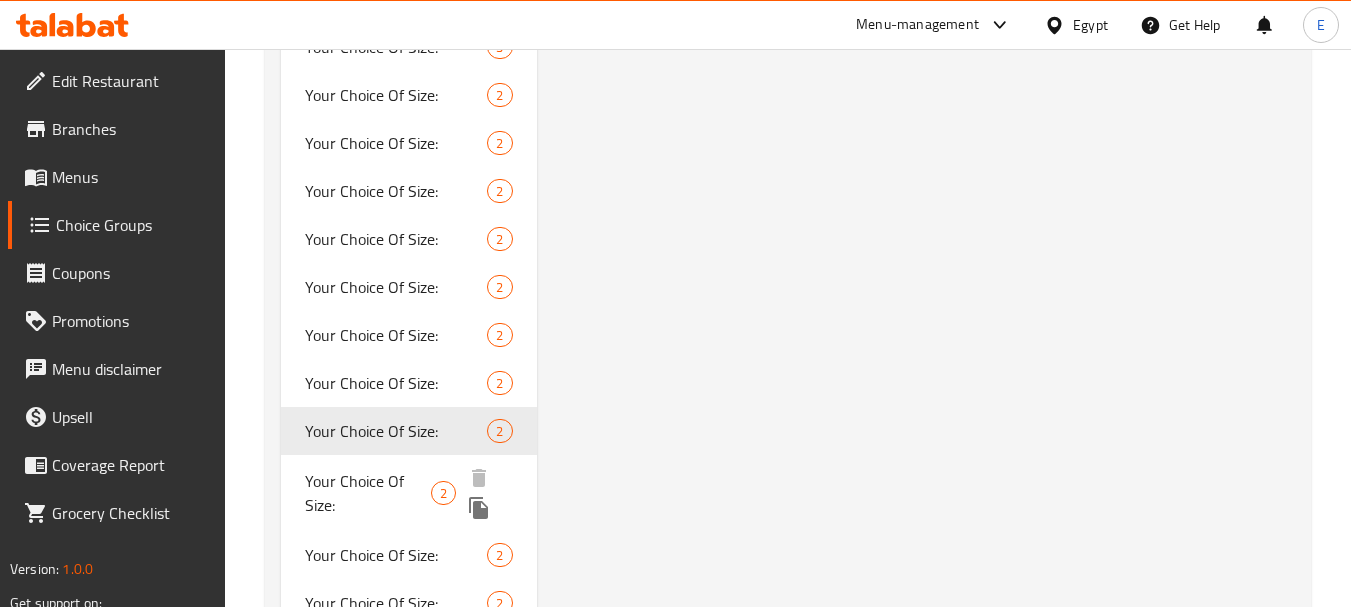 click on "Your Choice Of Size:" at bounding box center (368, 493) 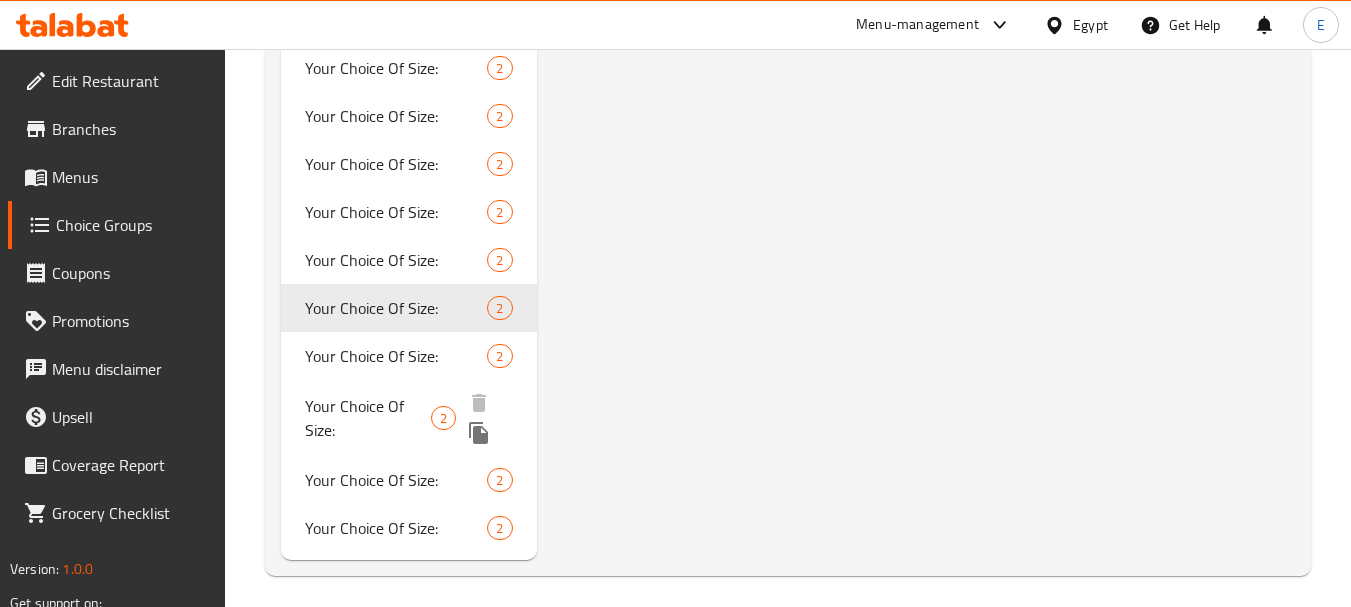 scroll, scrollTop: 3580, scrollLeft: 0, axis: vertical 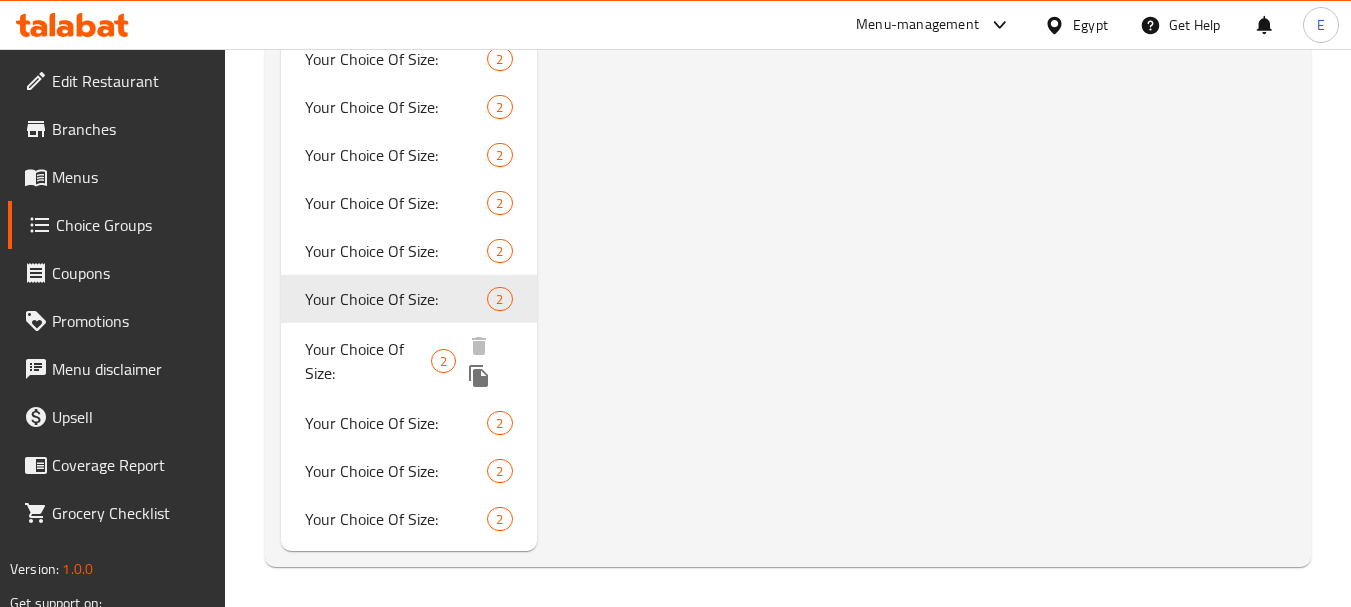 click on "Your Choice Of Size:" at bounding box center (368, 361) 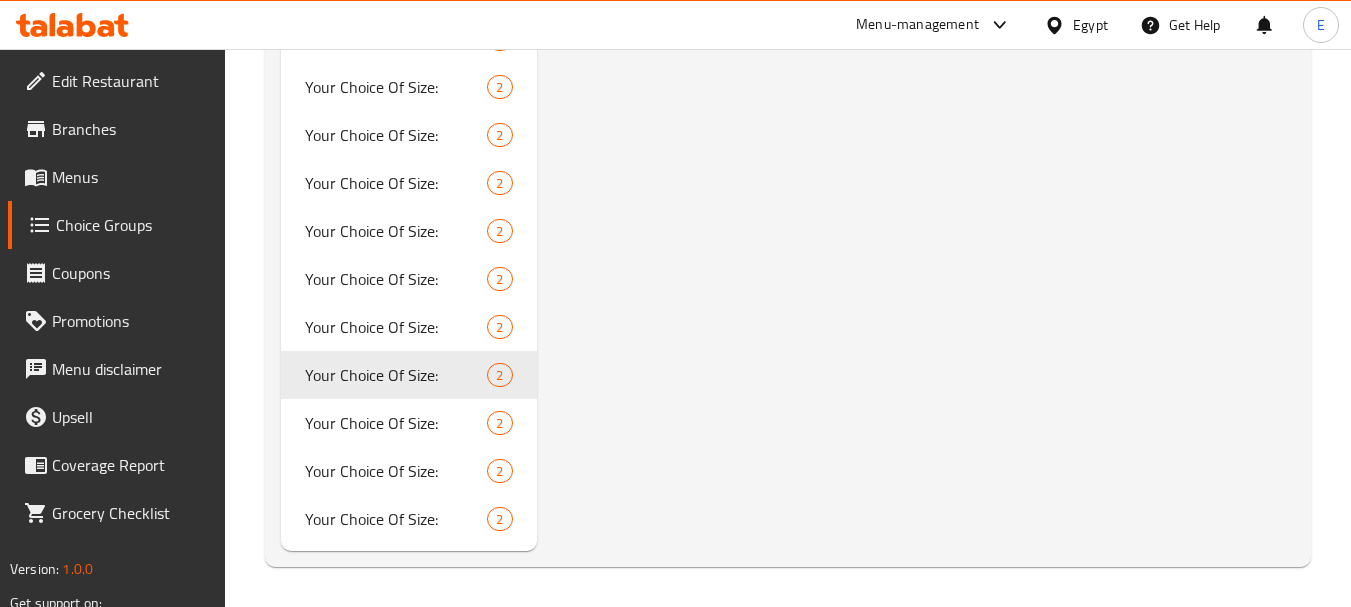 scroll, scrollTop: 3580, scrollLeft: 0, axis: vertical 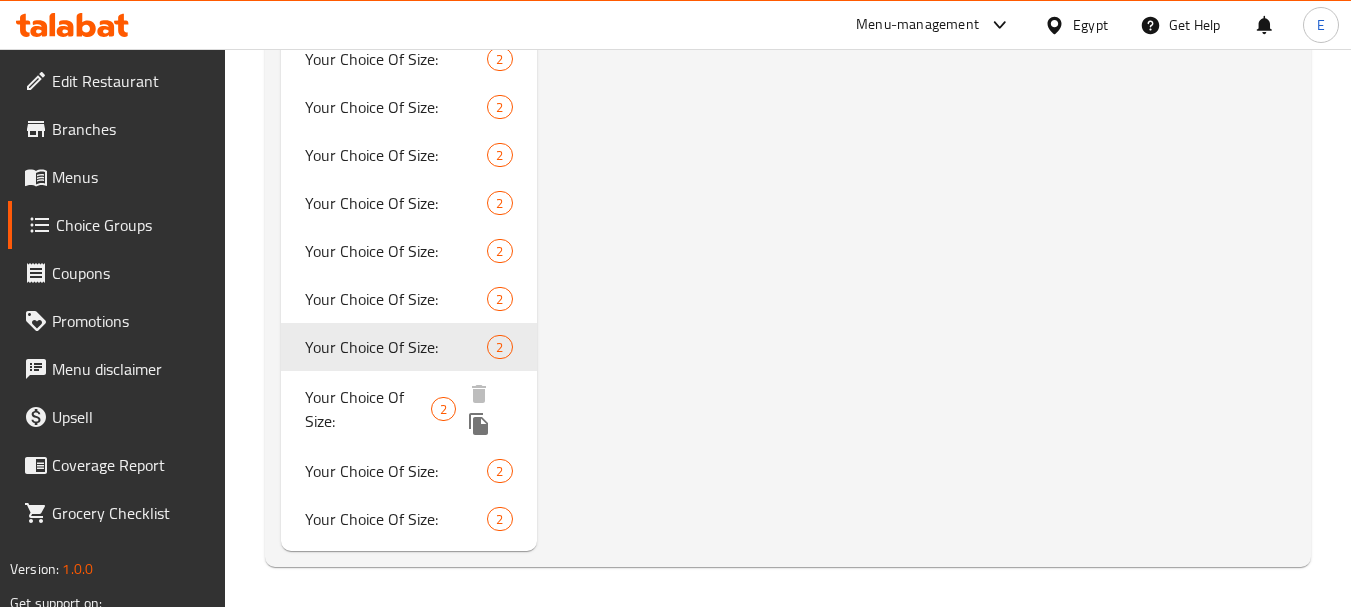 click on "Your Choice Of Size: 2" at bounding box center [408, 409] 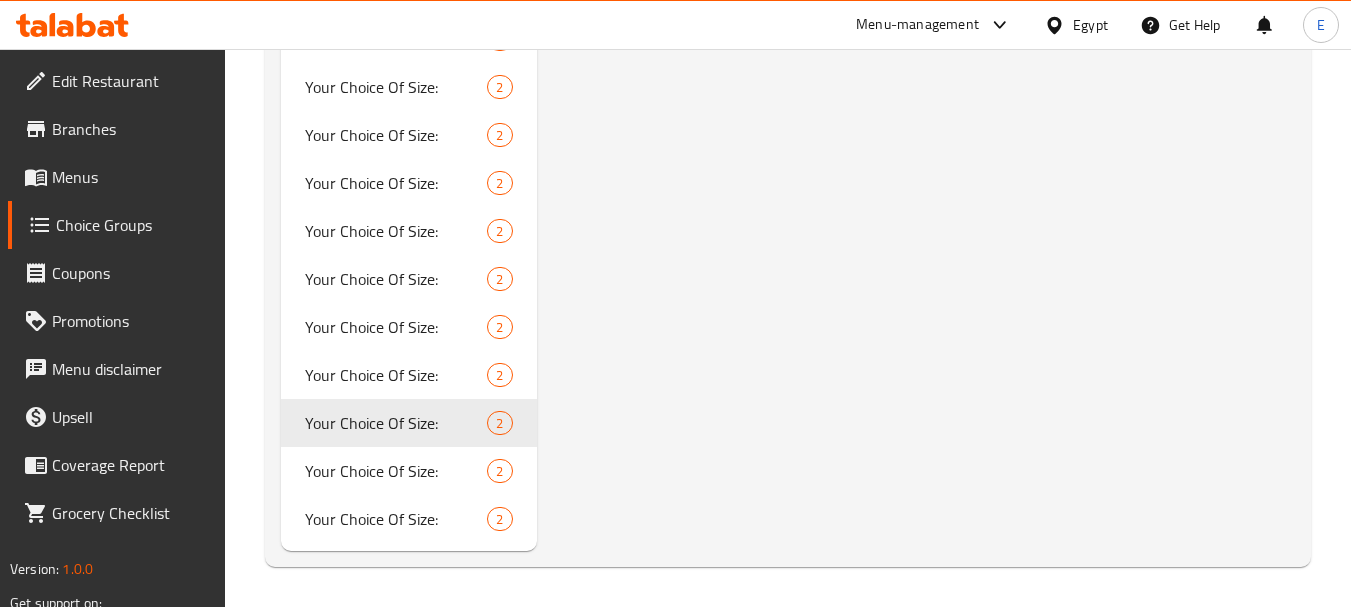 scroll, scrollTop: 244, scrollLeft: 0, axis: vertical 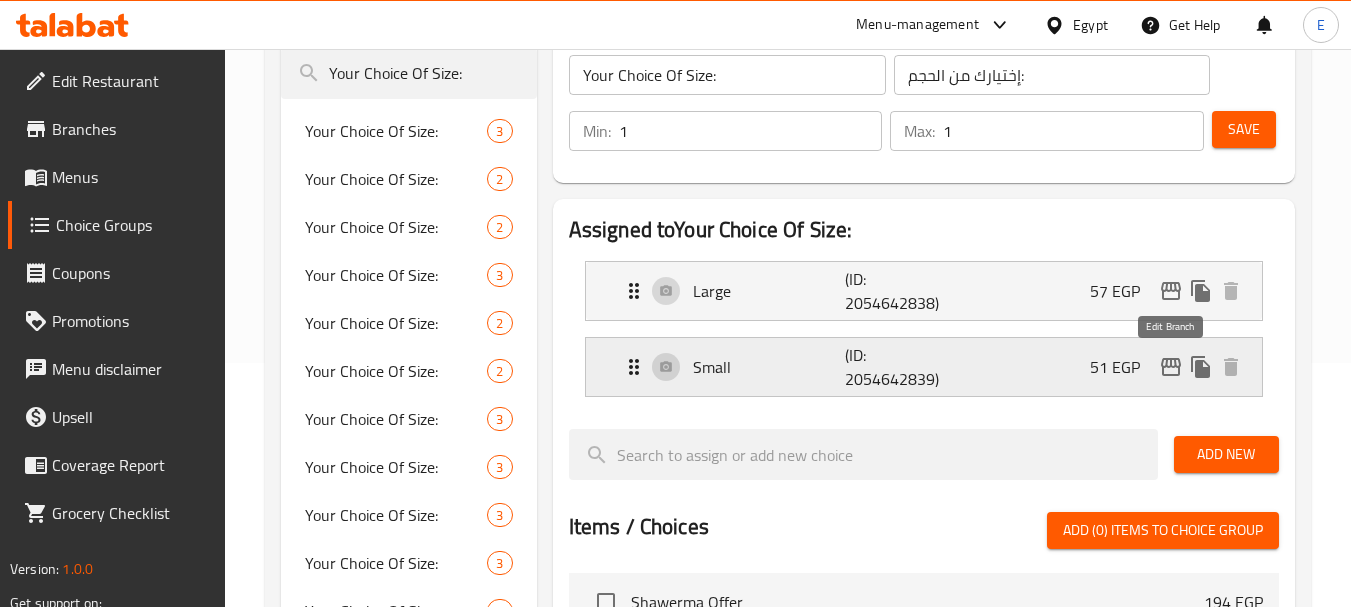 click 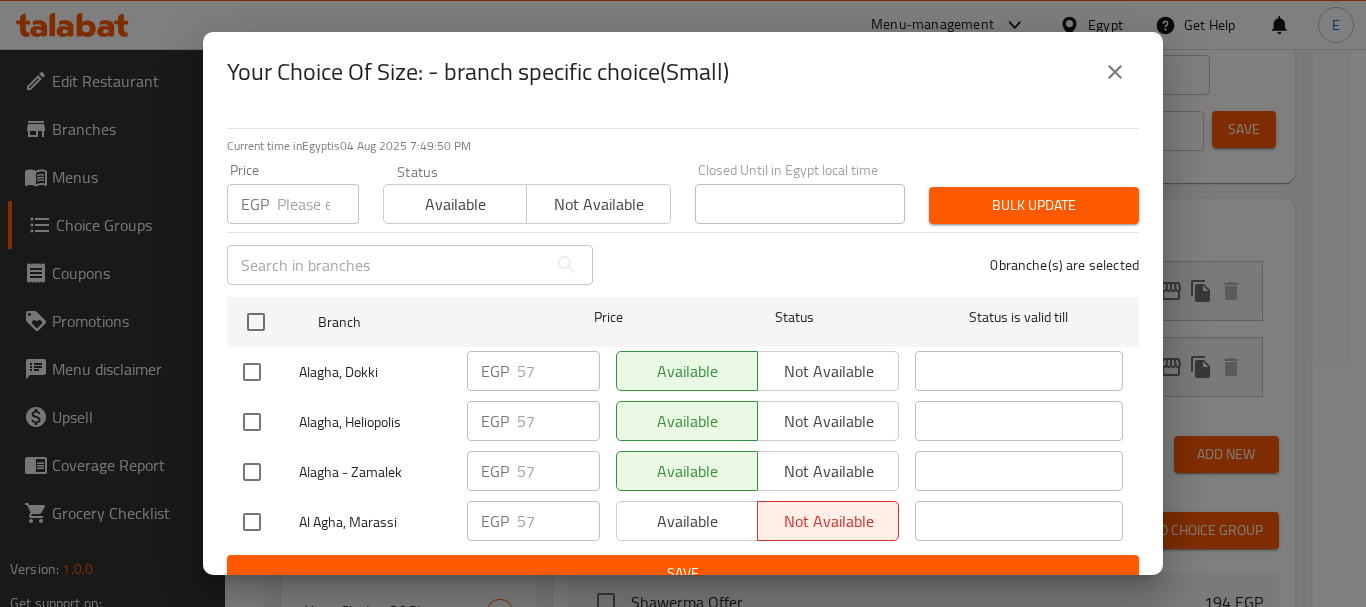 drag, startPoint x: 270, startPoint y: 316, endPoint x: 333, endPoint y: 398, distance: 103.40696 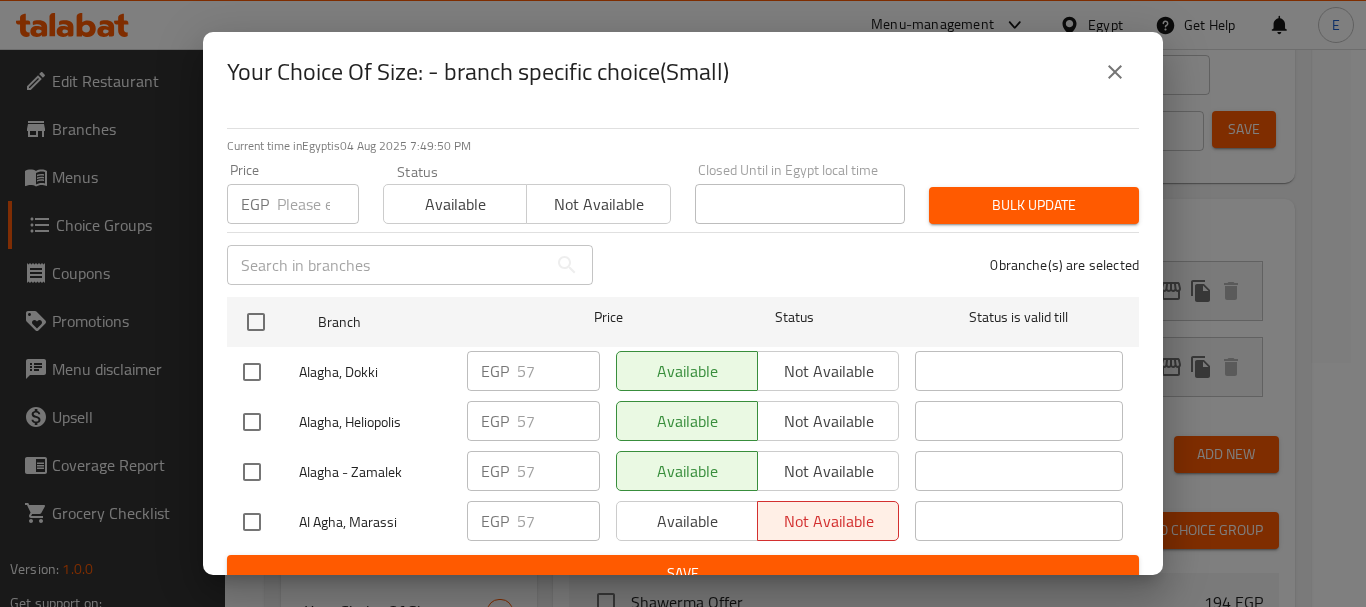 click at bounding box center (256, 322) 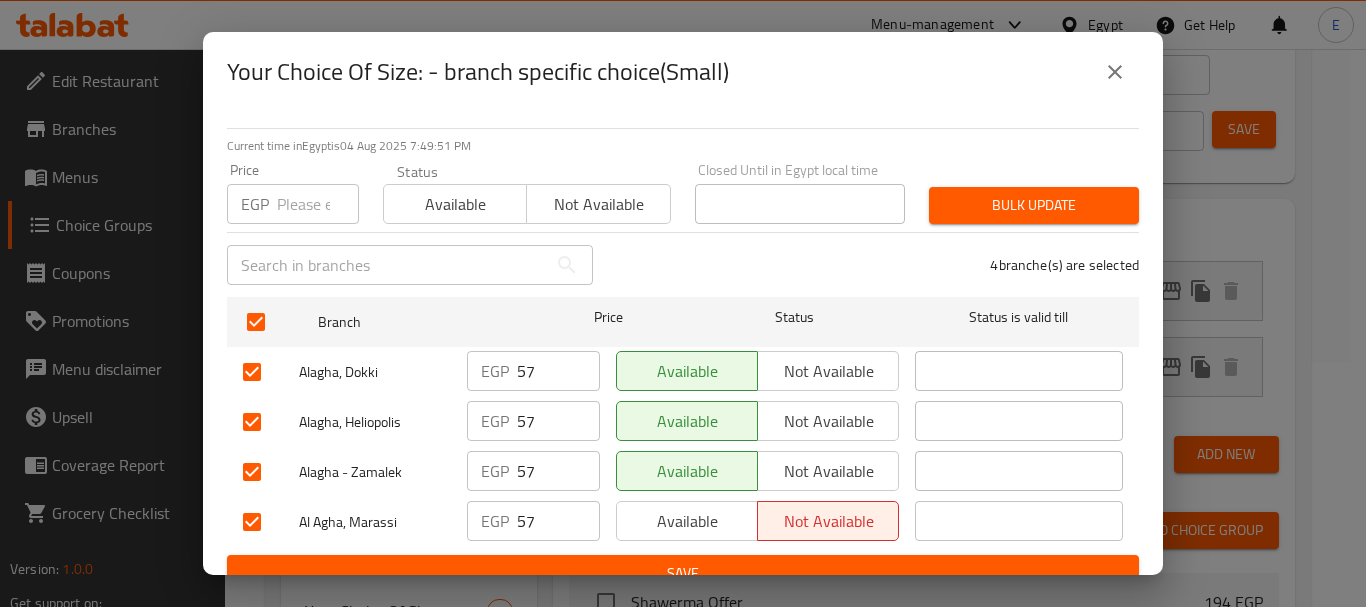 click at bounding box center [252, 522] 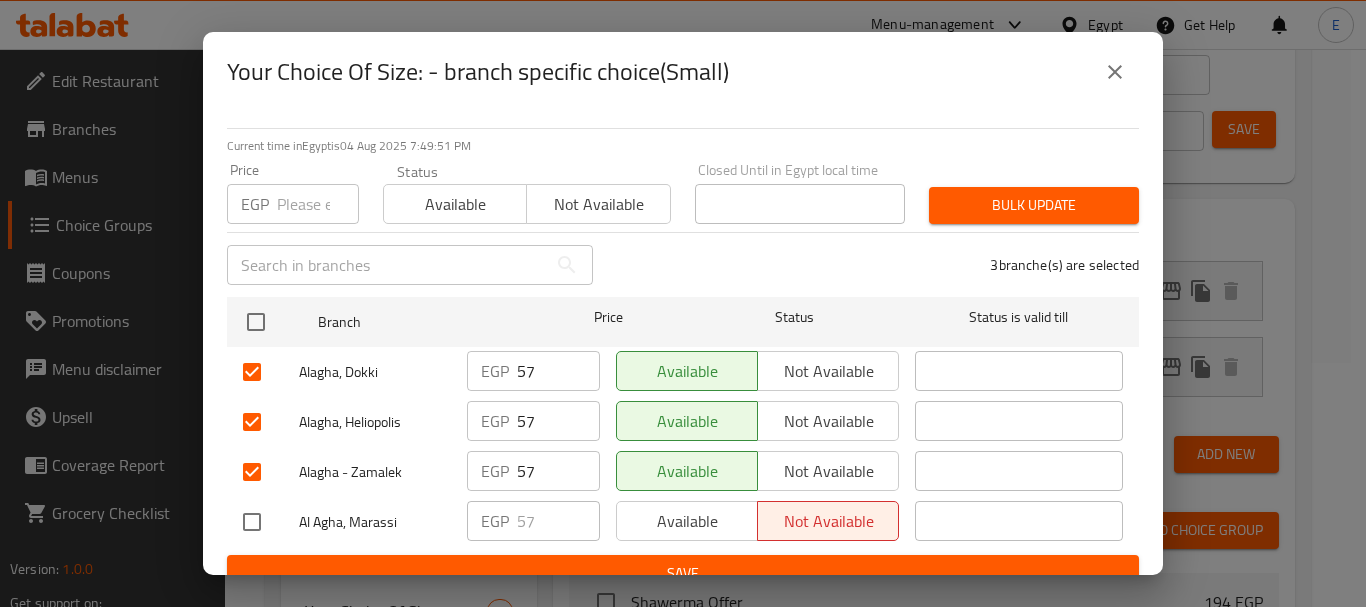 click at bounding box center (318, 204) 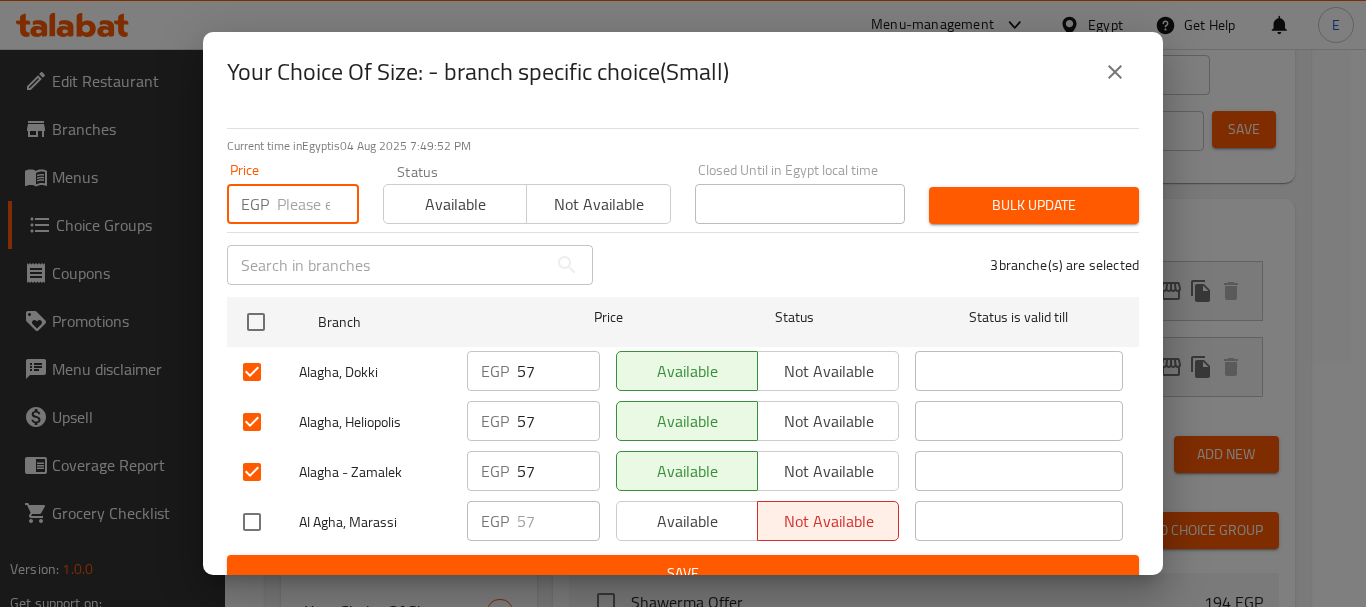 paste on "62.7" 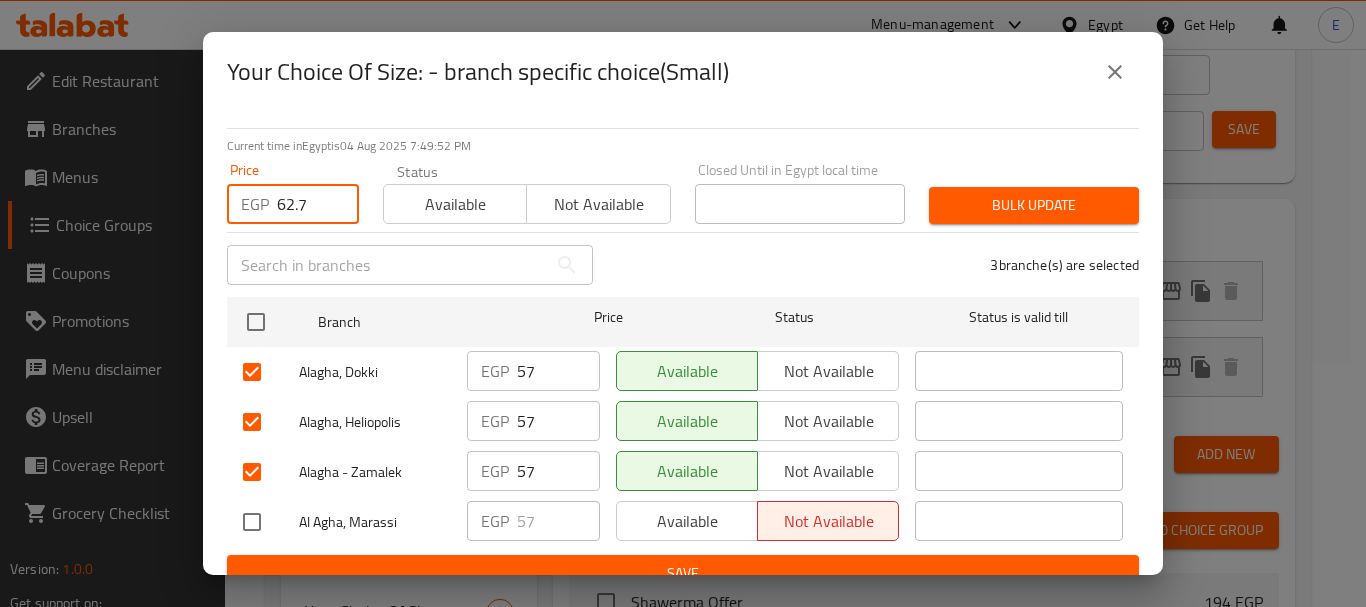 click on "Bulk update" at bounding box center (1034, 205) 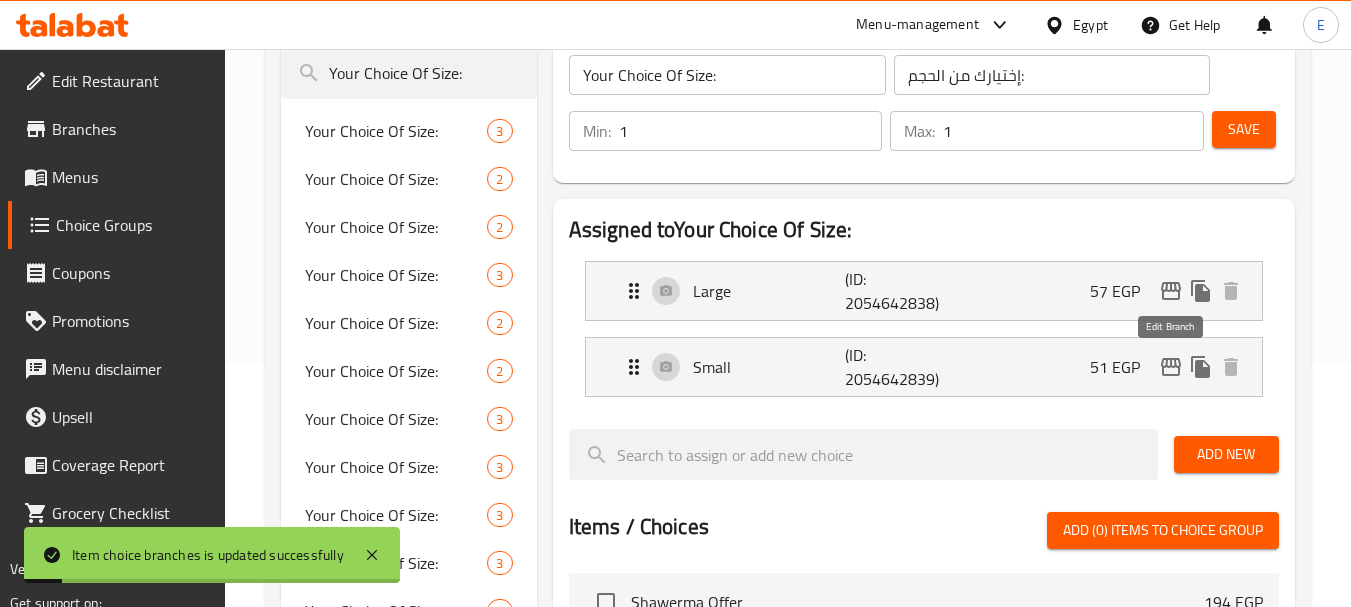click 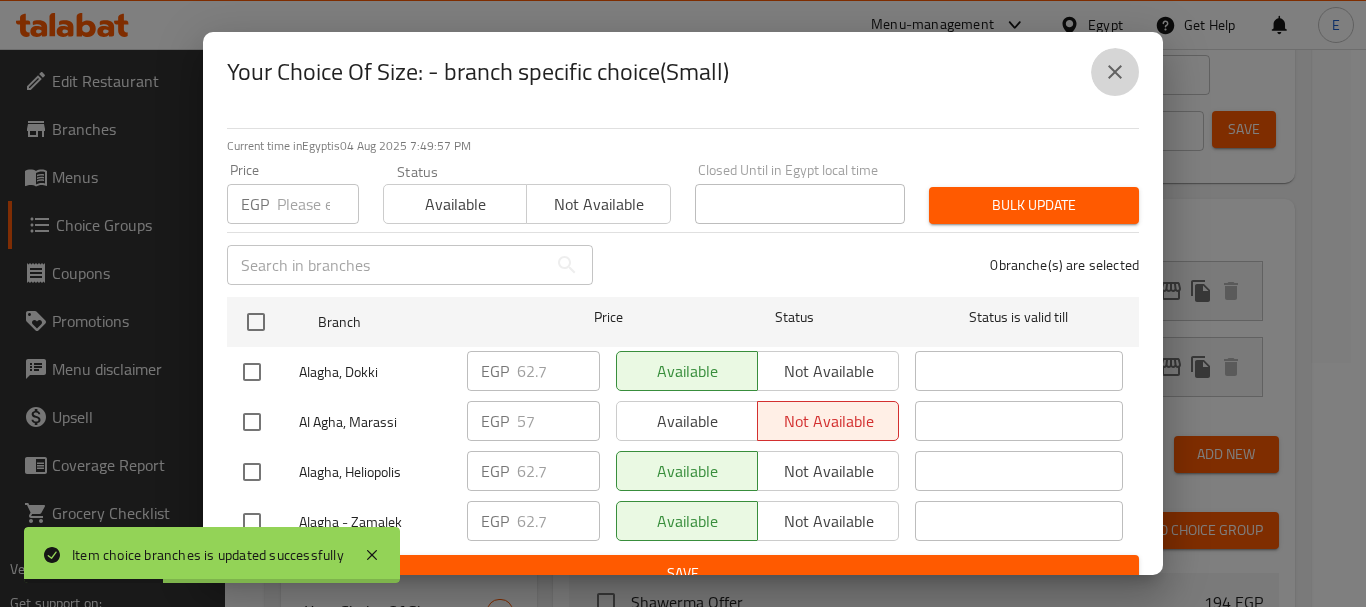 click 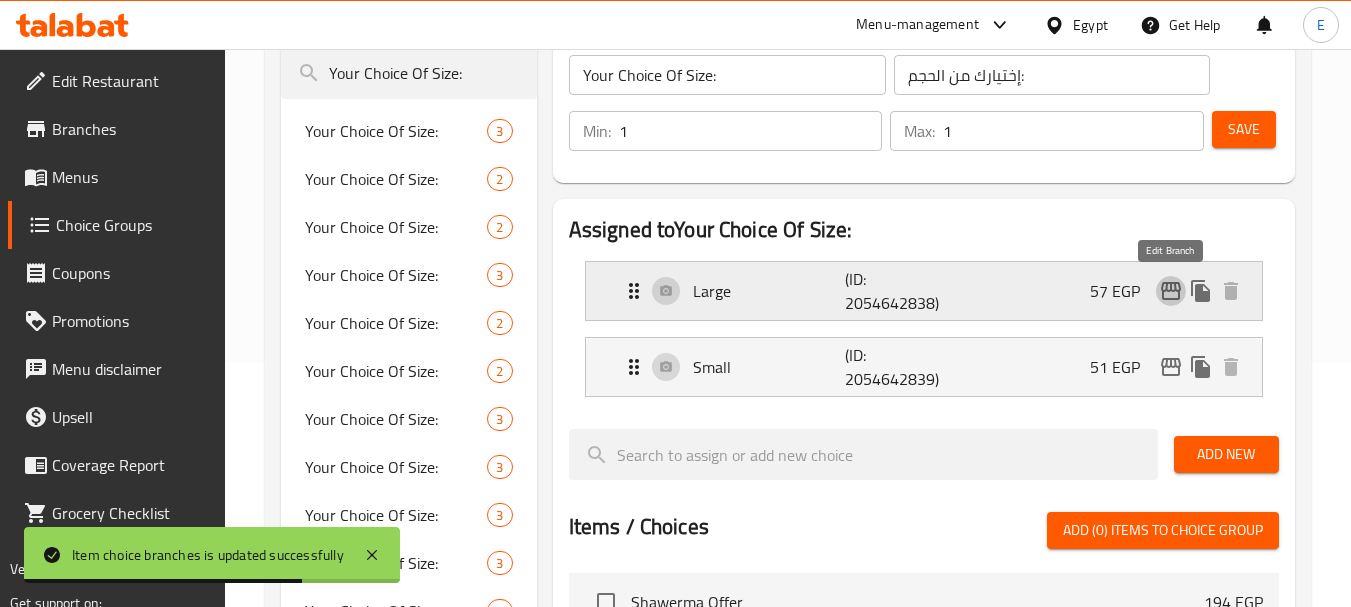click 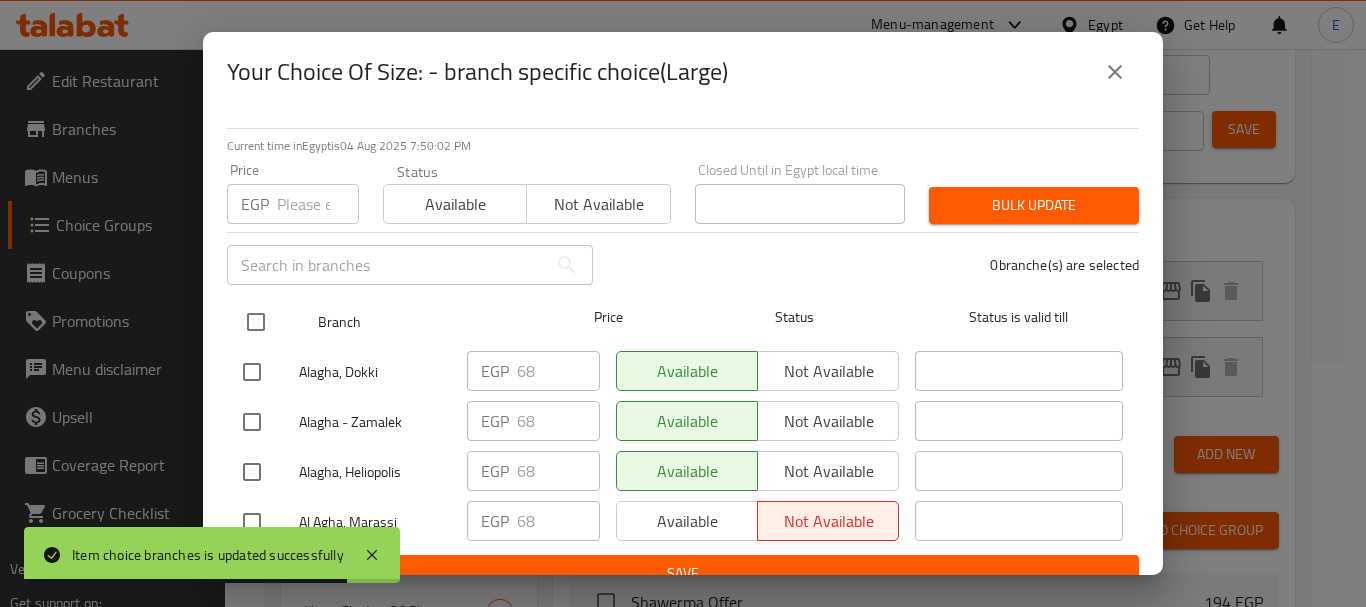 click at bounding box center (256, 322) 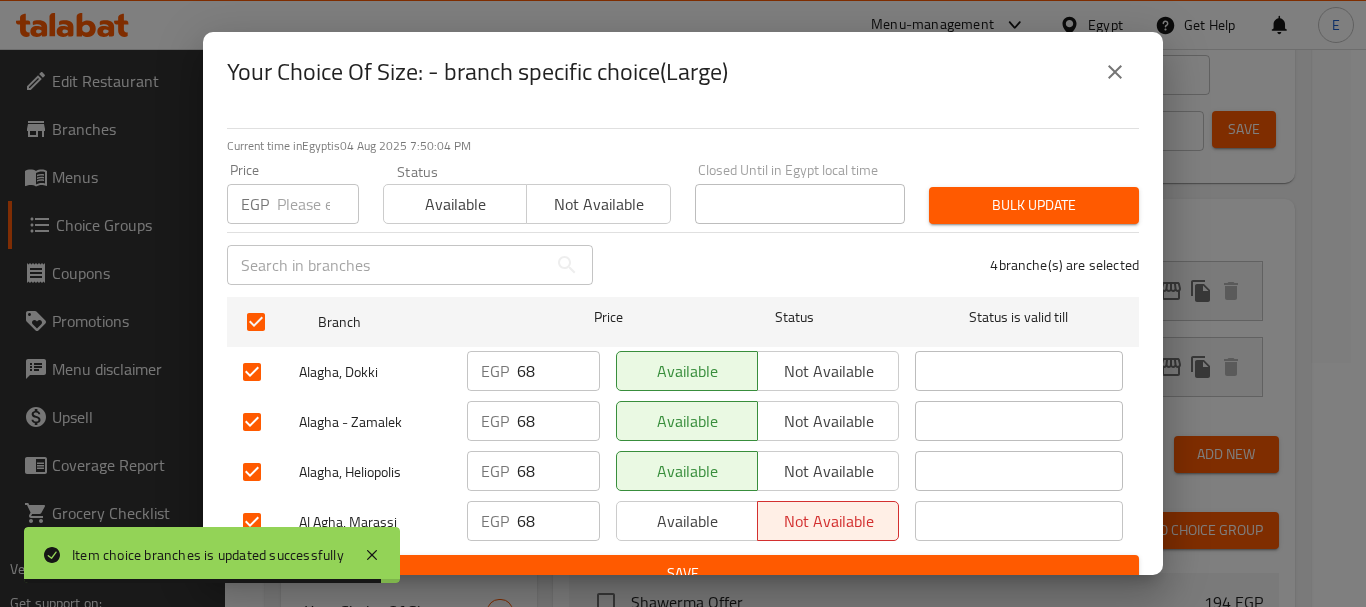 click at bounding box center (252, 522) 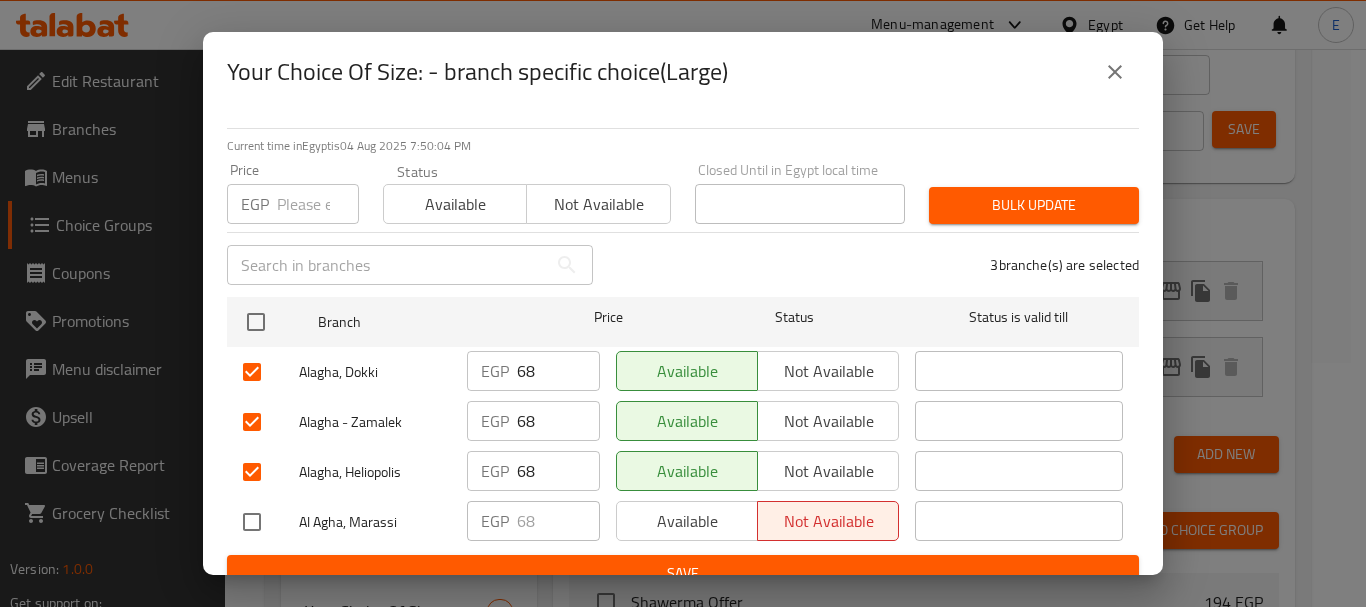 click at bounding box center (318, 204) 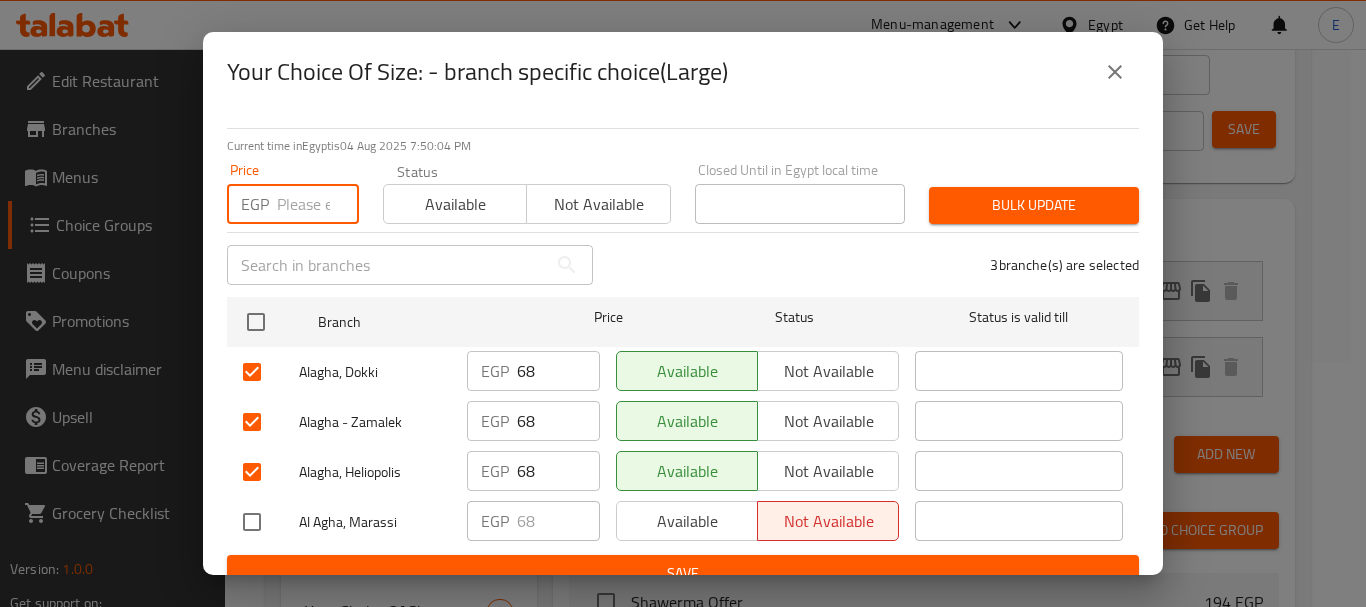 paste on "74.1" 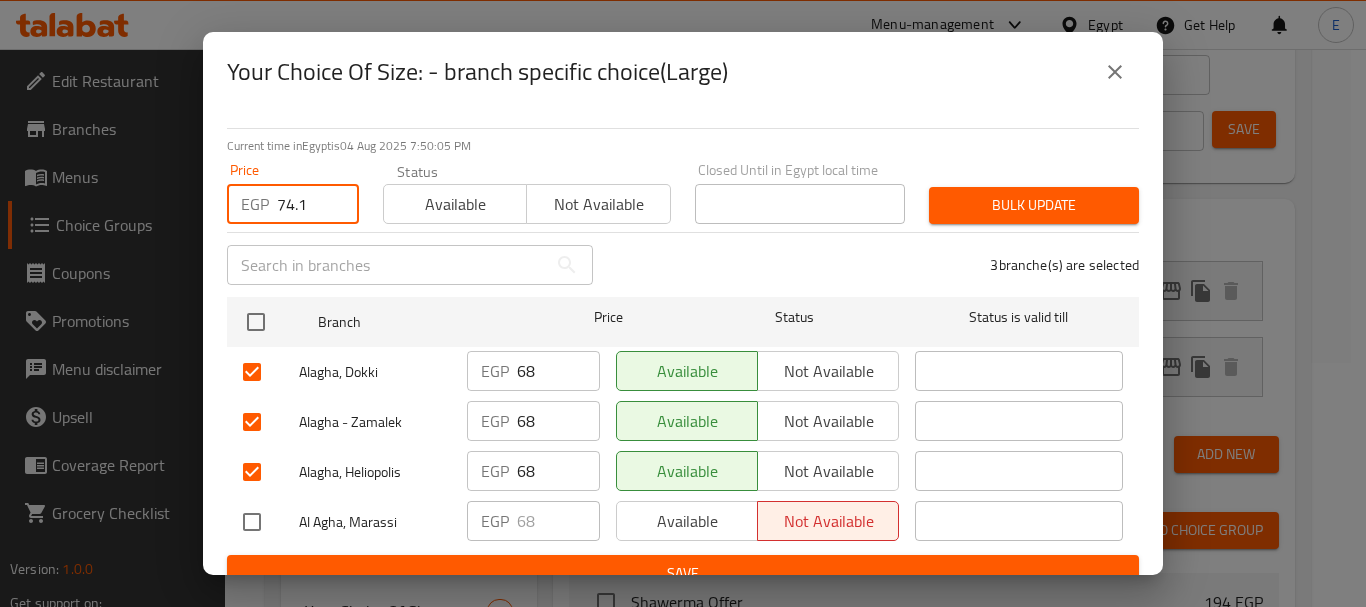 click on "Bulk update" at bounding box center [1034, 205] 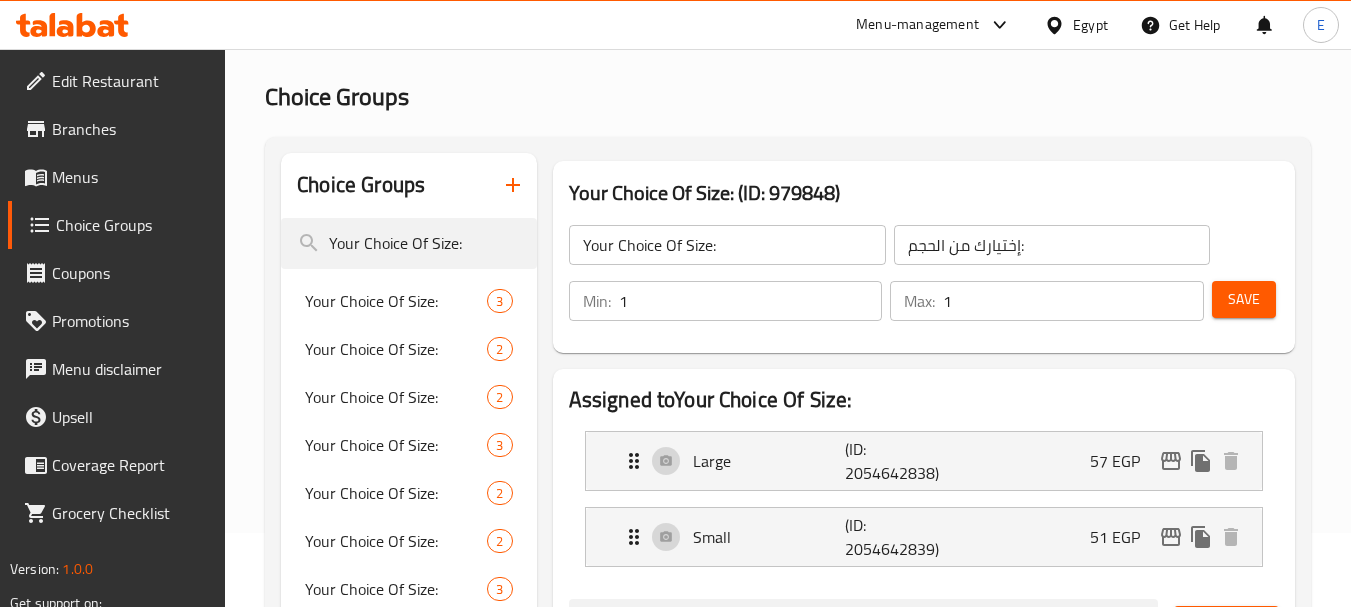 scroll, scrollTop: 200, scrollLeft: 0, axis: vertical 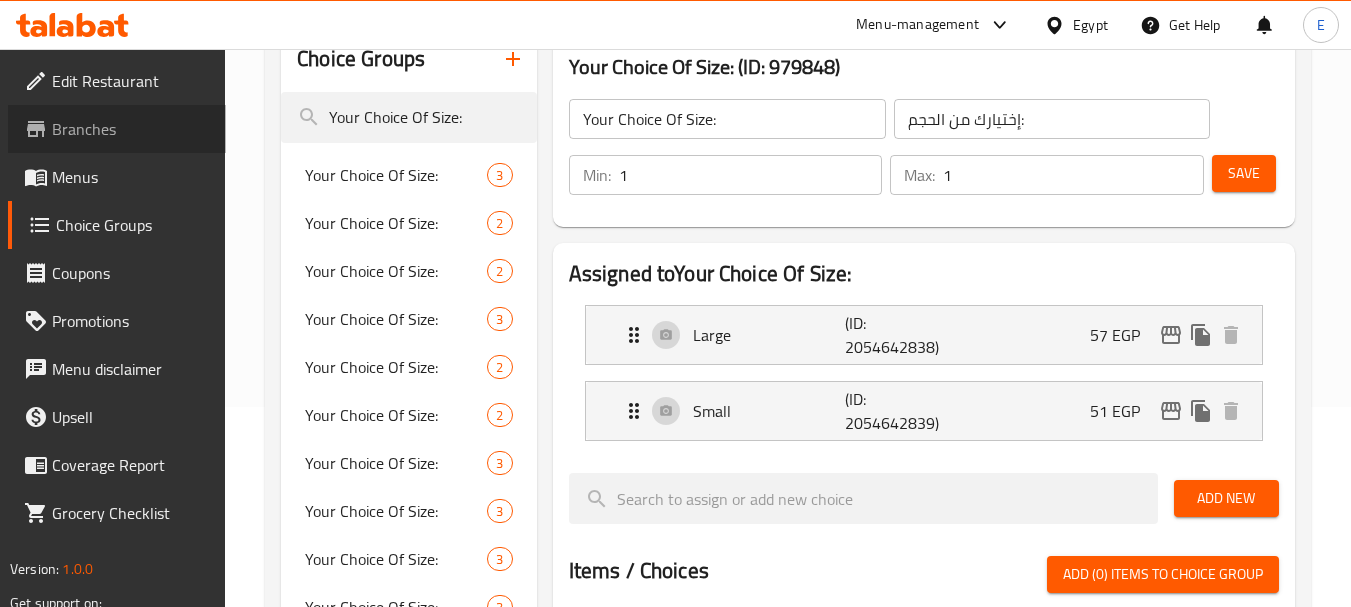 click on "Branches" at bounding box center [131, 129] 